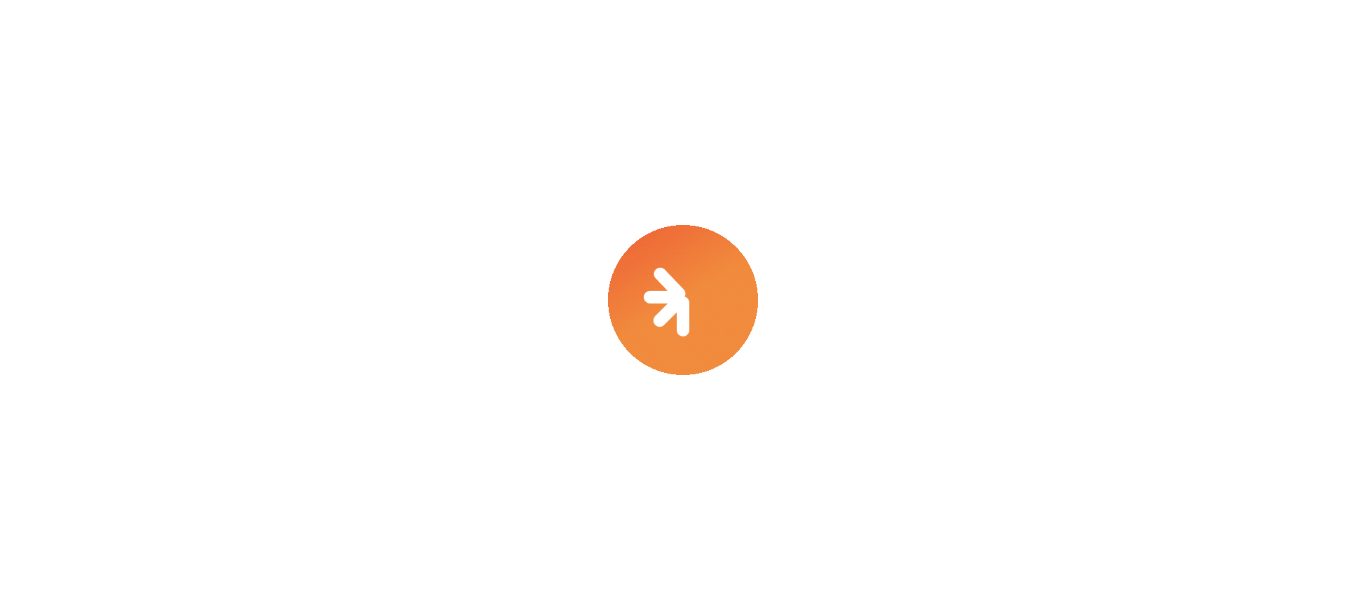 scroll, scrollTop: 0, scrollLeft: 0, axis: both 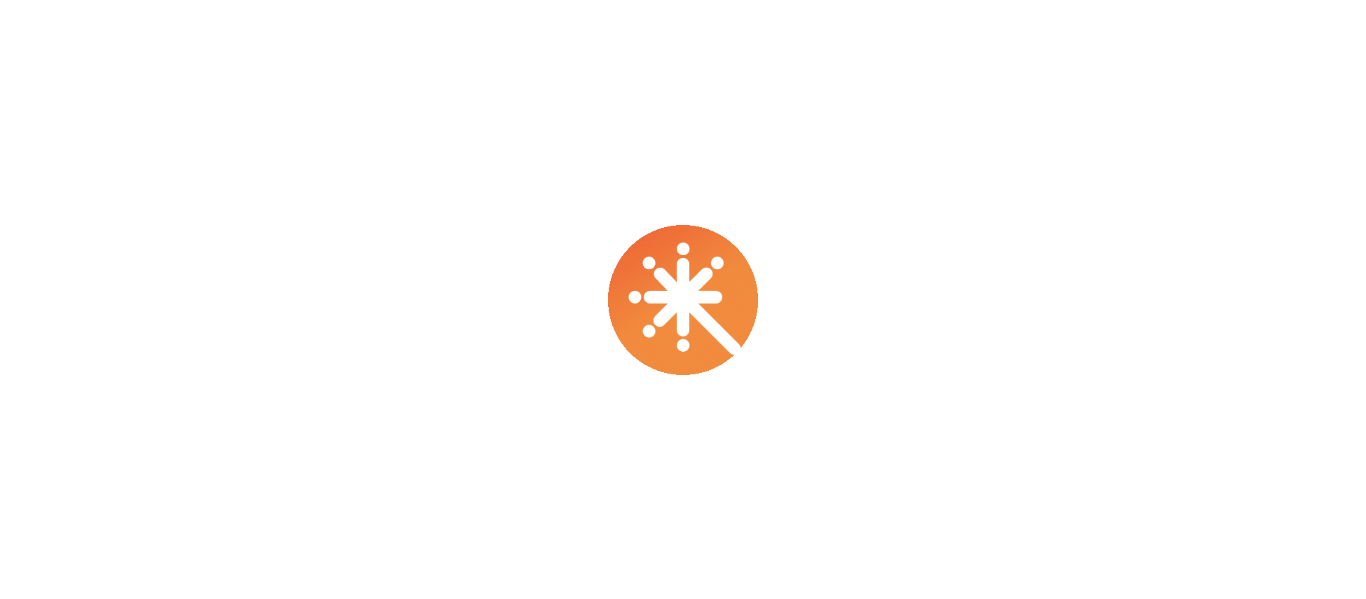 select on "****" 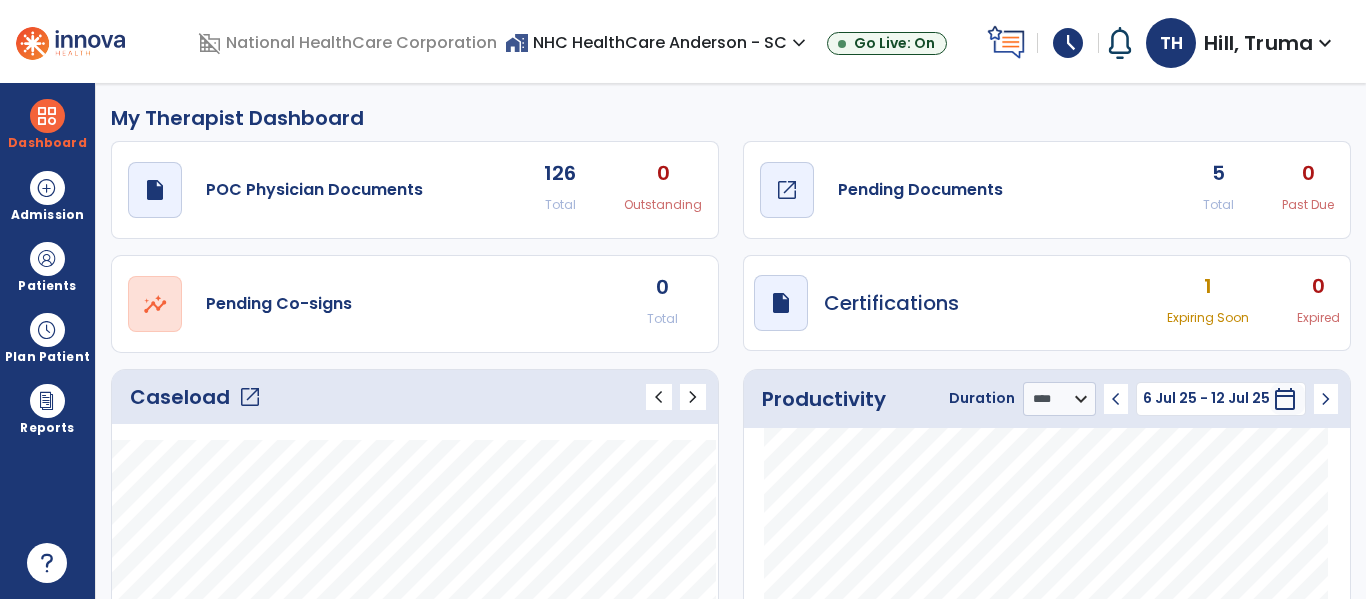 click on "Pending Documents" 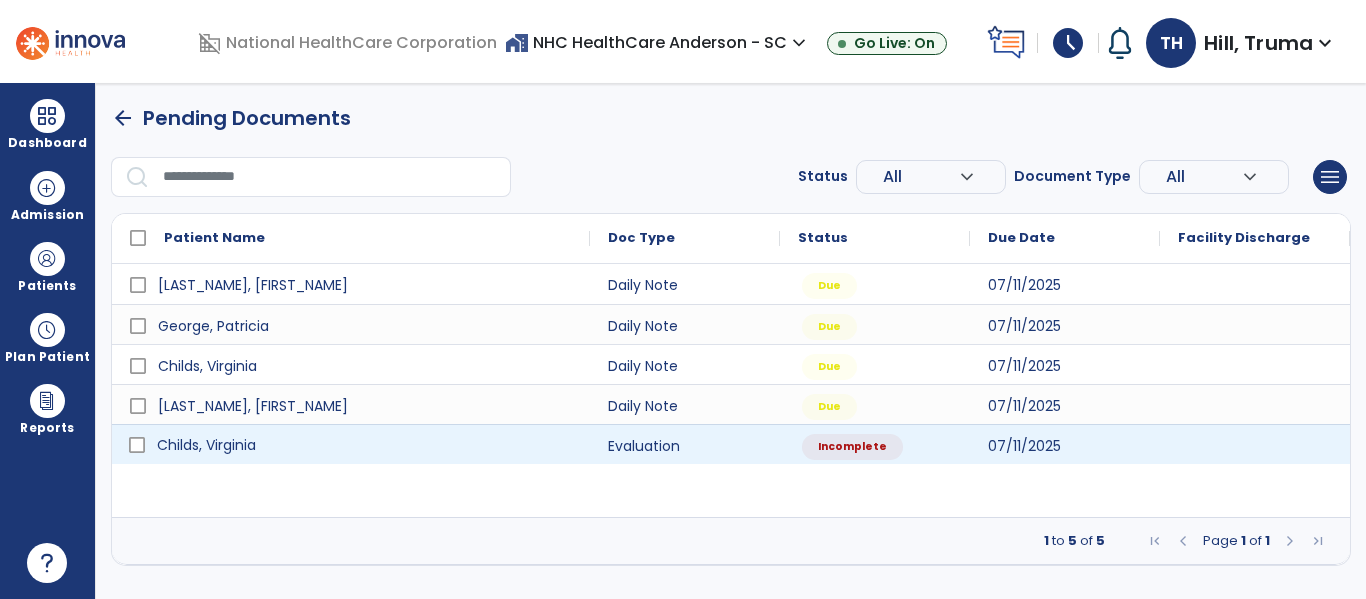 click on "Childs, Virginia" at bounding box center (206, 445) 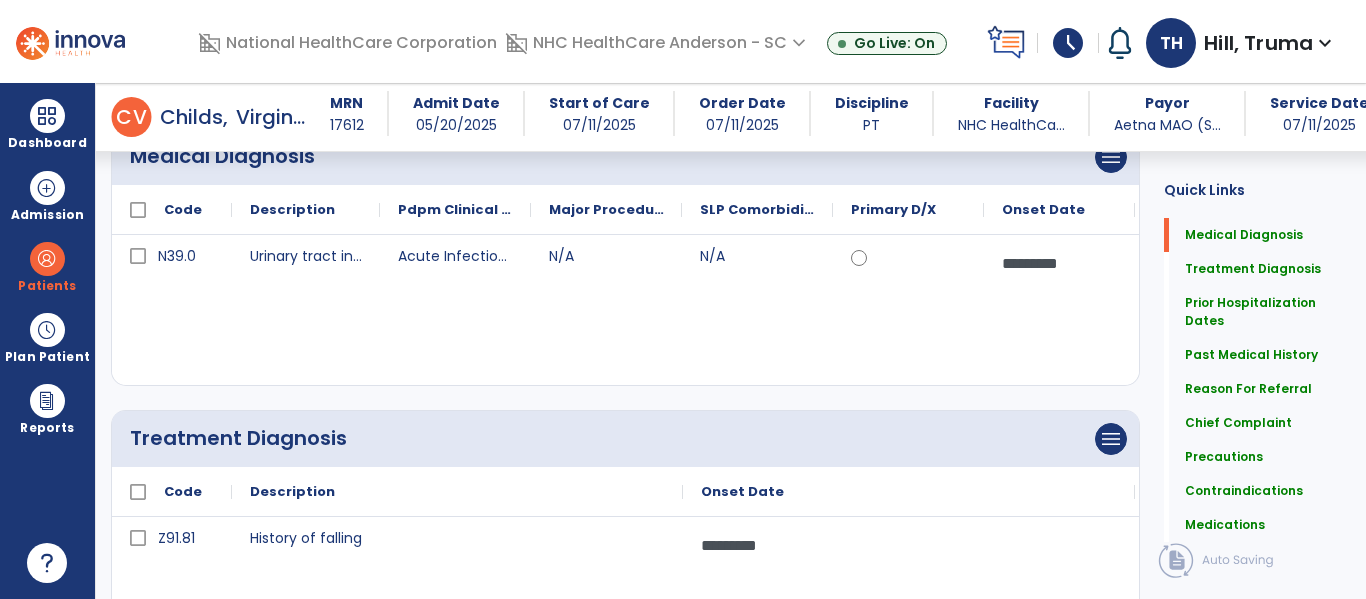 scroll, scrollTop: 0, scrollLeft: 0, axis: both 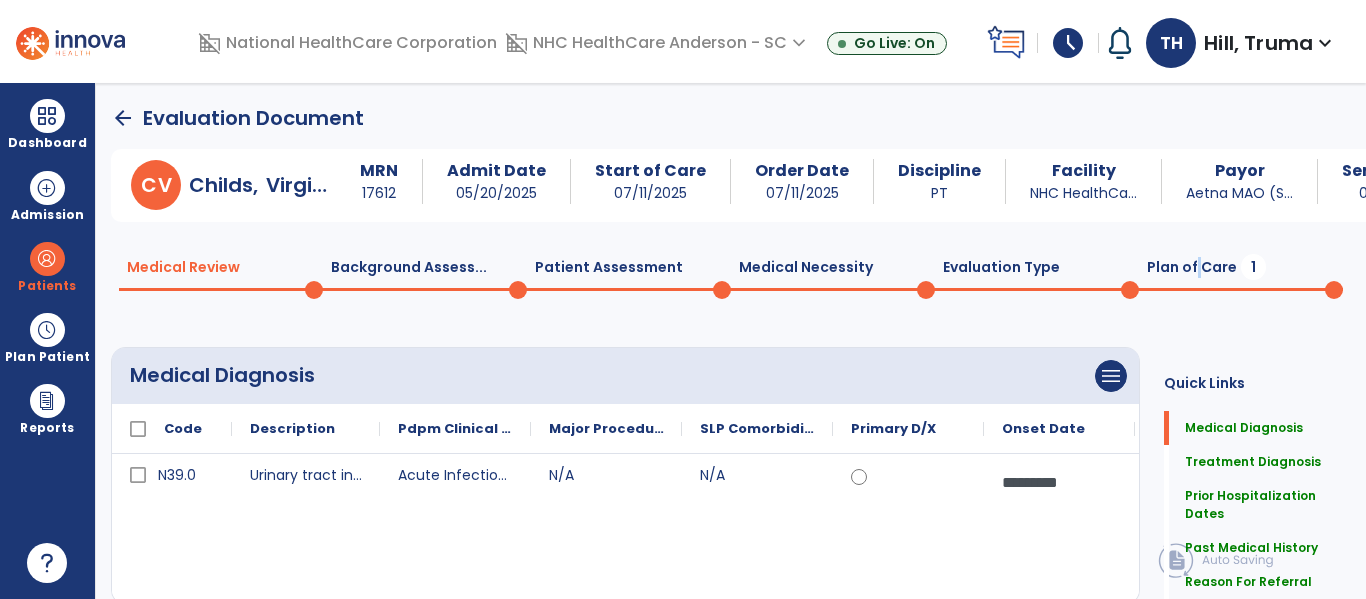 drag, startPoint x: 1189, startPoint y: 257, endPoint x: 1161, endPoint y: 263, distance: 28.635643 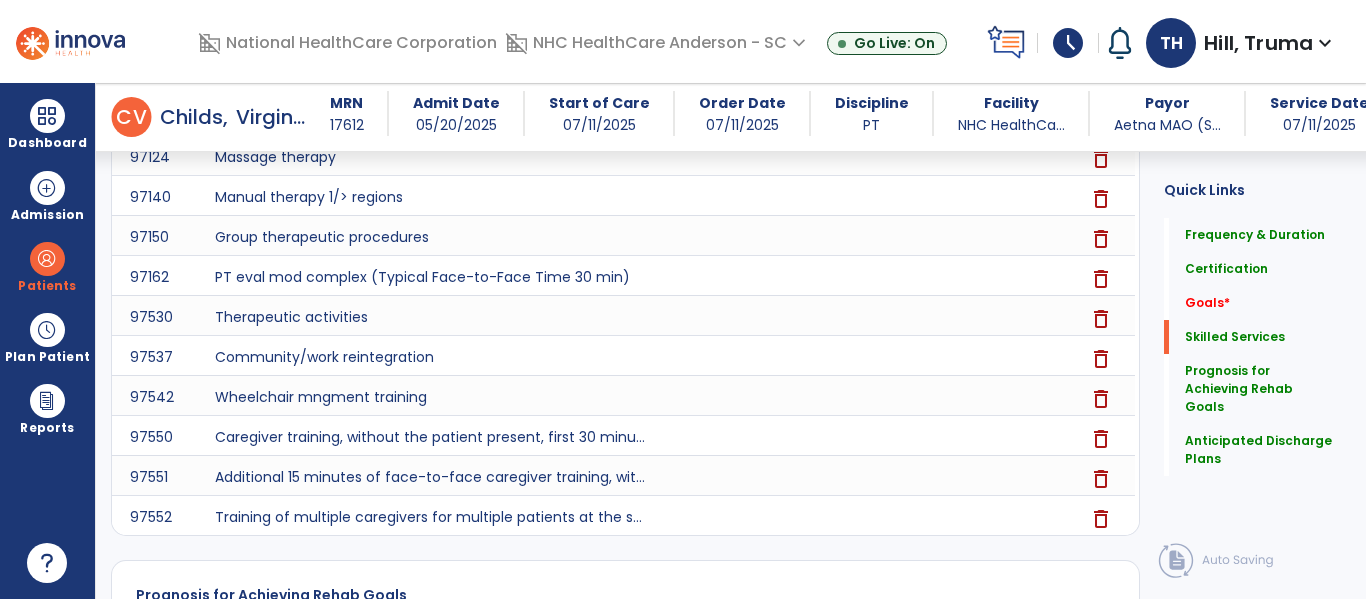 scroll, scrollTop: 300, scrollLeft: 0, axis: vertical 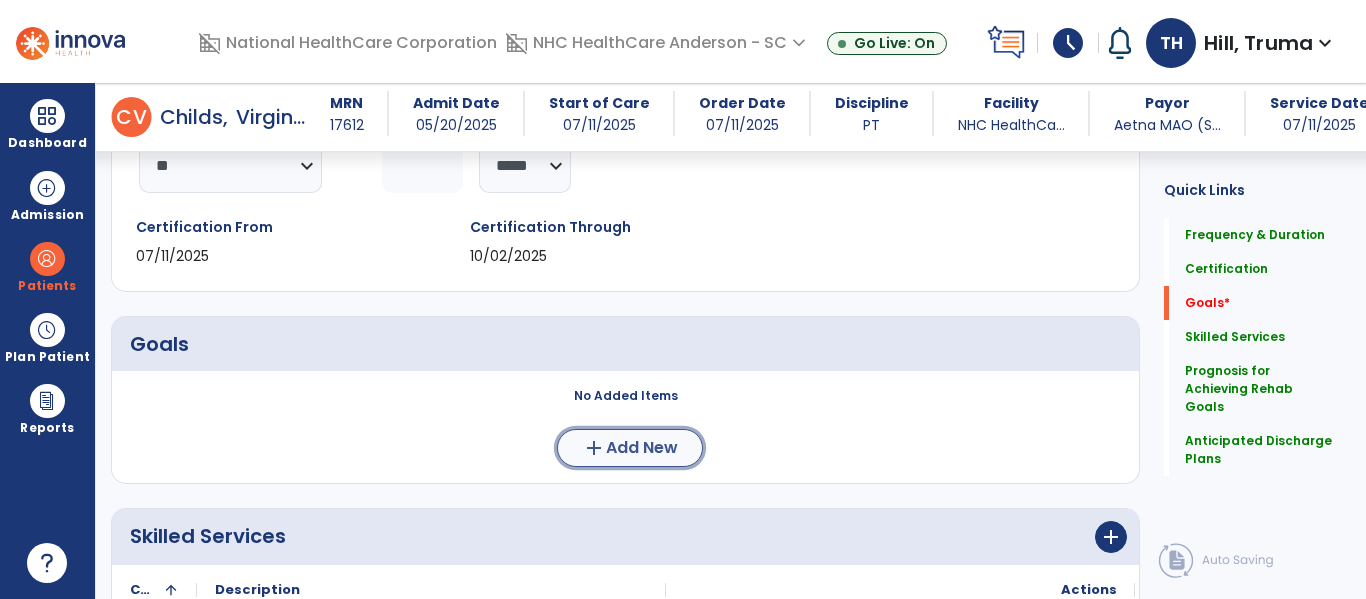 click on "Add New" at bounding box center (642, 448) 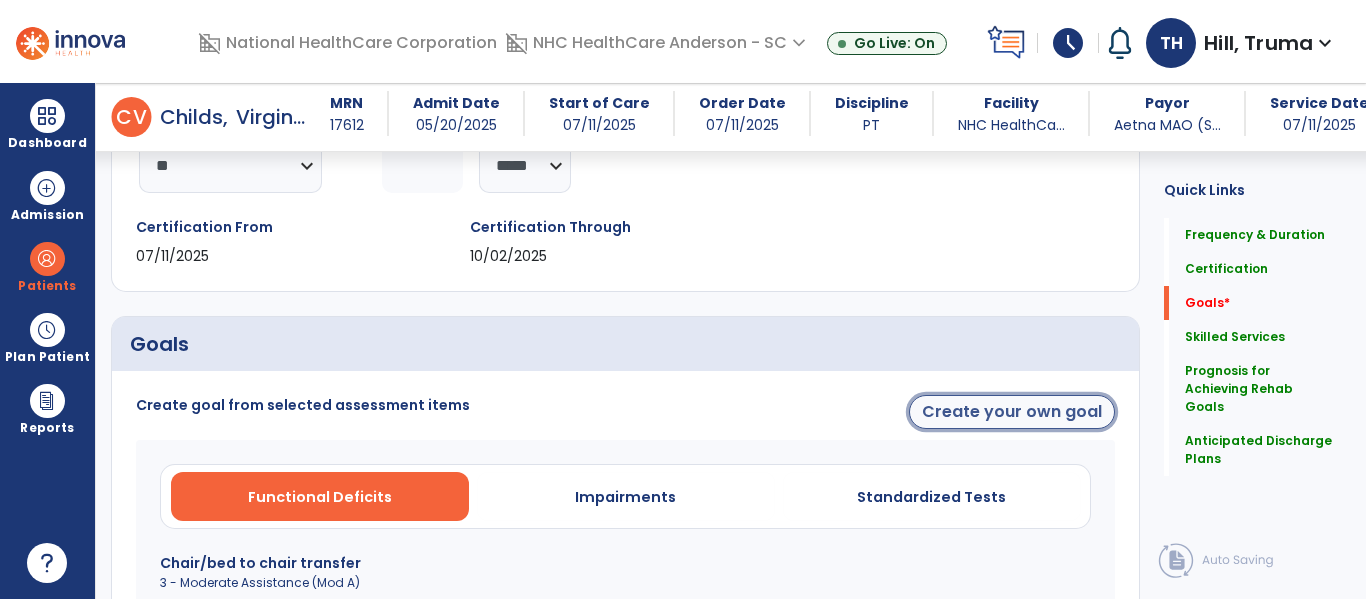 click on "Create your own goal" at bounding box center [1012, 412] 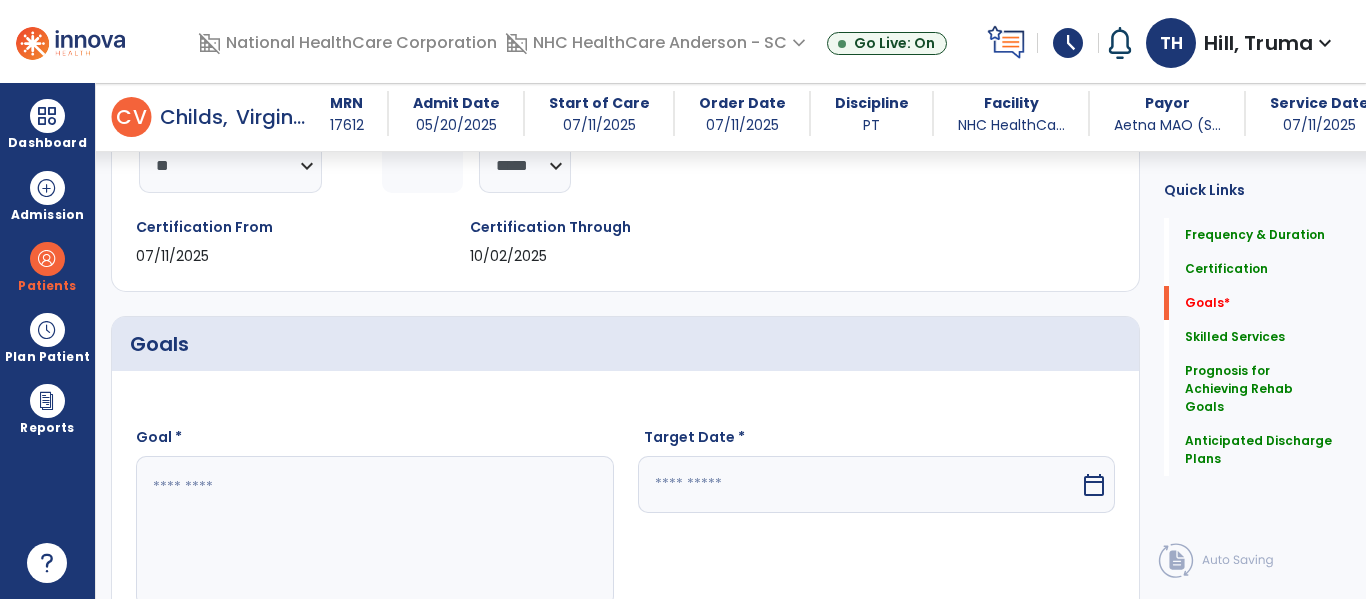 click at bounding box center (374, 531) 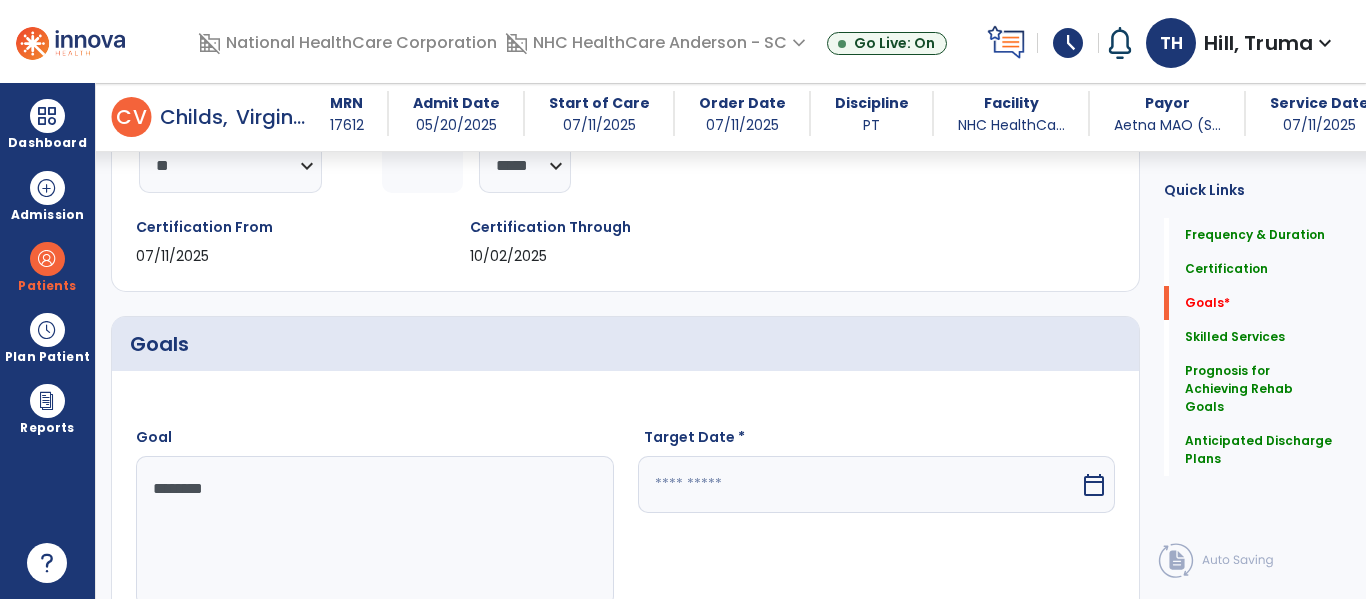 type on "********" 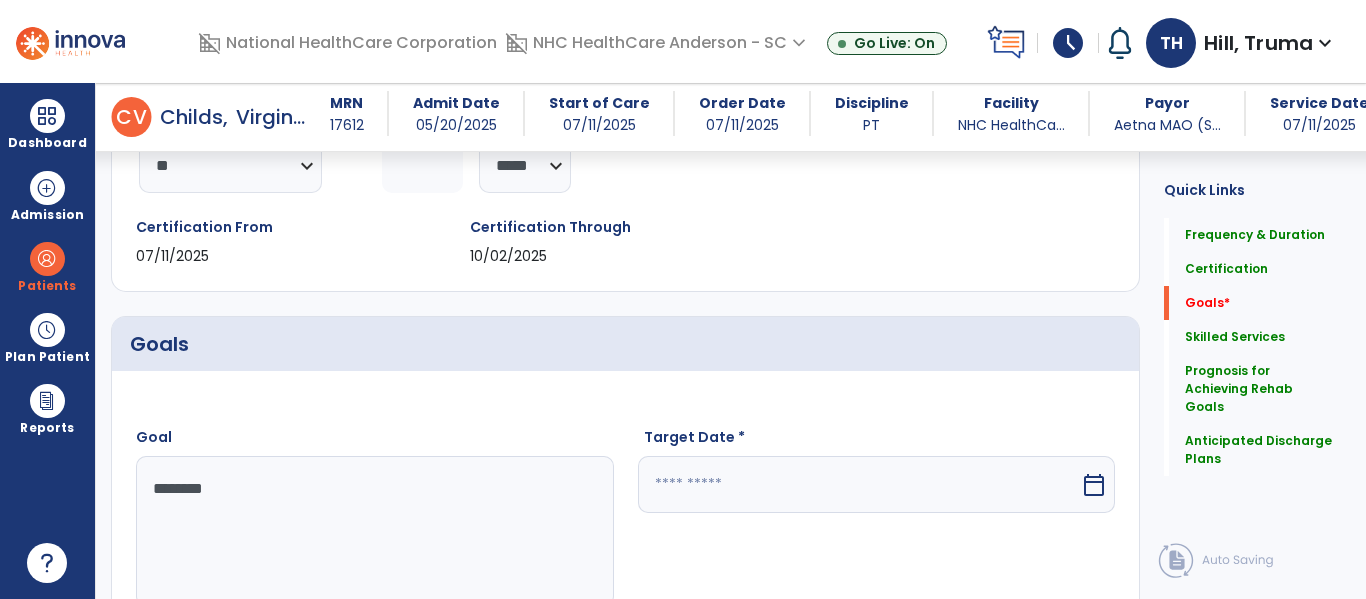 click at bounding box center (859, 484) 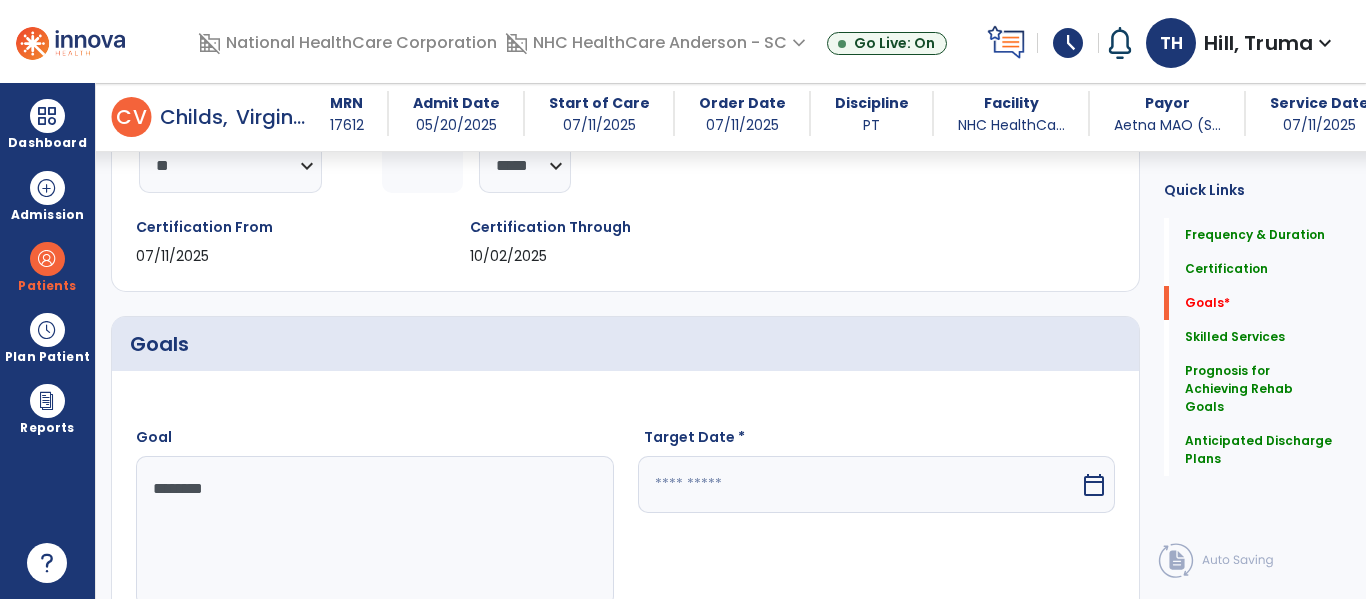 scroll, scrollTop: 612, scrollLeft: 0, axis: vertical 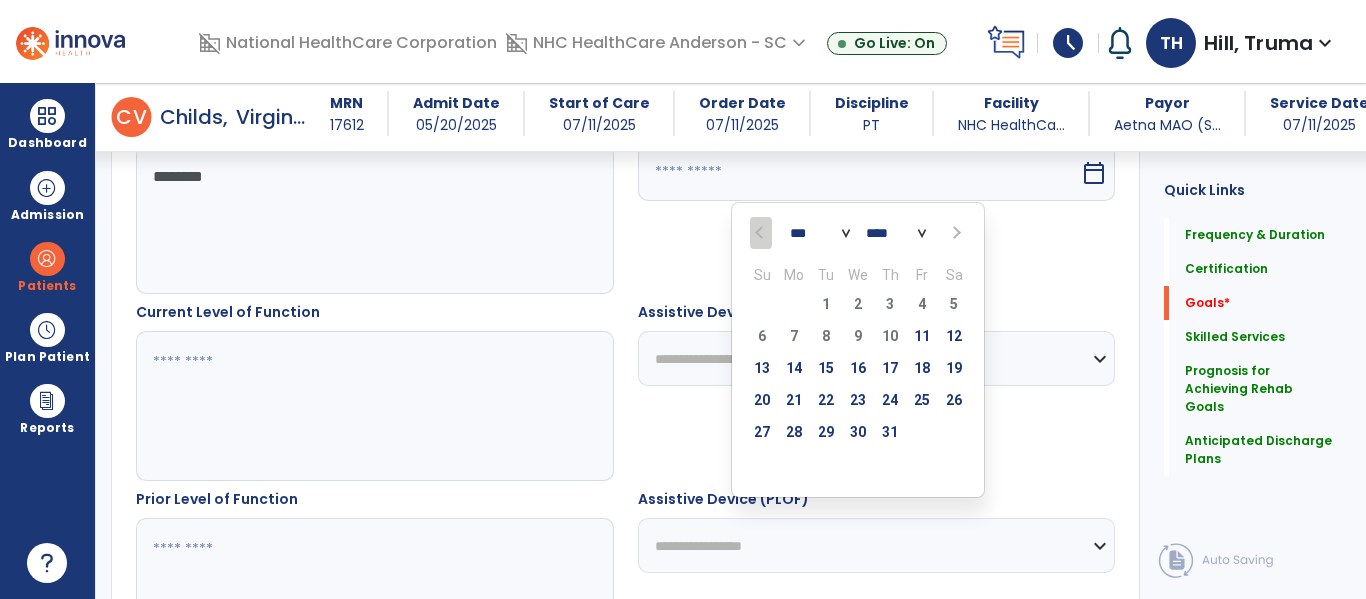 click on "*** *** *** ***" at bounding box center [820, 234] 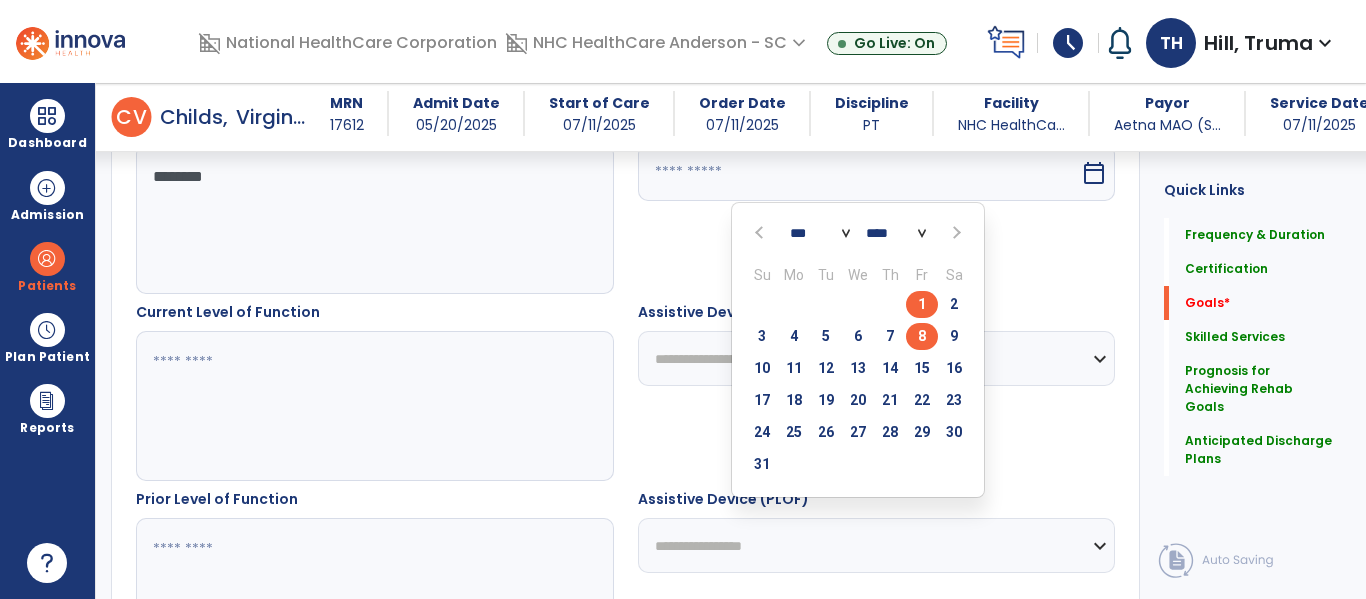 click on "8" at bounding box center (922, 336) 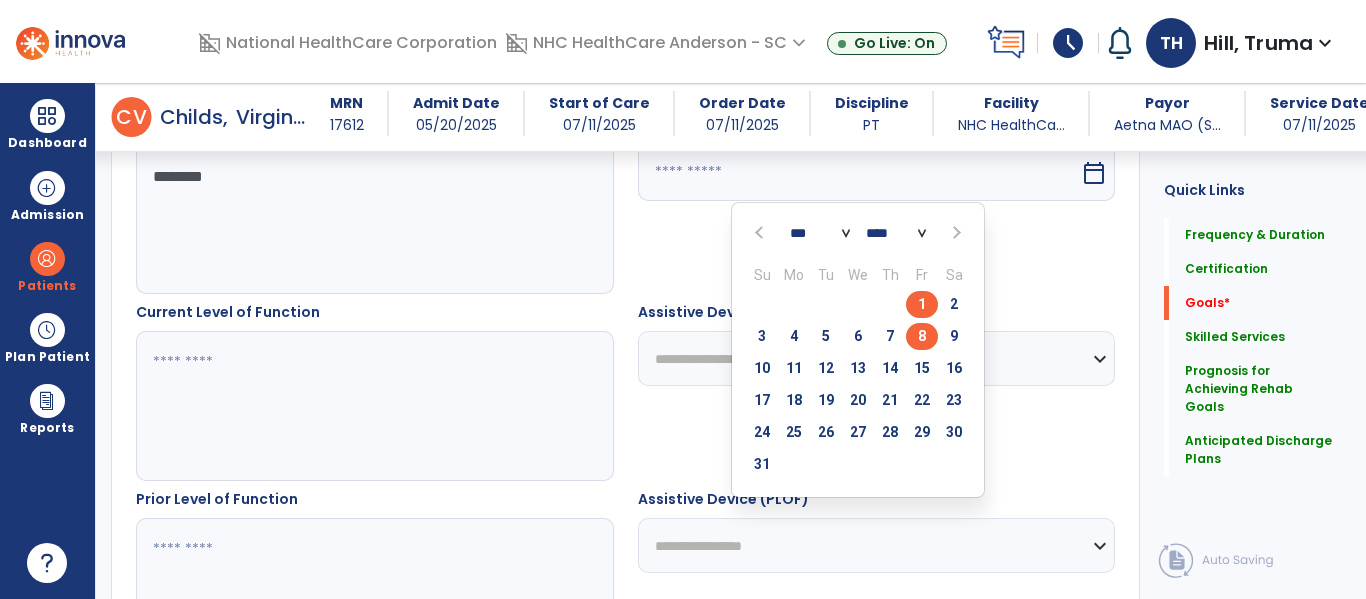 type on "********" 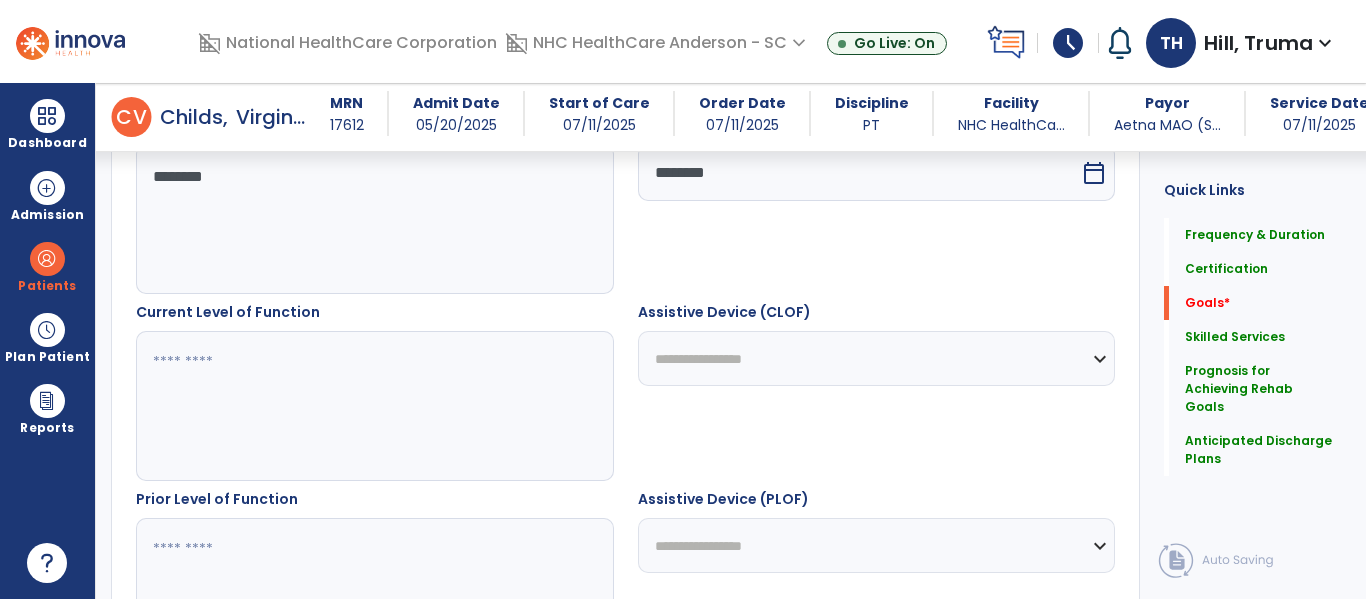 click at bounding box center (374, 406) 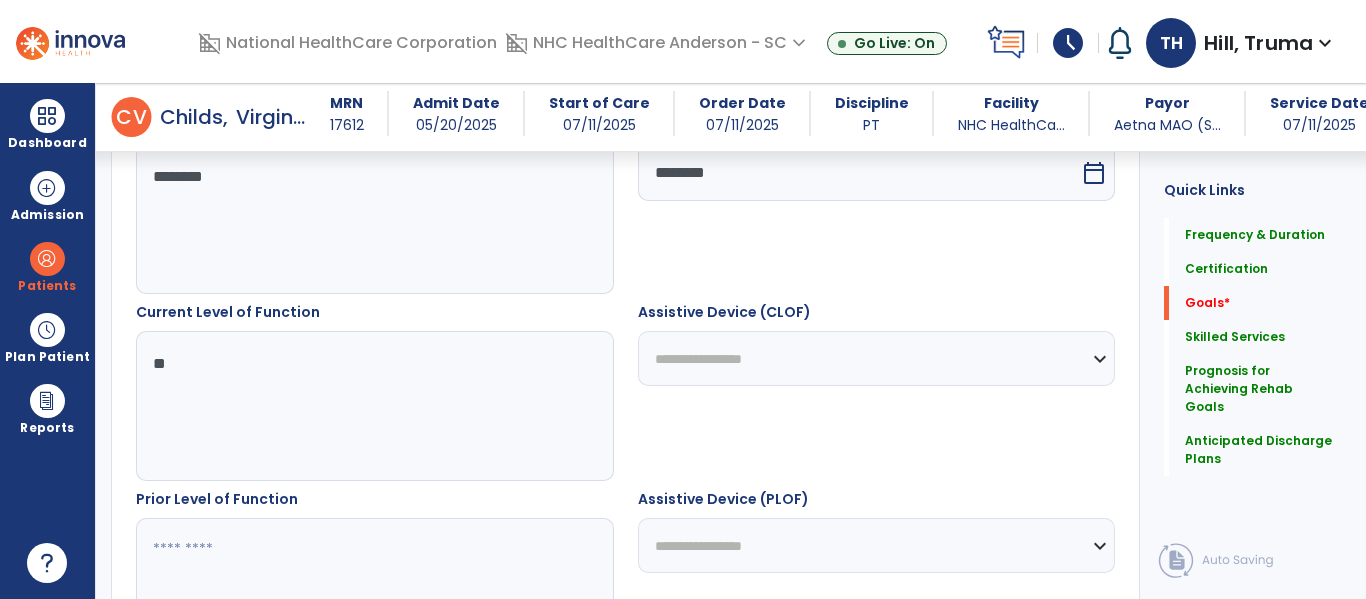 type on "*" 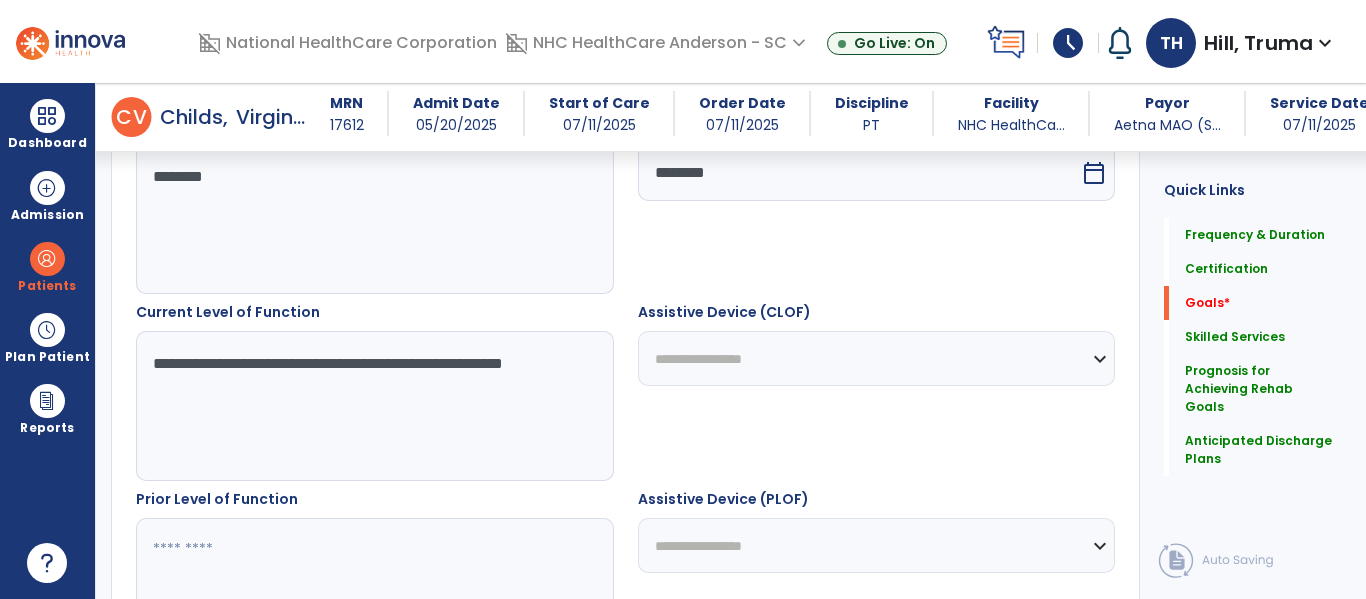 type on "**********" 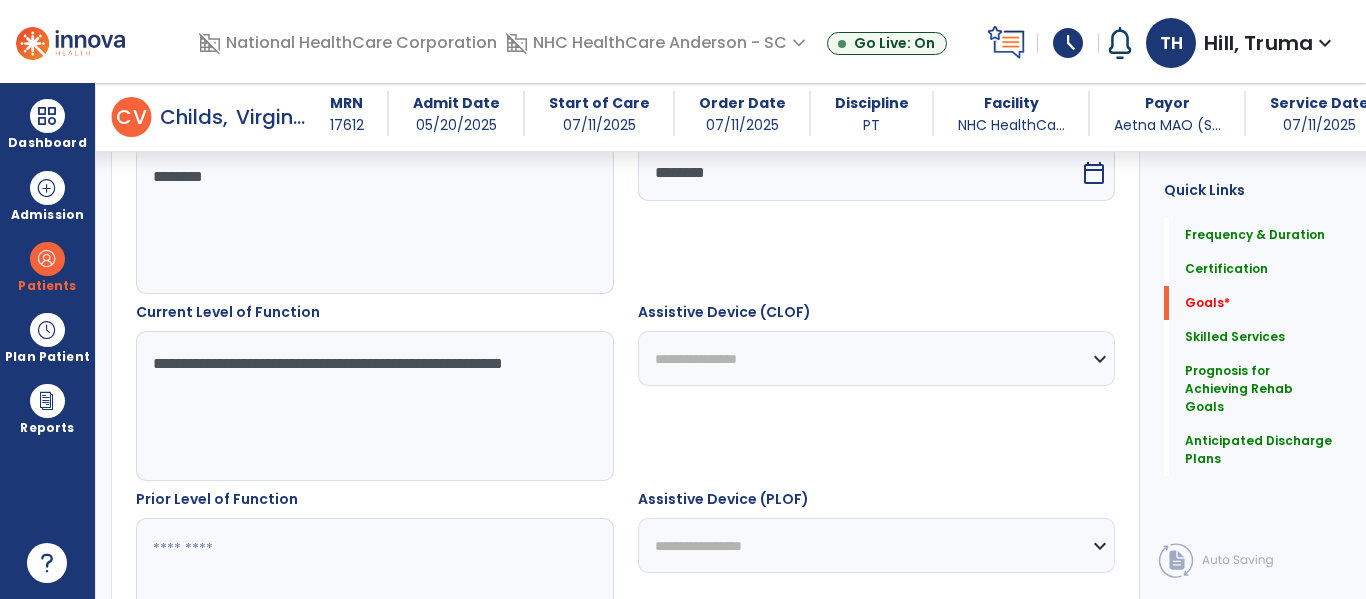 click on "**********" at bounding box center [877, 358] 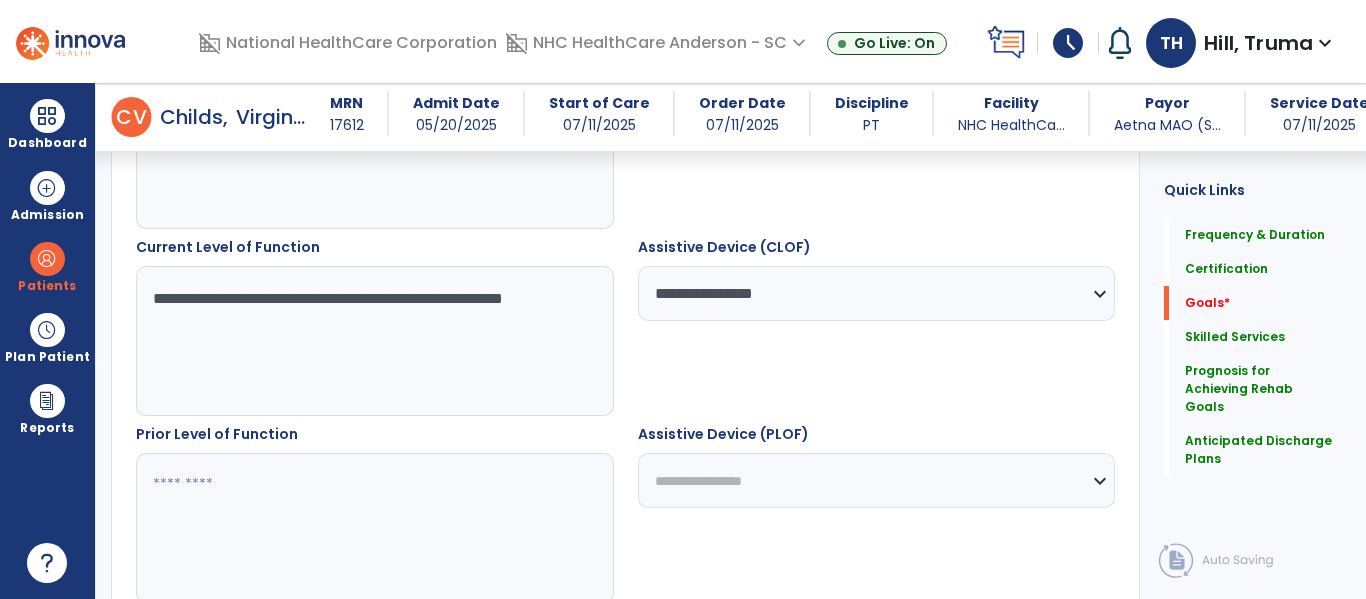 scroll, scrollTop: 712, scrollLeft: 0, axis: vertical 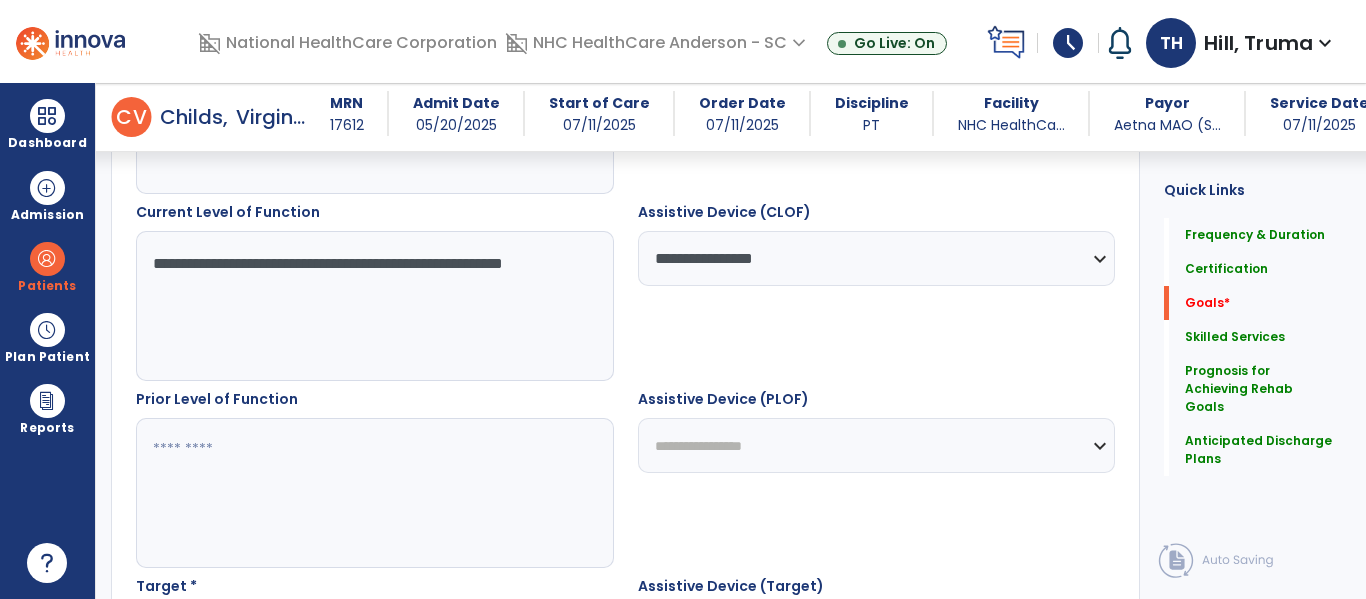 click at bounding box center (374, 493) 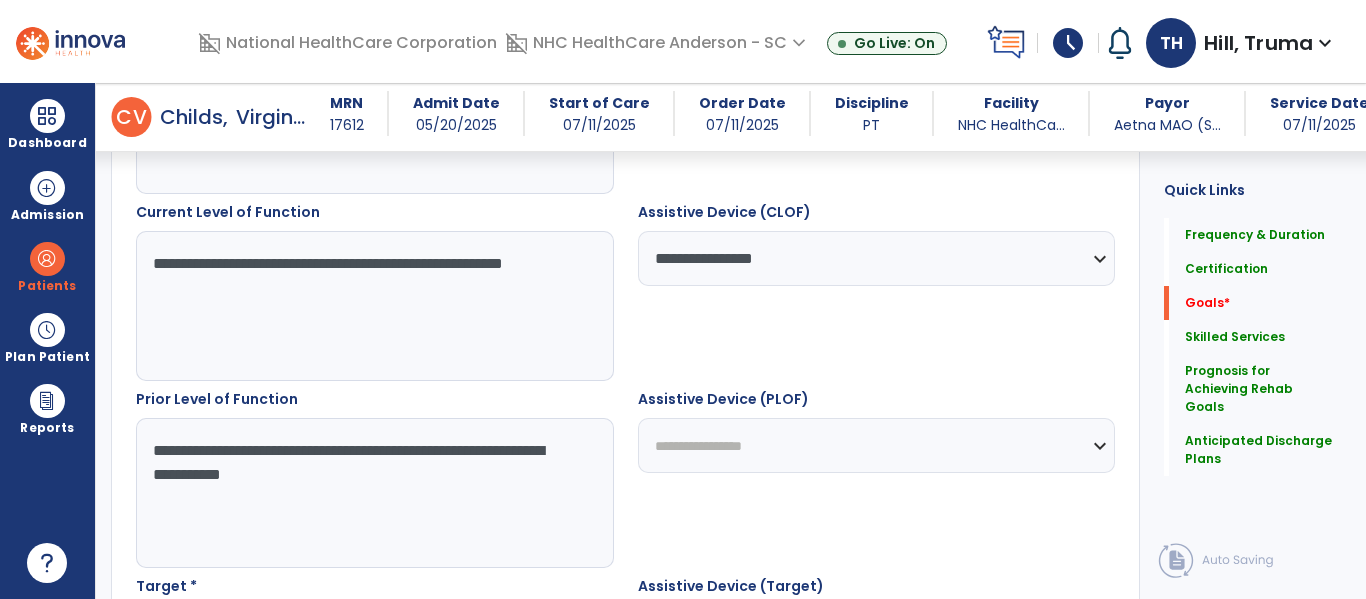 type on "**********" 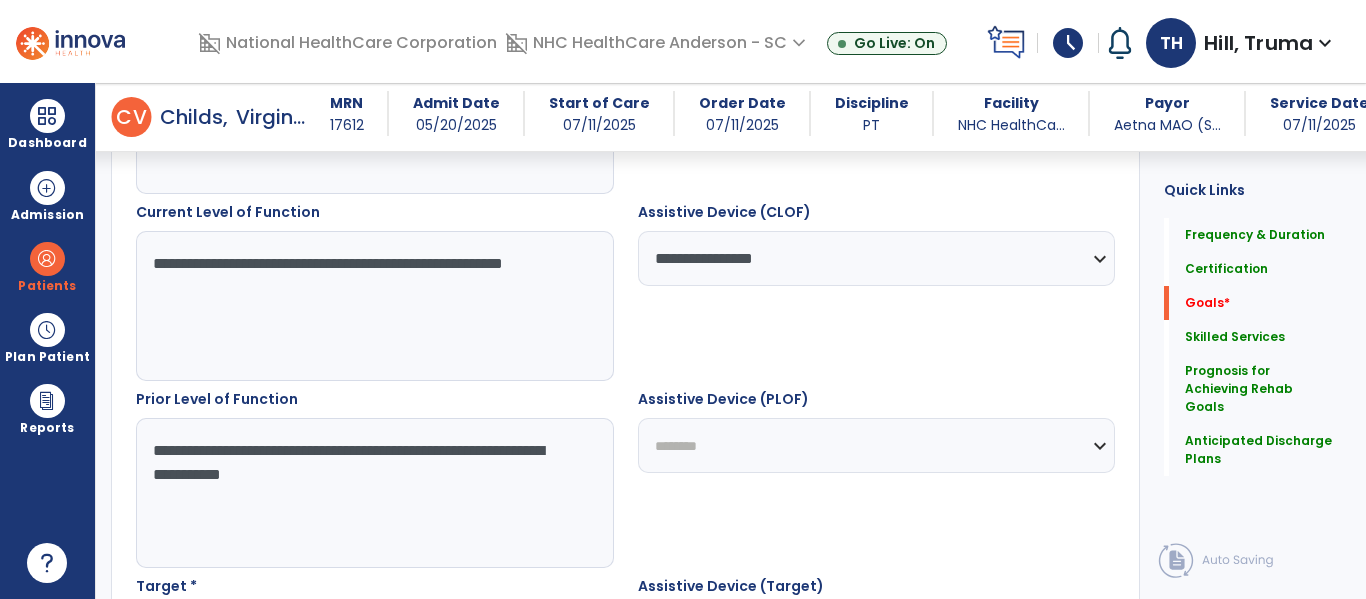 click on "**********" at bounding box center (877, 445) 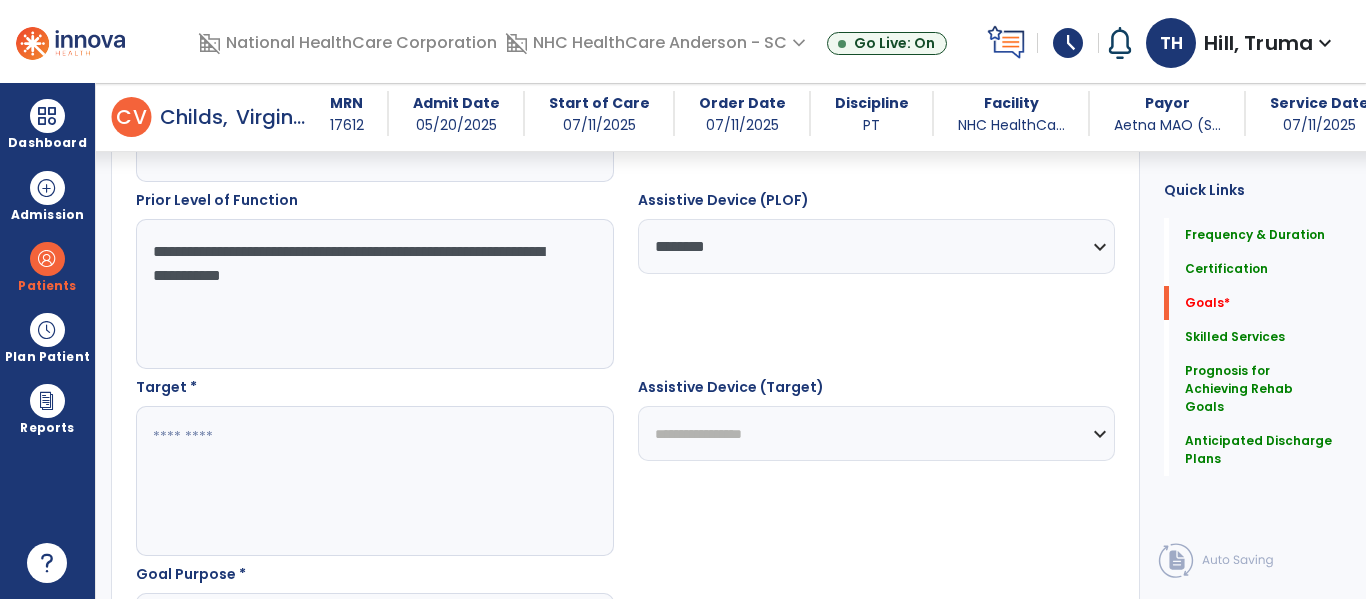 scroll, scrollTop: 912, scrollLeft: 0, axis: vertical 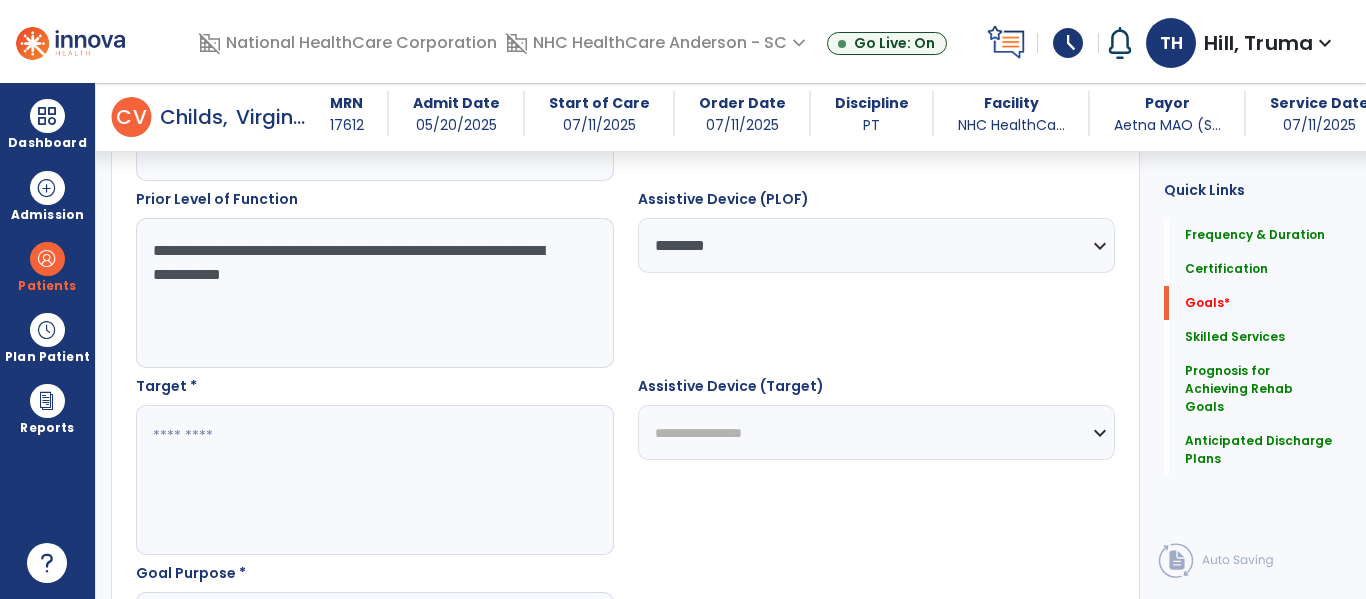 drag, startPoint x: 399, startPoint y: 282, endPoint x: 140, endPoint y: 249, distance: 261.09384 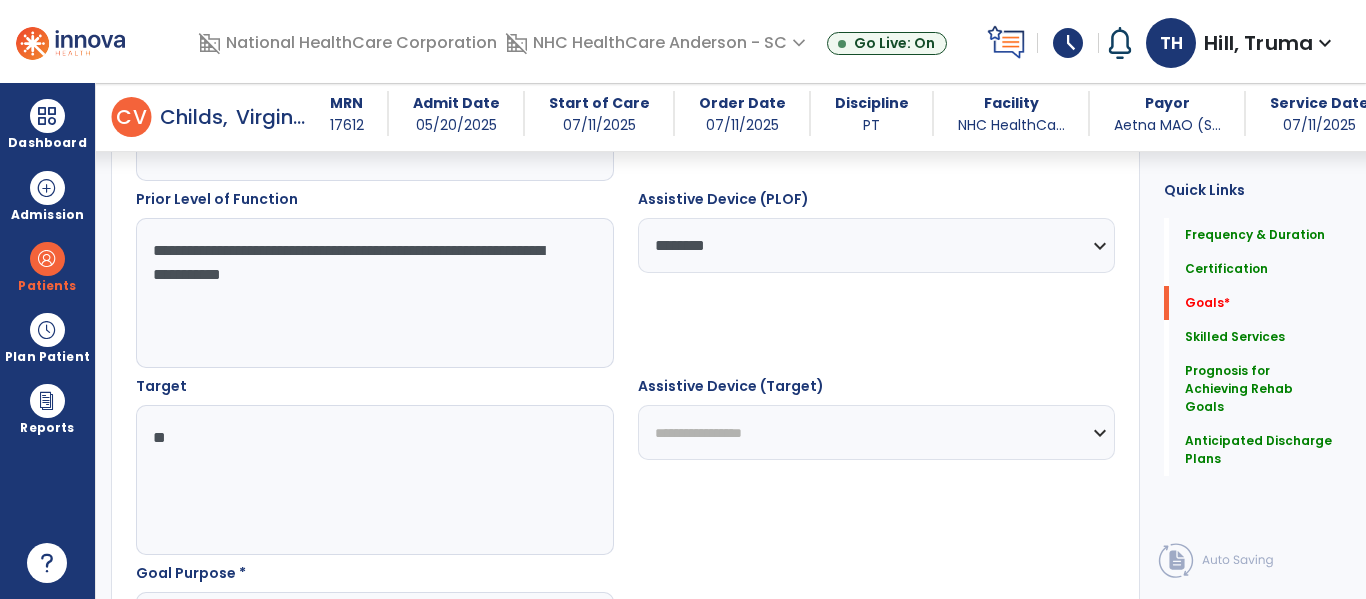 type on "*" 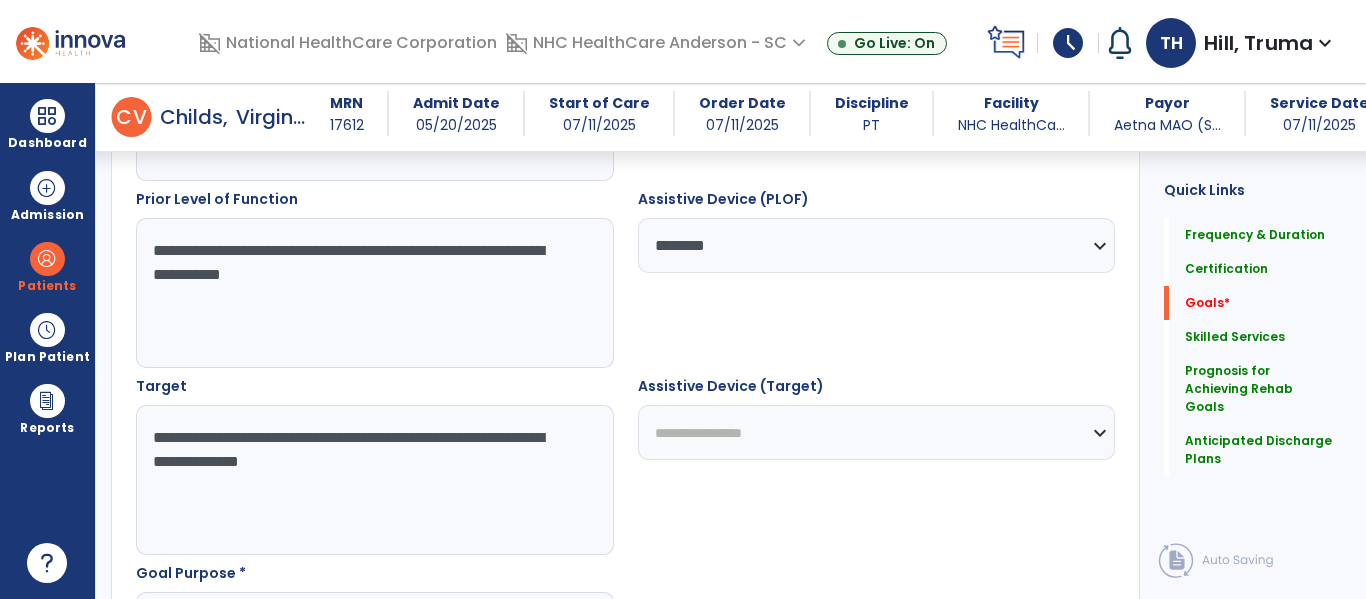 type on "**********" 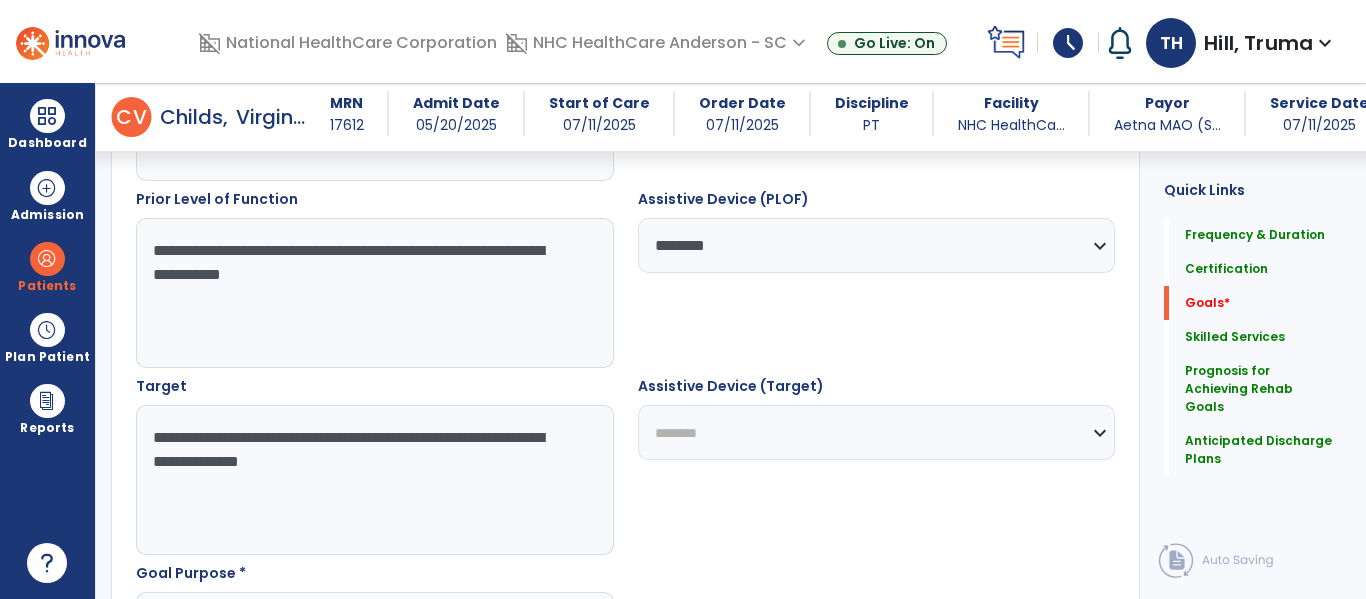 click on "**********" at bounding box center [877, 432] 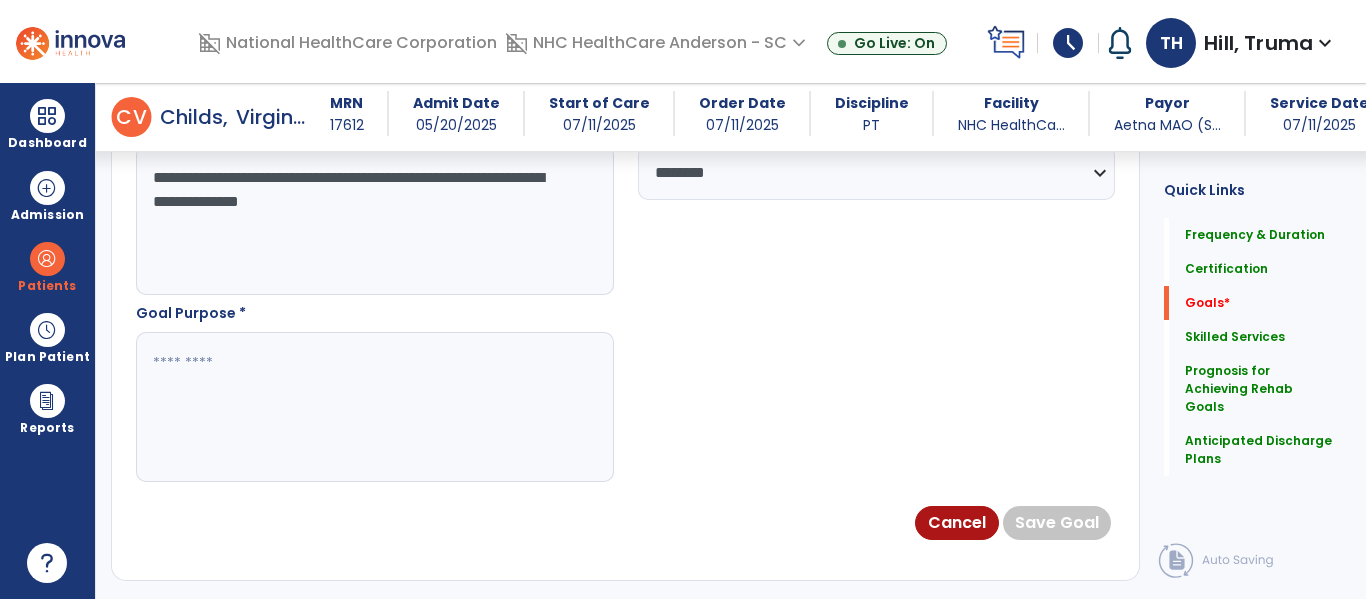 scroll, scrollTop: 1212, scrollLeft: 0, axis: vertical 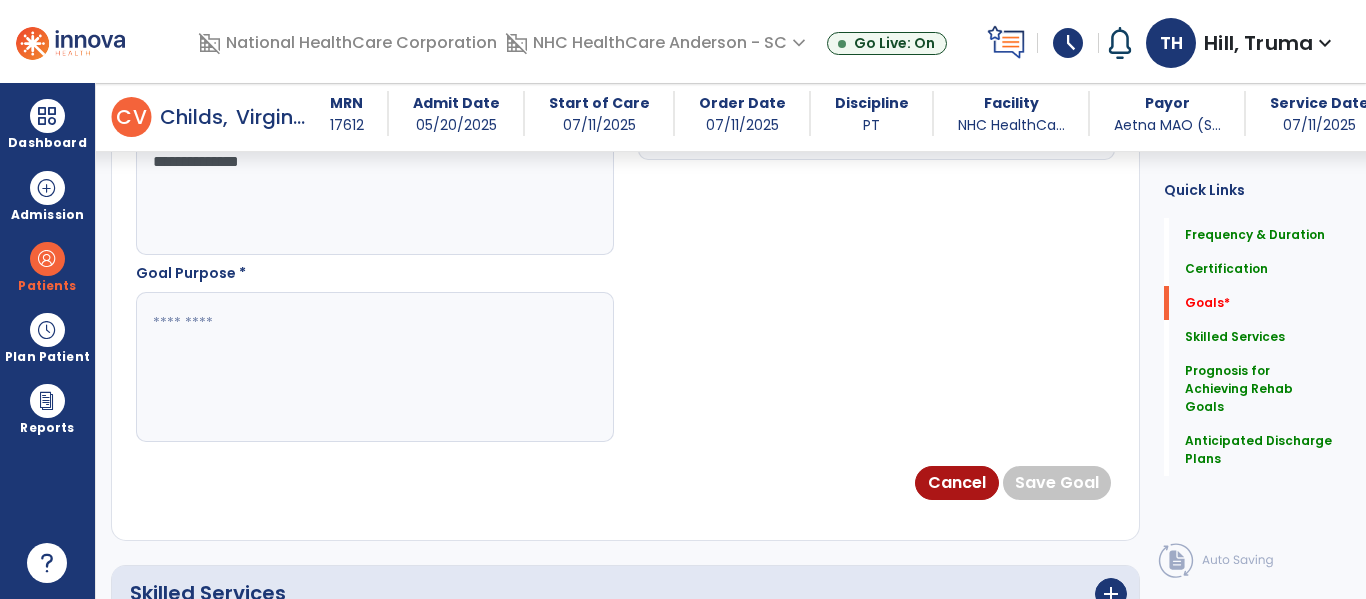click at bounding box center (374, 367) 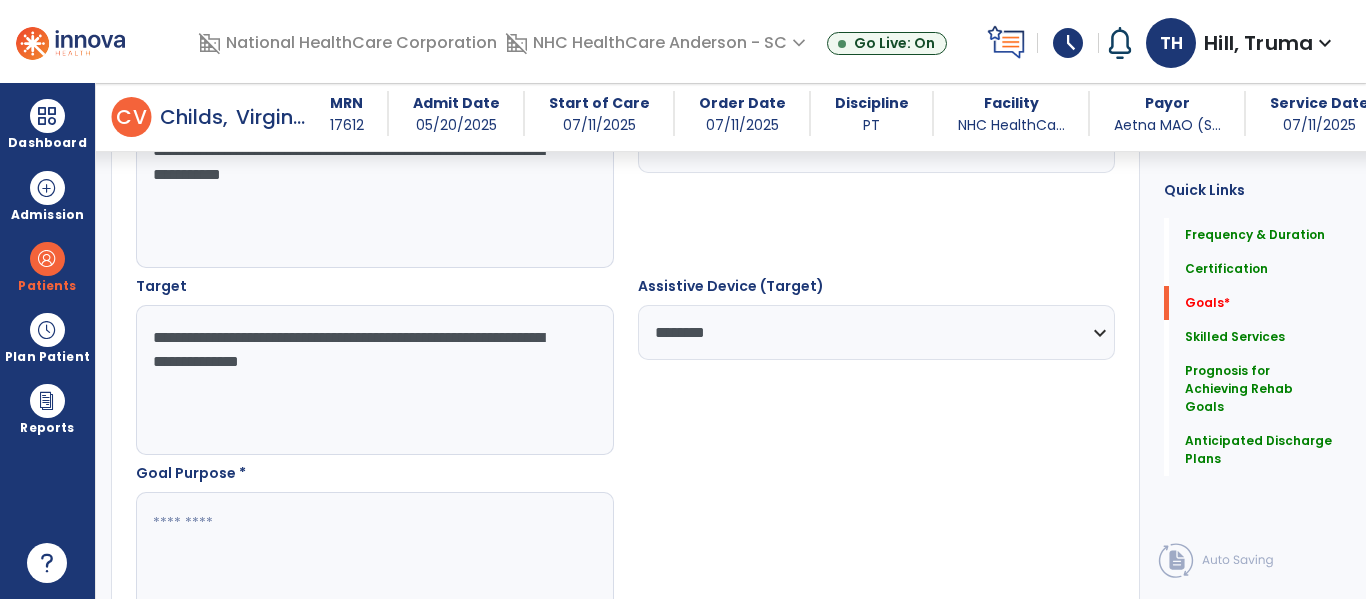 scroll, scrollTop: 1112, scrollLeft: 0, axis: vertical 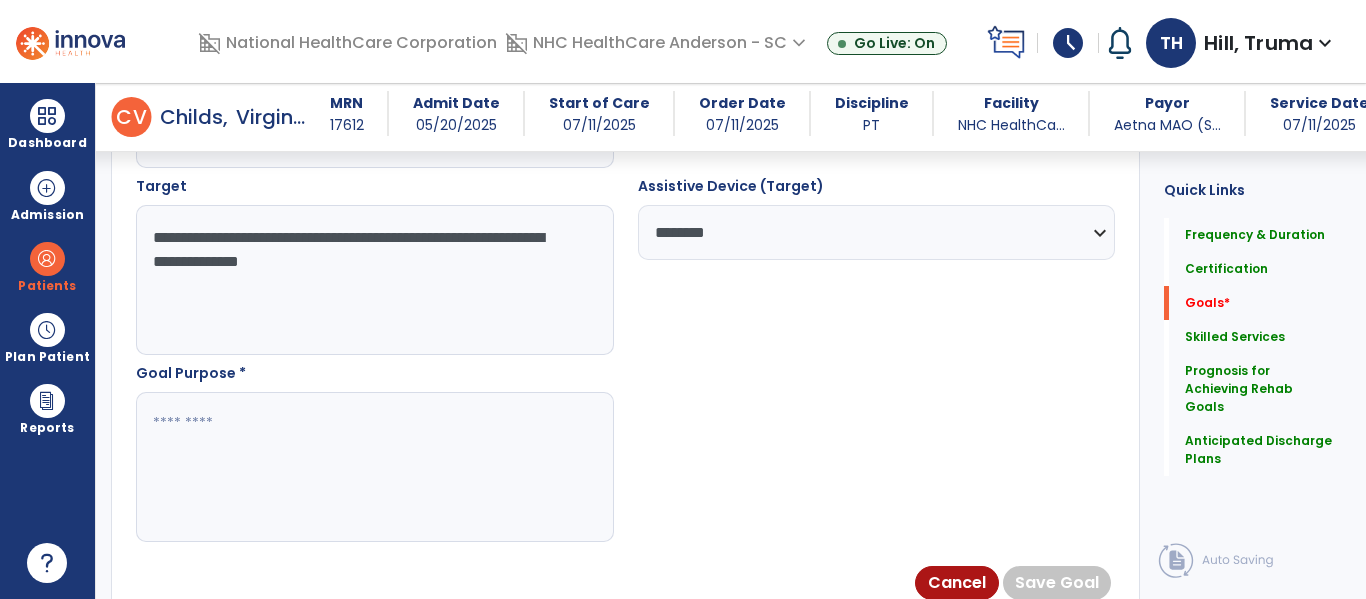 click at bounding box center [374, 467] 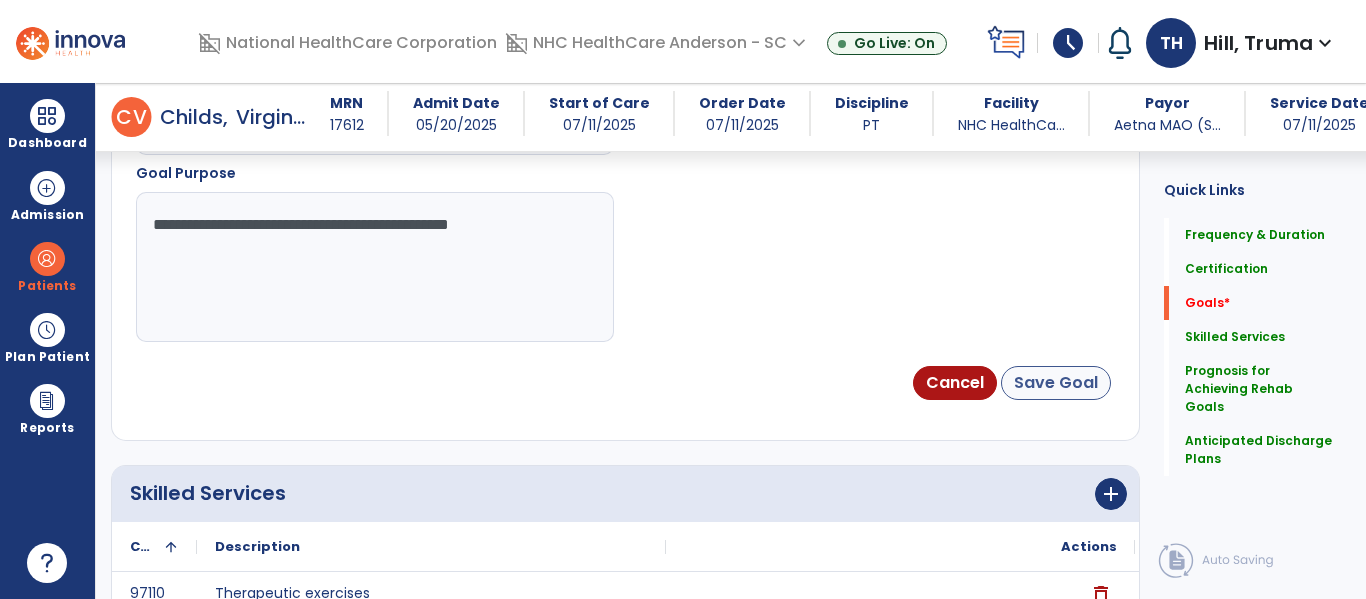 type on "**********" 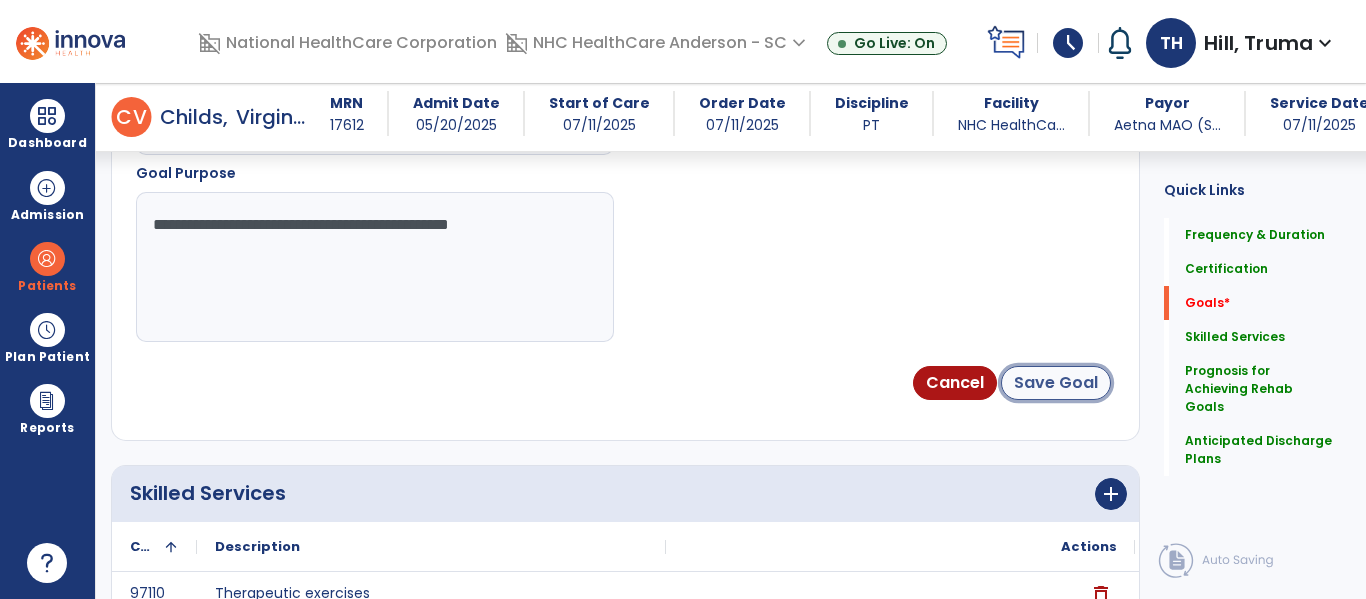 click on "Save Goal" at bounding box center [1056, 383] 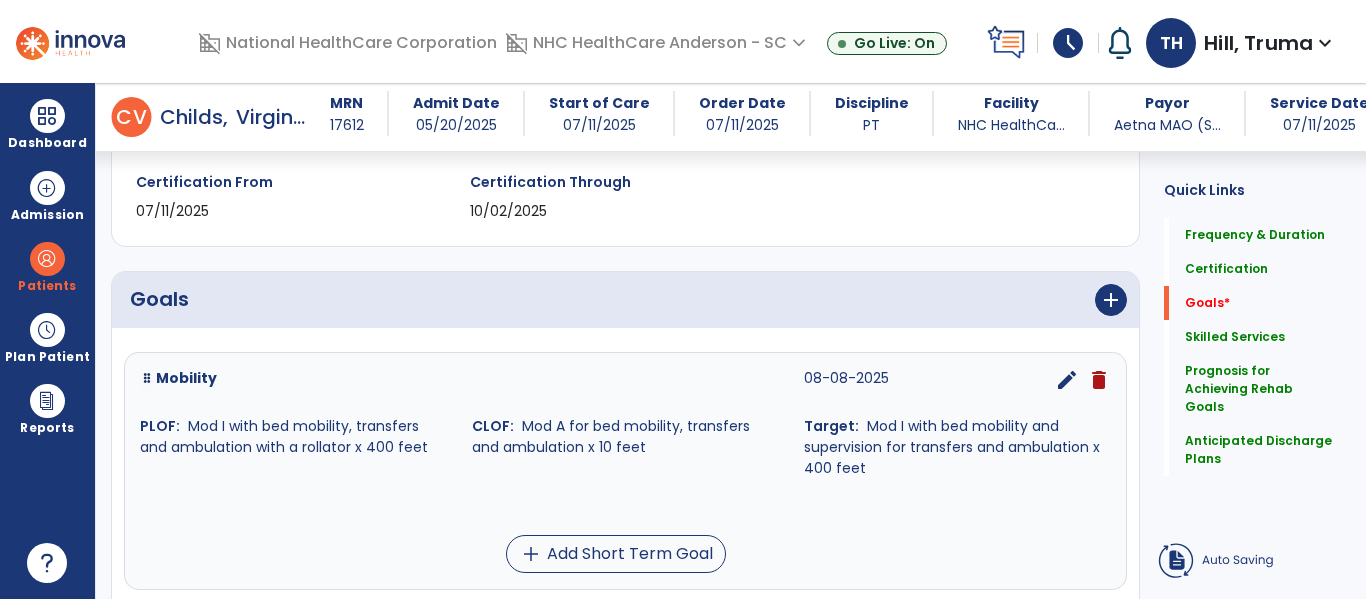 scroll, scrollTop: 433, scrollLeft: 0, axis: vertical 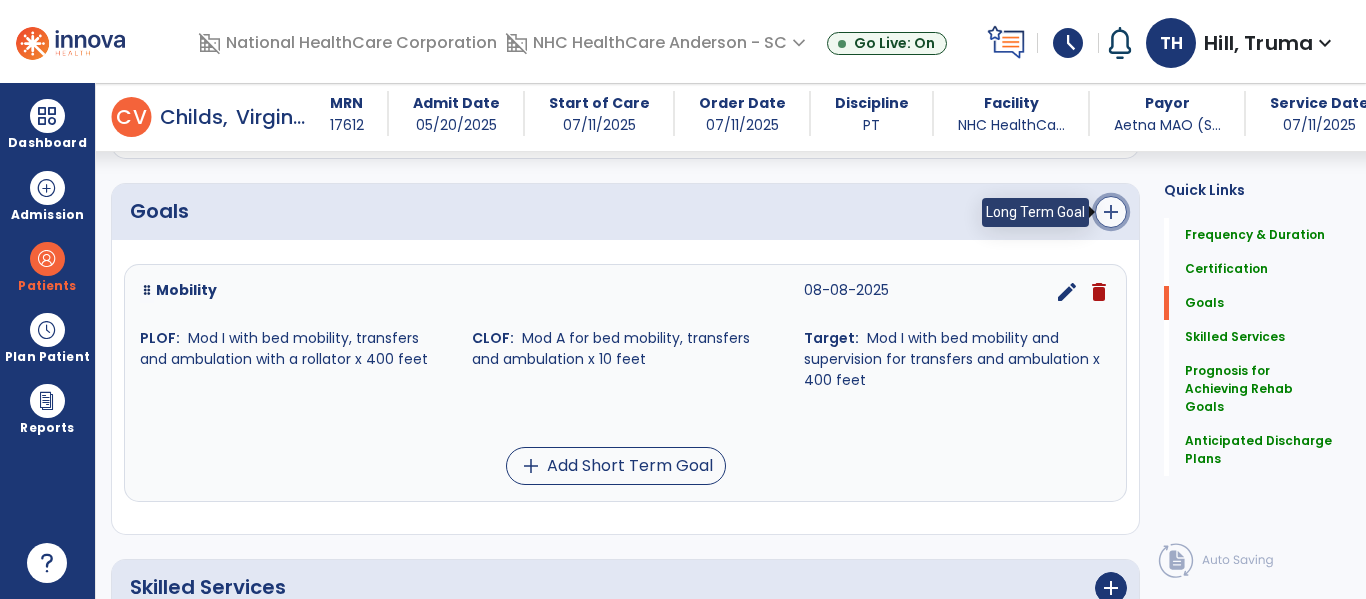 click on "add" at bounding box center [1111, 212] 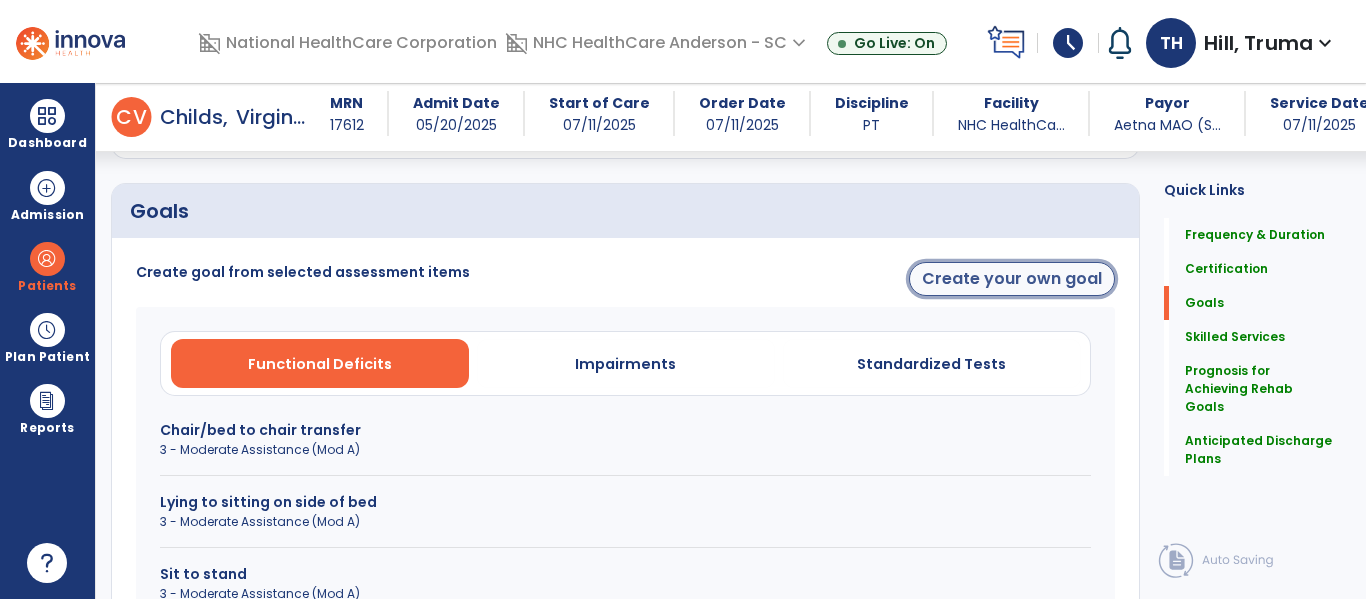 click on "Create your own goal" at bounding box center (1012, 279) 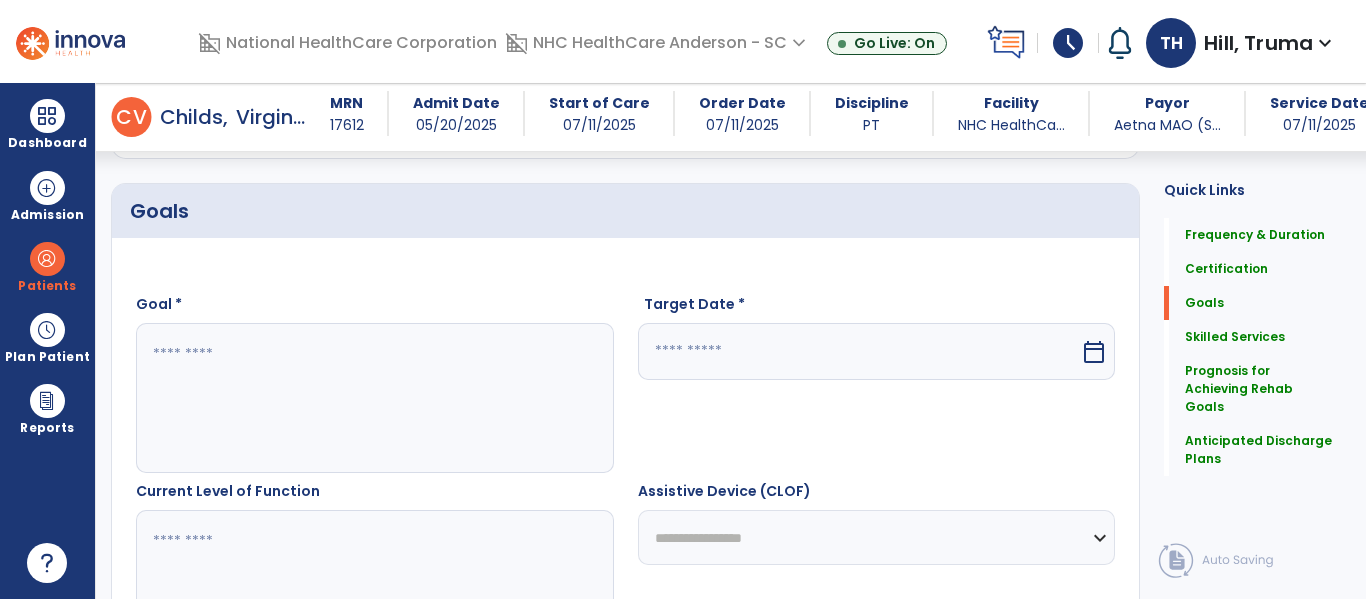 drag, startPoint x: 621, startPoint y: 387, endPoint x: 587, endPoint y: 400, distance: 36.40055 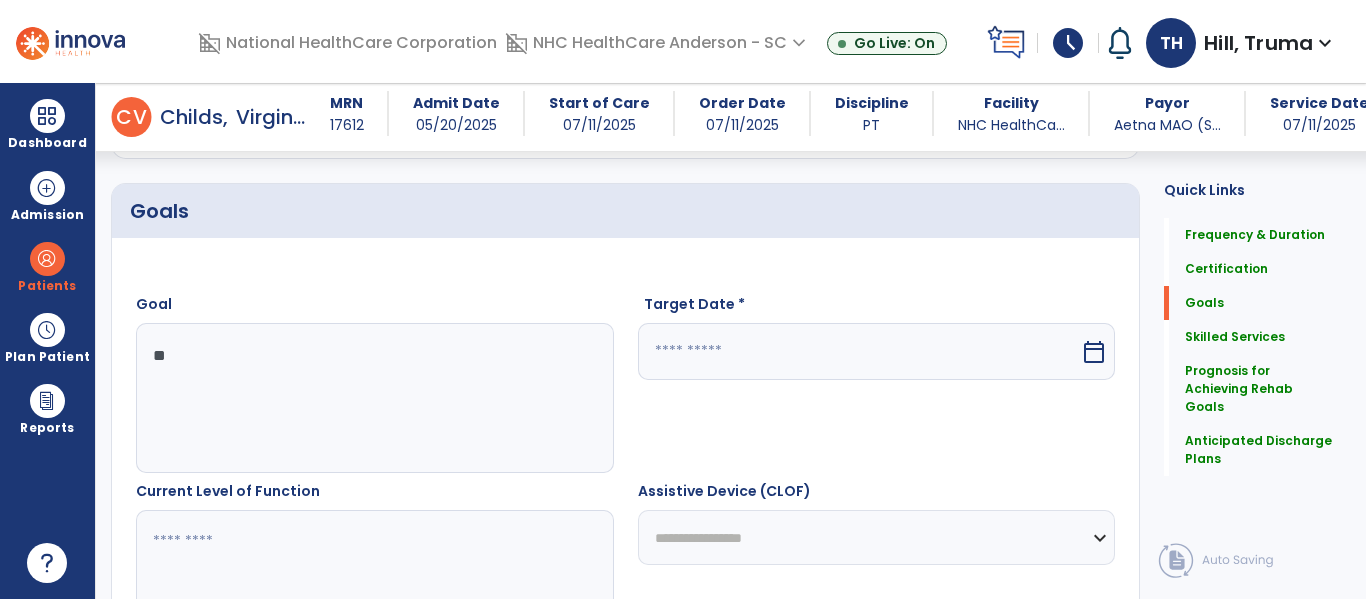 type on "*" 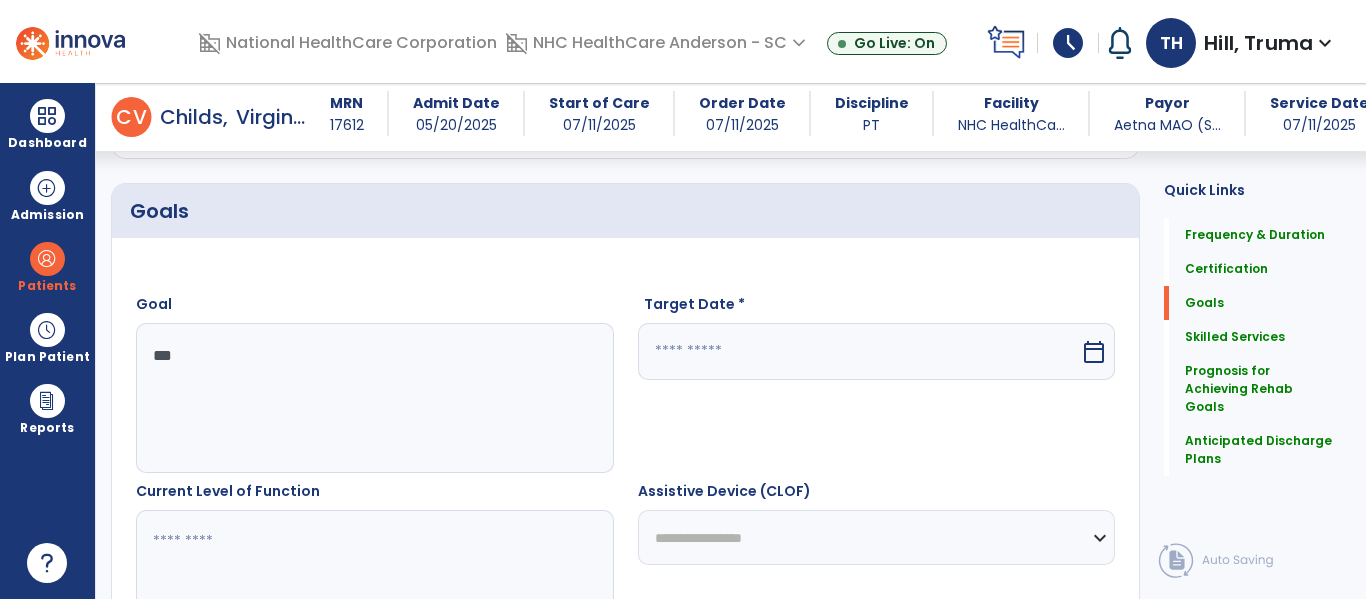 type on "***" 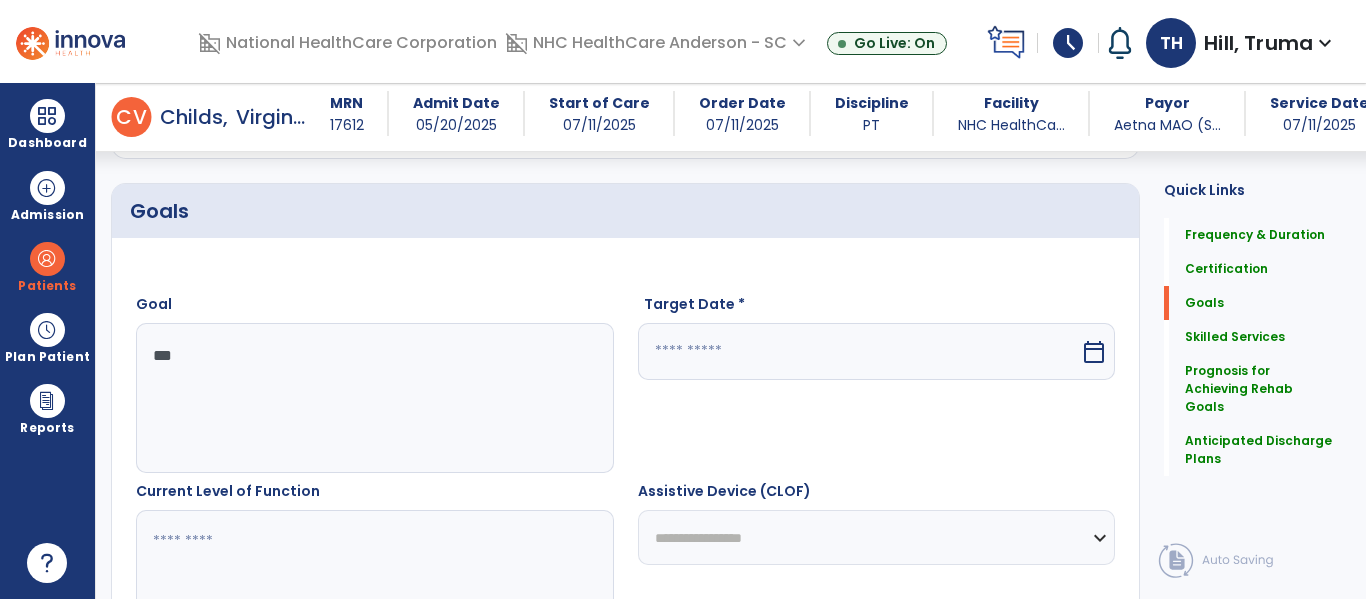 click at bounding box center [859, 351] 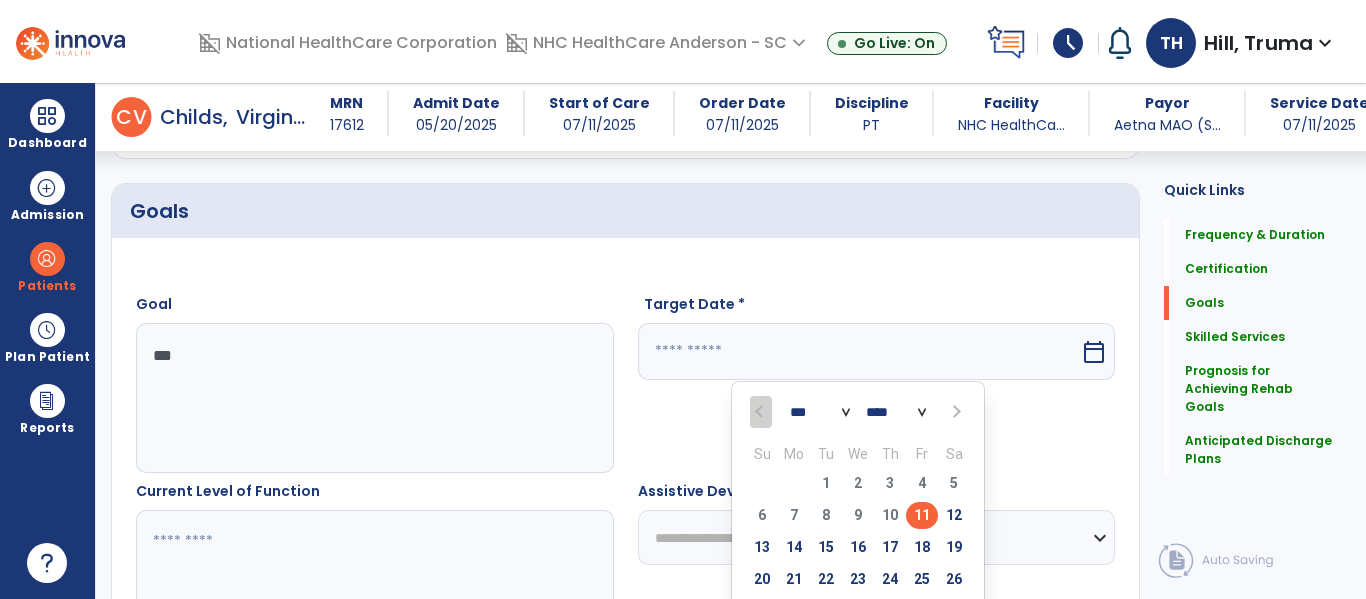 click at bounding box center [859, 351] 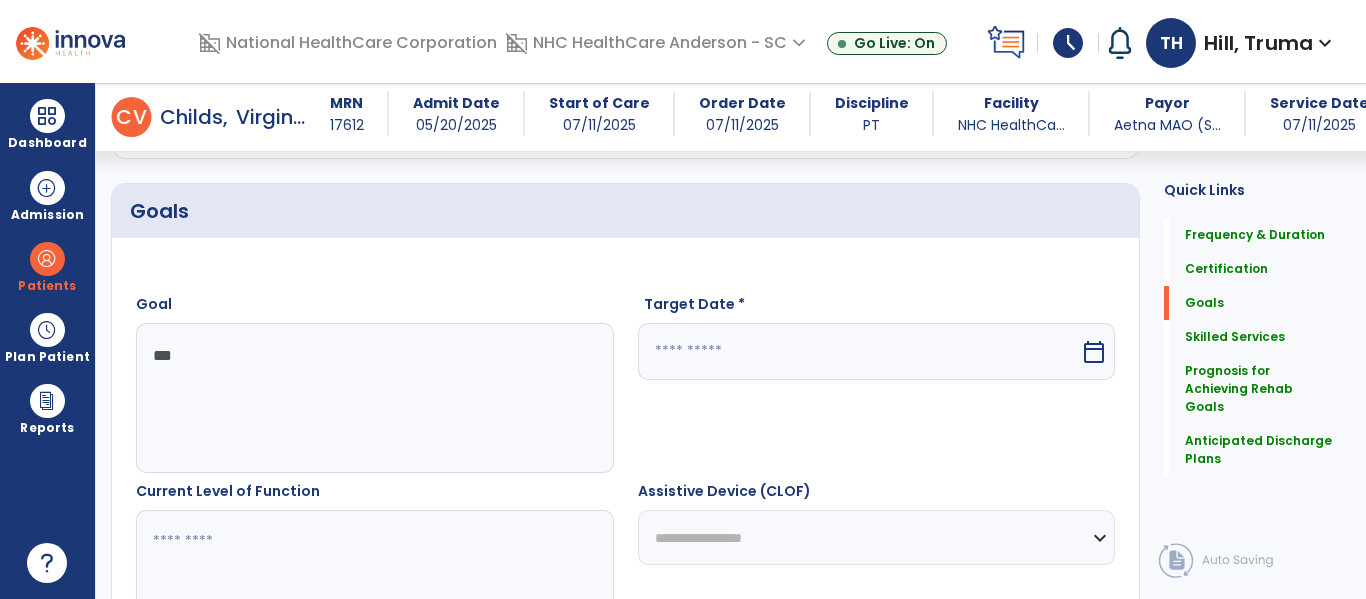 click at bounding box center [859, 351] 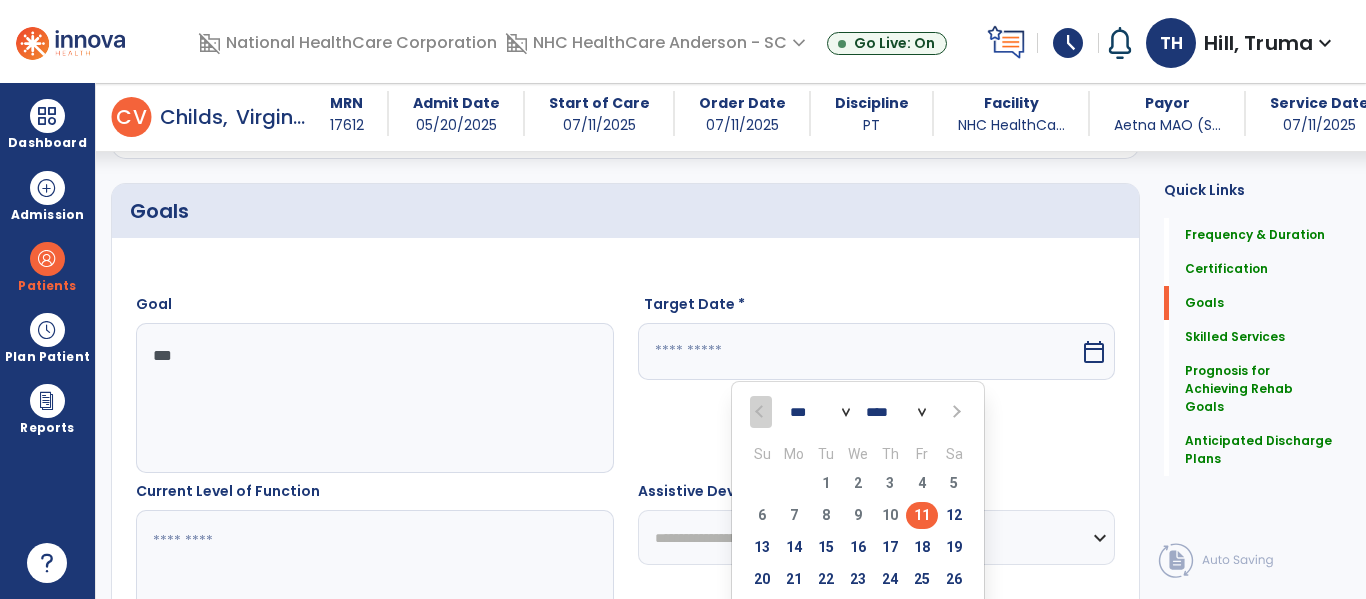 click on "*** *** *** ***" at bounding box center (820, 413) 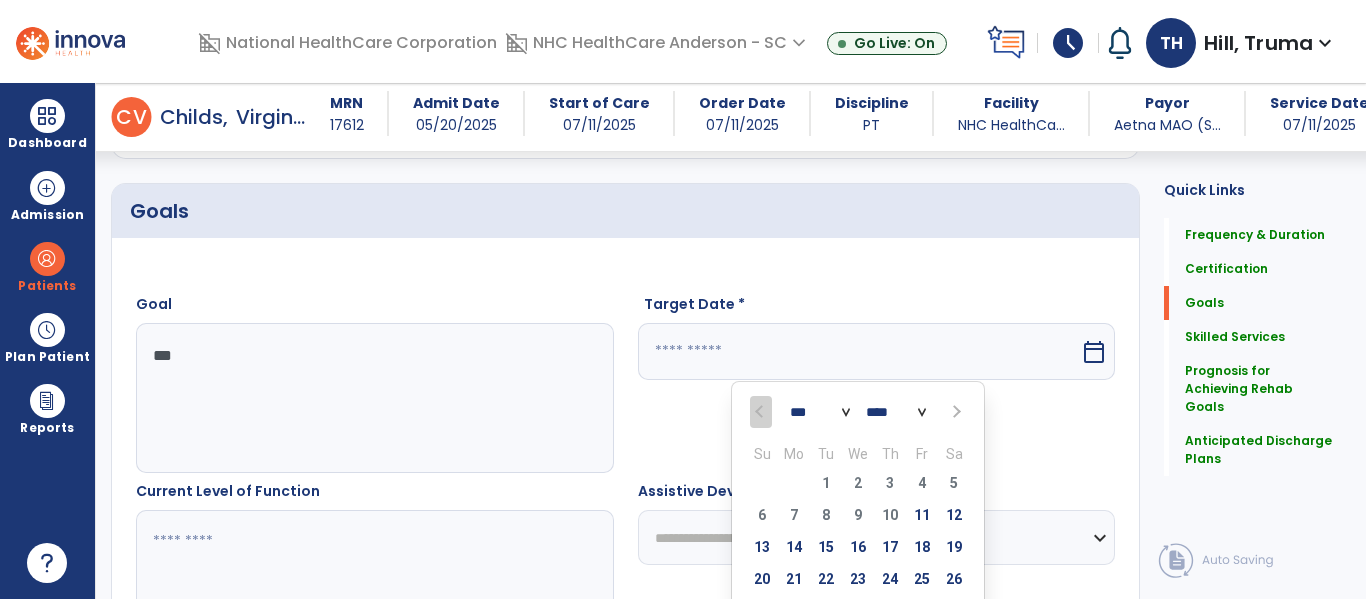 select on "*" 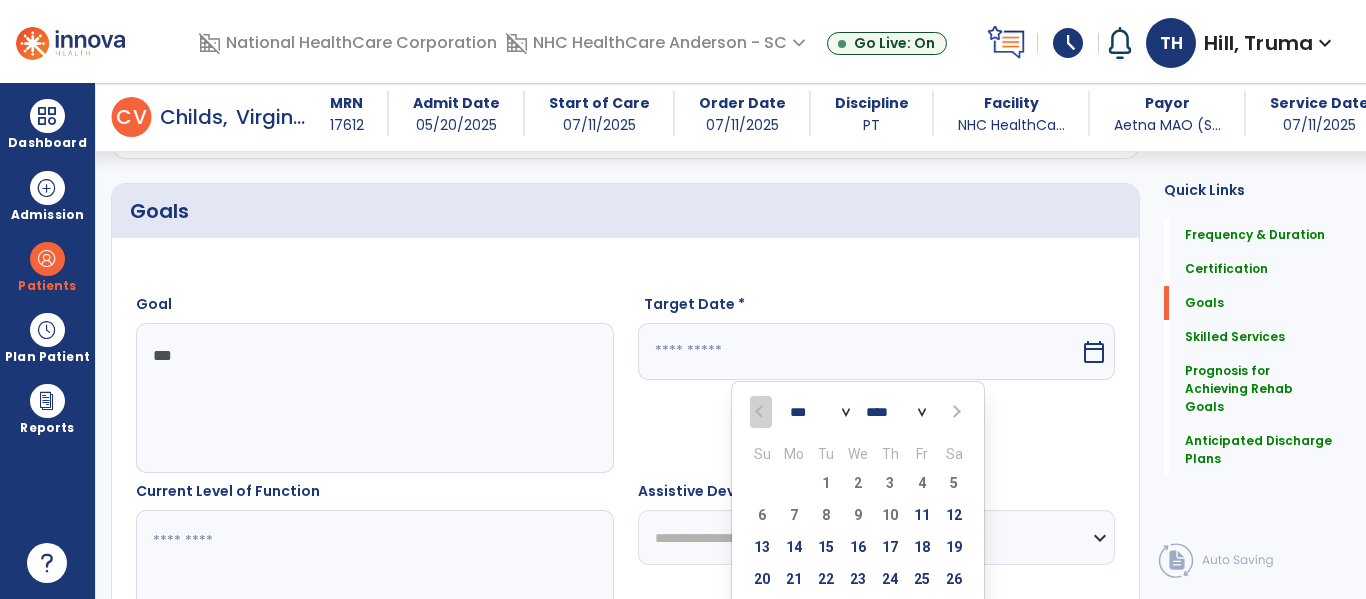 click on "*** *** *** ***" at bounding box center (820, 413) 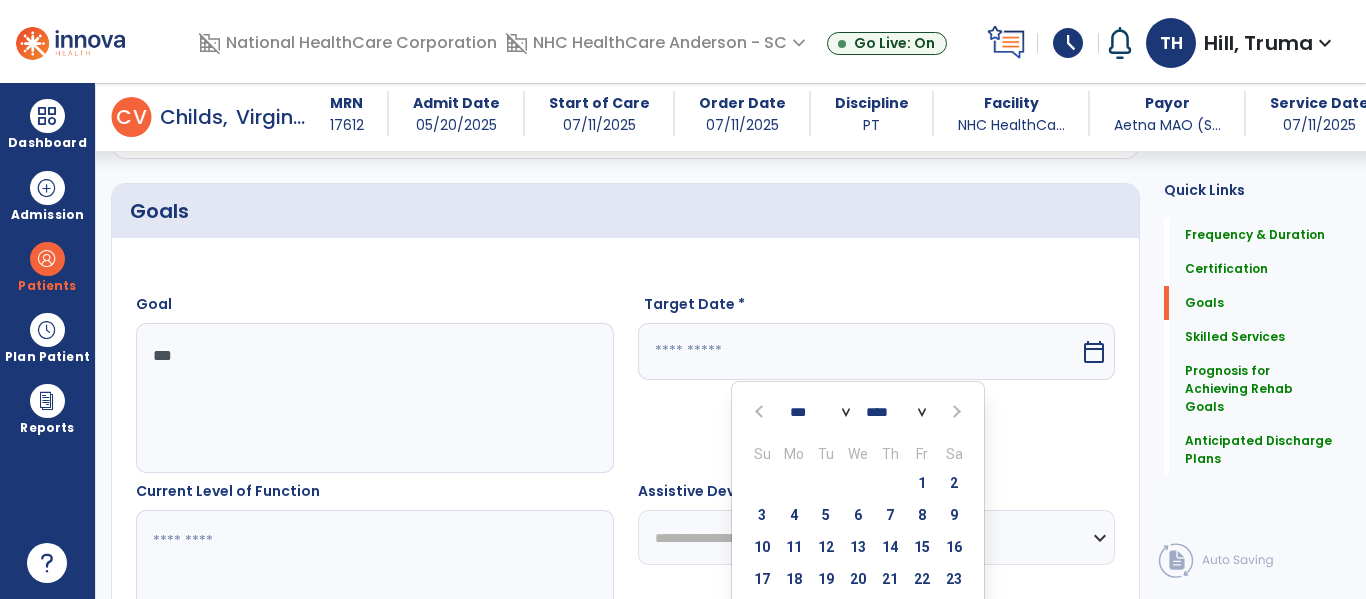 click on "8" at bounding box center (922, 515) 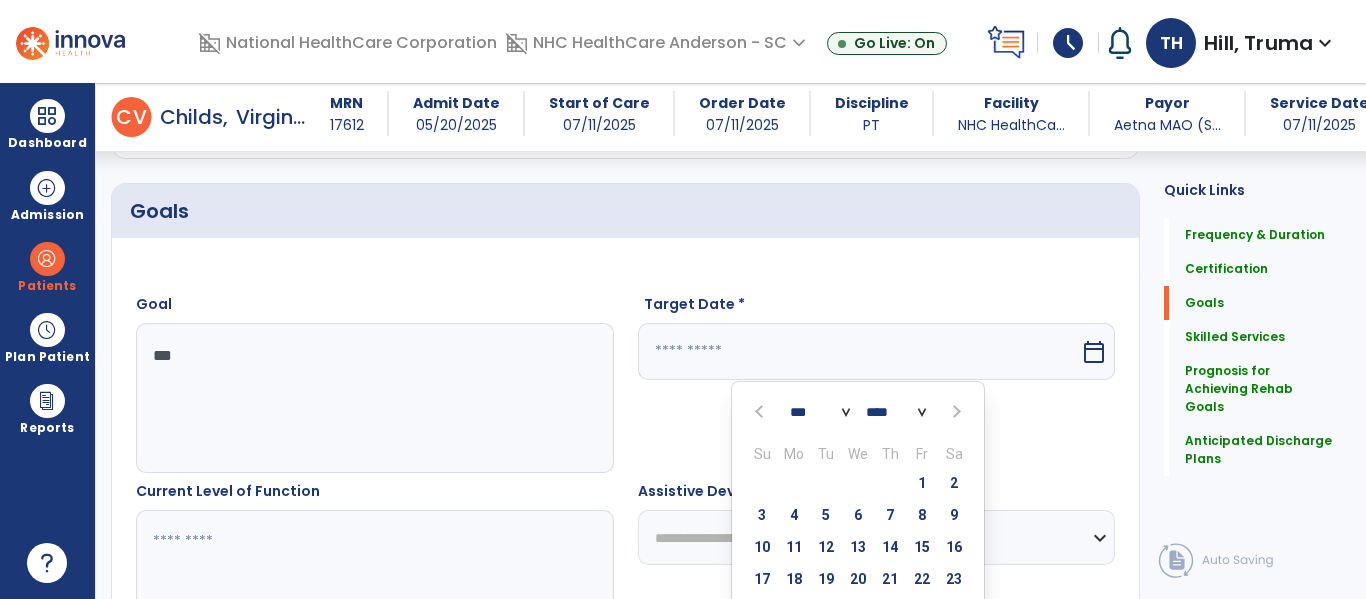type on "********" 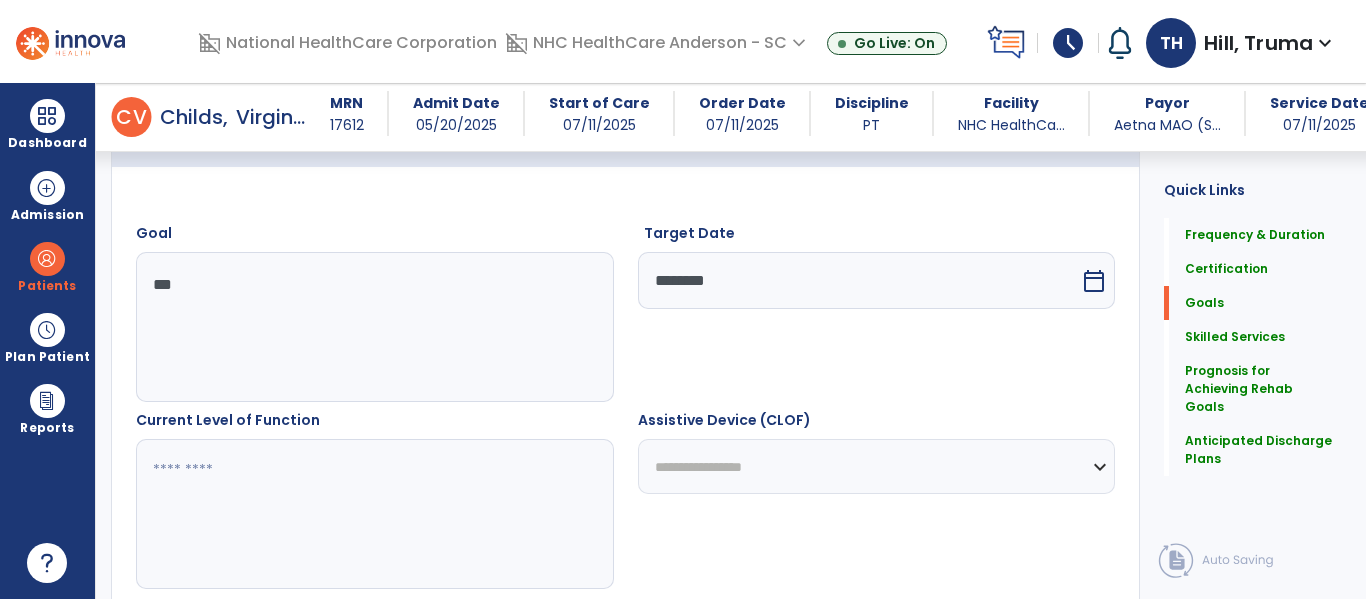 scroll, scrollTop: 633, scrollLeft: 0, axis: vertical 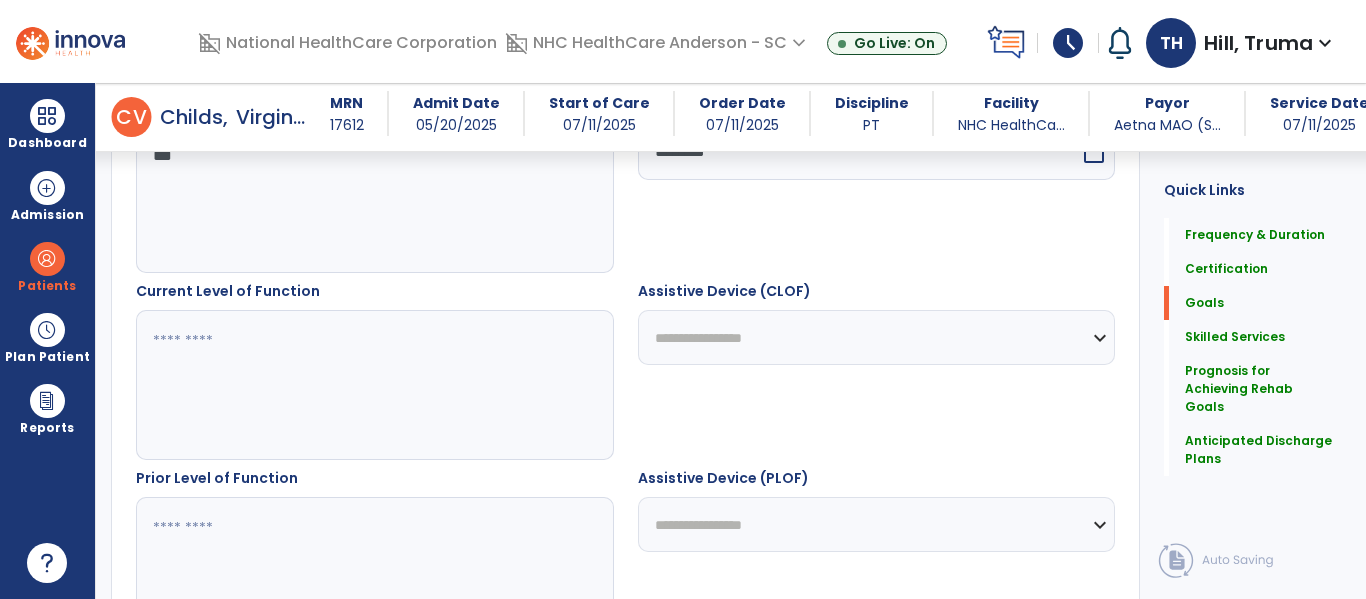 click at bounding box center (374, 385) 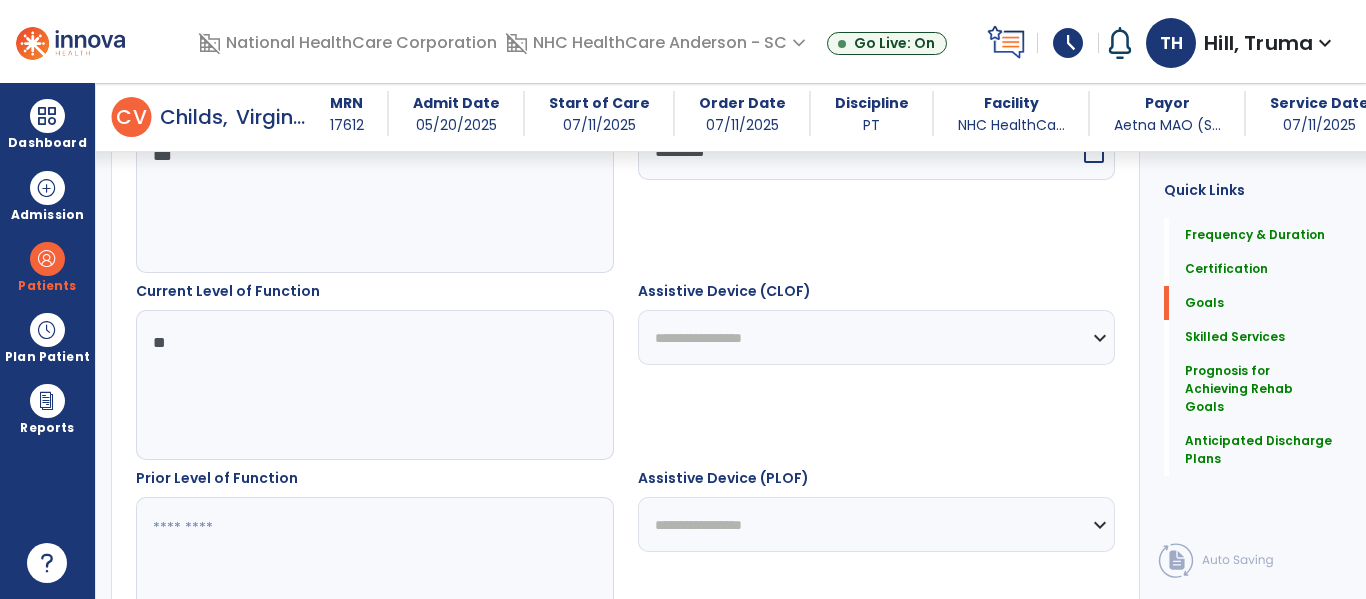 type on "*" 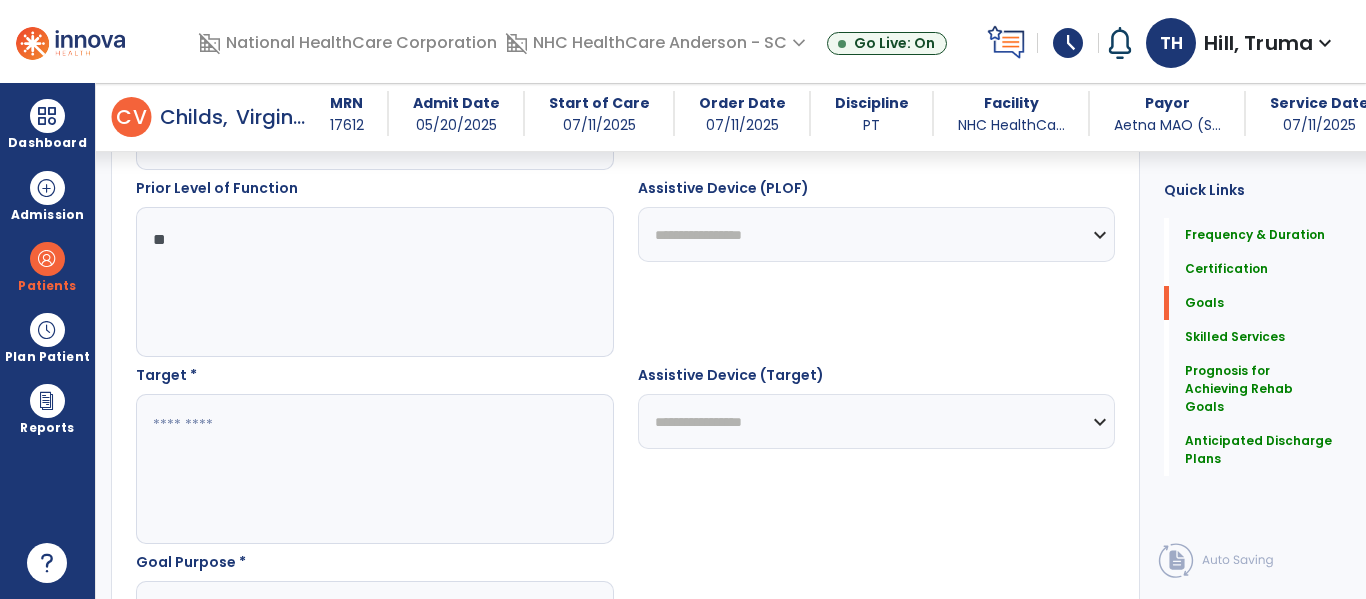 scroll, scrollTop: 933, scrollLeft: 0, axis: vertical 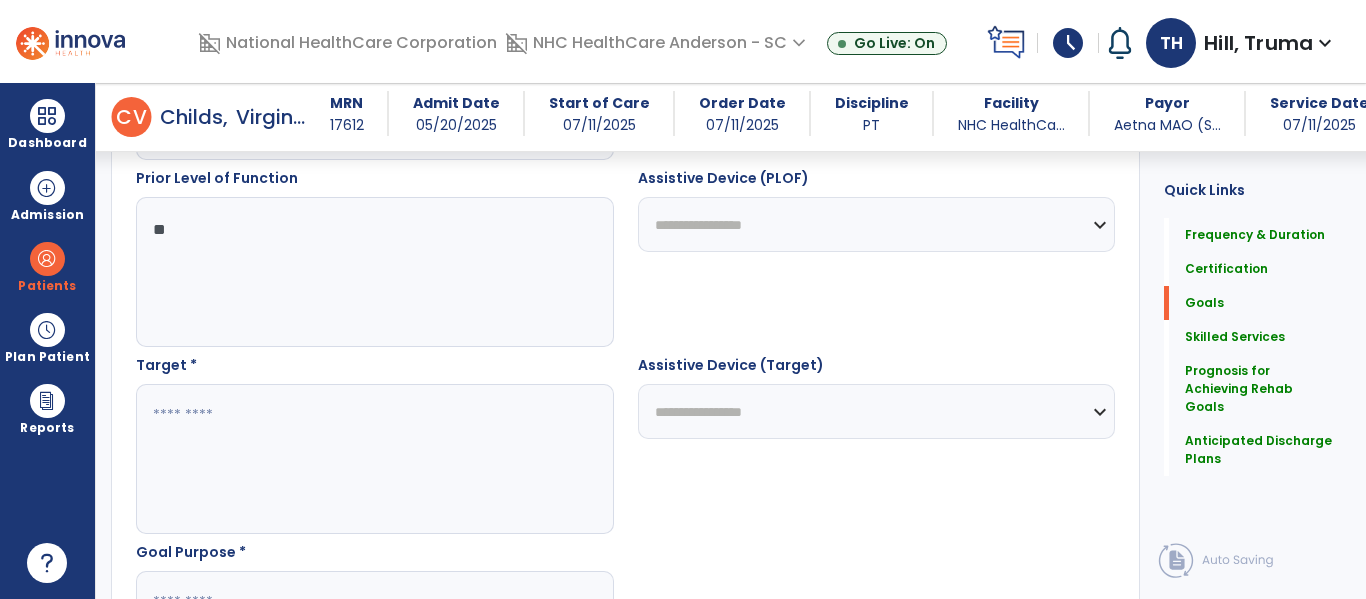 type on "**" 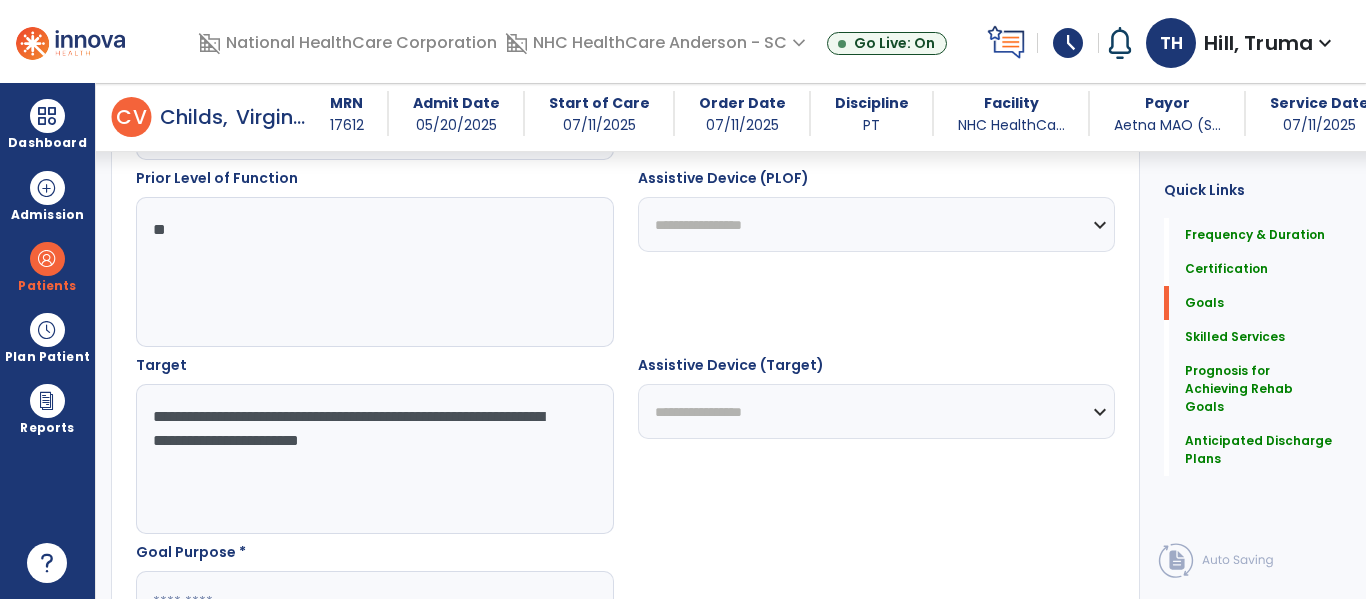 scroll, scrollTop: 1133, scrollLeft: 0, axis: vertical 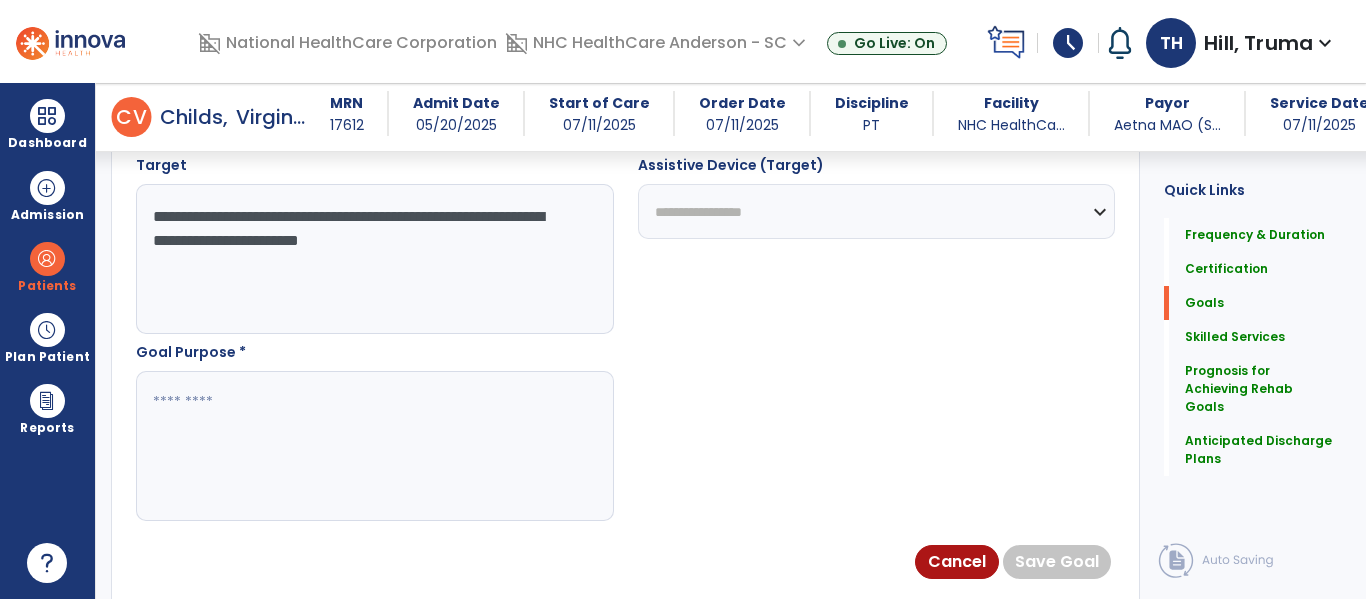 type on "**********" 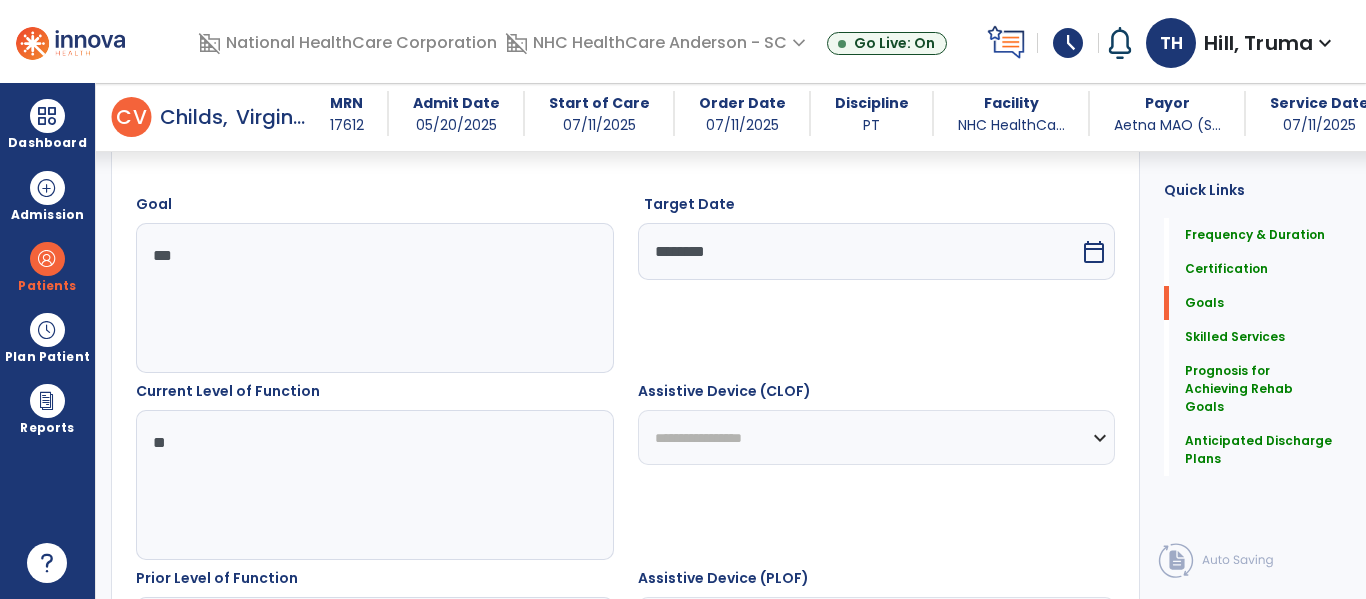 scroll, scrollTop: 0, scrollLeft: 0, axis: both 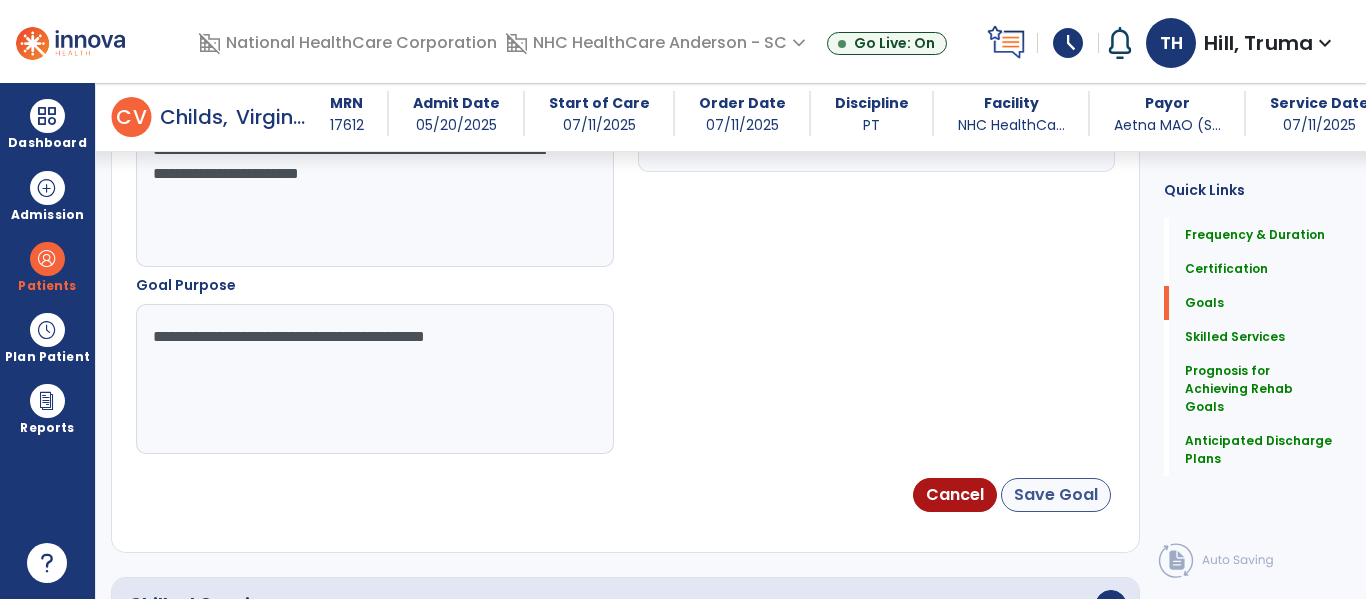 type on "**********" 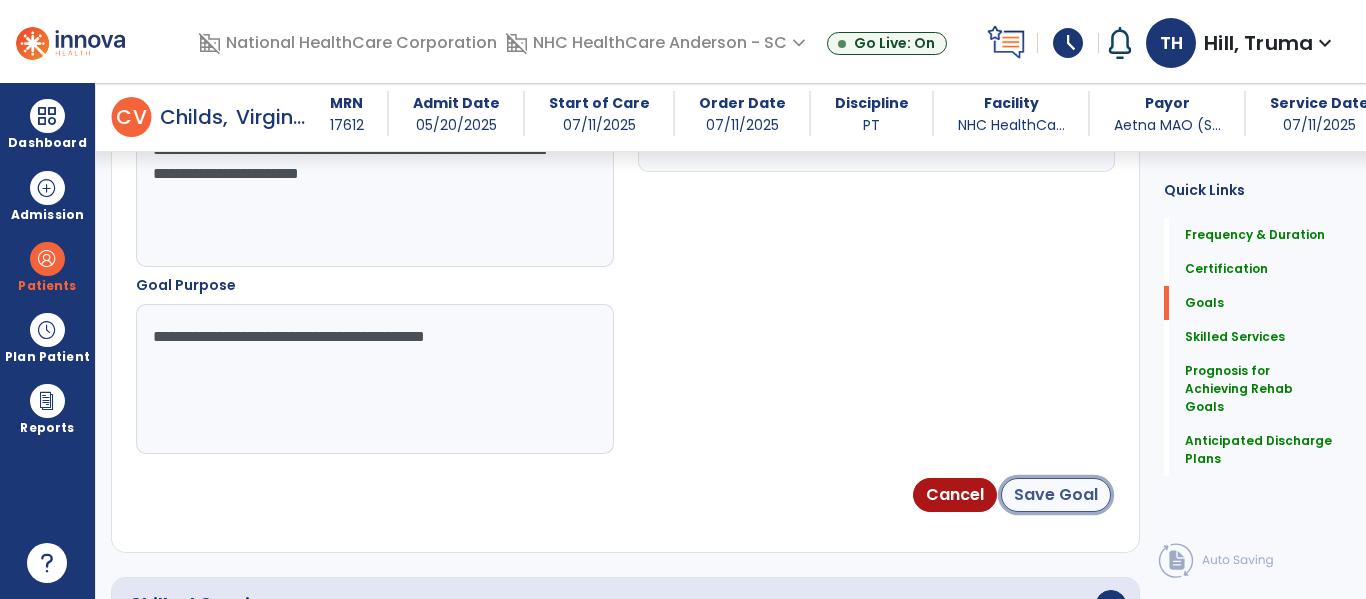 click on "Save Goal" at bounding box center [1056, 495] 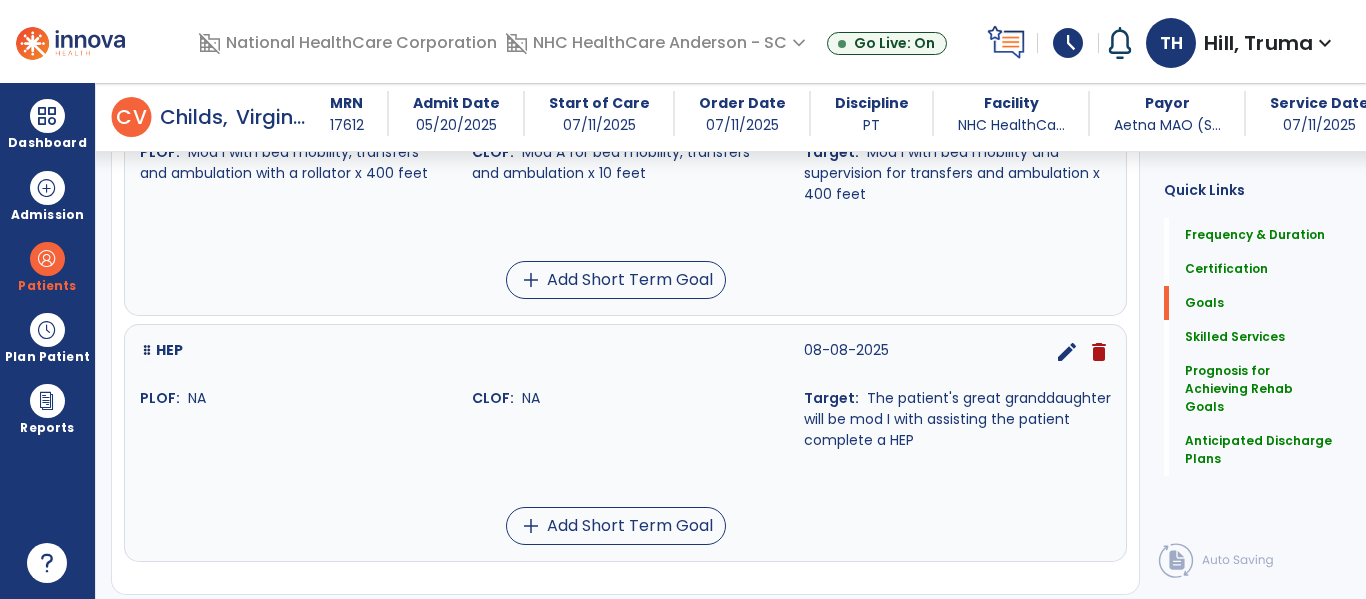 scroll, scrollTop: 621, scrollLeft: 0, axis: vertical 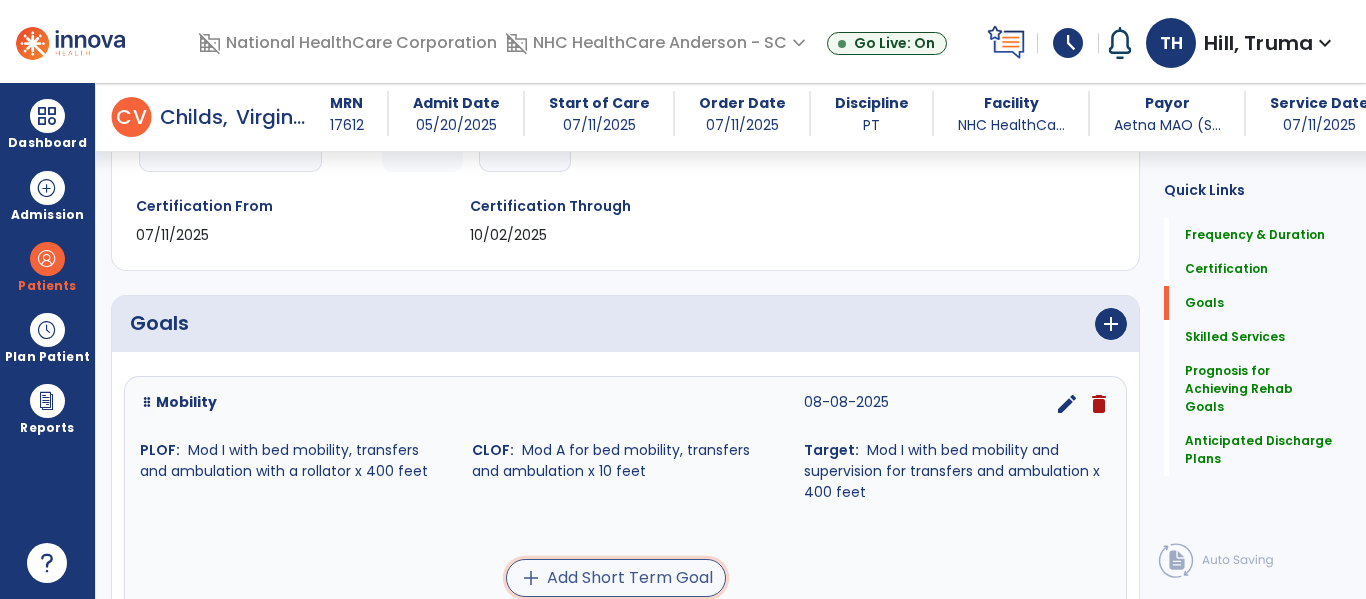 click on "add  Add Short Term Goal" at bounding box center (616, 578) 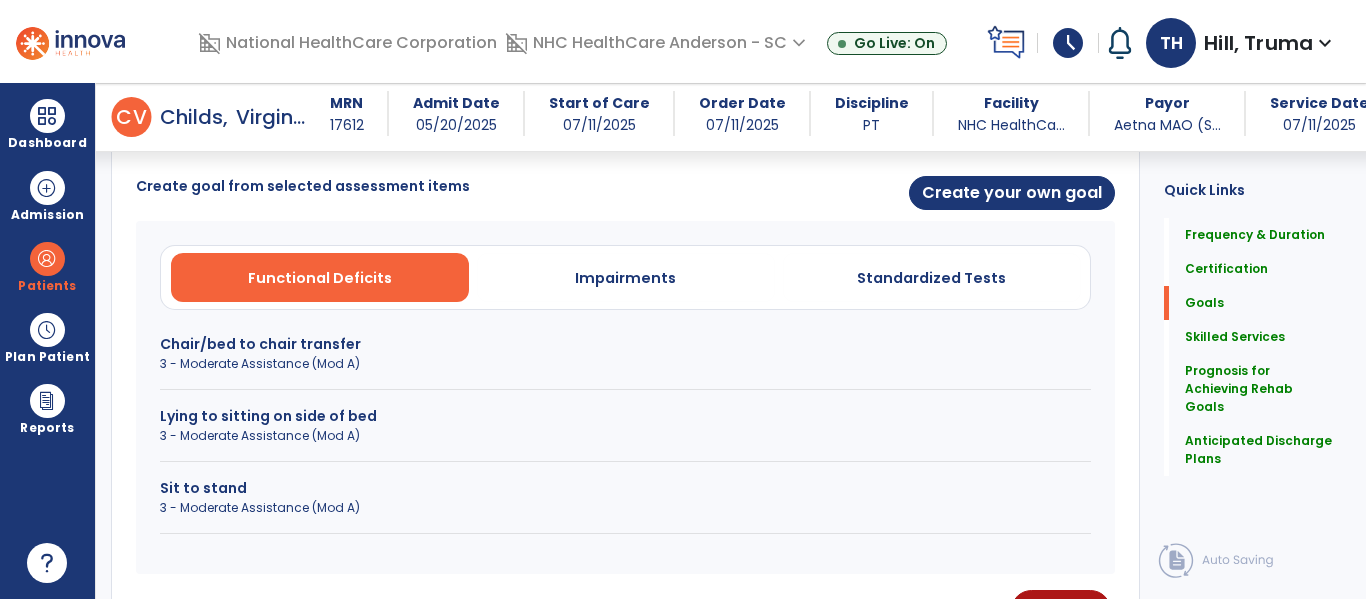scroll, scrollTop: 521, scrollLeft: 0, axis: vertical 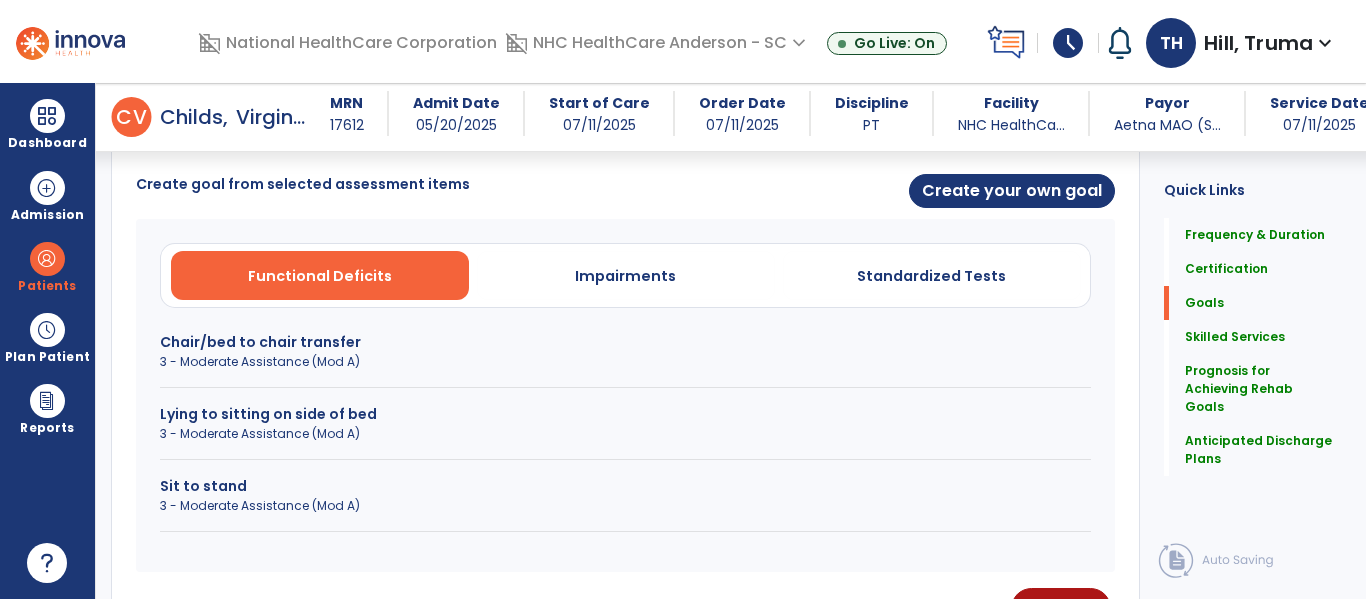 click on "Lying to sitting on side of bed" at bounding box center [625, 414] 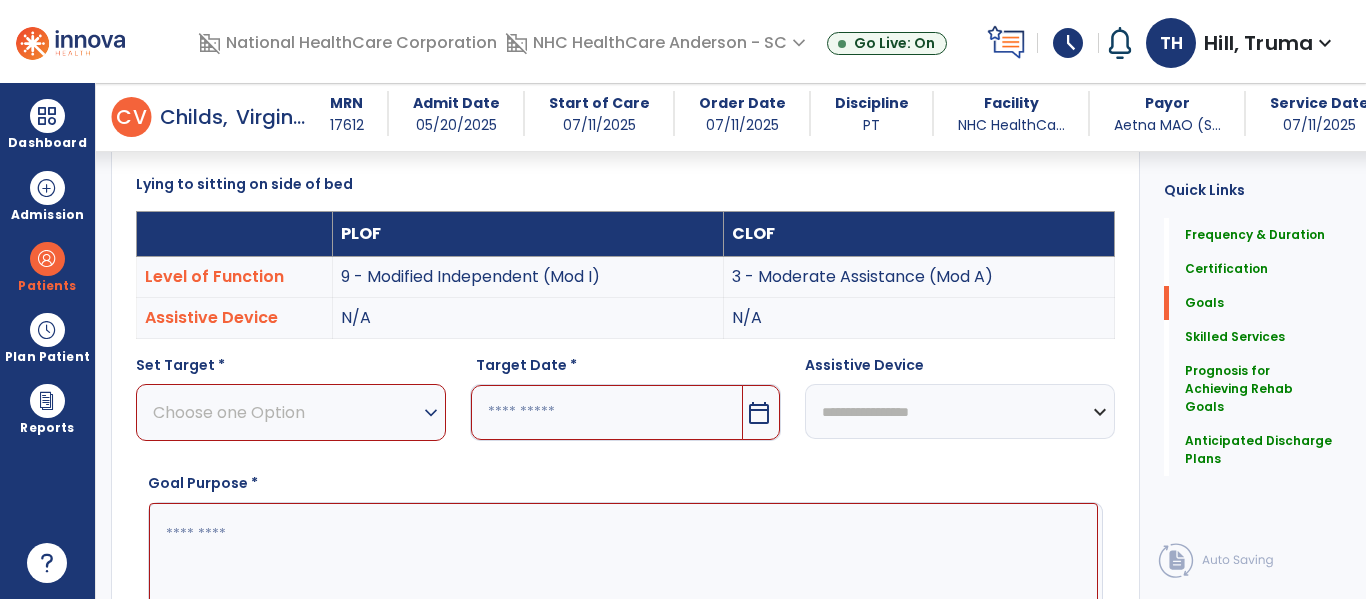 click on "expand_more" at bounding box center (431, 413) 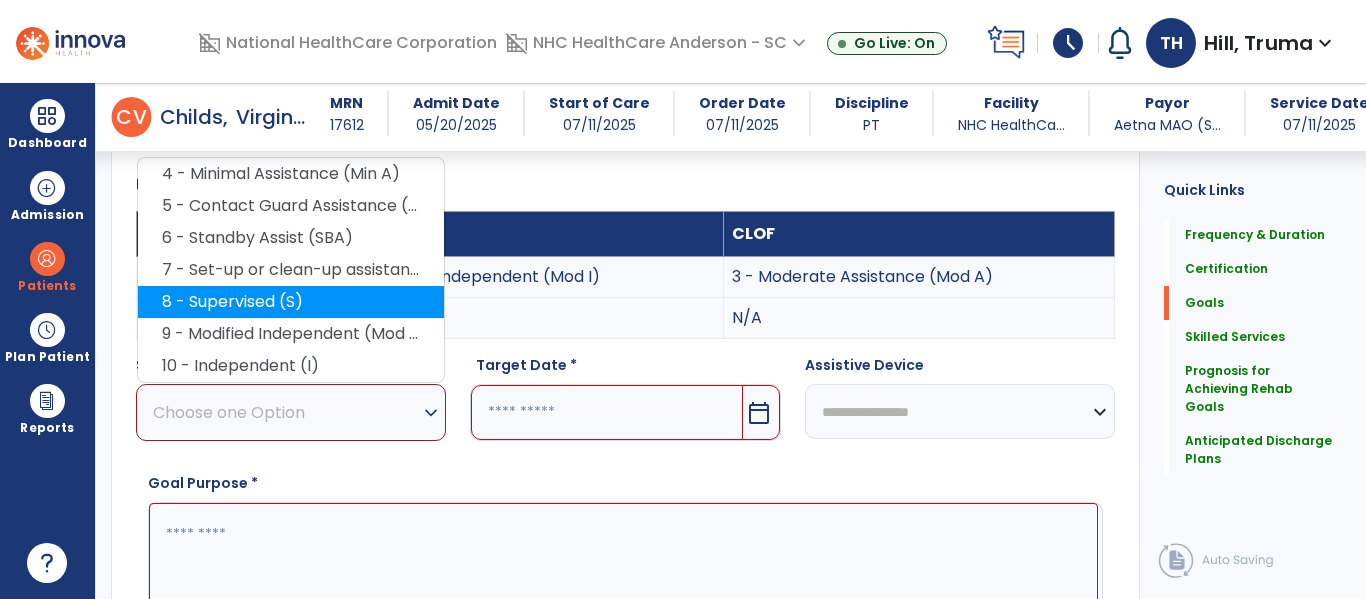 click on "8 - Supervised (S)" at bounding box center [291, 302] 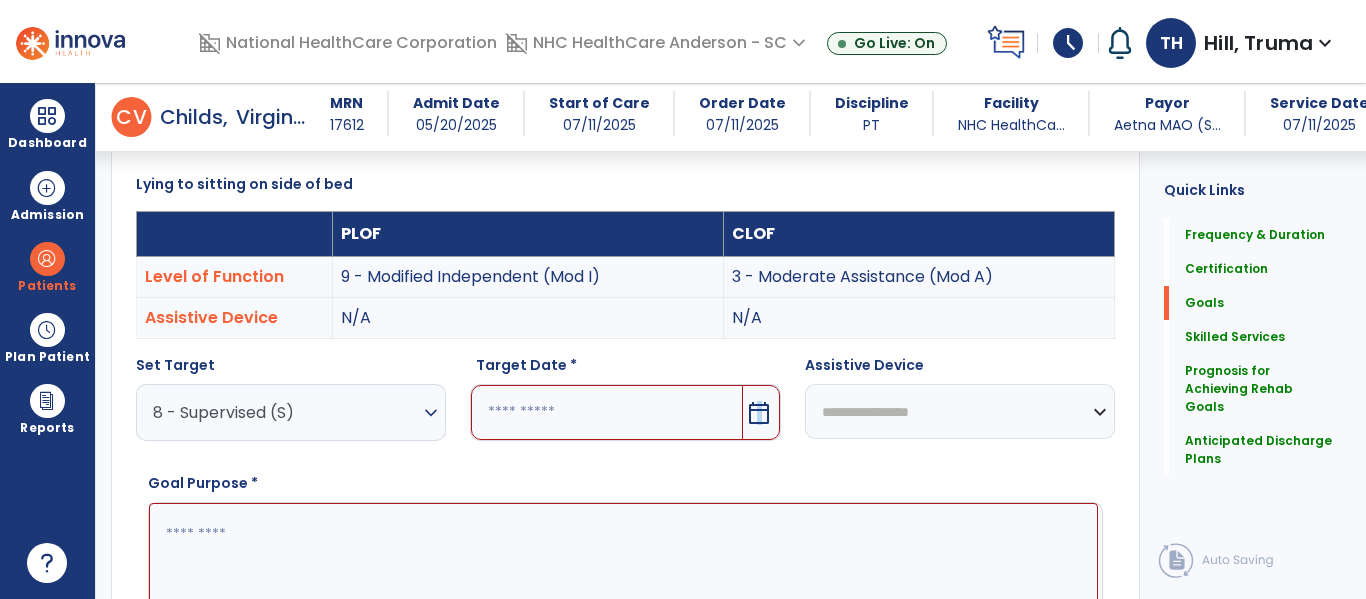 click on "calendar_today" at bounding box center [759, 413] 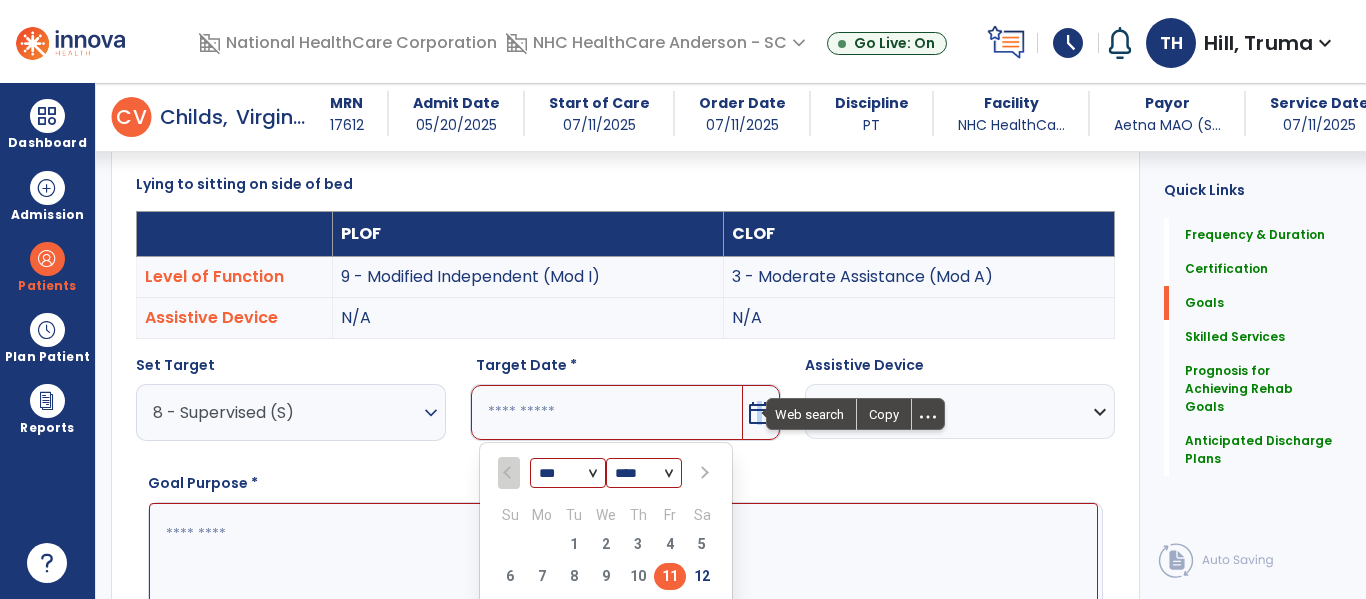 click on "*** *** *** ***" at bounding box center [568, 474] 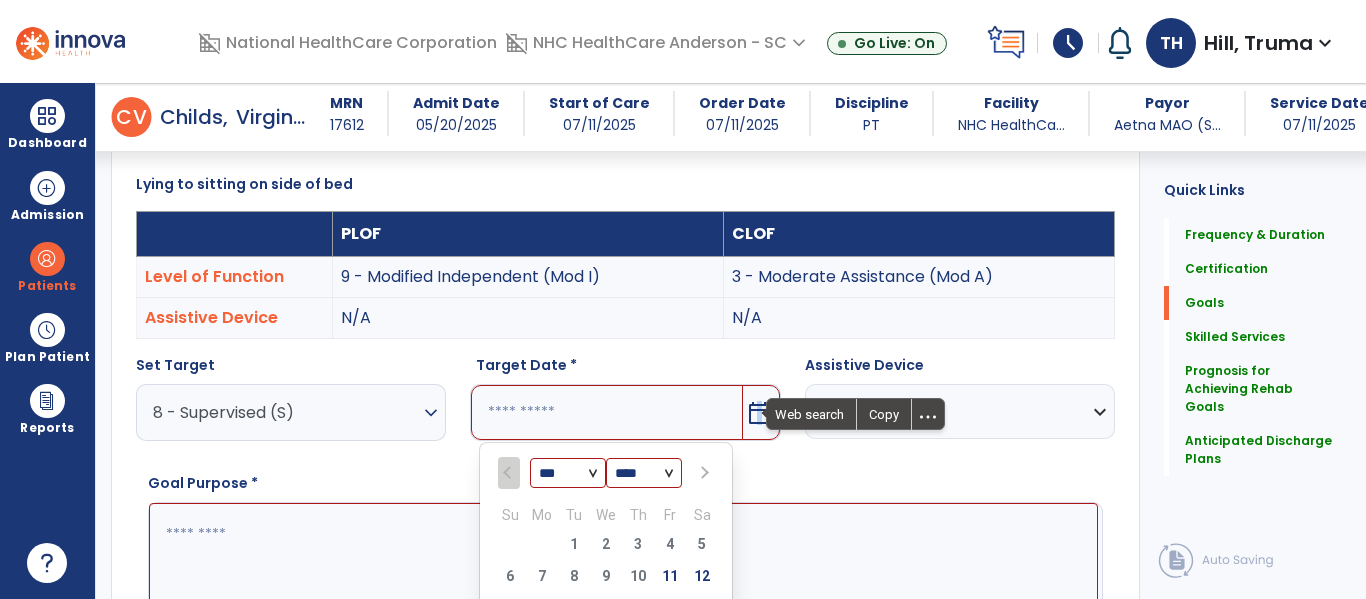 select on "*" 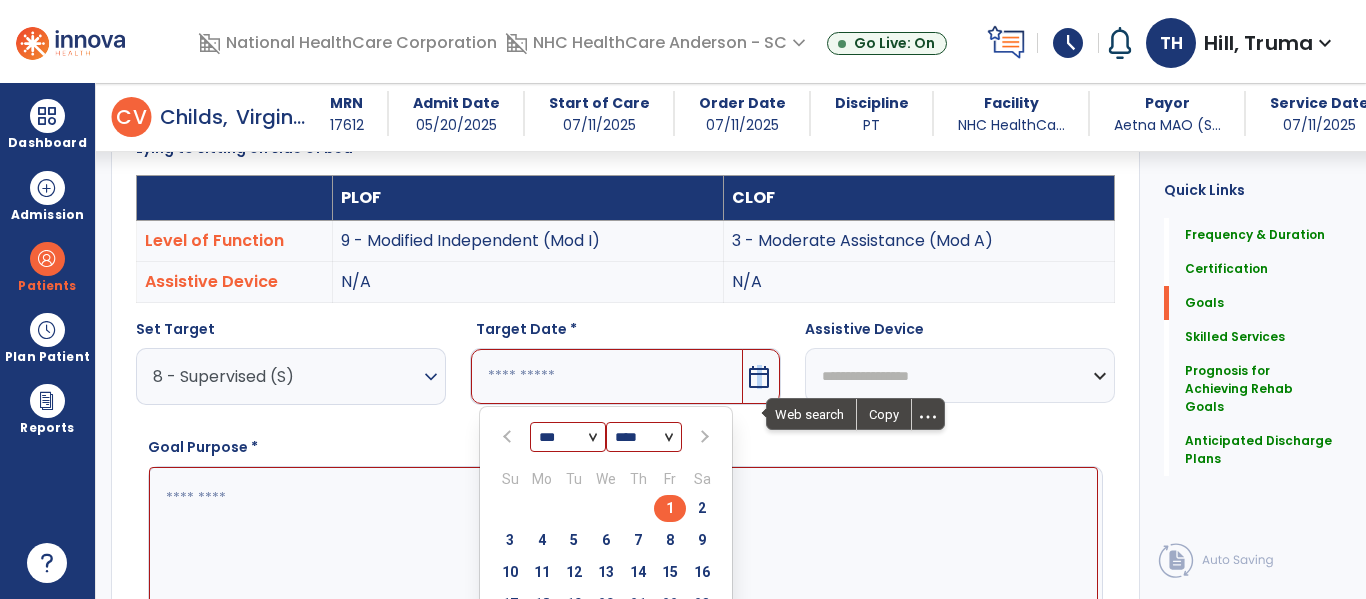 scroll, scrollTop: 621, scrollLeft: 0, axis: vertical 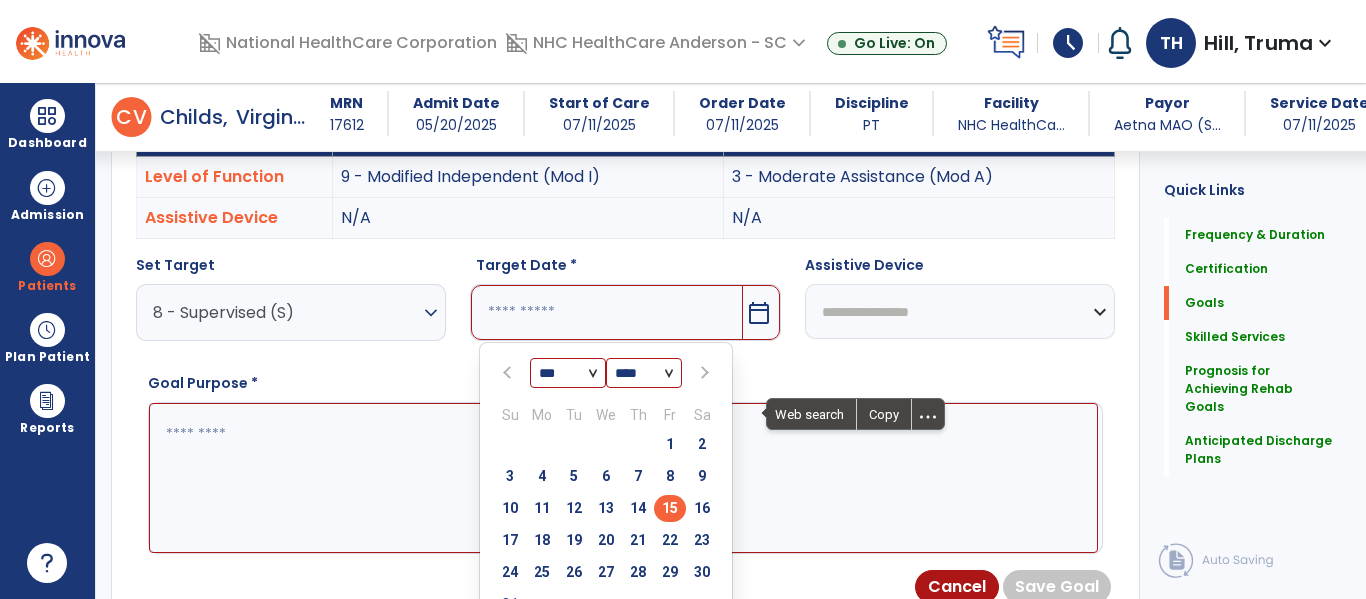 click on "15" at bounding box center (670, 508) 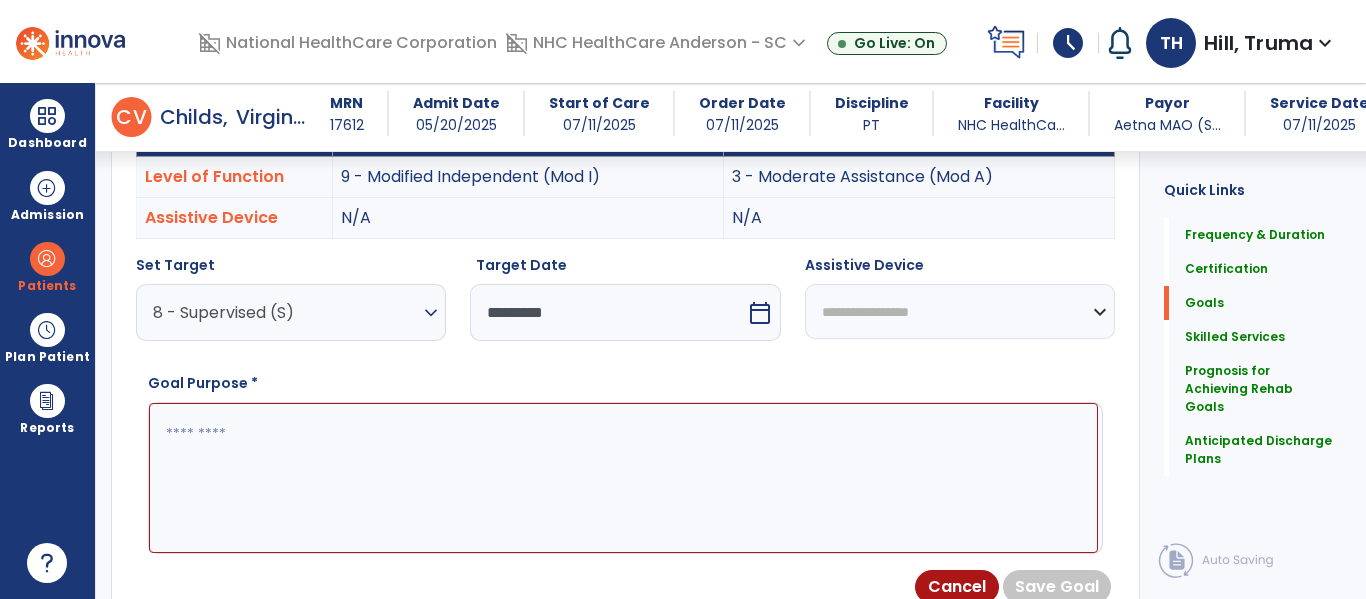 click at bounding box center (623, 478) 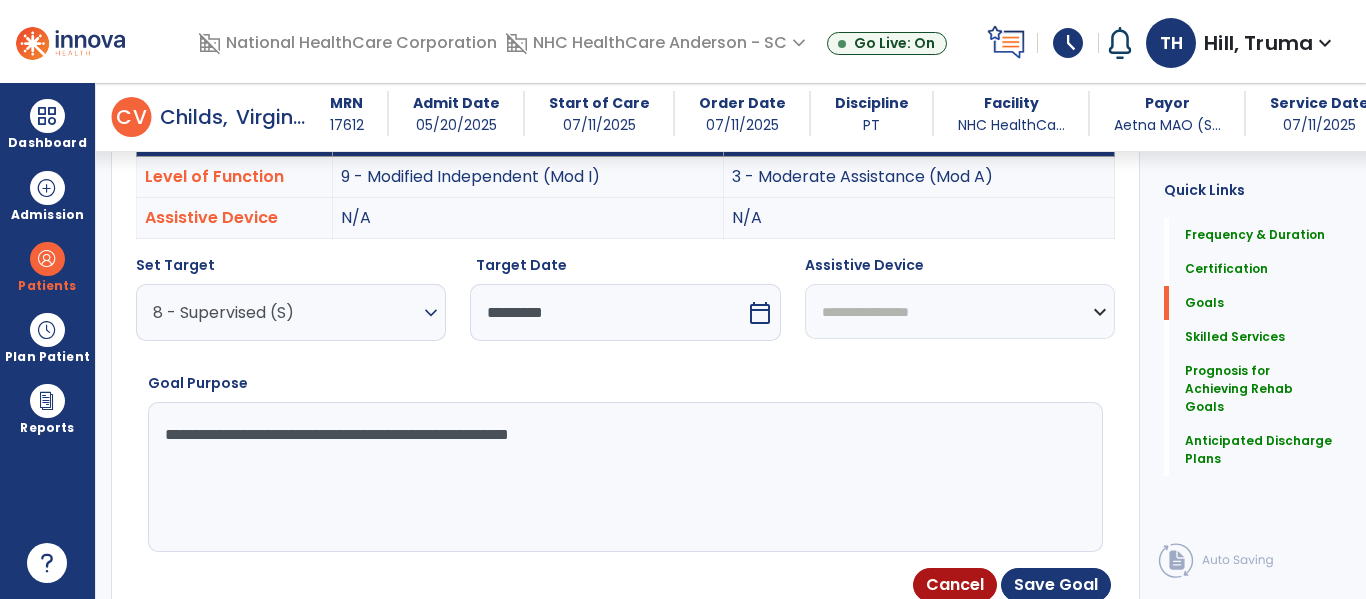 drag, startPoint x: 226, startPoint y: 461, endPoint x: 0, endPoint y: 495, distance: 228.54321 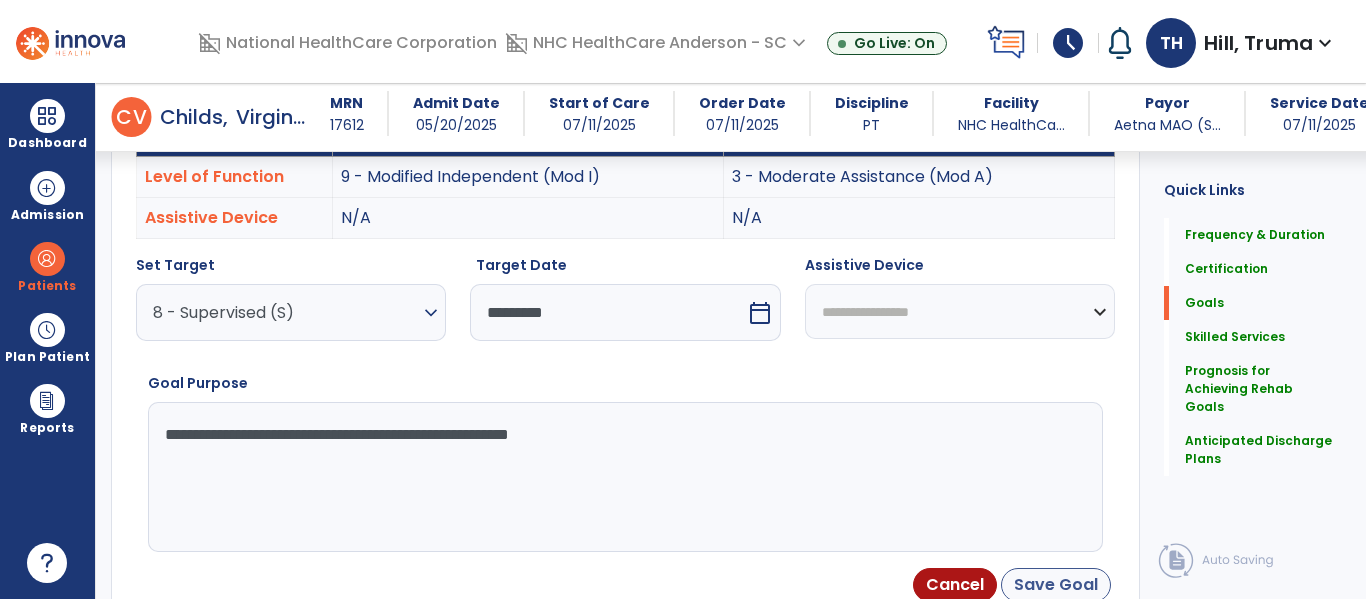 type on "**********" 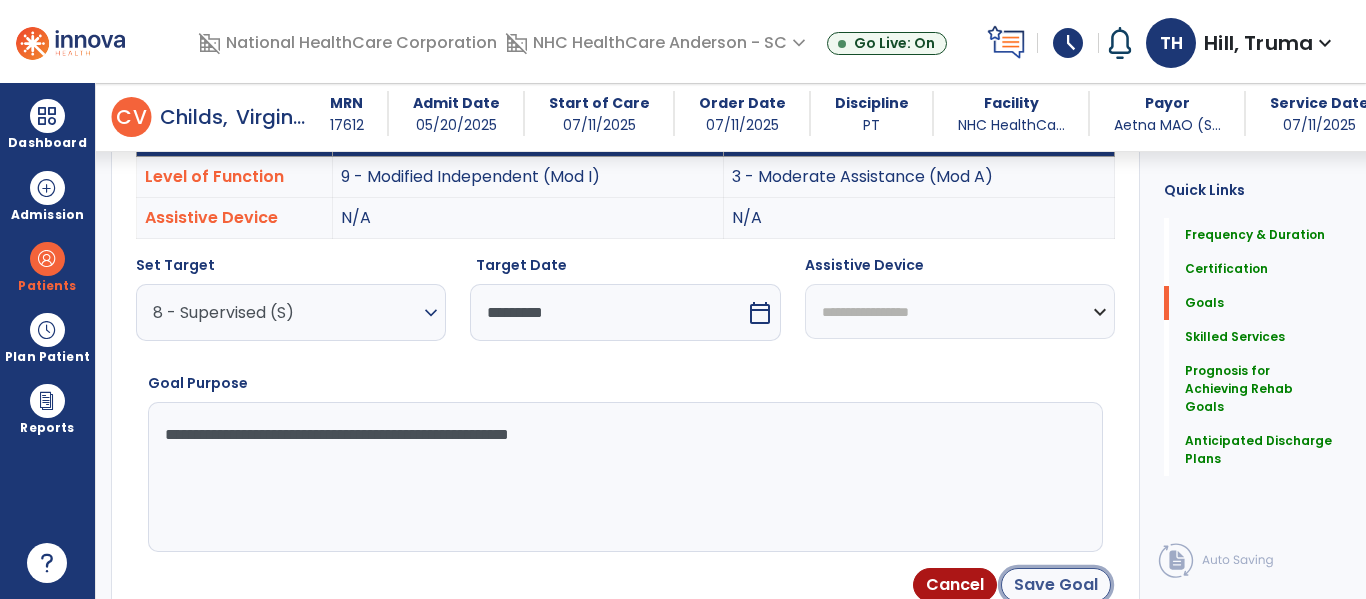 click on "Save Goal" at bounding box center [1056, 585] 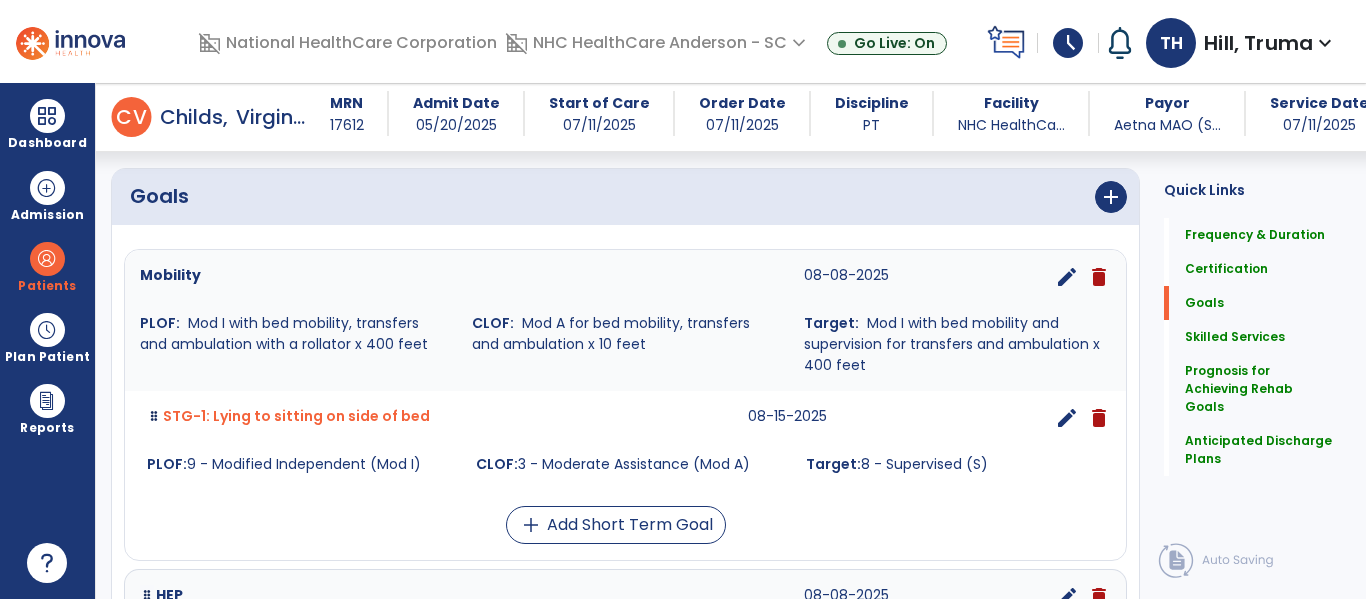 scroll, scrollTop: 423, scrollLeft: 0, axis: vertical 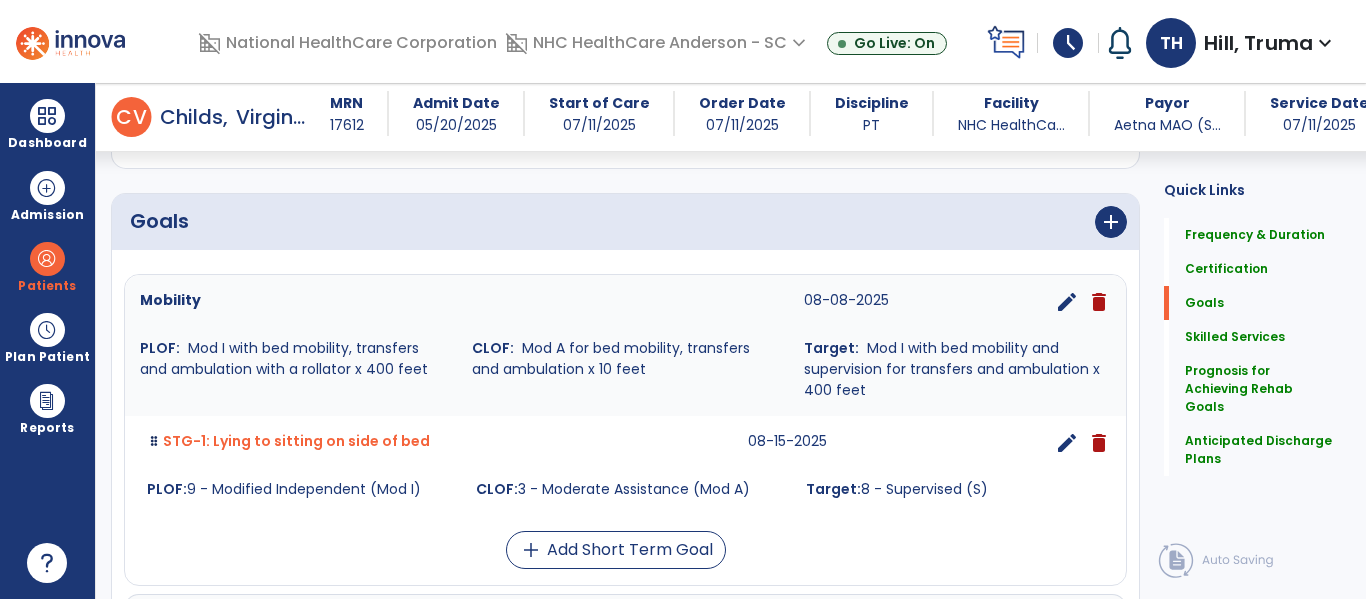 click on "edit" at bounding box center (1067, 302) 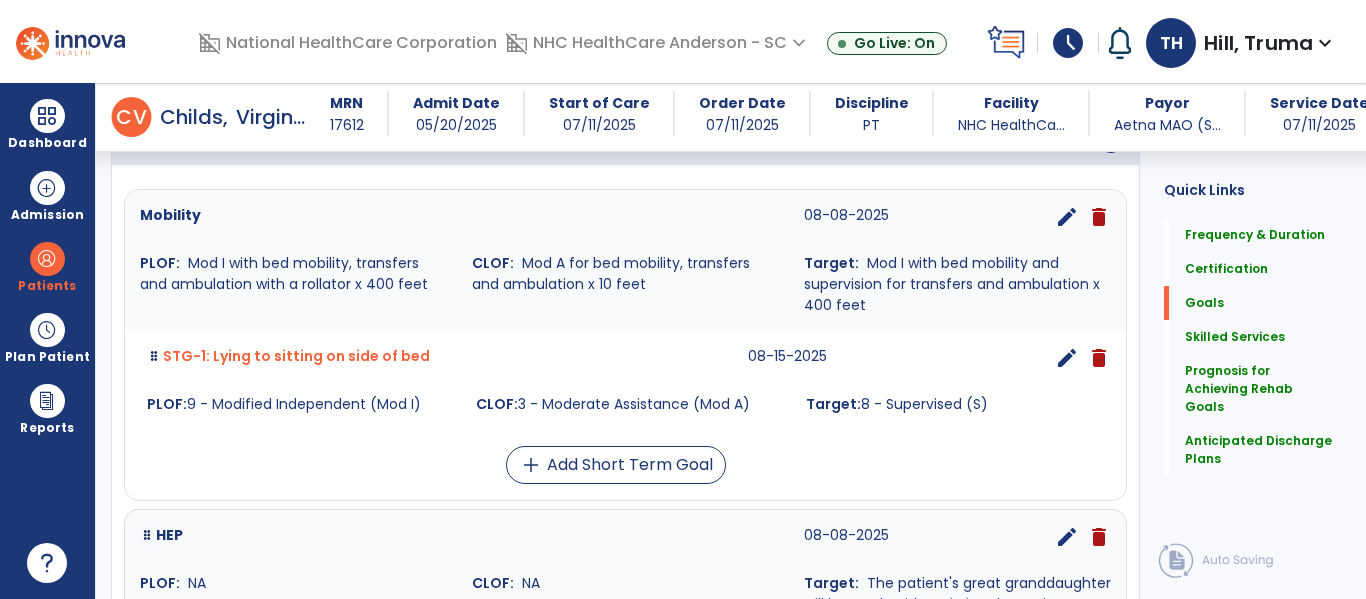 select on "**********" 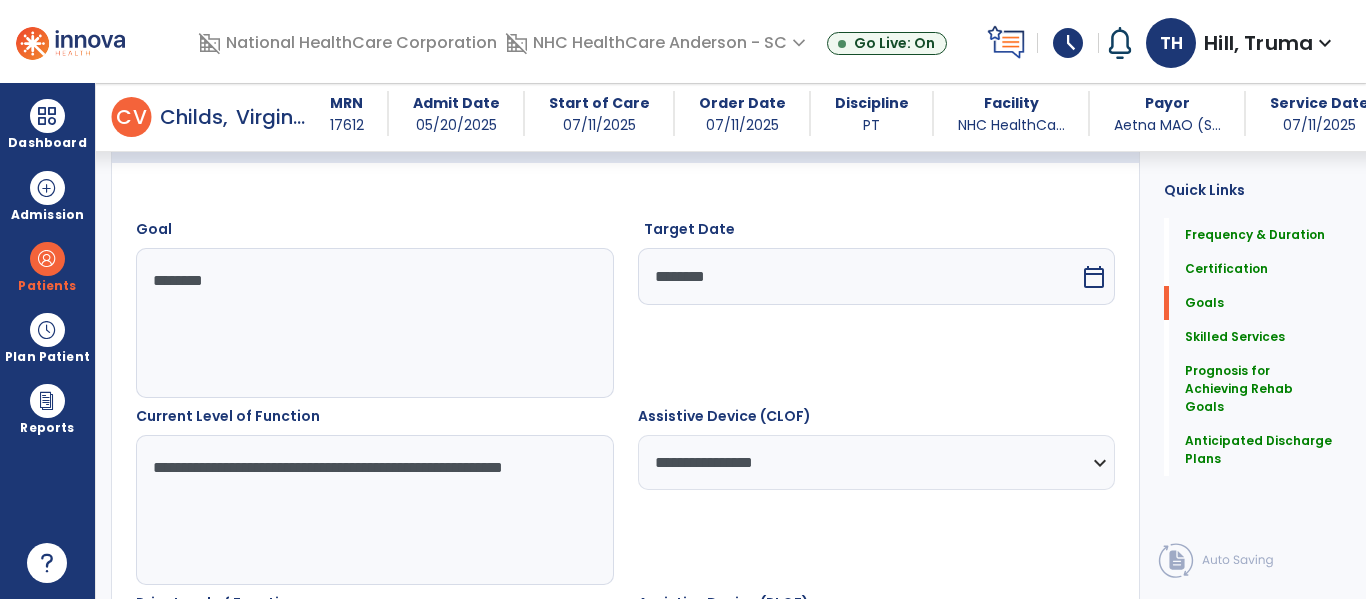 scroll, scrollTop: 535, scrollLeft: 0, axis: vertical 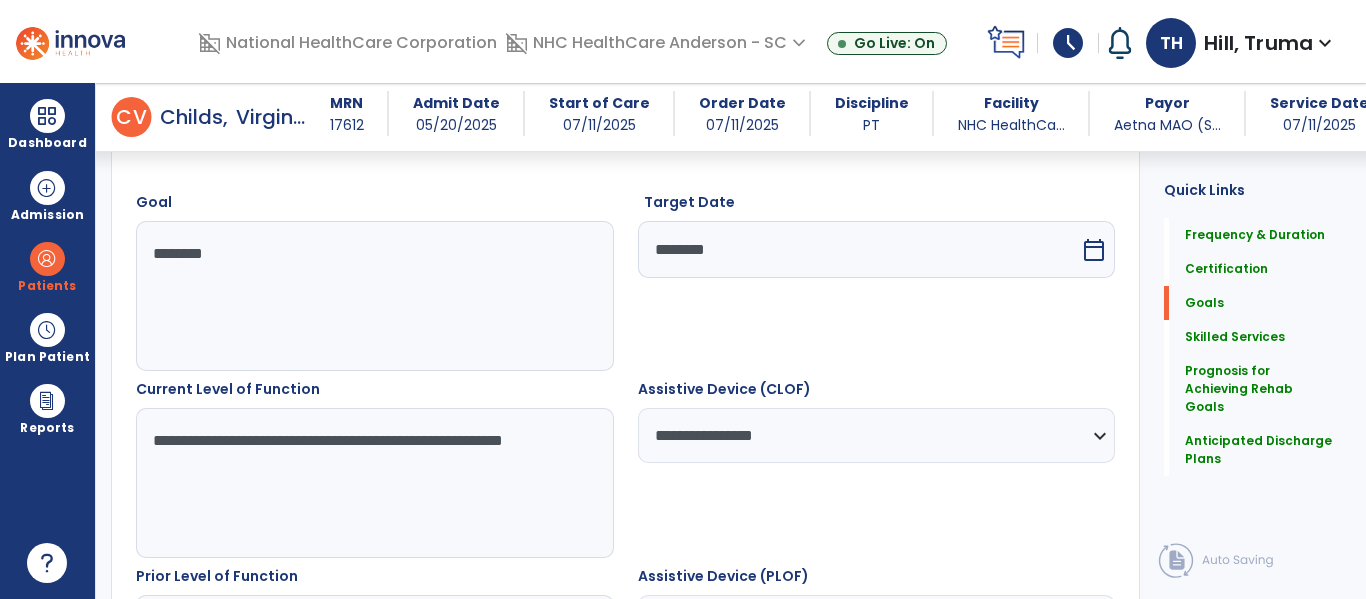 click on "********" at bounding box center [859, 249] 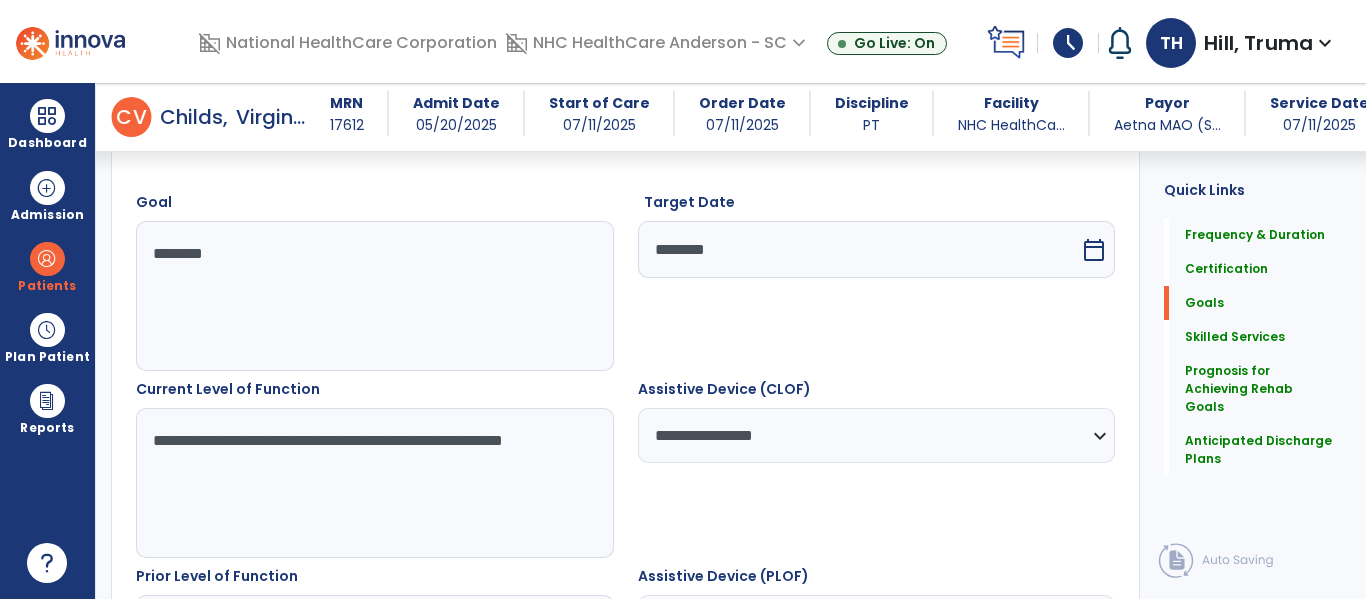 select on "*" 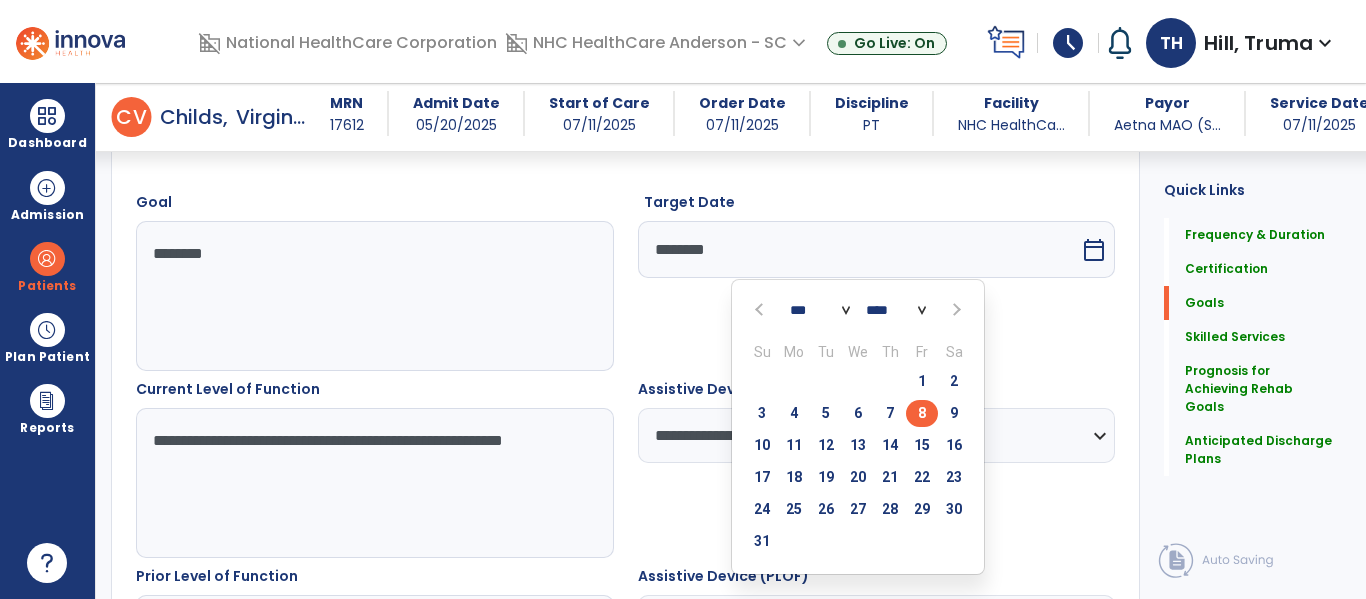 click on "22" at bounding box center [922, 477] 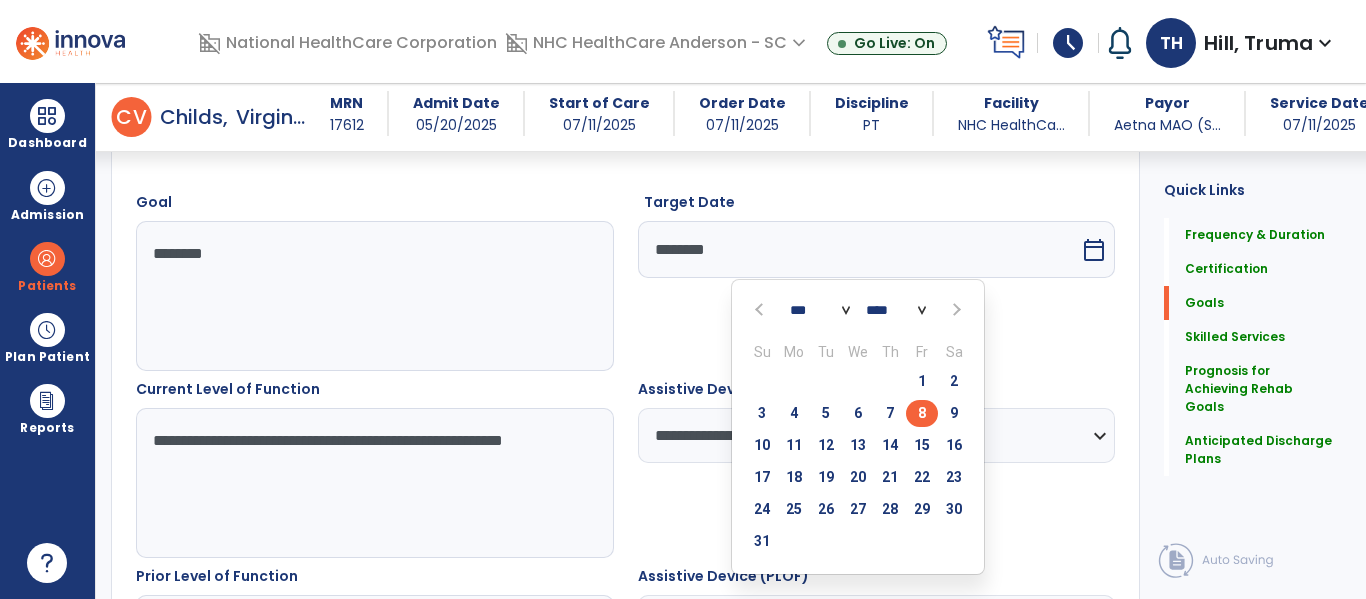 type on "*********" 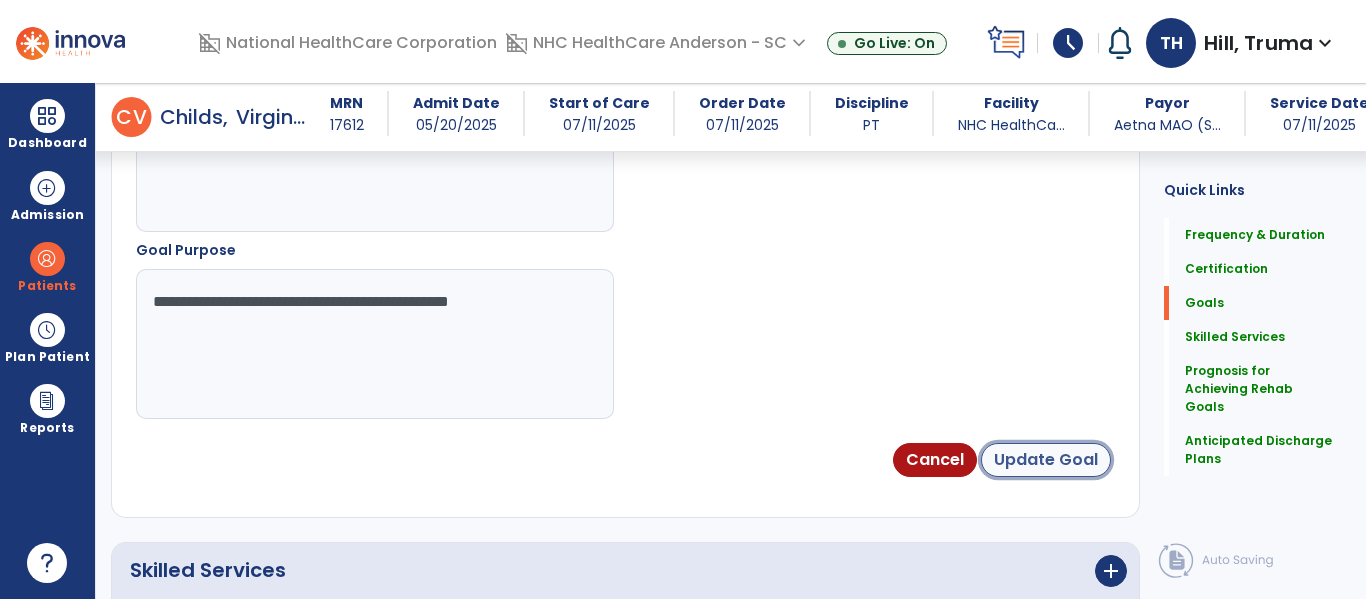 click on "Update Goal" at bounding box center [1046, 460] 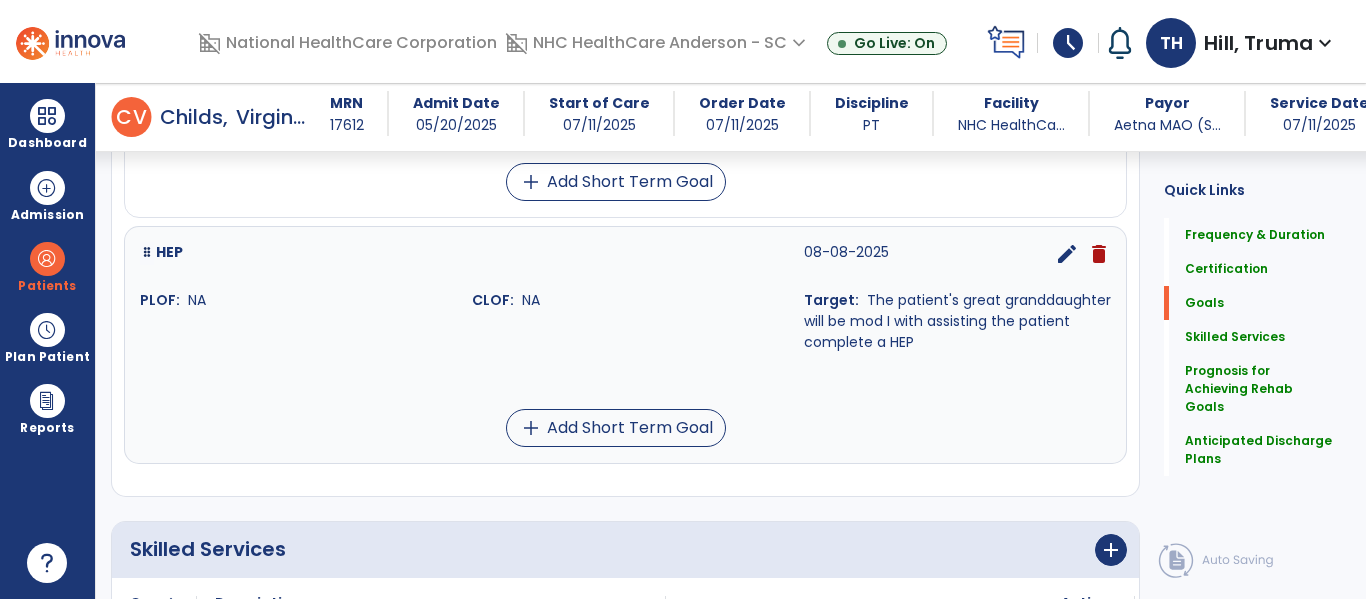 scroll, scrollTop: 756, scrollLeft: 0, axis: vertical 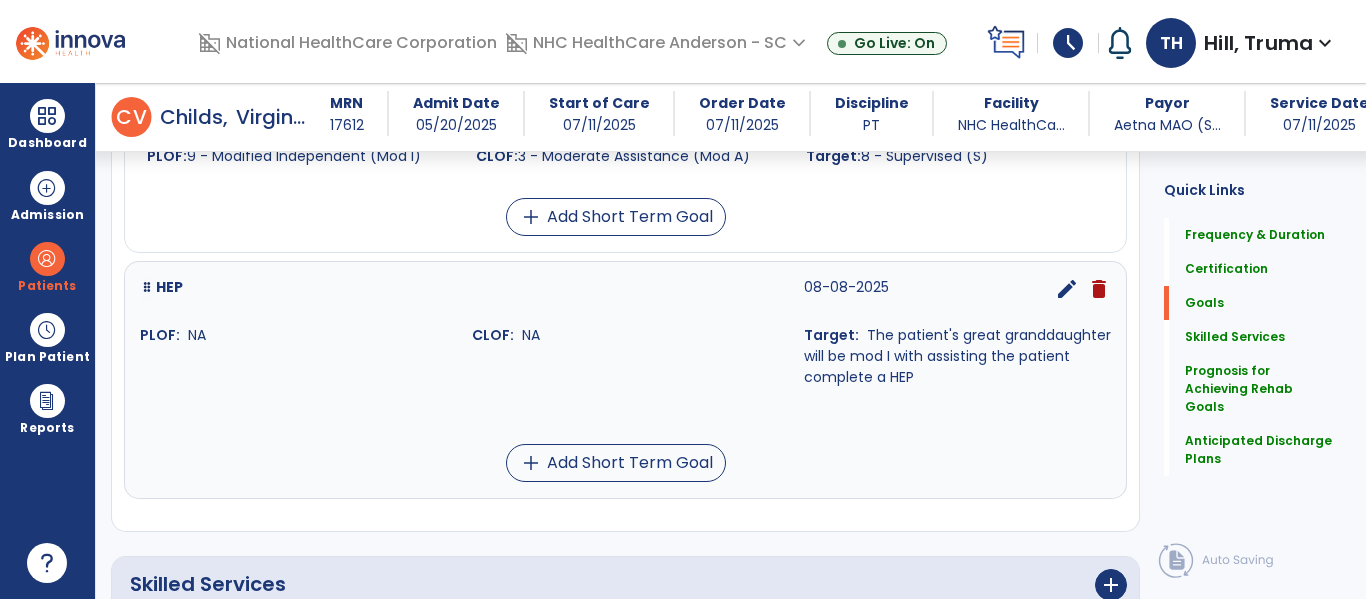 click on "edit" at bounding box center (1067, 289) 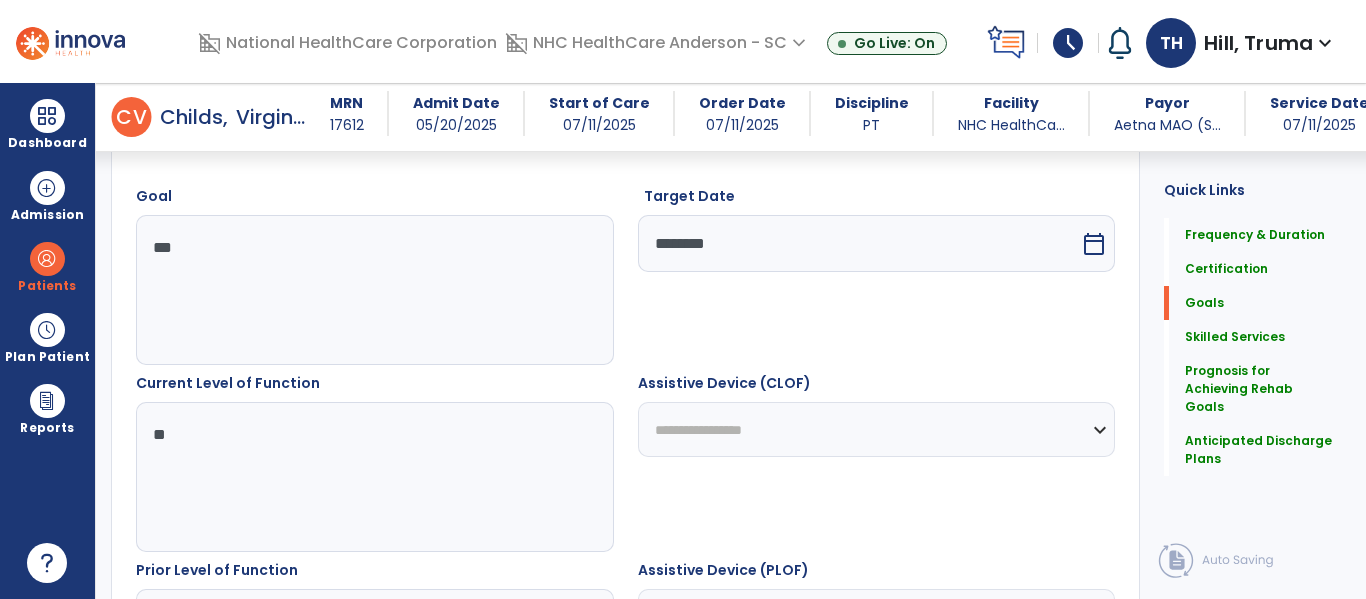 scroll, scrollTop: 535, scrollLeft: 0, axis: vertical 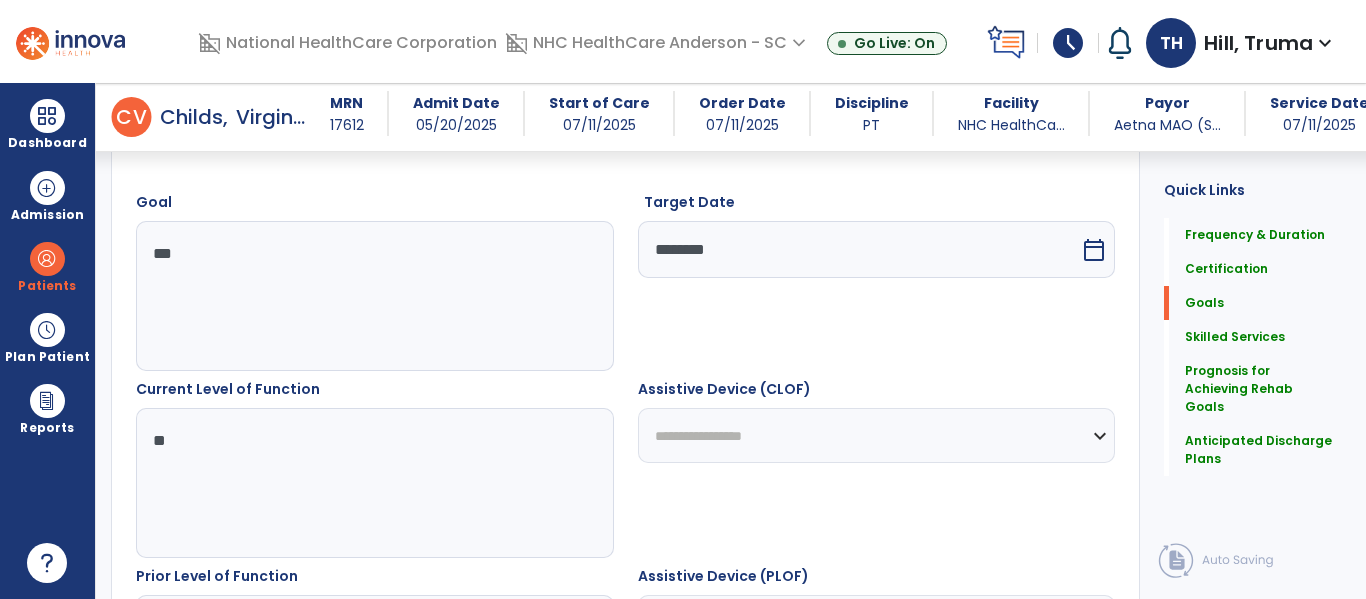 click on "********" at bounding box center [859, 249] 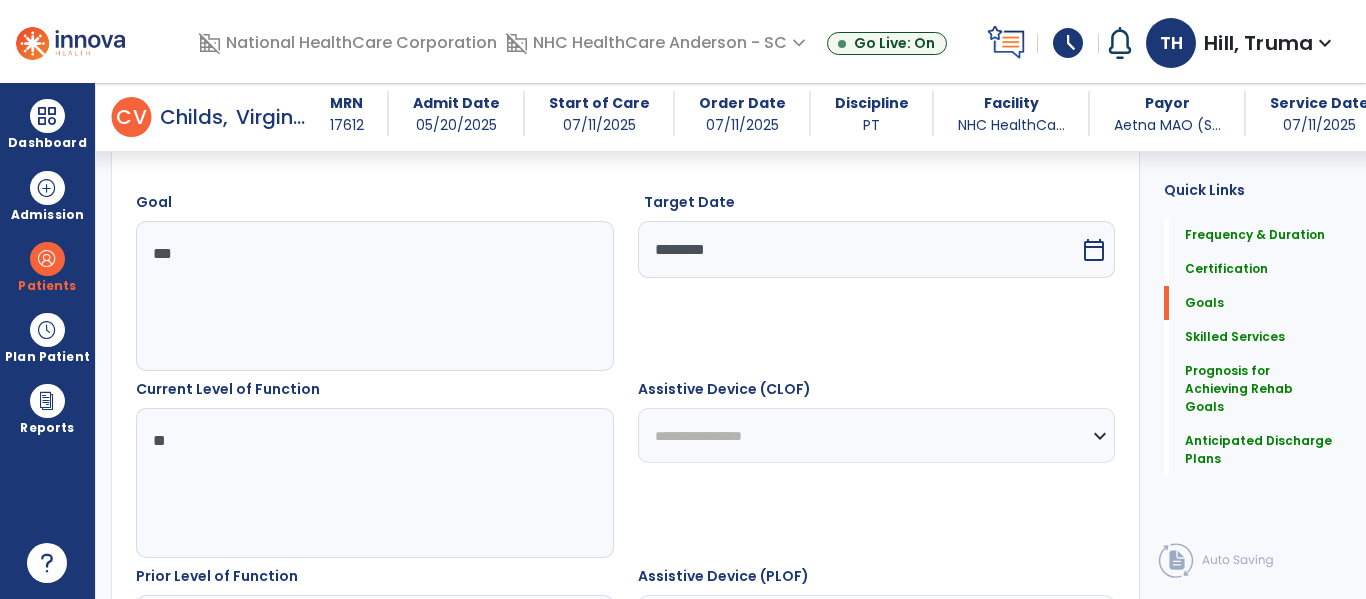 select on "*" 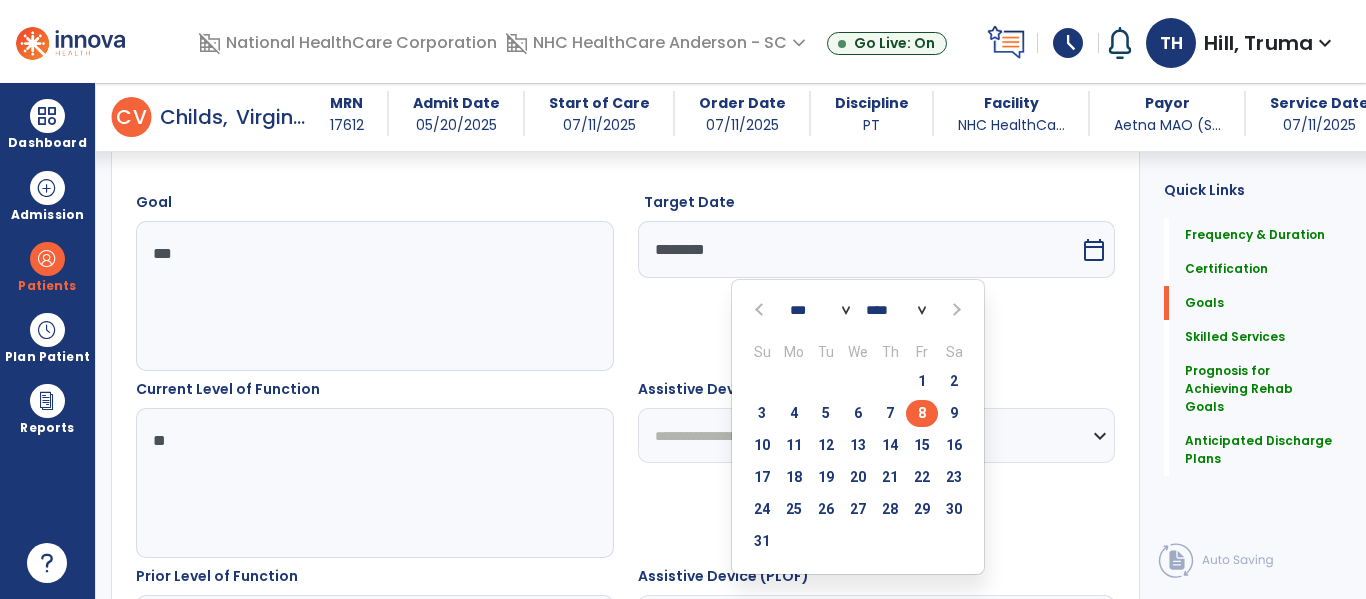 drag, startPoint x: 916, startPoint y: 476, endPoint x: 905, endPoint y: 436, distance: 41.484936 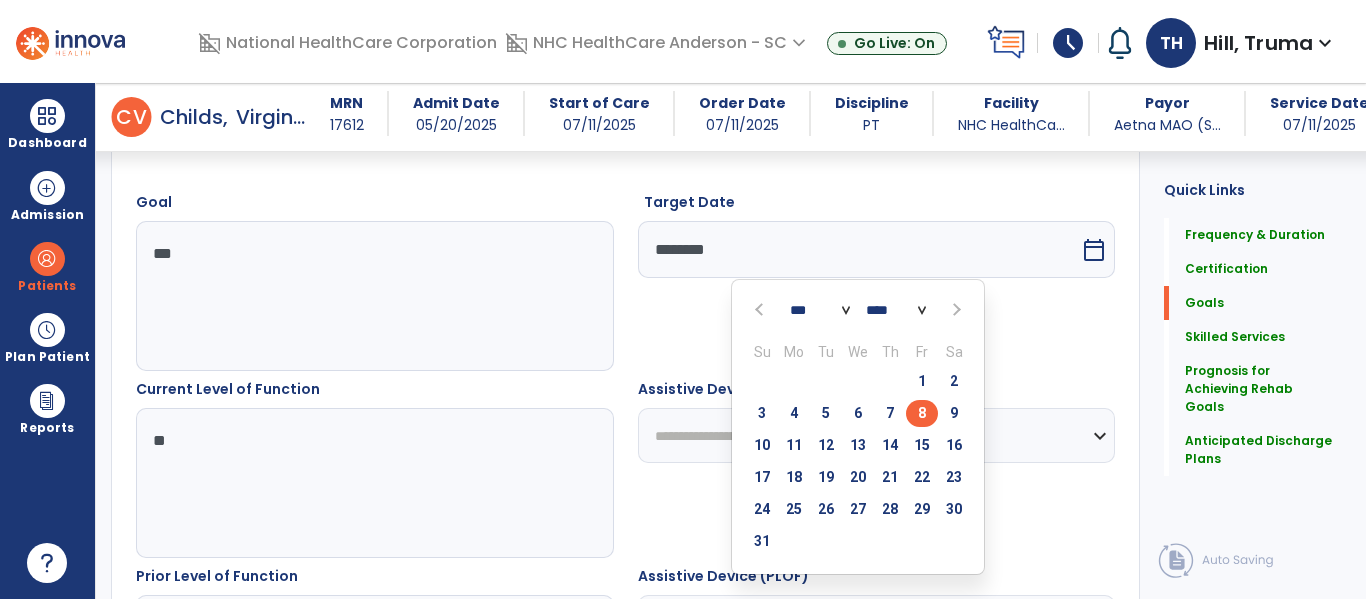type on "*********" 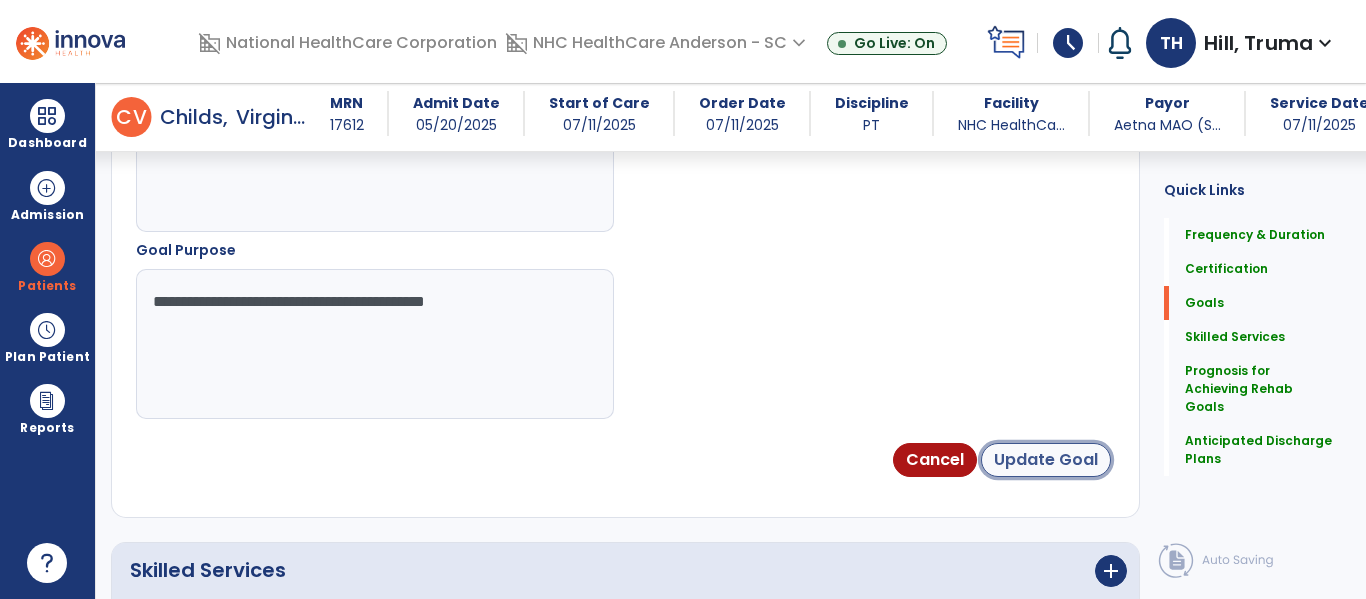 click on "Update Goal" at bounding box center [1046, 460] 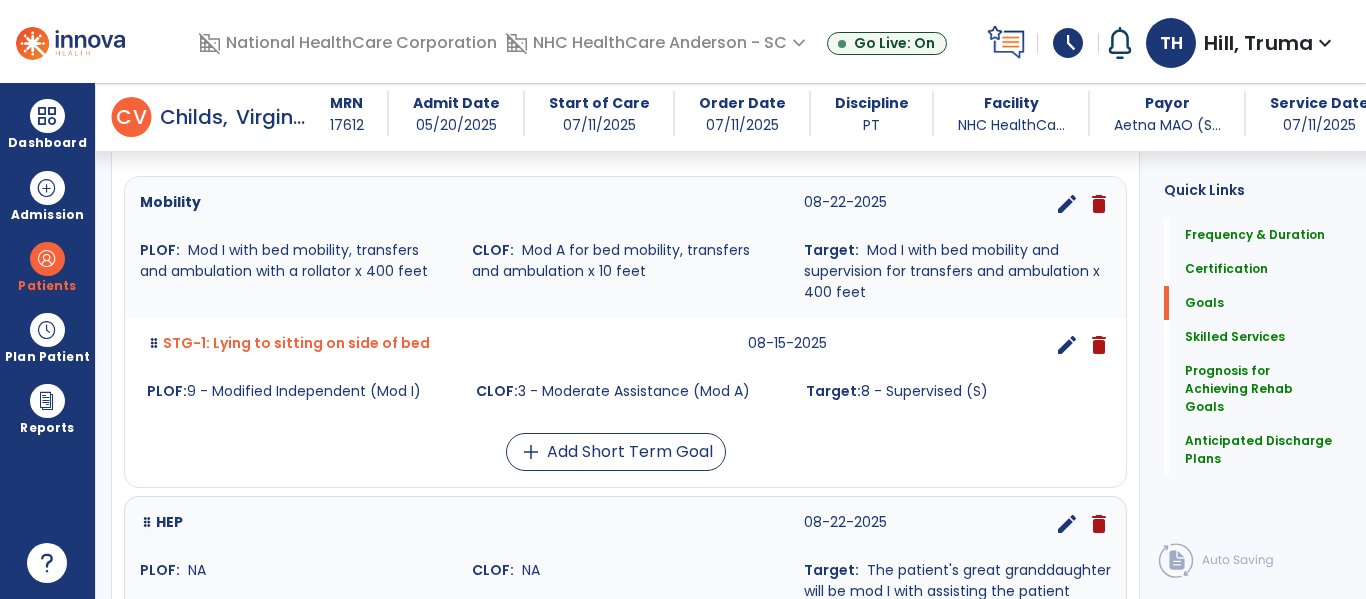 scroll, scrollTop: 556, scrollLeft: 0, axis: vertical 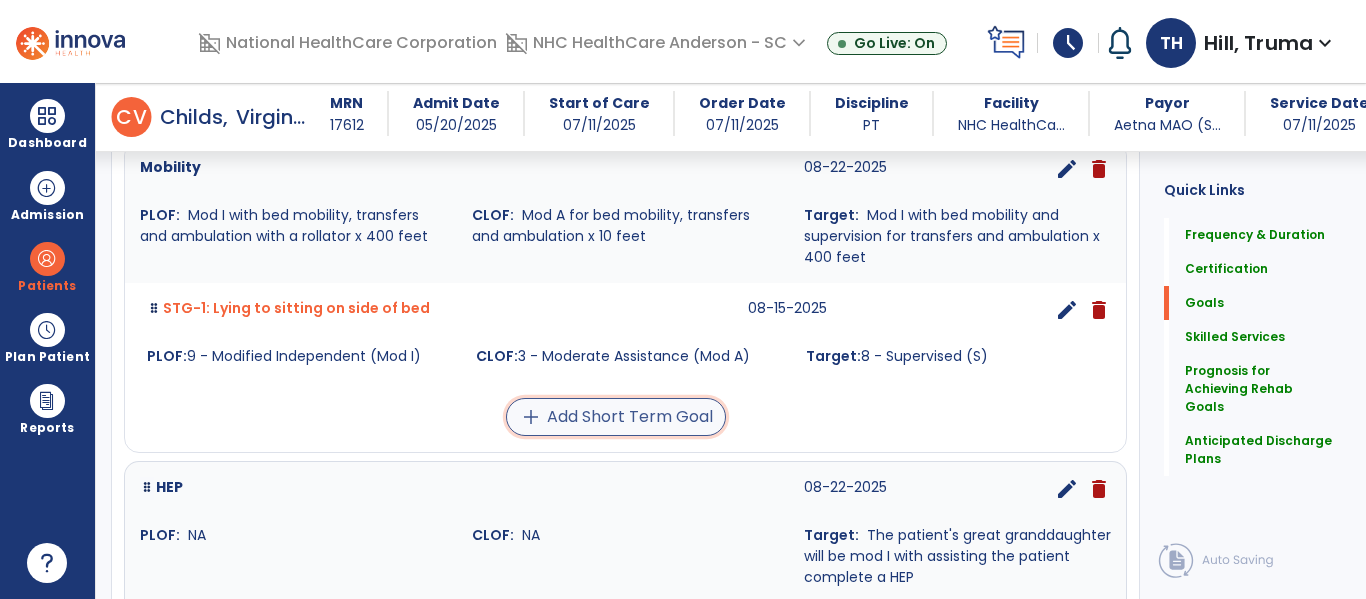 click on "add  Add Short Term Goal" at bounding box center (616, 417) 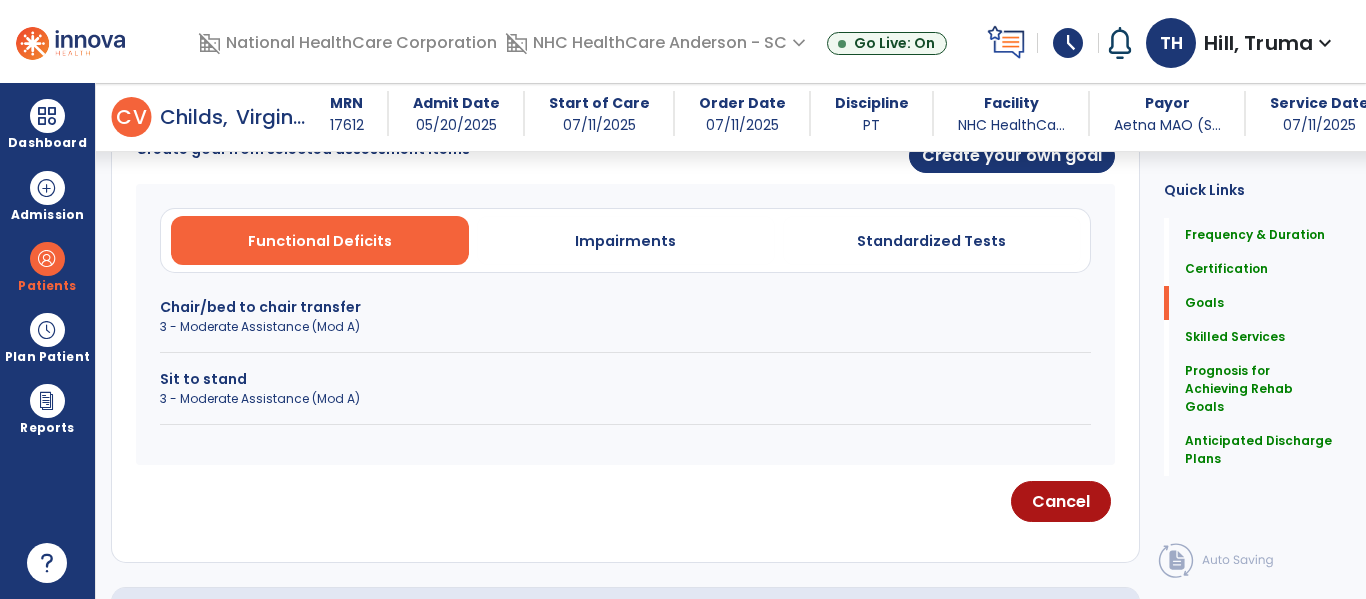 click on "Sit to stand" at bounding box center (625, 379) 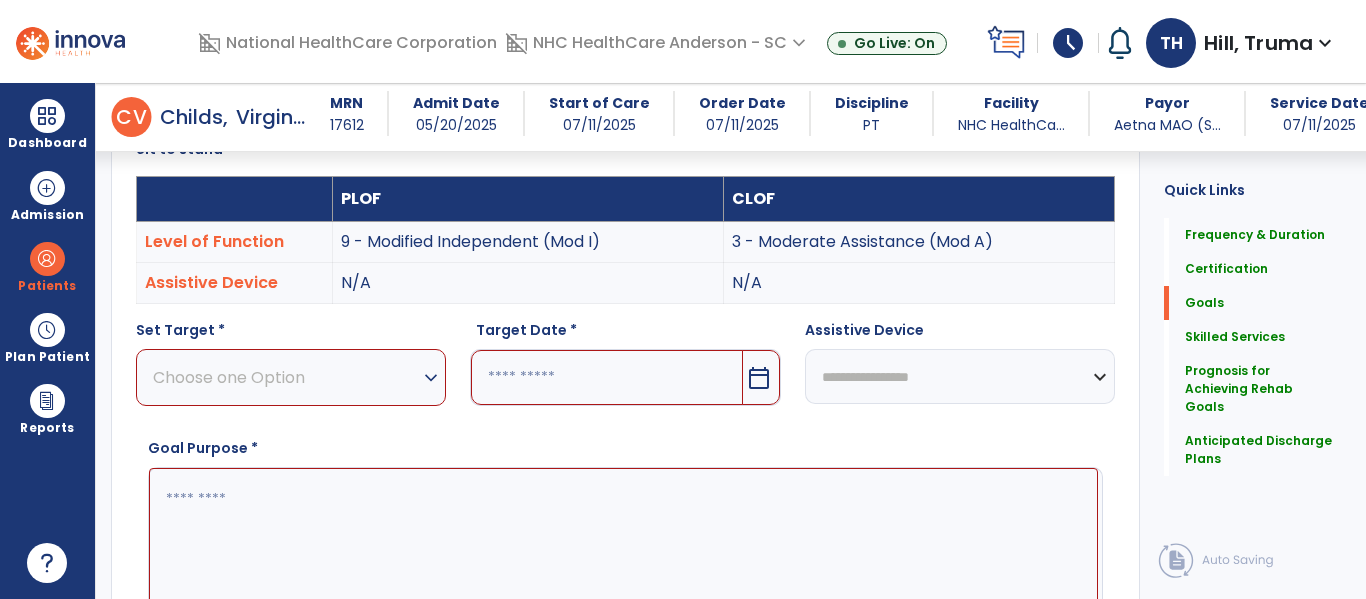 click on "expand_more" at bounding box center (431, 378) 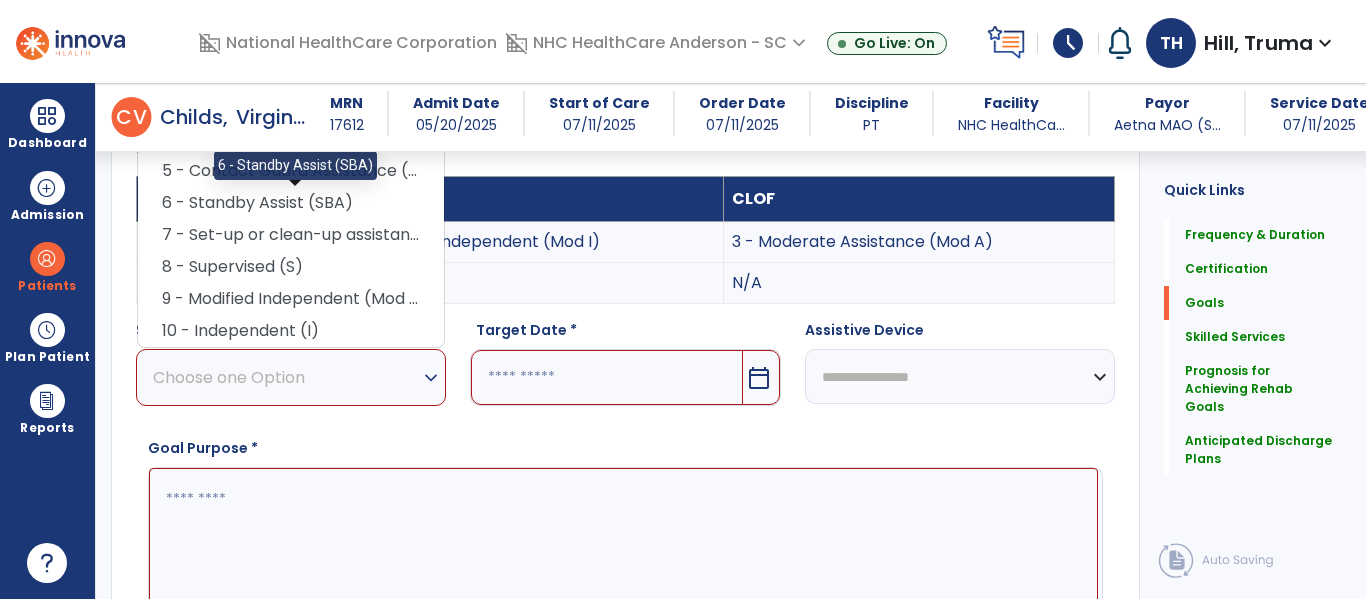 click on "6 - Standby Assist (SBA)" at bounding box center [291, 203] 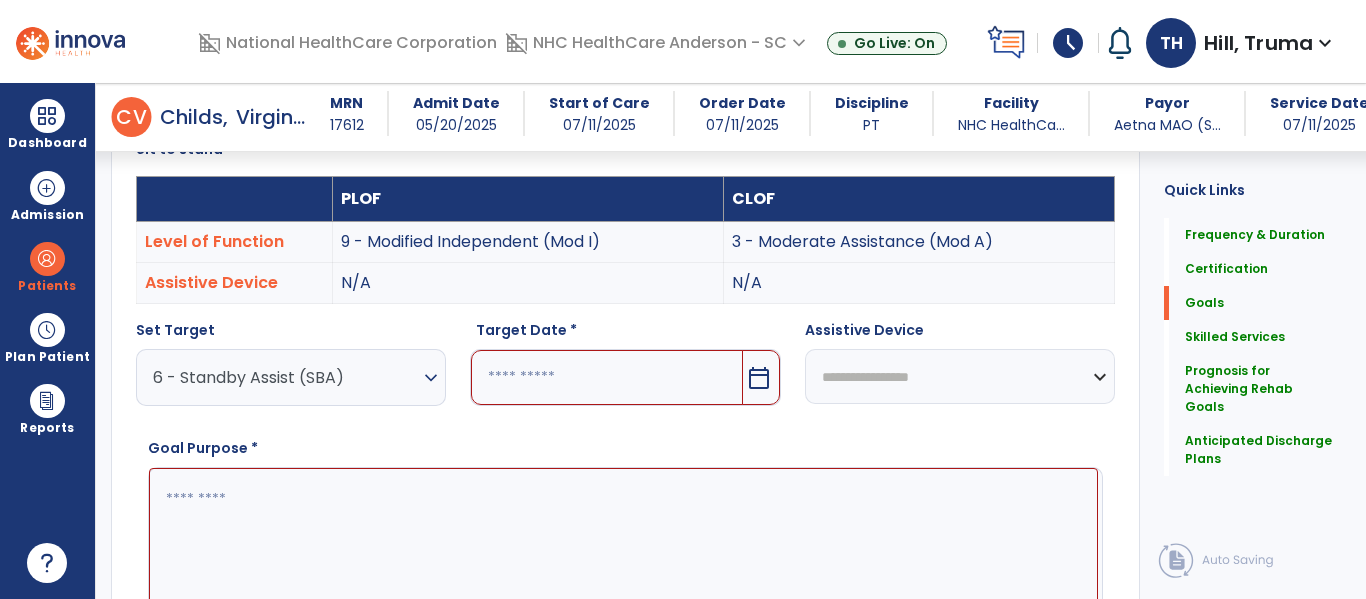 click on "calendar_today" at bounding box center (759, 378) 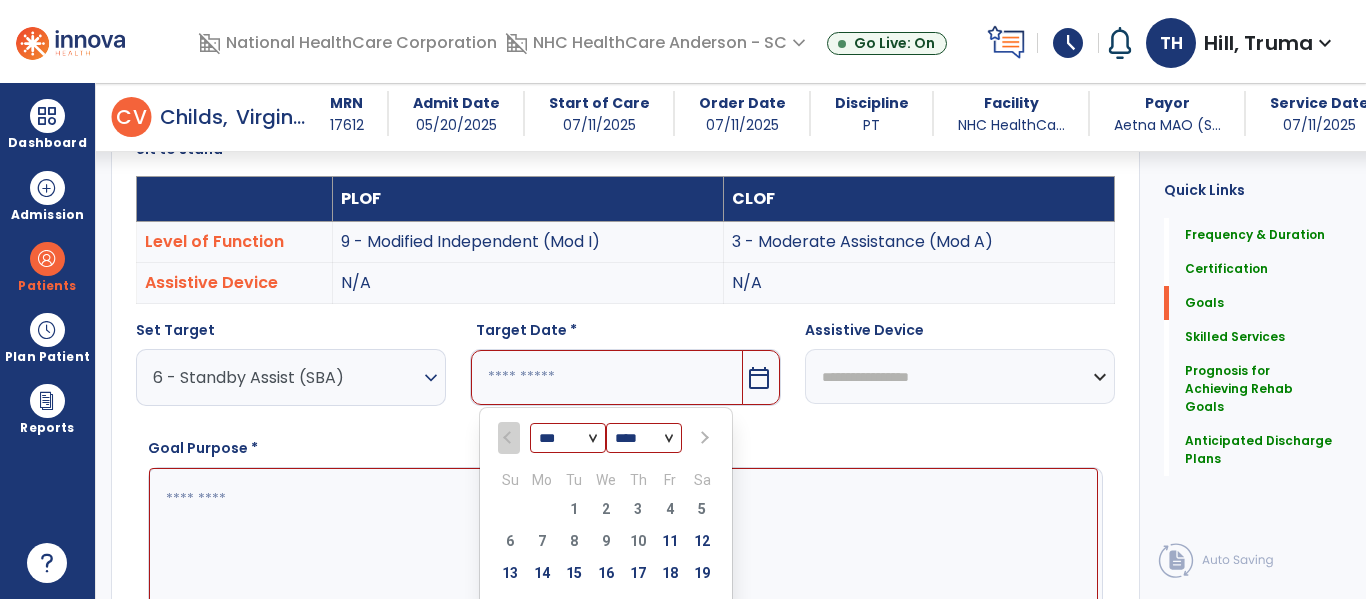 click on "*** *** *** ***" at bounding box center (568, 439) 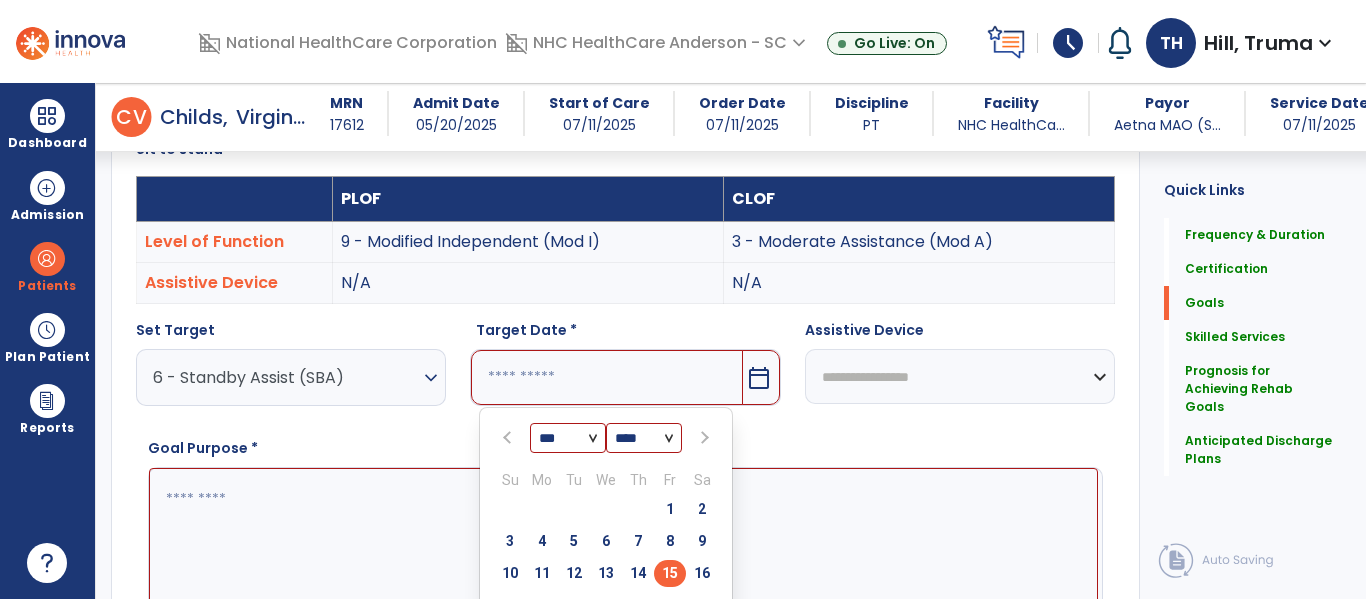 click on "15" at bounding box center [670, 573] 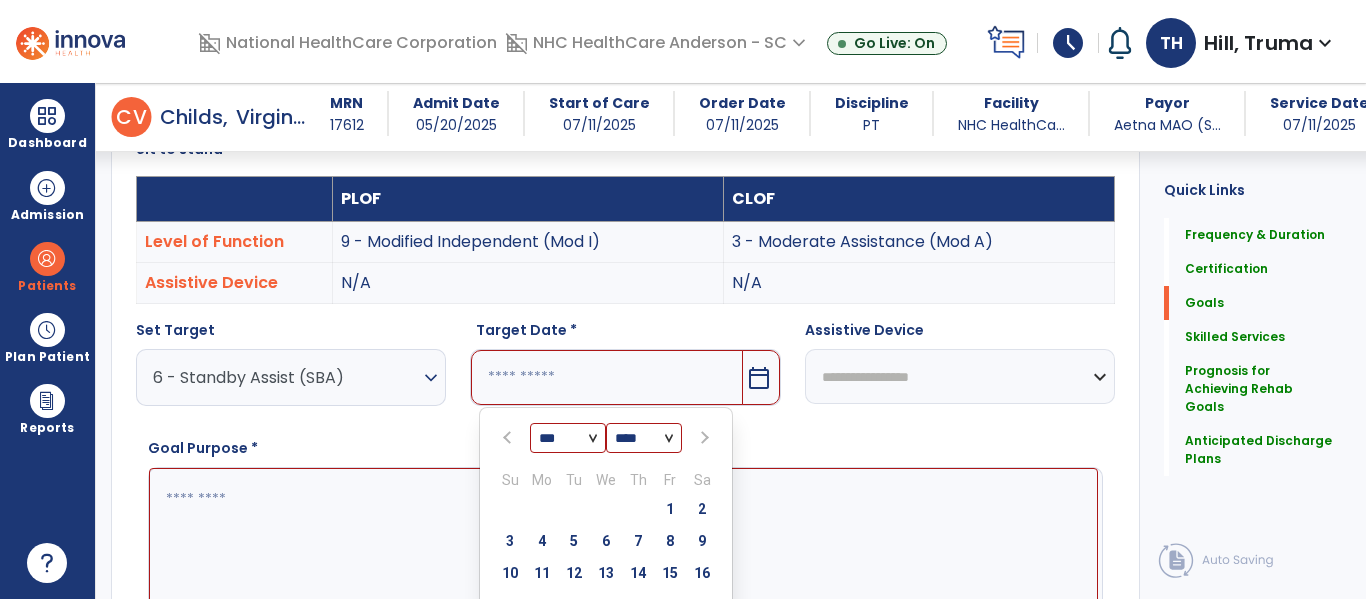 type on "*********" 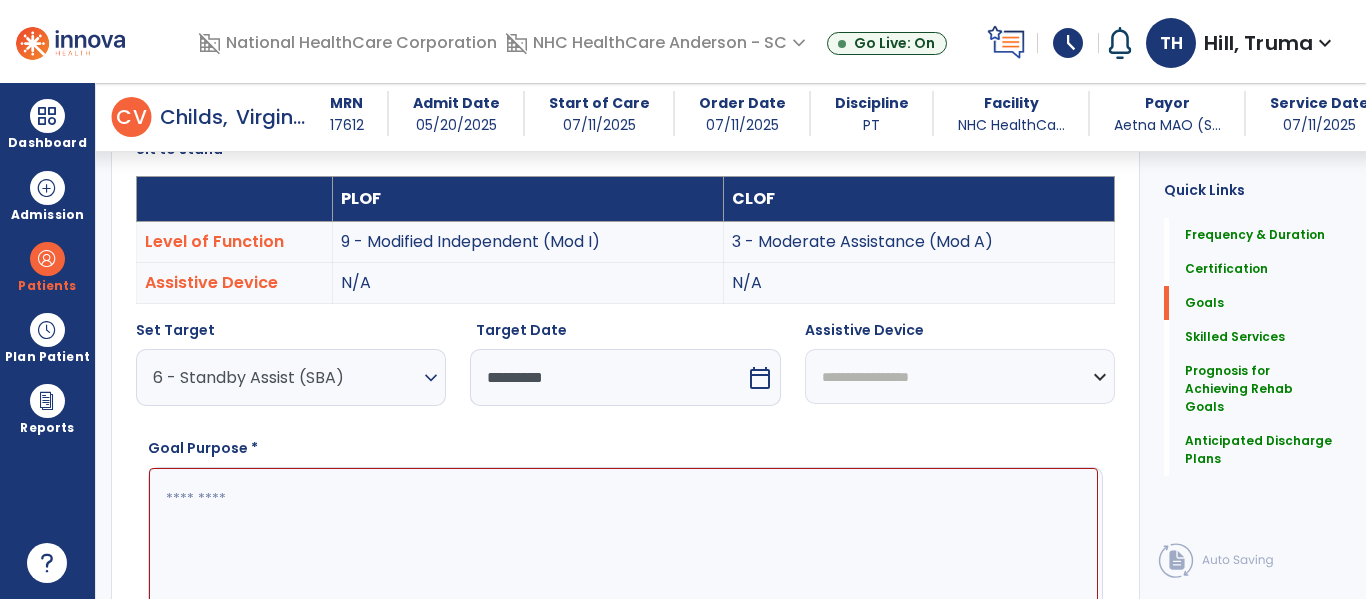 click at bounding box center (623, 543) 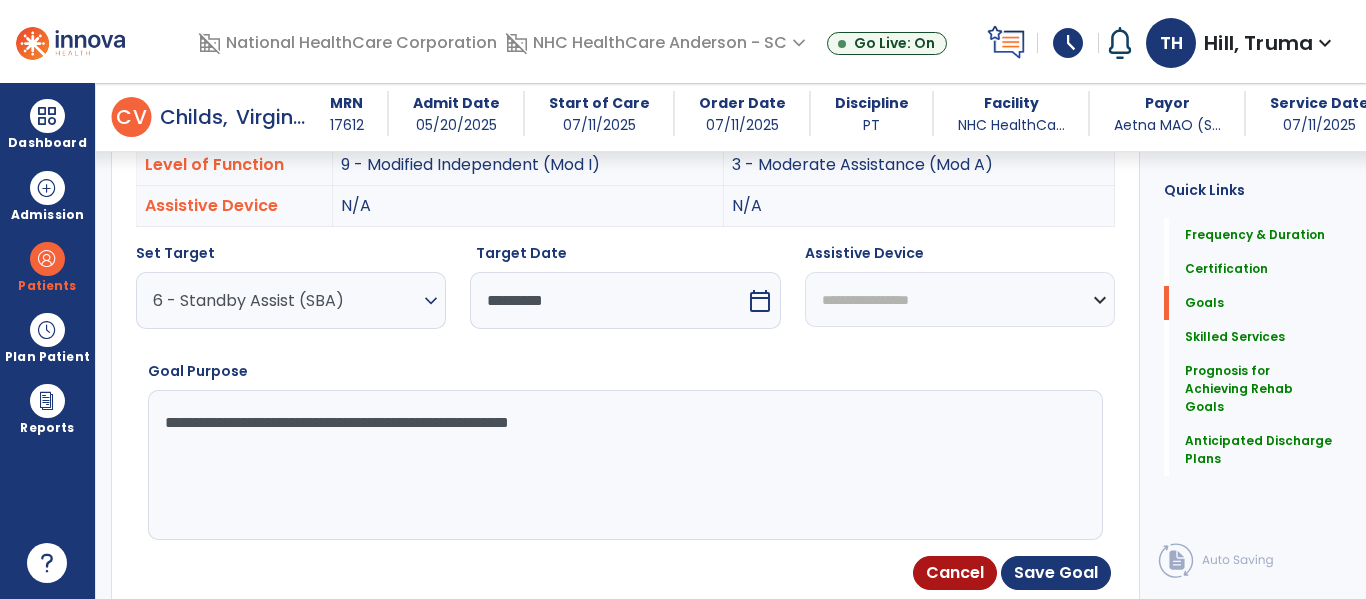scroll, scrollTop: 856, scrollLeft: 0, axis: vertical 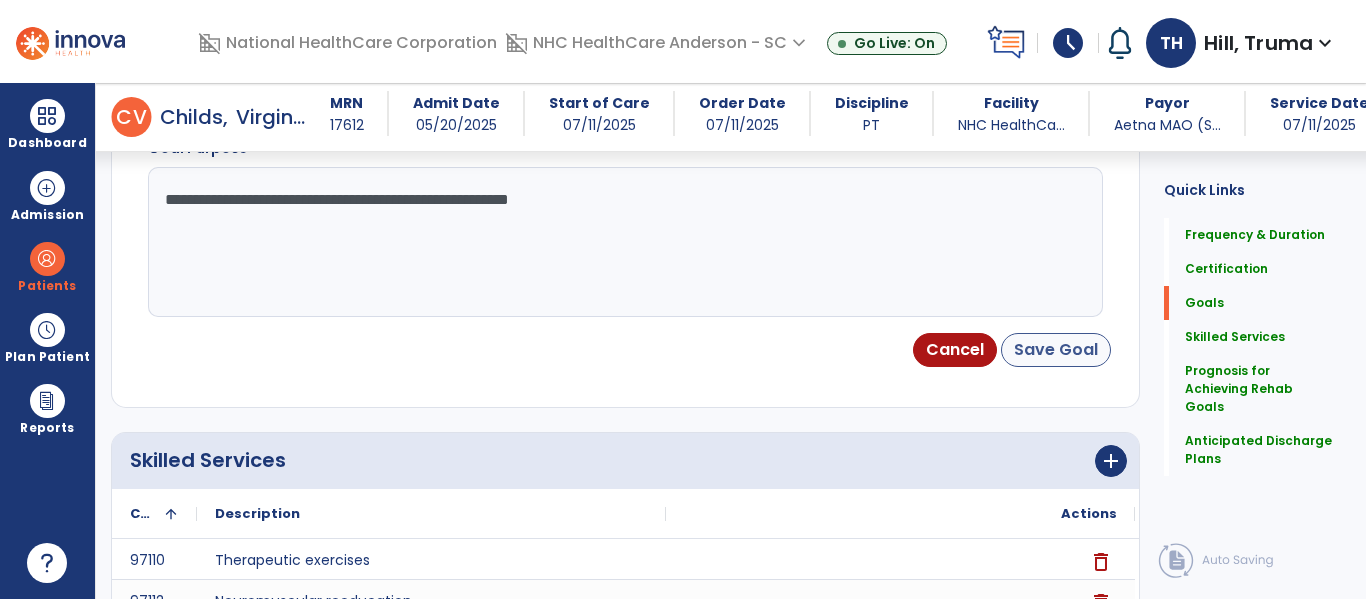 type on "**********" 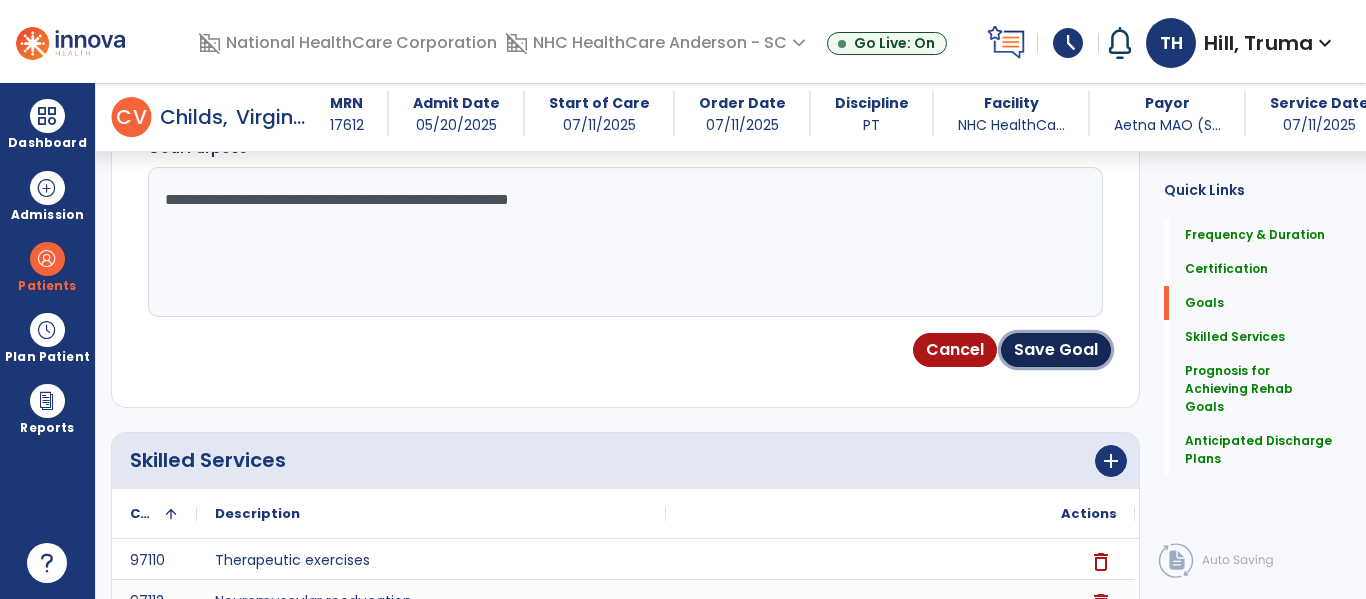 drag, startPoint x: 1075, startPoint y: 342, endPoint x: 1068, endPoint y: 332, distance: 12.206555 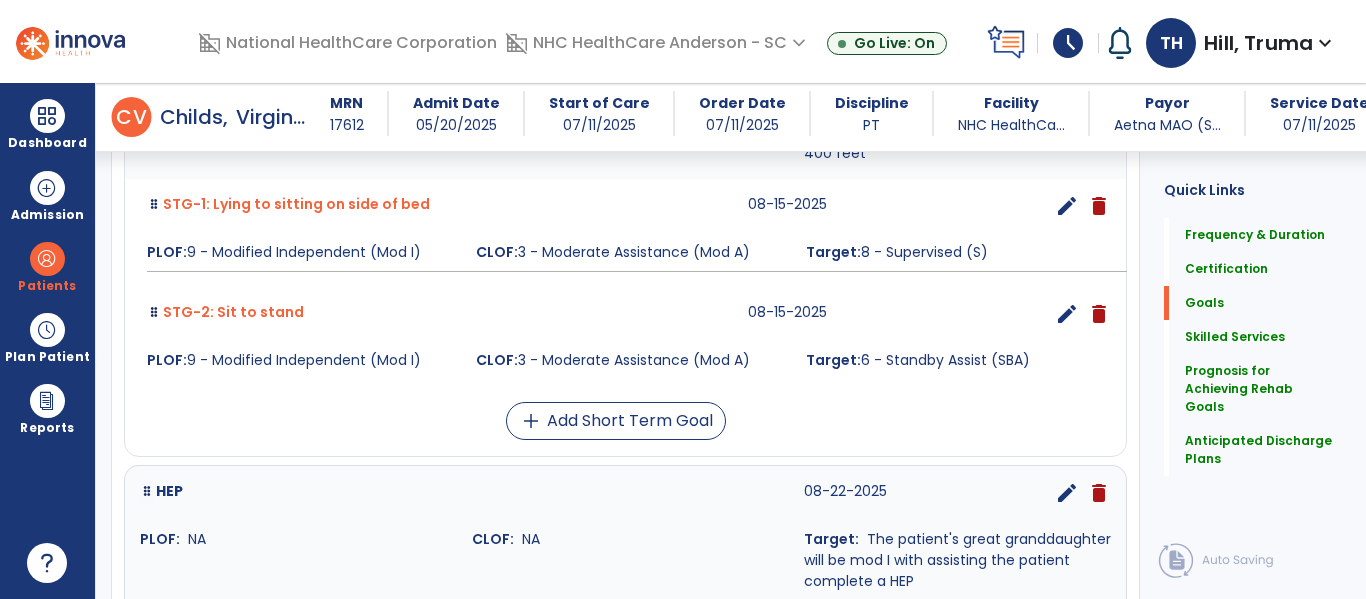 scroll, scrollTop: 766, scrollLeft: 0, axis: vertical 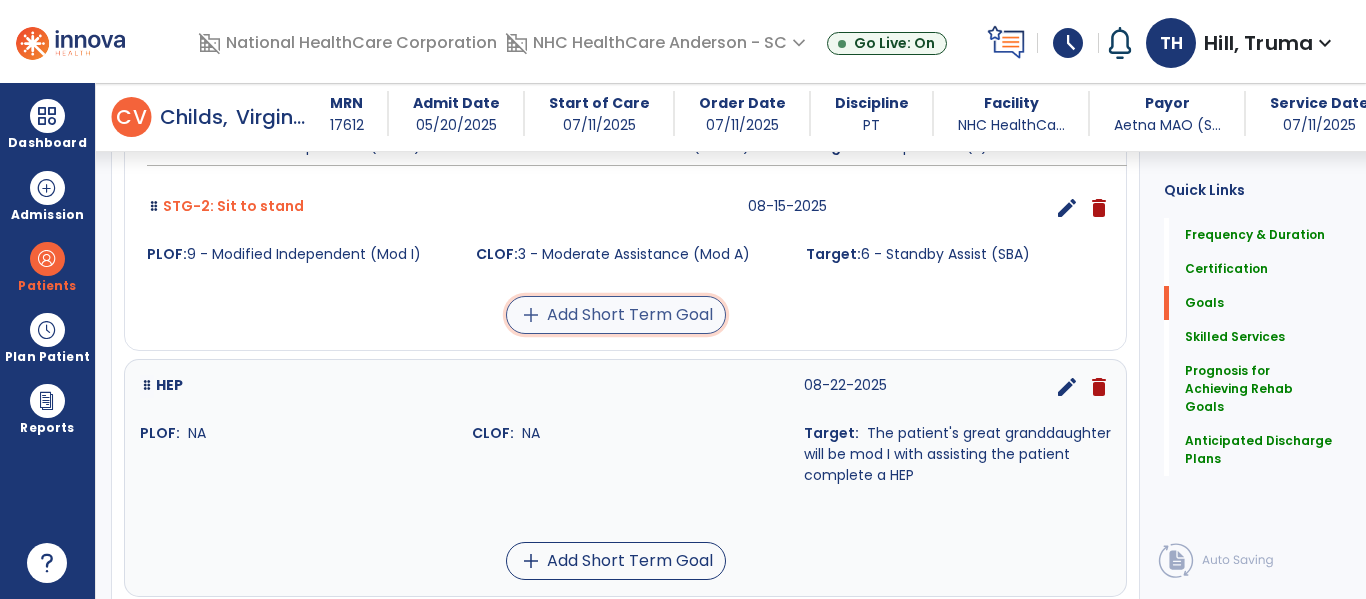 click on "add  Add Short Term Goal" at bounding box center (616, 315) 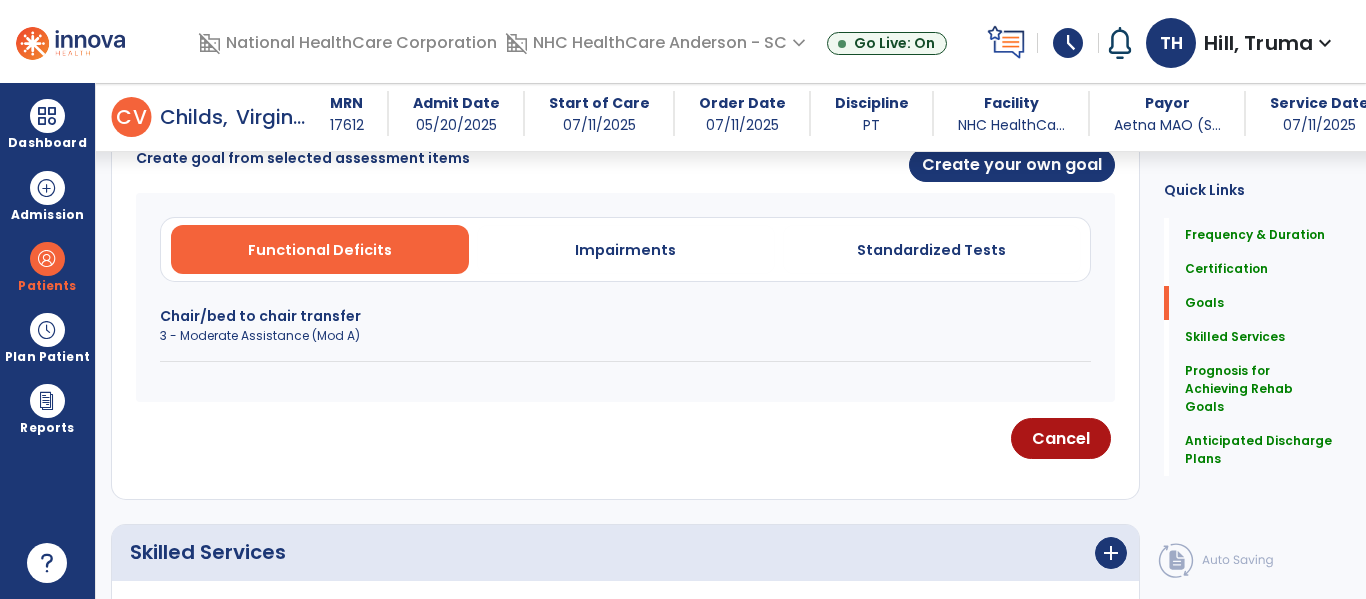 scroll, scrollTop: 539, scrollLeft: 0, axis: vertical 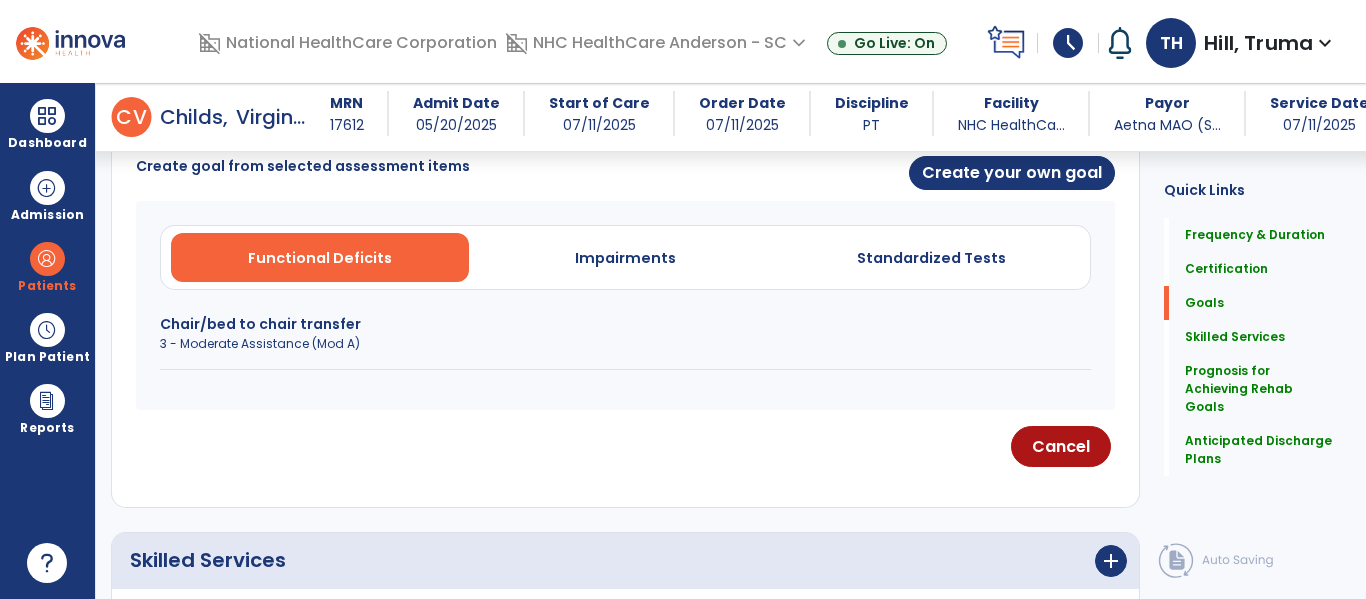 click on "Chair/bed to chair transfer" at bounding box center (625, 324) 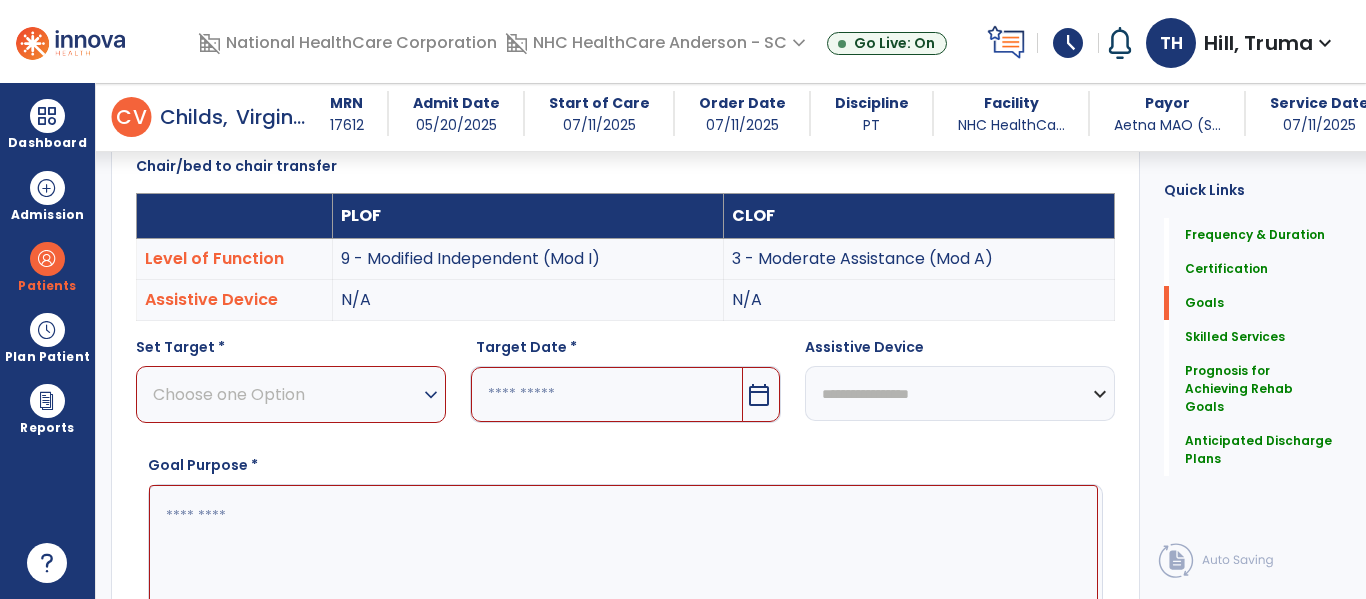 click on "Choose one Option" at bounding box center [286, 394] 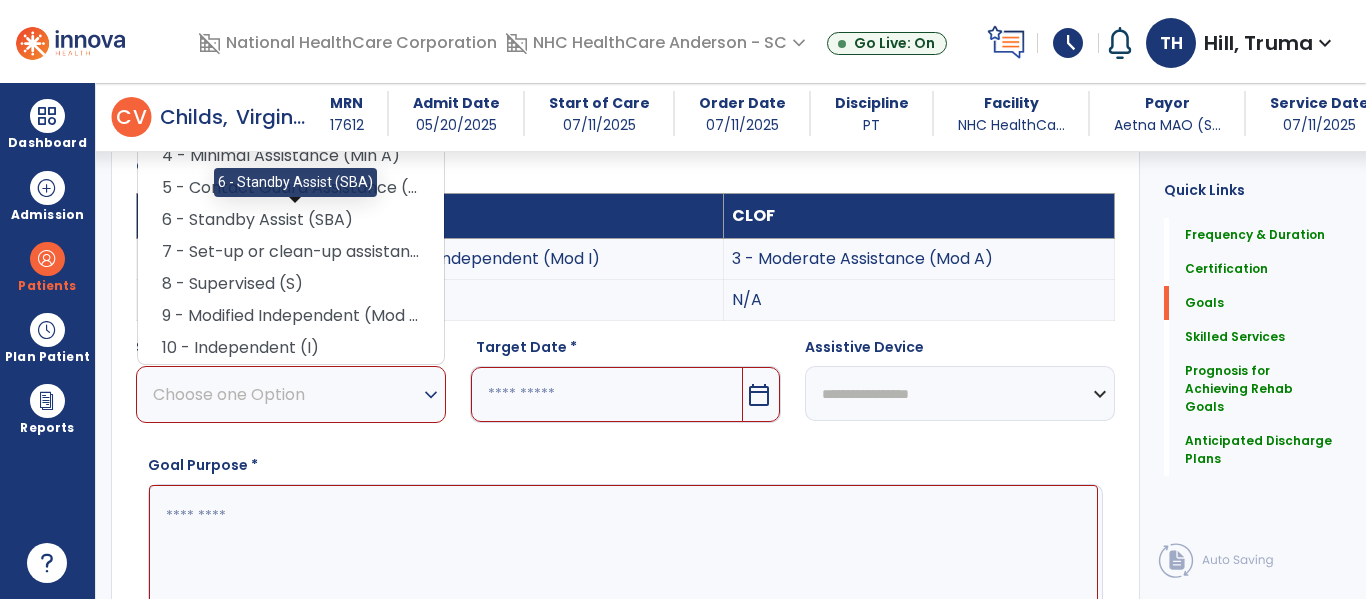 drag, startPoint x: 324, startPoint y: 227, endPoint x: 352, endPoint y: 231, distance: 28.284271 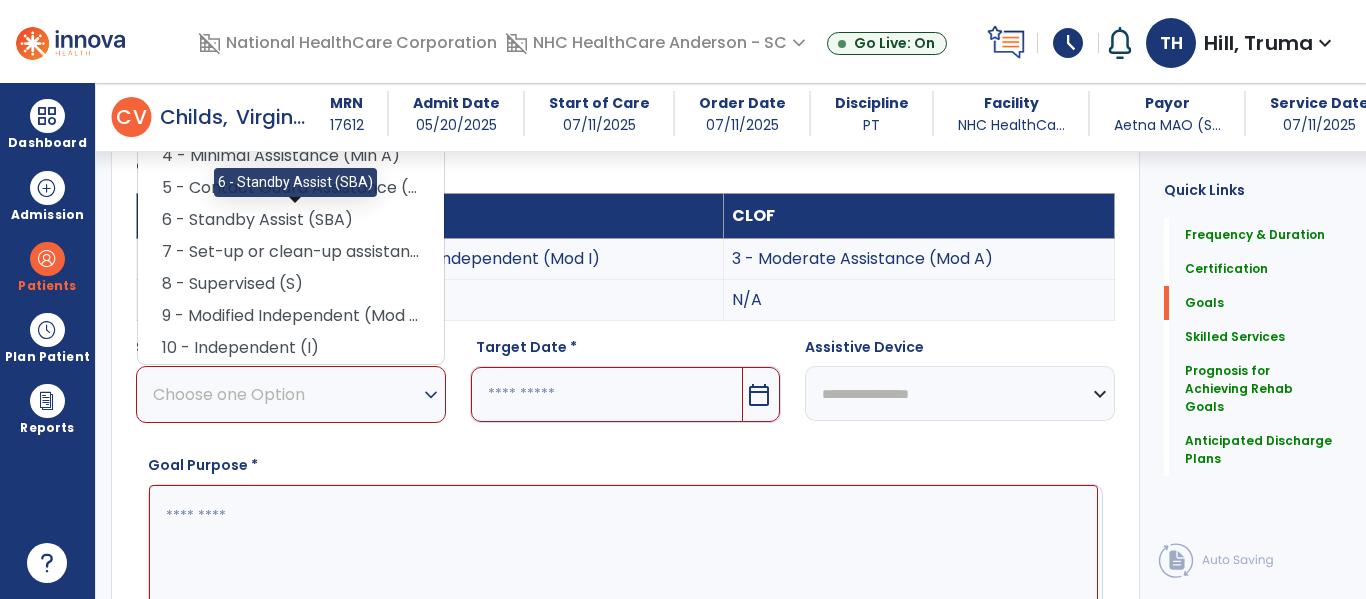 click on "6 - Standby Assist (SBA)" at bounding box center (291, 220) 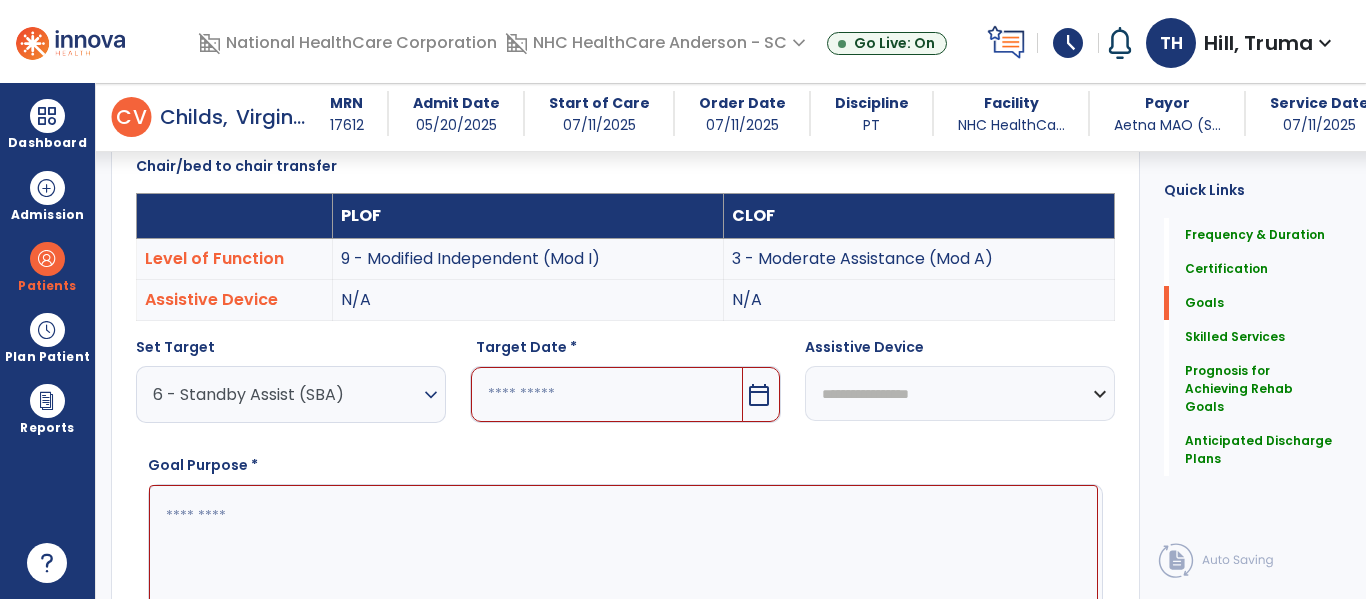 click on "calendar_today" at bounding box center [759, 395] 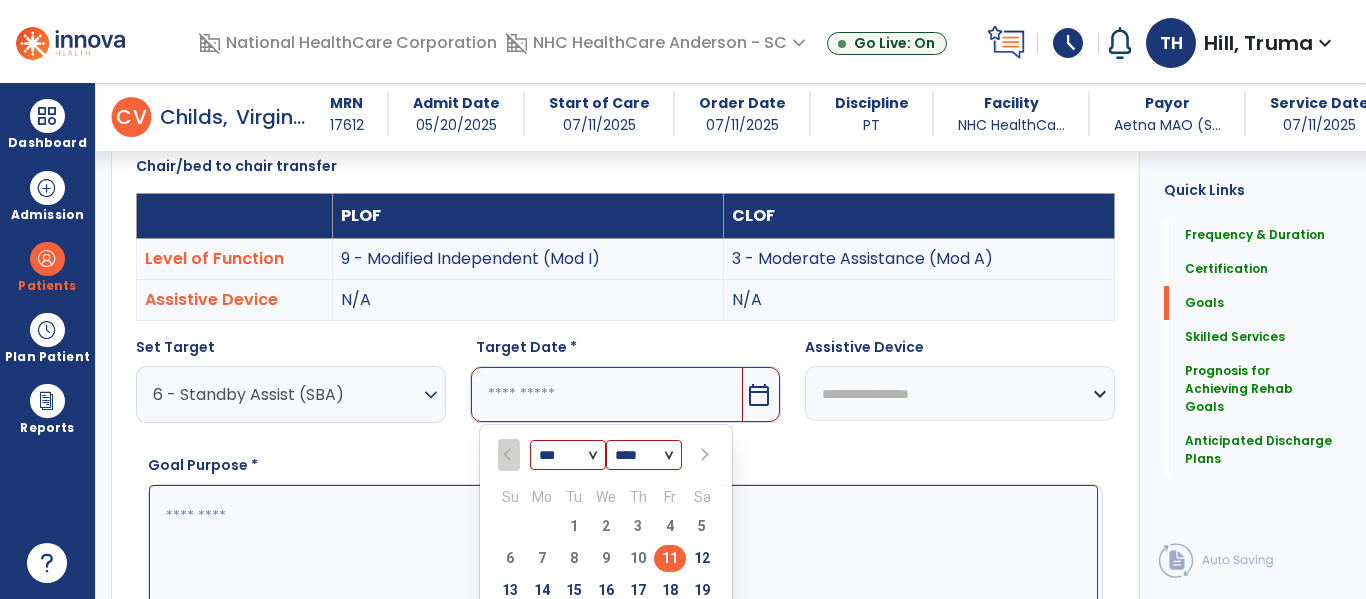 click on "*** *** *** ***" at bounding box center (568, 456) 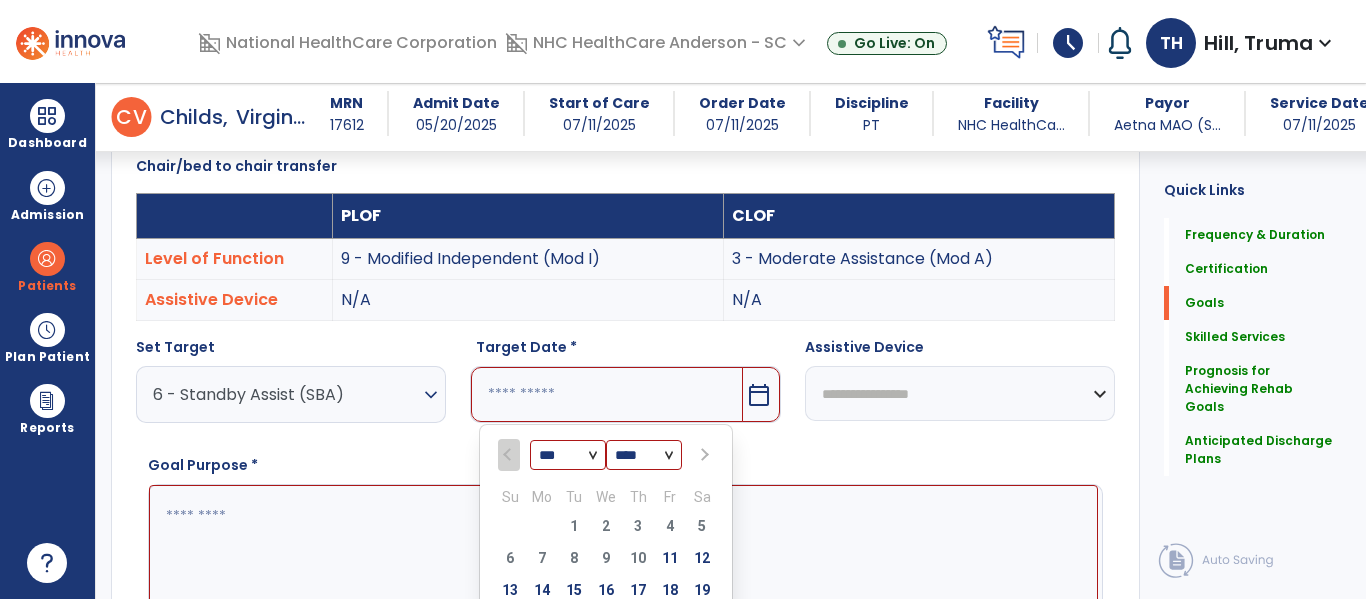 select on "*" 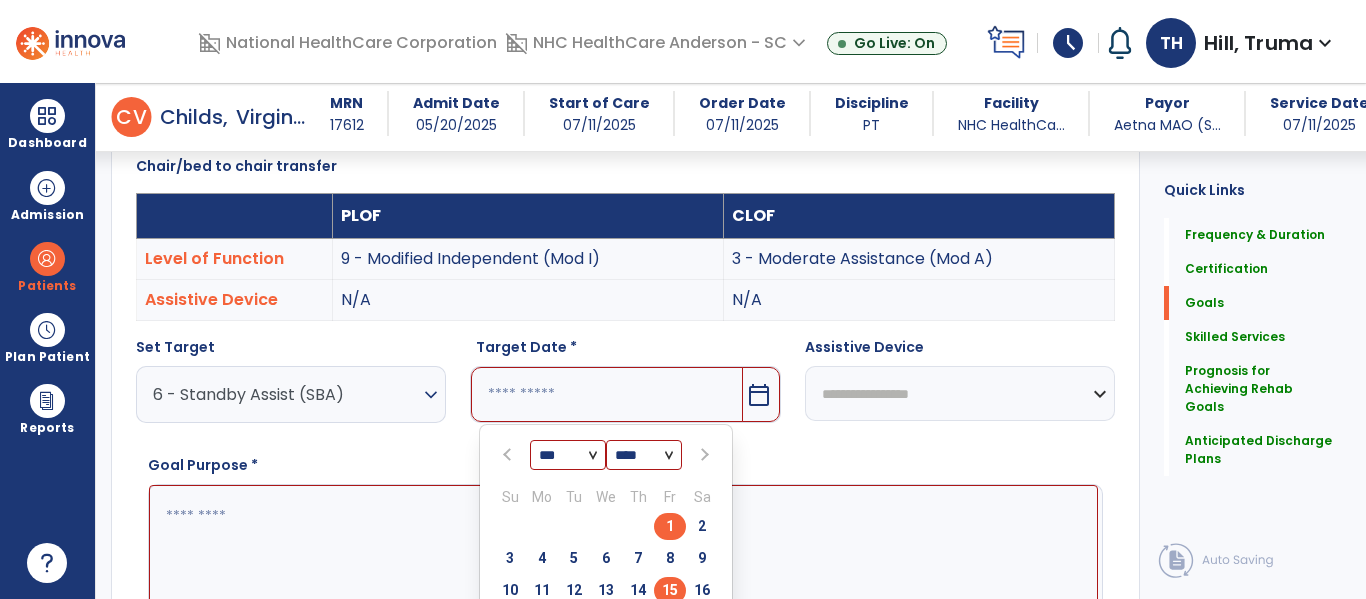 click on "15" at bounding box center [670, 590] 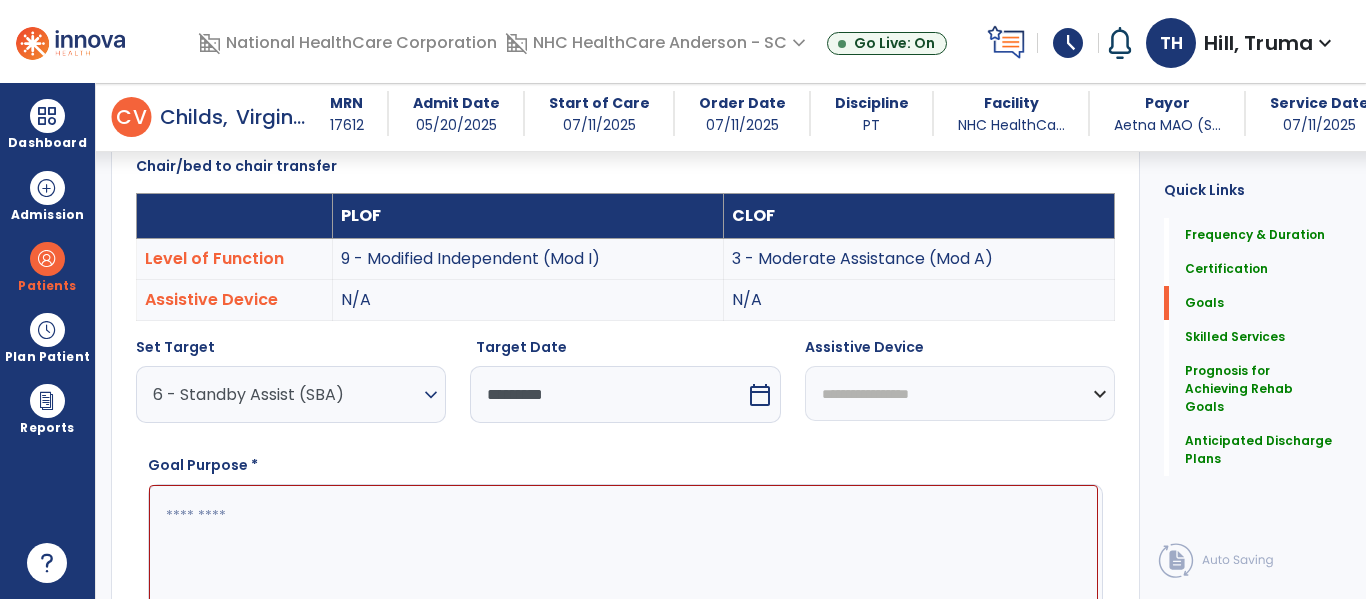 click at bounding box center (623, 560) 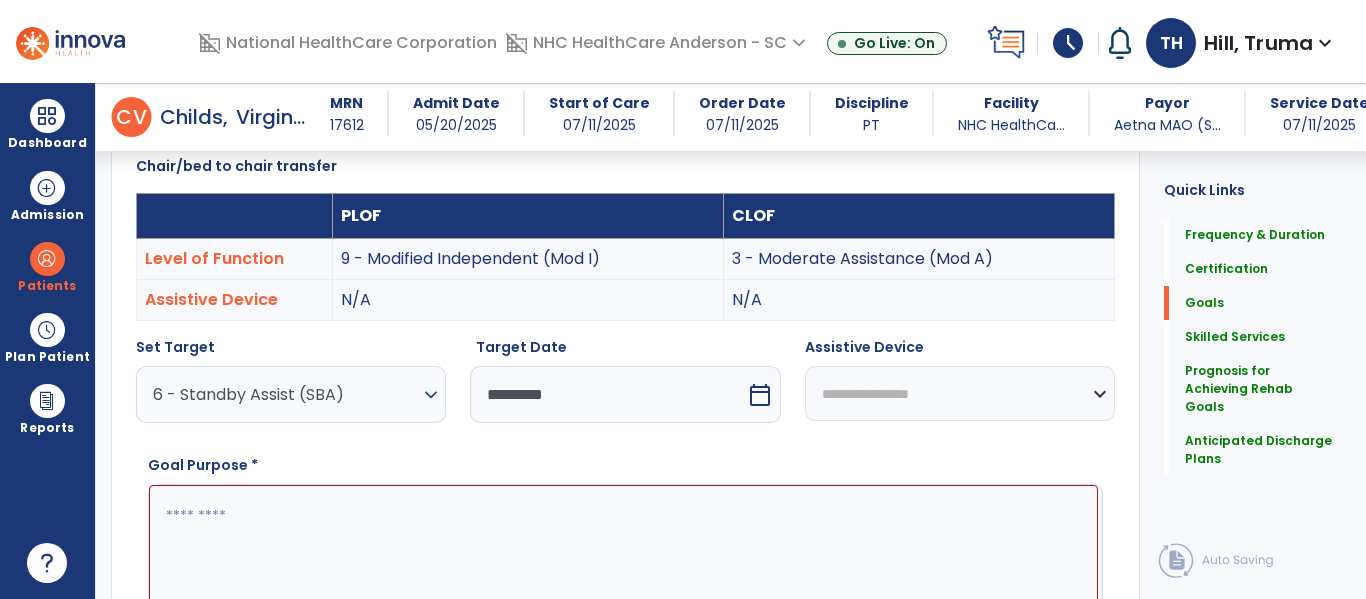 paste on "**********" 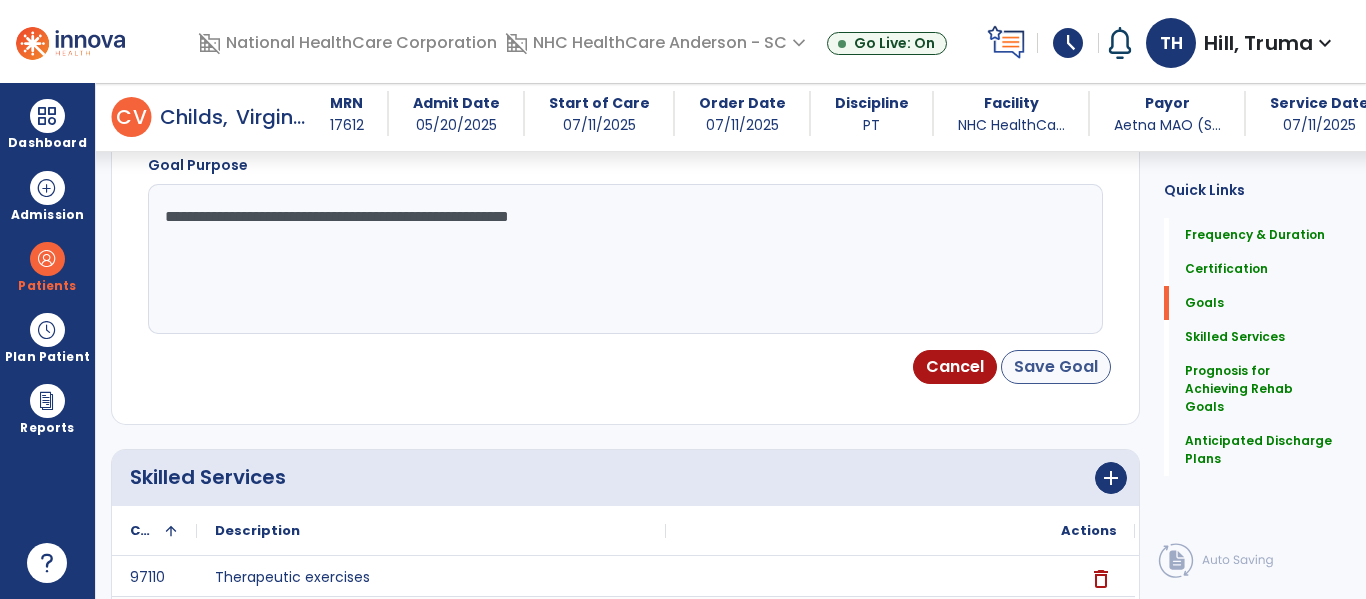 type on "**********" 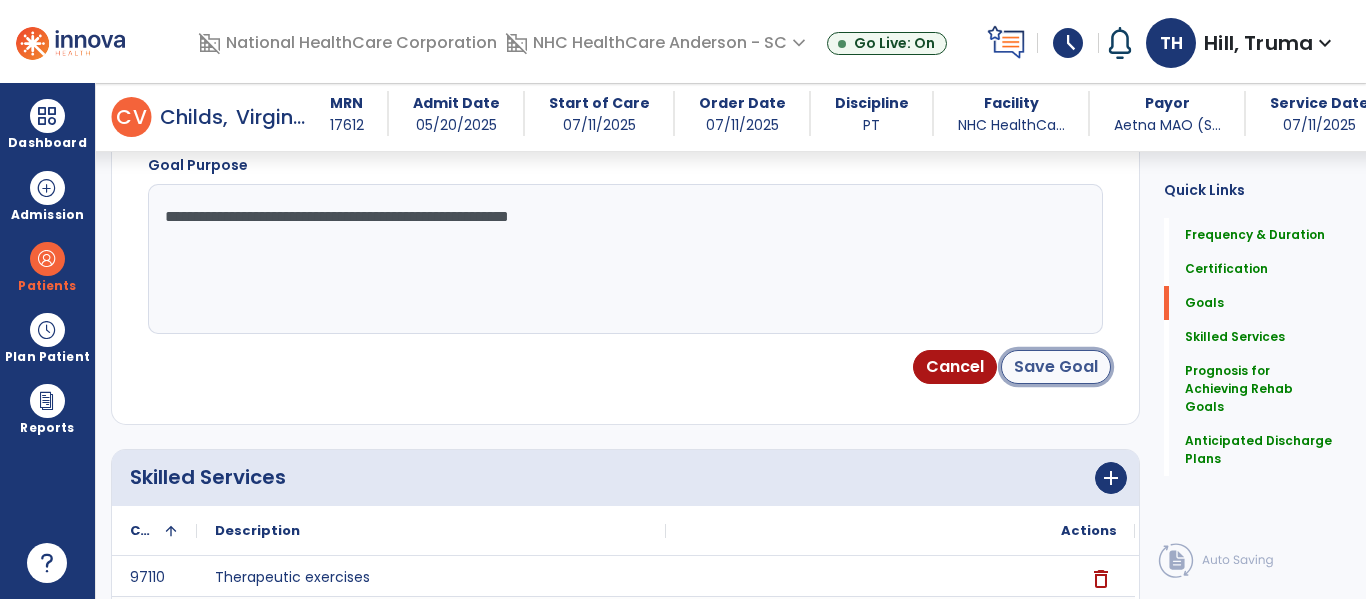 click on "Save Goal" at bounding box center (1056, 367) 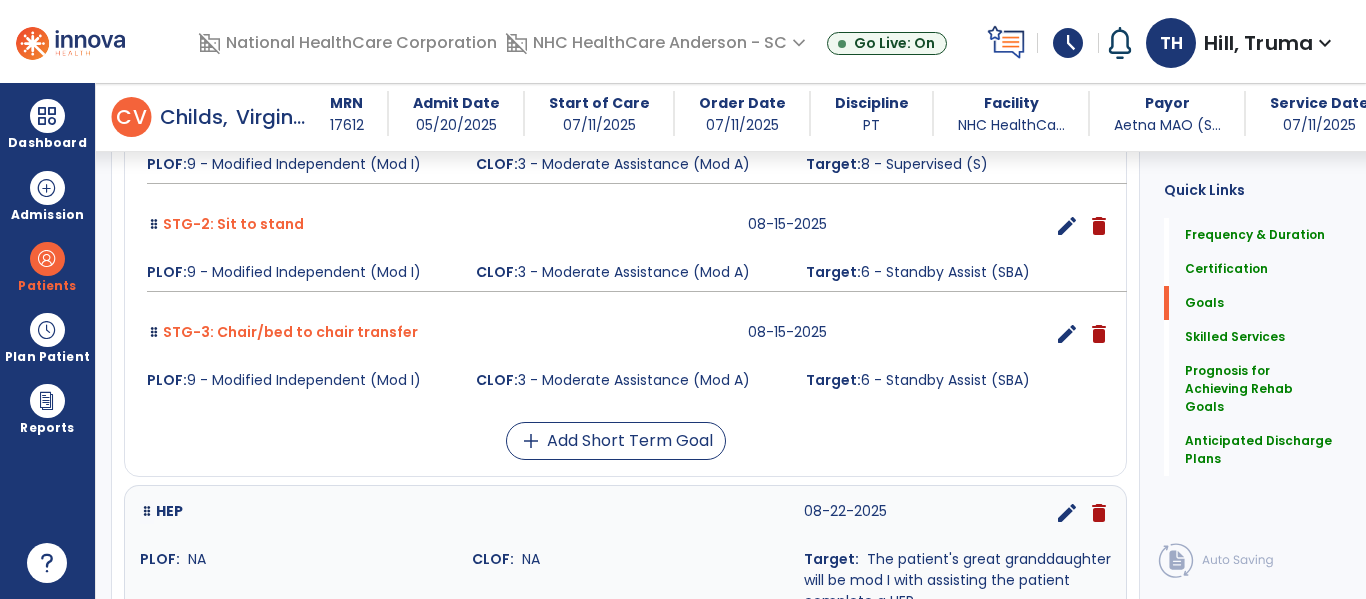 scroll, scrollTop: 749, scrollLeft: 0, axis: vertical 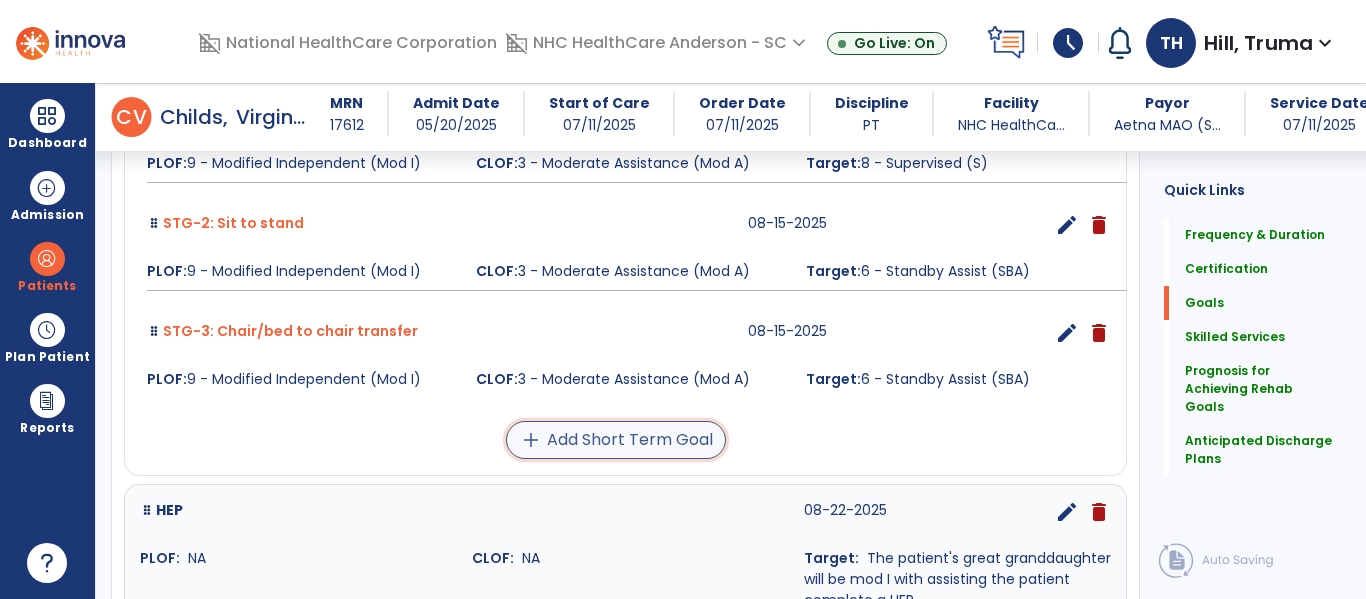 click on "add  Add Short Term Goal" at bounding box center (616, 440) 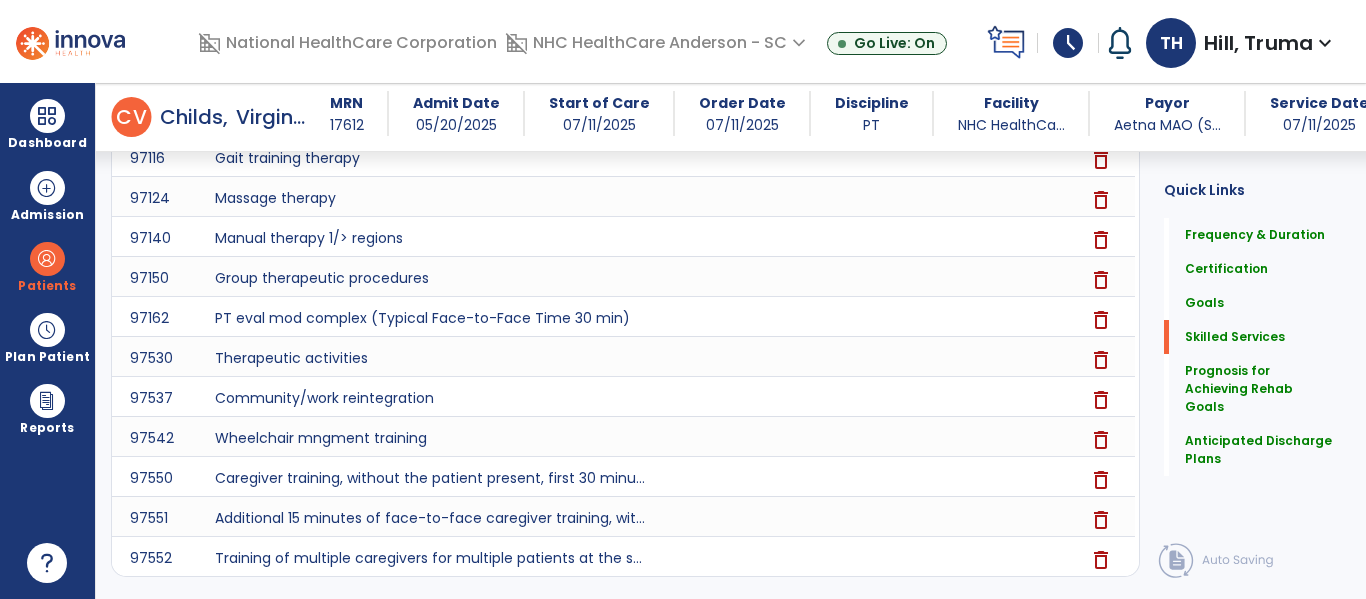 scroll, scrollTop: 571, scrollLeft: 0, axis: vertical 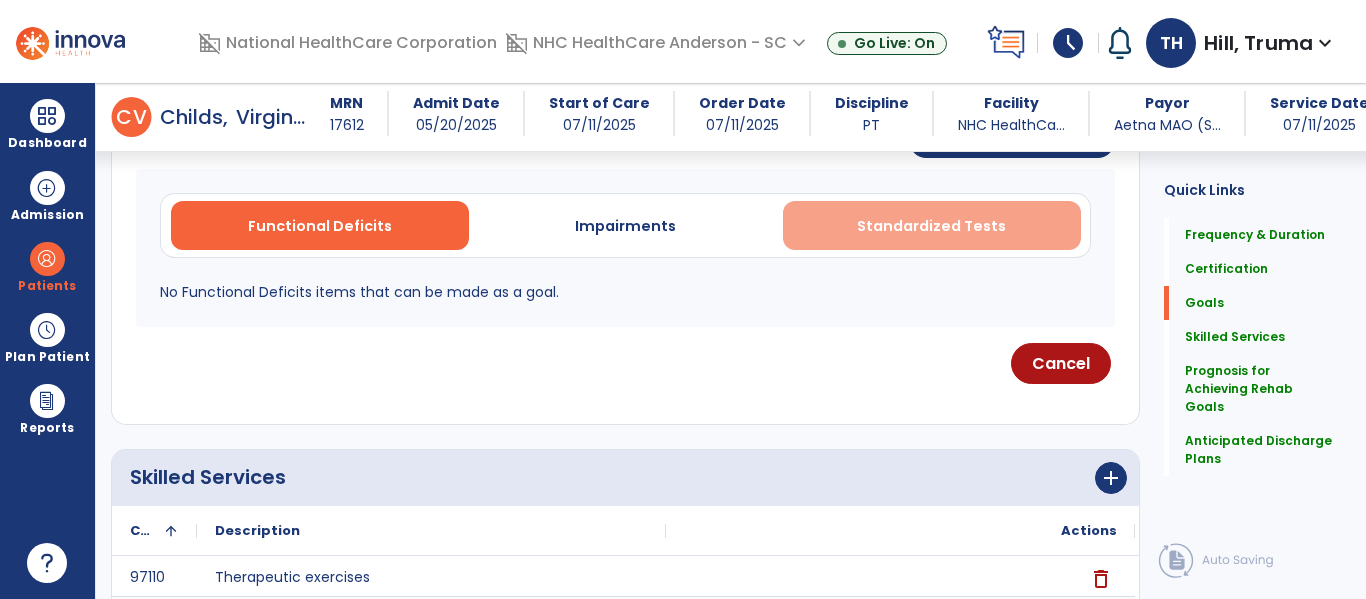 click on "Standardized Tests" at bounding box center [931, 226] 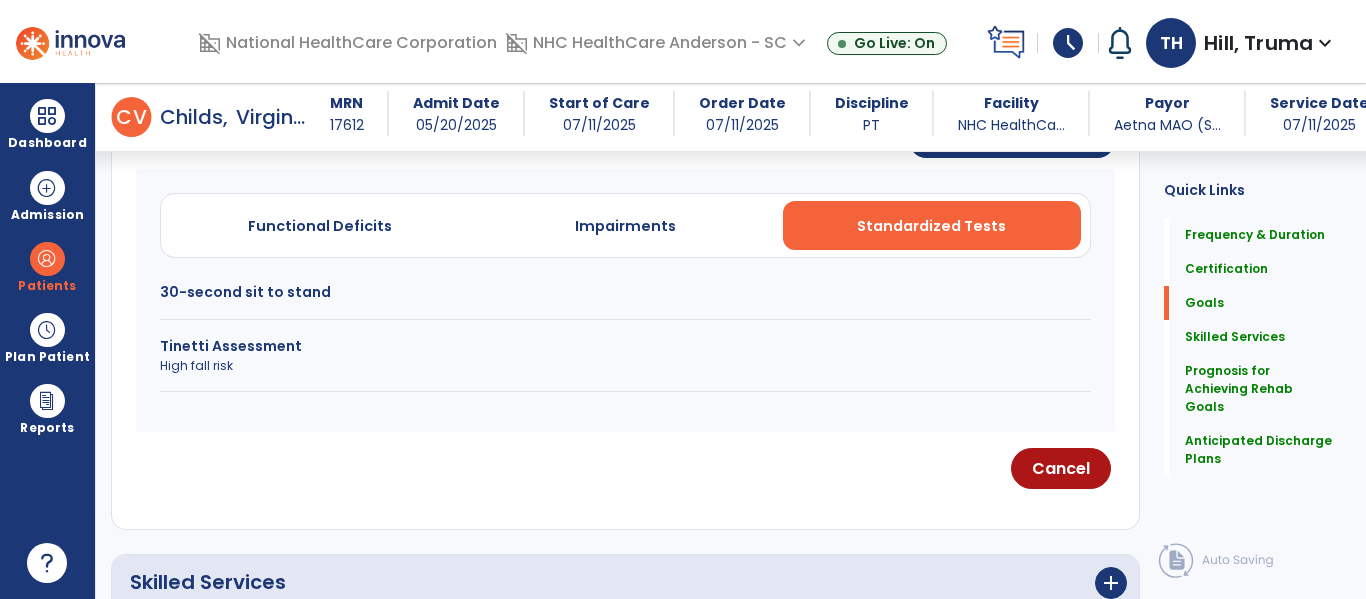 click on "30-second sit to stand" at bounding box center (625, 292) 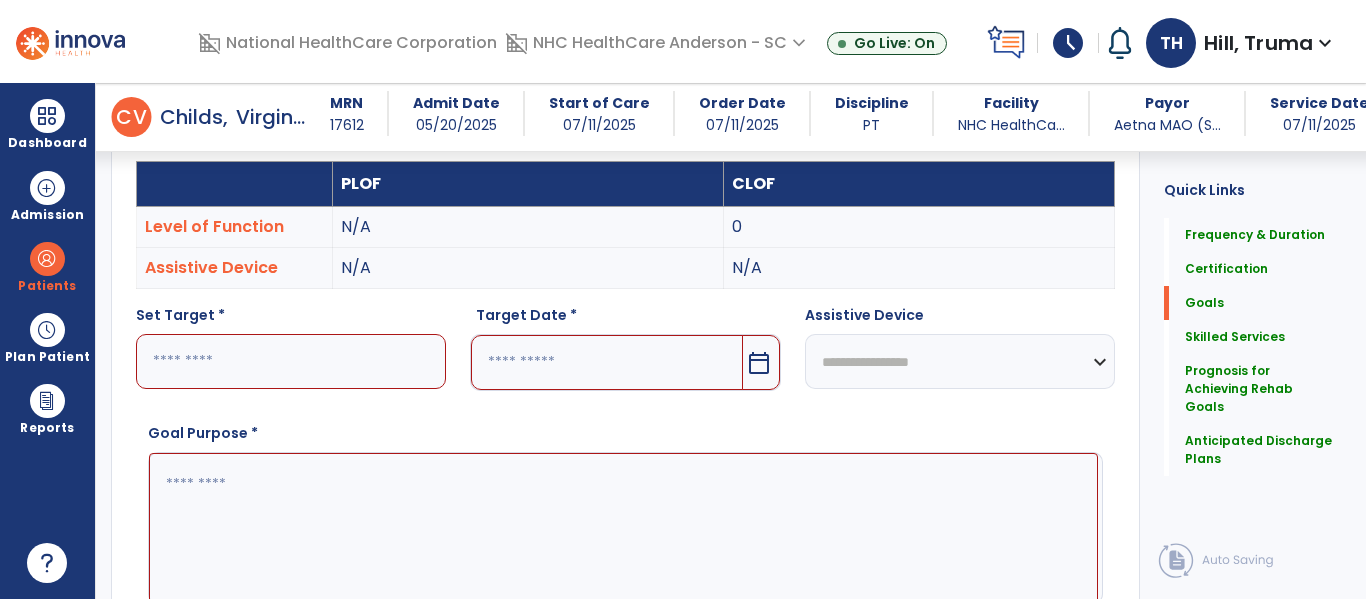 click at bounding box center [291, 361] 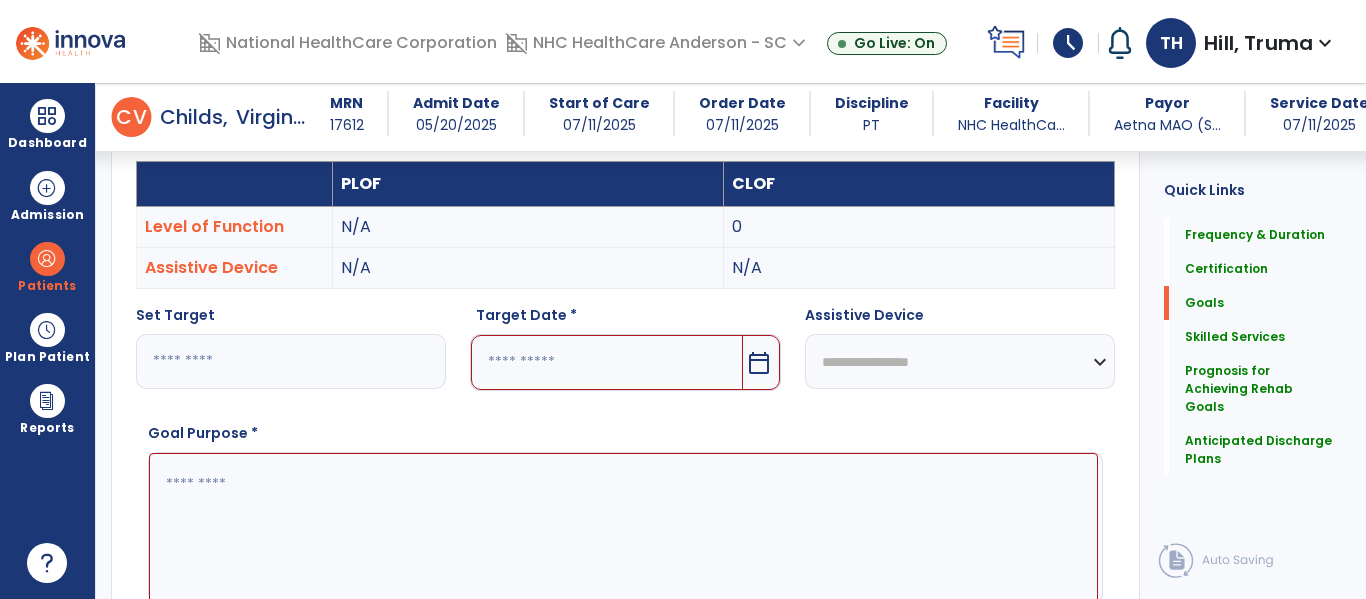 type on "*" 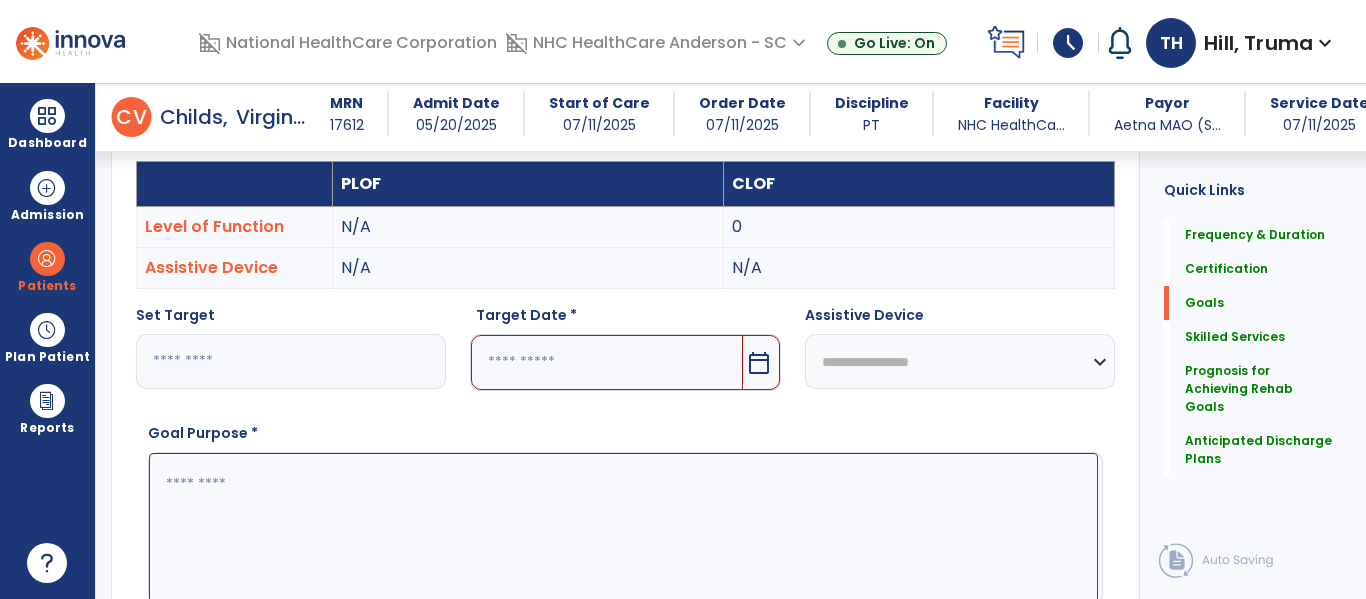 click on "calendar_today" at bounding box center [759, 363] 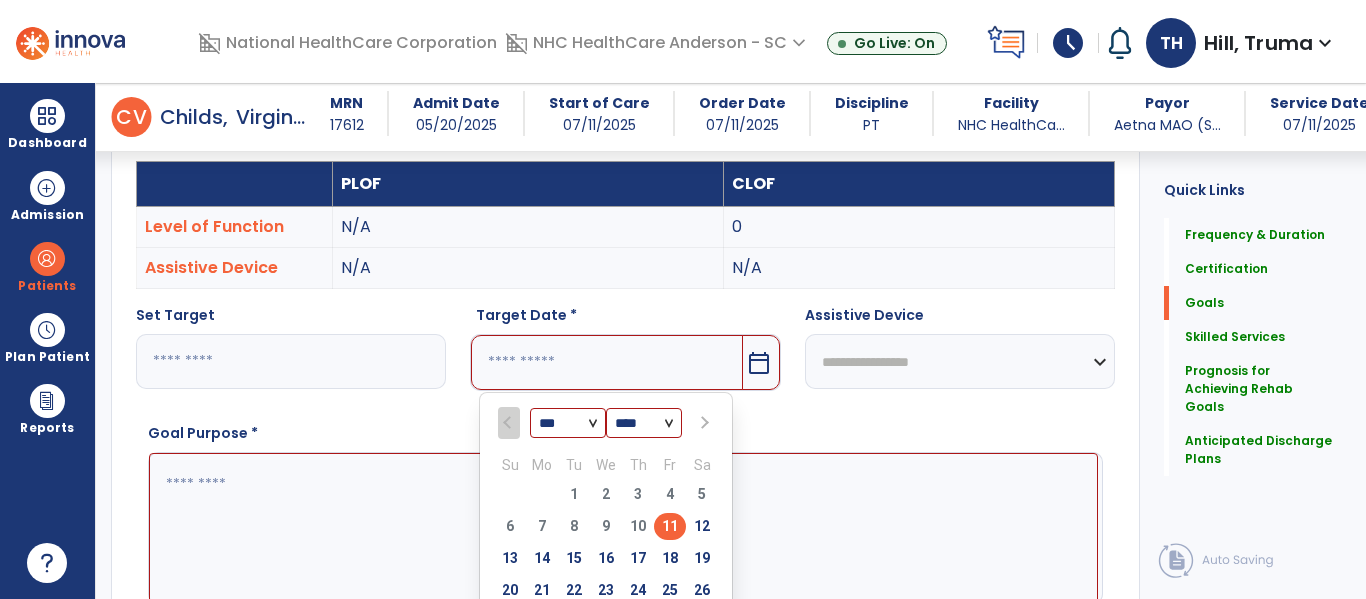 click on "*** *** *** ***" at bounding box center [568, 424] 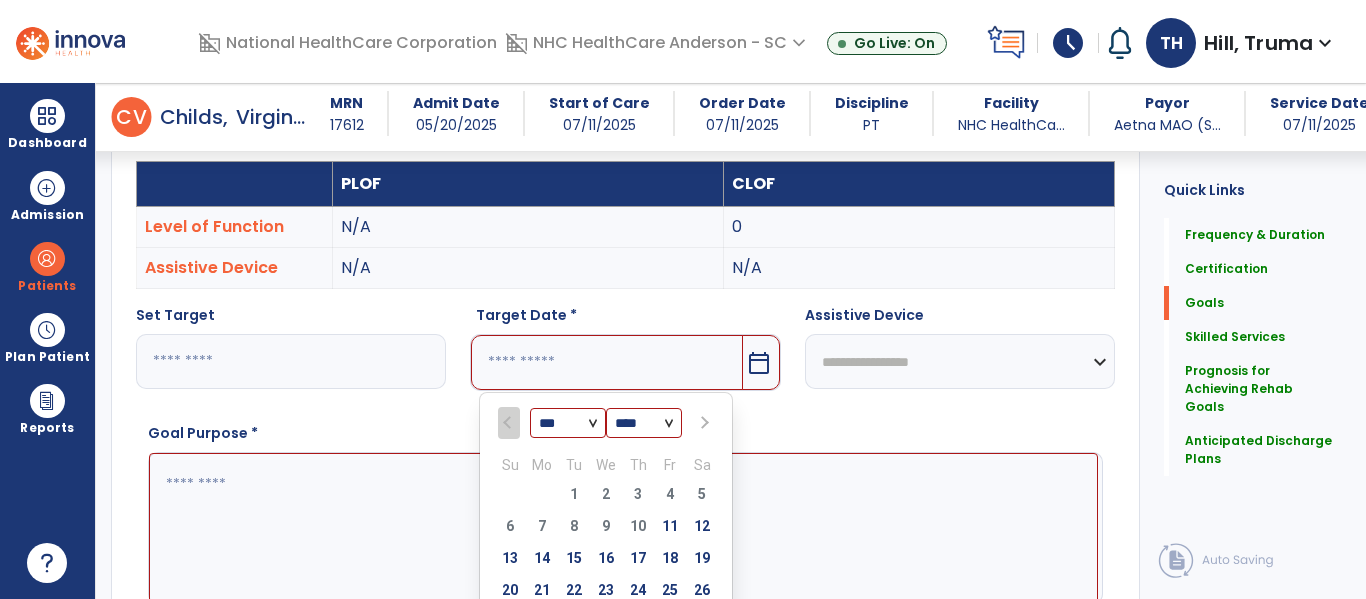 select on "*" 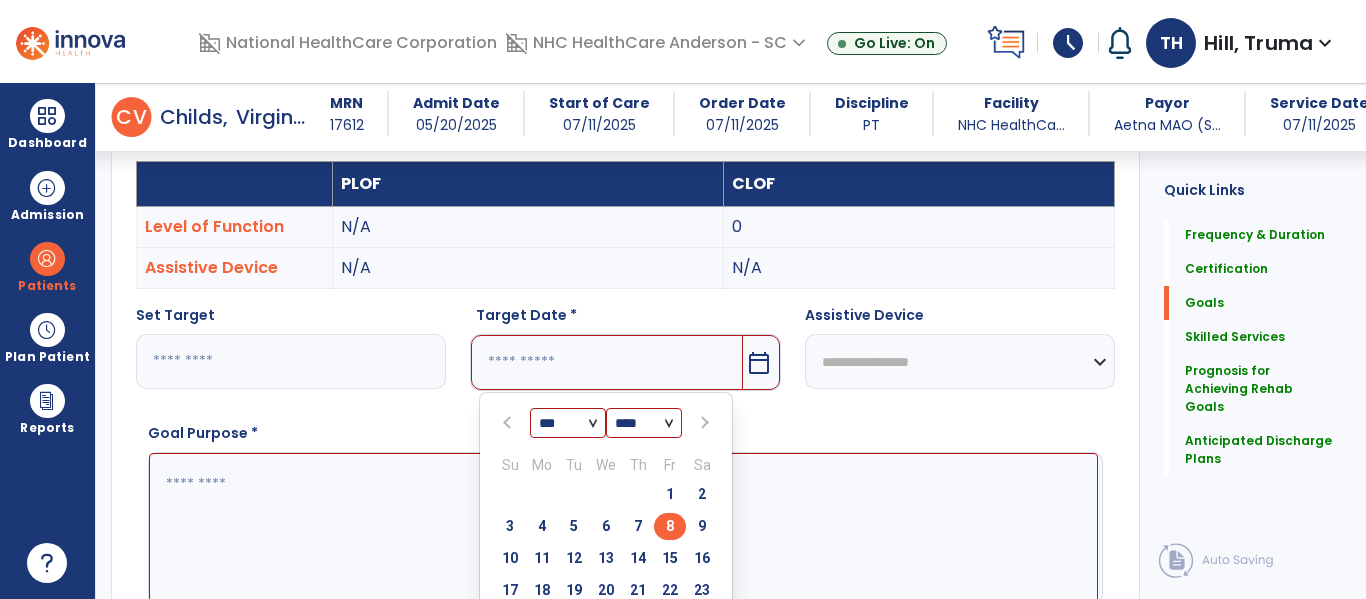 click on "8" at bounding box center [670, 526] 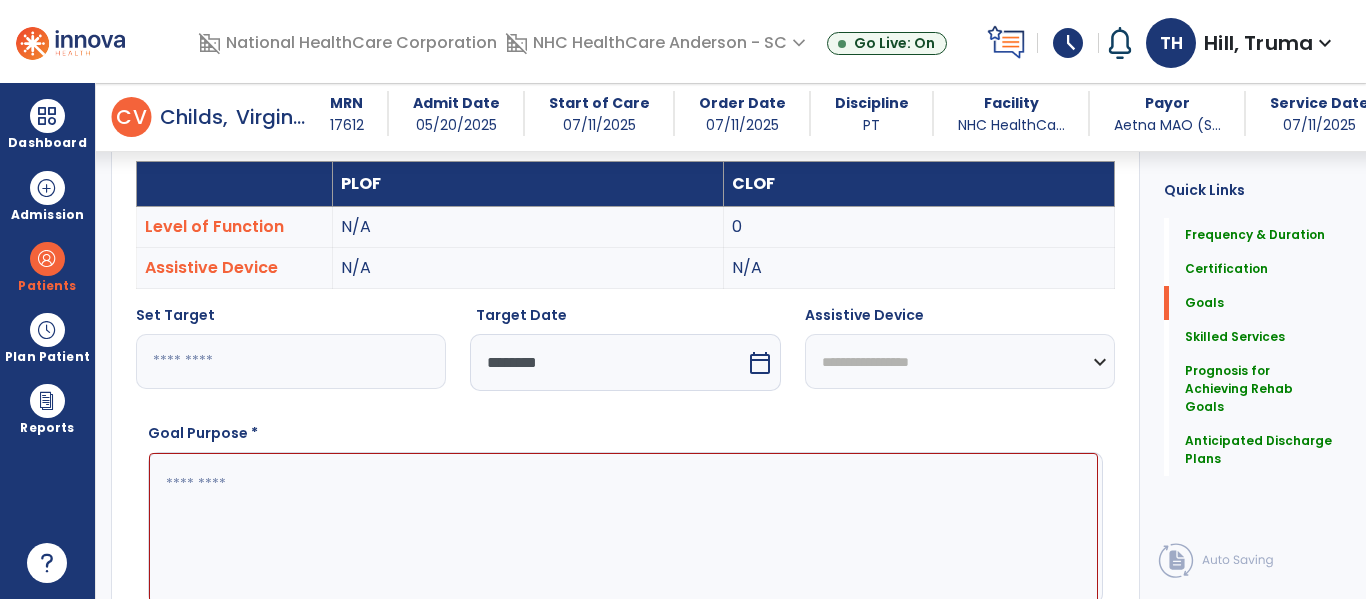 click on "calendar_today" at bounding box center (760, 363) 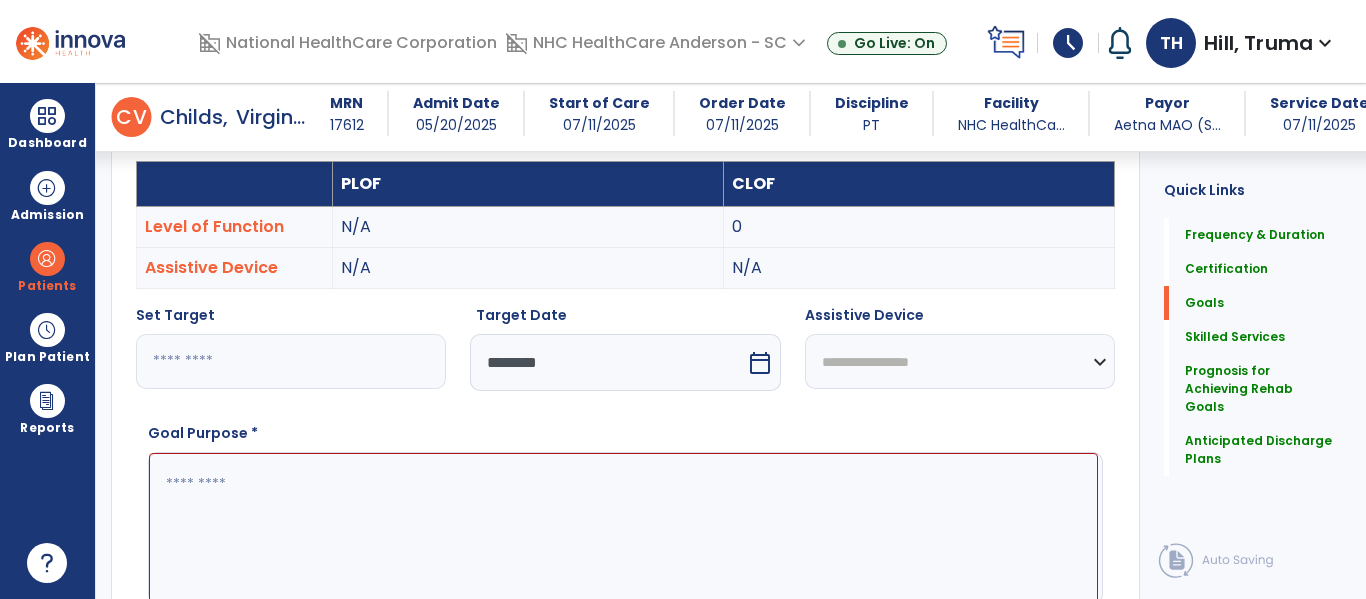 select on "*" 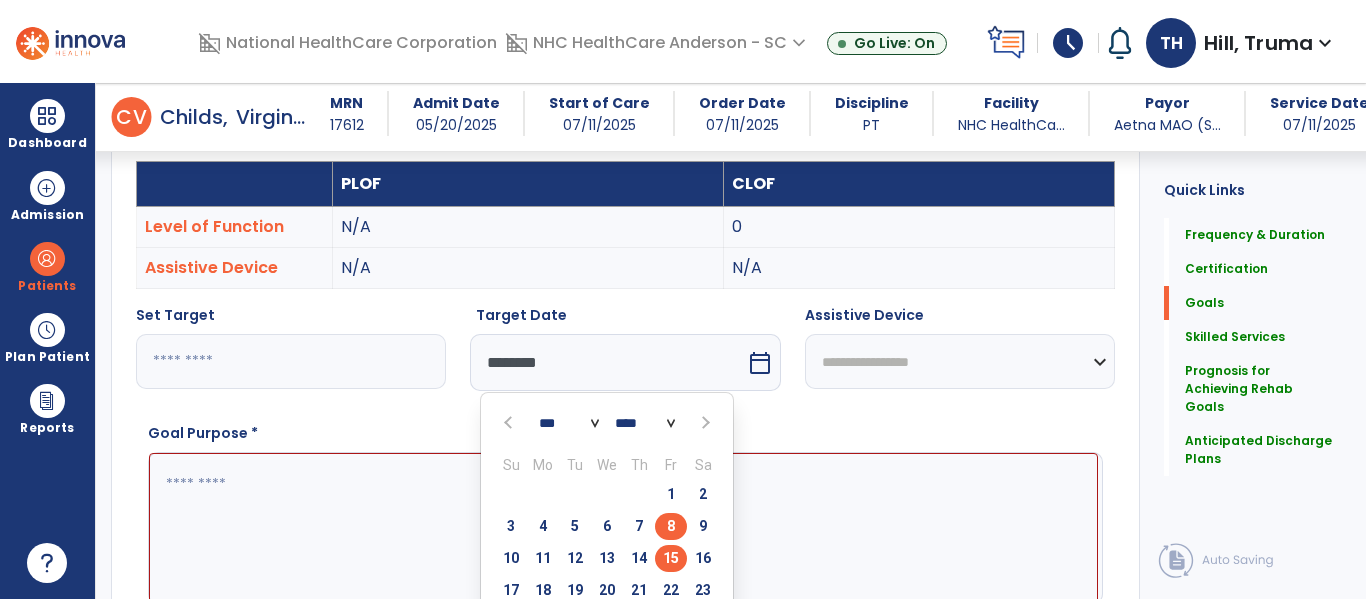 click on "15" at bounding box center [671, 558] 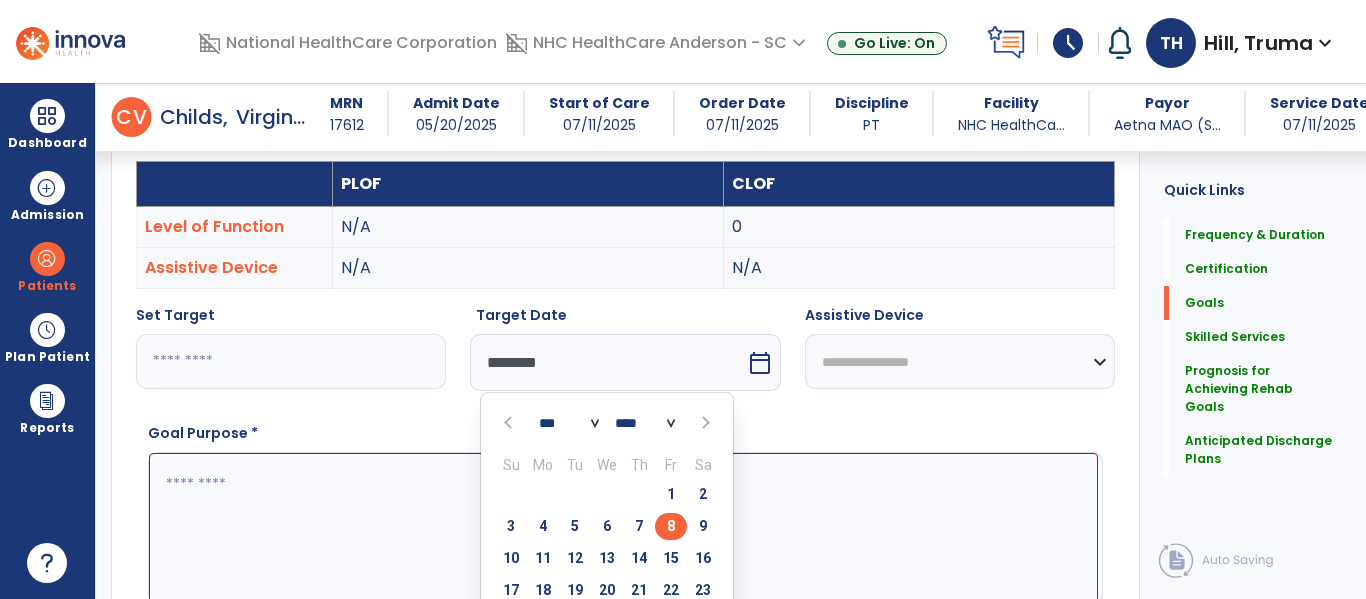 type on "*********" 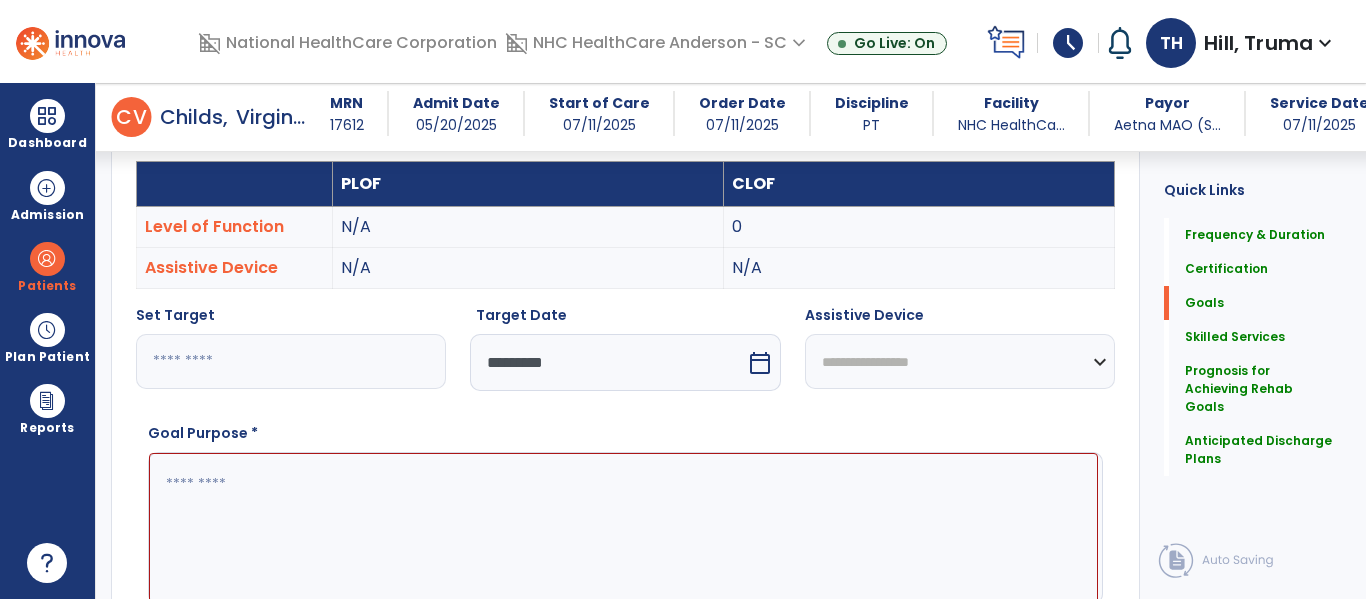 click at bounding box center (623, 528) 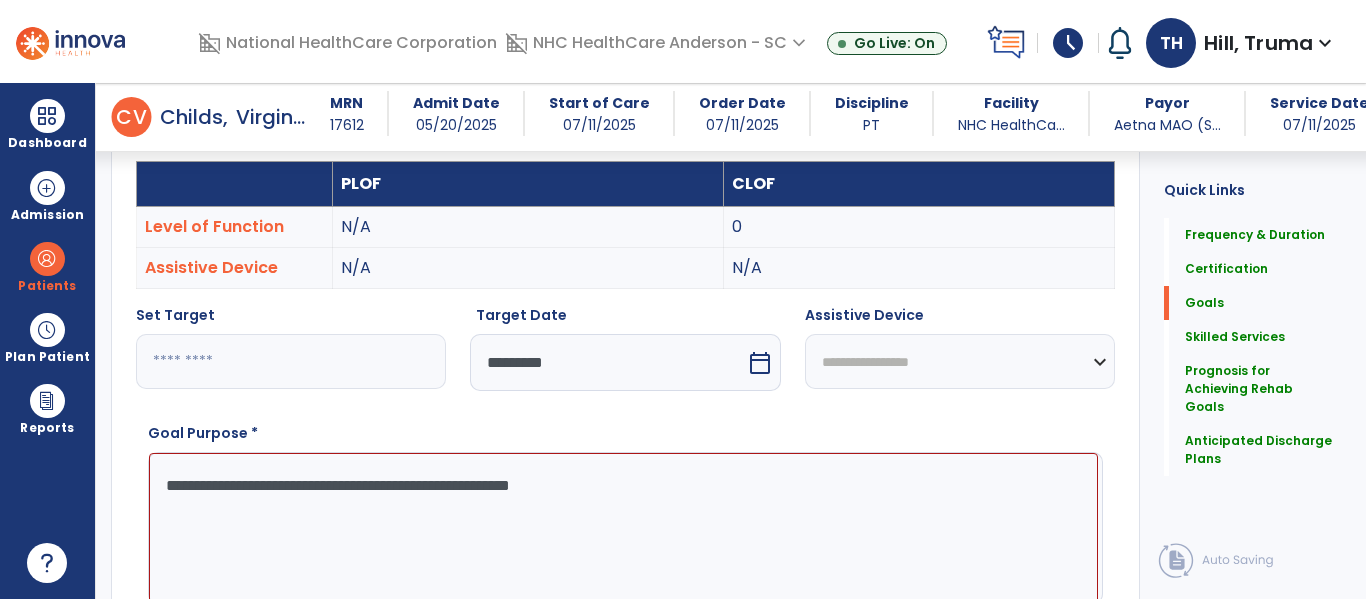 drag, startPoint x: 496, startPoint y: 503, endPoint x: 608, endPoint y: 490, distance: 112.75194 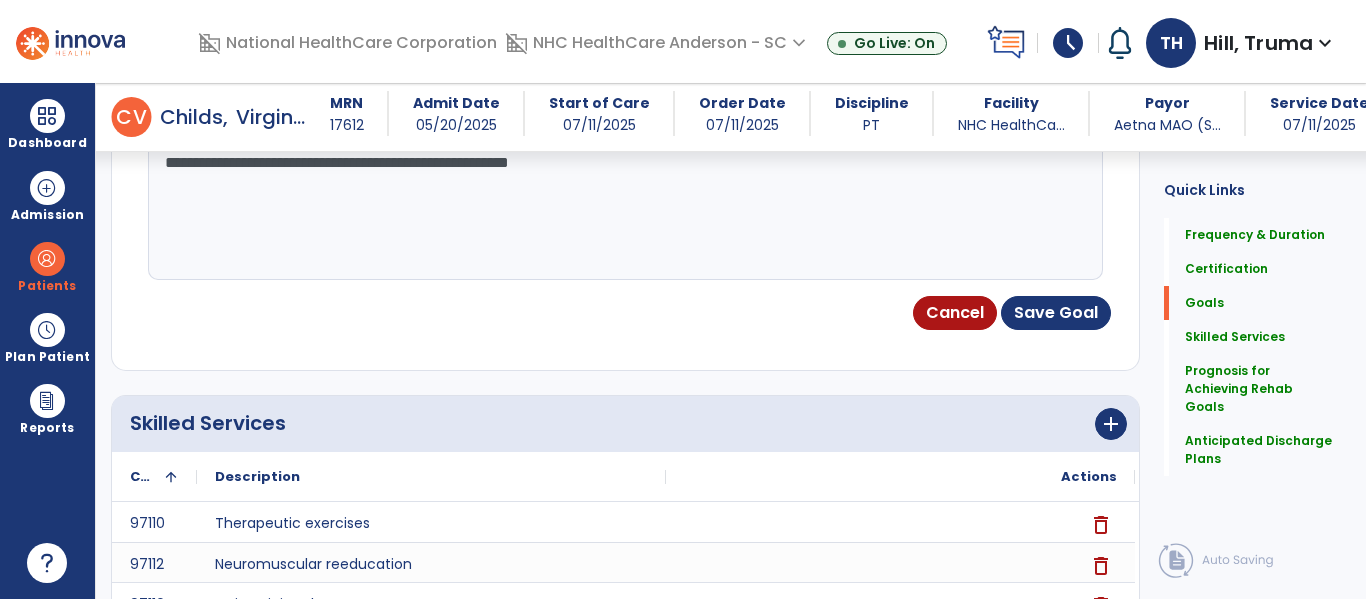 scroll, scrollTop: 971, scrollLeft: 0, axis: vertical 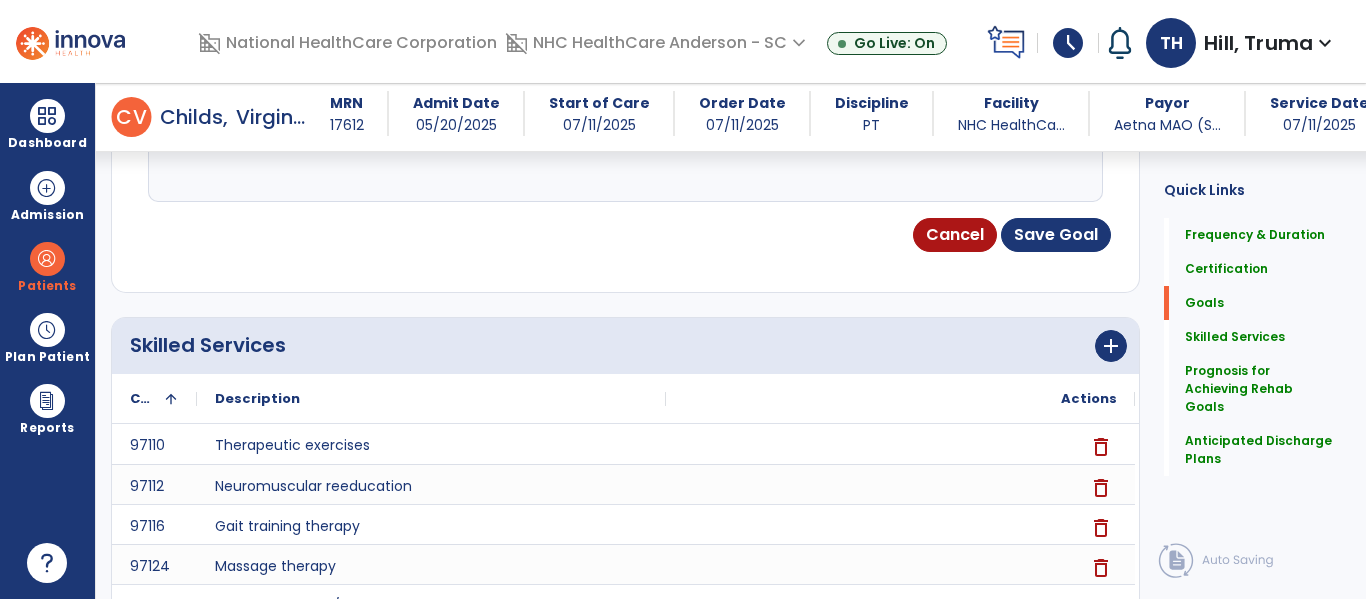 type on "**********" 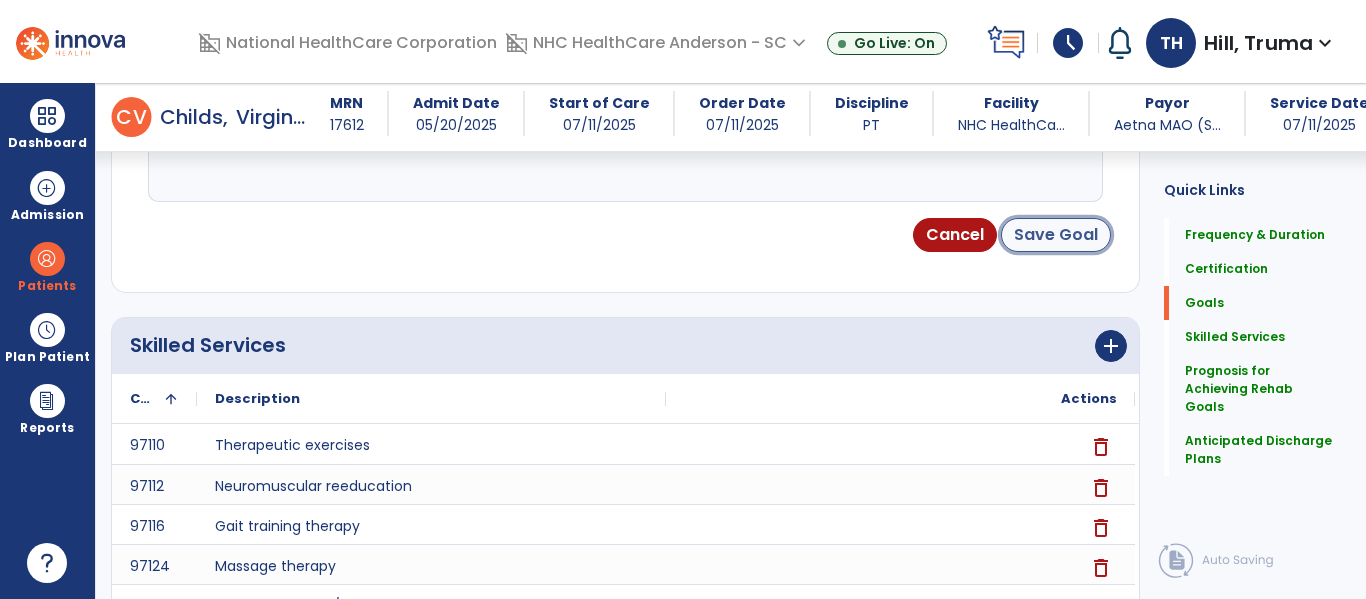 click on "Save Goal" at bounding box center [1056, 235] 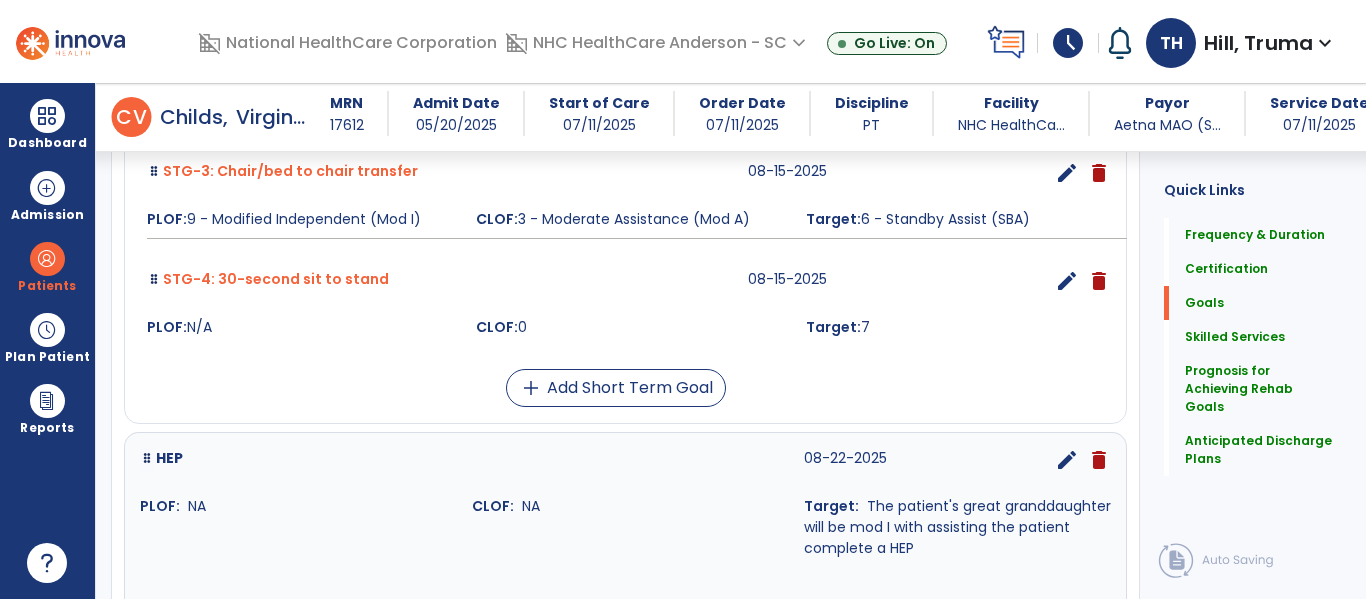 scroll, scrollTop: 1081, scrollLeft: 0, axis: vertical 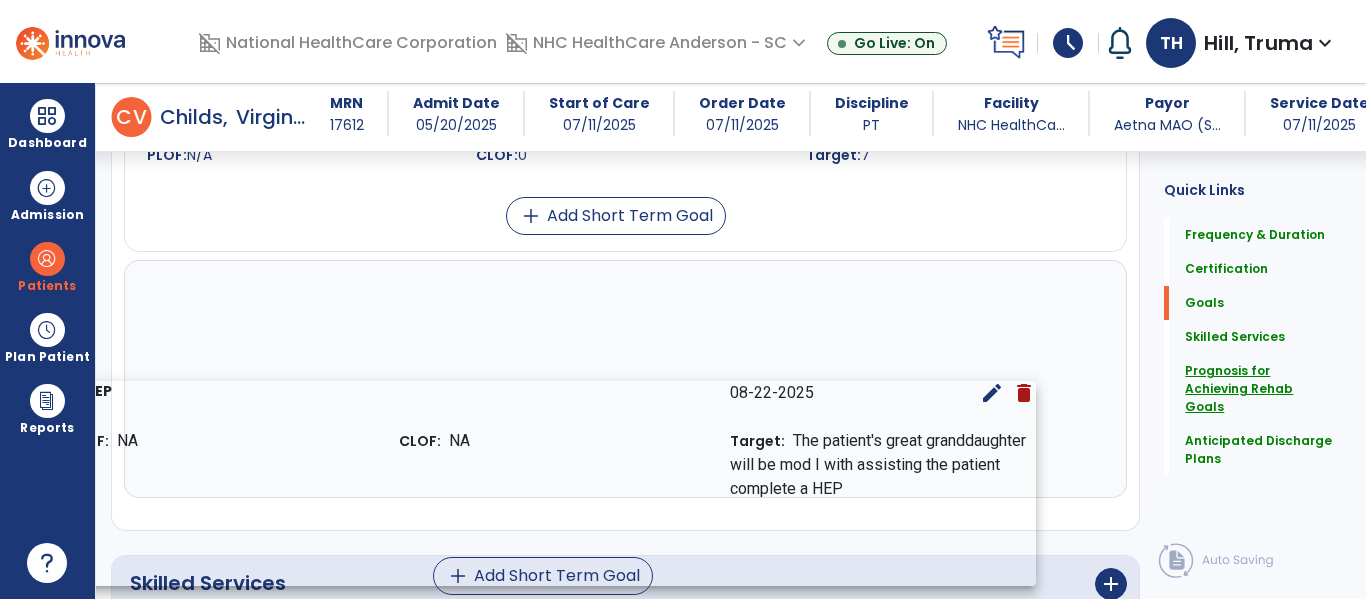 drag, startPoint x: 819, startPoint y: 361, endPoint x: 1199, endPoint y: 386, distance: 380.82147 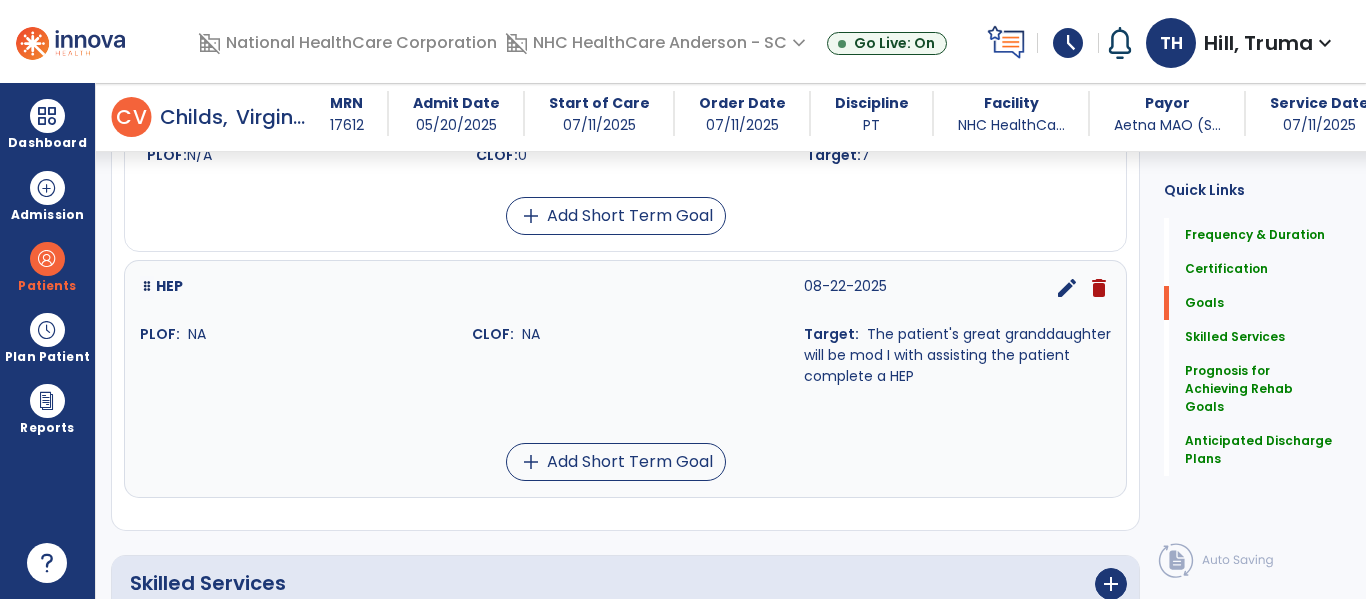 click on "Mobility  08-22-2025  edit delete PLOF:    Mod I with bed mobility, transfers and ambulation with a rollator x 400 feet CLOF:    Mod A for bed mobility, transfers and ambulation x 10 feet Target:    Mod I with bed mobility and supervision for transfers and ambulation x 400 feet STG-1: Lying to sitting on side of bed  08-15-2025  edit delete PLOF:  9 - Modified Independent (Mod I)  CLOF:  3 - Moderate Assistance (Mod A)  Target:  8 - Supervised (S)  STG-2: Sit to stand  08-15-2025  edit delete PLOF:  9 - Modified Independent (Mod I)  CLOF:  3 - Moderate Assistance (Mod A)  Target:  6 - Standby Assist (SBA)  STG-3: Chair/bed to chair transfer  08-15-2025  edit delete PLOF:  9 - Modified Independent (Mod I)  CLOF:  3 - Moderate Assistance (Mod A)  Target:  6 - Standby Assist (SBA)  STG-4: 30-second sit to stand  08-15-2025  edit delete PLOF:  N/A  CLOF:  0  Target:  7  add  Add Short Term Goal  HEP  08-22-2025  edit delete PLOF:    NA CLOF:    NA Target:    add  Add Short Term Goal" at bounding box center (625, 61) 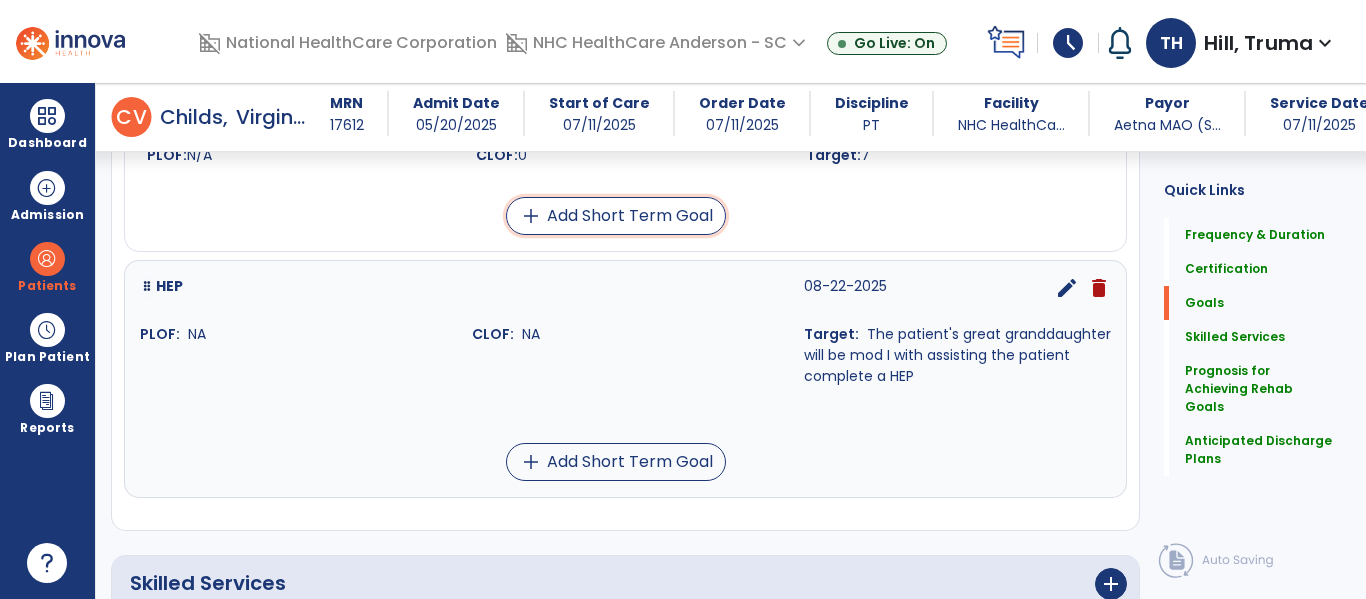 click on "add  Add Short Term Goal" at bounding box center [616, 216] 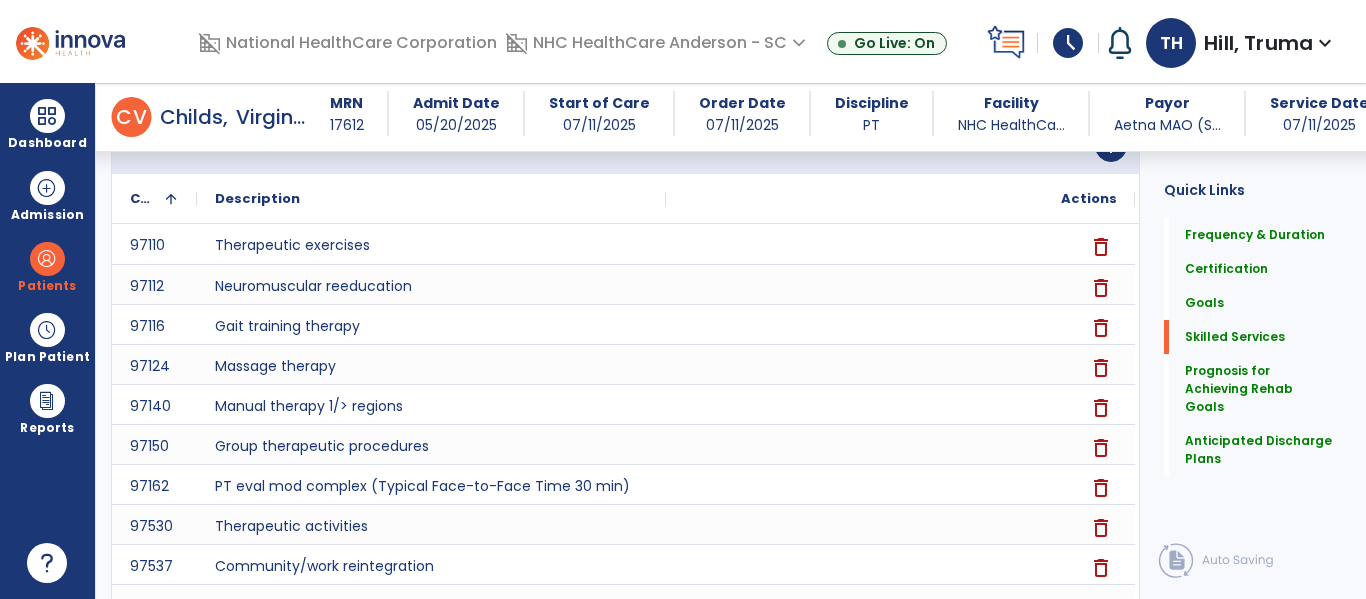 scroll, scrollTop: 403, scrollLeft: 0, axis: vertical 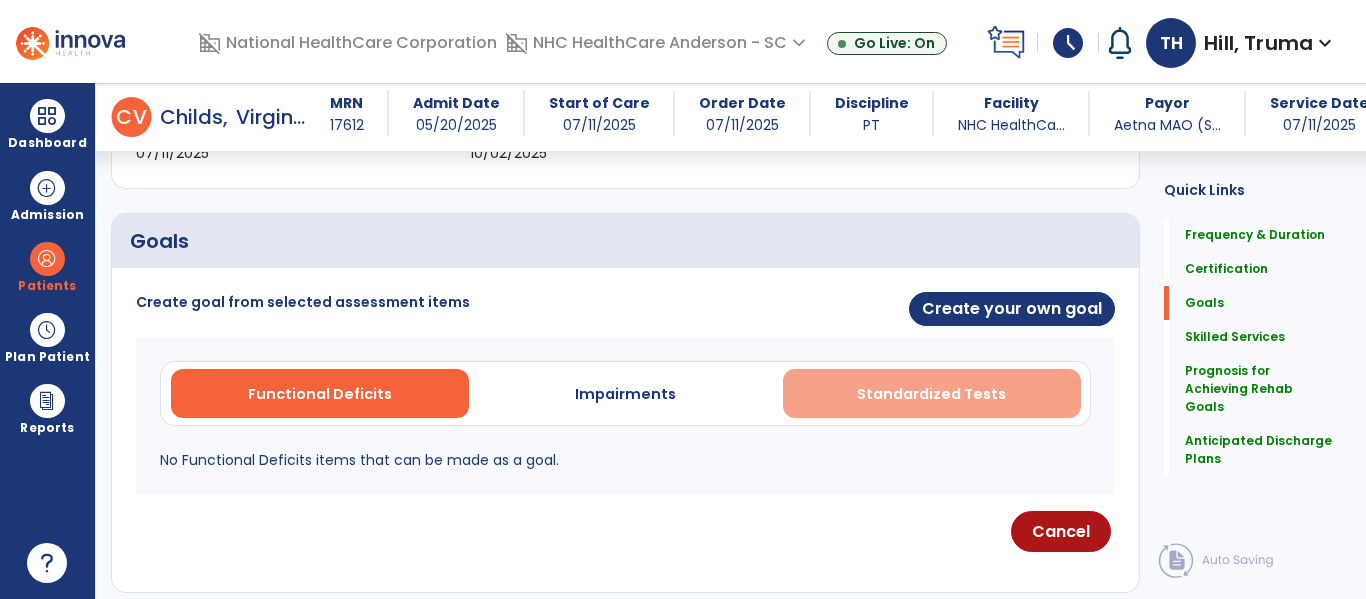 click on "Standardized Tests" at bounding box center (931, 394) 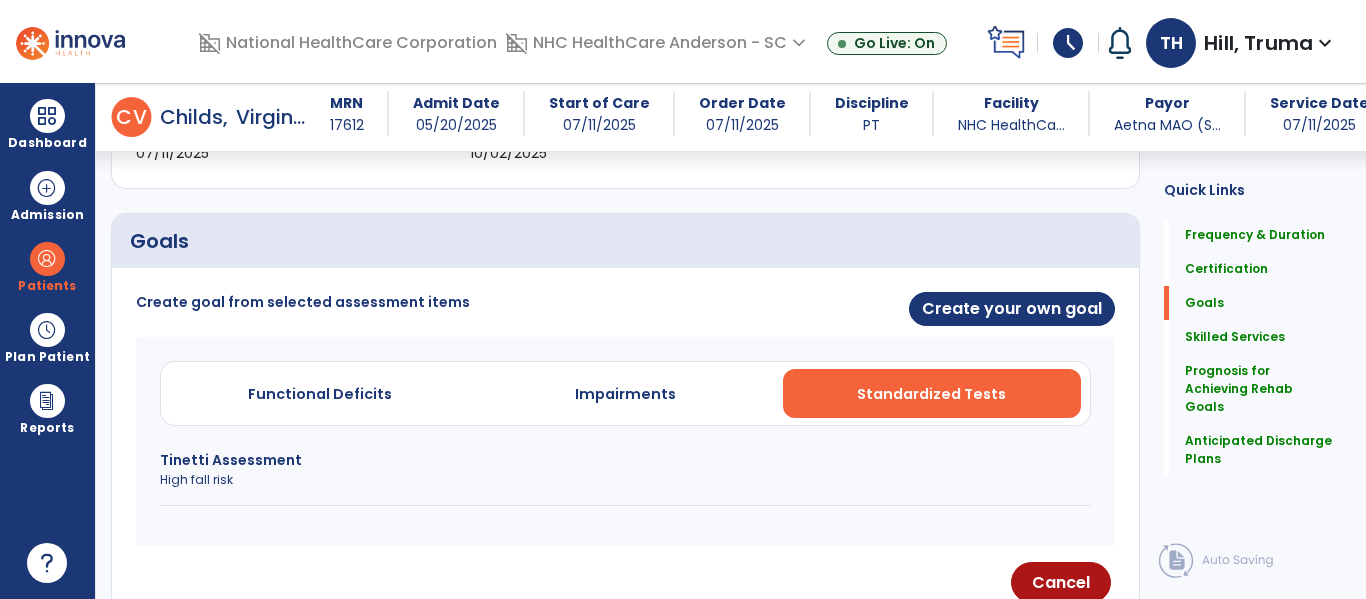click on "Tinetti Assessment" at bounding box center [625, 460] 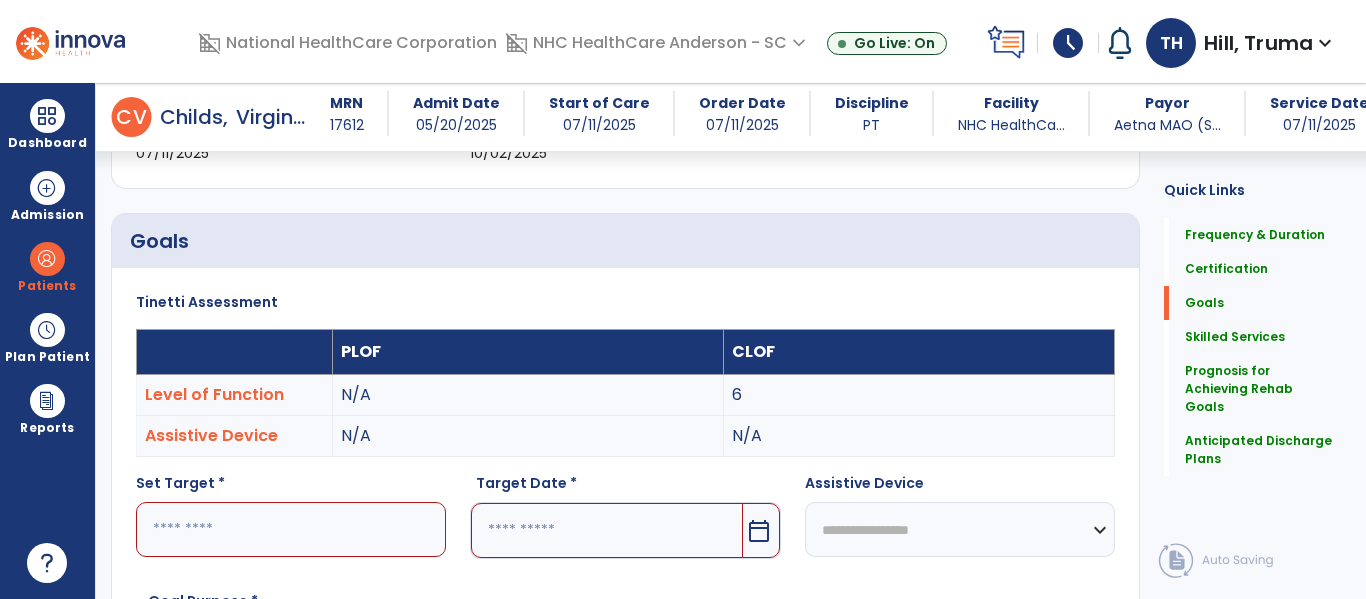 click at bounding box center (291, 529) 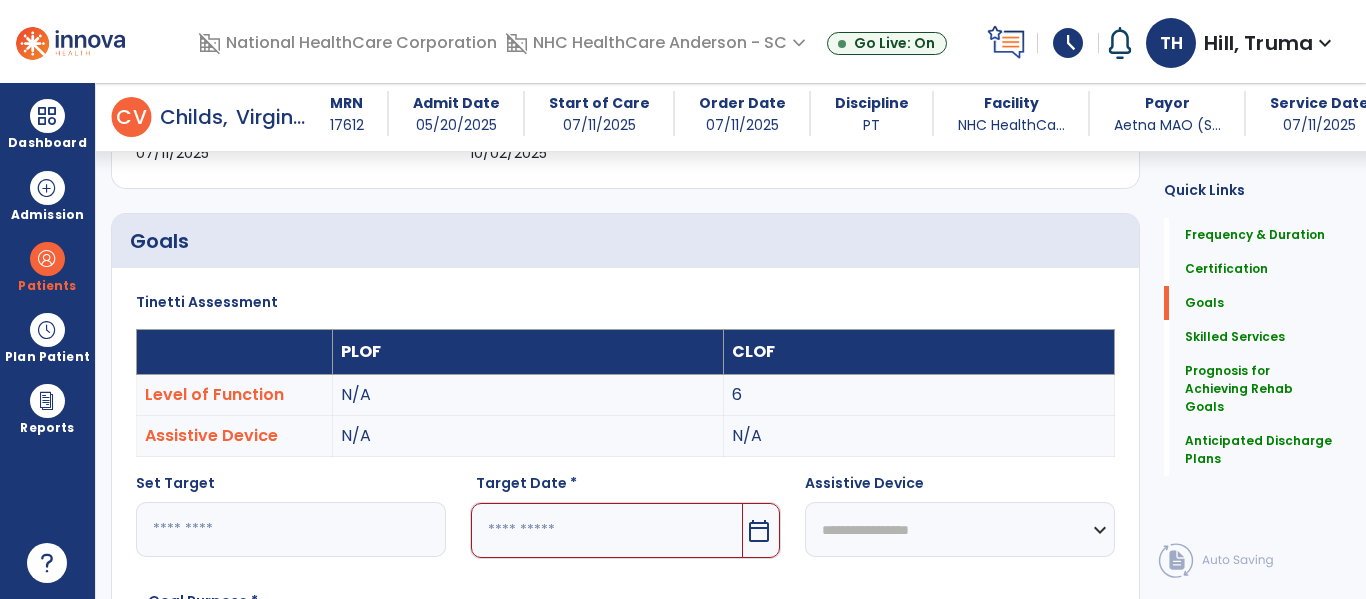 type on "**" 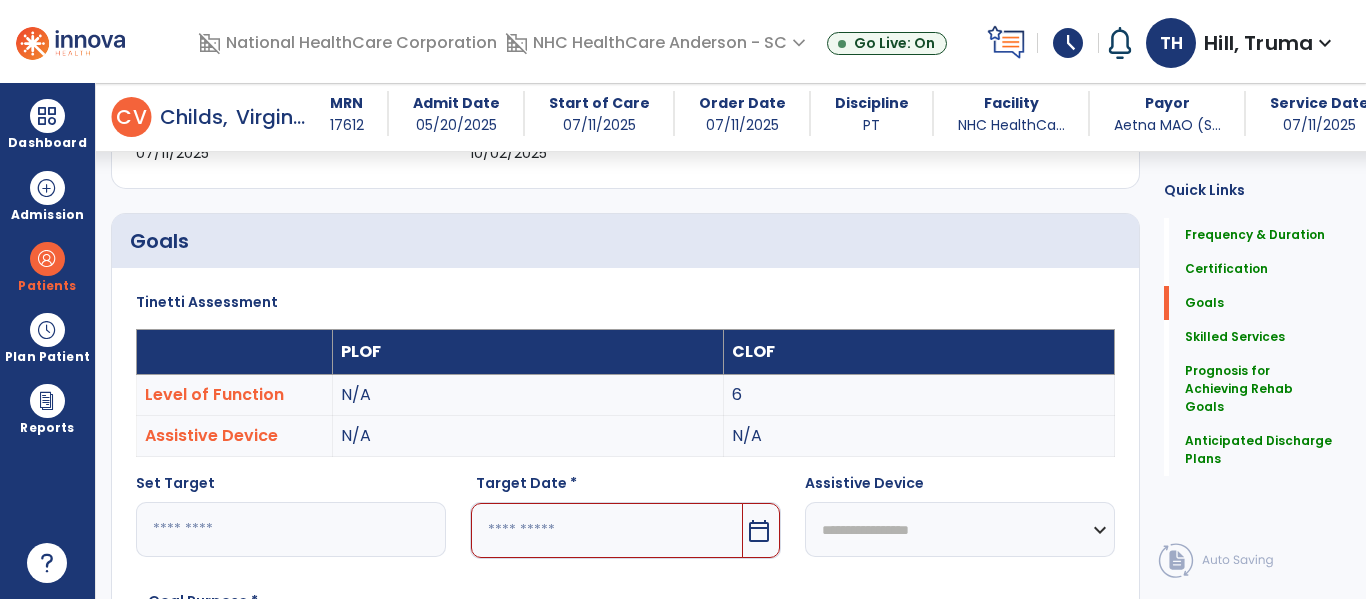 click on "calendar_today" at bounding box center [759, 531] 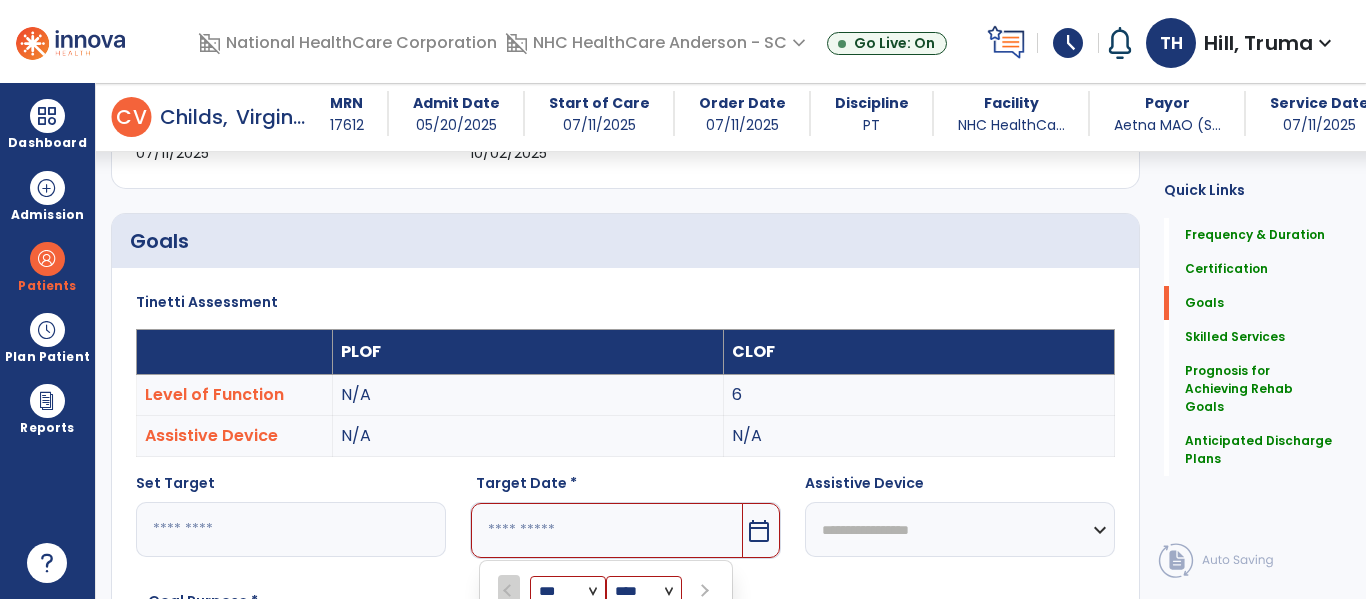 scroll, scrollTop: 761, scrollLeft: 0, axis: vertical 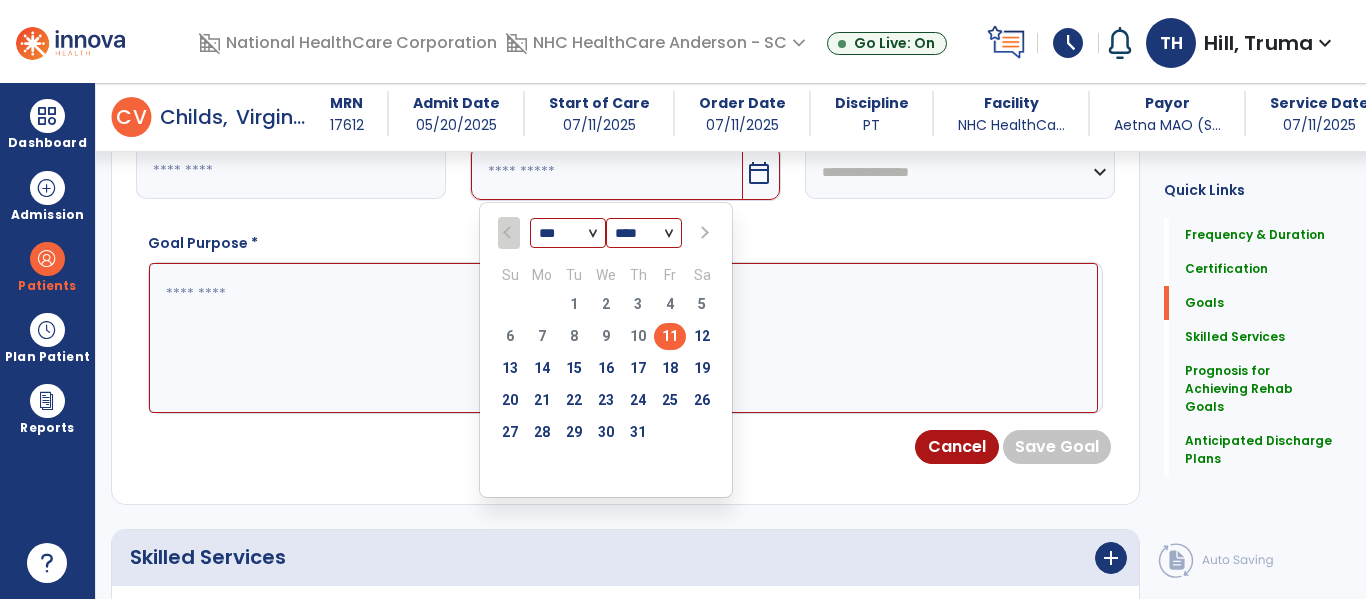 click on "*** *** *** ***" at bounding box center (568, 234) 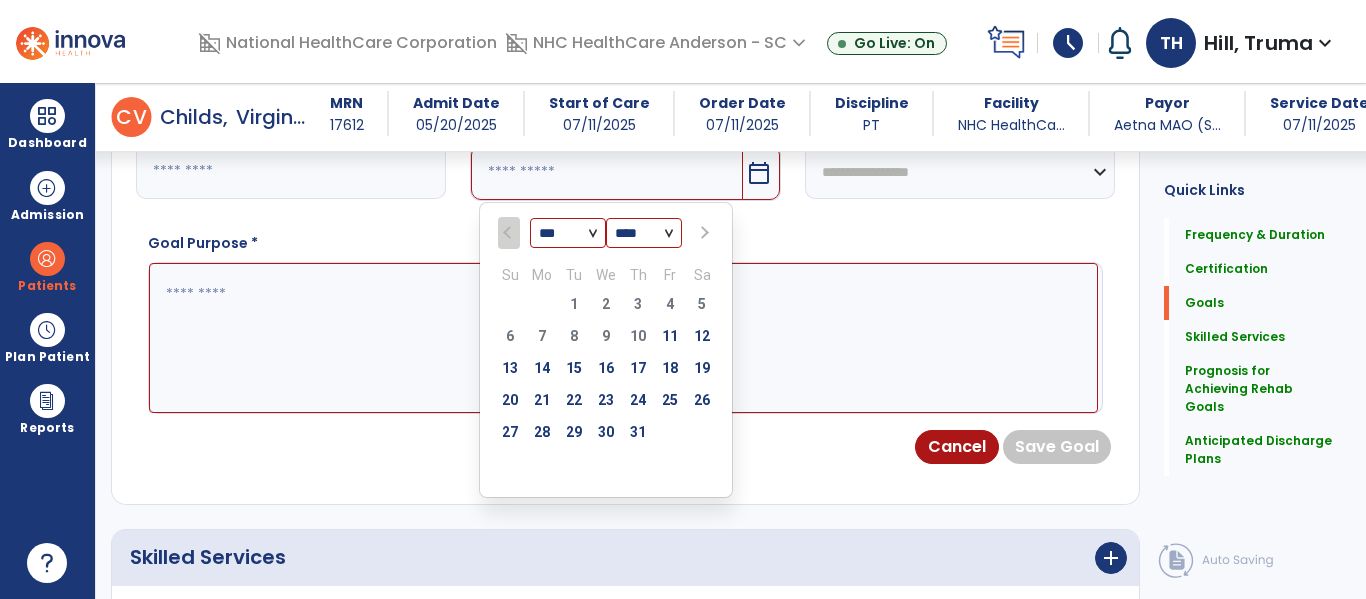 select on "*" 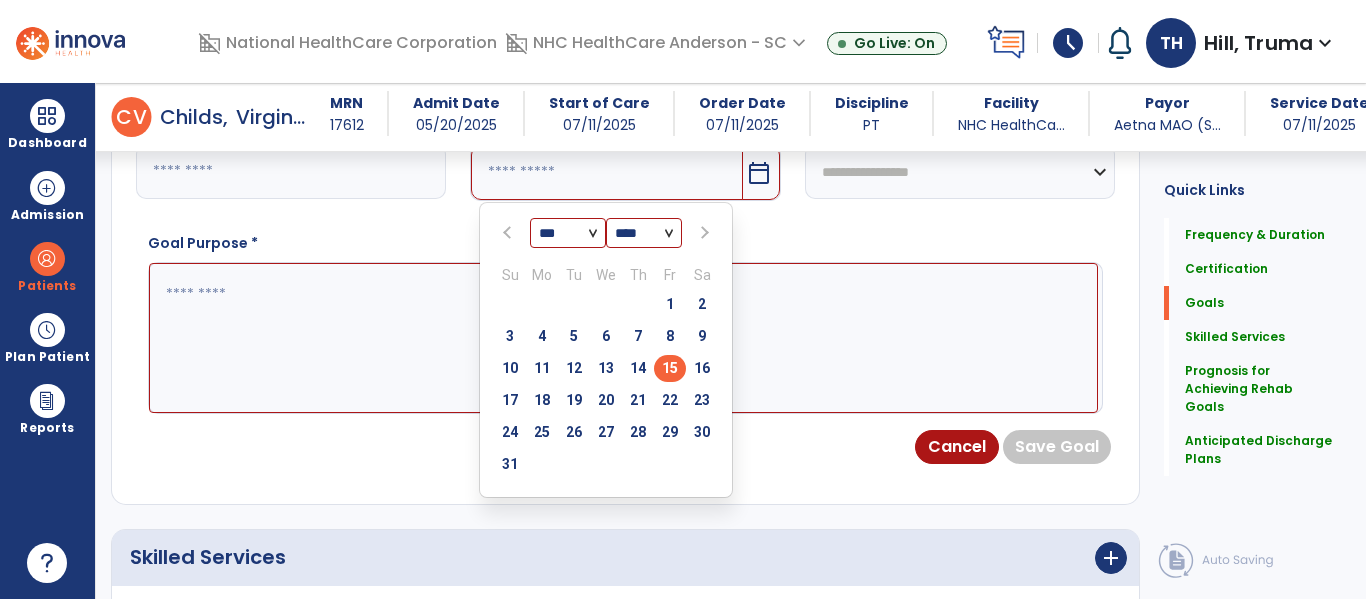 click on "15" at bounding box center [670, 368] 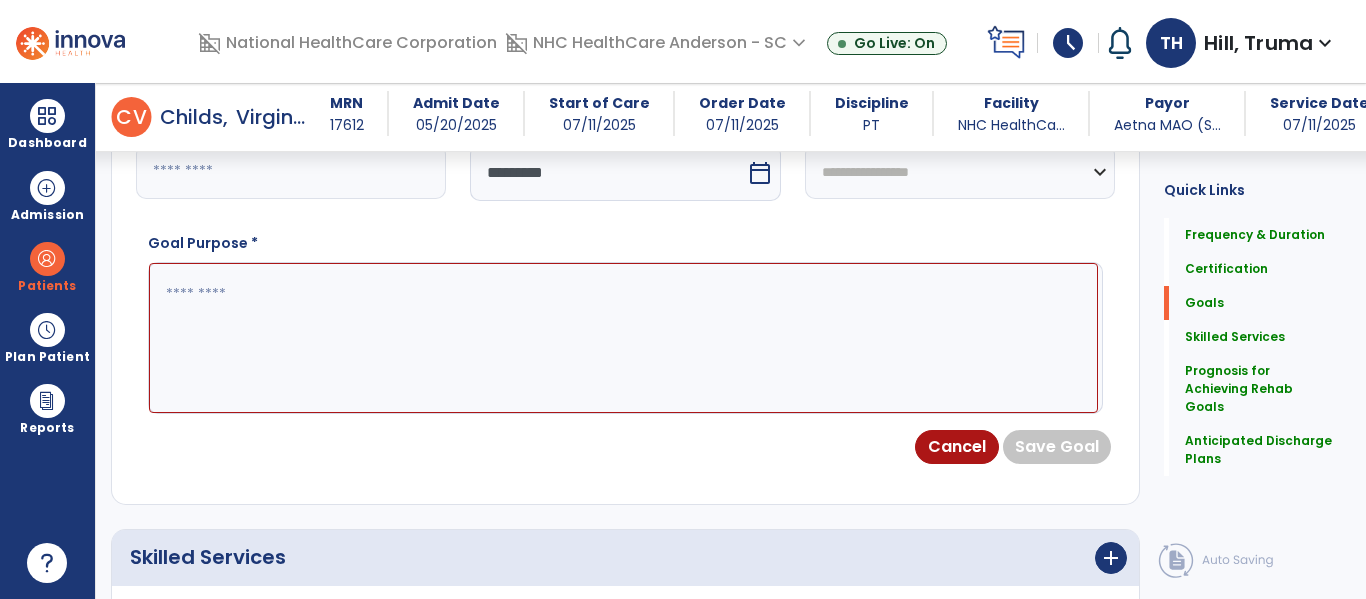 click at bounding box center [623, 338] 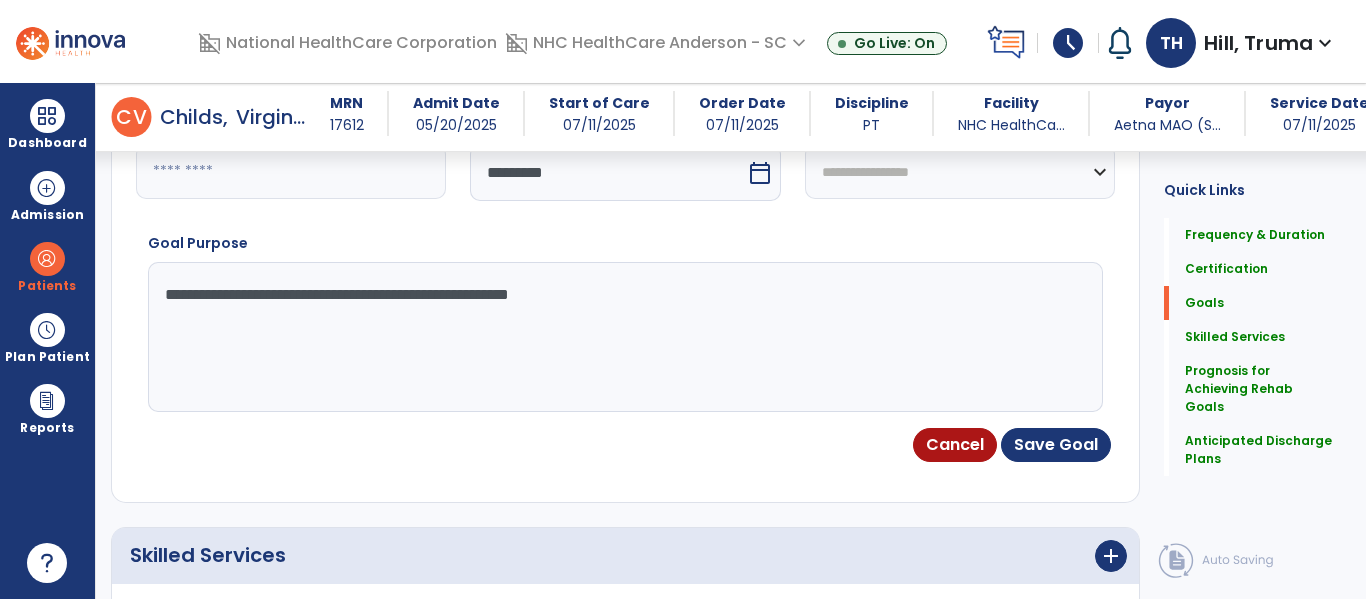 type on "**********" 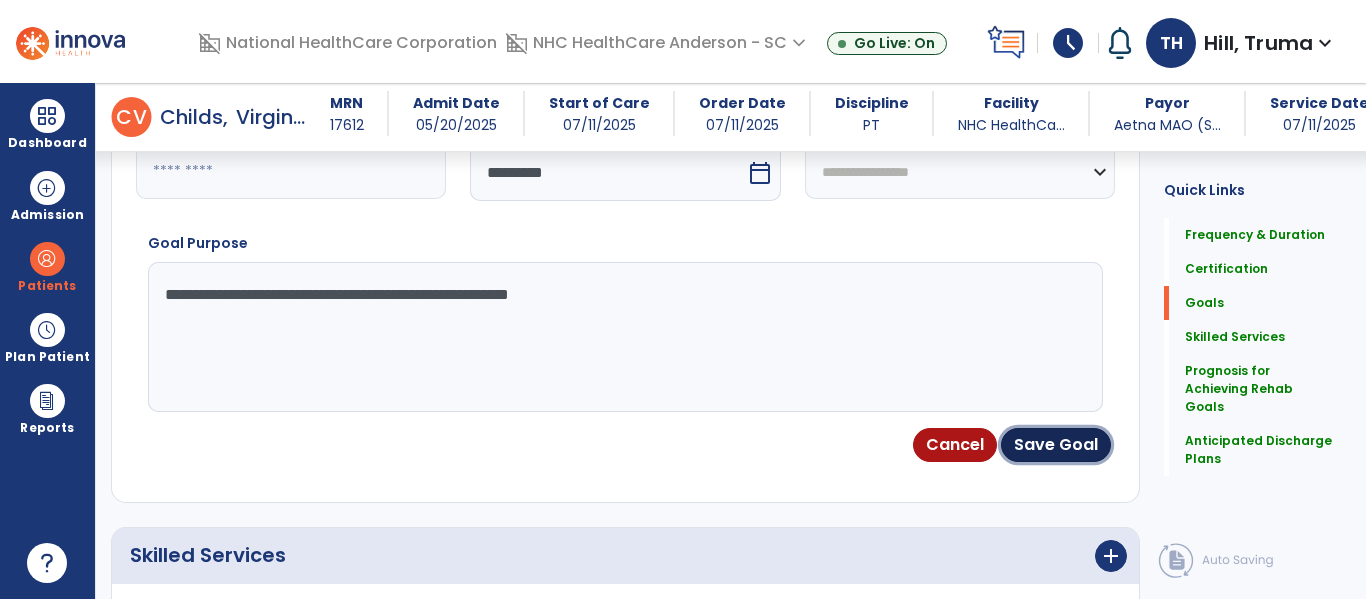 click on "Save Goal" at bounding box center [1056, 445] 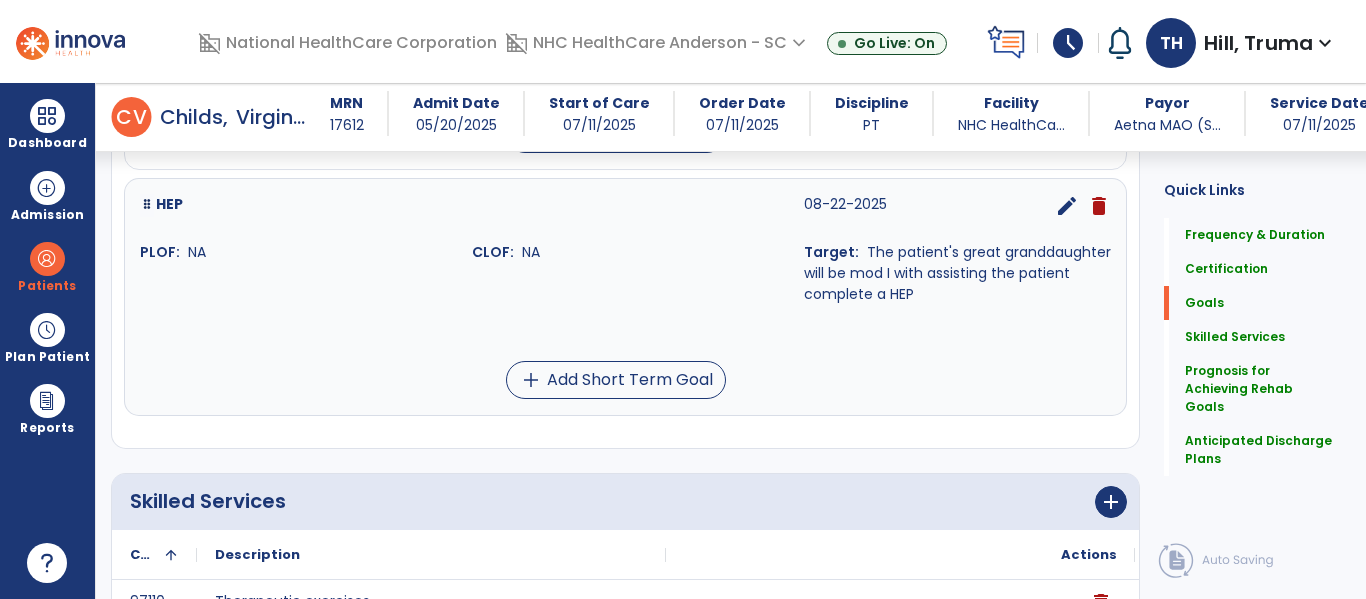 scroll, scrollTop: 871, scrollLeft: 0, axis: vertical 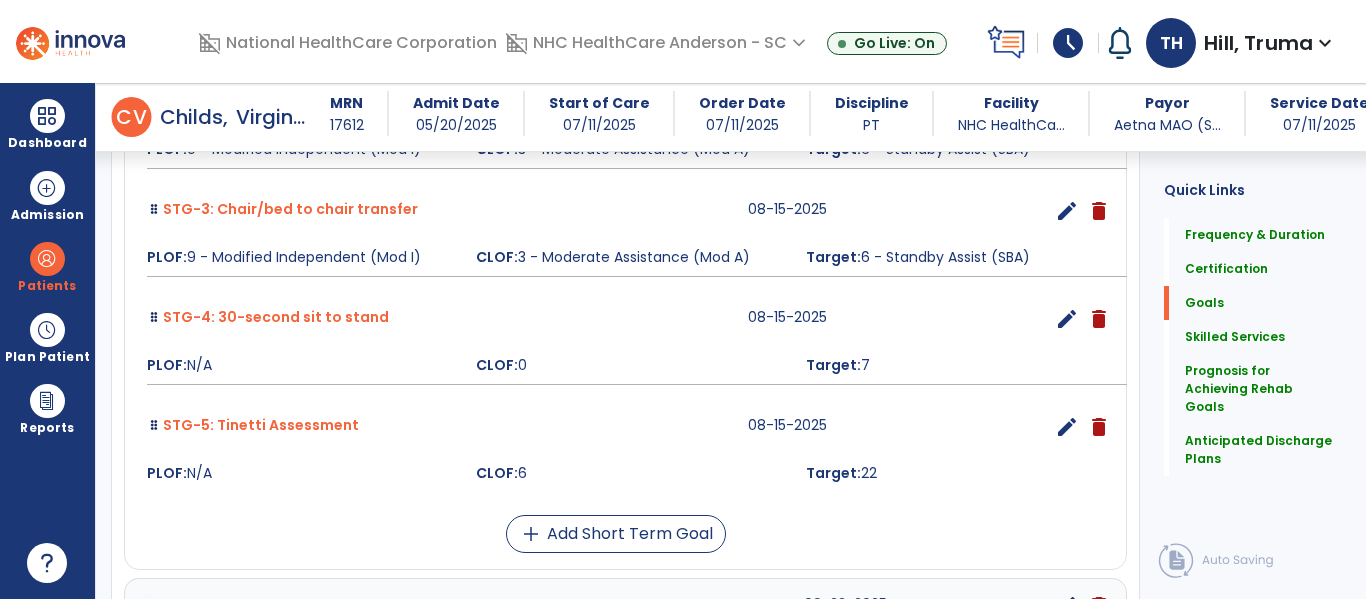 drag, startPoint x: 1063, startPoint y: 429, endPoint x: 1047, endPoint y: 436, distance: 17.464249 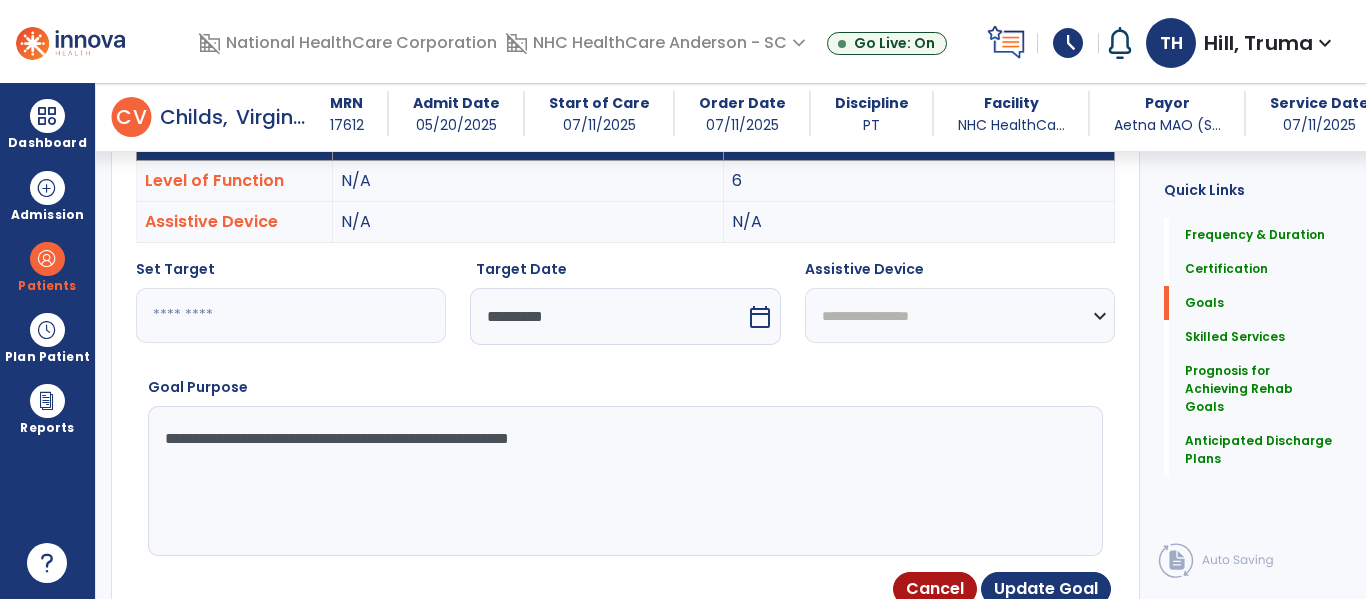 scroll, scrollTop: 535, scrollLeft: 0, axis: vertical 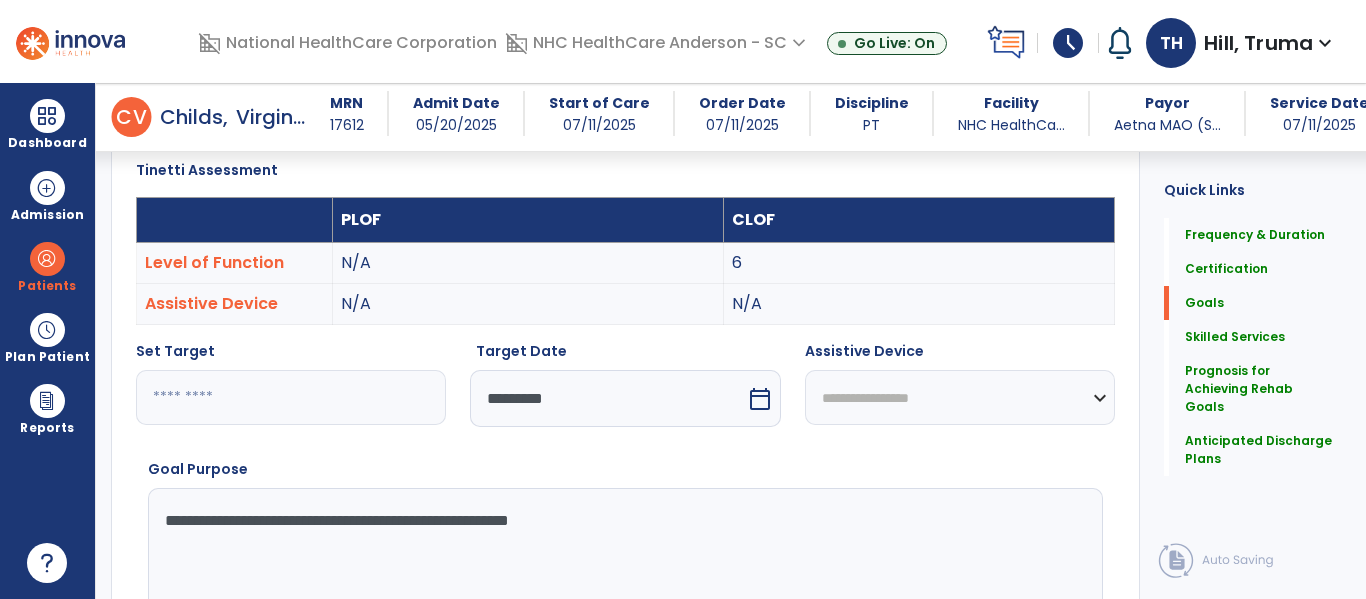 click on "**********" at bounding box center (623, 563) 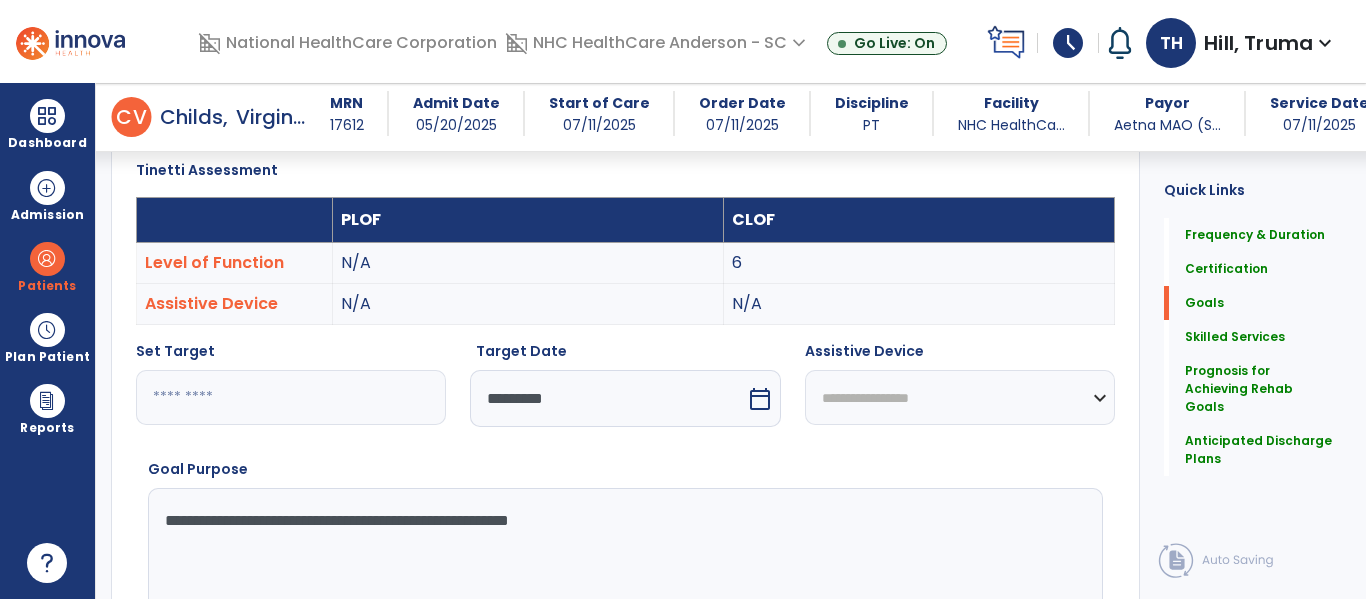 drag, startPoint x: 451, startPoint y: 521, endPoint x: 620, endPoint y: 431, distance: 191.47063 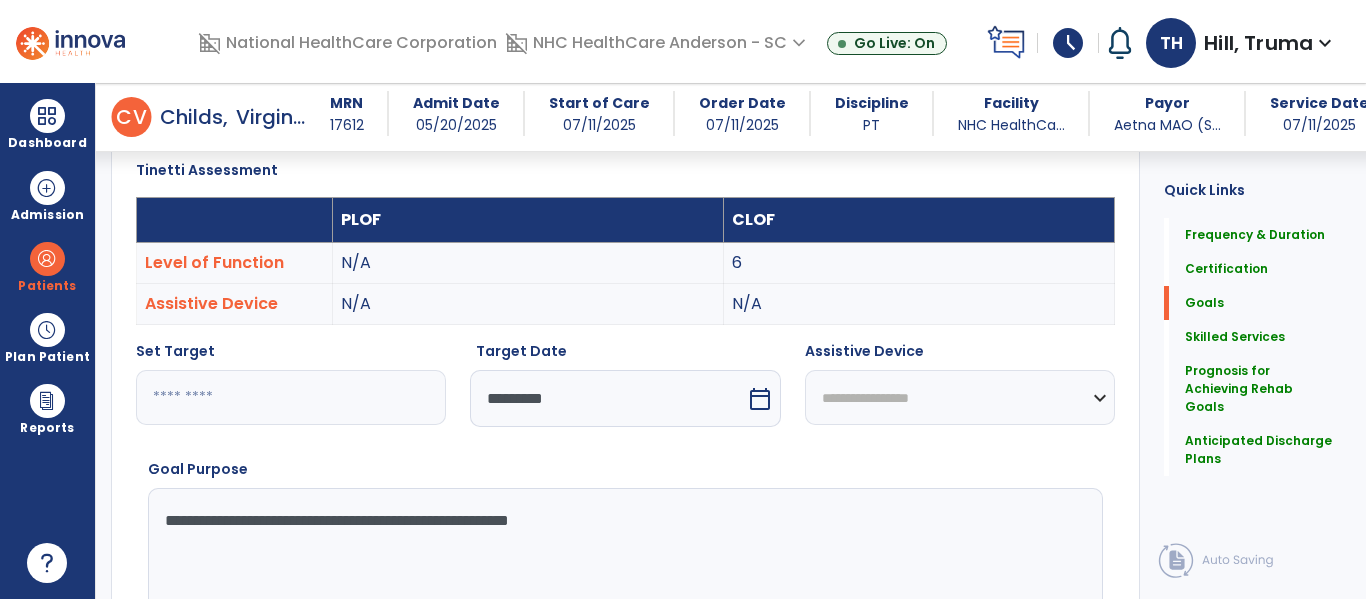 click on "**********" at bounding box center [623, 563] 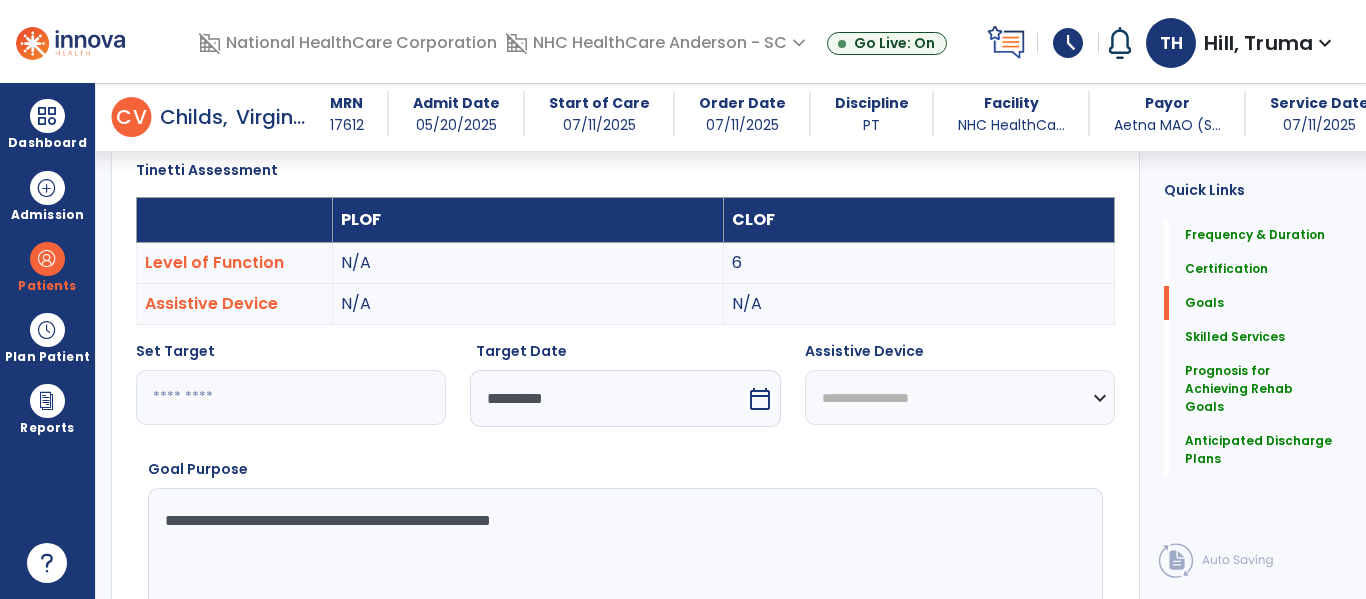 click on "**********" at bounding box center [623, 563] 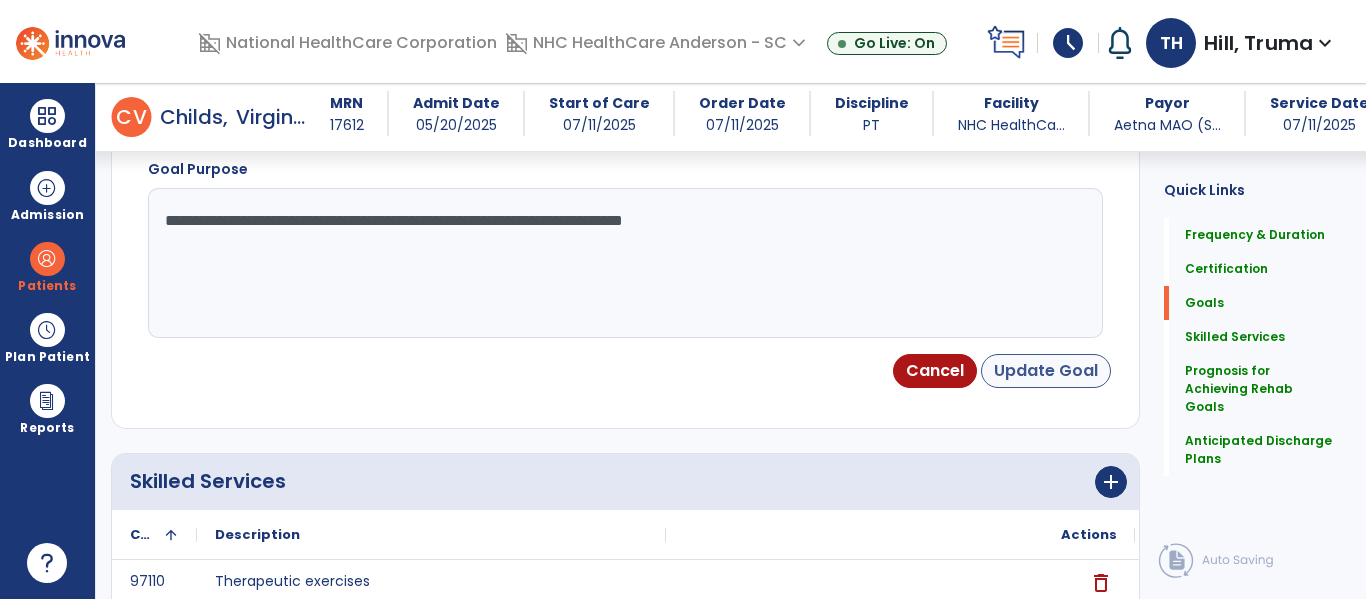 type on "**********" 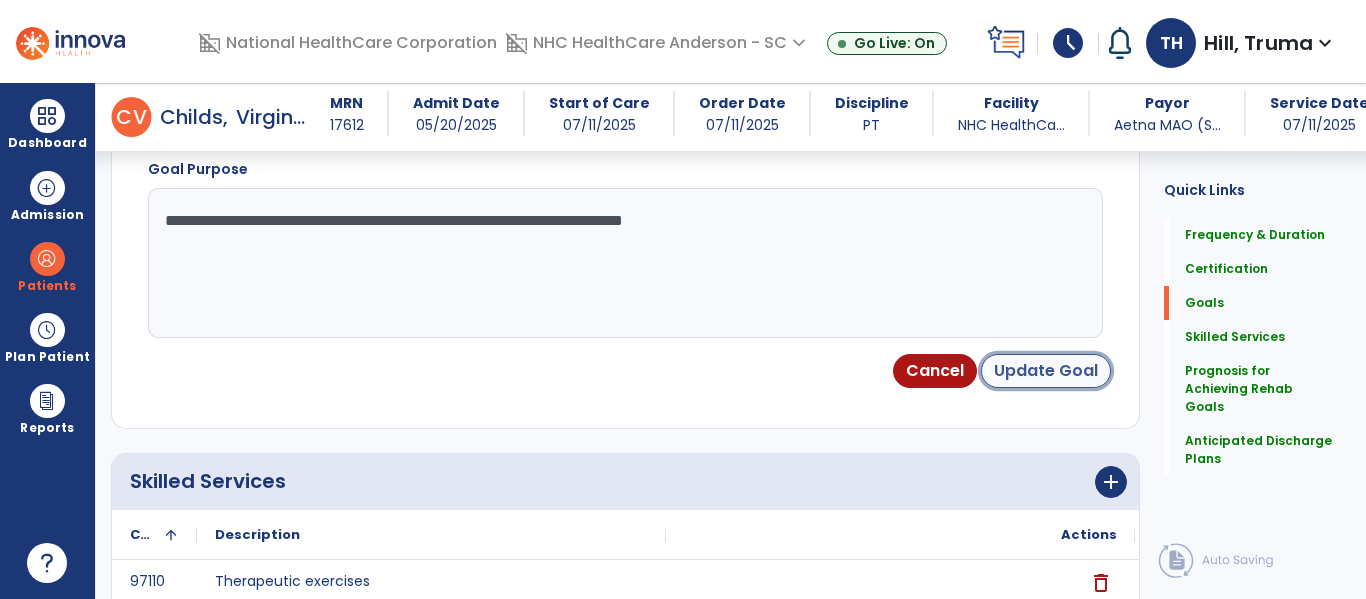 click on "Update Goal" at bounding box center (1046, 371) 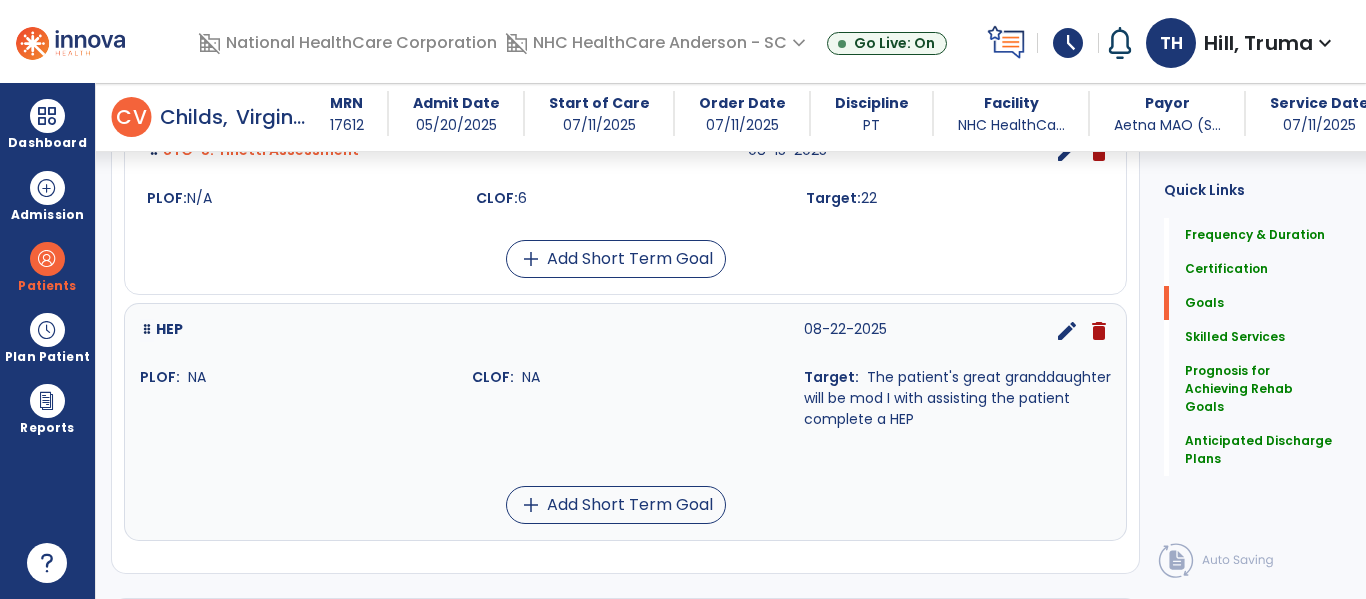 scroll, scrollTop: 1145, scrollLeft: 0, axis: vertical 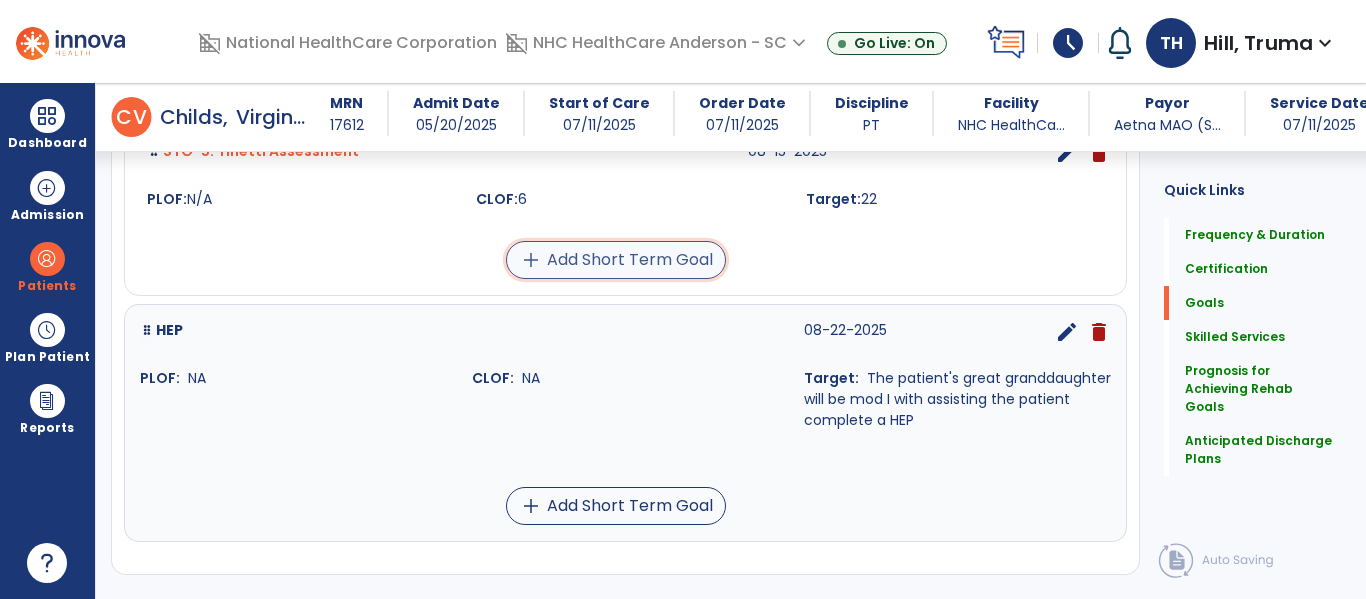 click on "add  Add Short Term Goal" at bounding box center [616, 260] 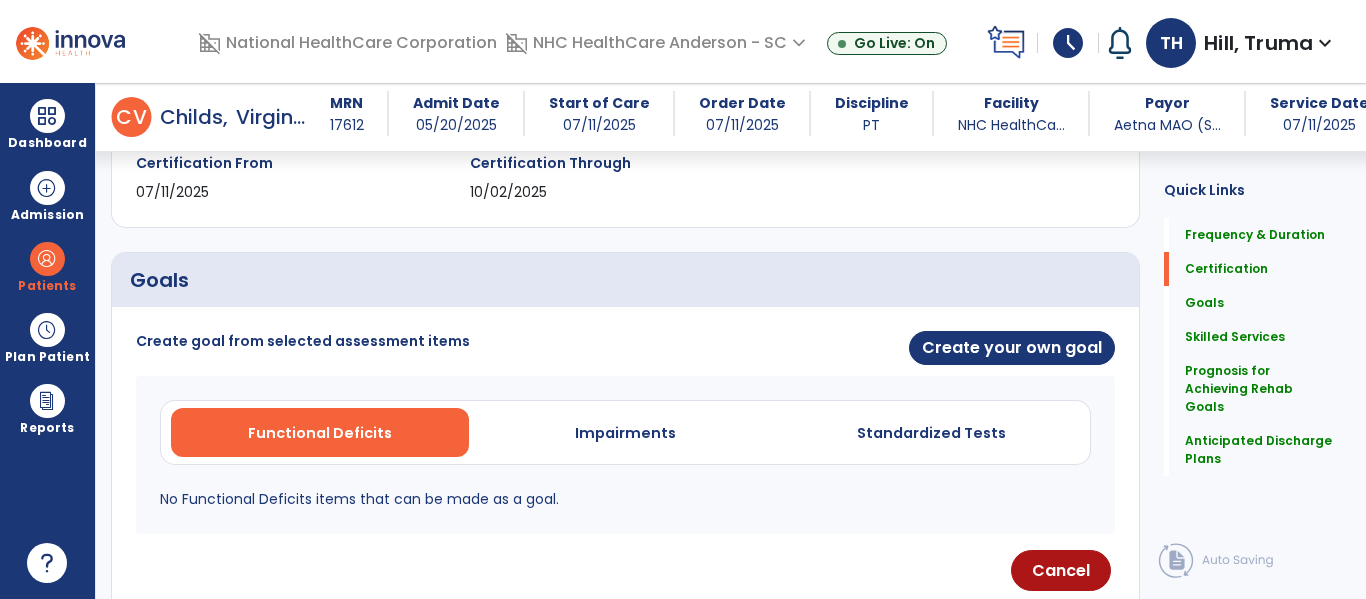 scroll, scrollTop: 367, scrollLeft: 0, axis: vertical 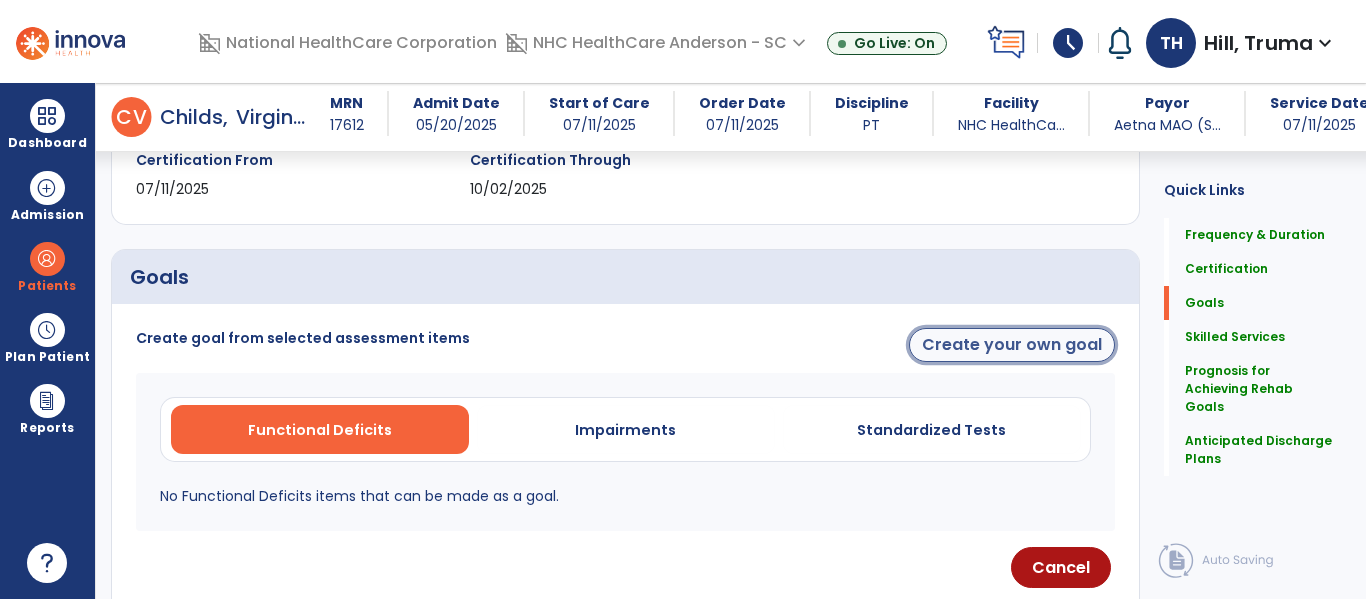 click on "Create your own goal" at bounding box center (1012, 345) 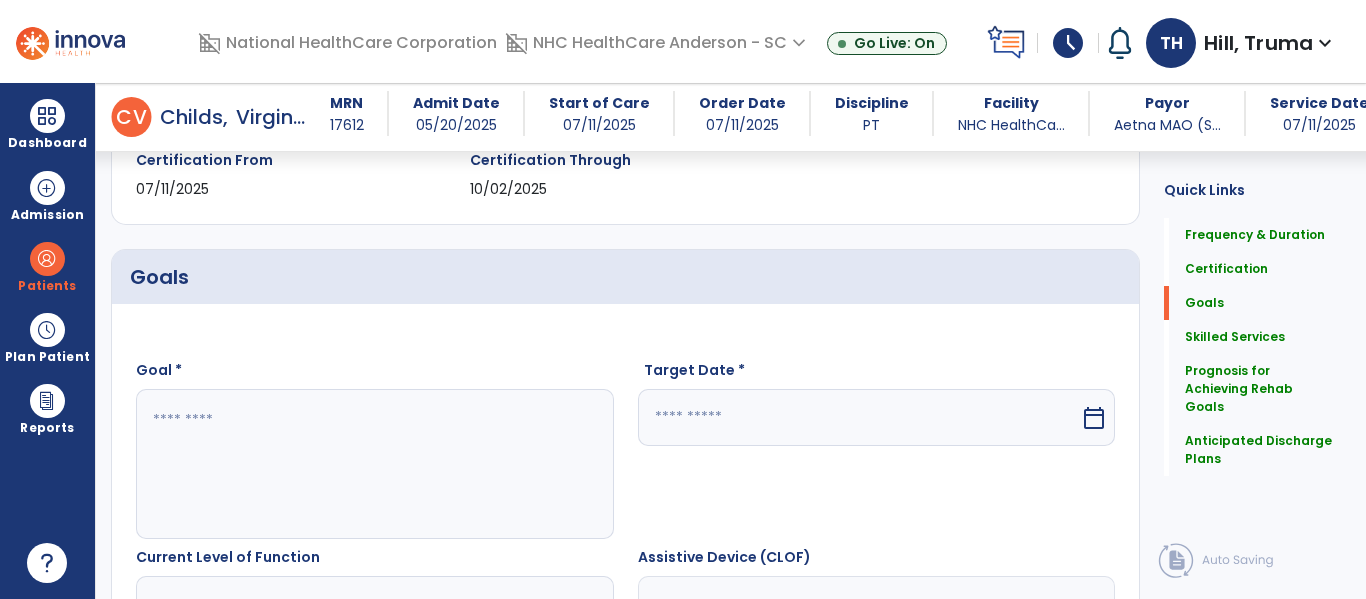 click at bounding box center [374, 464] 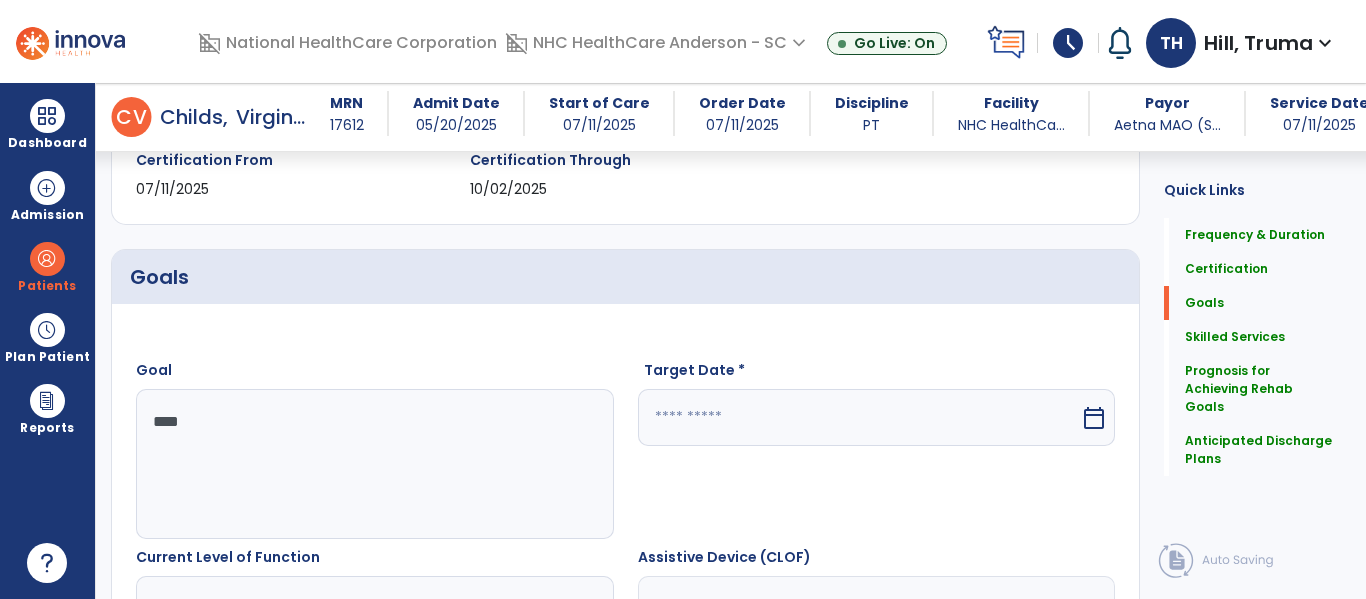 type on "****" 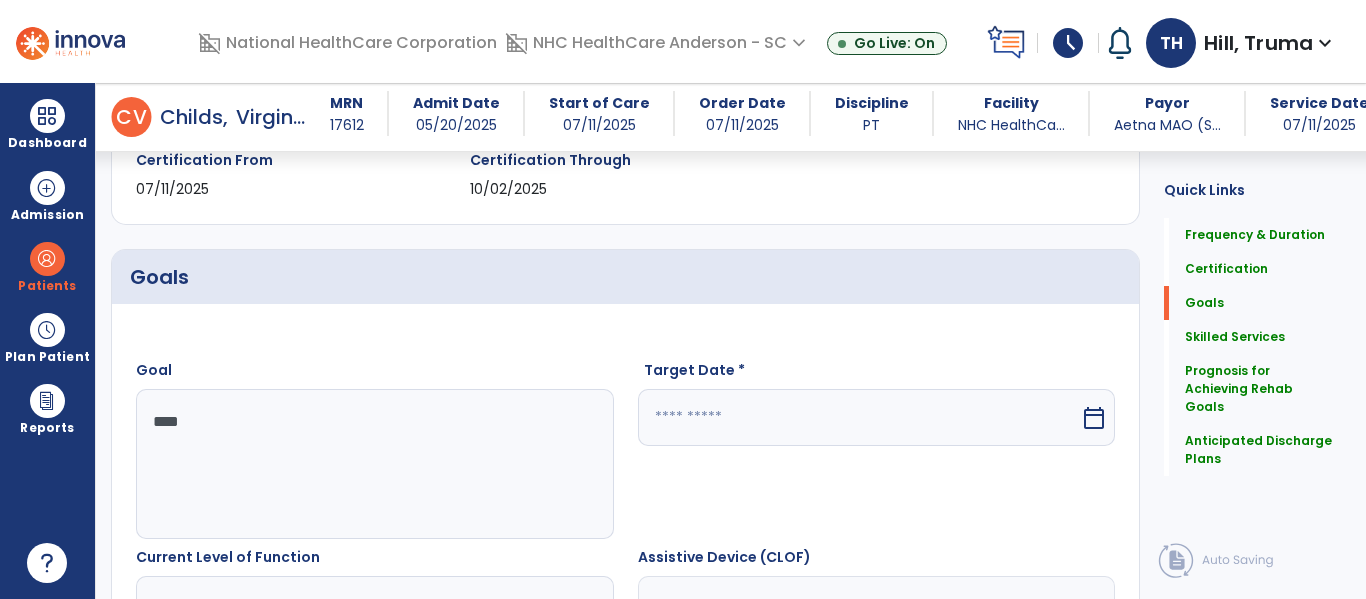click on "calendar_today" at bounding box center [1094, 418] 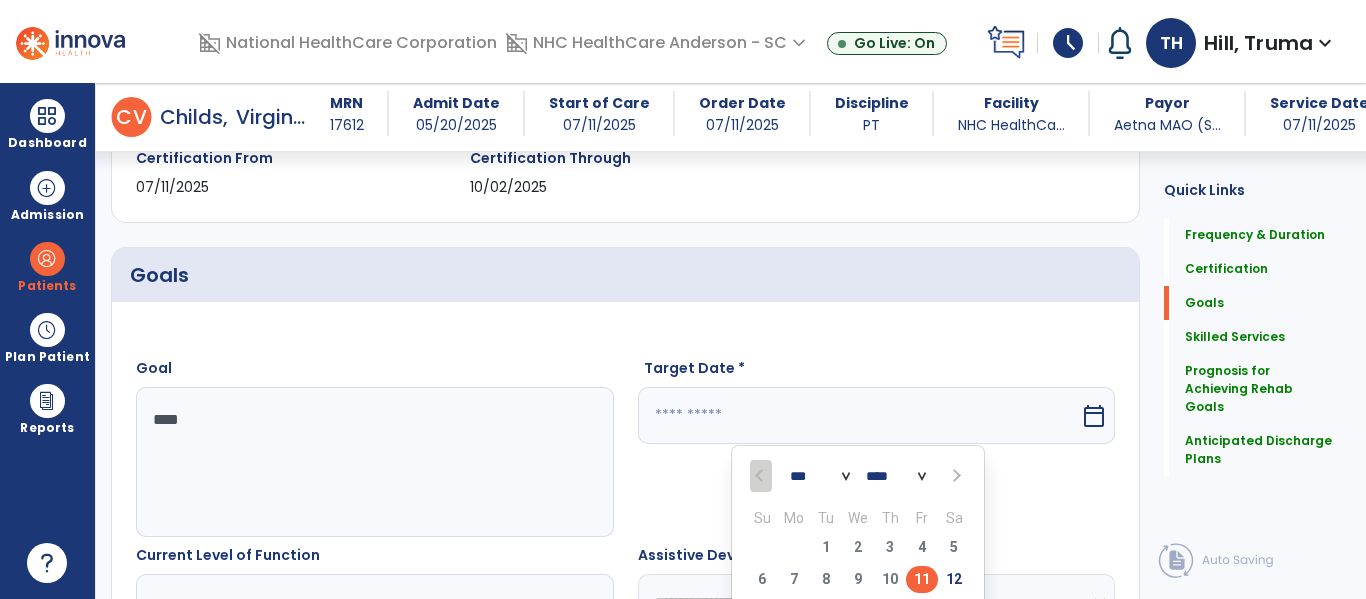 click on "*** *** *** ***" at bounding box center (820, 477) 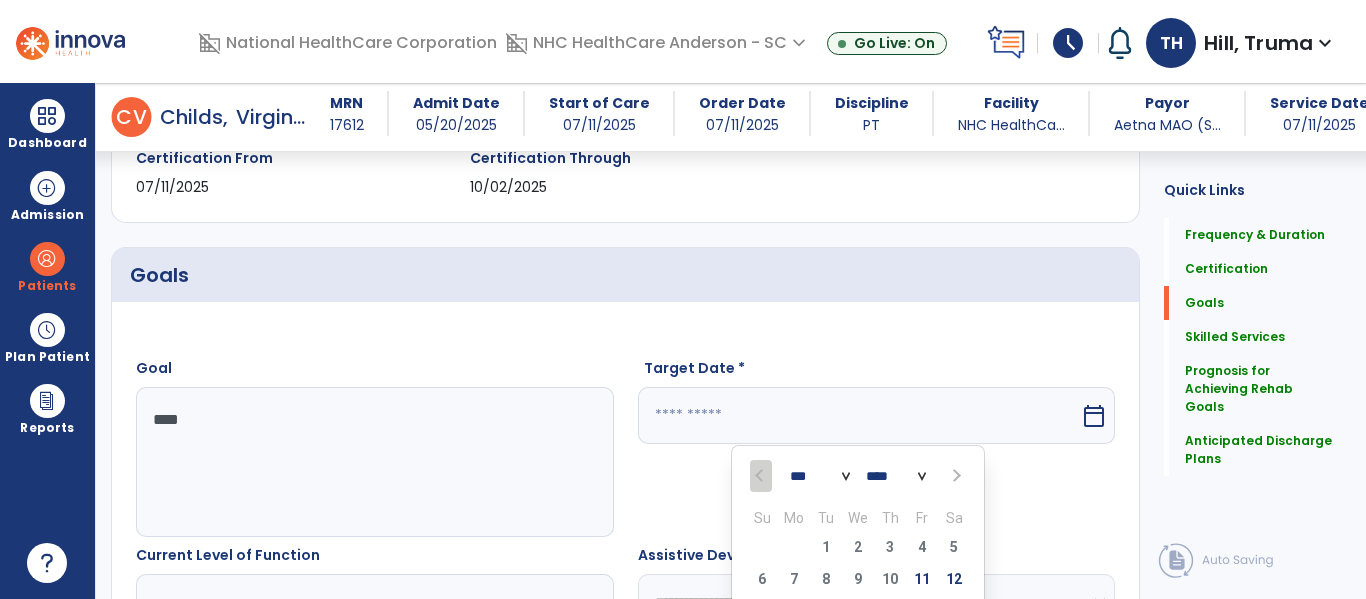 select on "*" 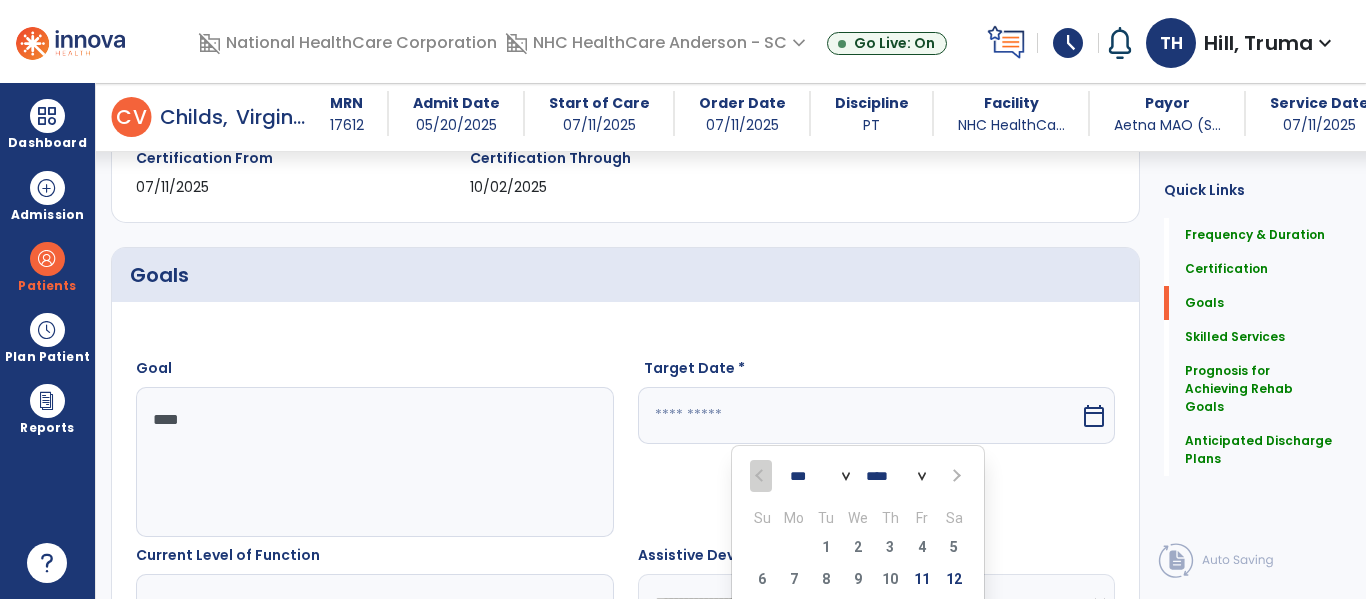 click on "*** *** *** ***" at bounding box center [820, 477] 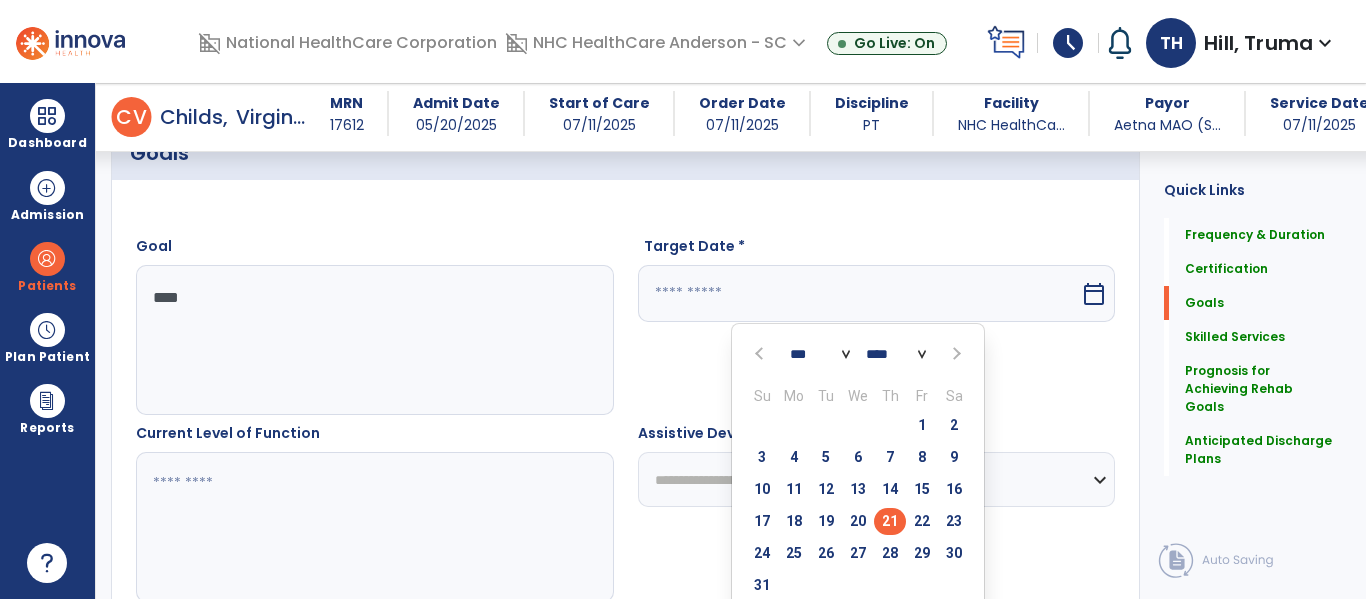 scroll, scrollTop: 569, scrollLeft: 0, axis: vertical 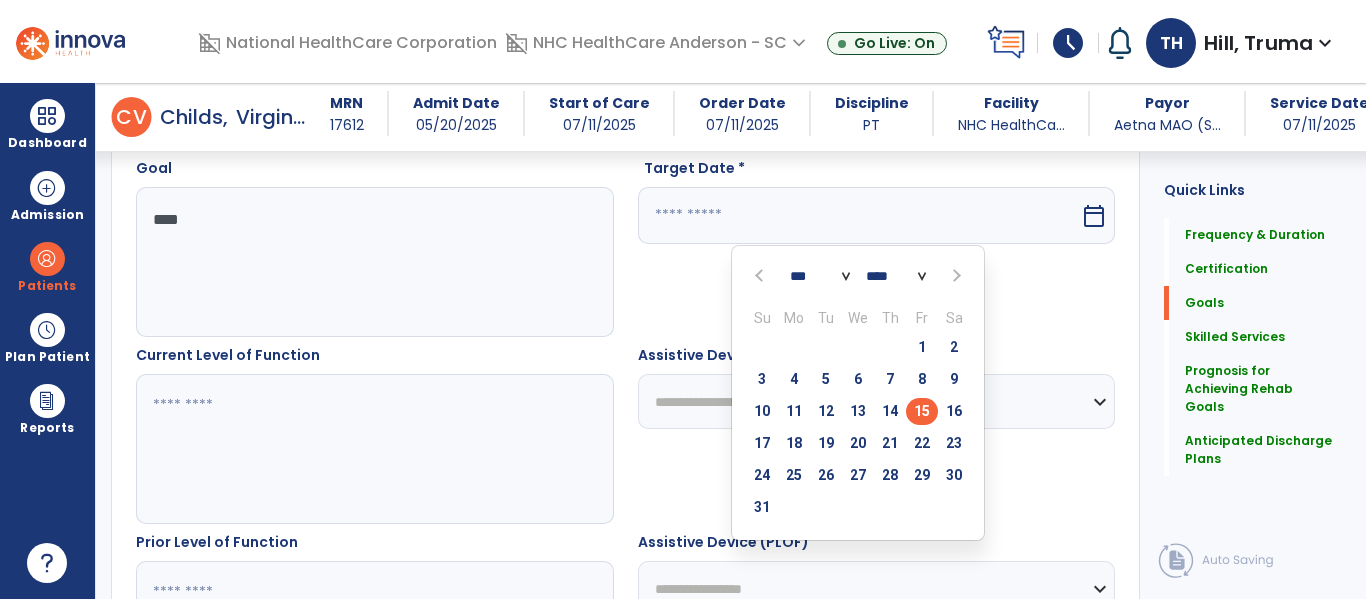 click on "15" at bounding box center (922, 411) 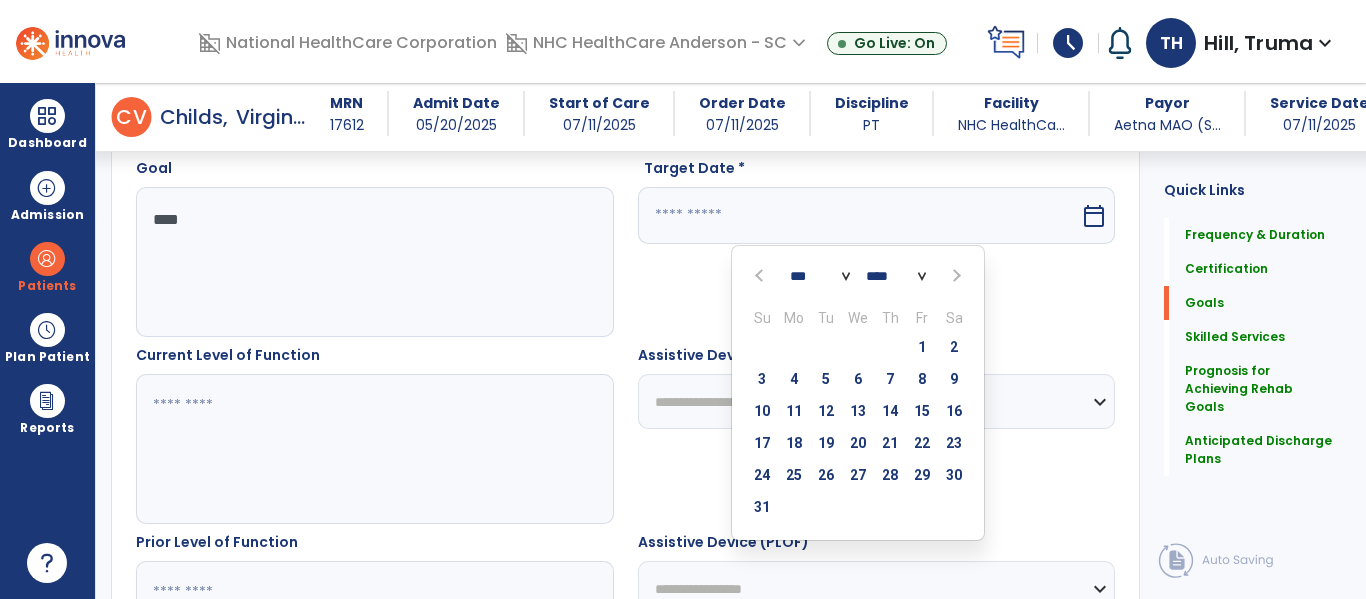 type on "*********" 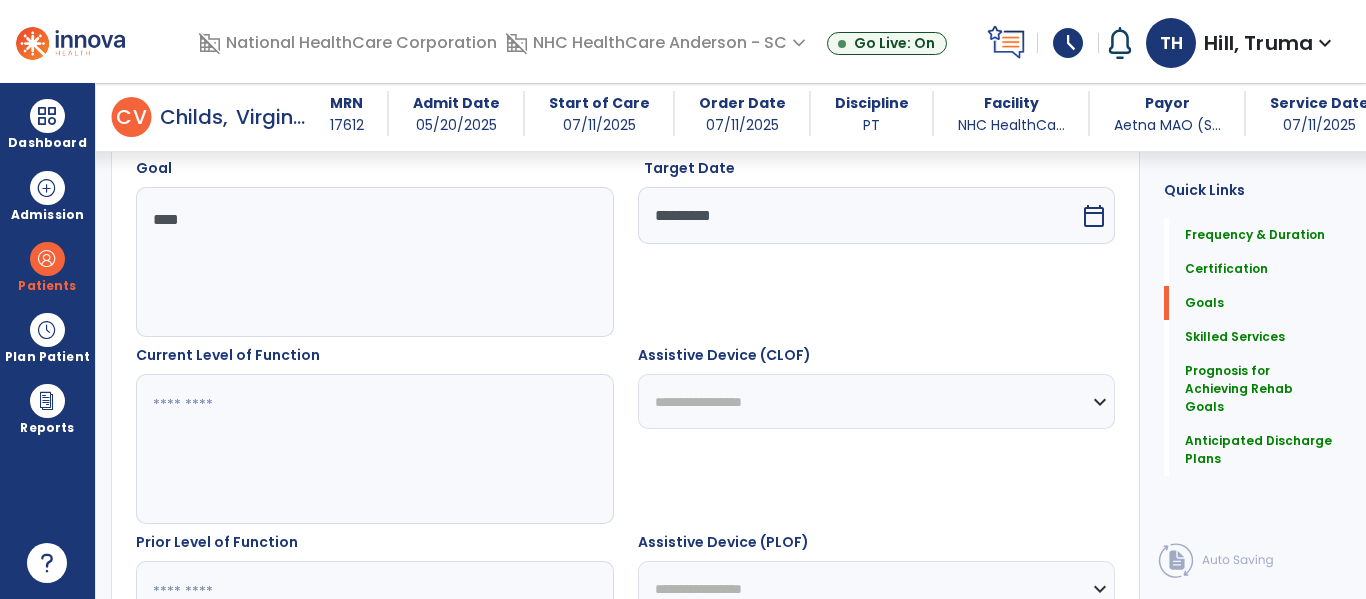 click at bounding box center [374, 449] 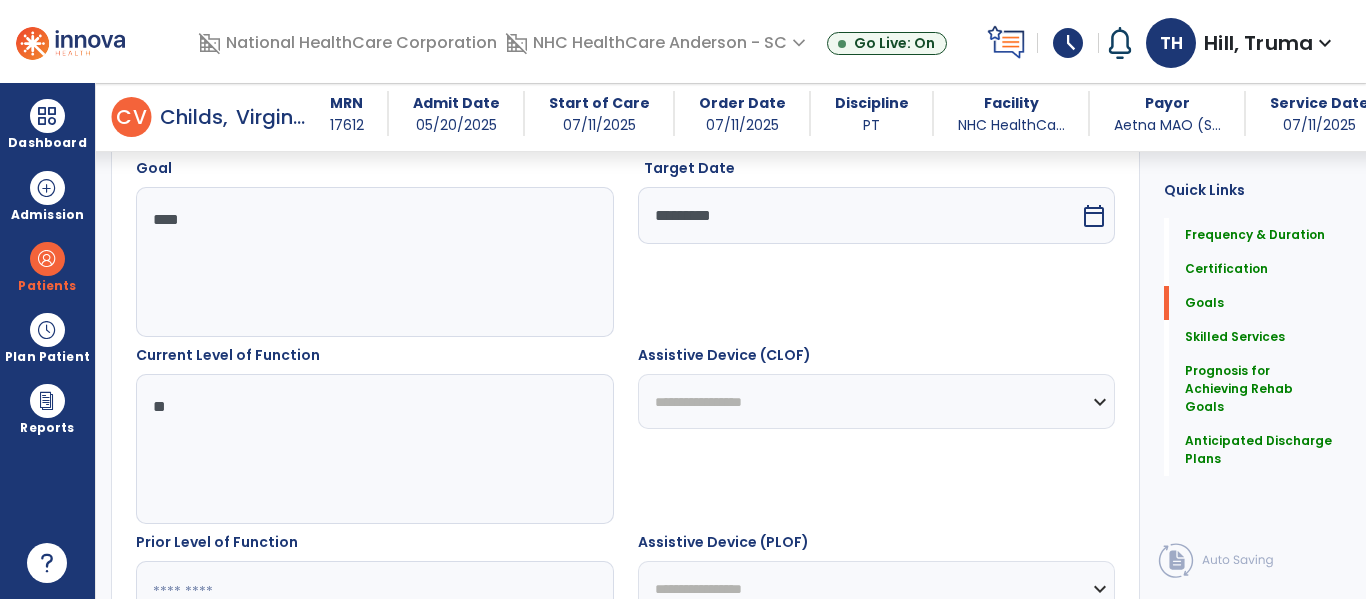 type on "*" 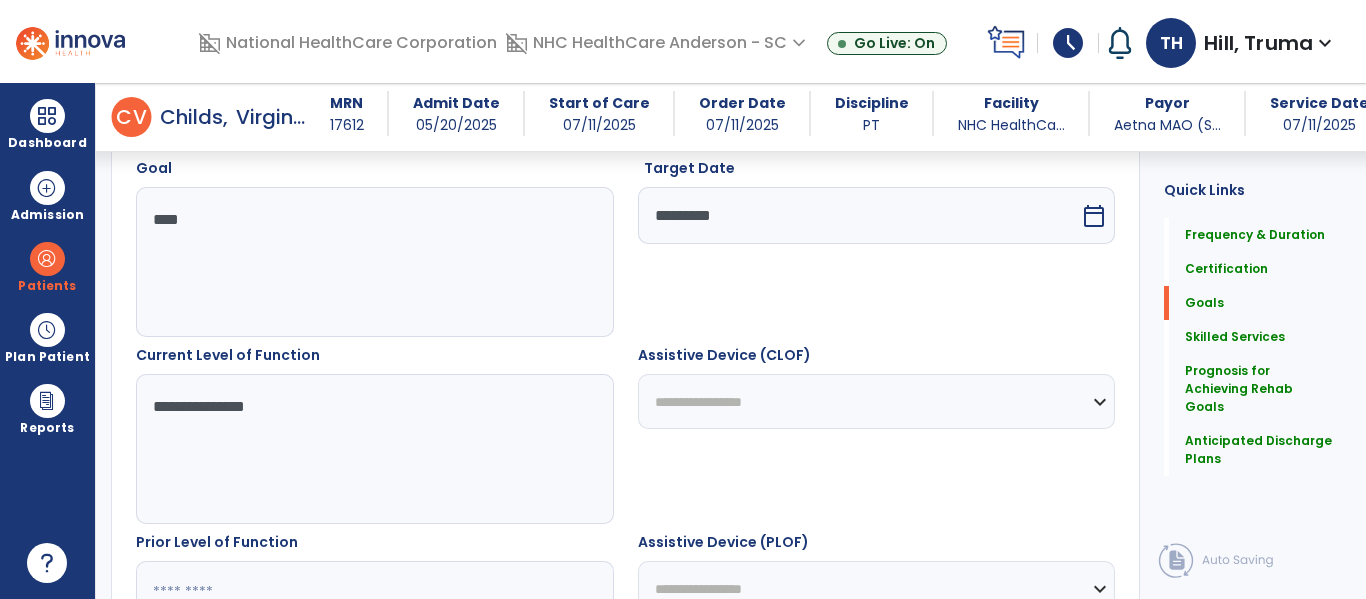 type on "**********" 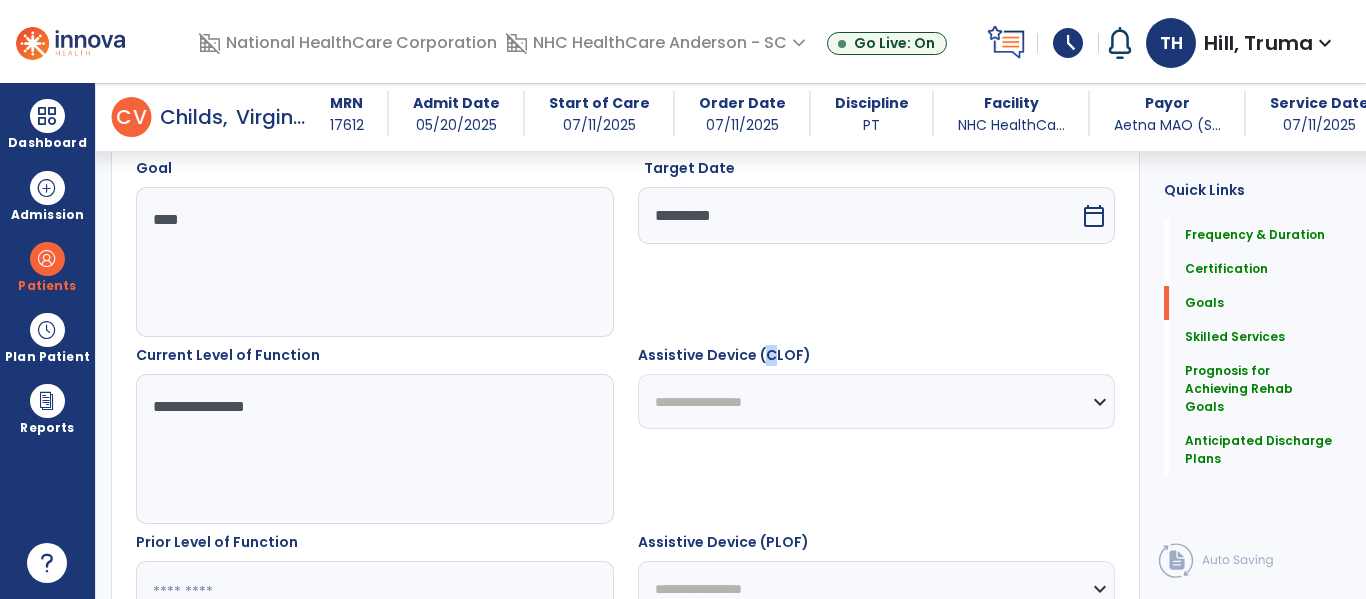 click on "**********" at bounding box center [877, 401] 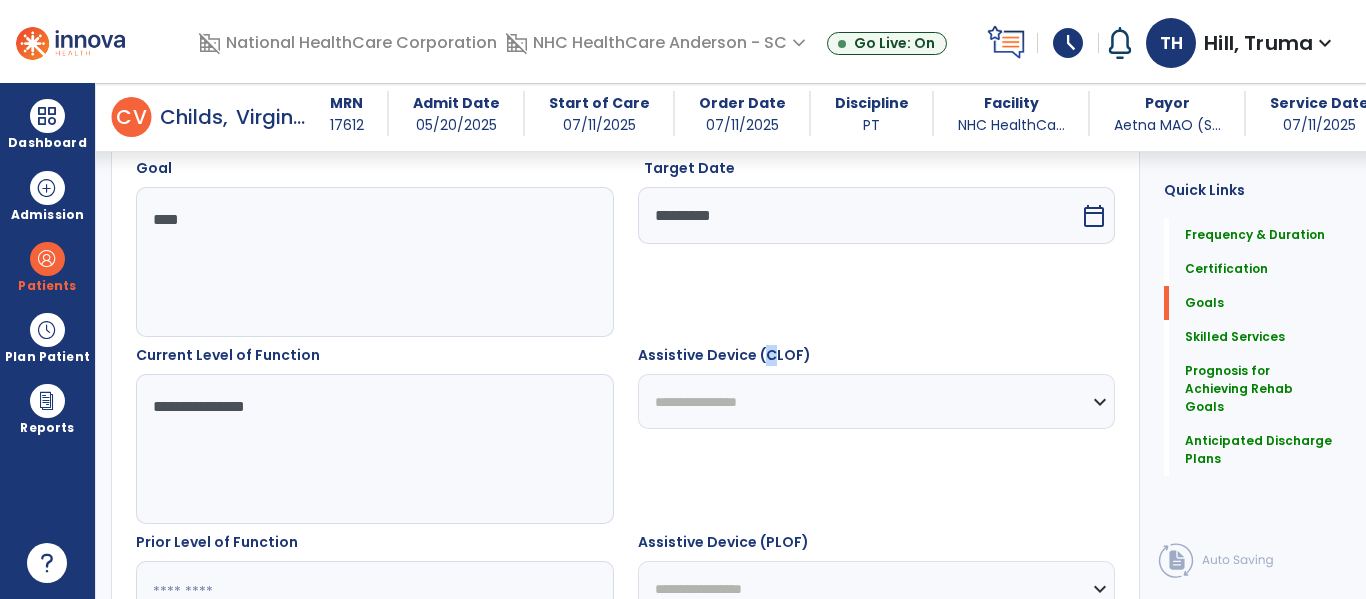 click on "**********" at bounding box center [877, 401] 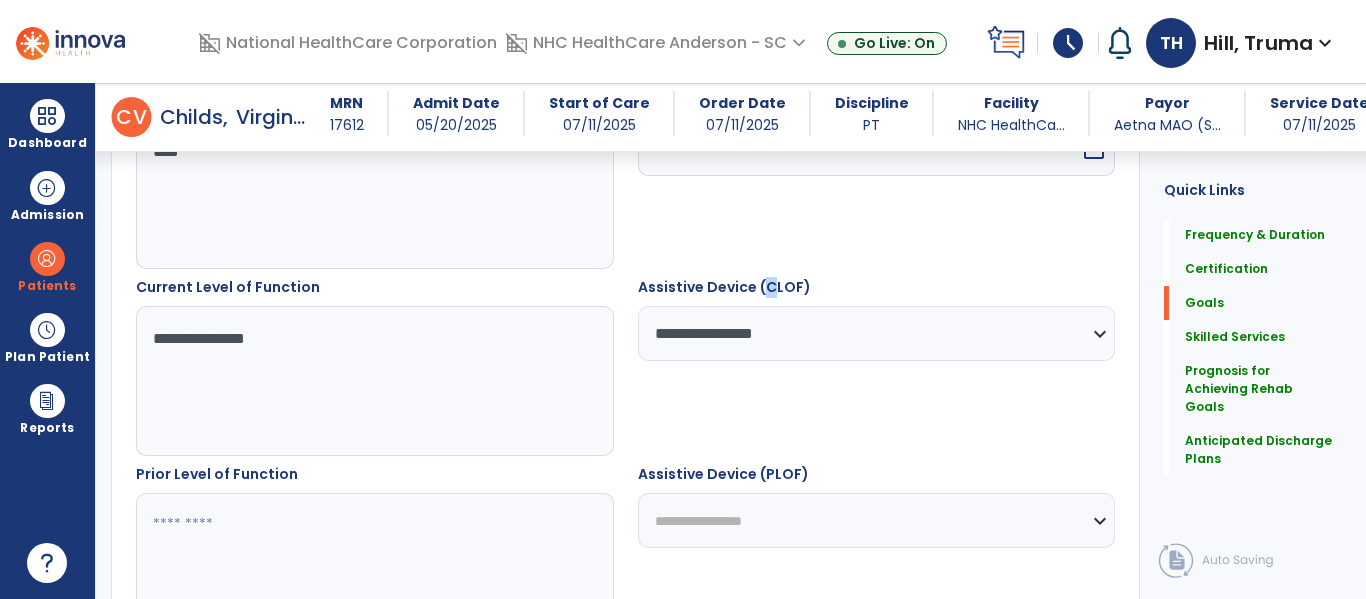 scroll, scrollTop: 769, scrollLeft: 0, axis: vertical 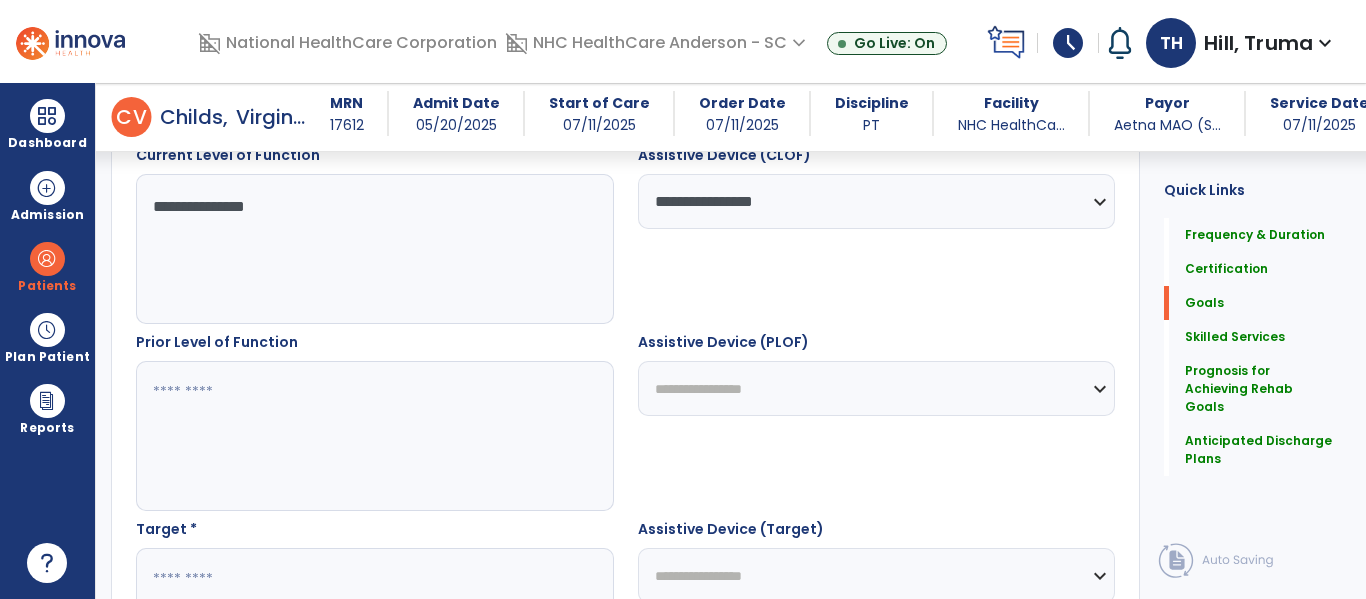 click at bounding box center (374, 436) 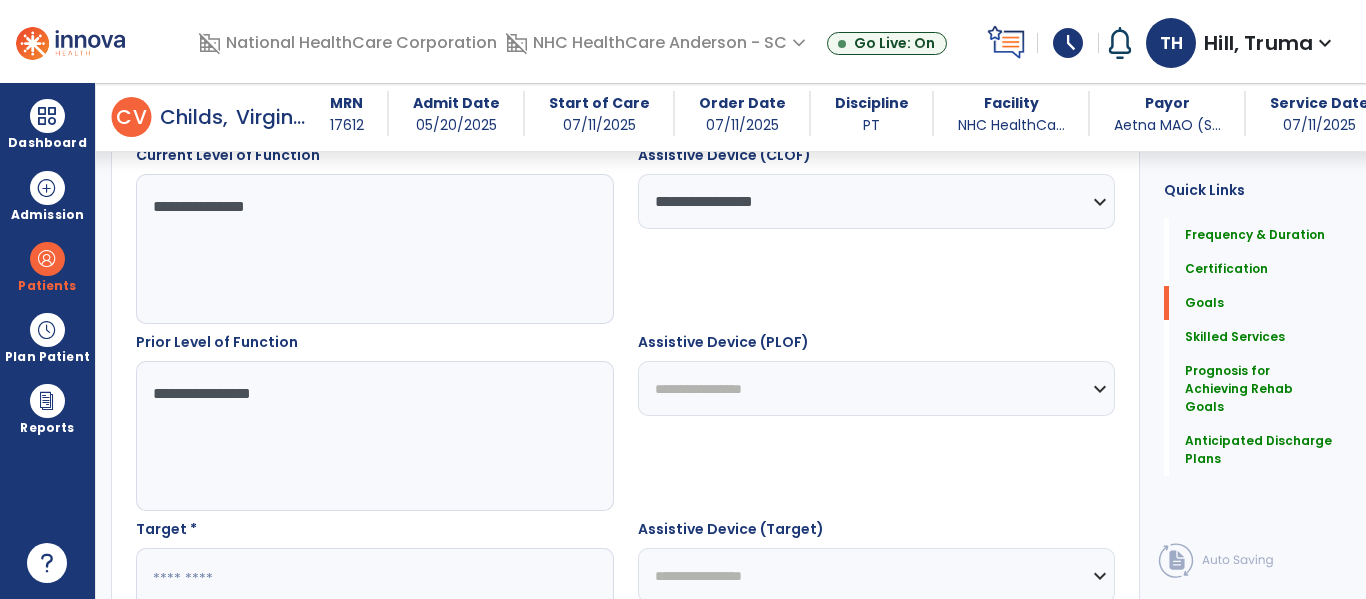 type on "**********" 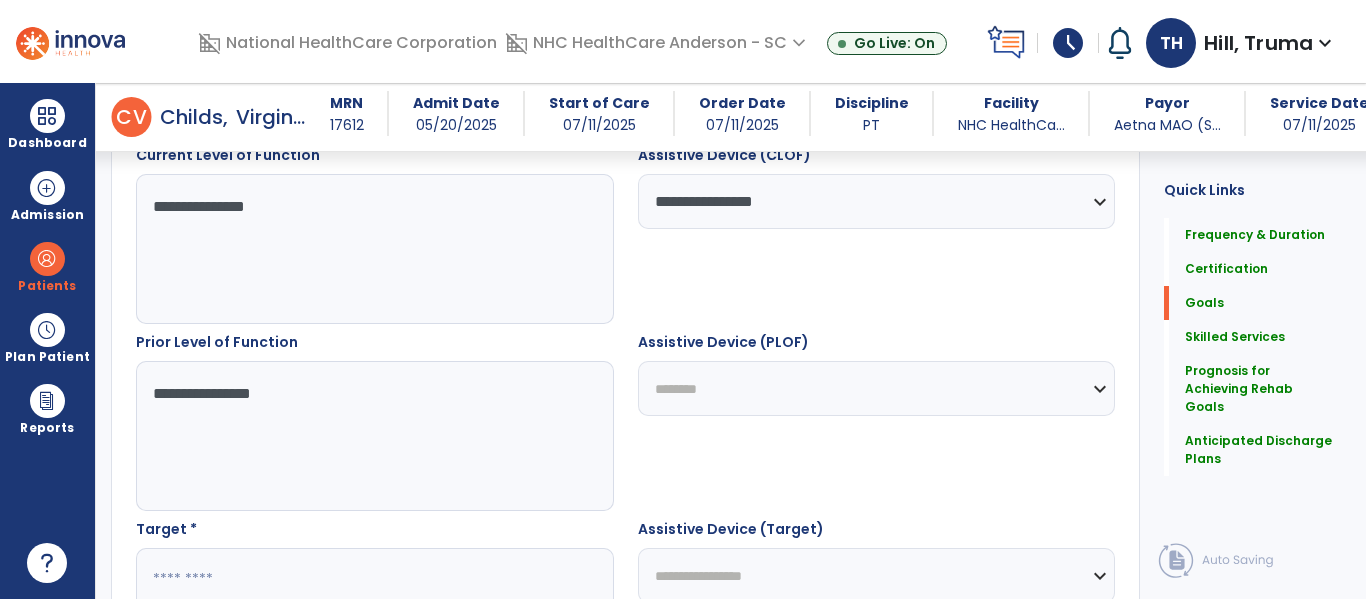 click on "**********" at bounding box center (877, 388) 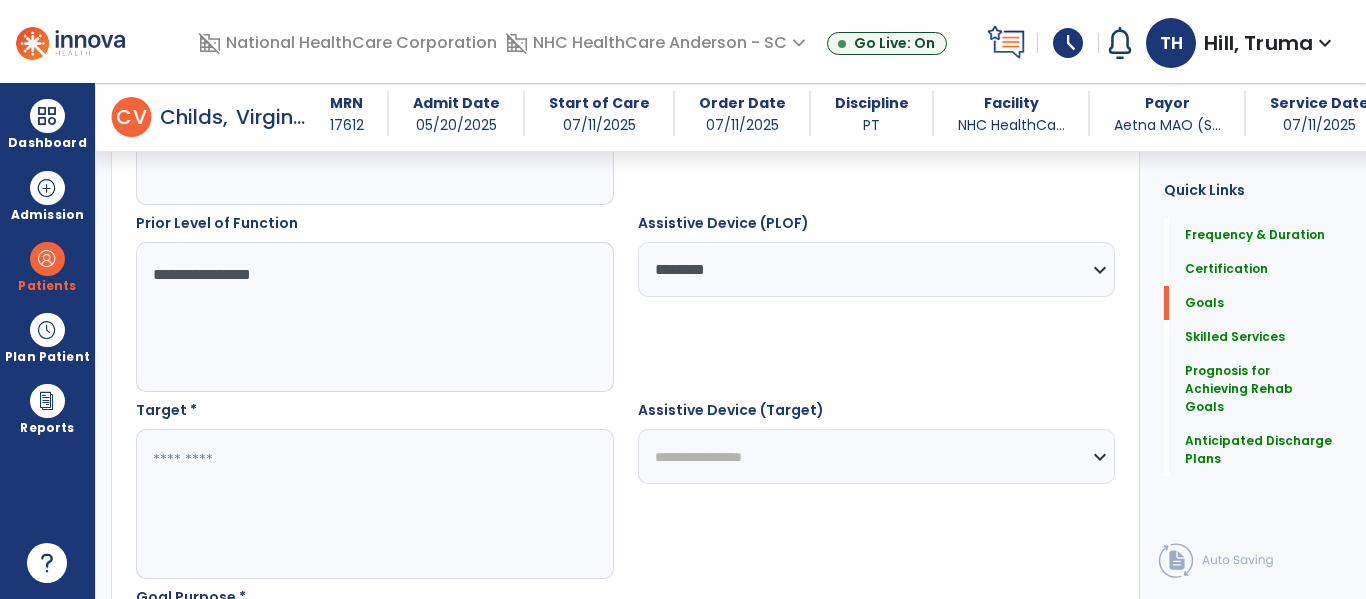 scroll, scrollTop: 1069, scrollLeft: 0, axis: vertical 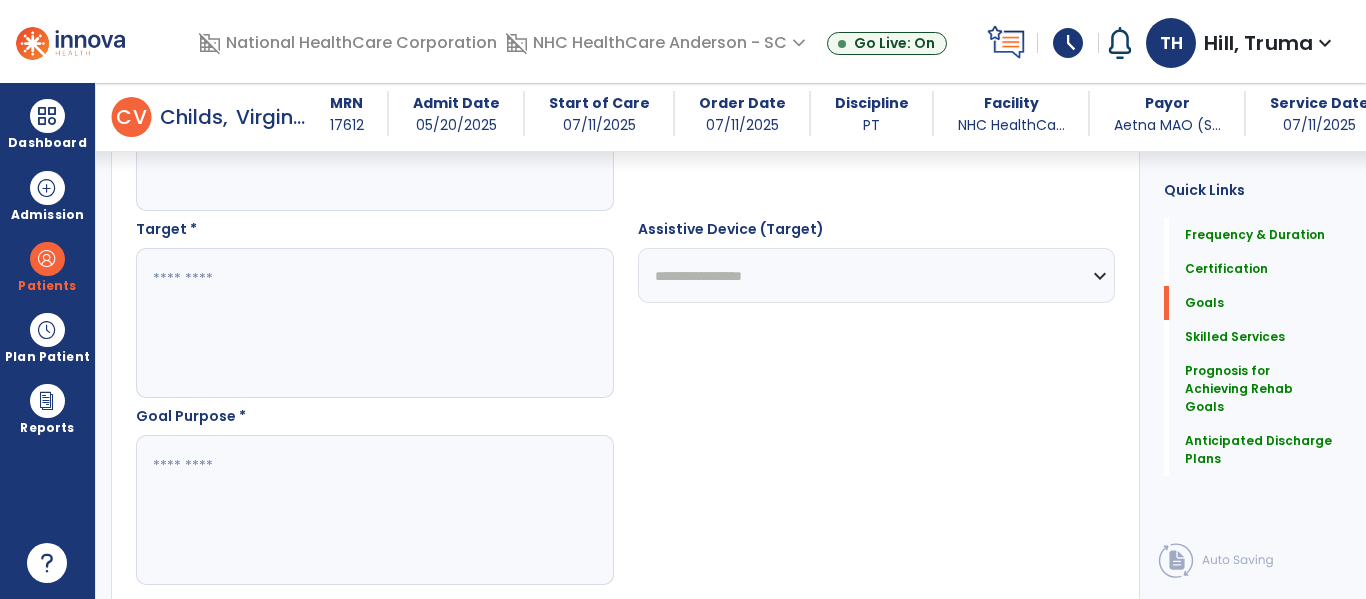click at bounding box center [374, 323] 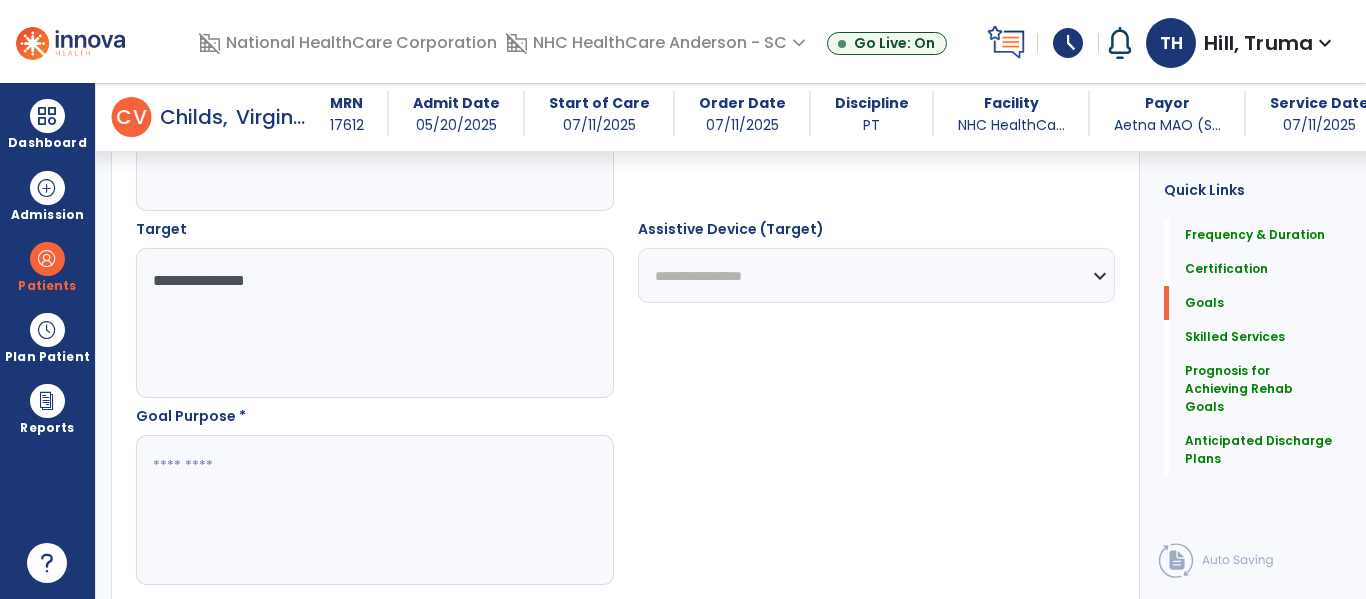 type on "**********" 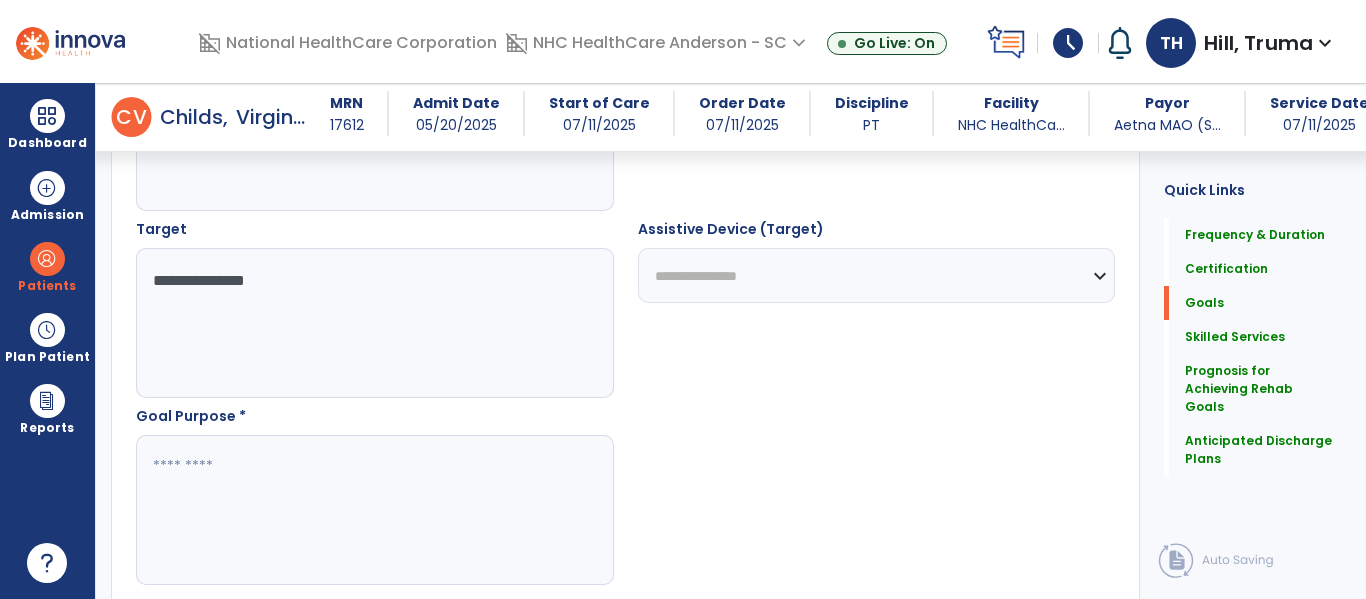 click on "**********" at bounding box center [877, 275] 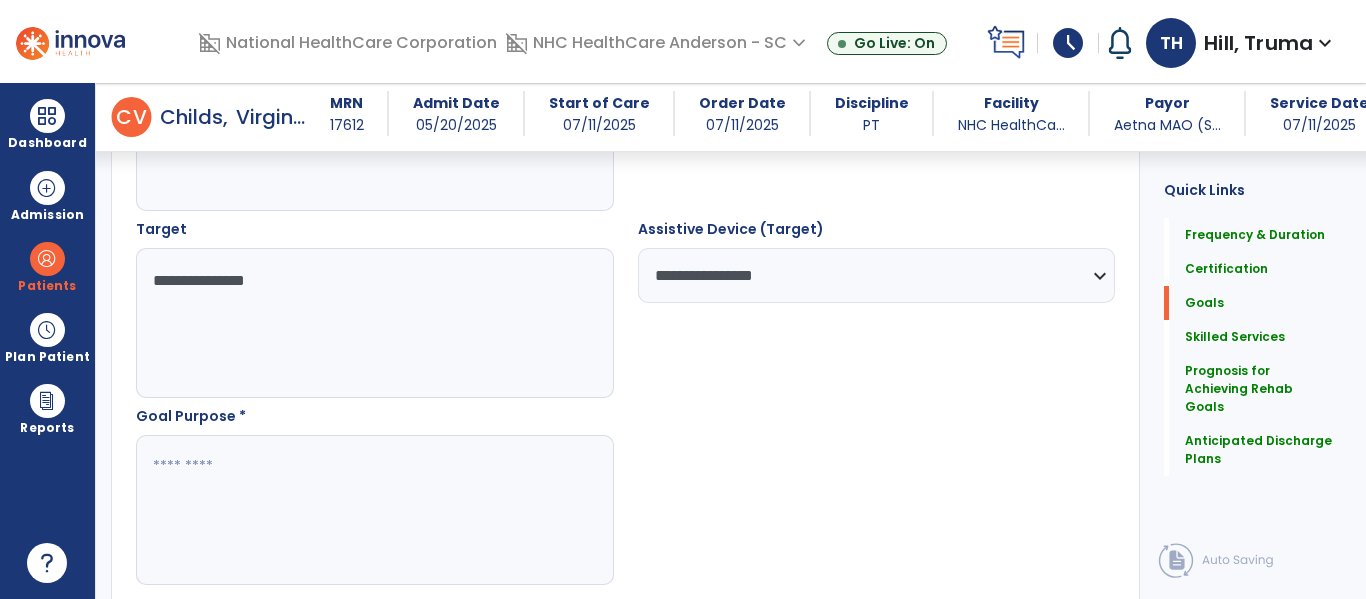 click at bounding box center (374, 510) 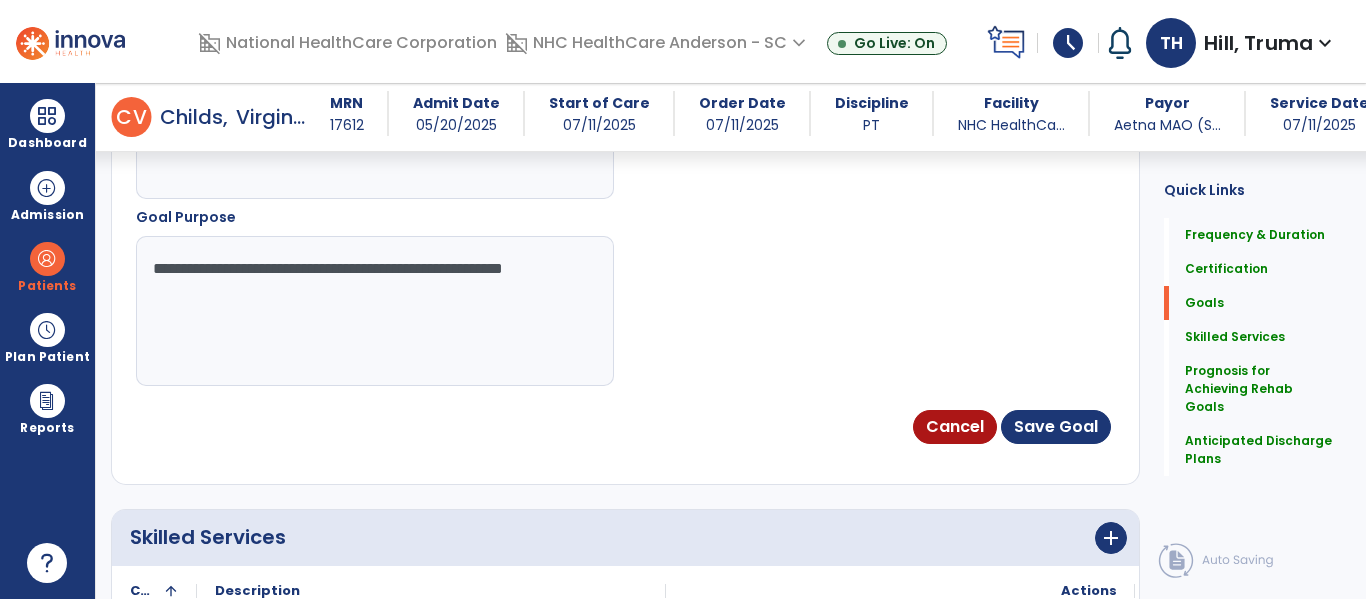 scroll, scrollTop: 1269, scrollLeft: 0, axis: vertical 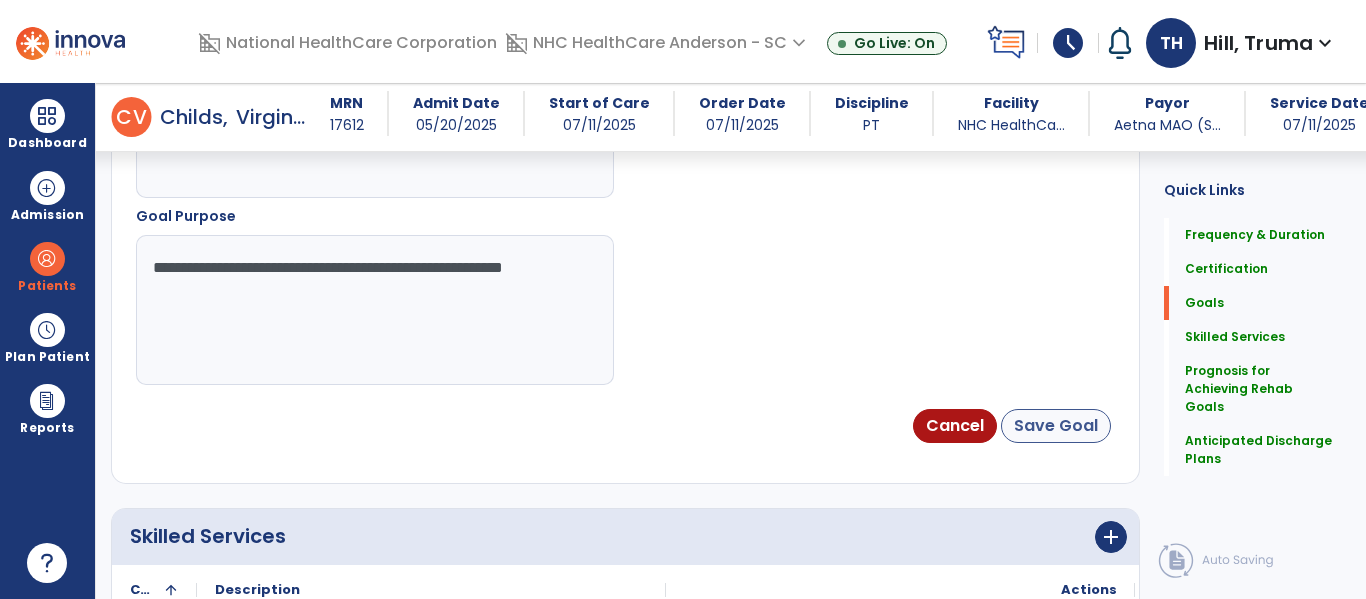 type on "**********" 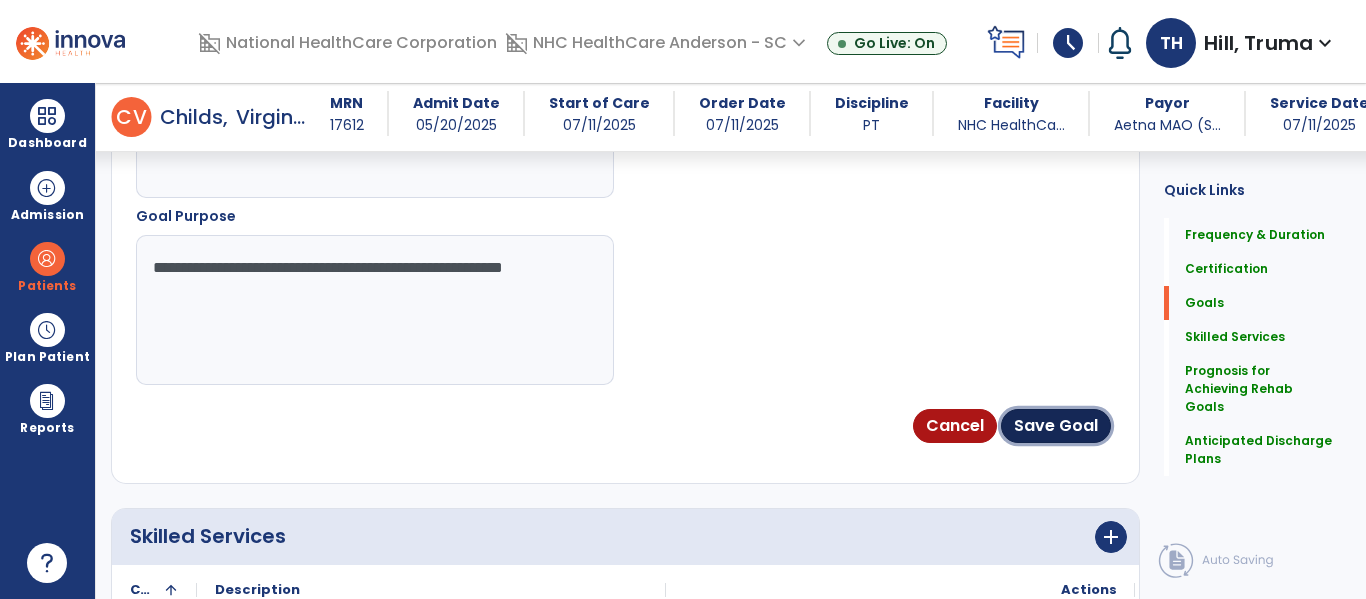 click on "Save Goal" at bounding box center (1056, 426) 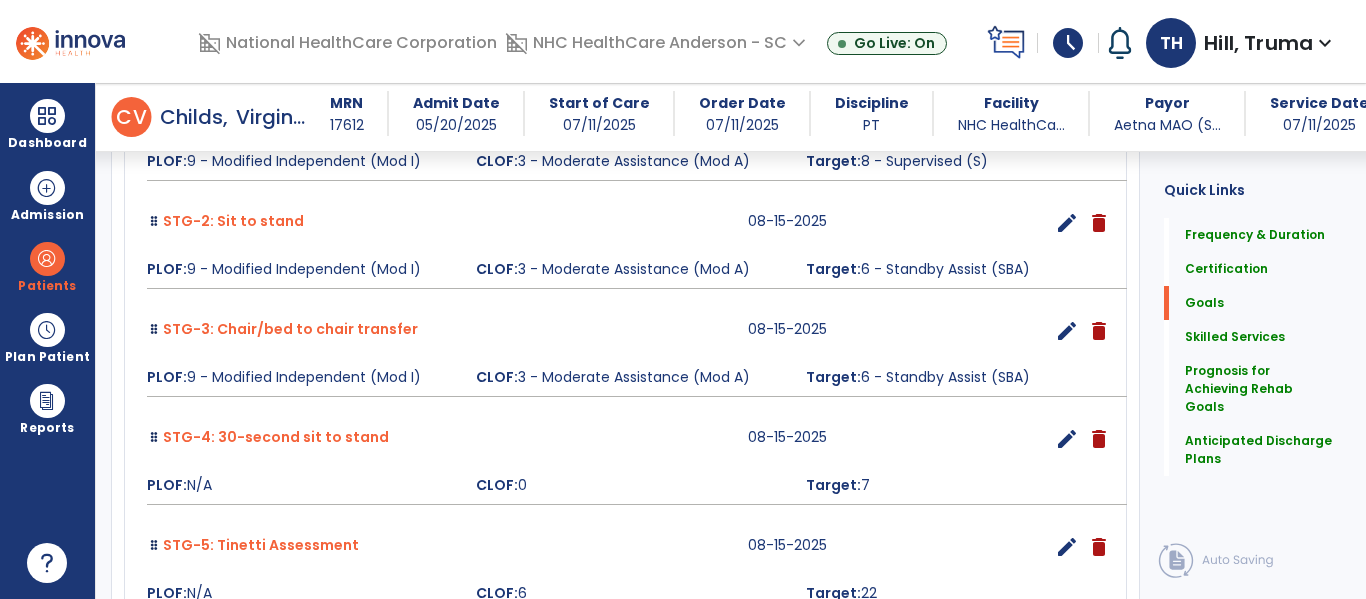 scroll, scrollTop: 386, scrollLeft: 0, axis: vertical 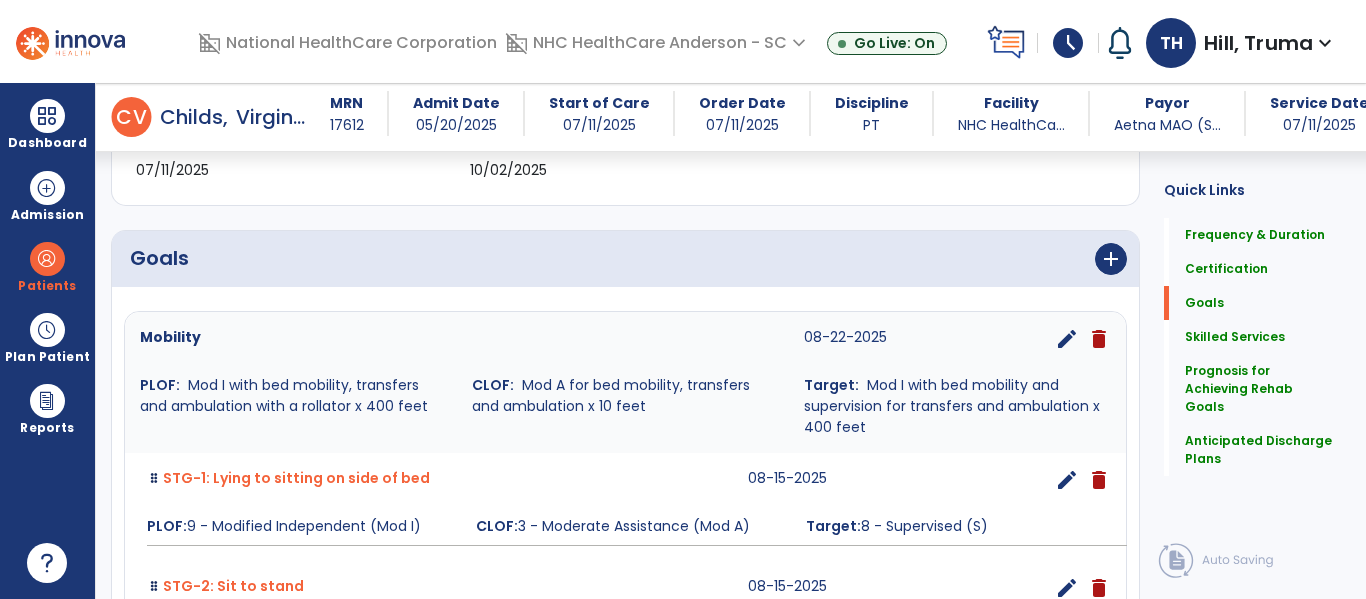 click on "edit" at bounding box center (1067, 339) 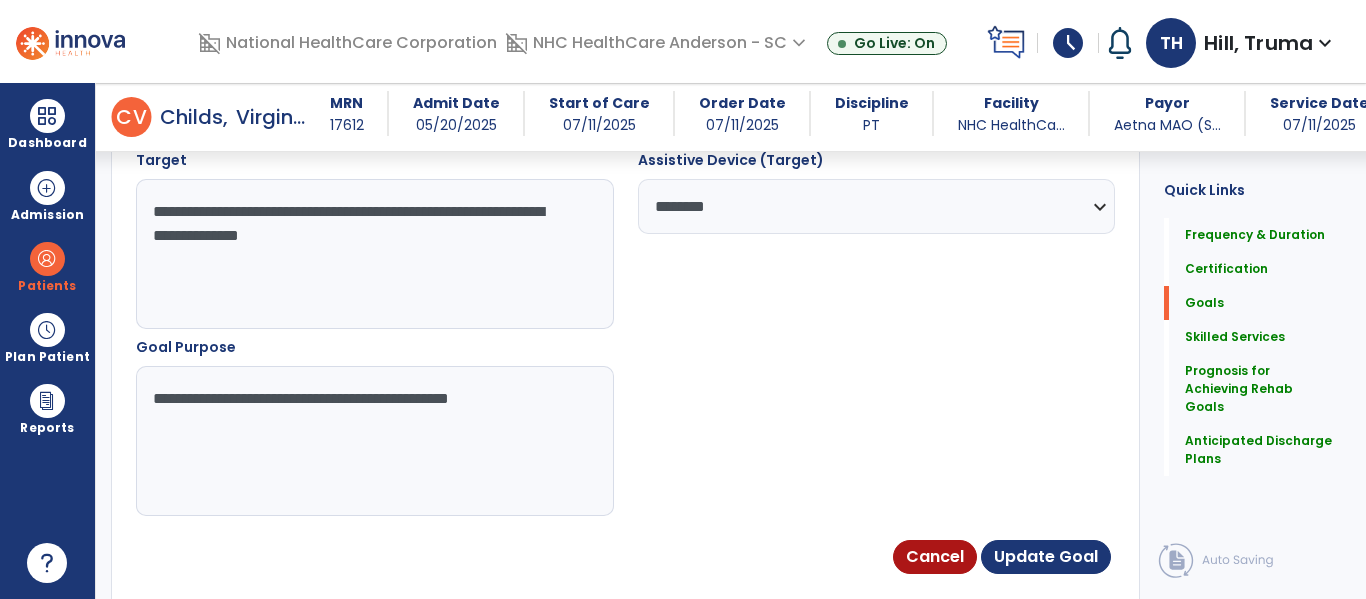scroll, scrollTop: 1435, scrollLeft: 0, axis: vertical 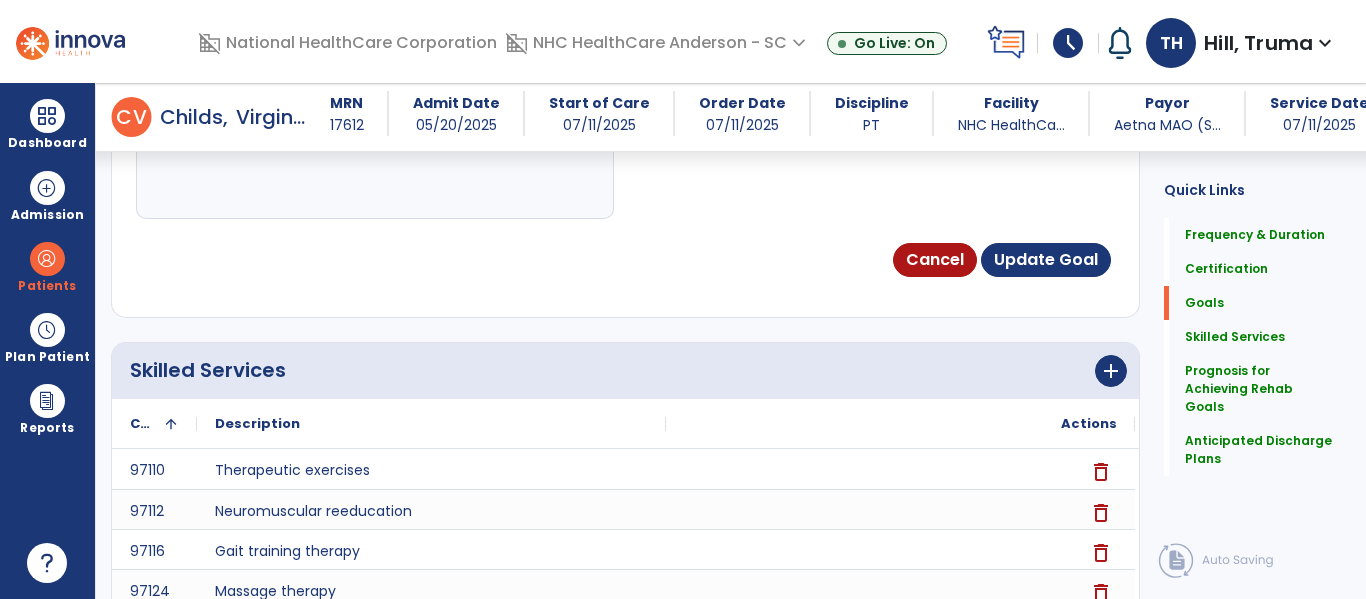 drag, startPoint x: 754, startPoint y: 287, endPoint x: 766, endPoint y: 292, distance: 13 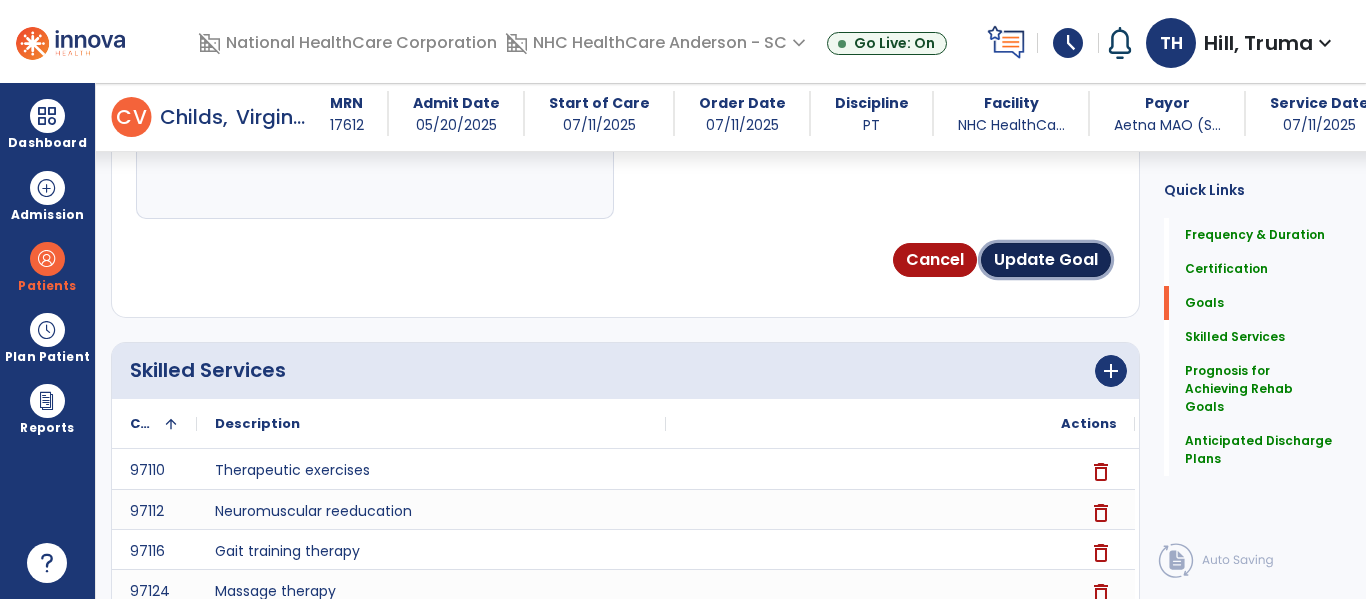 click on "Update Goal" at bounding box center (1046, 260) 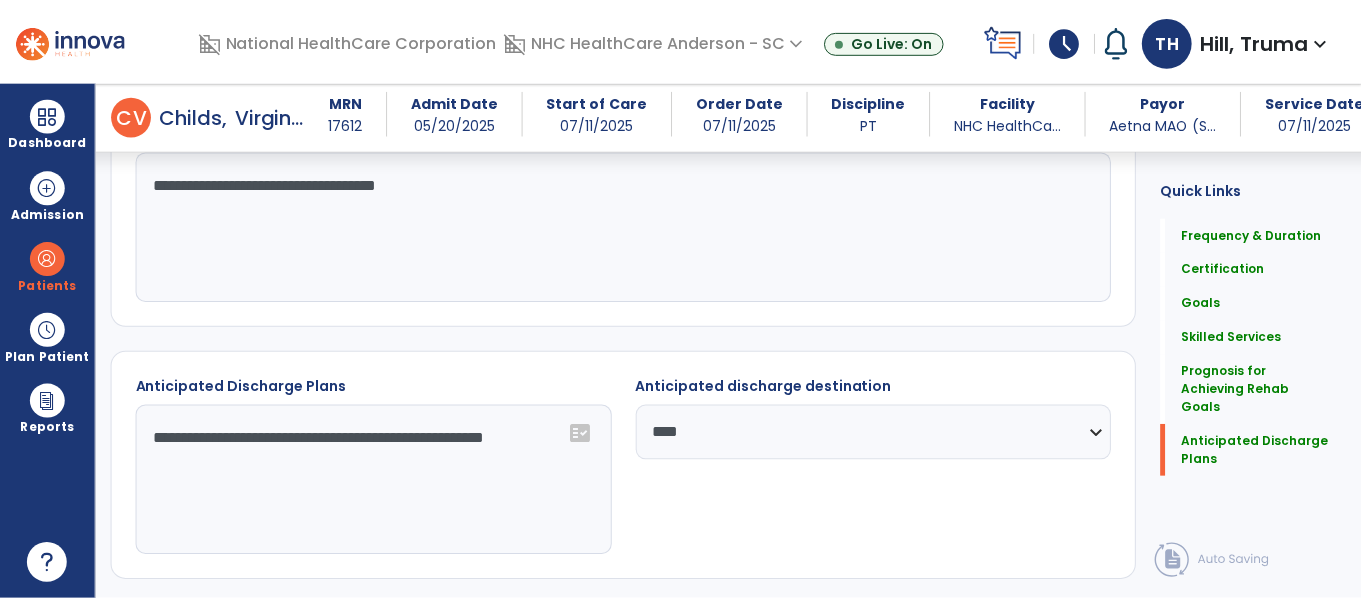 scroll, scrollTop: 2486, scrollLeft: 0, axis: vertical 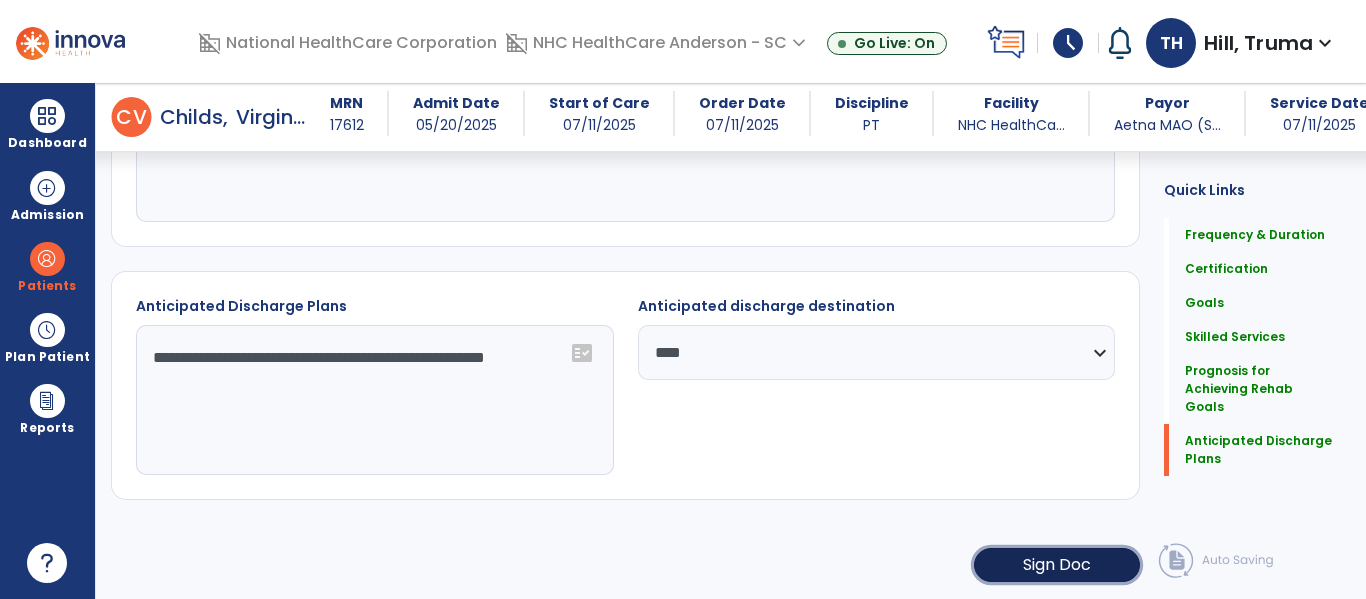 click on "Sign Doc" 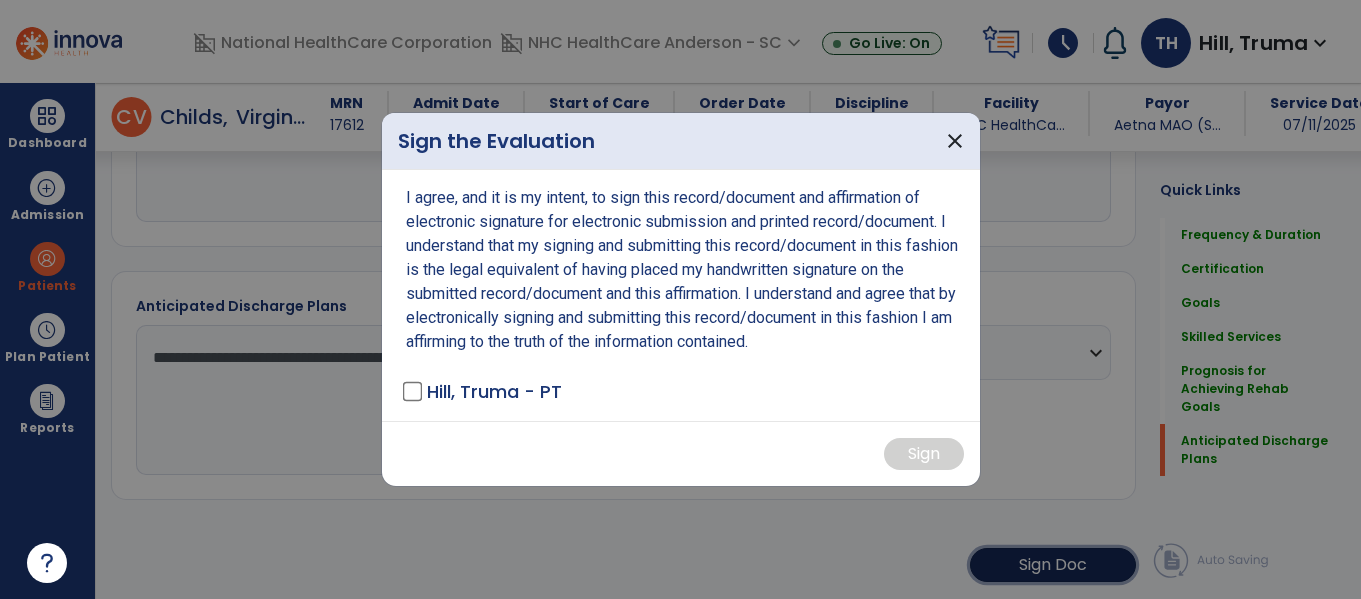 scroll, scrollTop: 2486, scrollLeft: 0, axis: vertical 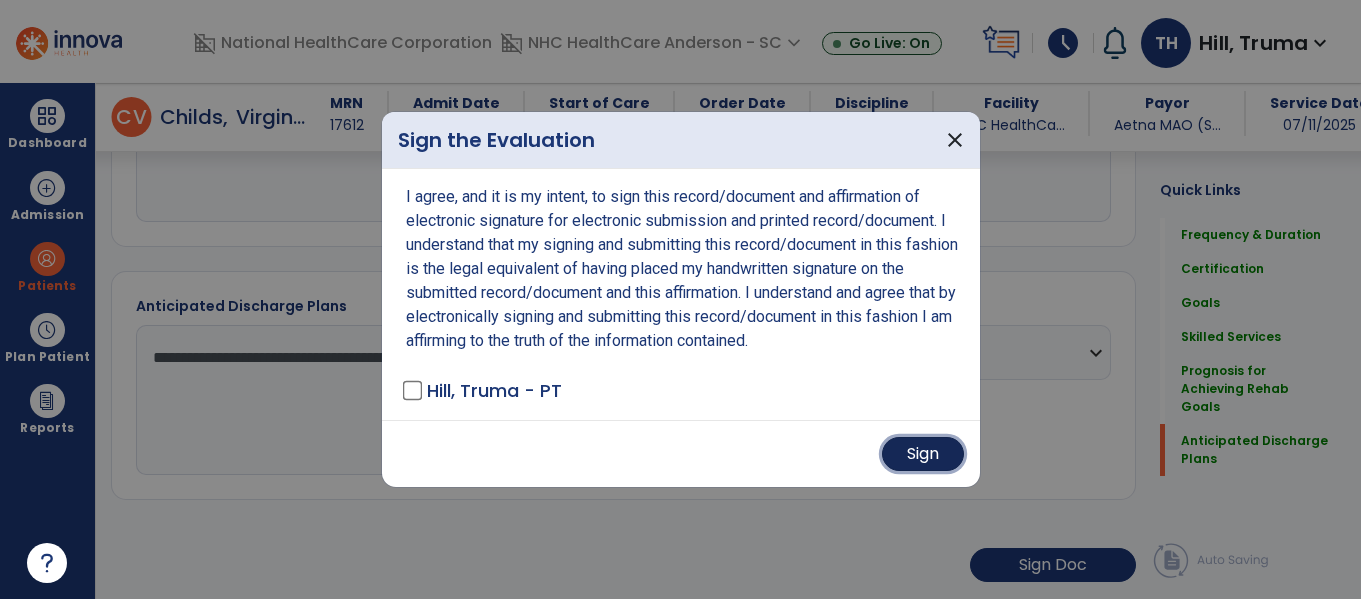 click on "Sign" at bounding box center [923, 454] 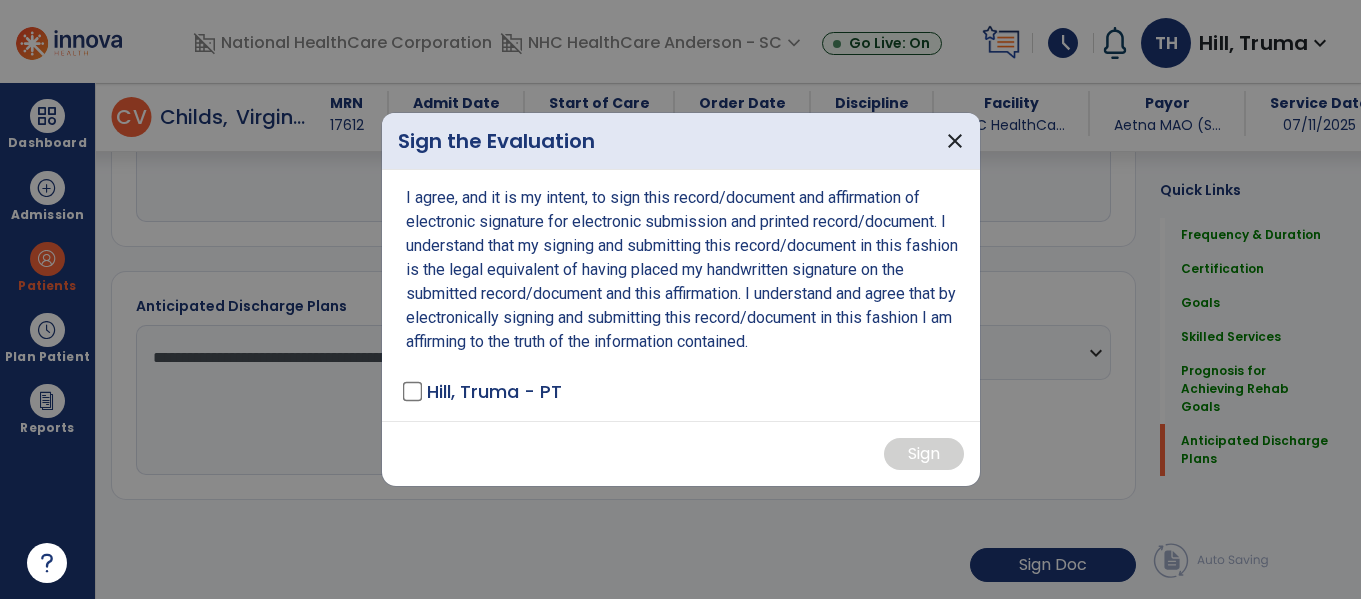 scroll, scrollTop: 2485, scrollLeft: 0, axis: vertical 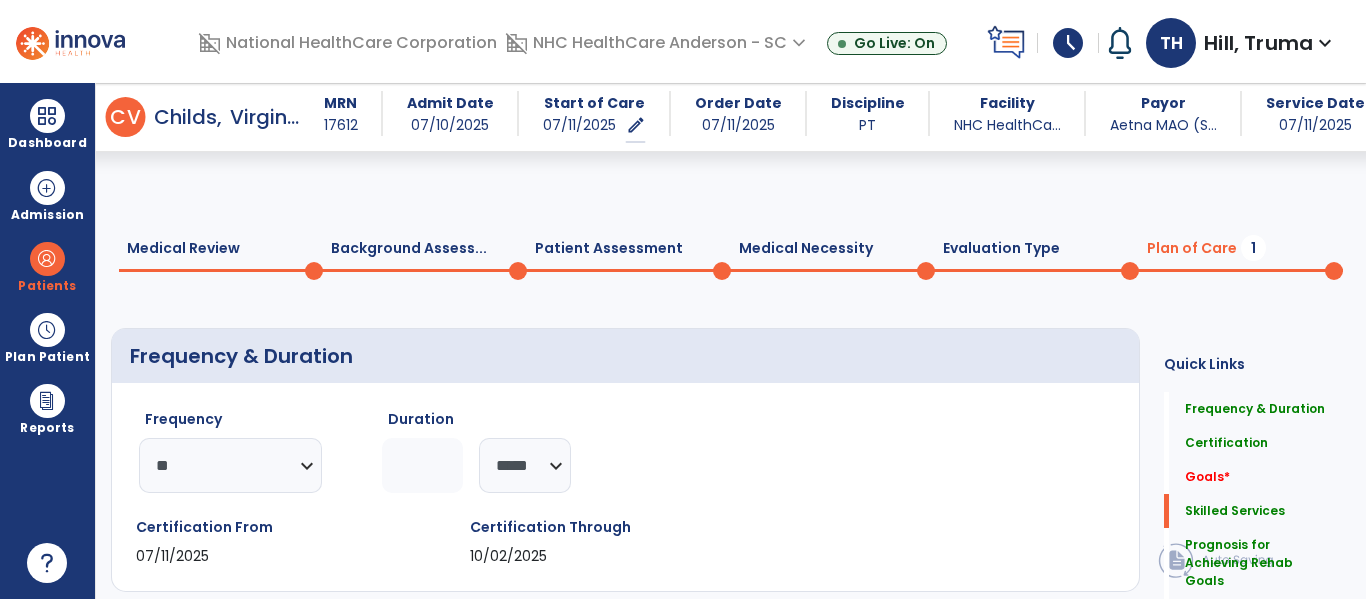 select on "**" 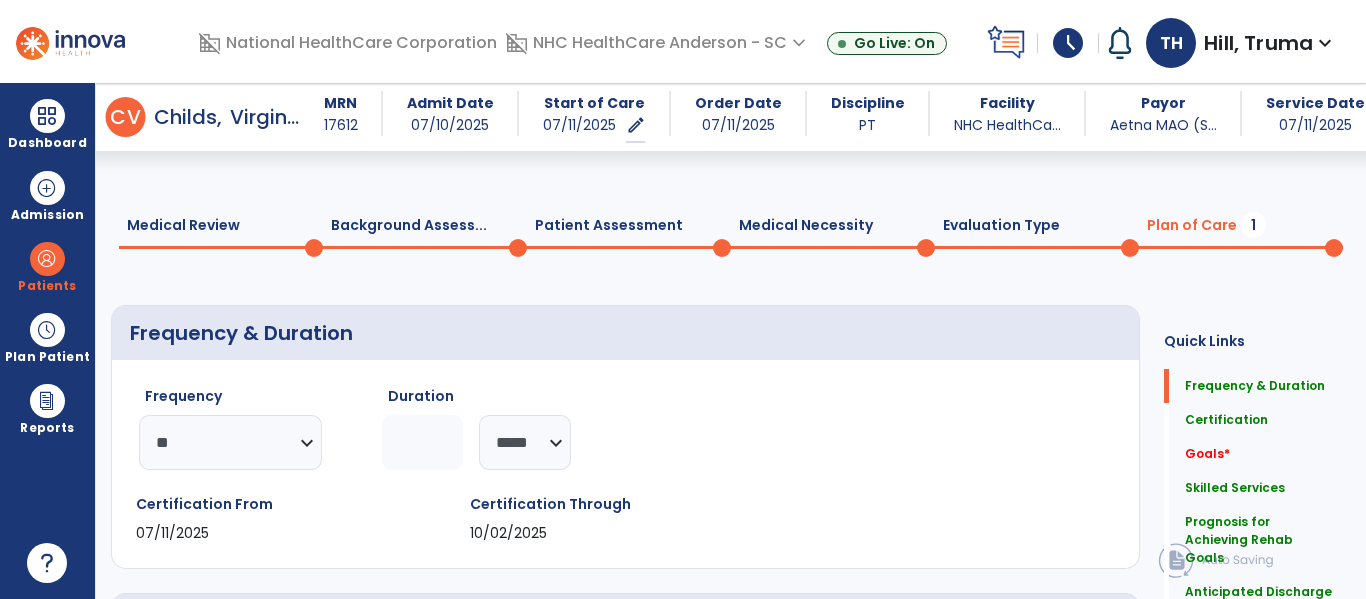 scroll, scrollTop: 0, scrollLeft: 0, axis: both 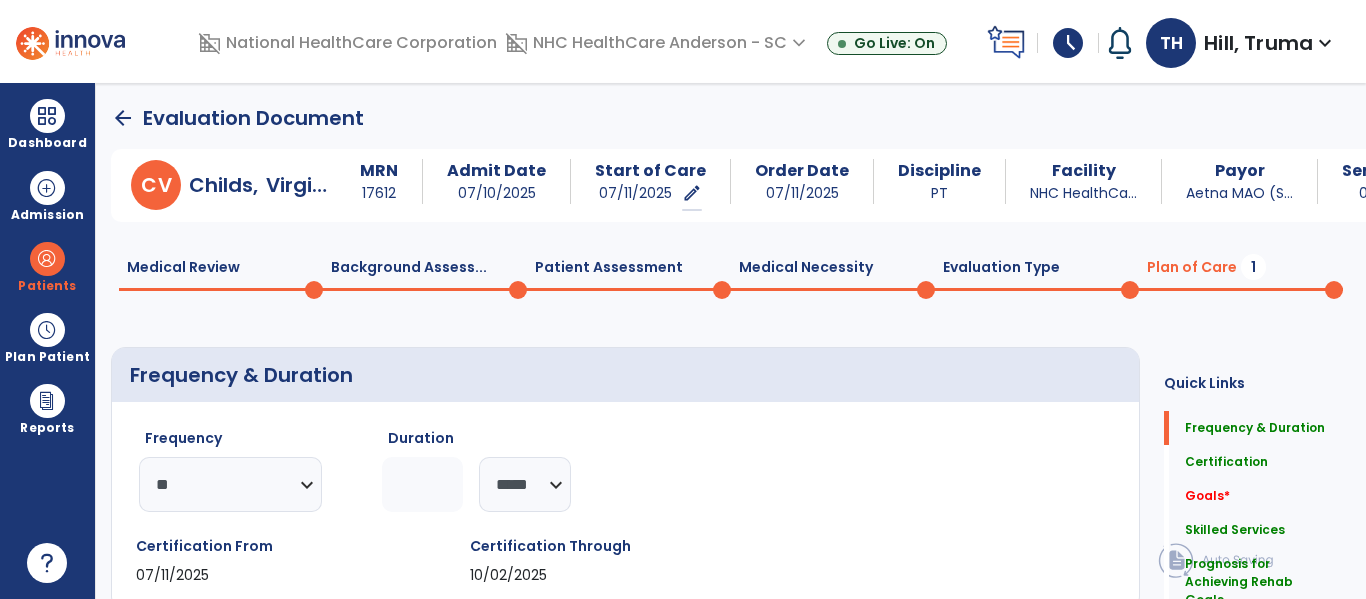 click on "Plan of Care  1" 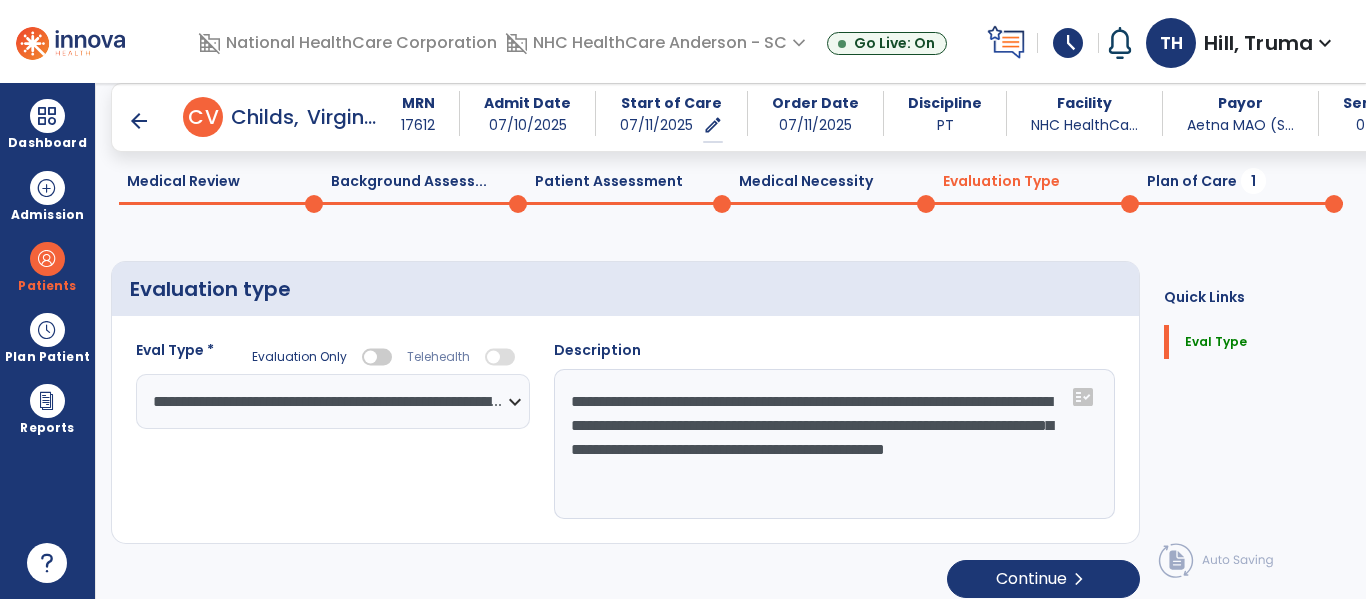 scroll, scrollTop: 82, scrollLeft: 0, axis: vertical 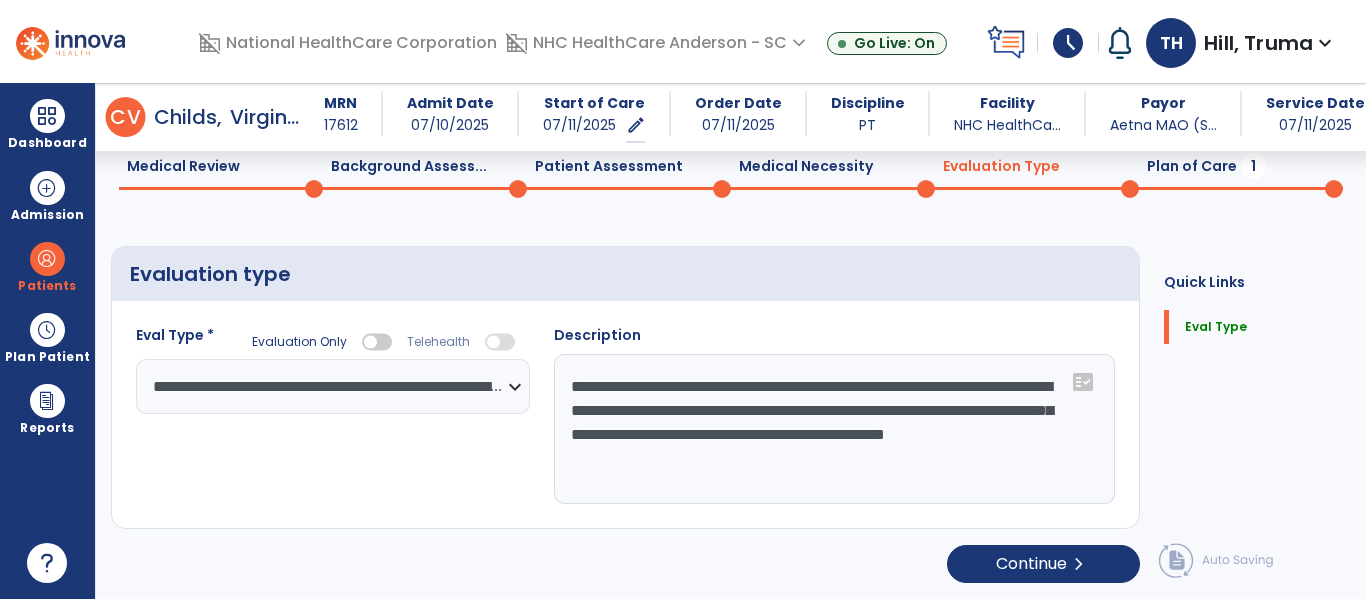click on "Plan of Care  1" 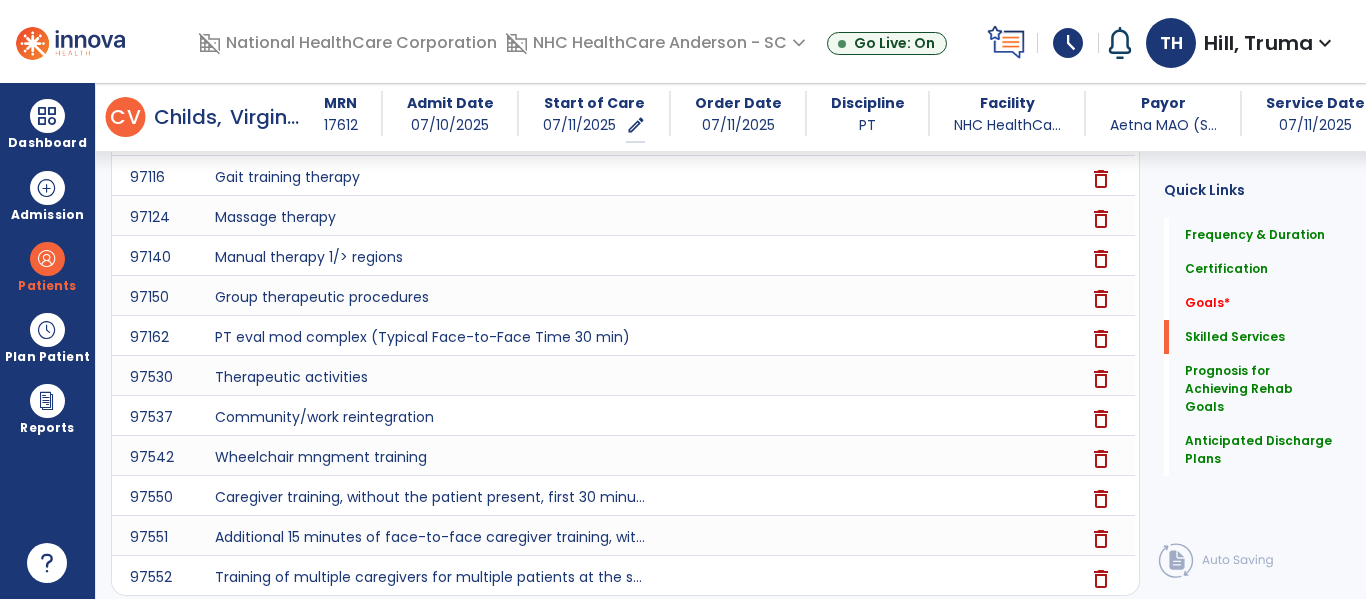 scroll, scrollTop: 340, scrollLeft: 0, axis: vertical 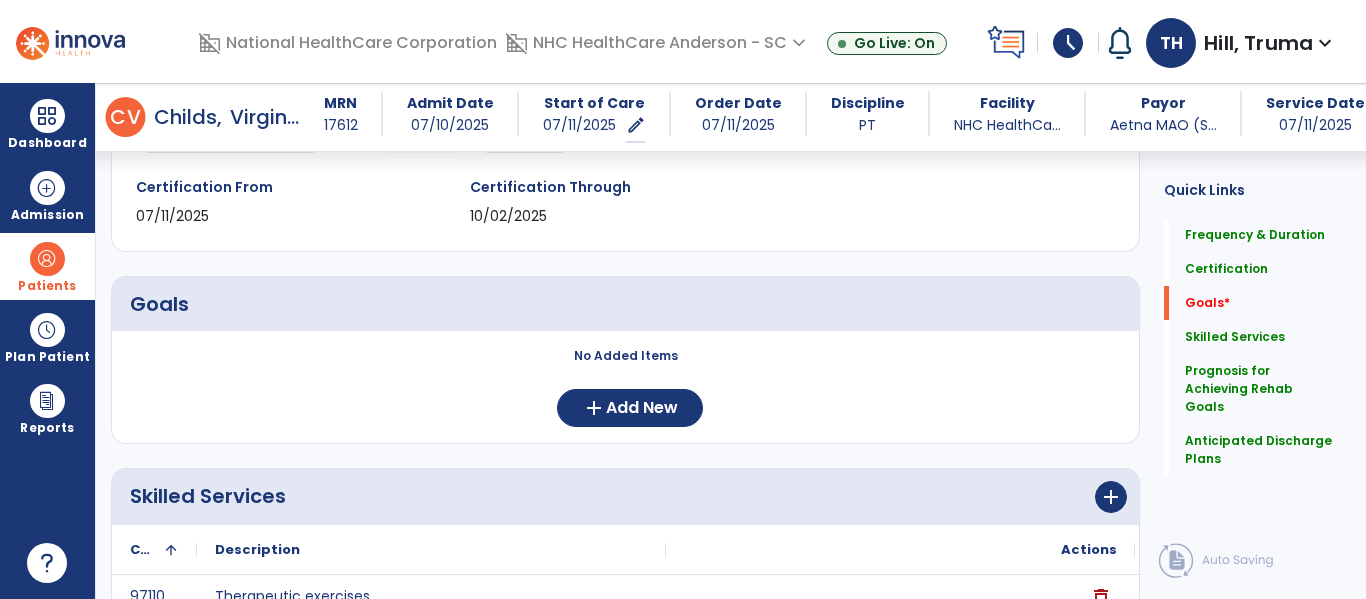 click at bounding box center [47, 259] 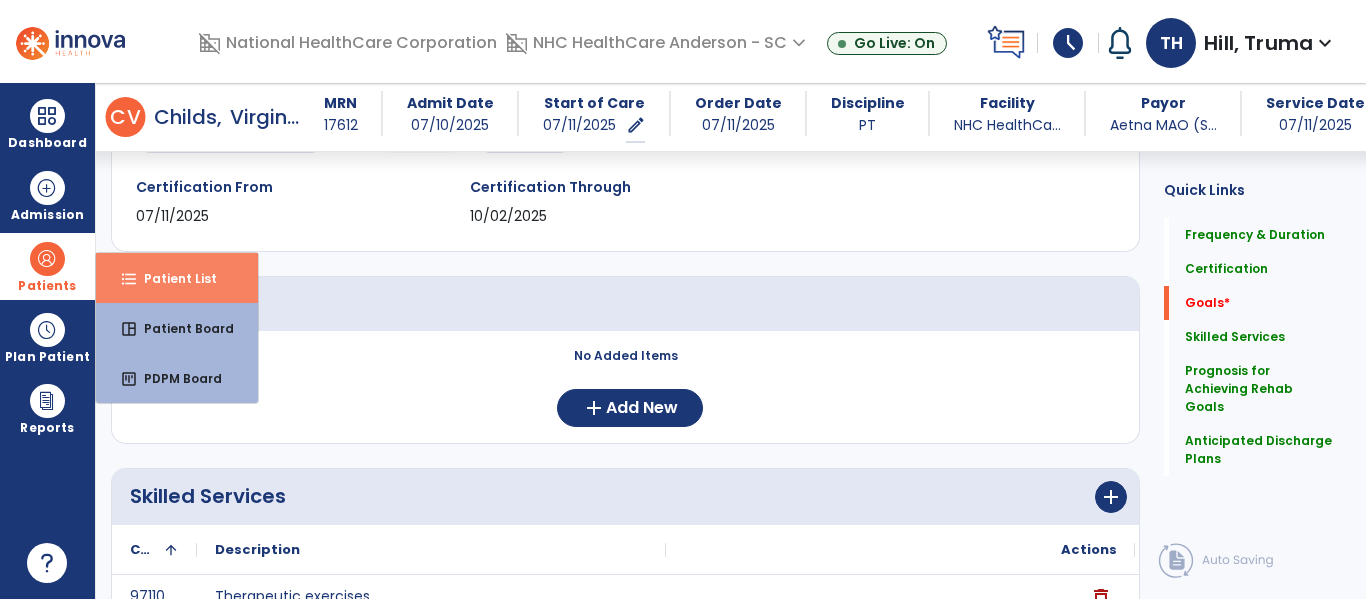 click on "Patient List" at bounding box center [172, 278] 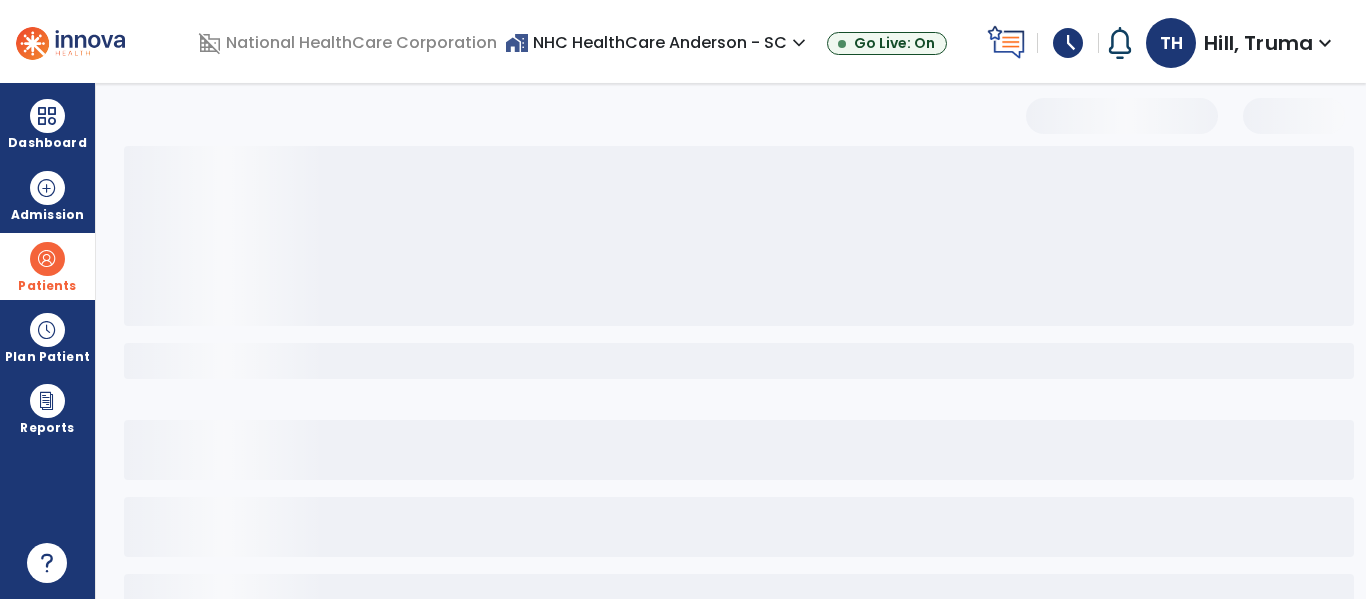 select on "***" 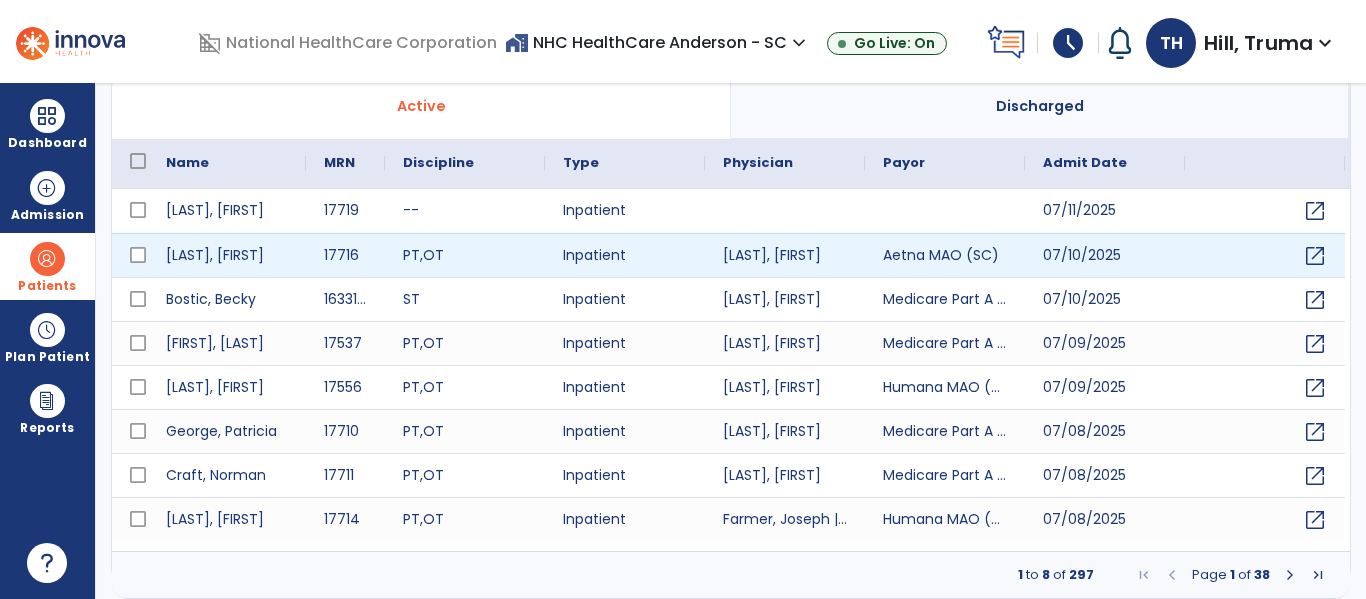 scroll, scrollTop: 0, scrollLeft: 0, axis: both 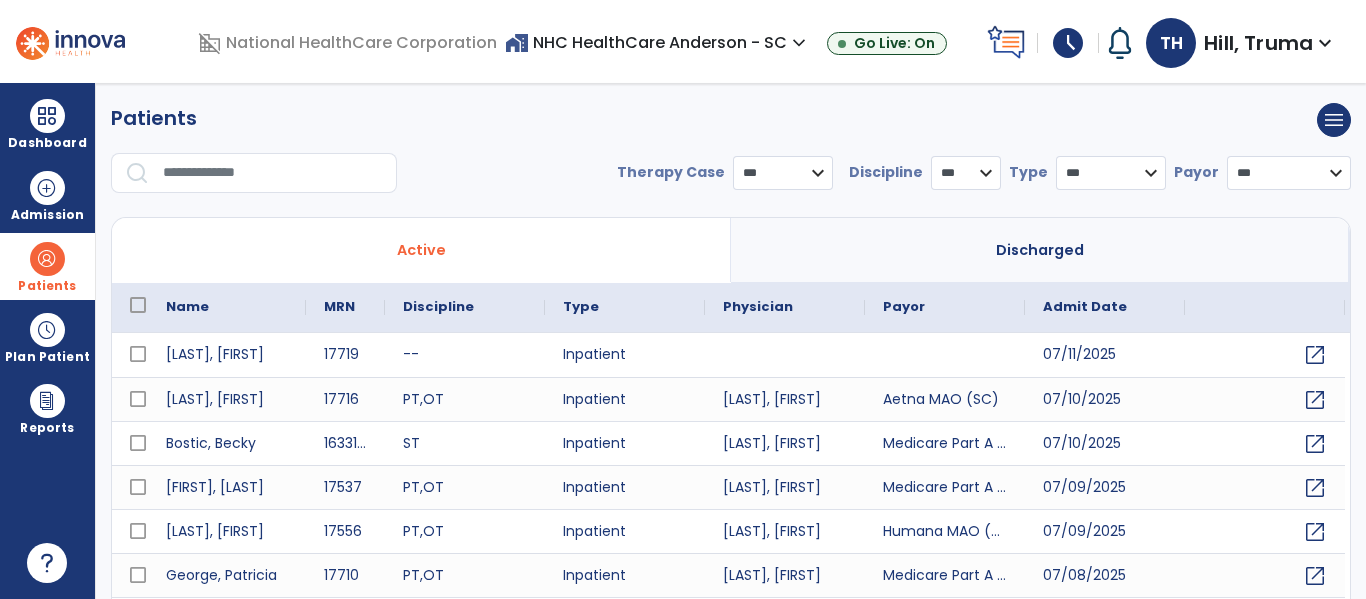 click at bounding box center [273, 173] 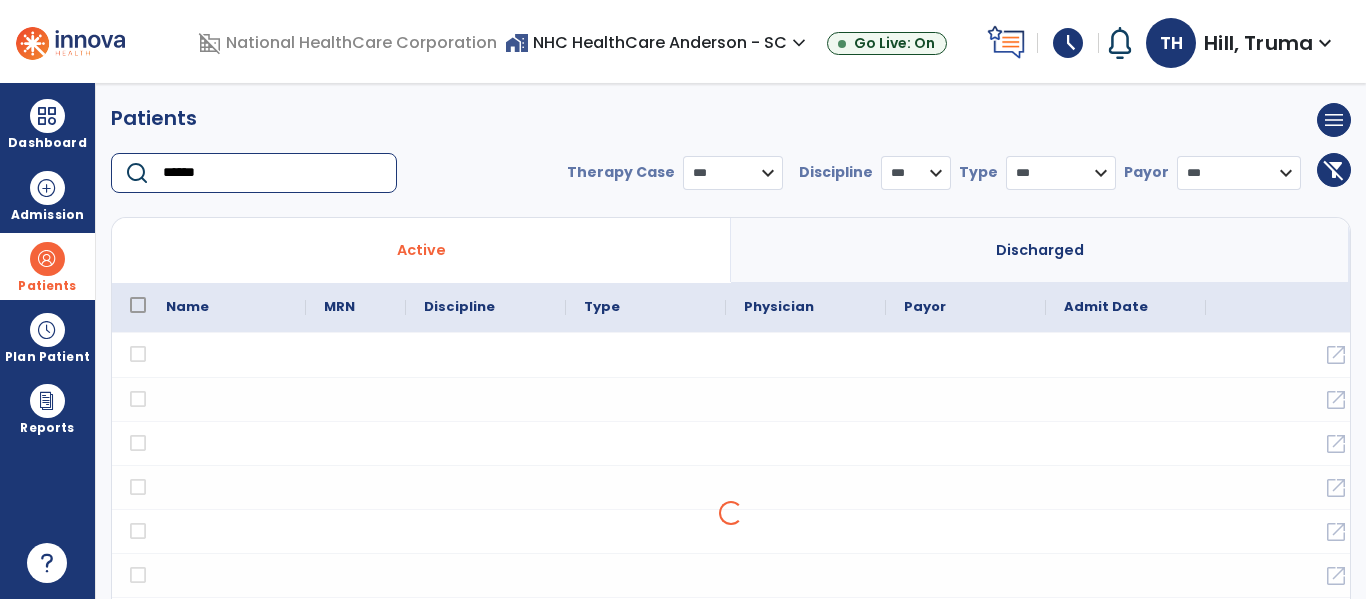 type on "******" 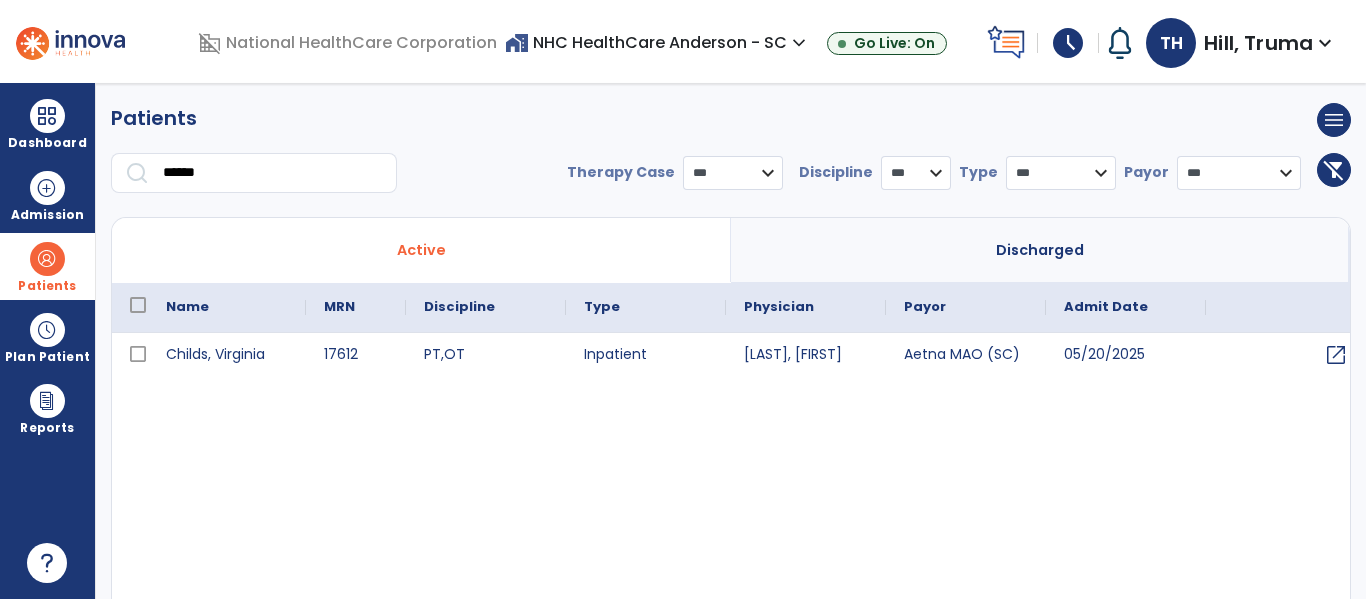 click at bounding box center [137, 171] 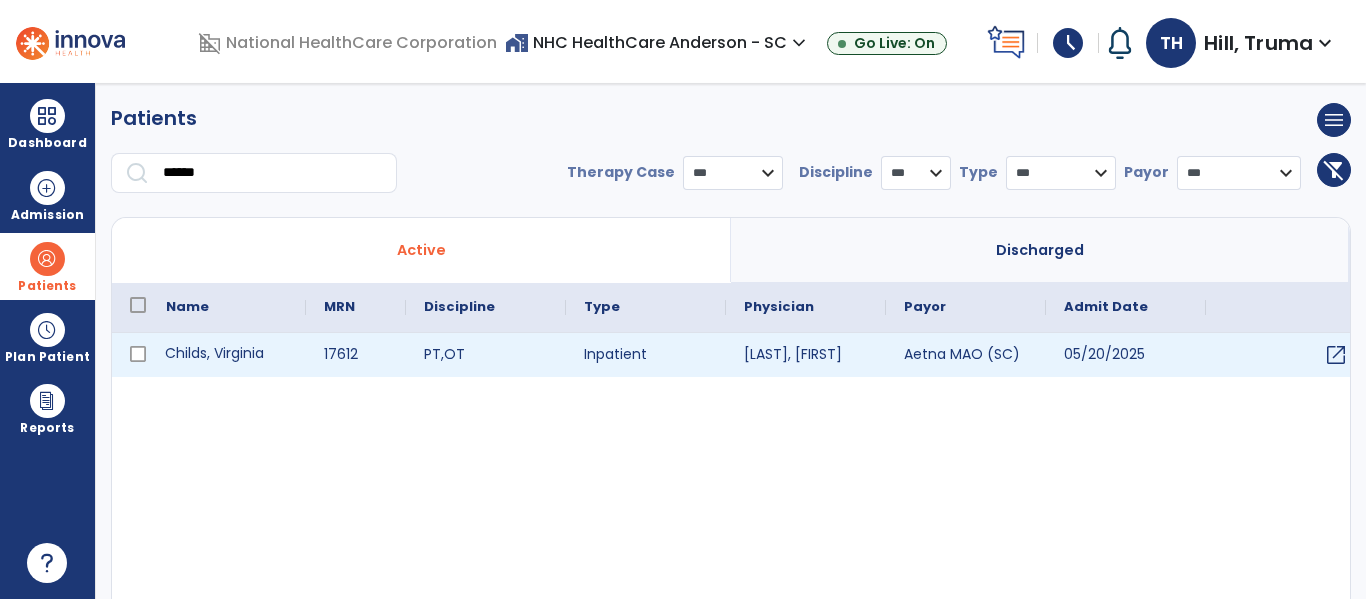 click on "Childs, Virginia" at bounding box center (227, 355) 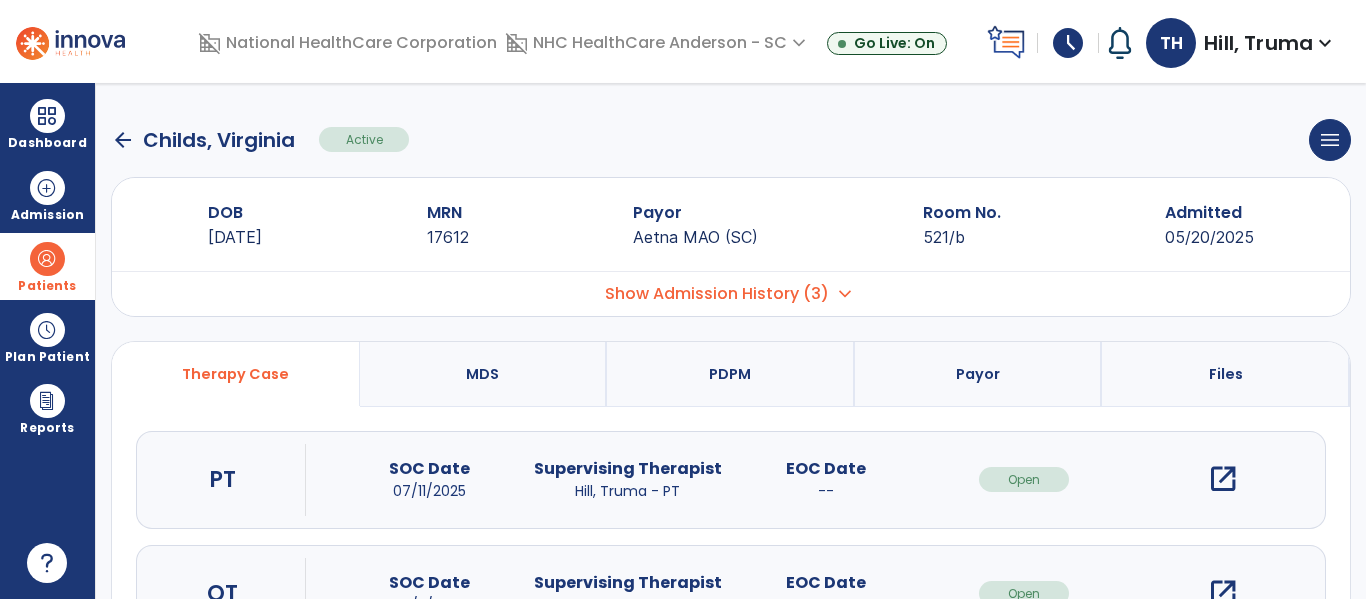 click on "open_in_new" at bounding box center [1223, 479] 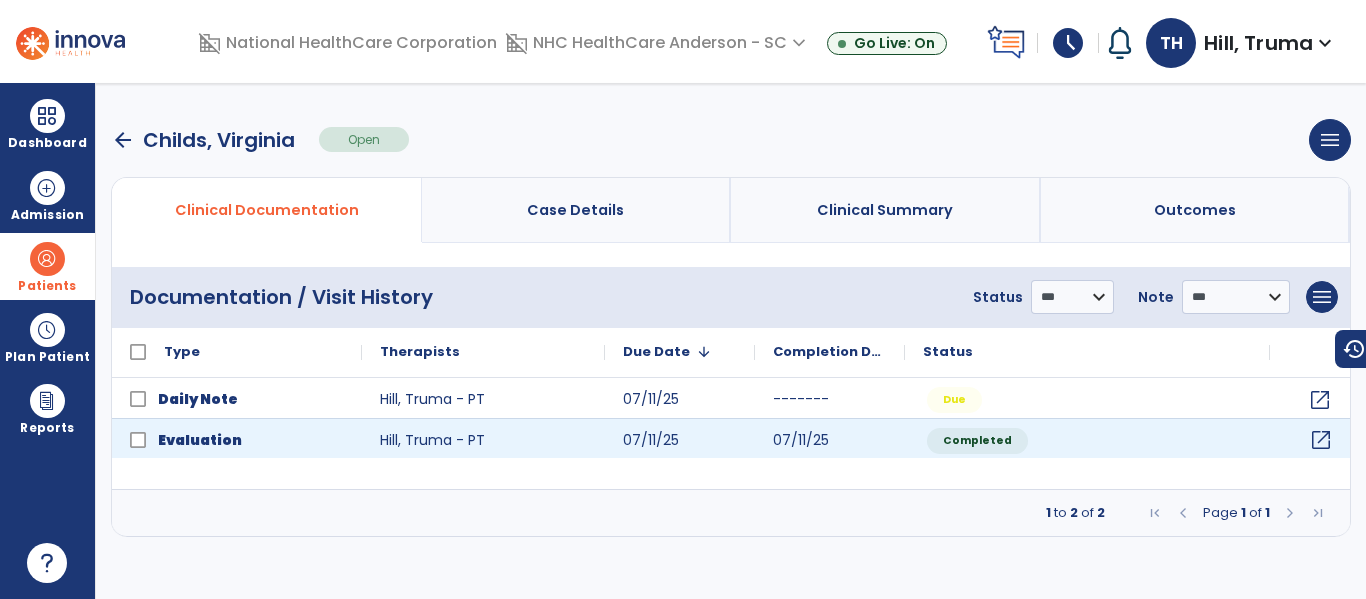 click on "open_in_new" 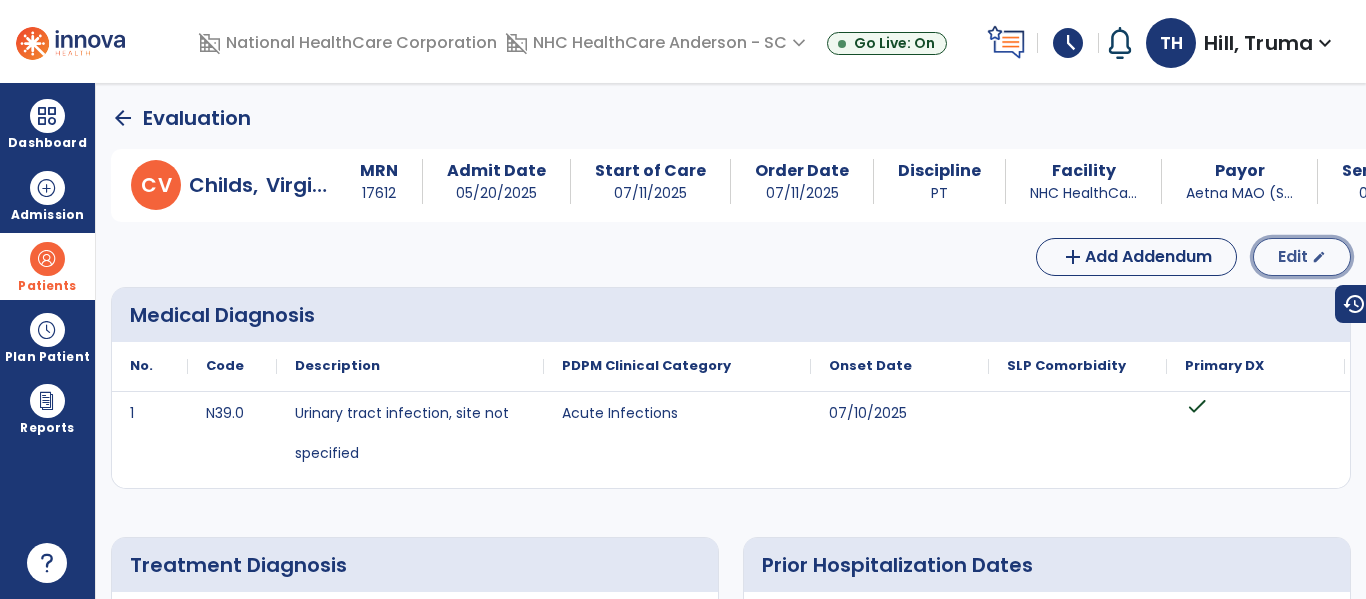 click on "Edit" 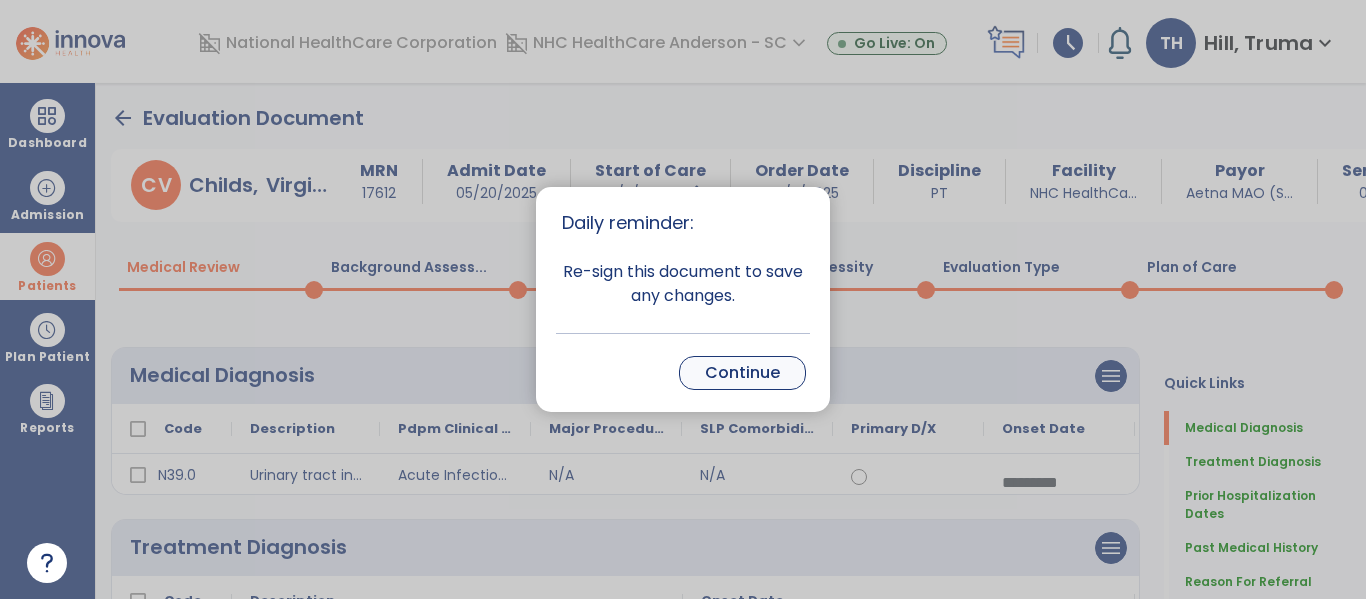 click on "Continue" at bounding box center [742, 373] 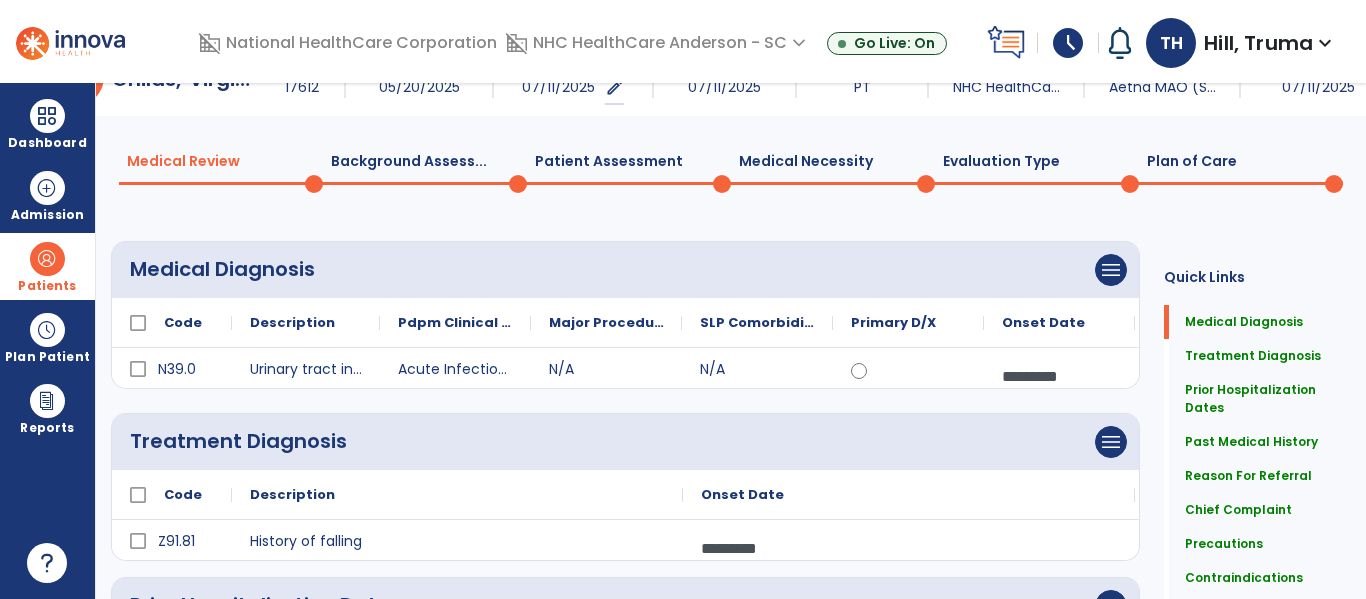 scroll, scrollTop: 0, scrollLeft: 0, axis: both 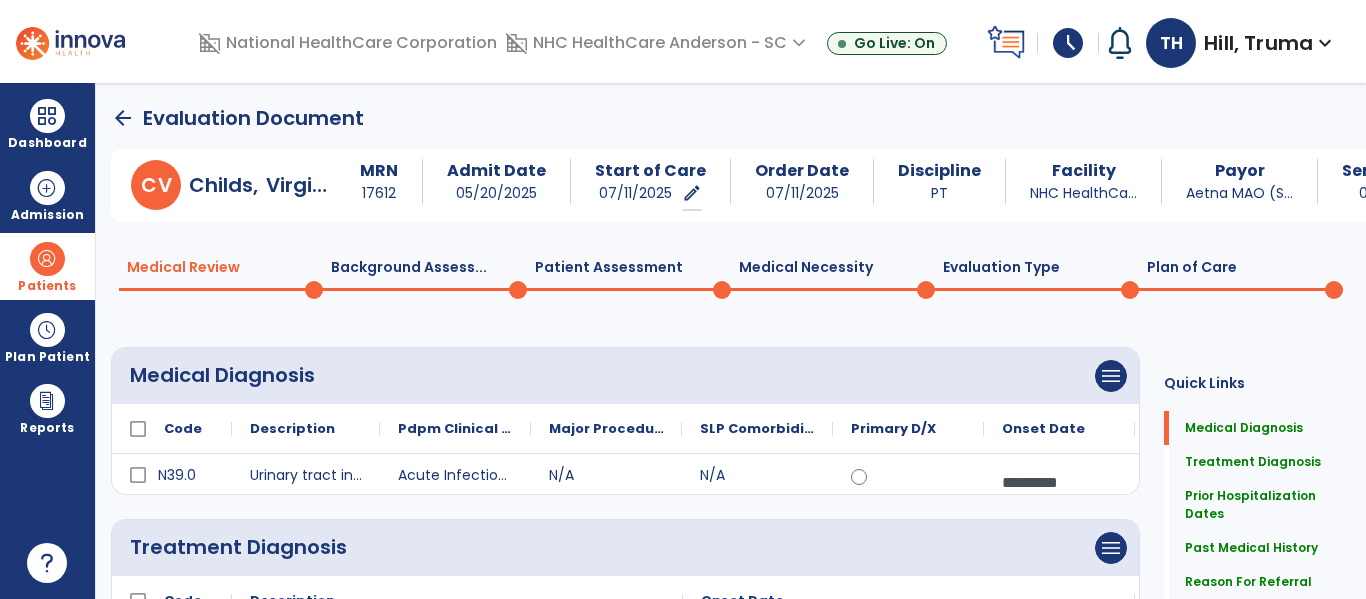 click on "Plan of Care  0" 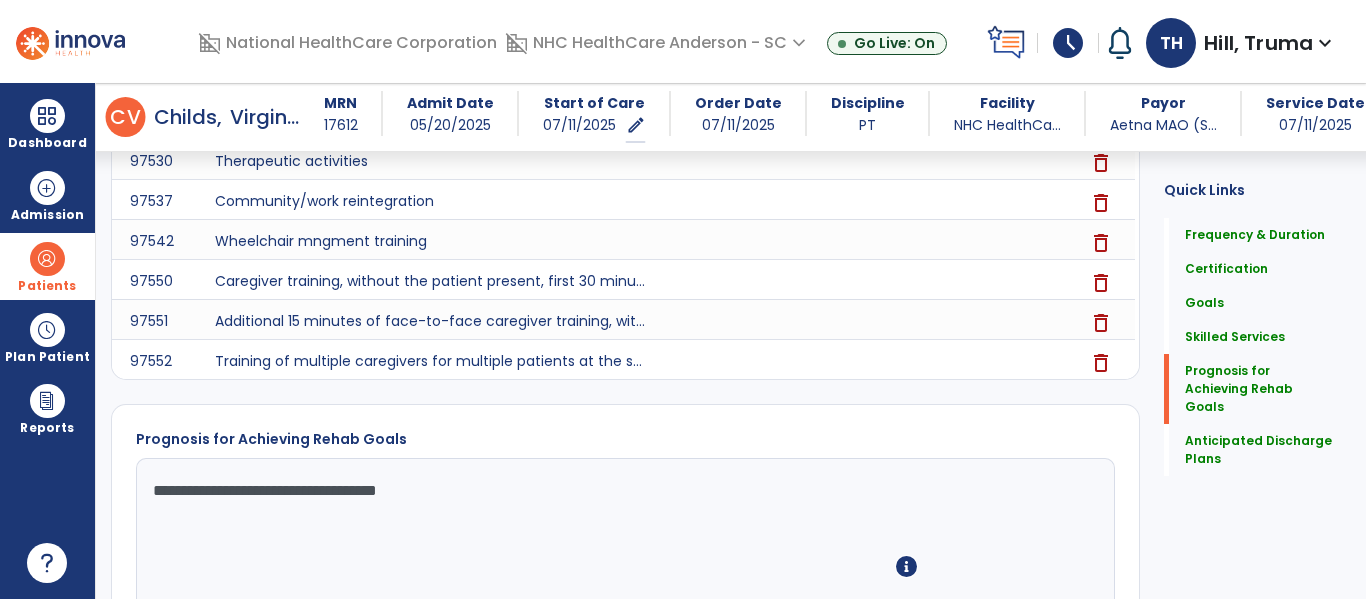 scroll, scrollTop: 2486, scrollLeft: 0, axis: vertical 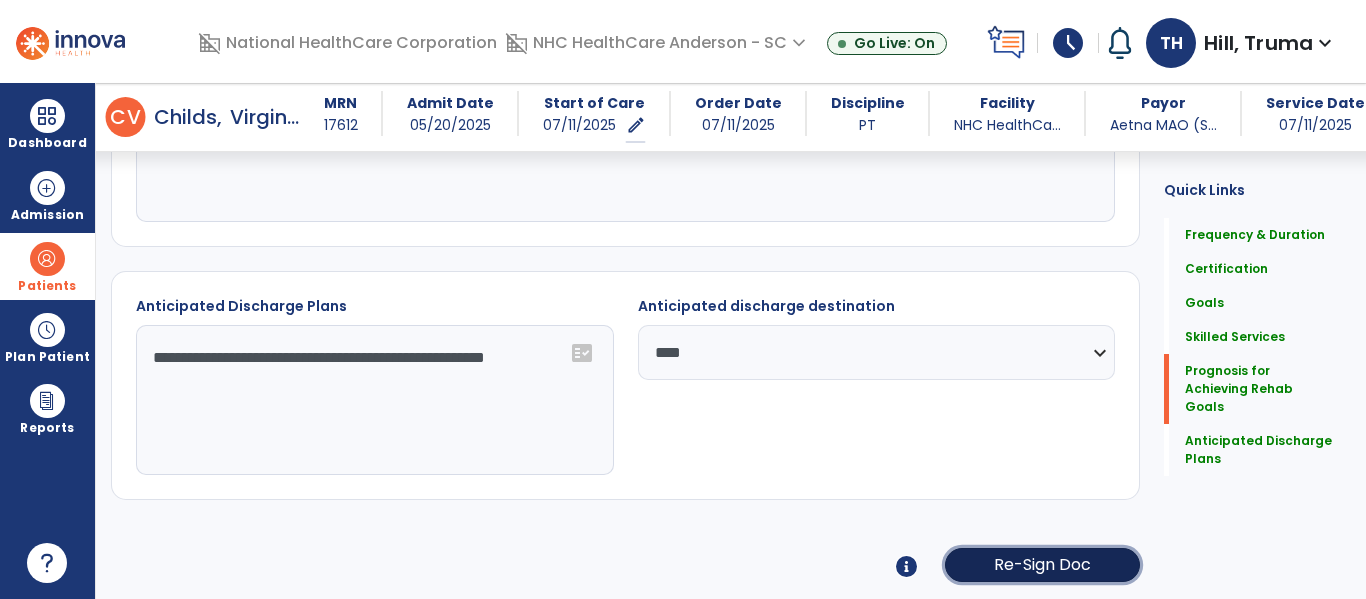 click on "Re-Sign Doc" 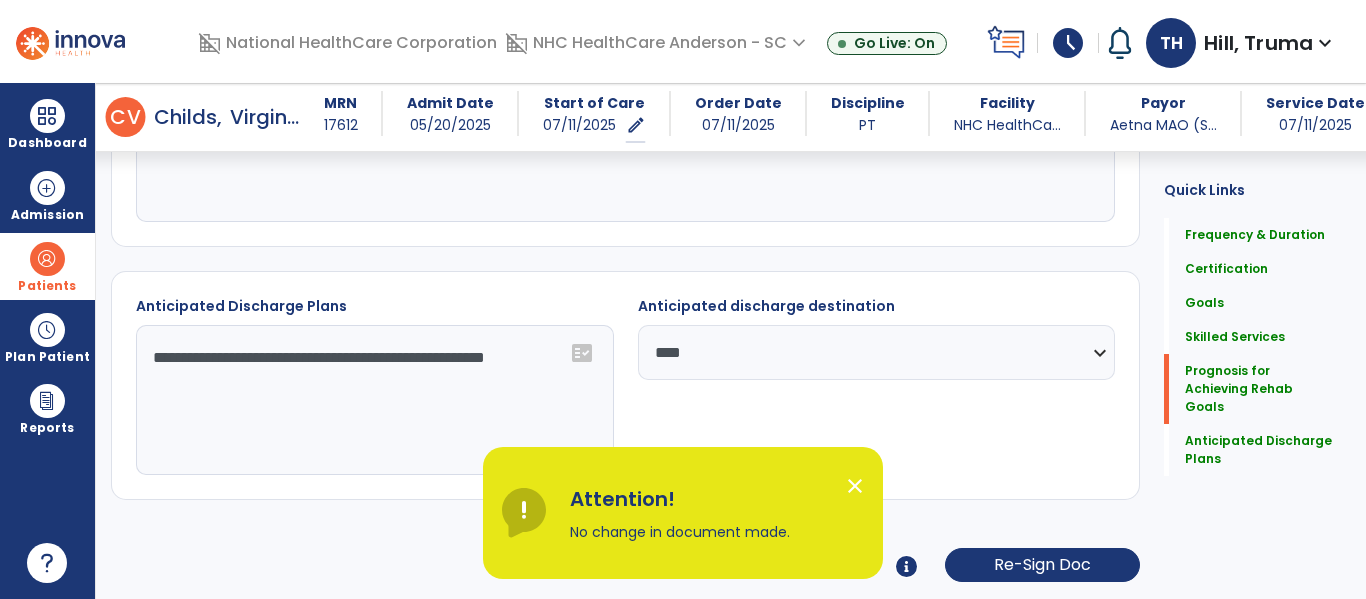 click on "close" at bounding box center (855, 486) 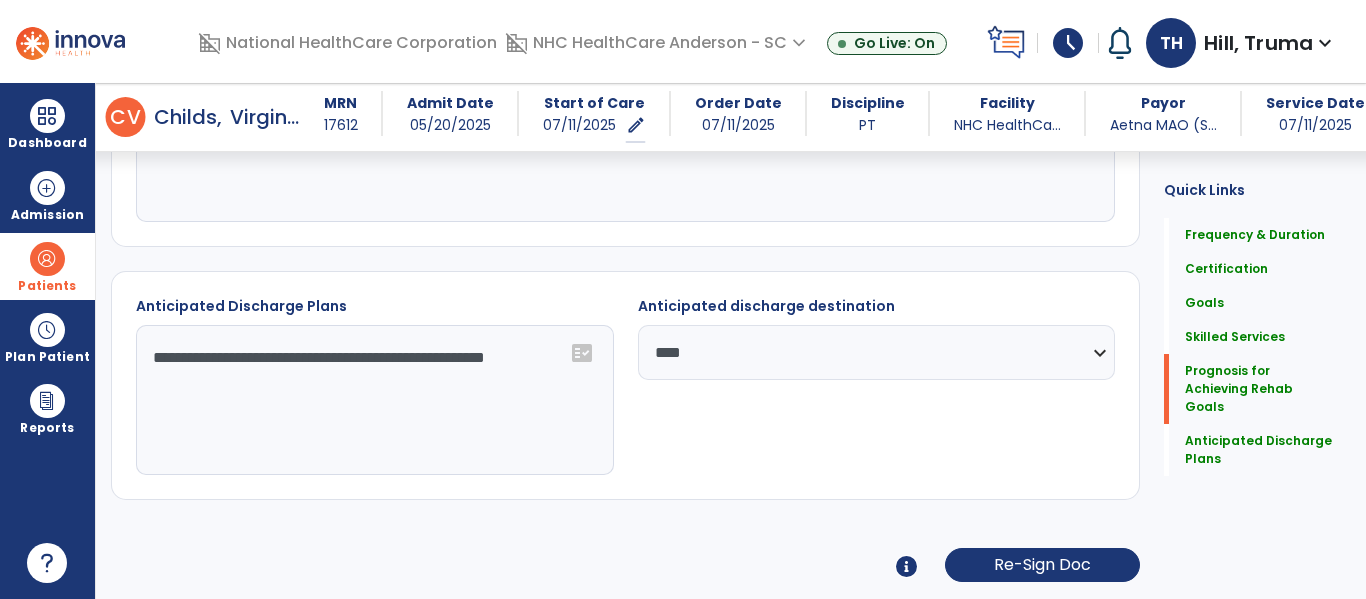 click at bounding box center [47, 259] 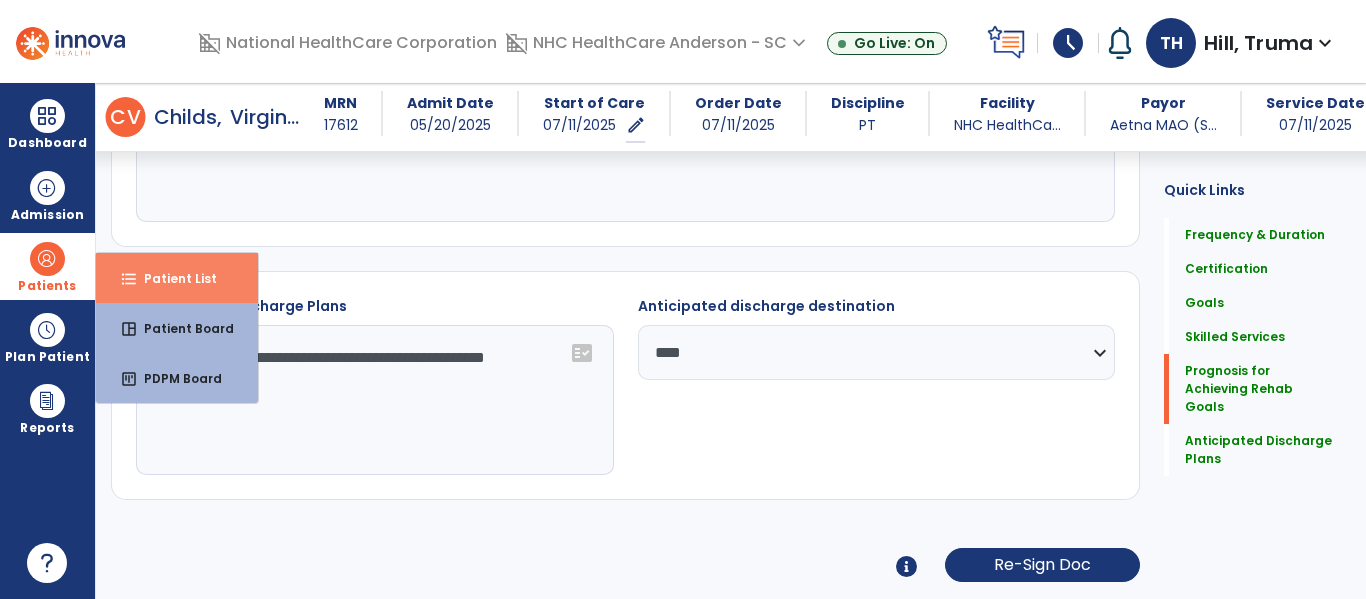 click on "format_list_bulleted  Patient List" at bounding box center [177, 278] 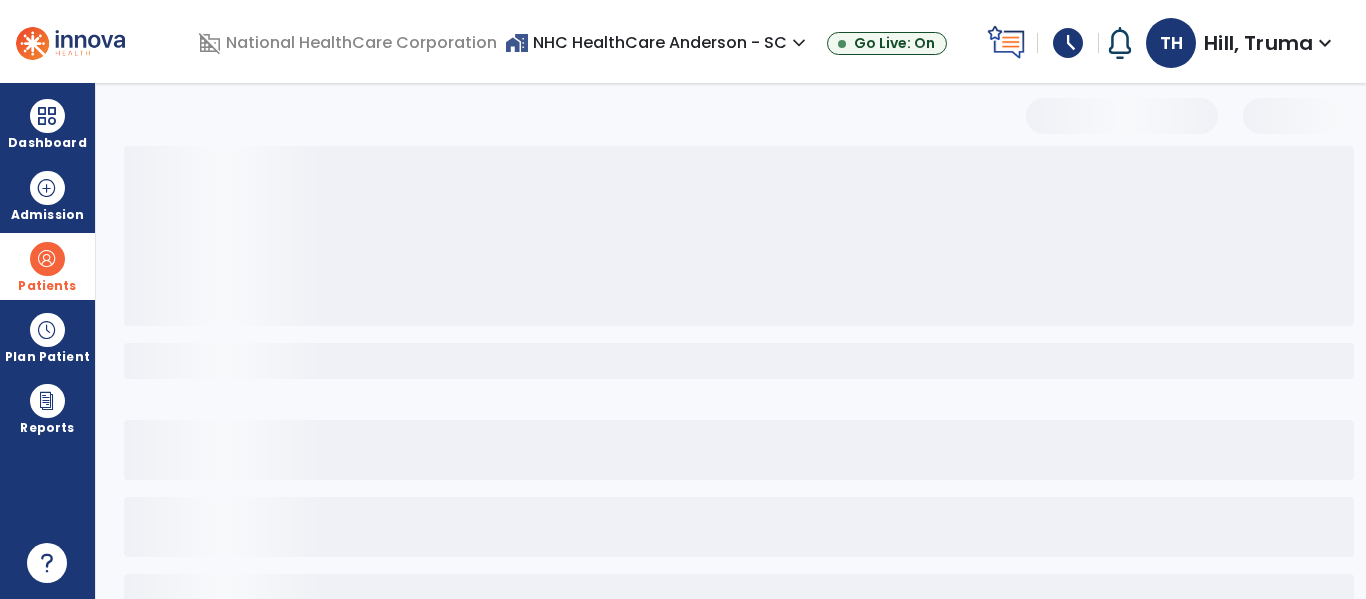select on "***" 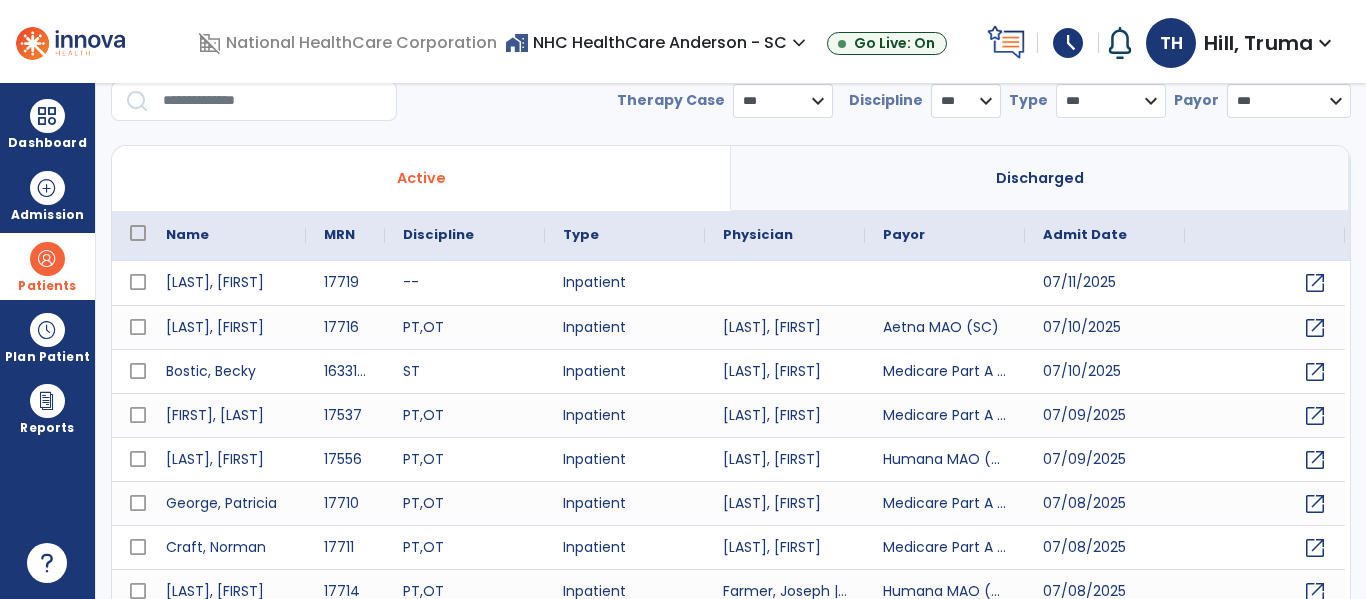 scroll, scrollTop: 0, scrollLeft: 0, axis: both 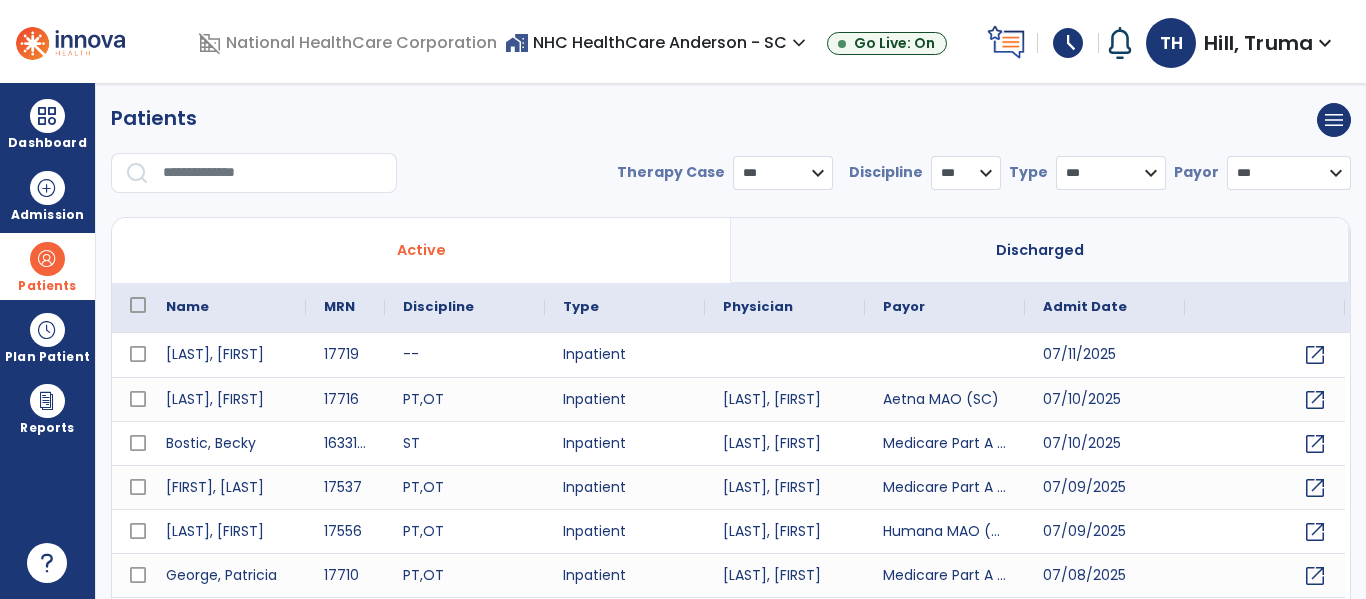 click on "TH   Hill, Truma   expand_more" at bounding box center (1241, 43) 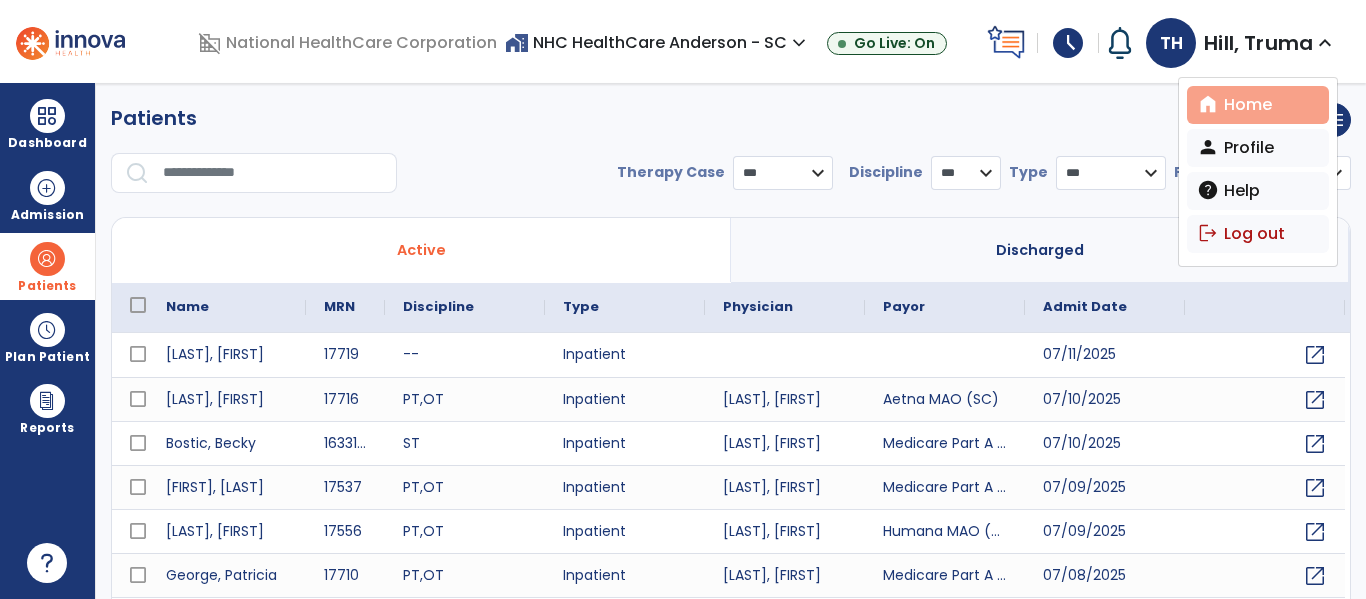 click on "home   Home" at bounding box center (1258, 105) 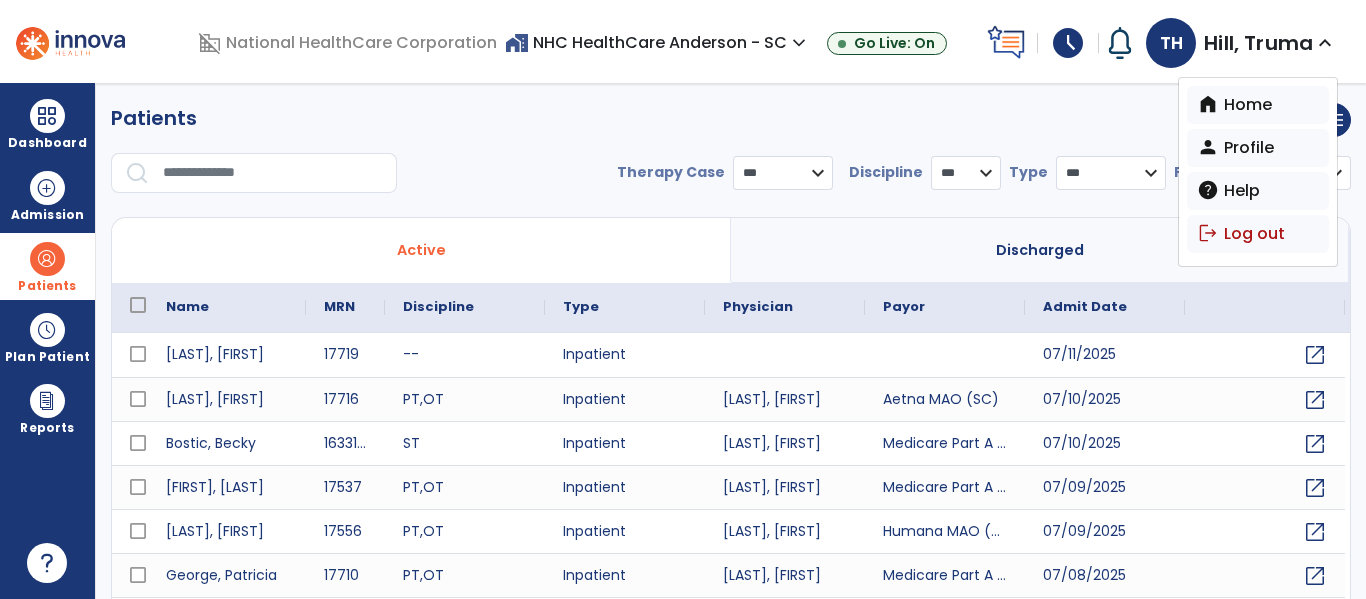 select on "****" 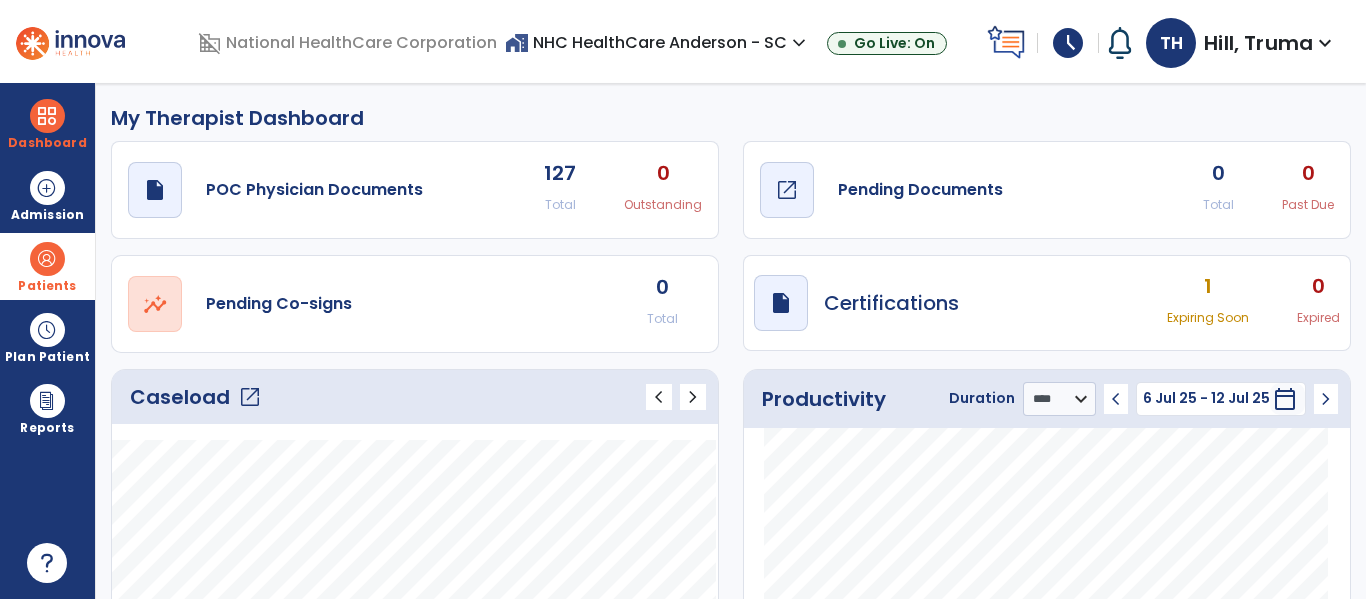 click on "Pending Documents" 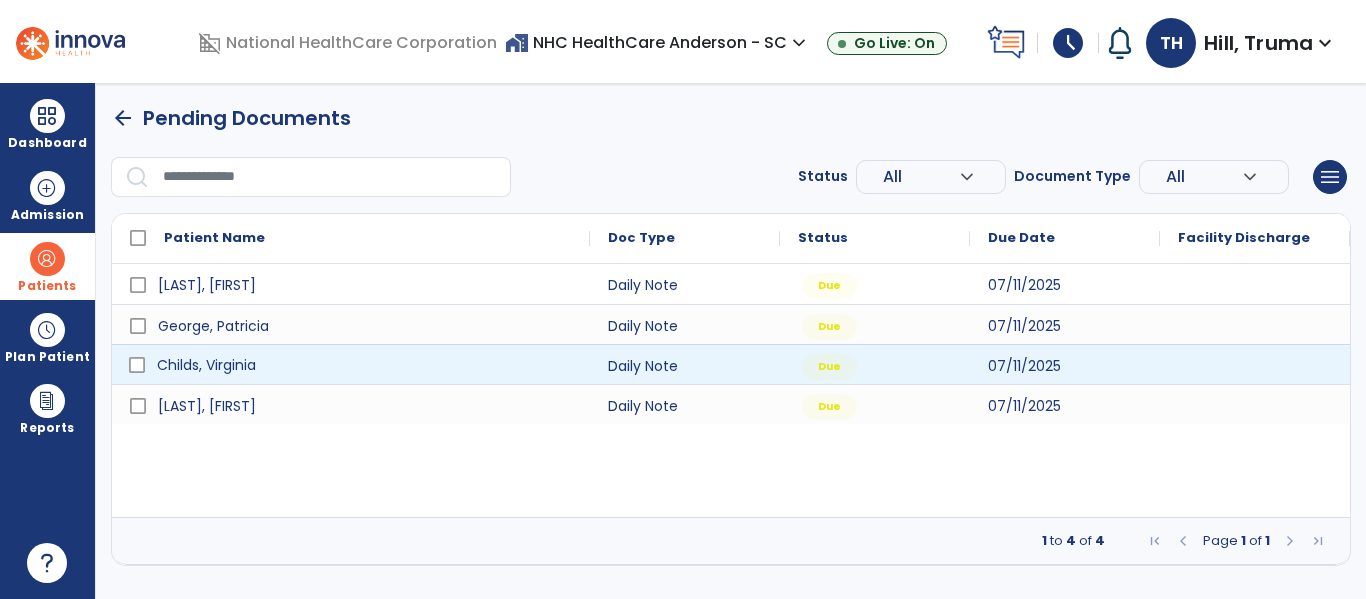 click on "Childs, Virginia" at bounding box center (206, 365) 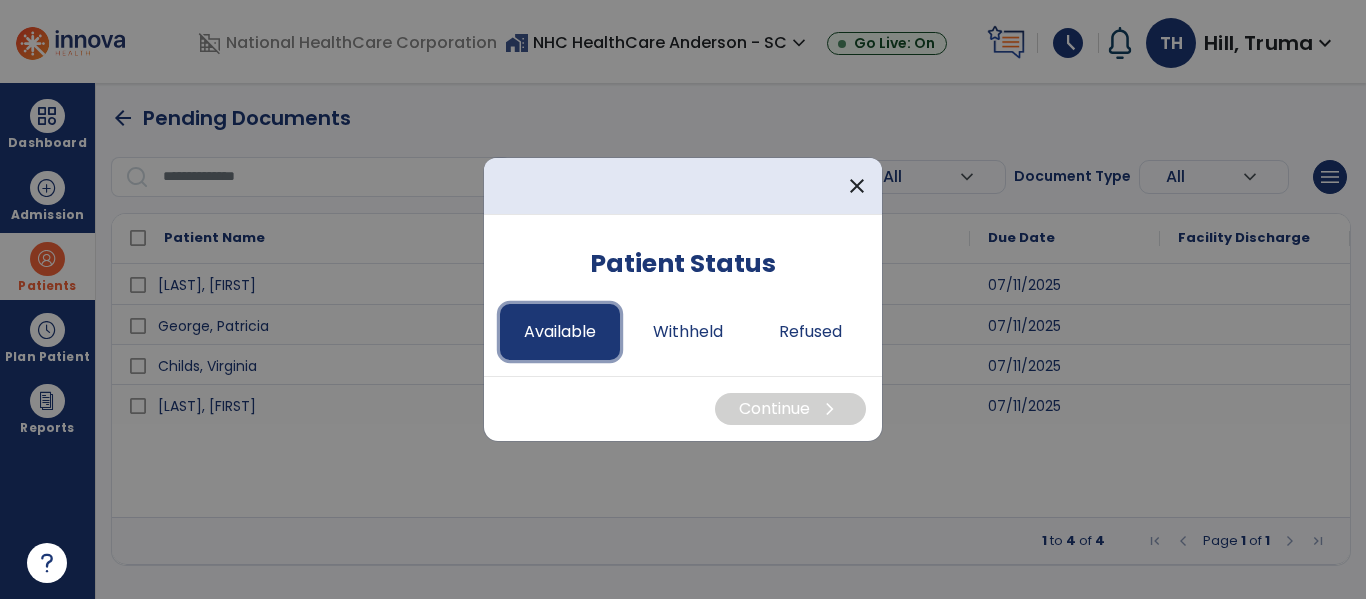 click on "Available" at bounding box center [560, 332] 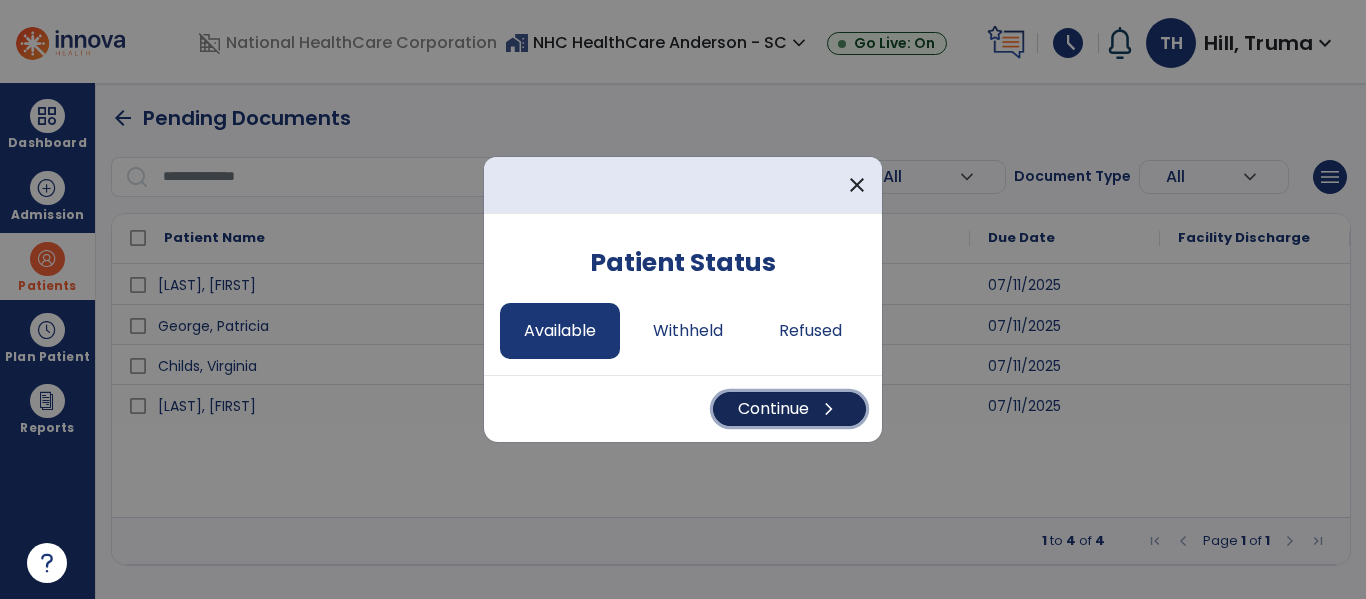 click on "Continue   chevron_right" at bounding box center [789, 409] 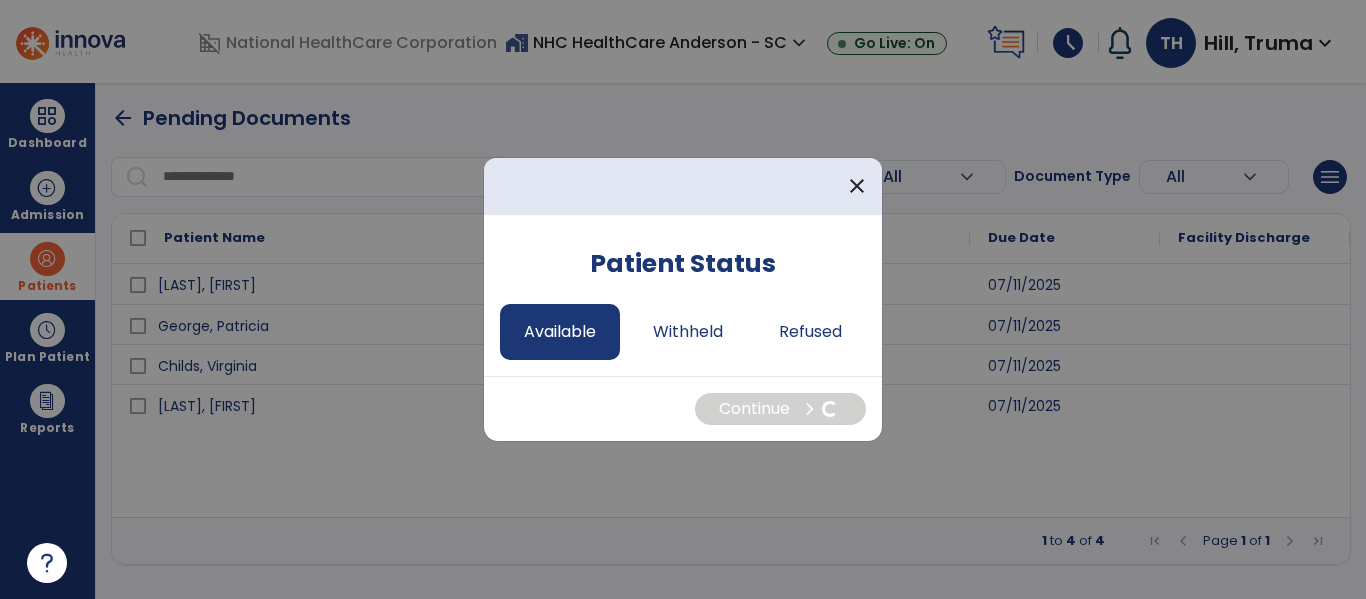 select on "*" 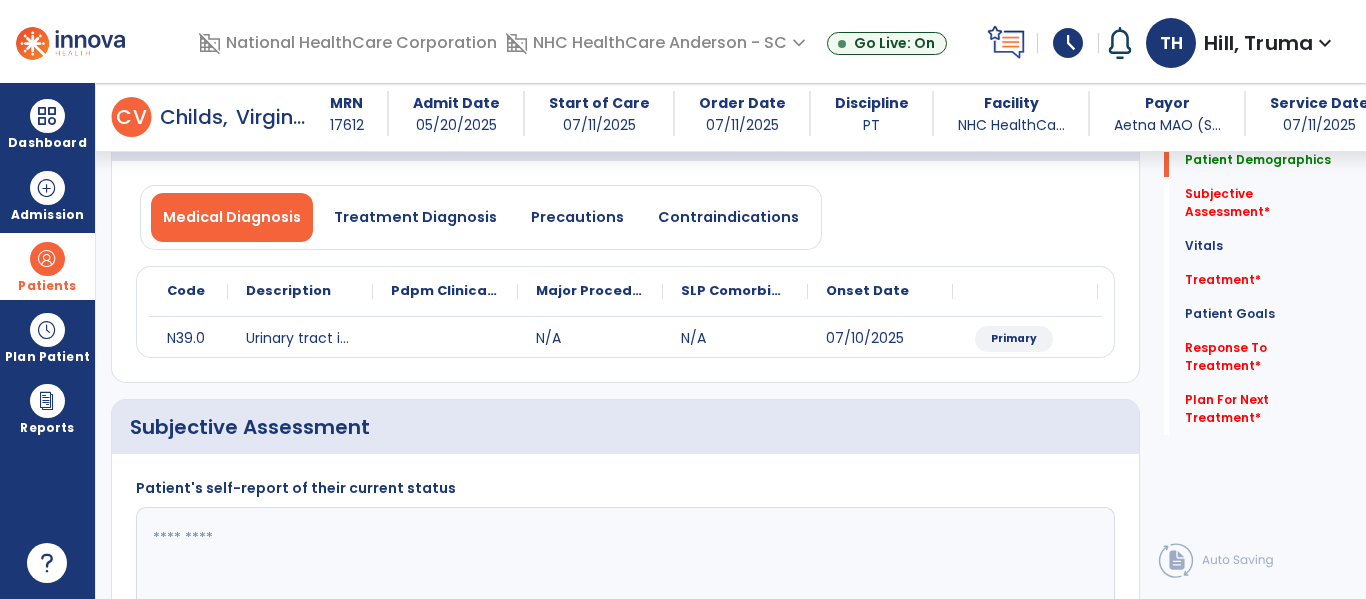 scroll, scrollTop: 200, scrollLeft: 0, axis: vertical 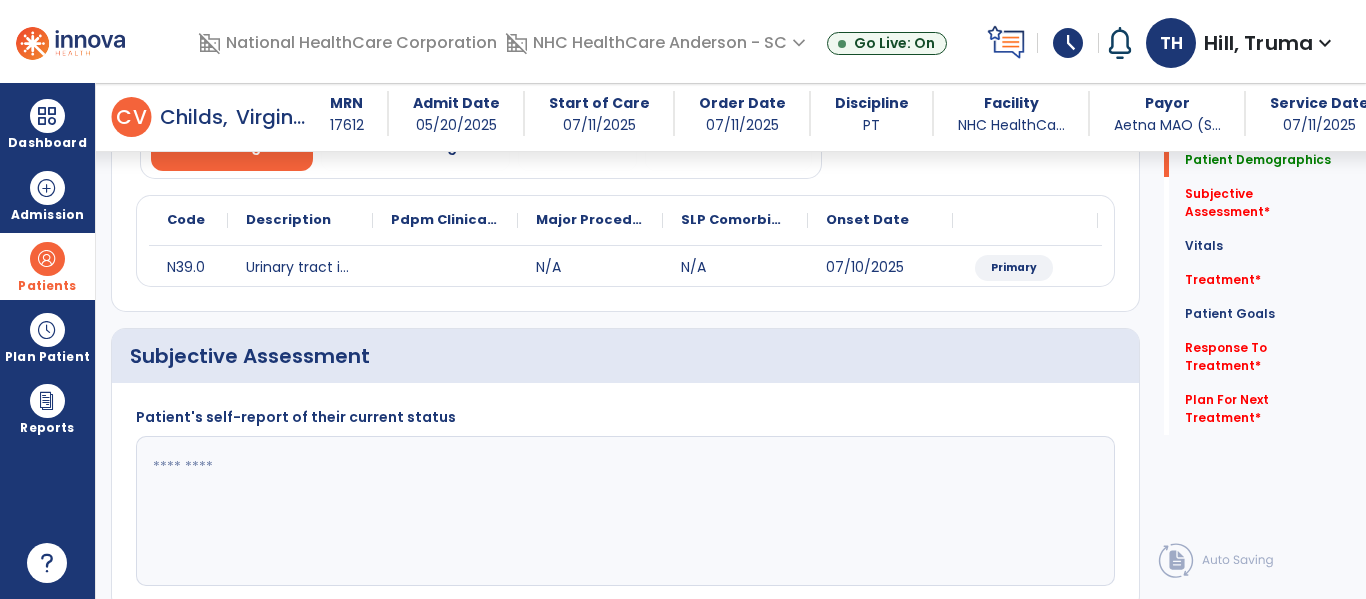 click on "Patient's self-report of their current status" 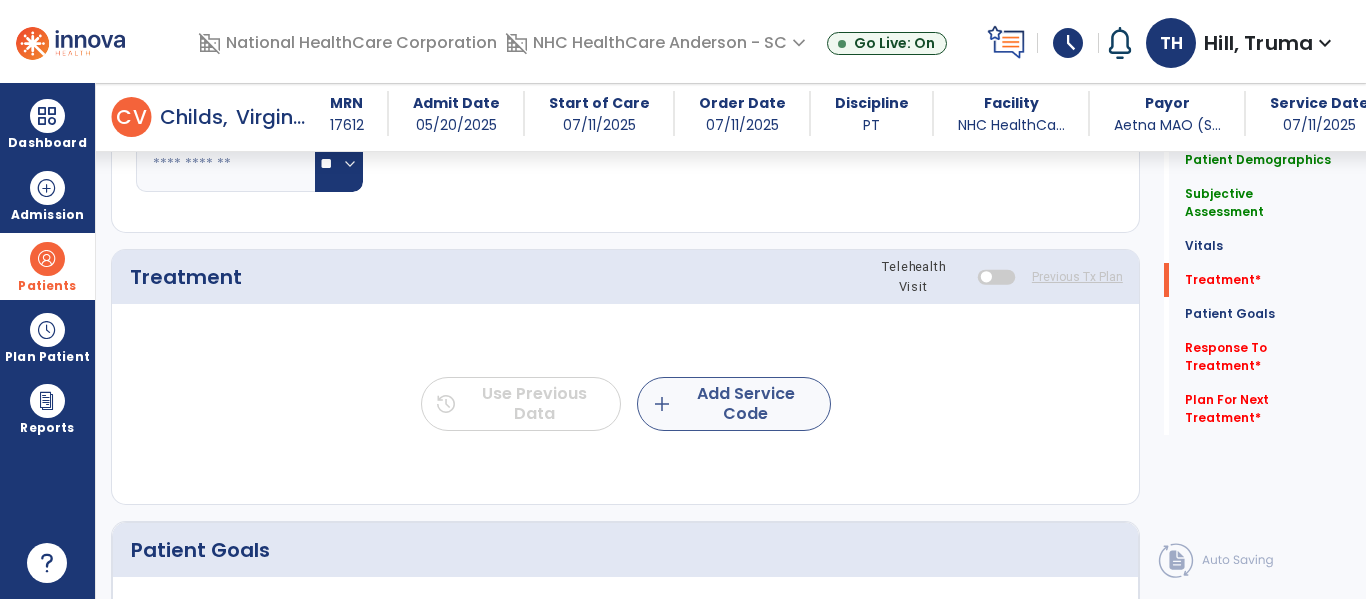 type on "**********" 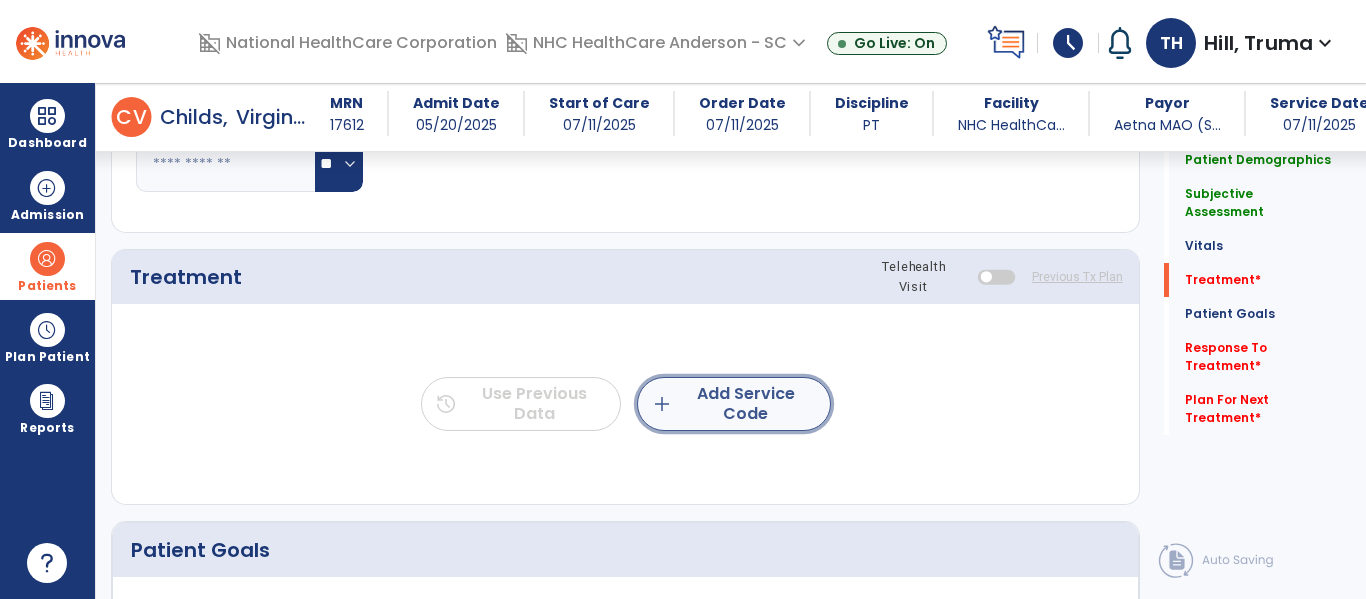 click on "add  Add Service Code" 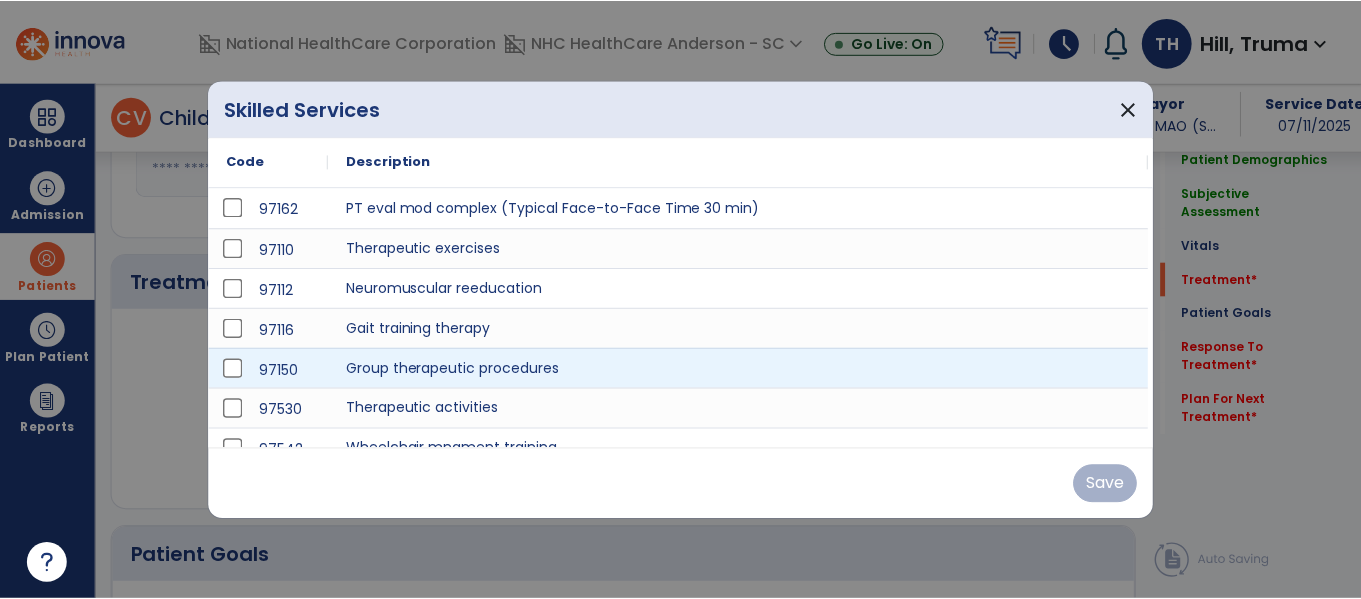 scroll, scrollTop: 1000, scrollLeft: 0, axis: vertical 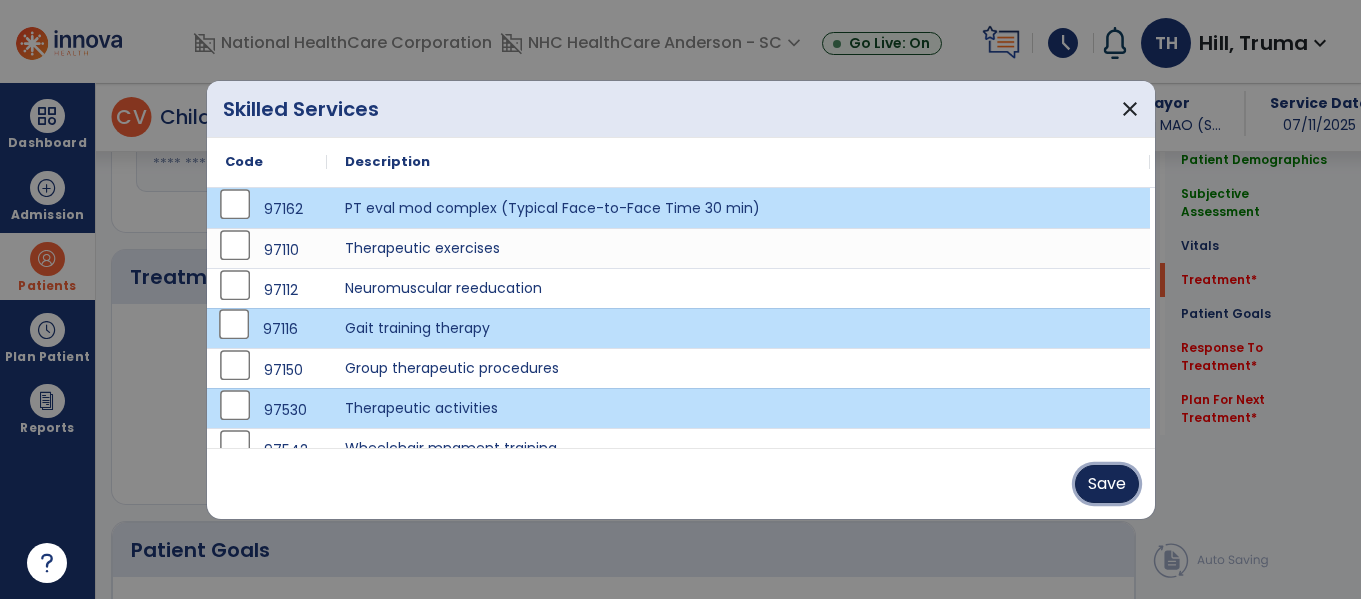 click on "Save" at bounding box center (1107, 484) 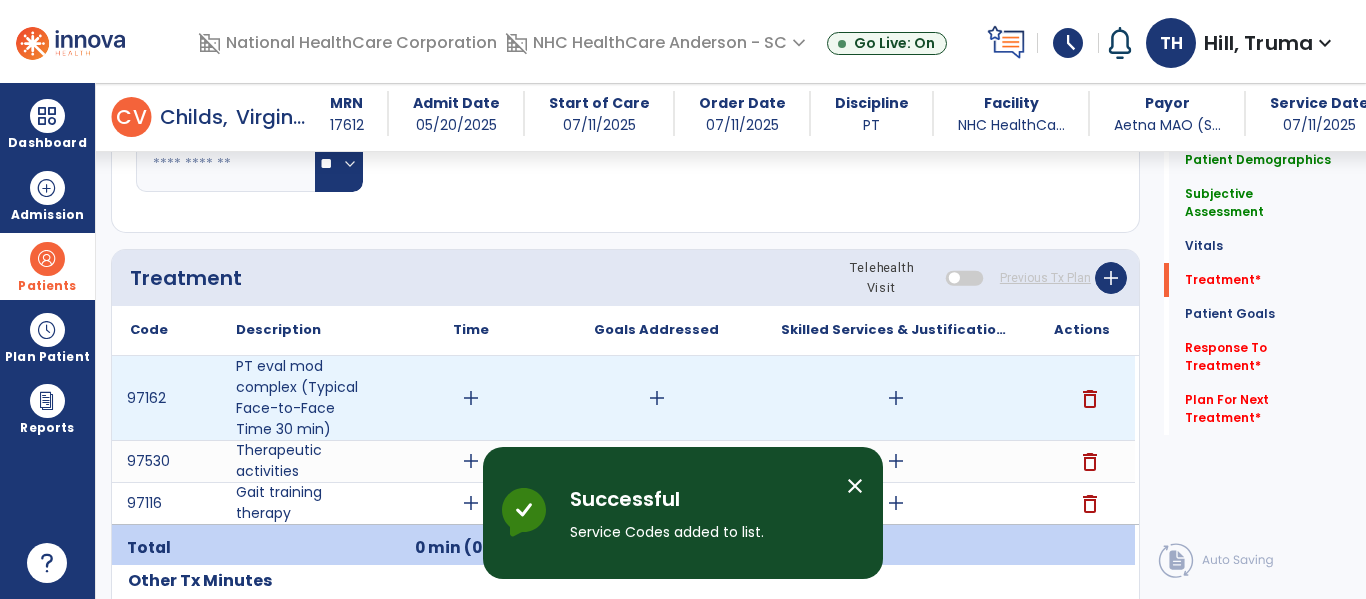 click on "add" at bounding box center [471, 398] 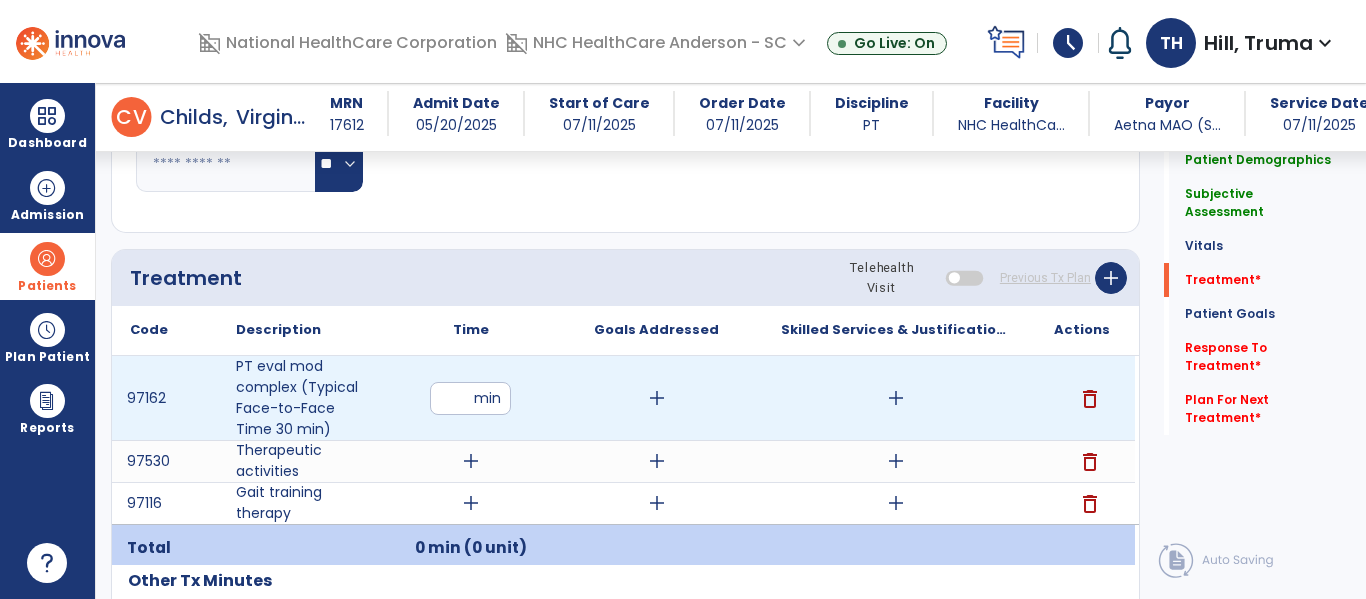 type on "**" 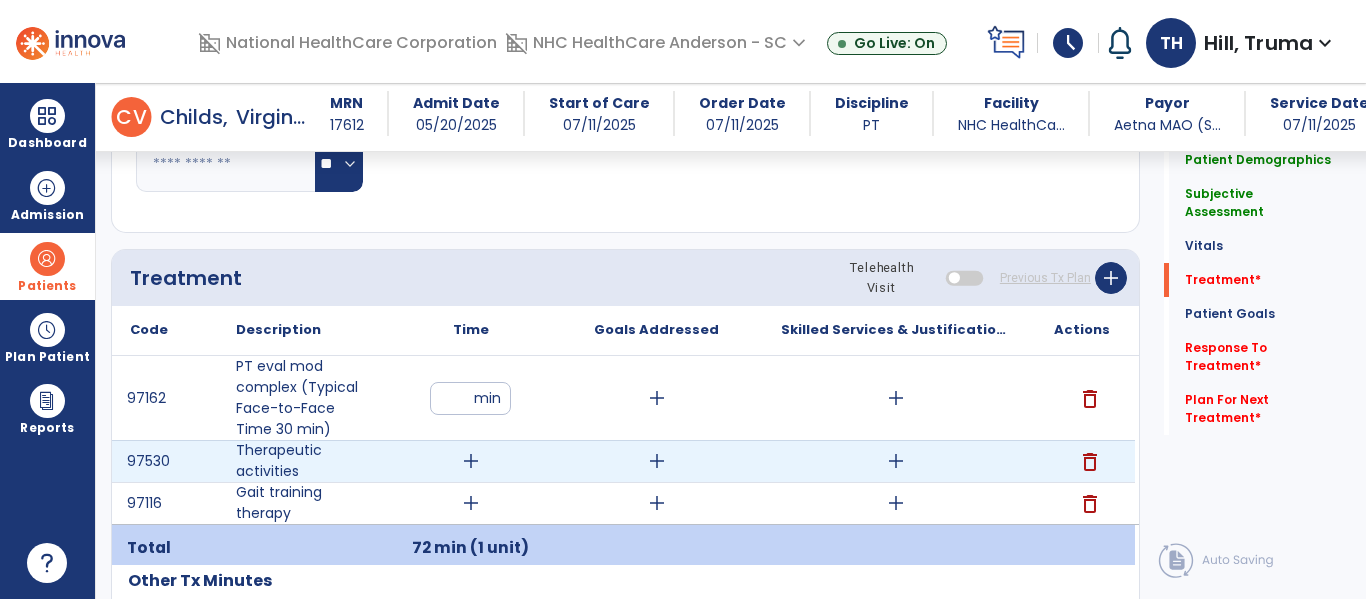 click on "add" at bounding box center [471, 461] 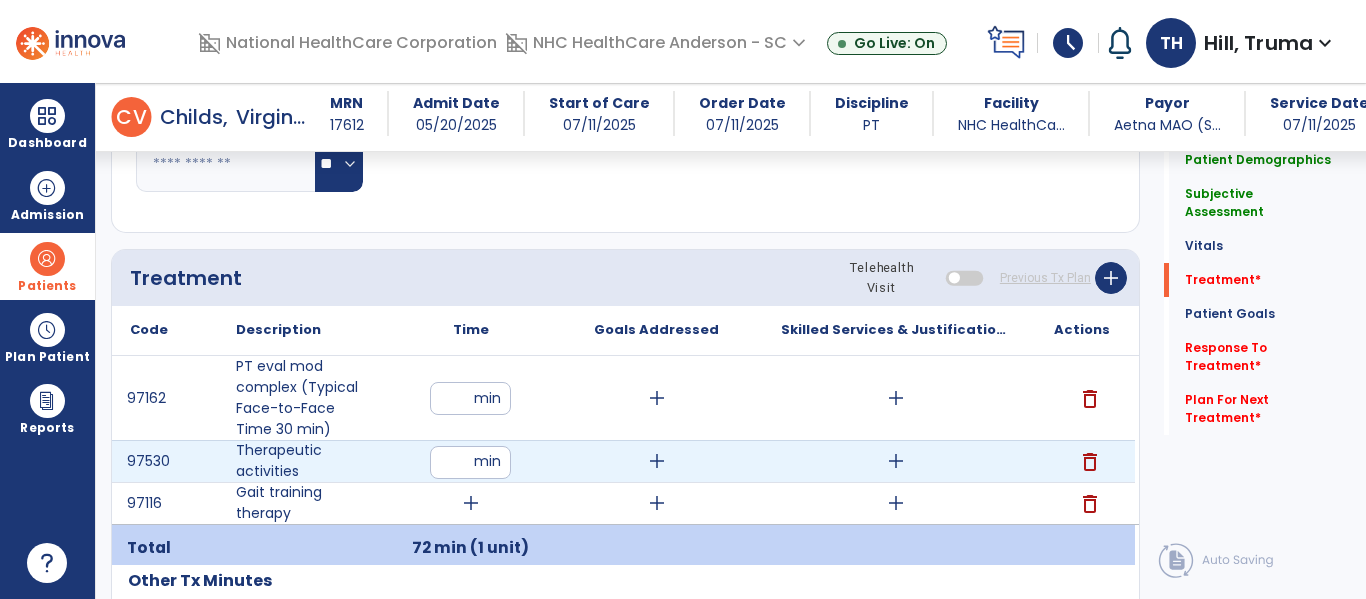 type on "**" 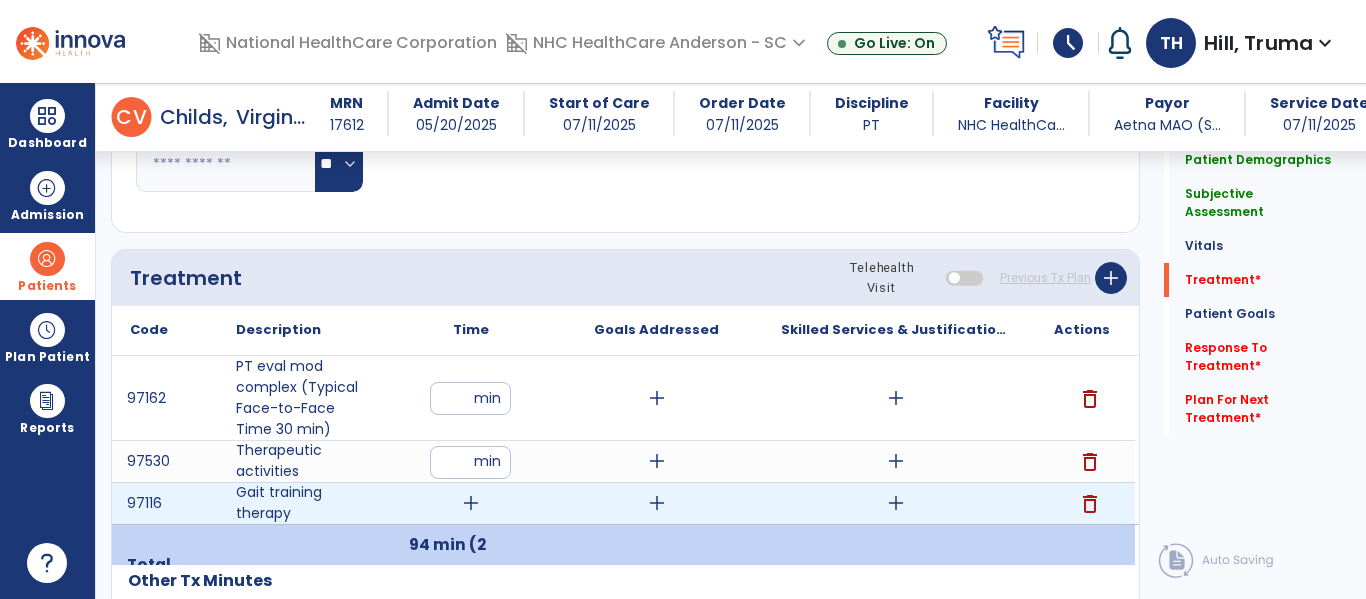 click on "add" at bounding box center (471, 503) 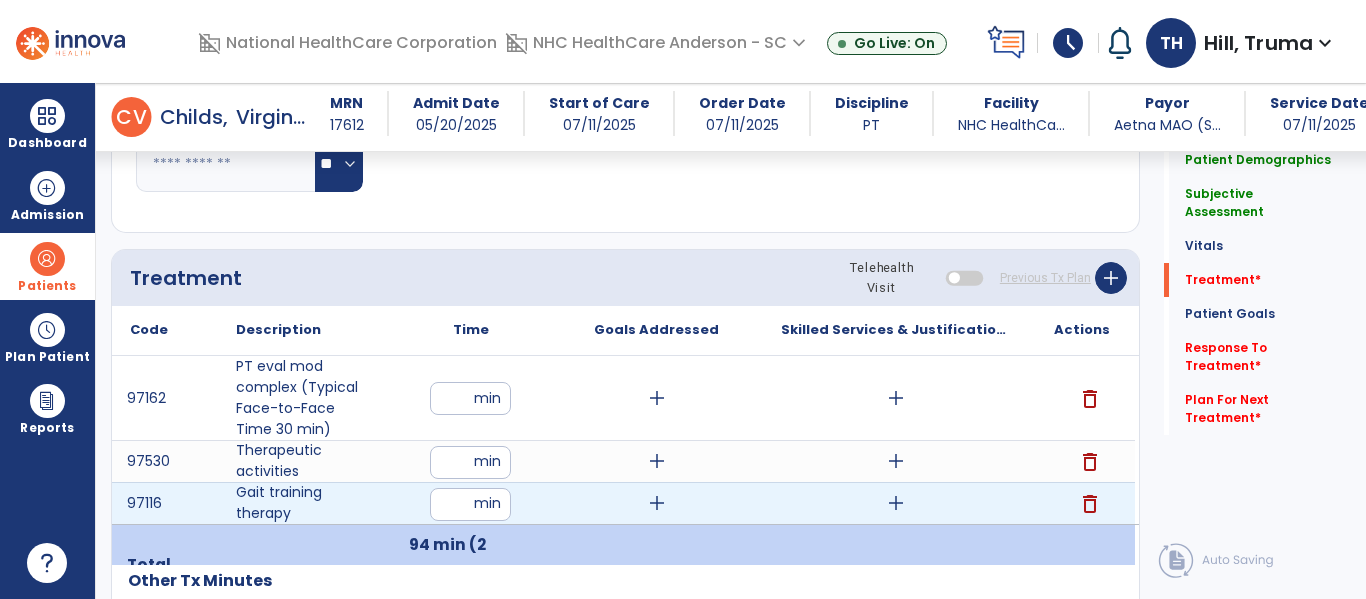 type on "**" 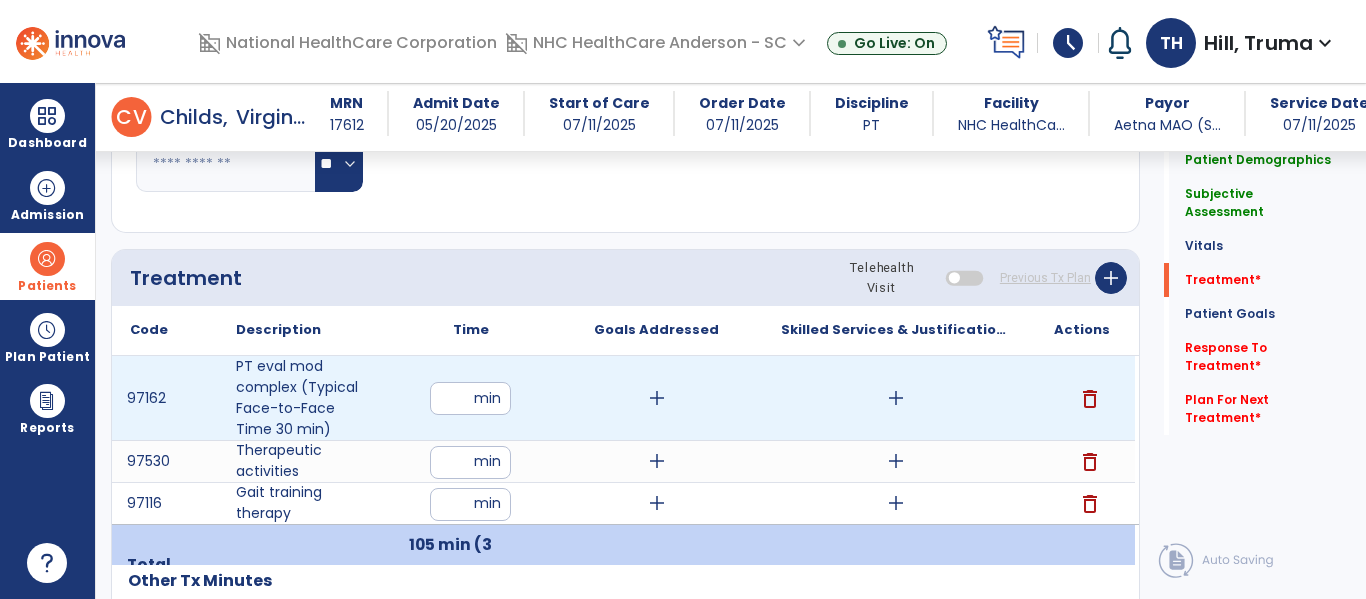 click on "add" at bounding box center [657, 398] 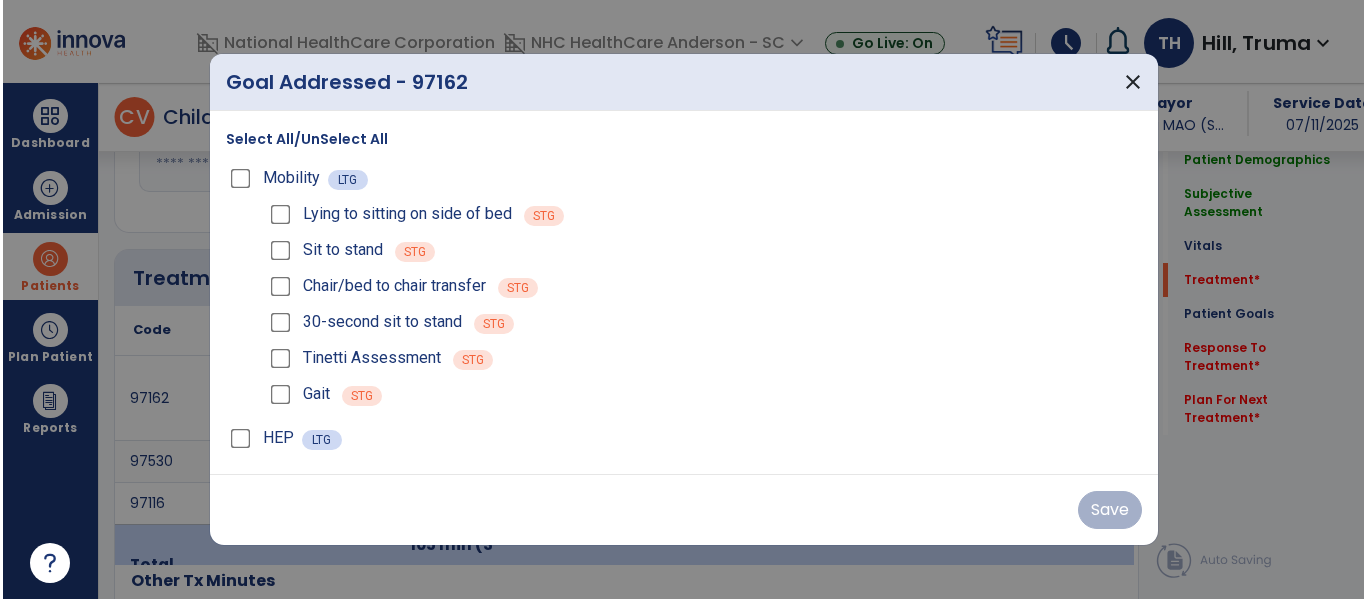 scroll, scrollTop: 1000, scrollLeft: 0, axis: vertical 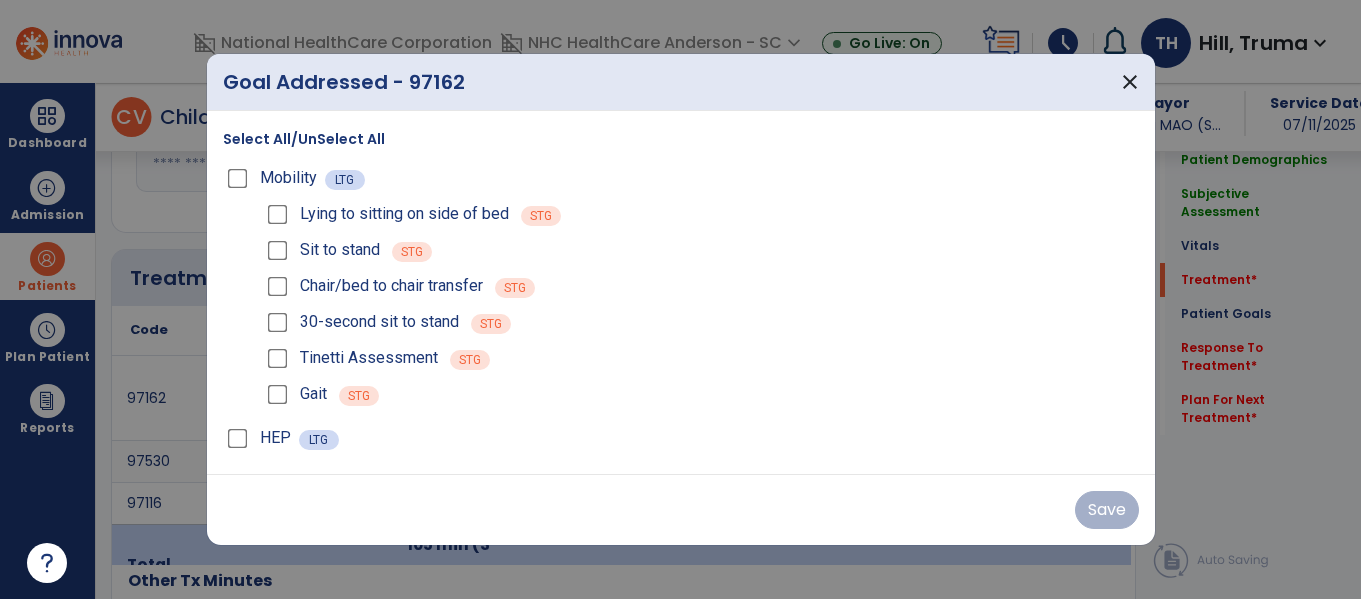 click on "Select All/UnSelect All Mobility  LTG  Lying to sitting on side of bed  STG  Sit to stand  STG  Chair/bed to chair transfer  STG  30-second sit to stand  STG  Tinetti Assessment  STG  Gait  STG  HEP  LTG" at bounding box center [681, 292] 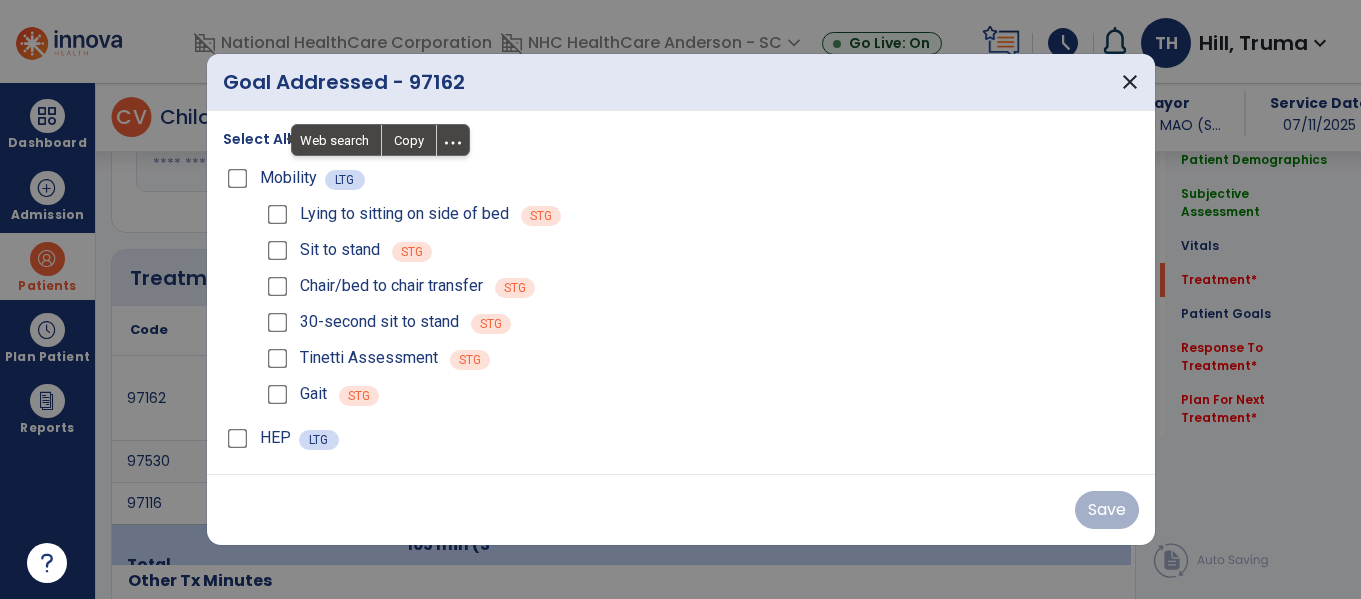 click on "Select All/UnSelect All Mobility  LTG  Lying to sitting on side of bed  STG  Sit to stand  STG  Chair/bed to chair transfer  STG  30-second sit to stand  STG  Tinetti Assessment  STG  Gait  STG  HEP  LTG" at bounding box center [681, 292] 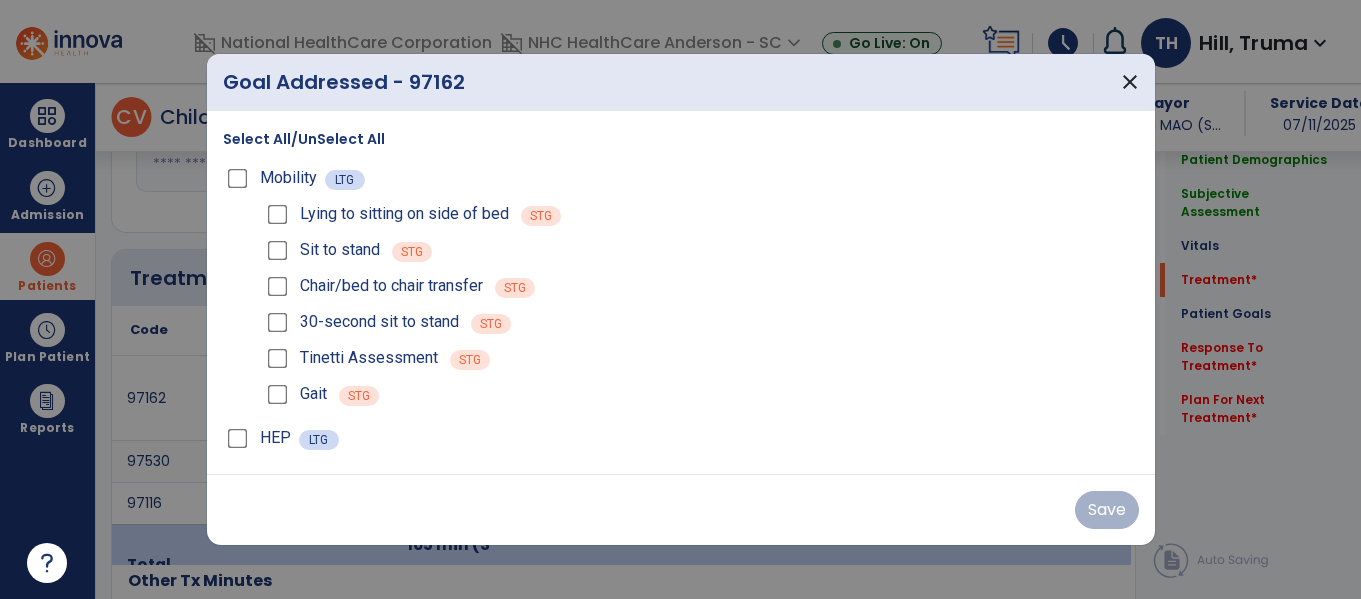 click on "Select All/UnSelect All" at bounding box center (304, 139) 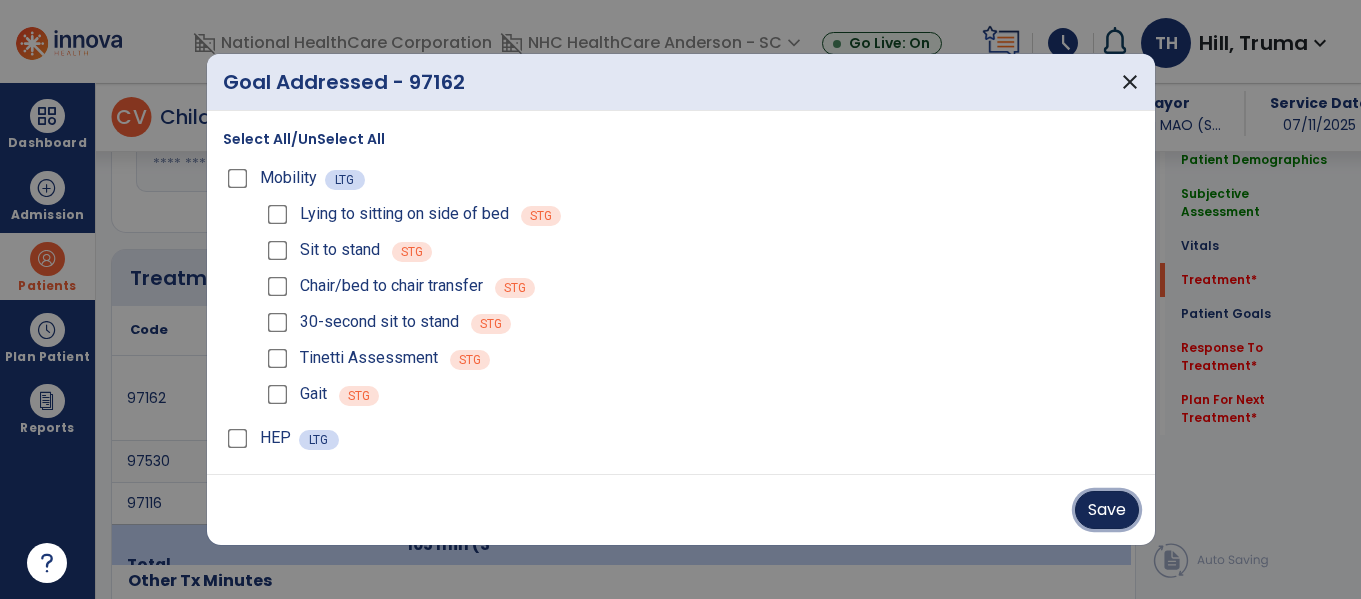 click on "Save" at bounding box center [1107, 510] 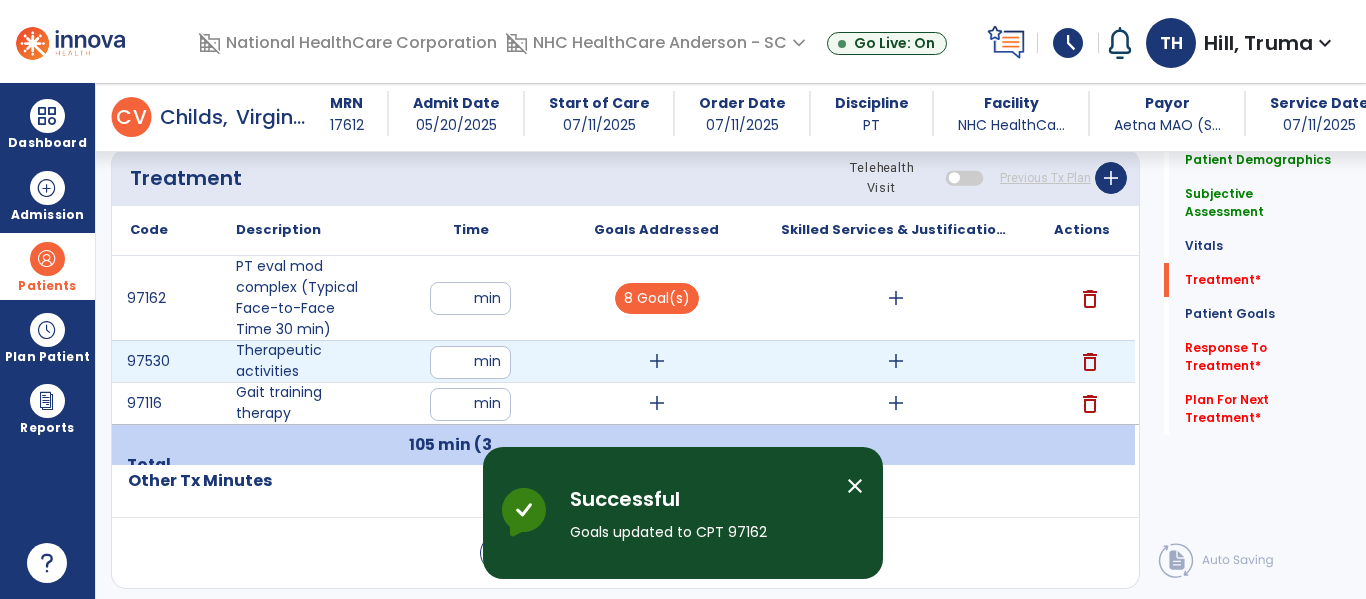 click on "add" at bounding box center (657, 361) 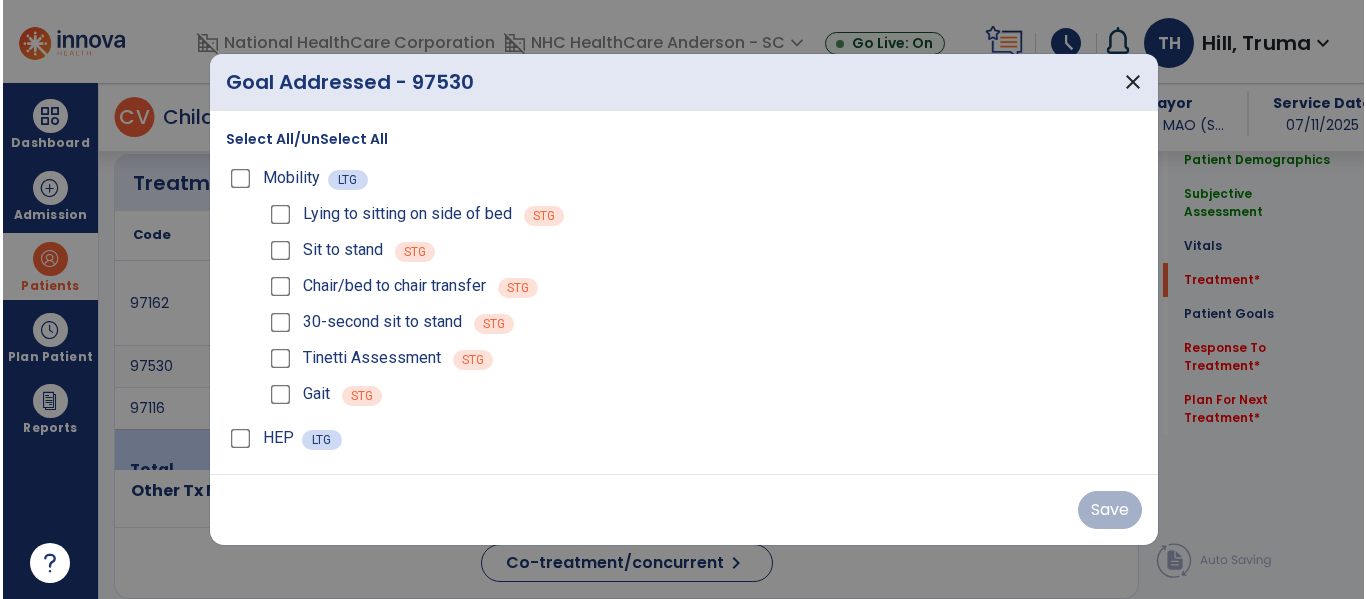 scroll, scrollTop: 1100, scrollLeft: 0, axis: vertical 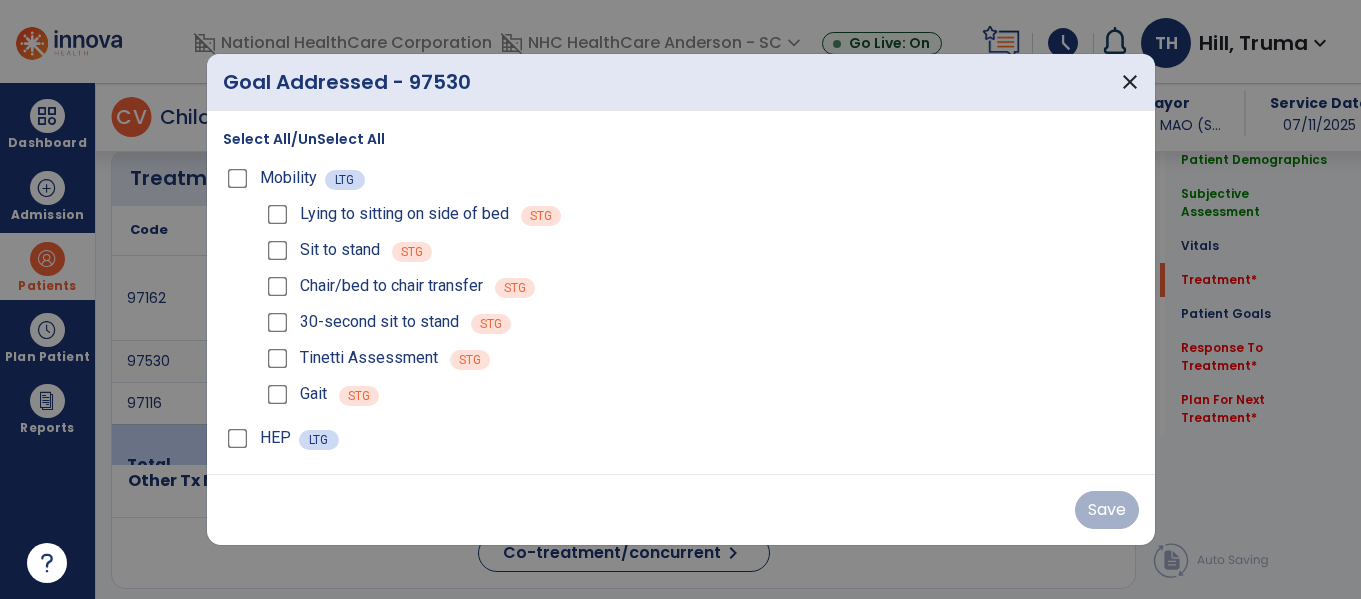 click on "Select All/UnSelect All" at bounding box center [304, 139] 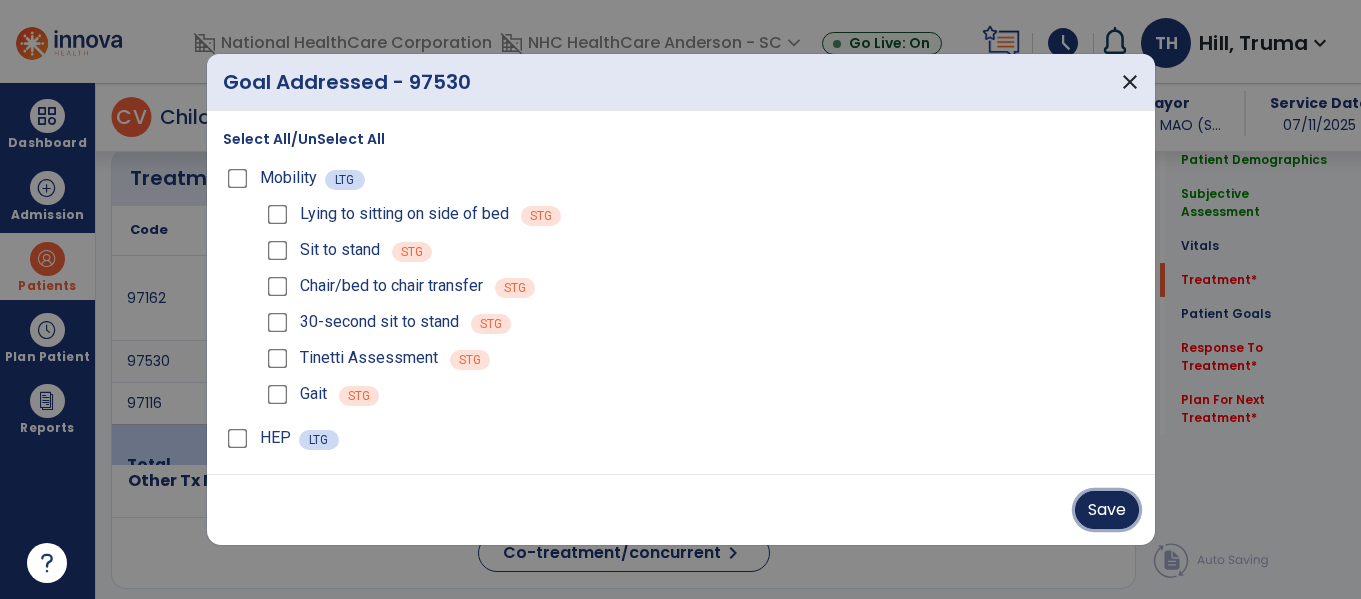 click on "Save" at bounding box center (1107, 510) 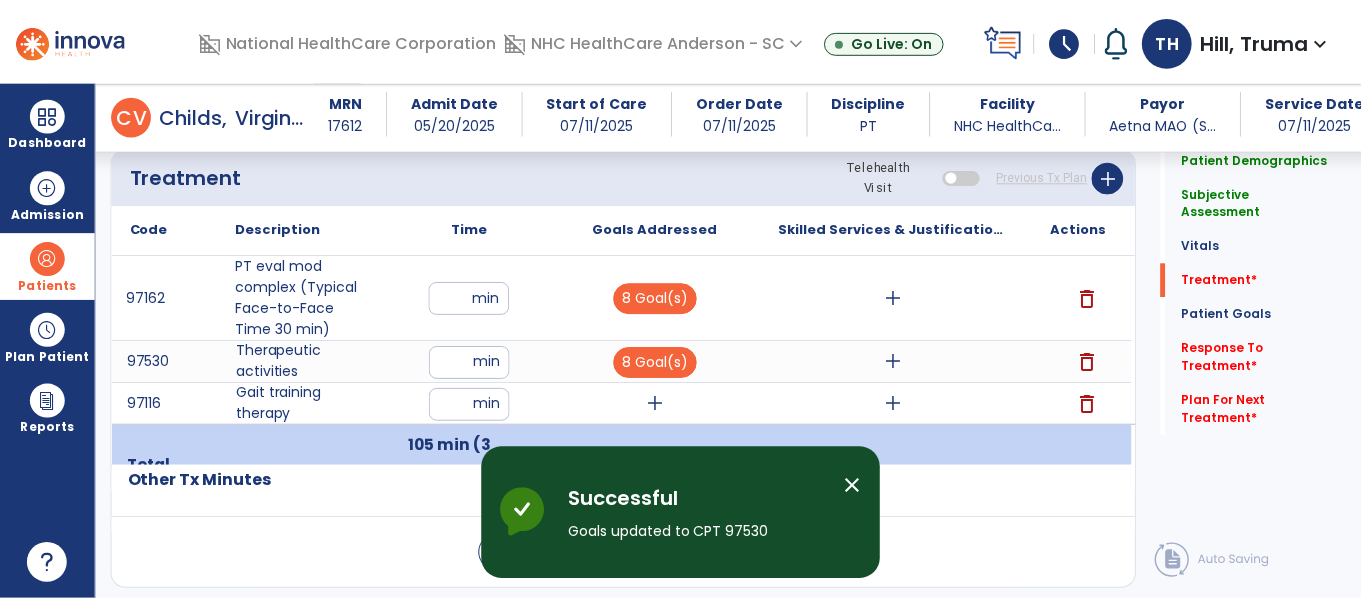 scroll, scrollTop: 1200, scrollLeft: 0, axis: vertical 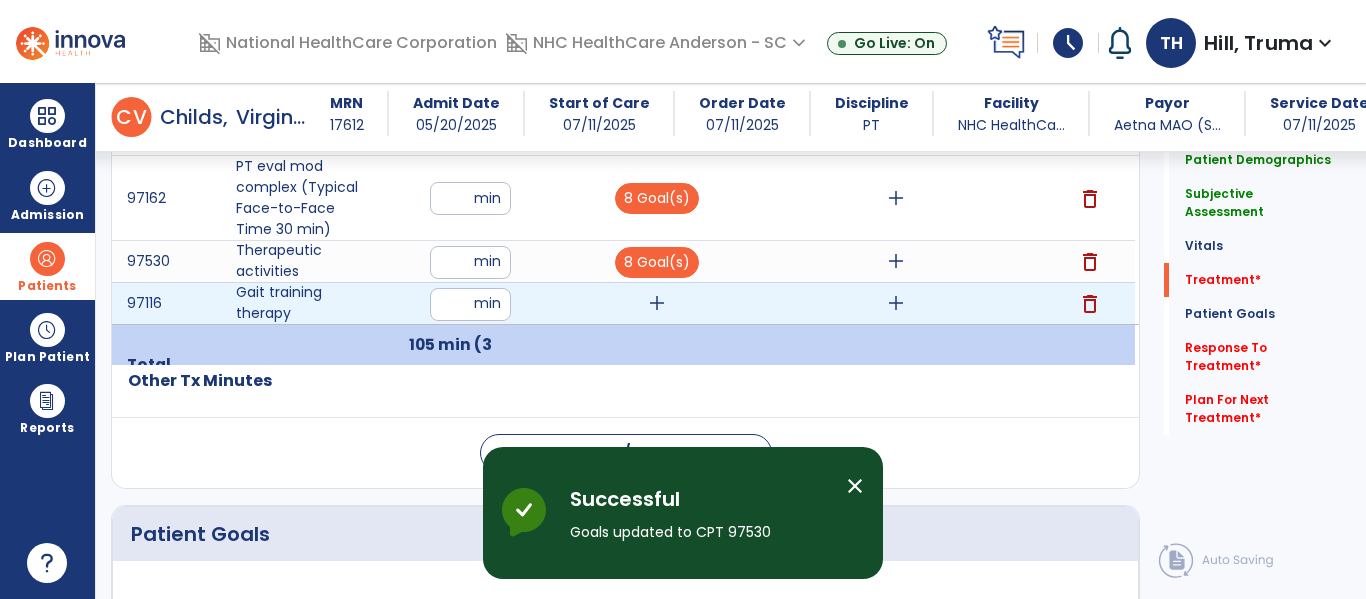 click on "add" at bounding box center (657, 303) 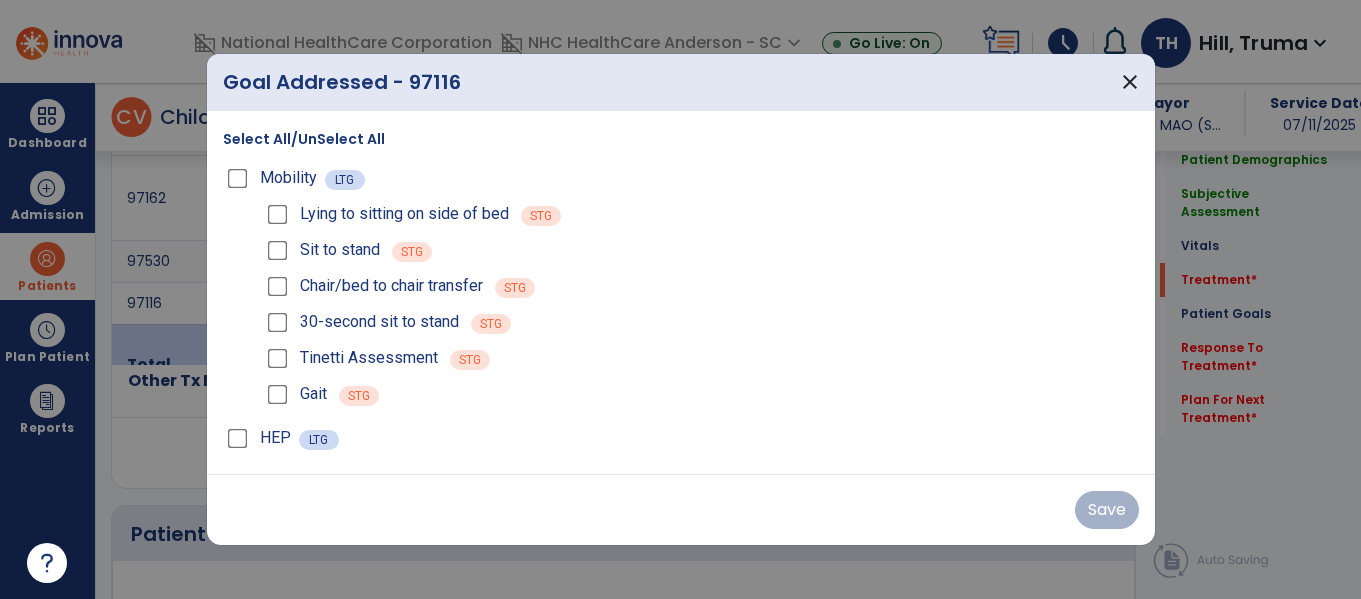 scroll, scrollTop: 1200, scrollLeft: 0, axis: vertical 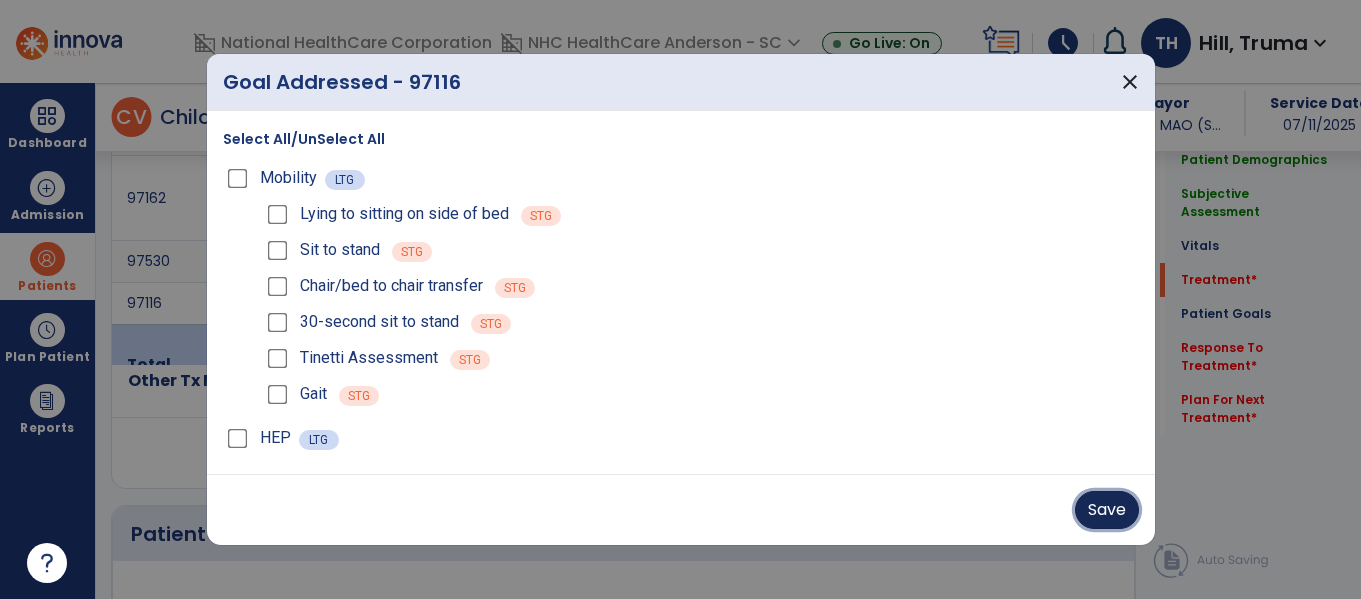 click on "Save" at bounding box center (1107, 510) 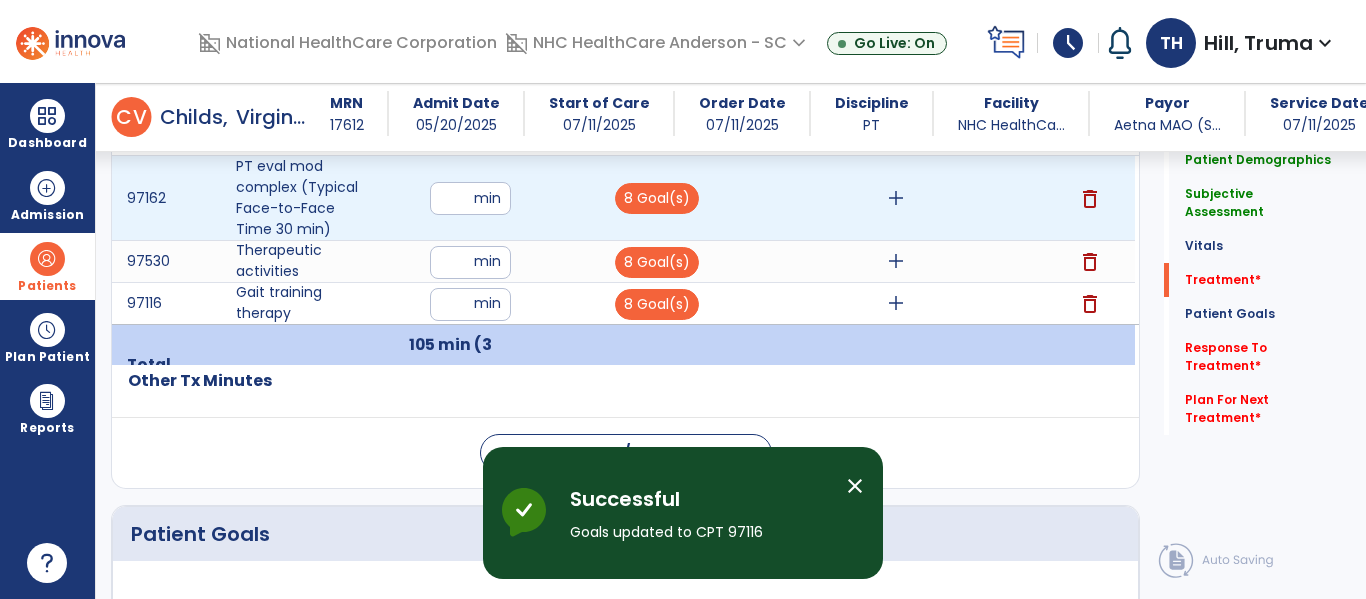 click on "add" at bounding box center (896, 198) 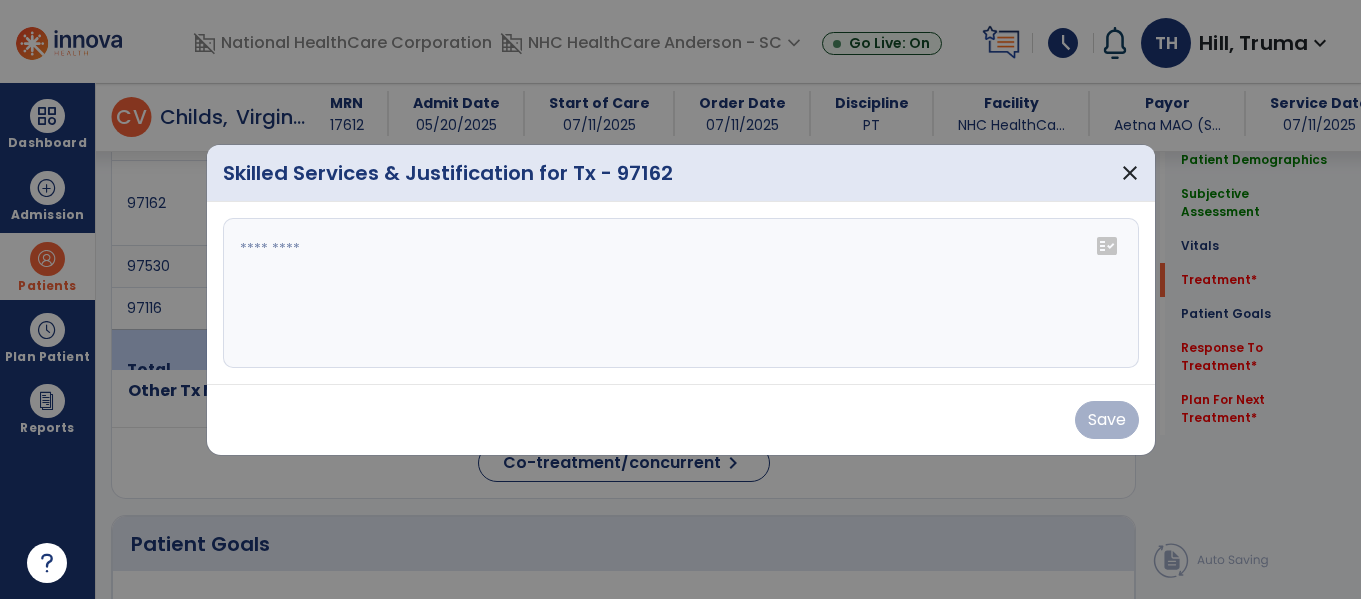 scroll, scrollTop: 1200, scrollLeft: 0, axis: vertical 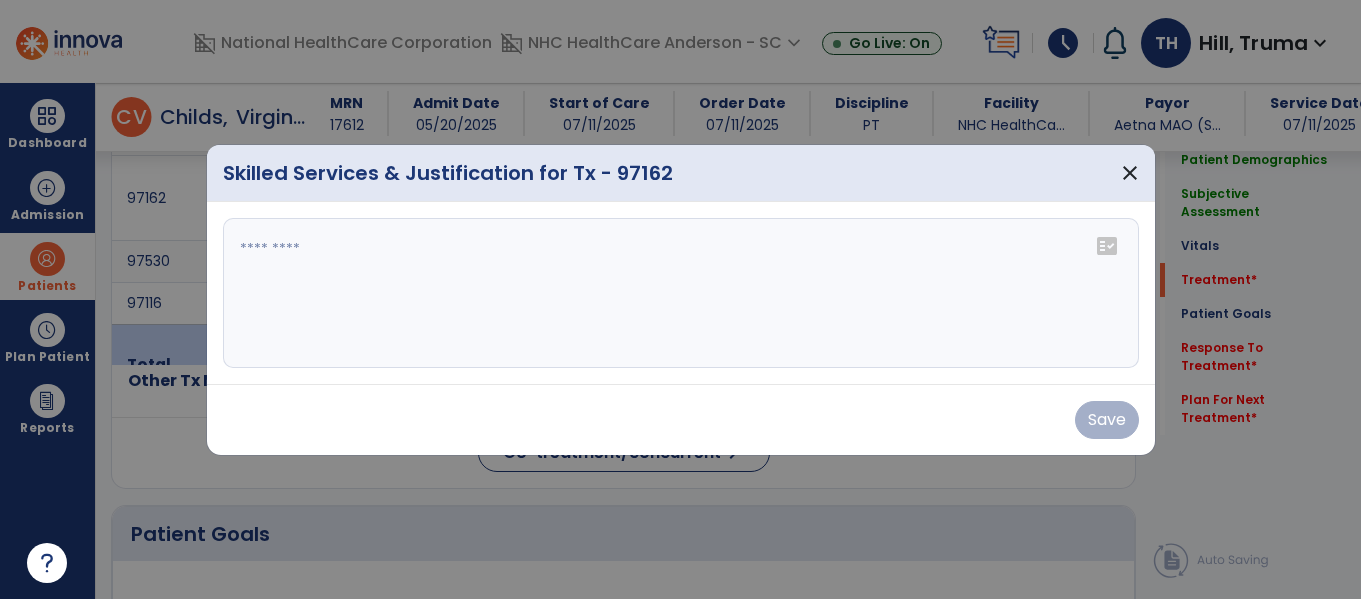 click at bounding box center (681, 293) 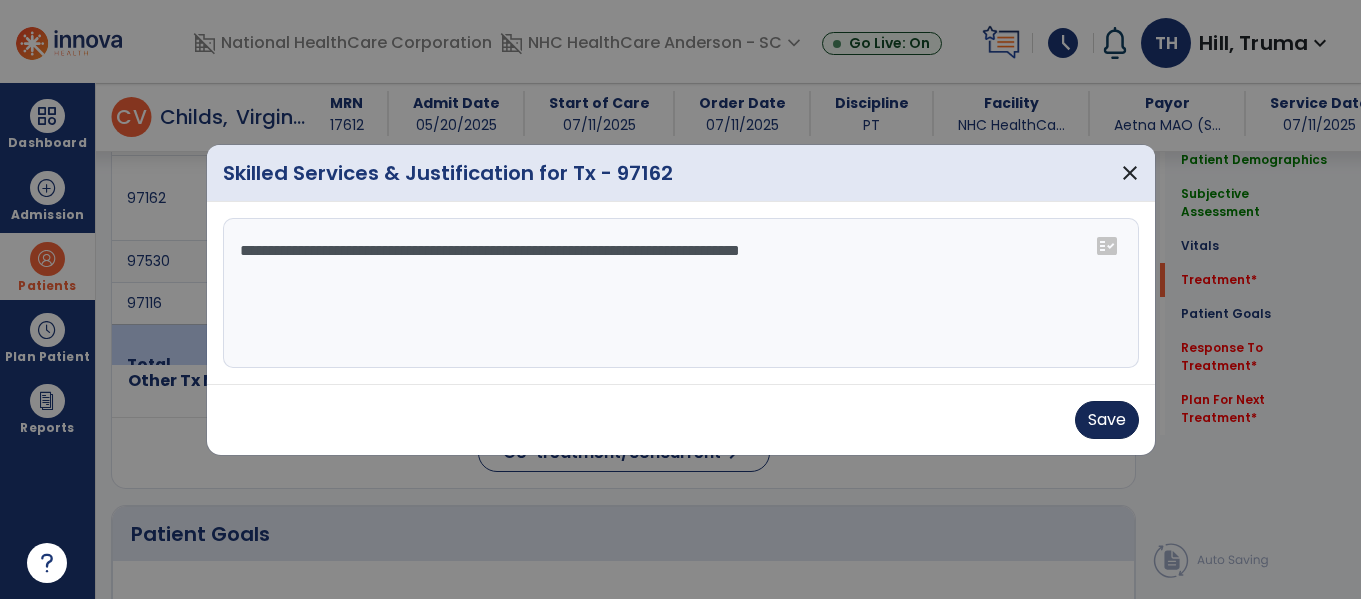 type on "**********" 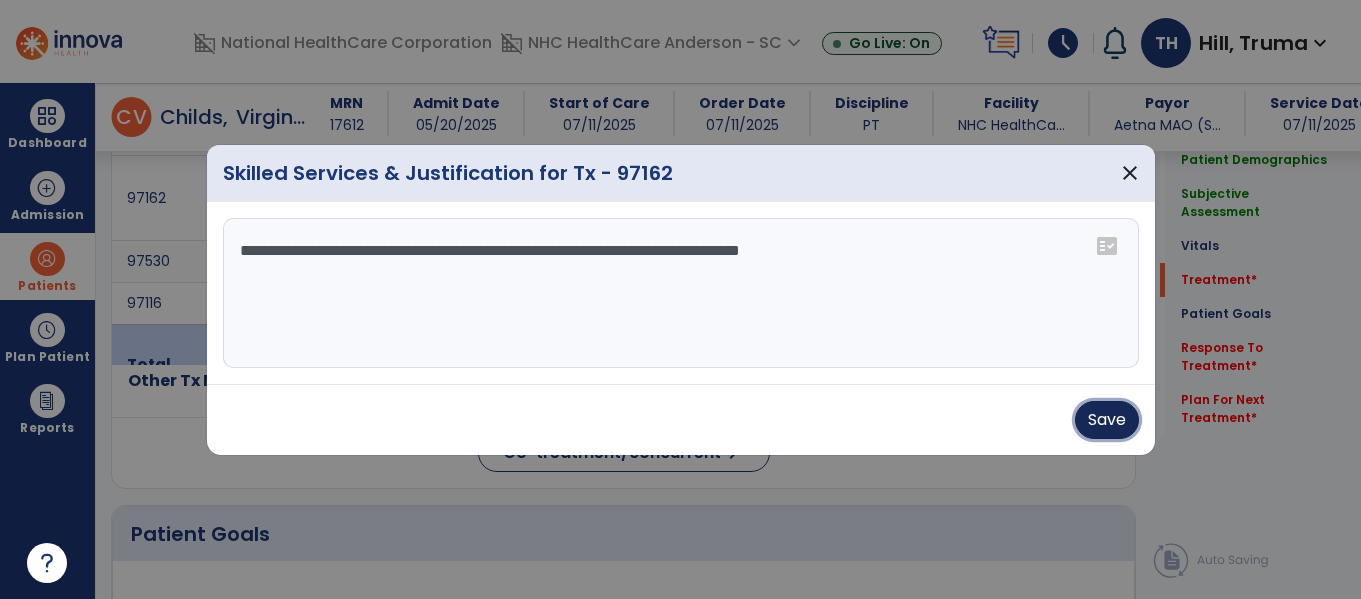click on "Save" at bounding box center [1107, 420] 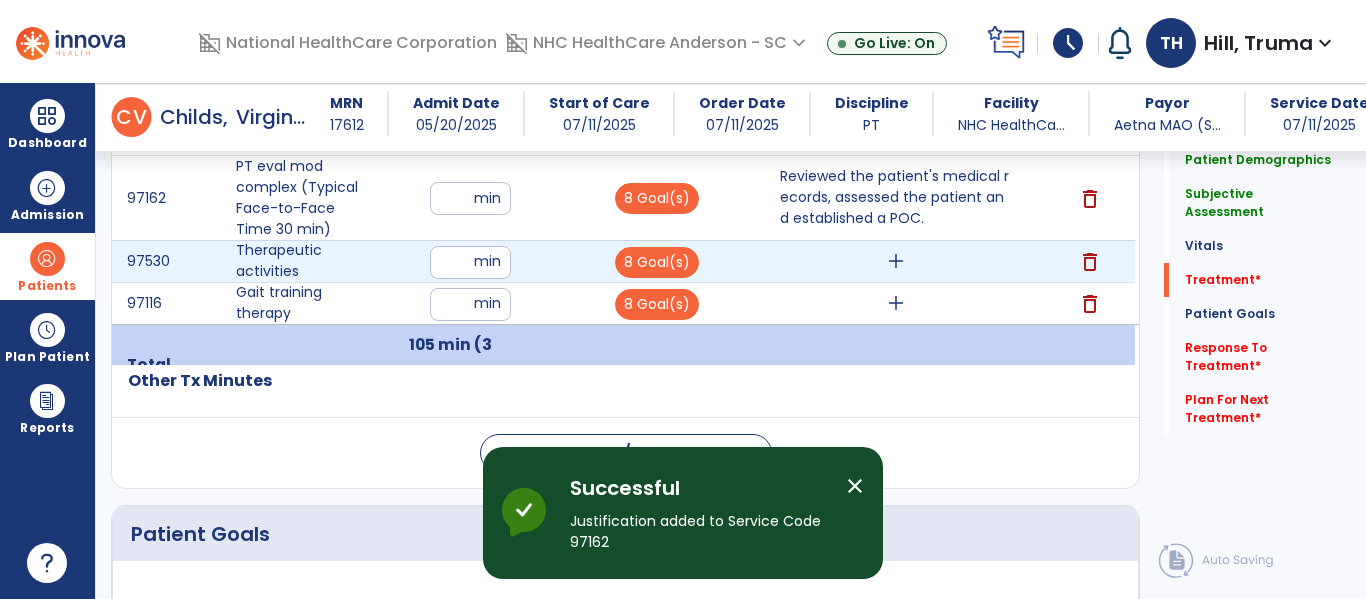click on "add" at bounding box center (896, 261) 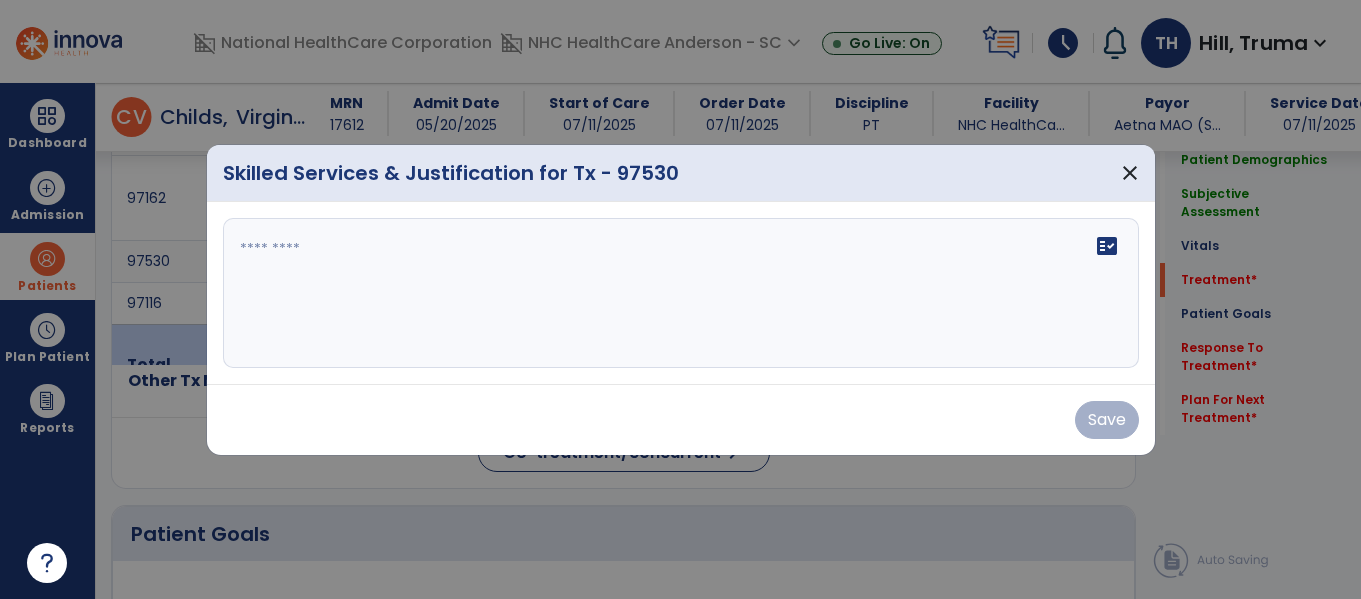 scroll, scrollTop: 1200, scrollLeft: 0, axis: vertical 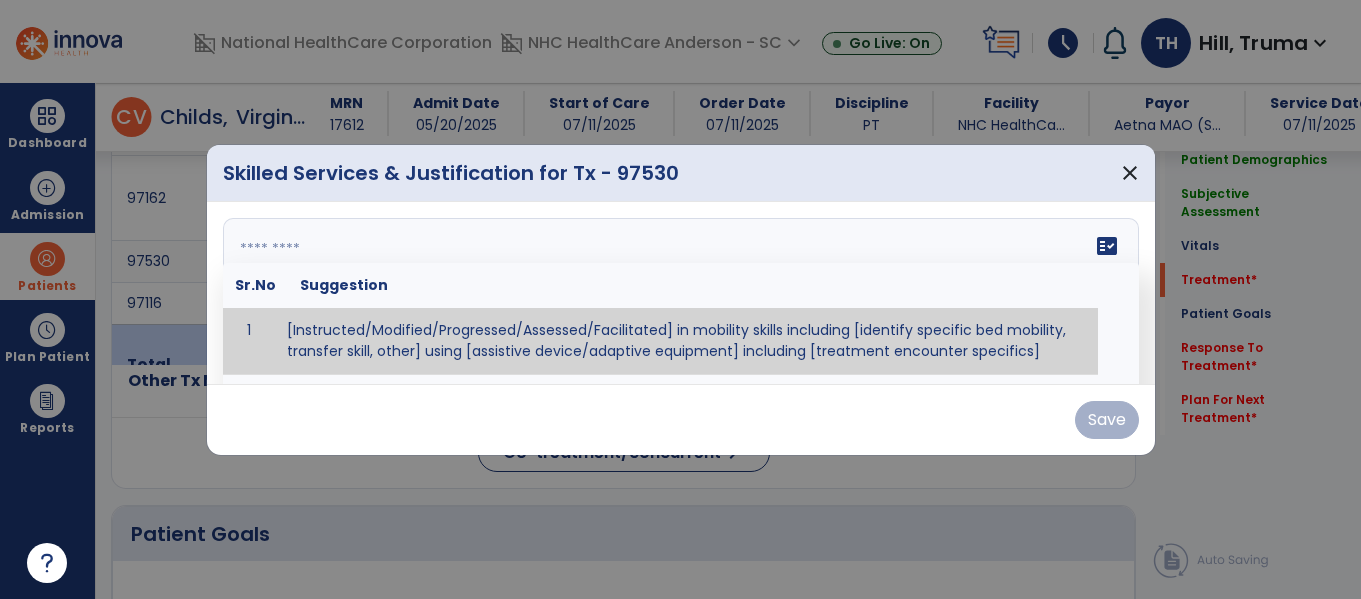 click at bounding box center [681, 293] 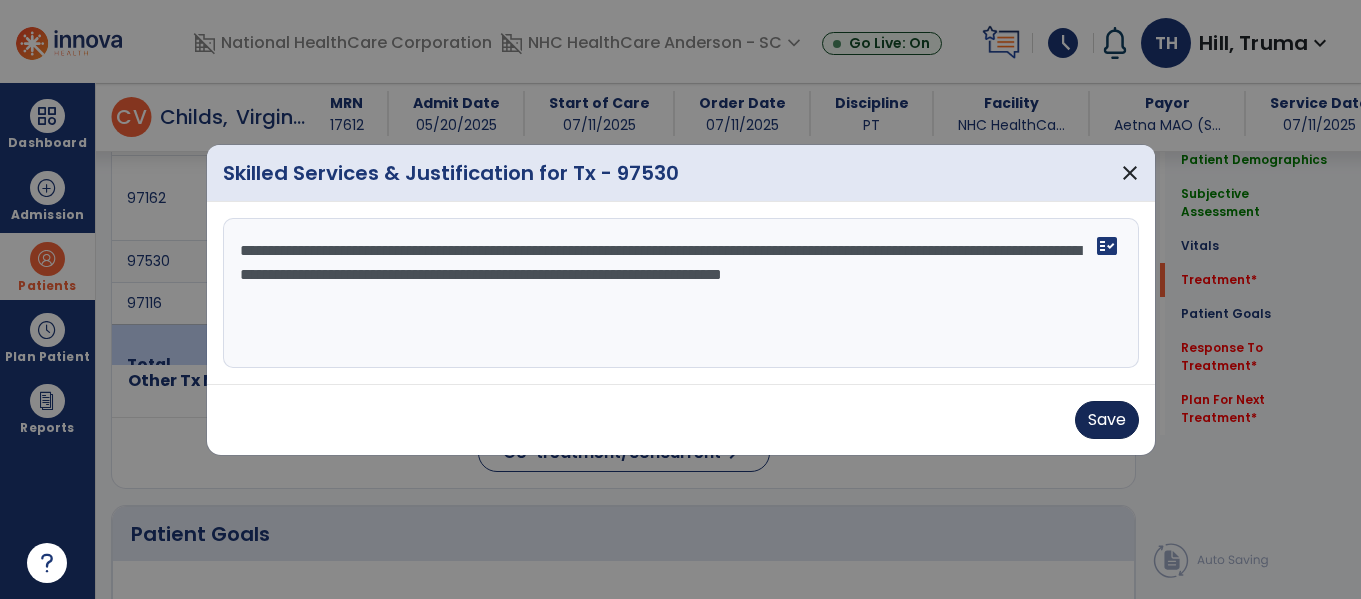 type on "**********" 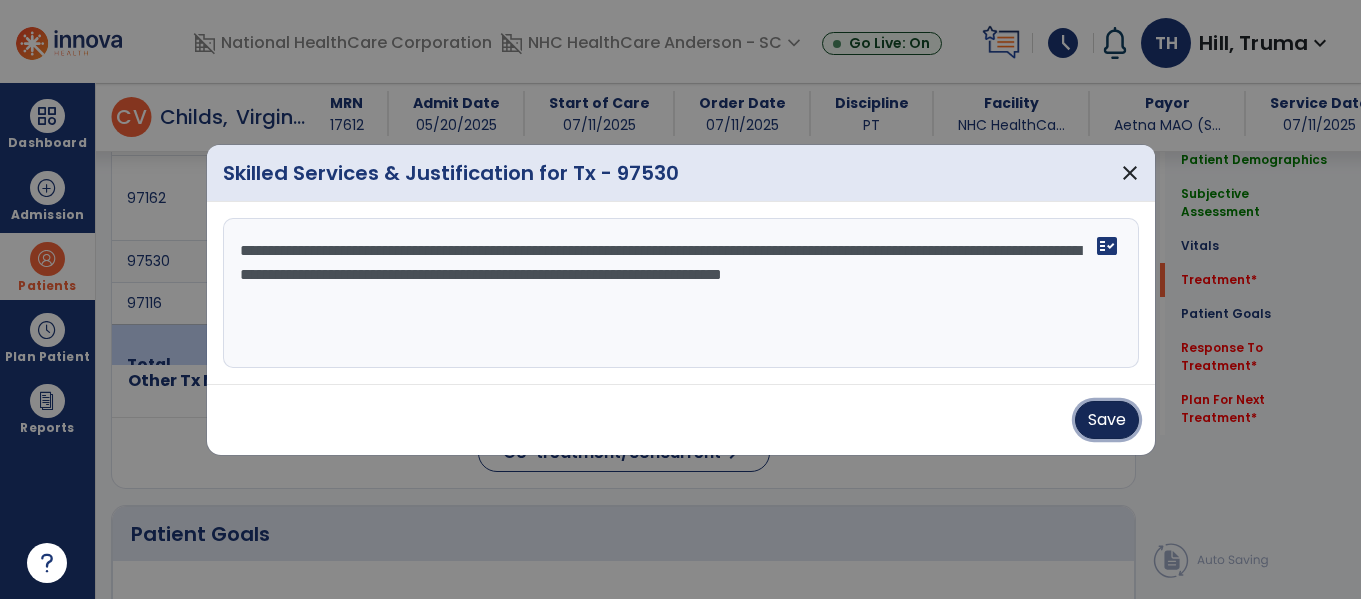 click on "Save" at bounding box center (1107, 420) 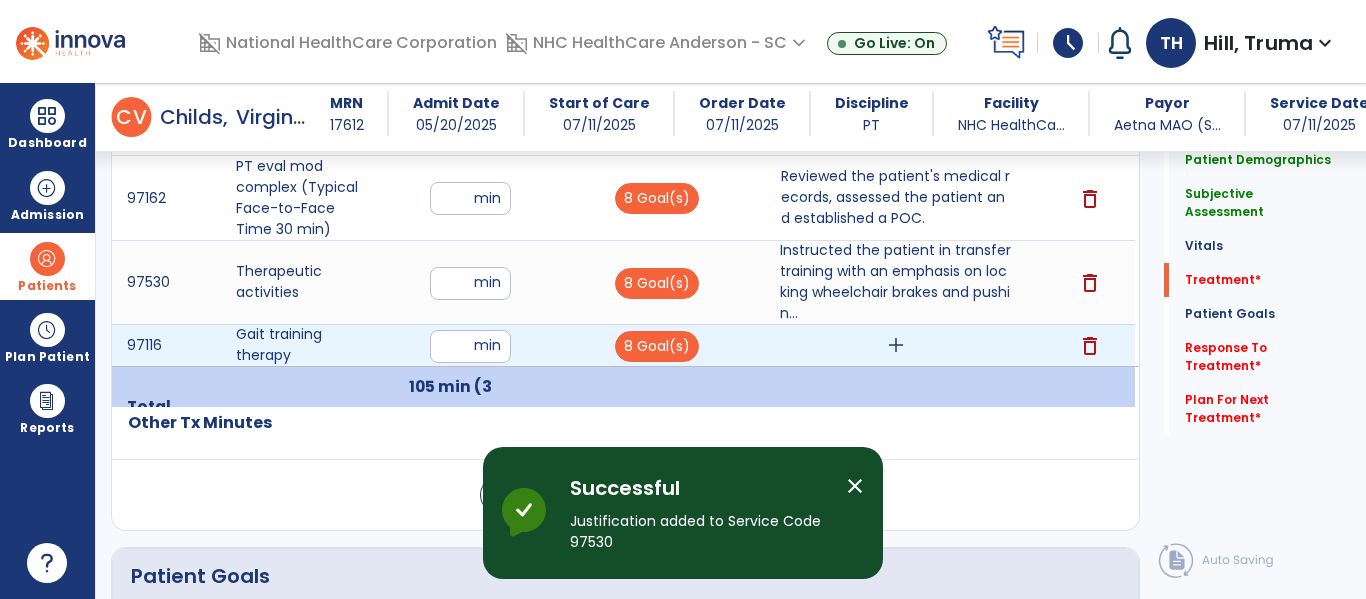 click on "add" at bounding box center (896, 345) 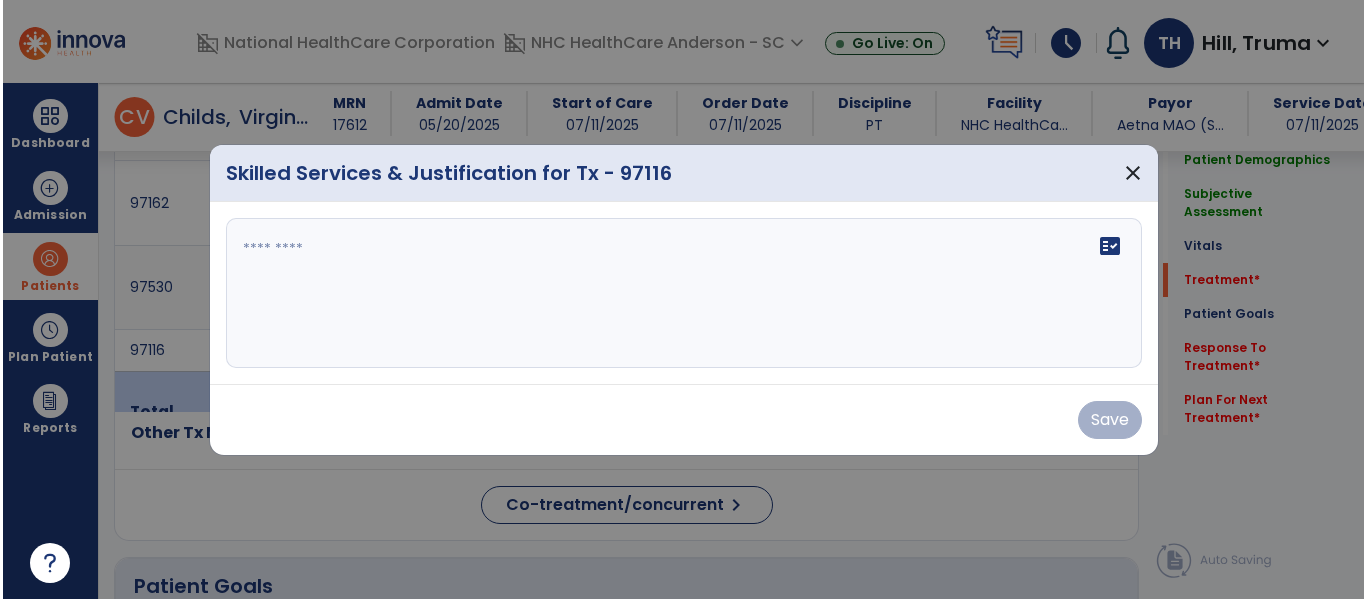 scroll, scrollTop: 1200, scrollLeft: 0, axis: vertical 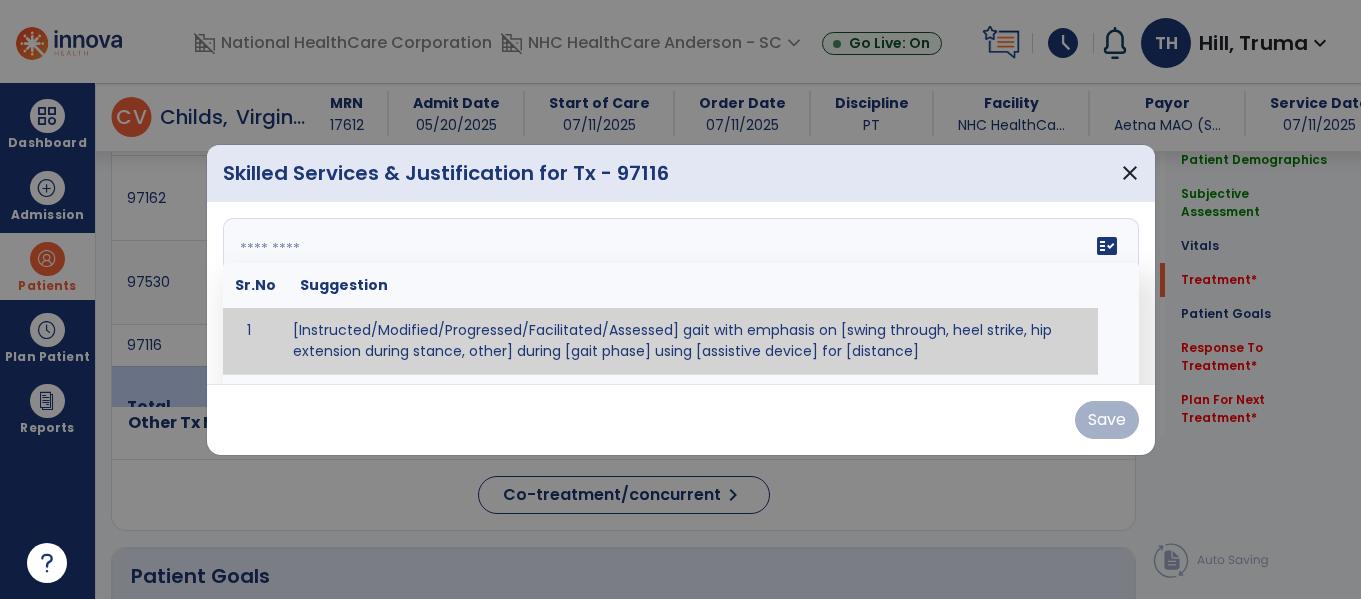 click on "fact_check  Sr.No Suggestion 1 [Instructed/Modified/Progressed/Facilitated/Assessed] gait with emphasis on [swing through, heel strike, hip extension during stance, other] during [gait phase] using [assistive device] for [distance] 2 [Instructed/Modified/Progressed/Facilitated/Assessed] use of [assistive device] and [NWB, PWB, step-to gait pattern, step through gait pattern] 3 [Instructed/Modified/Progressed/Facilitated/Assessed] patient's ability to [ascend/descend # of steps, perform directional changes, walk on even/uneven surfaces, pick-up objects off floor, velocity changes, other] using [assistive device]. 4 [Instructed/Modified/Progressed/Facilitated/Assessed] pre-gait activities including [identify exercise] in order to prepare for gait training. 5" at bounding box center [681, 293] 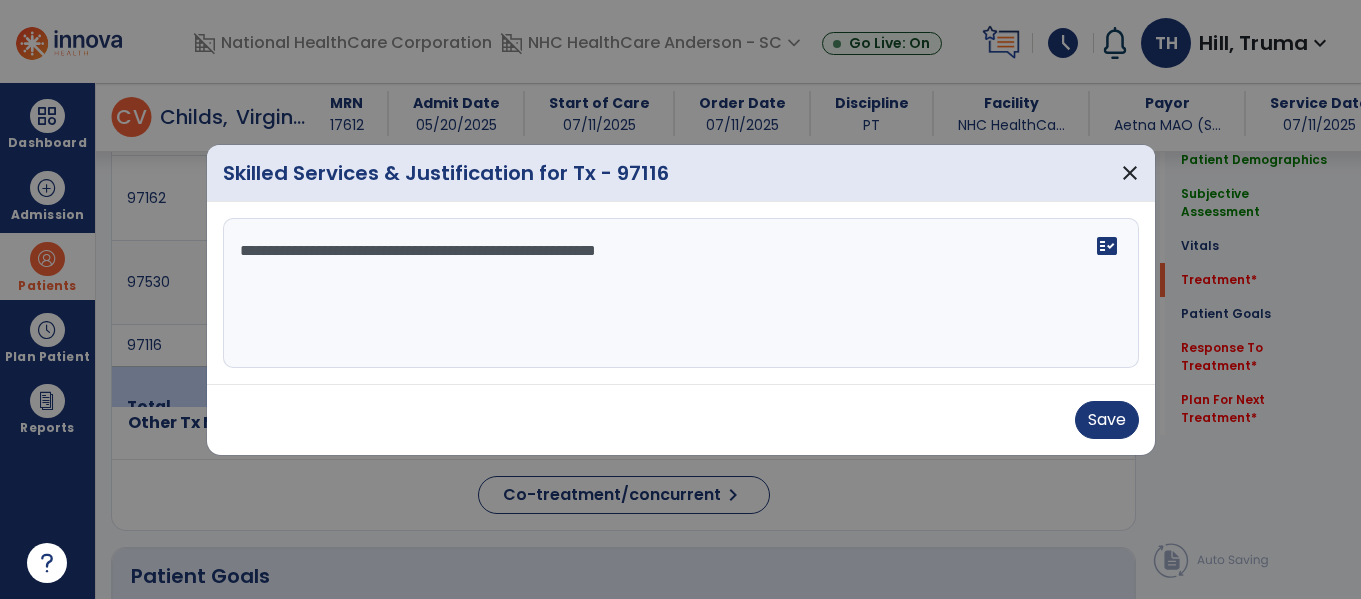 drag, startPoint x: 517, startPoint y: 249, endPoint x: 800, endPoint y: 270, distance: 283.77808 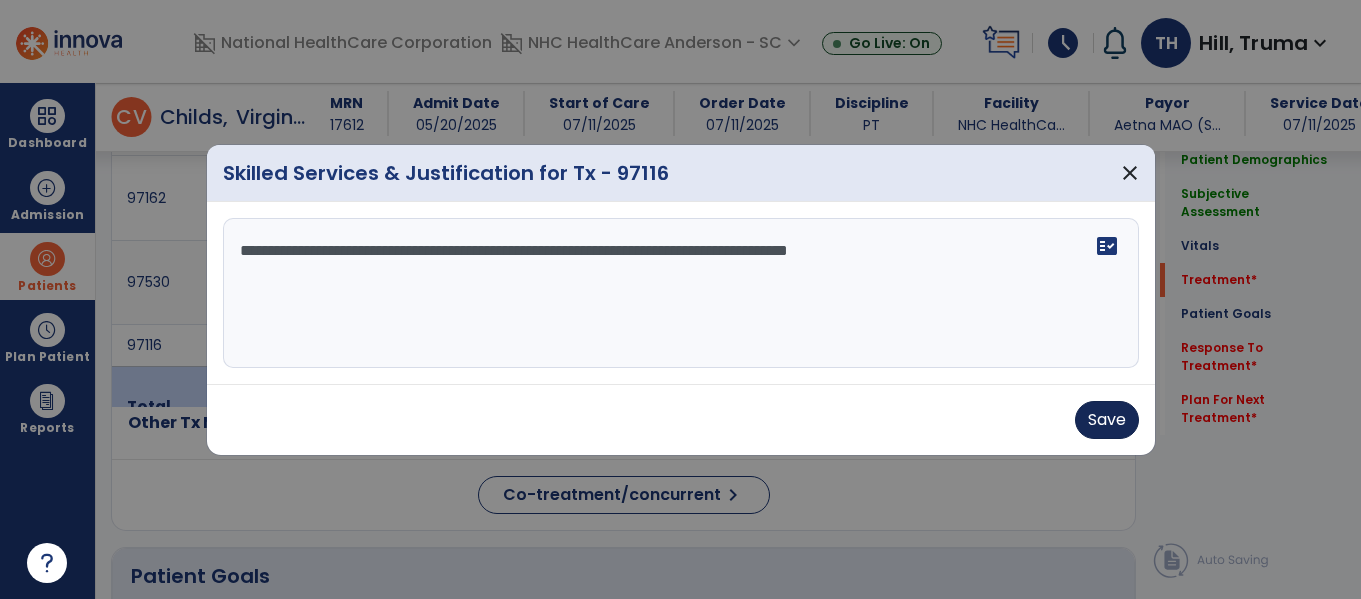 type on "**********" 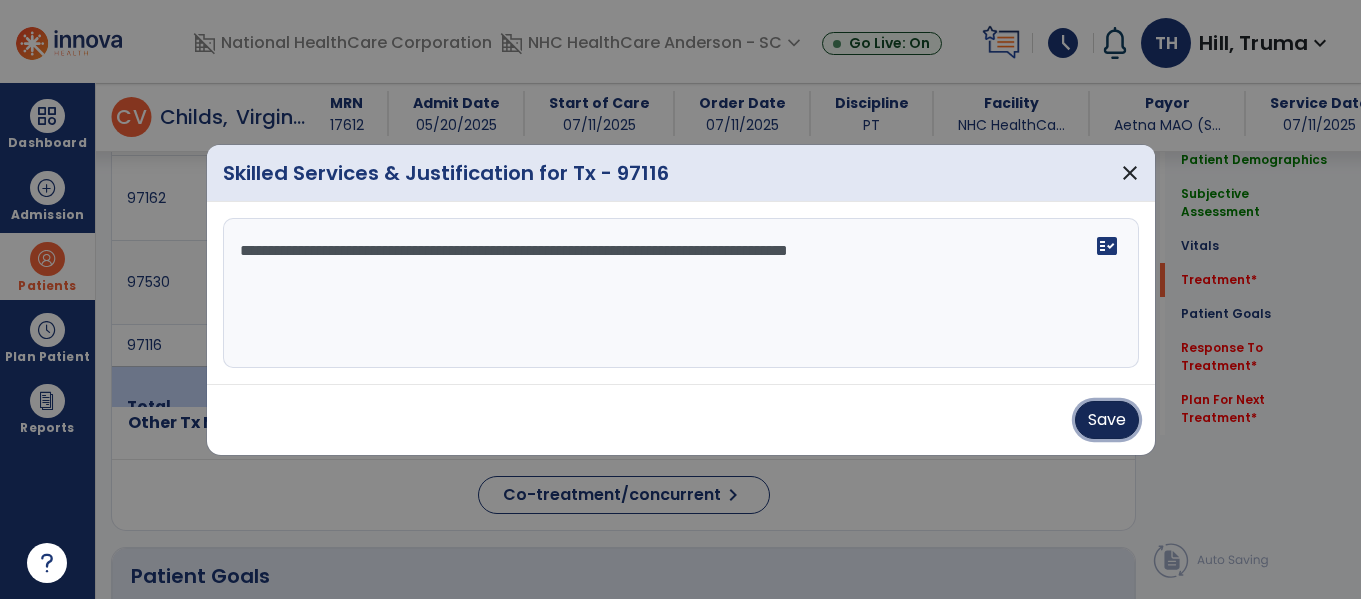 click on "Save" at bounding box center (1107, 420) 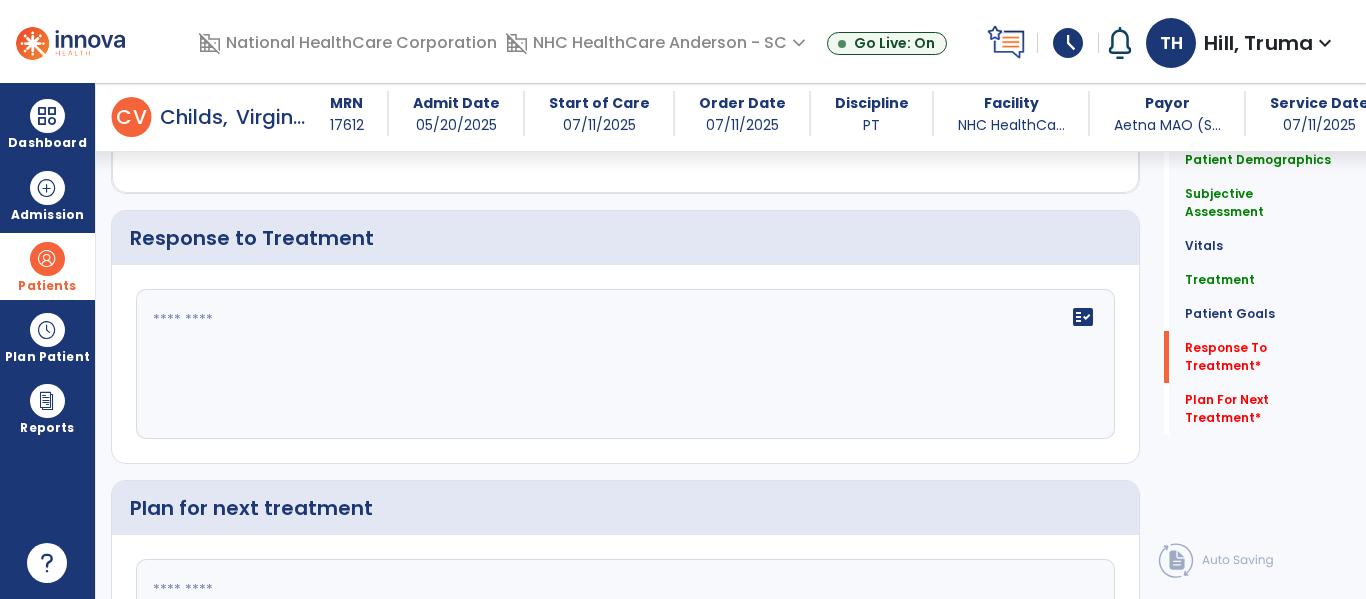 scroll, scrollTop: 2900, scrollLeft: 0, axis: vertical 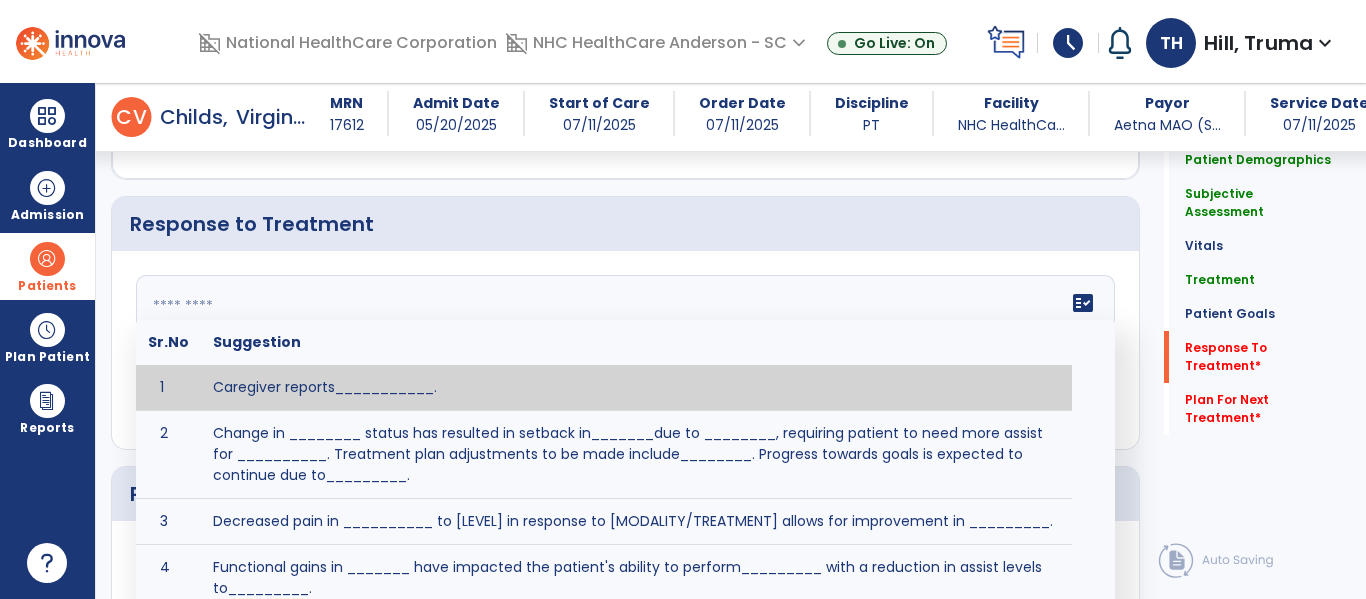 click 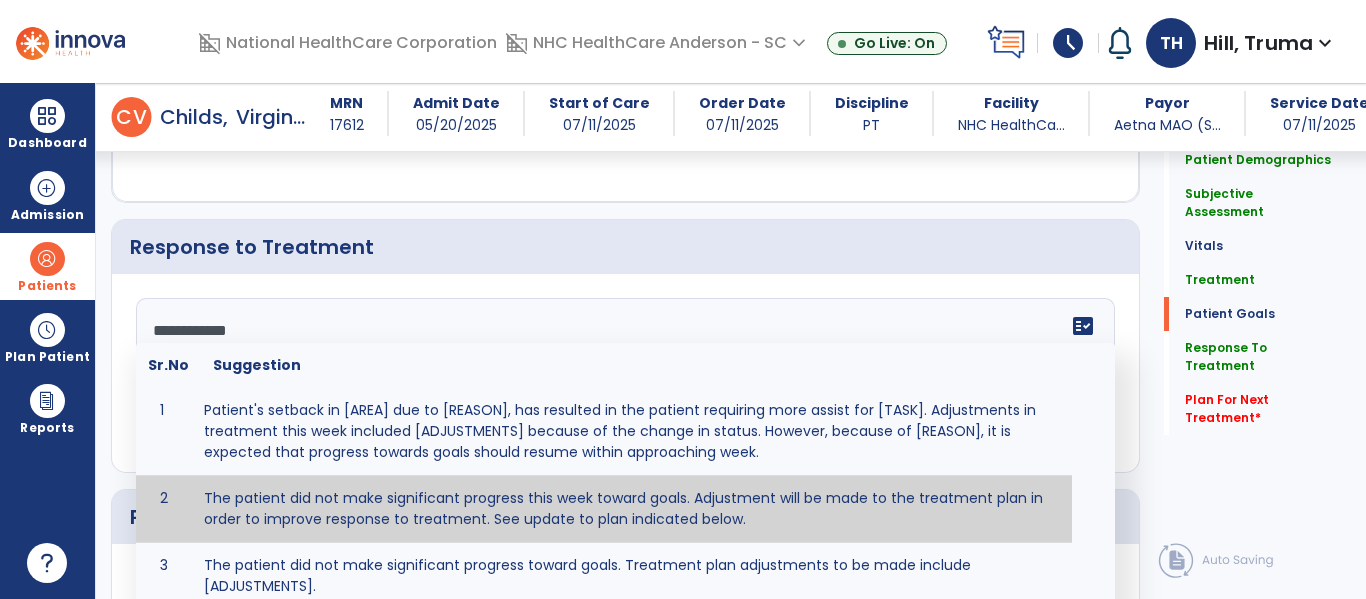 scroll, scrollTop: 2888, scrollLeft: 0, axis: vertical 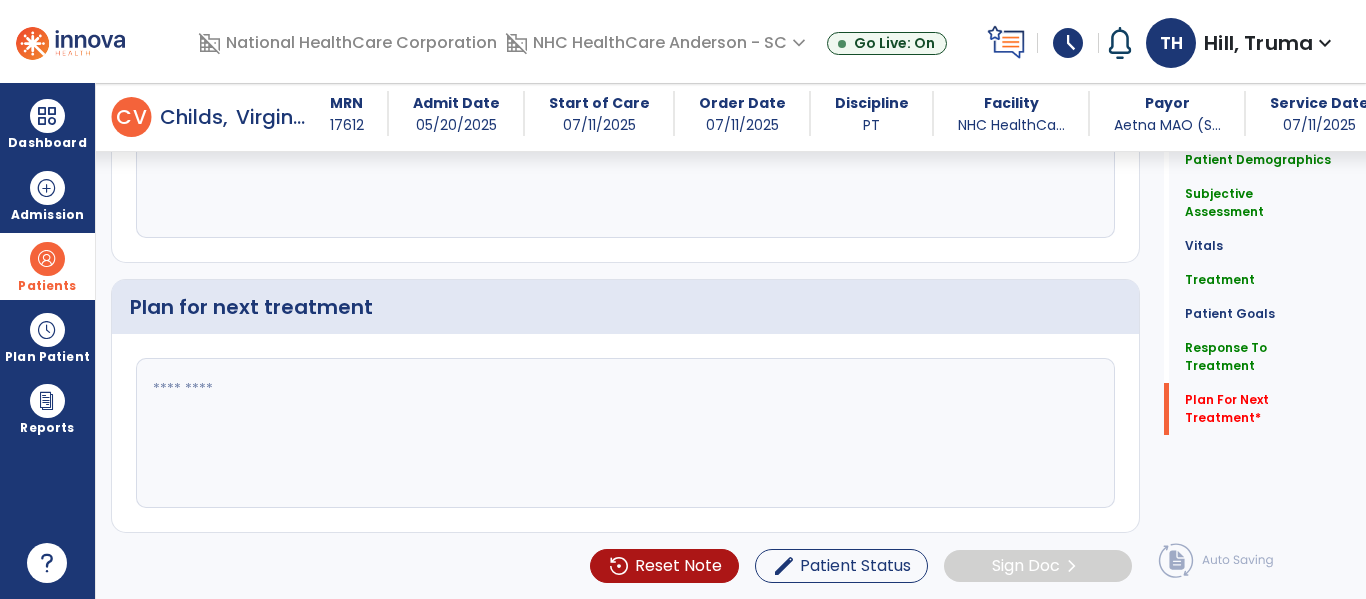 type on "**********" 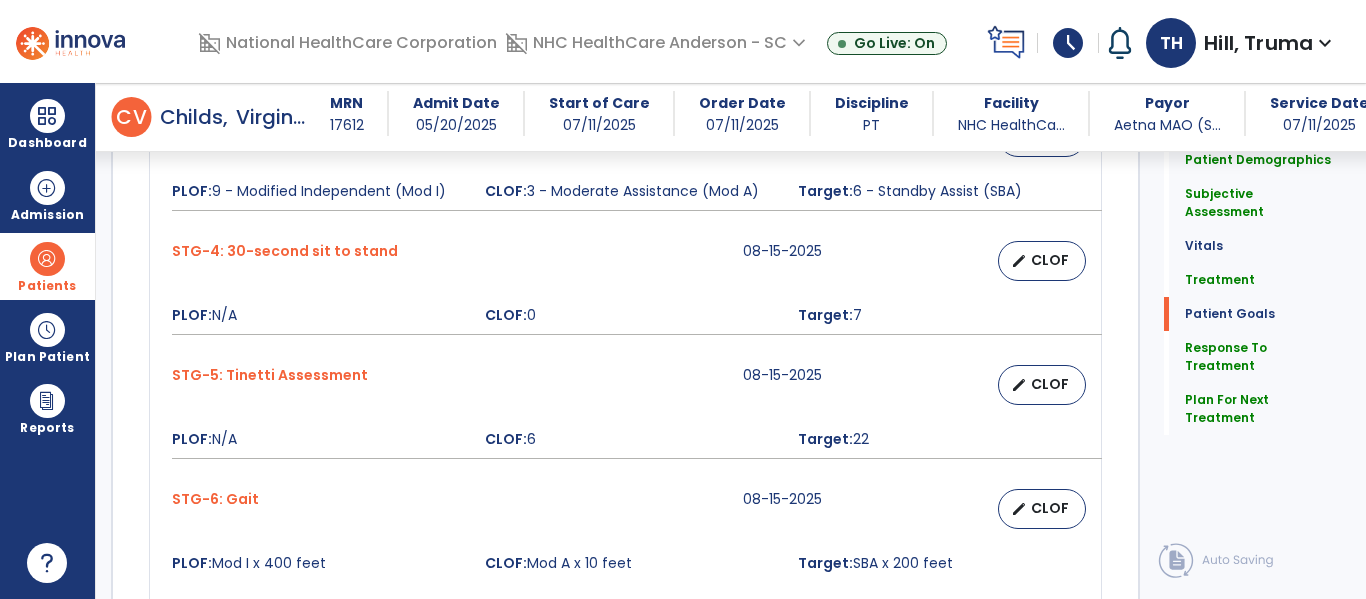 scroll, scrollTop: 1888, scrollLeft: 0, axis: vertical 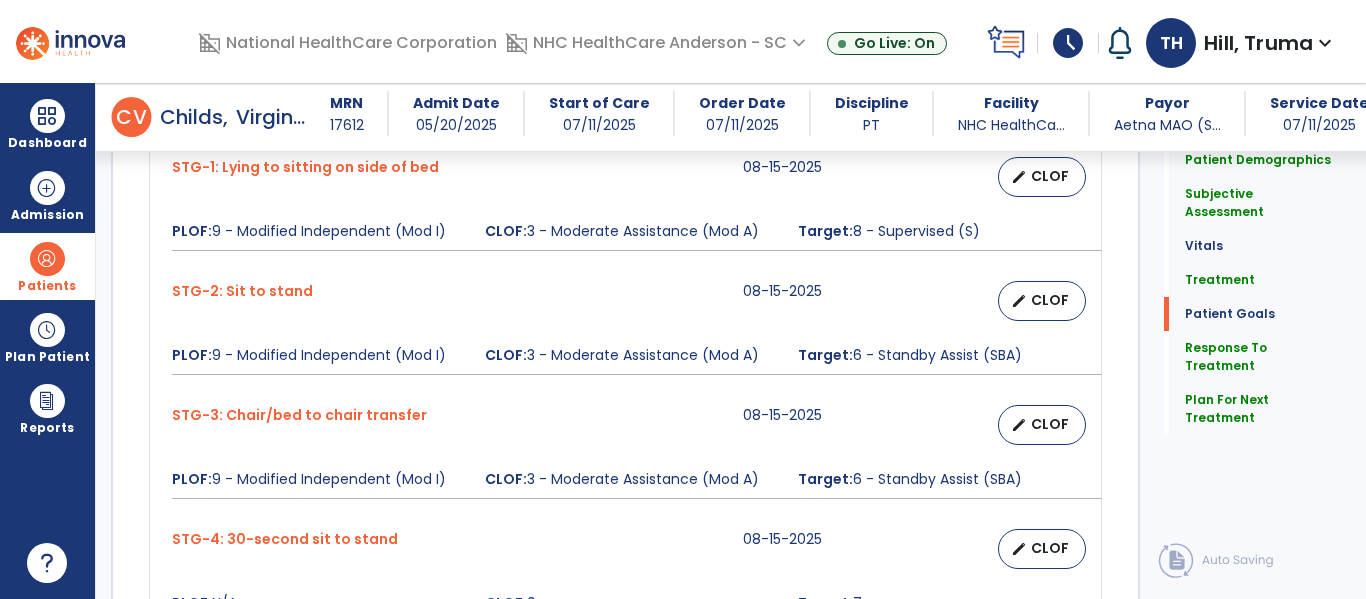type on "**********" 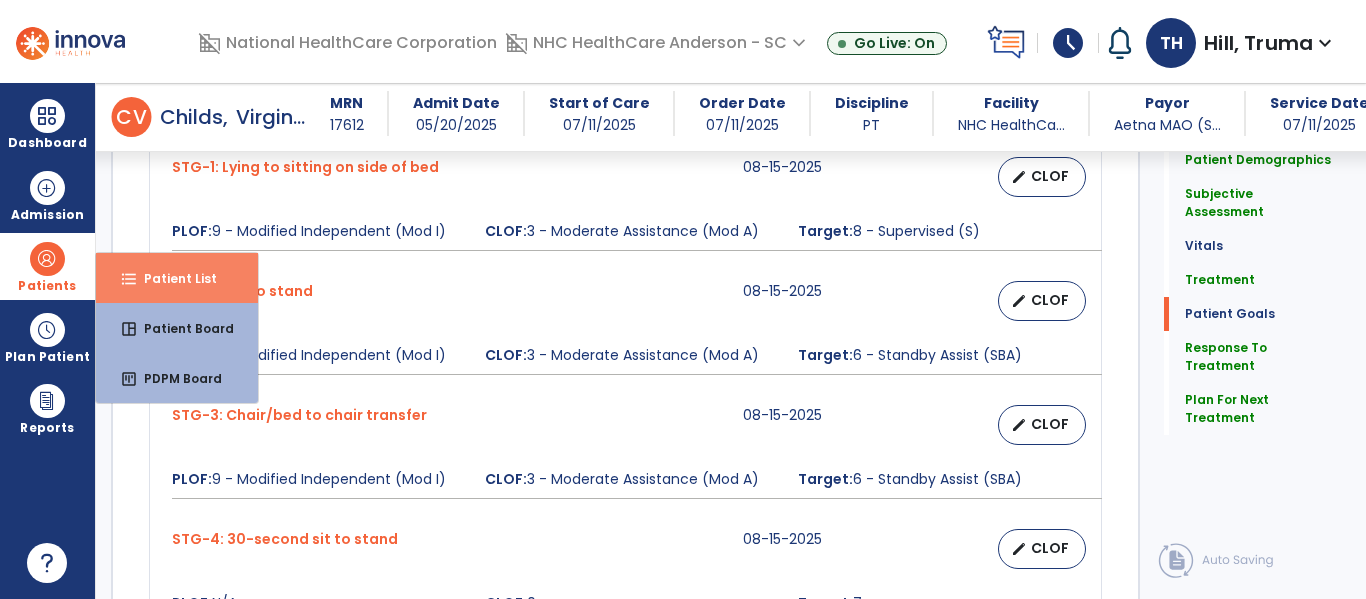 click on "Patient List" at bounding box center [172, 278] 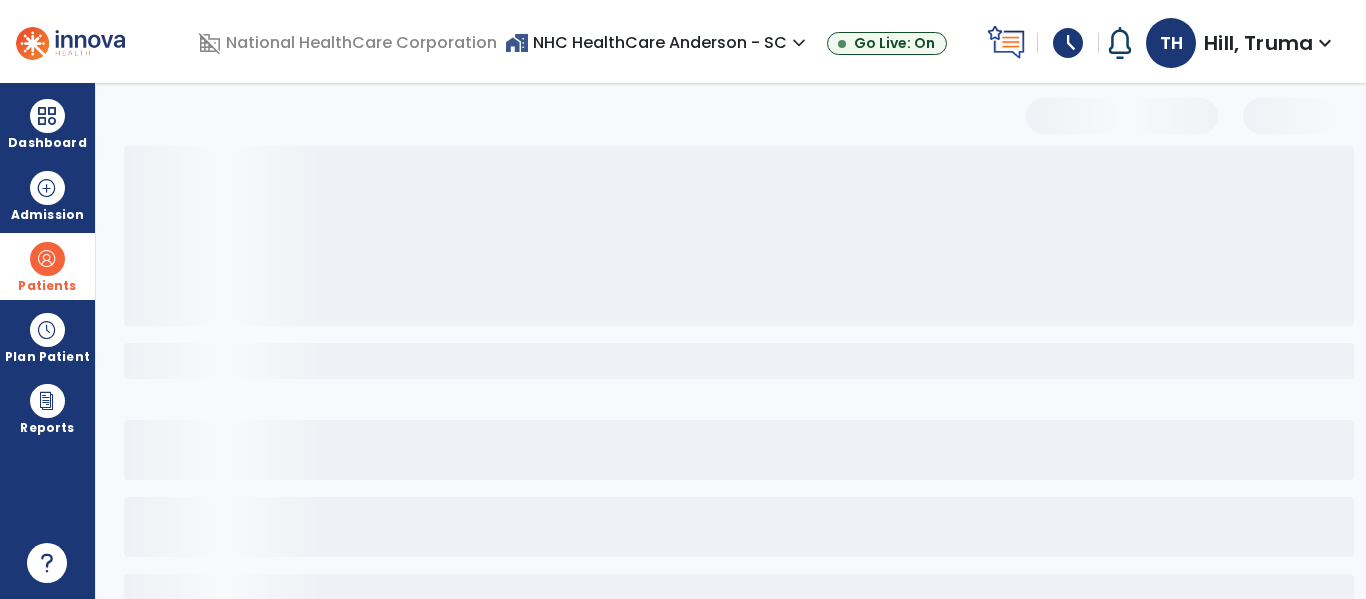scroll, scrollTop: 144, scrollLeft: 0, axis: vertical 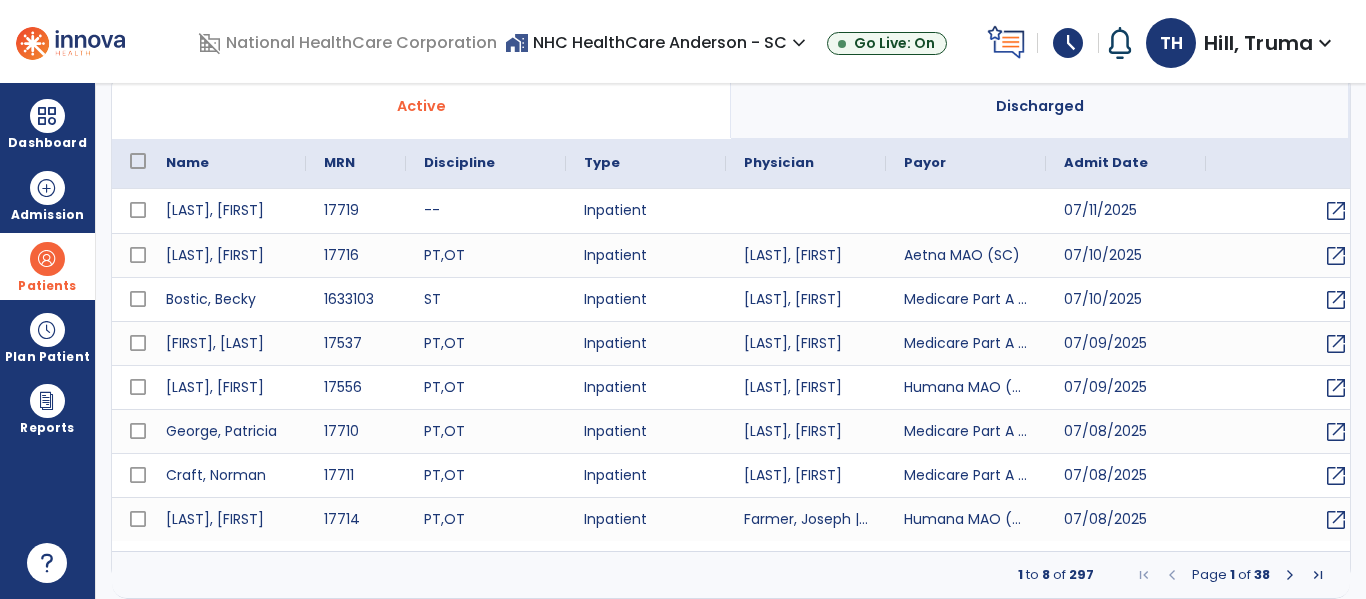 click at bounding box center (47, 259) 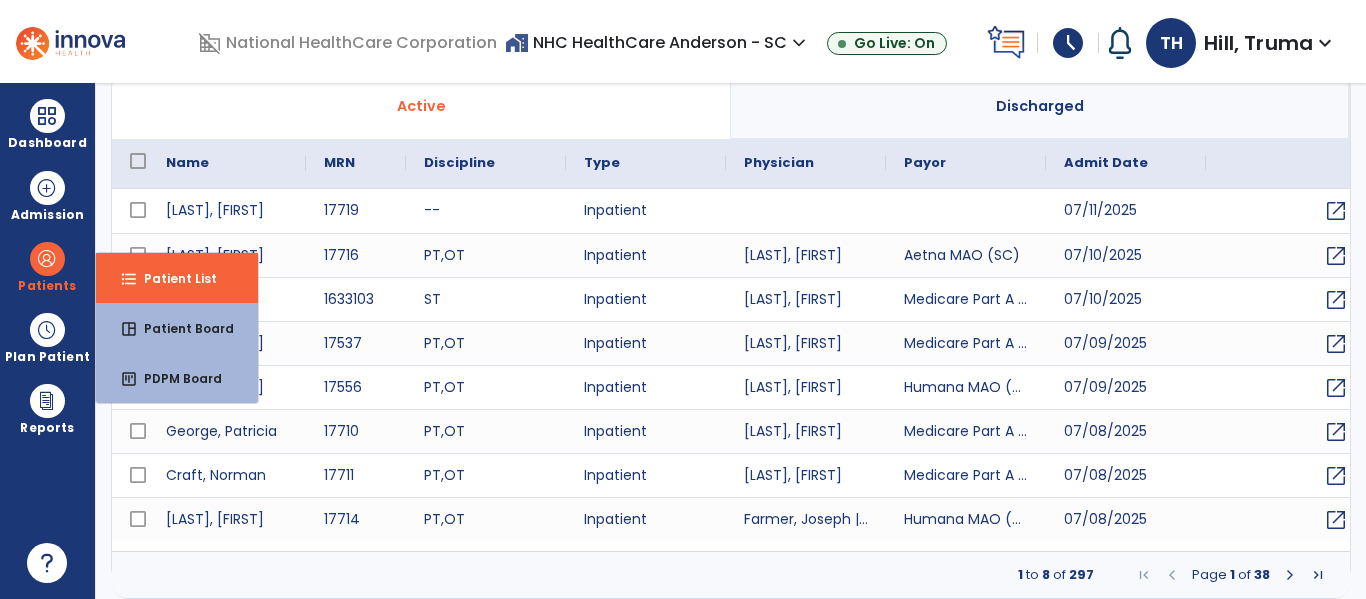 click on "TH" at bounding box center [1171, 43] 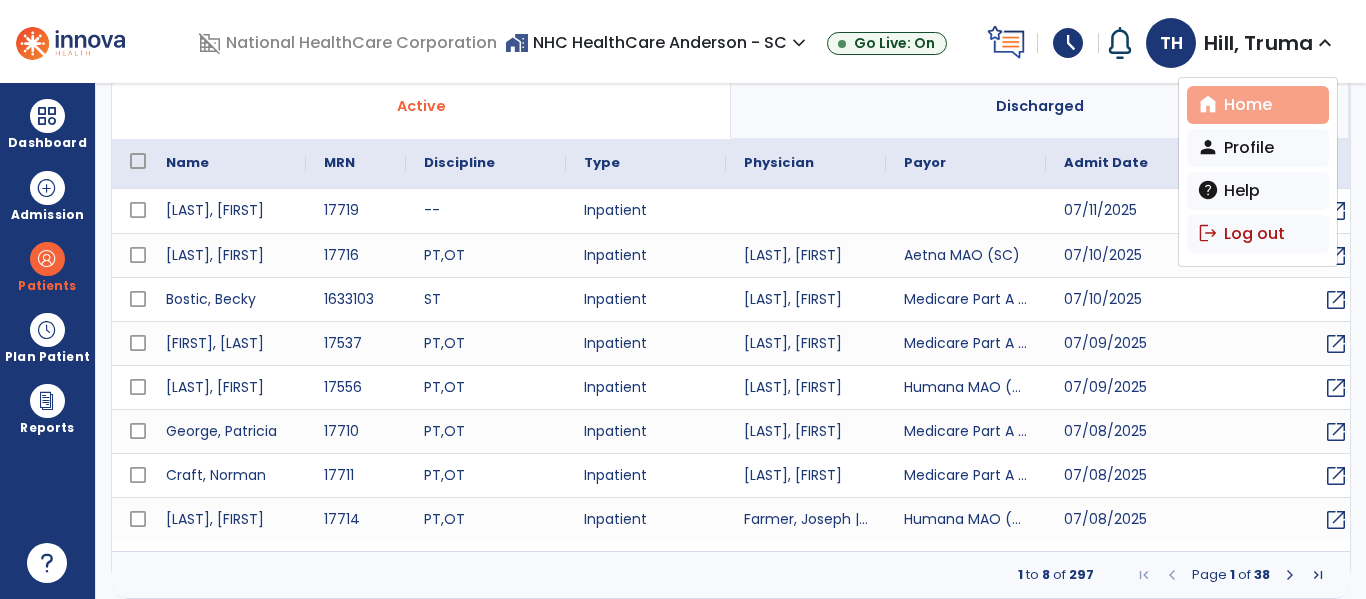 click on "home" at bounding box center [1208, 104] 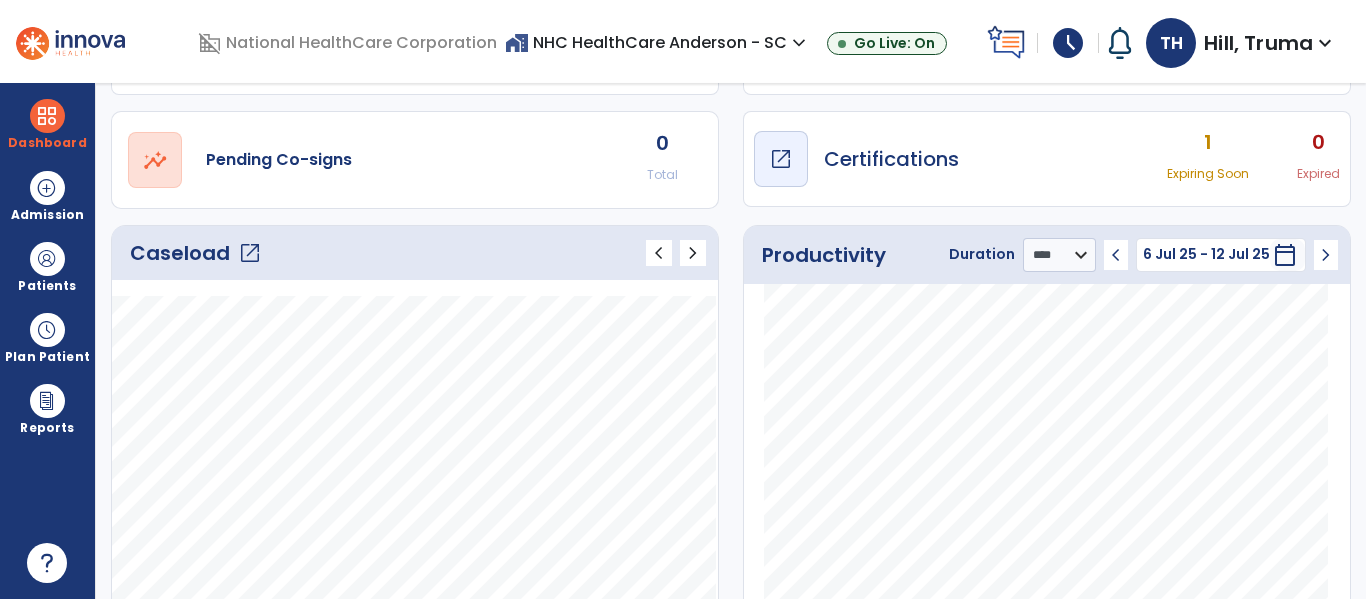 click on "Certifications" at bounding box center [891, 159] 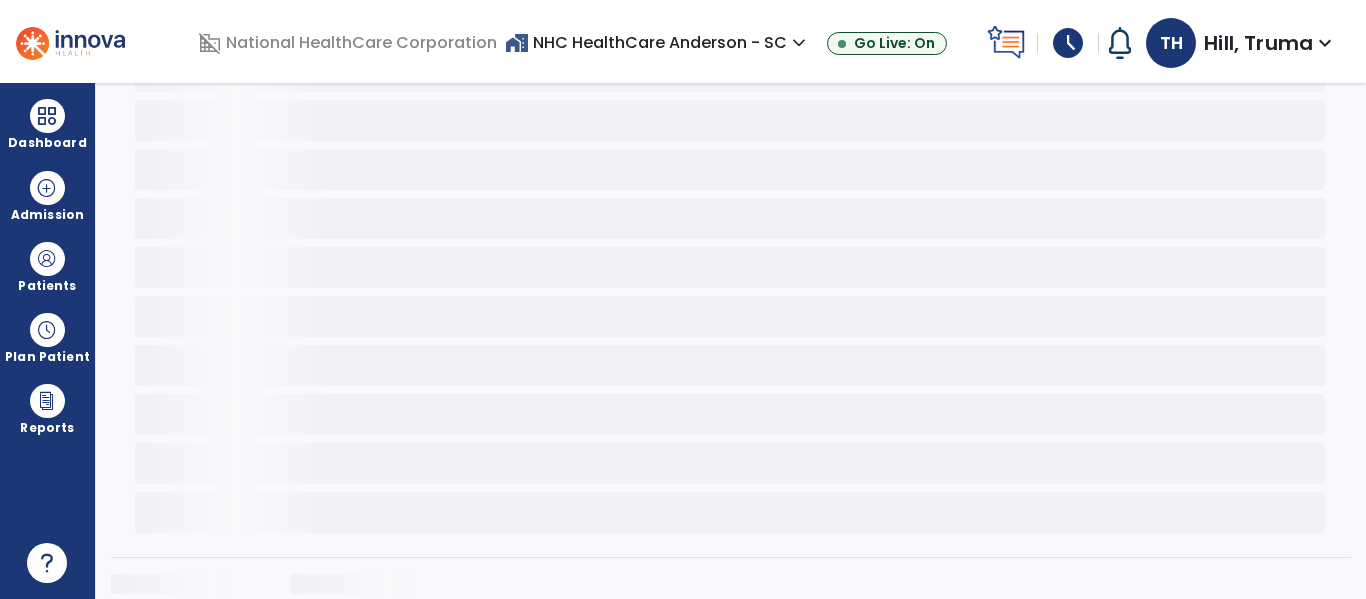scroll, scrollTop: 0, scrollLeft: 0, axis: both 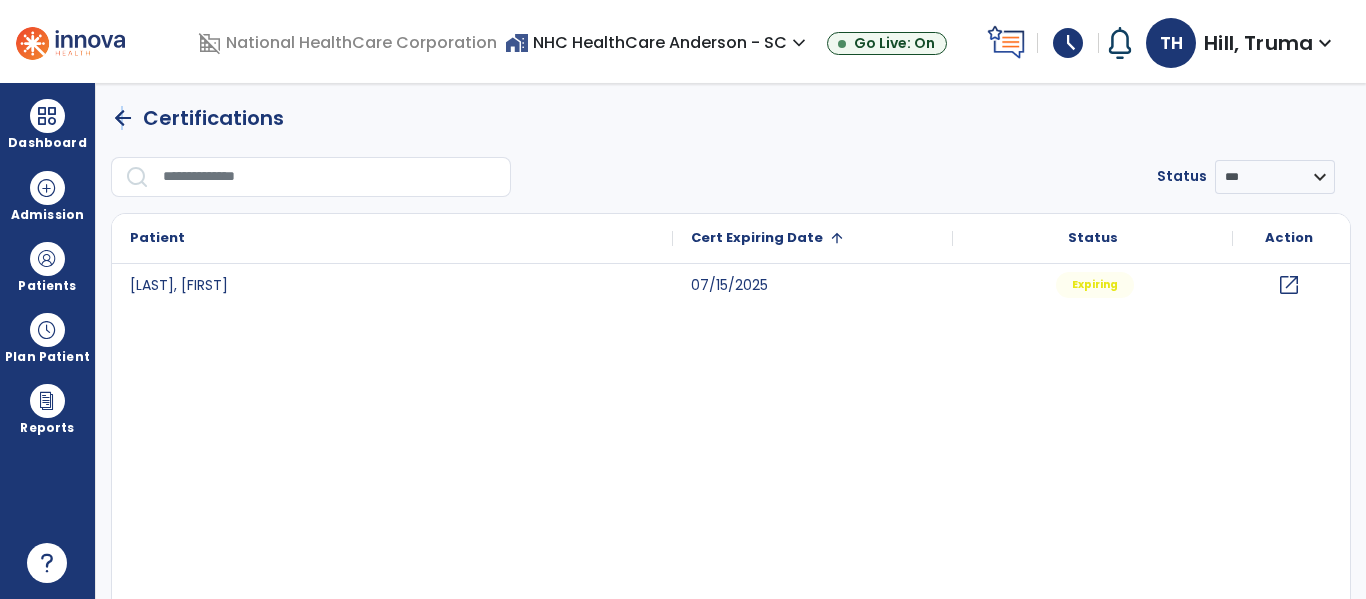 click on "arrow_back" 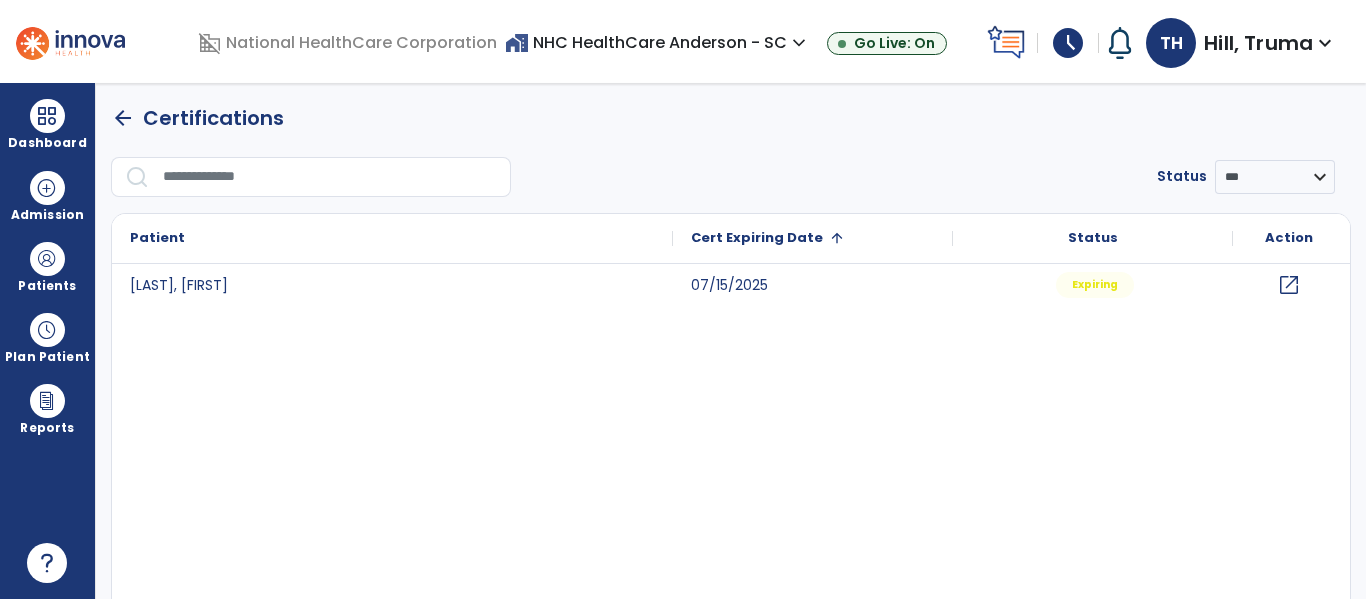 select on "****" 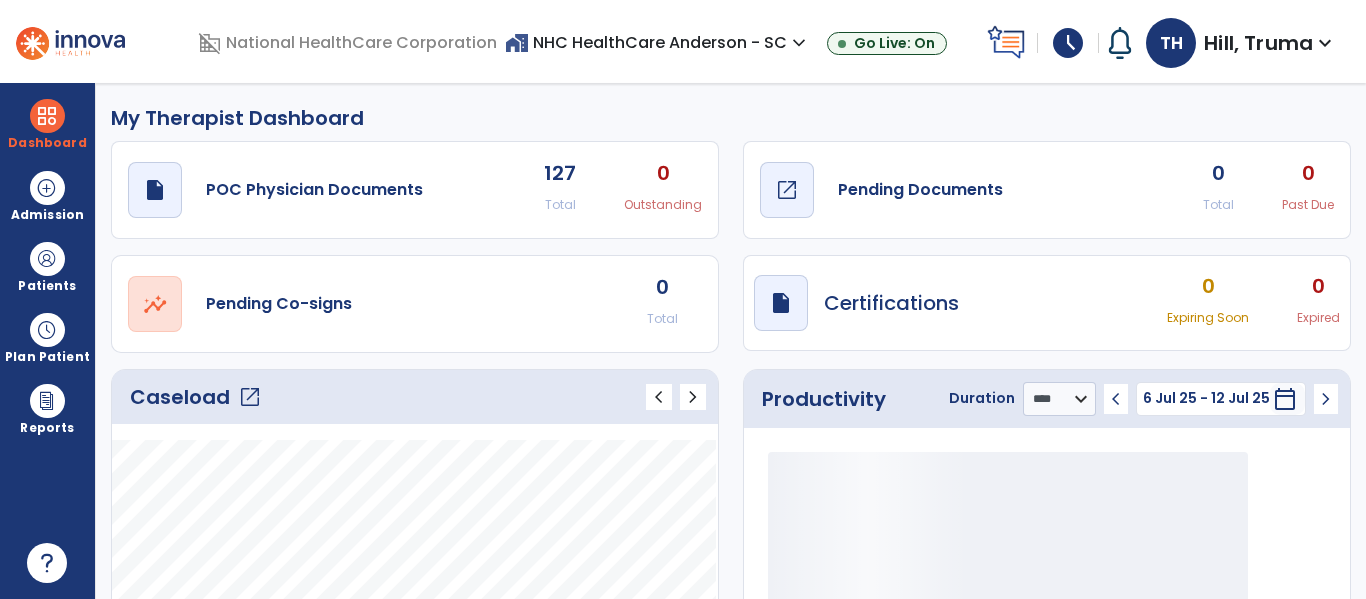 click on "Pending Documents" 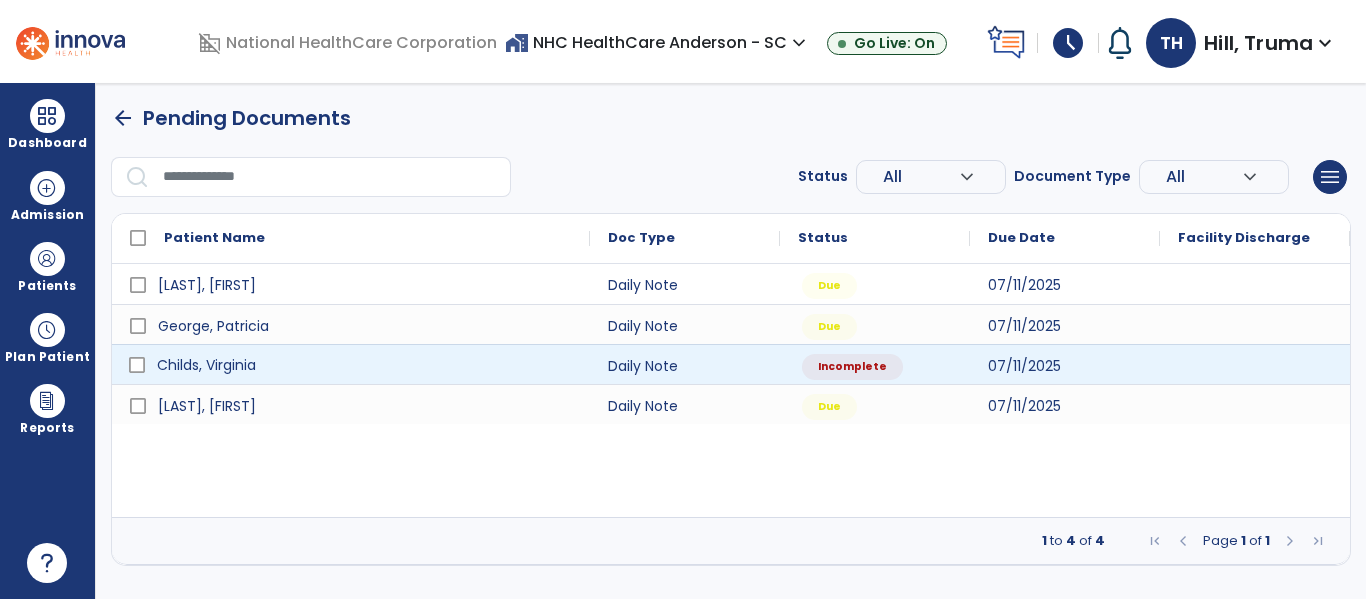 click on "Childs, Virginia" at bounding box center (365, 365) 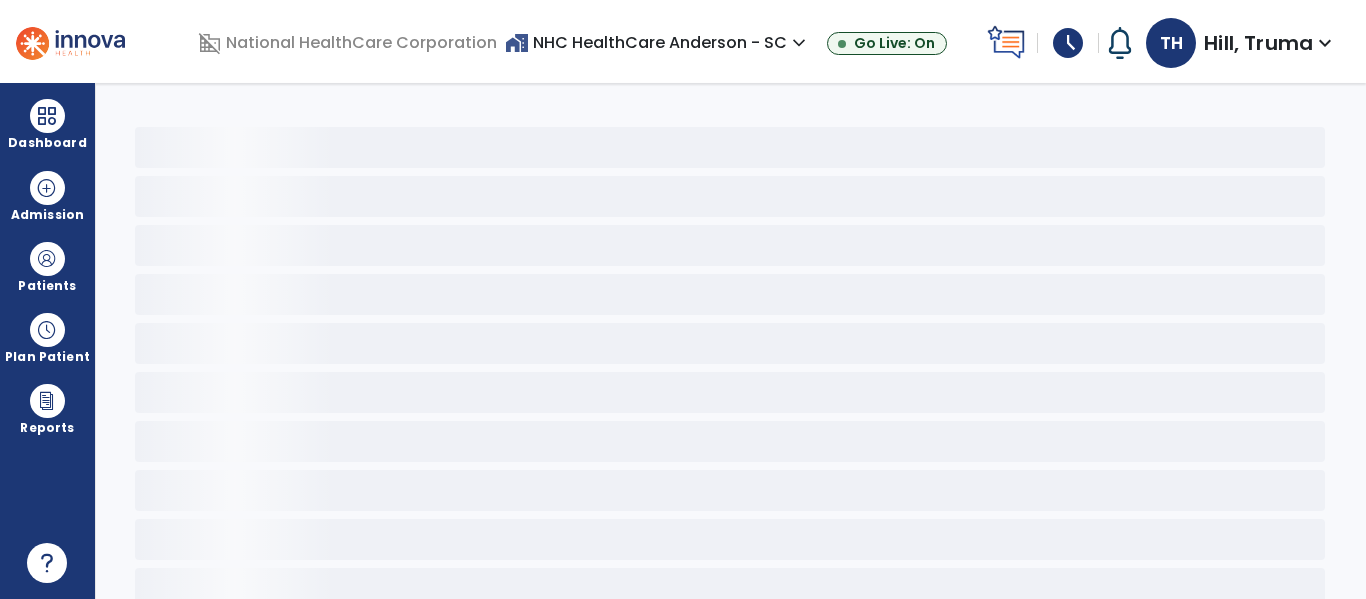 select on "*" 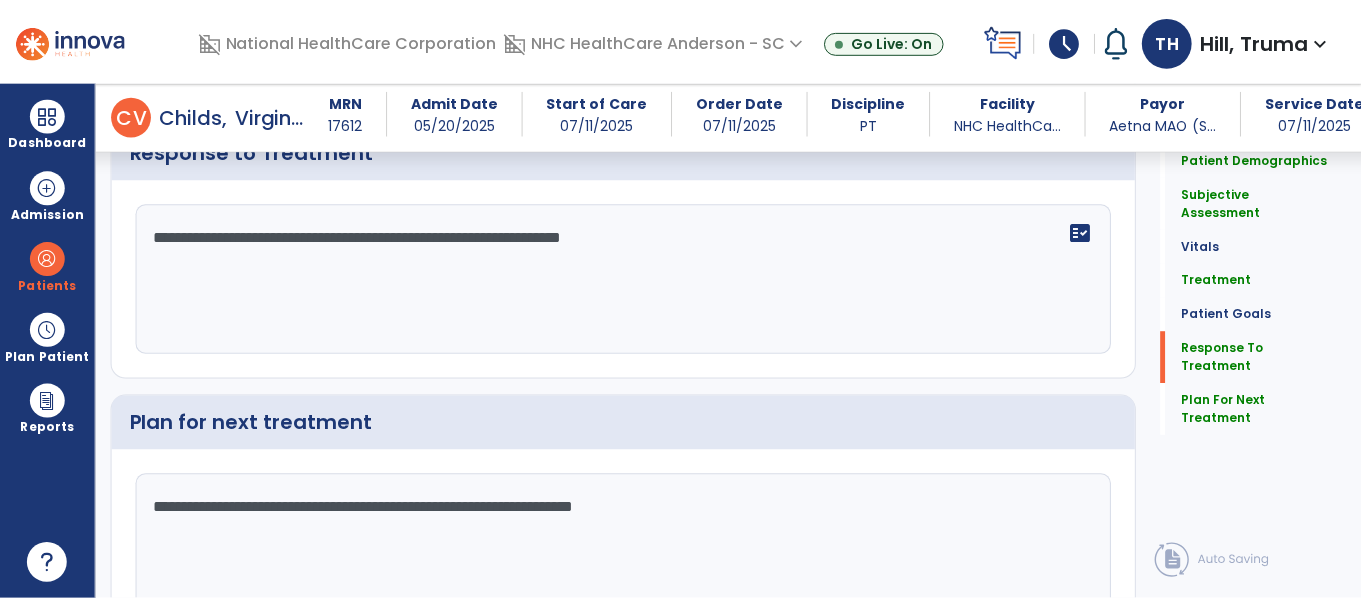 scroll, scrollTop: 3088, scrollLeft: 0, axis: vertical 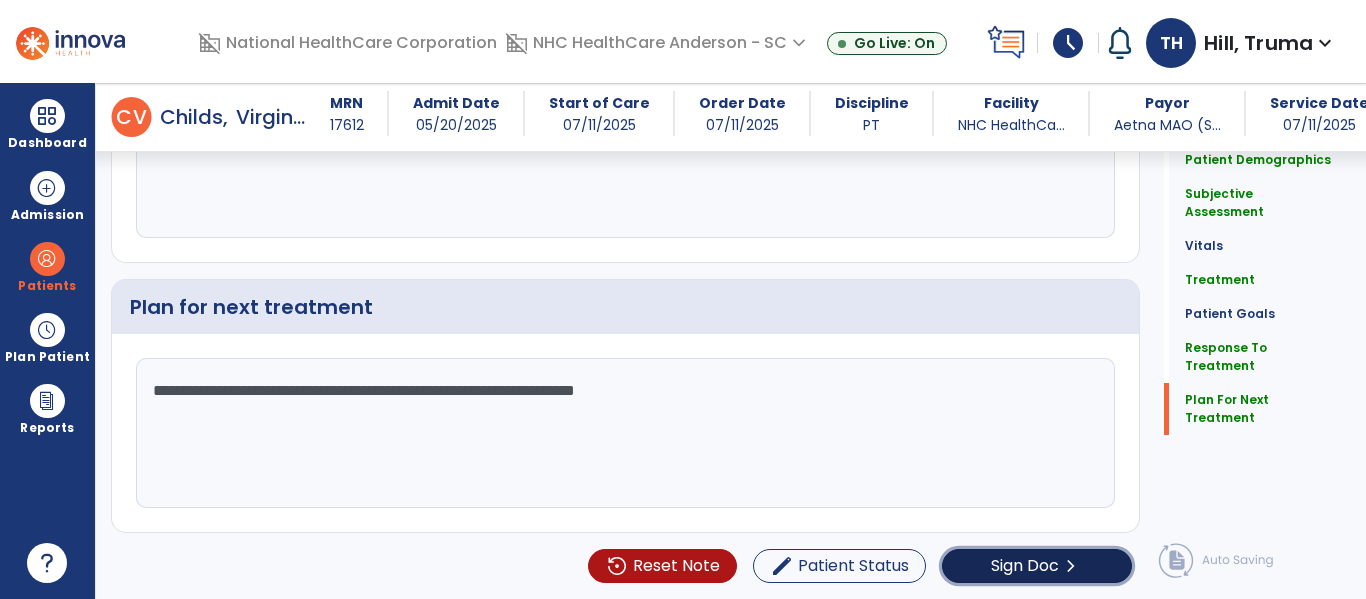 click on "Sign Doc" 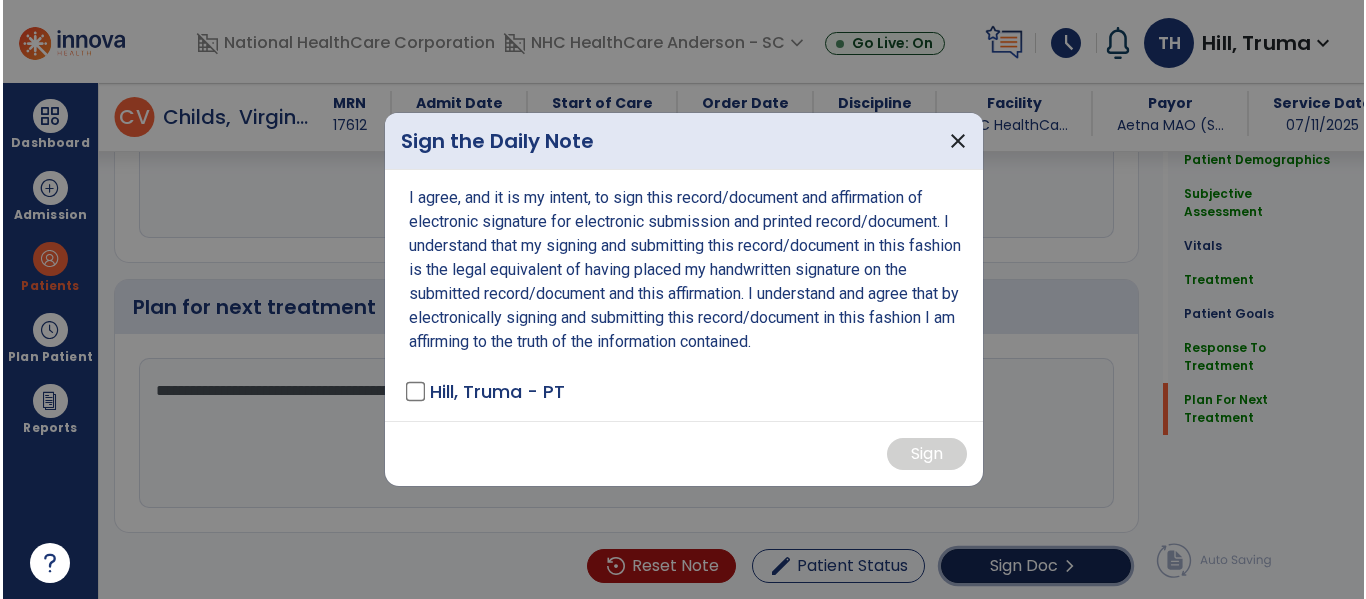 scroll, scrollTop: 3088, scrollLeft: 0, axis: vertical 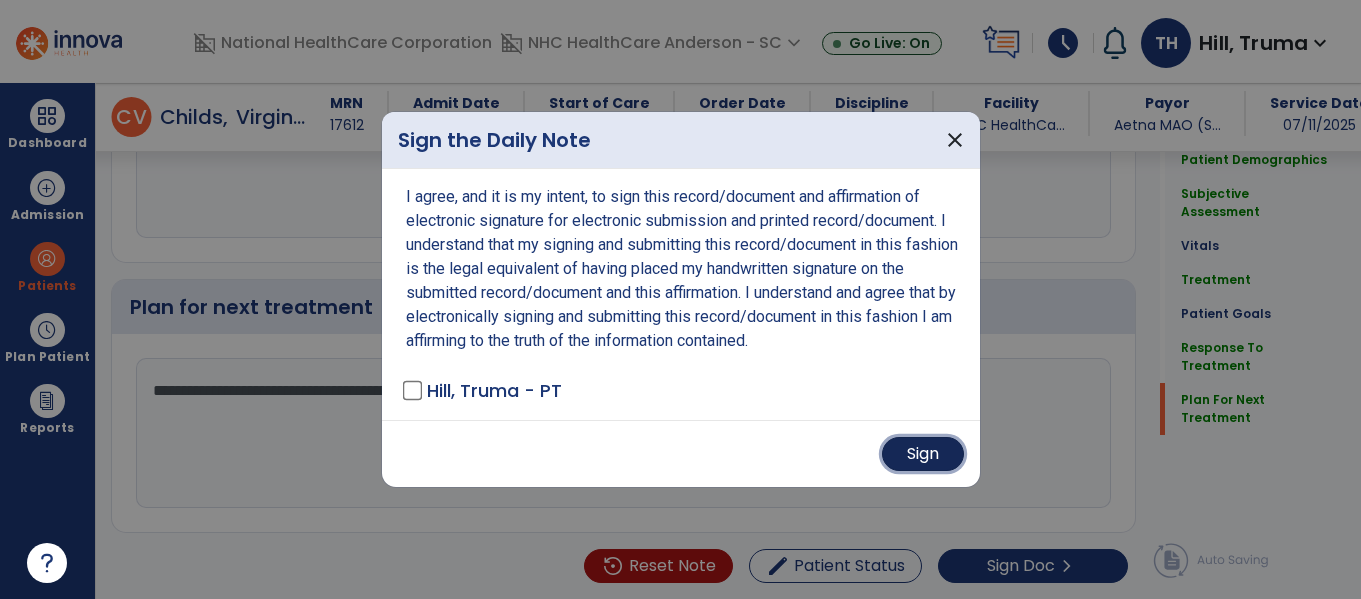 click on "Sign" at bounding box center [923, 454] 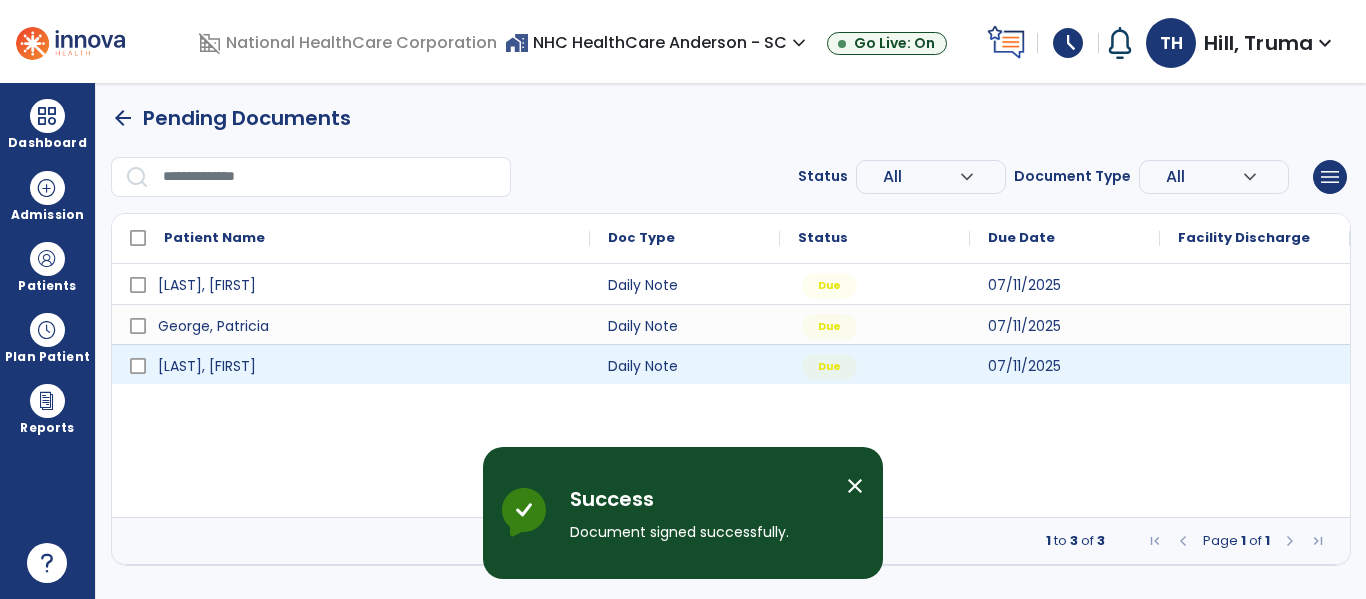 scroll, scrollTop: 0, scrollLeft: 0, axis: both 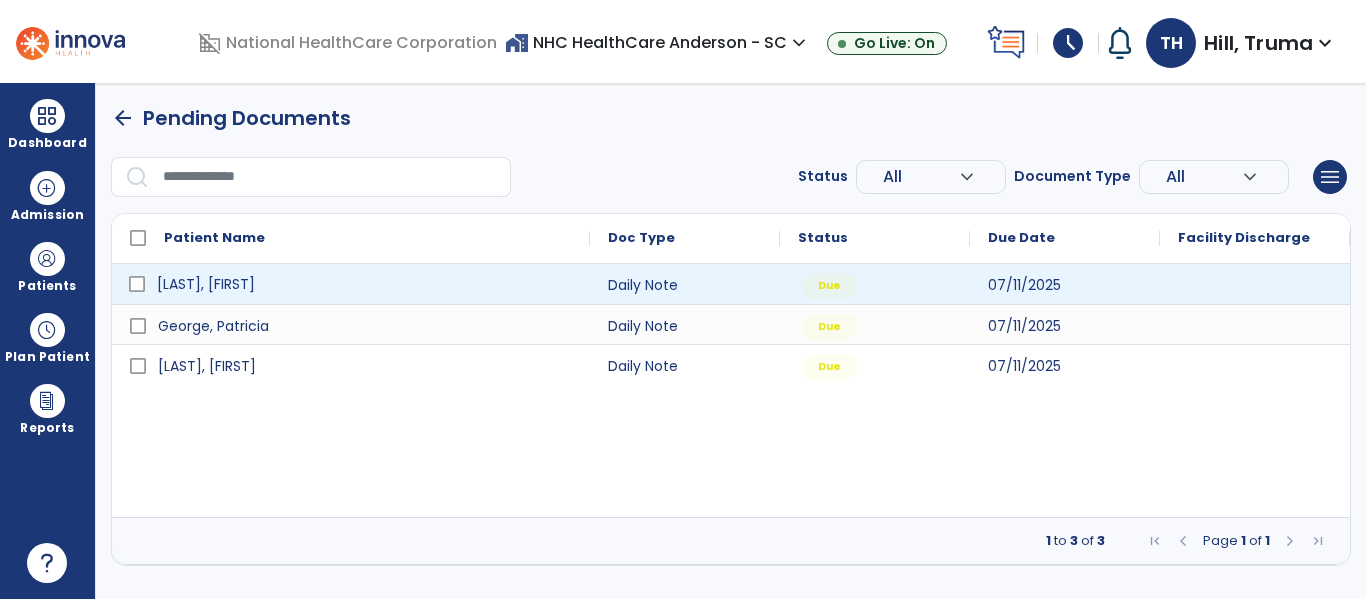 click on "[LAST], [FIRST]" at bounding box center [206, 284] 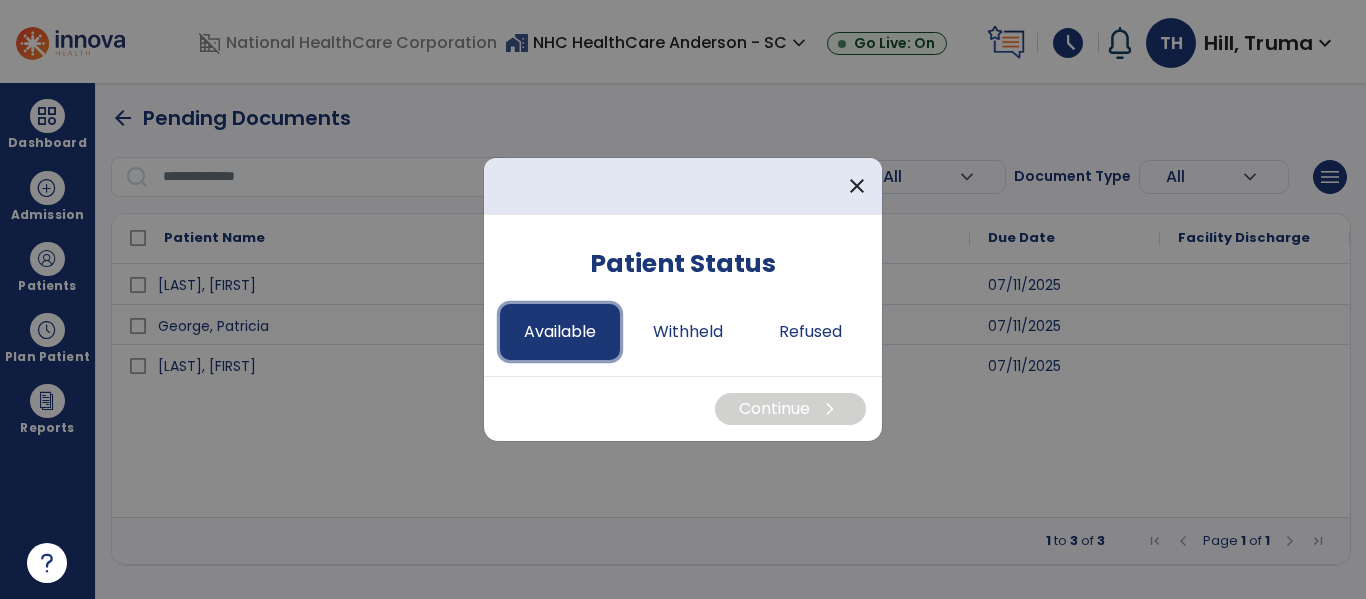 click on "Available" at bounding box center [560, 332] 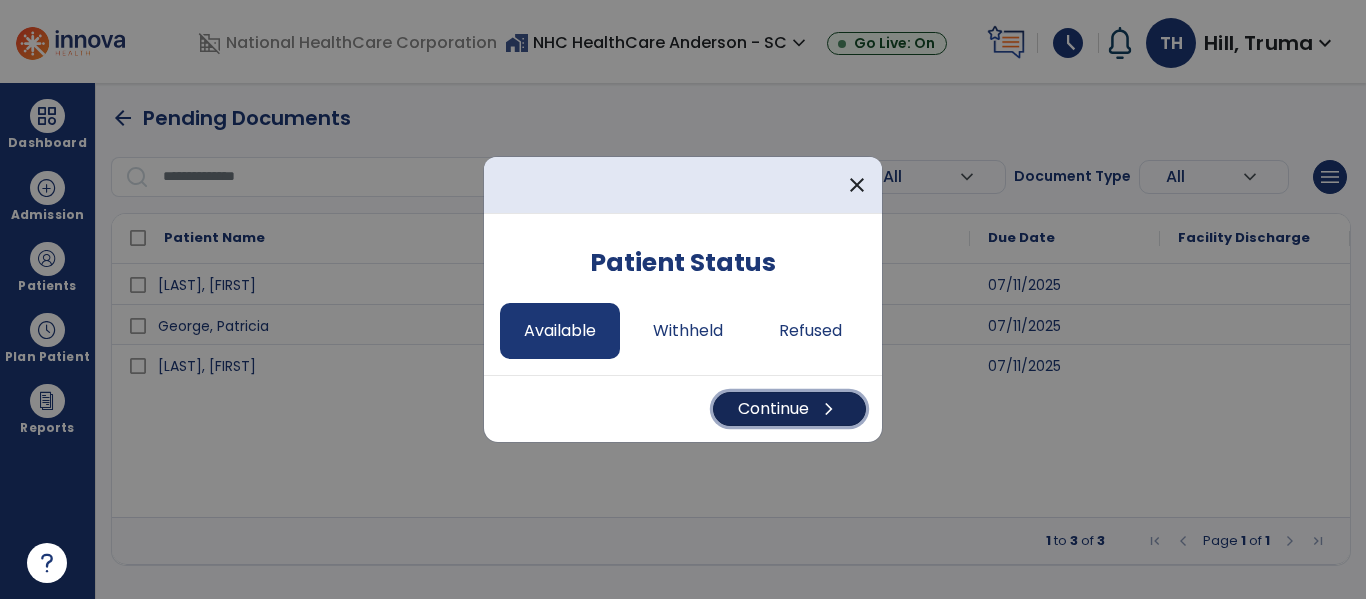 click on "Continue   chevron_right" at bounding box center (789, 409) 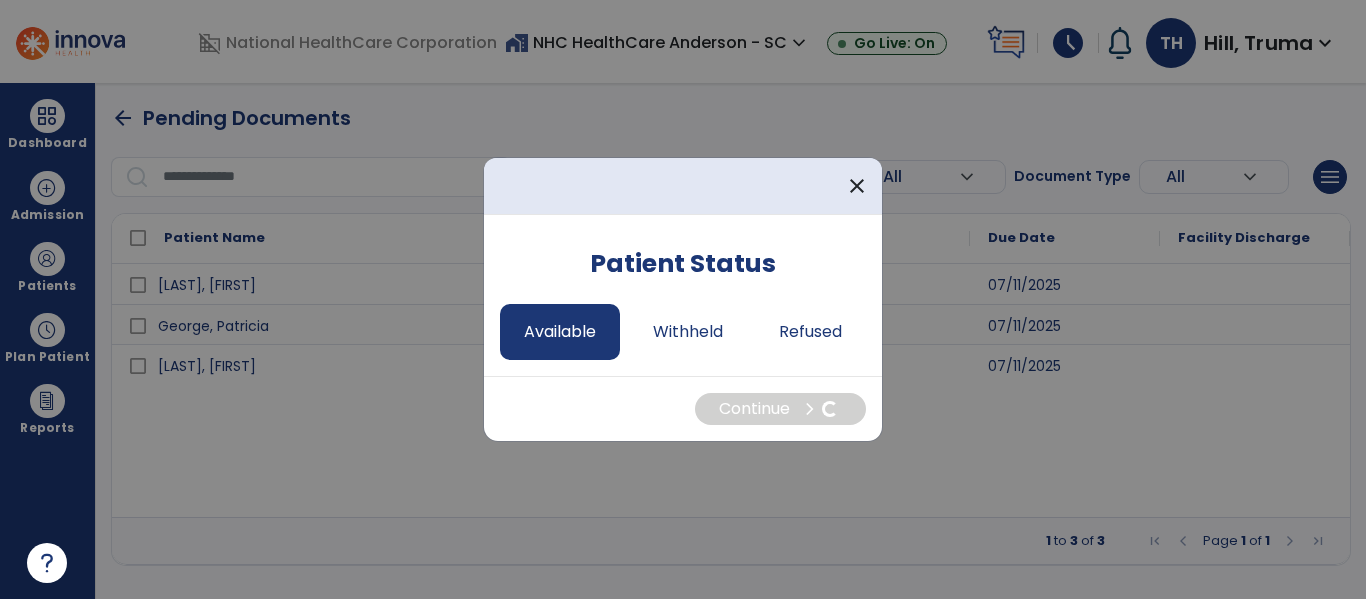 select on "*" 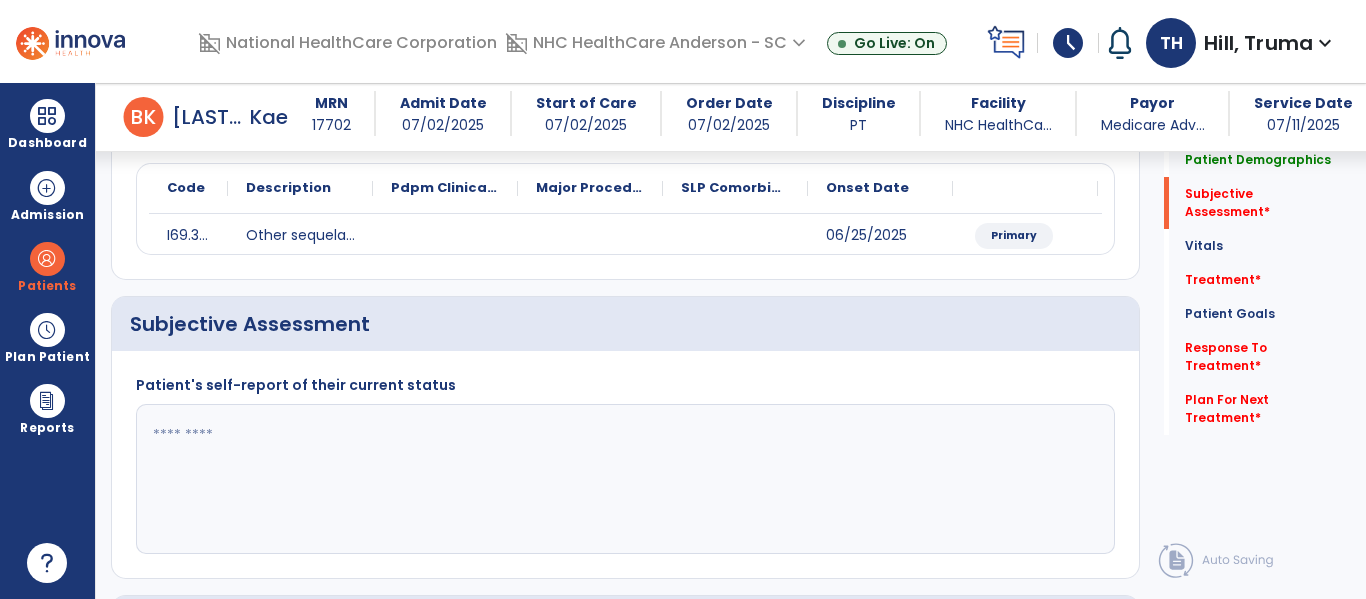 scroll, scrollTop: 300, scrollLeft: 0, axis: vertical 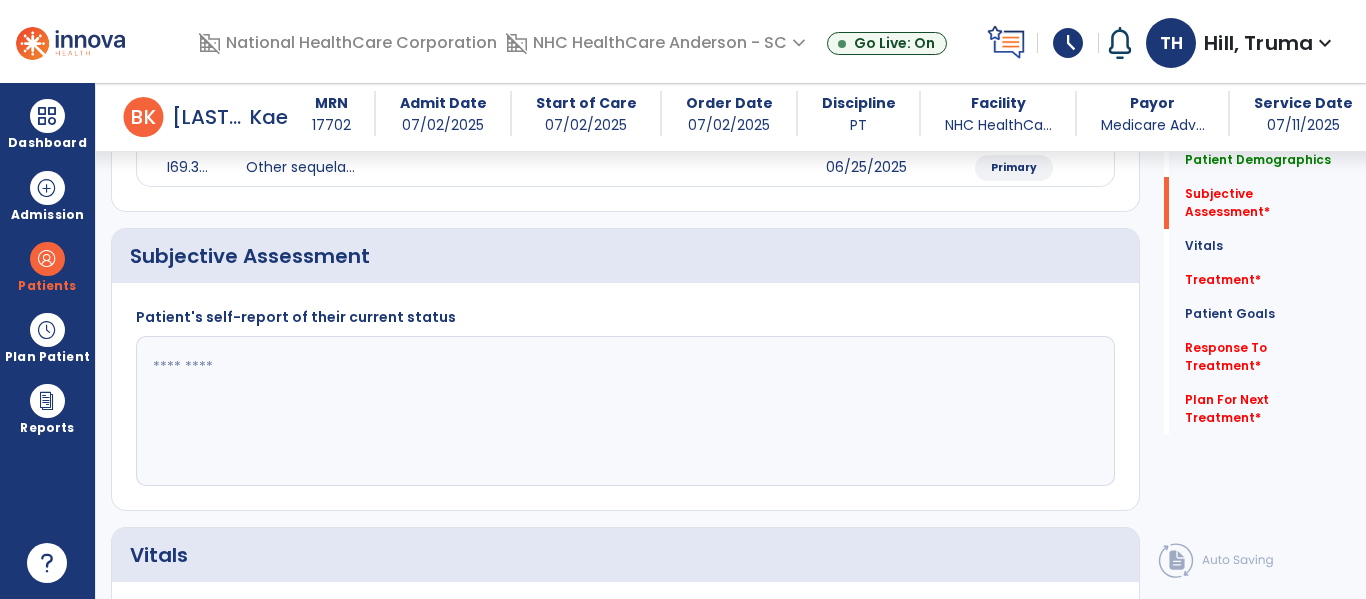 click 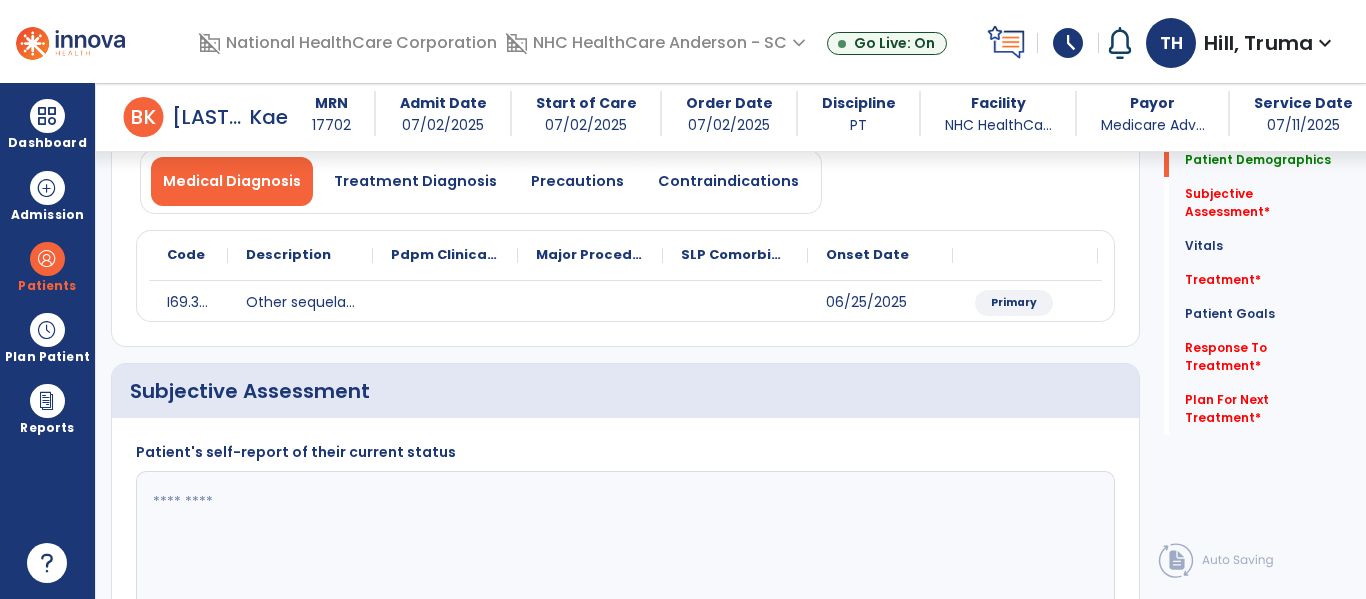 scroll, scrollTop: 200, scrollLeft: 0, axis: vertical 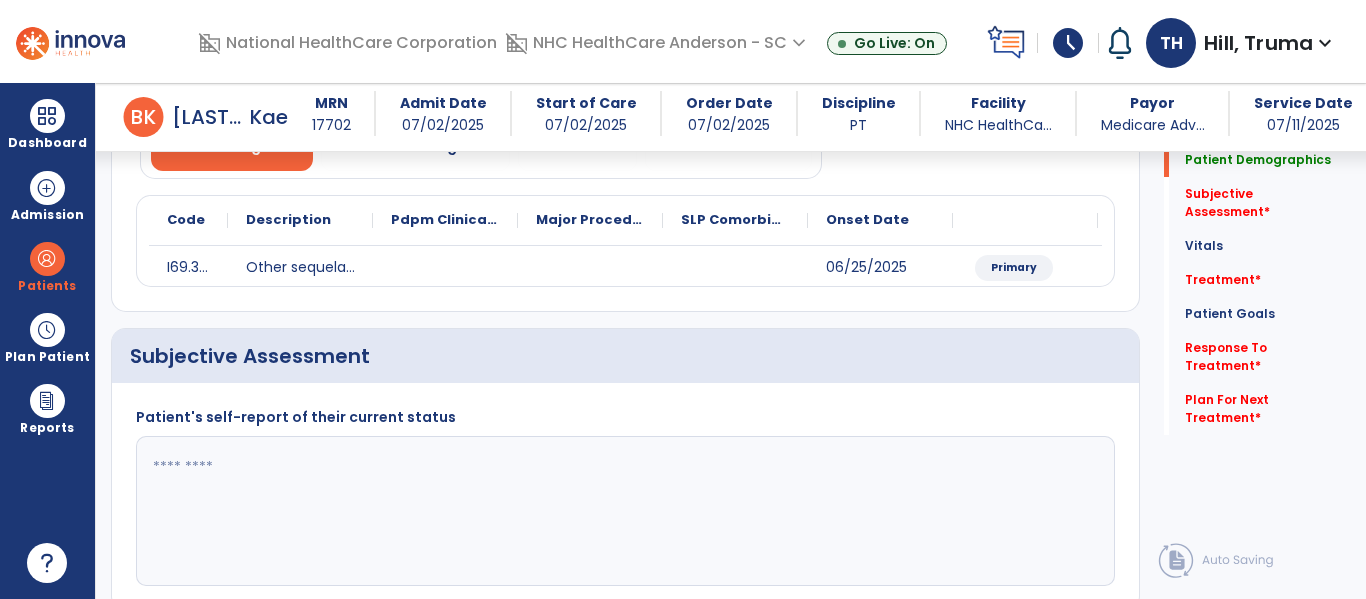 click 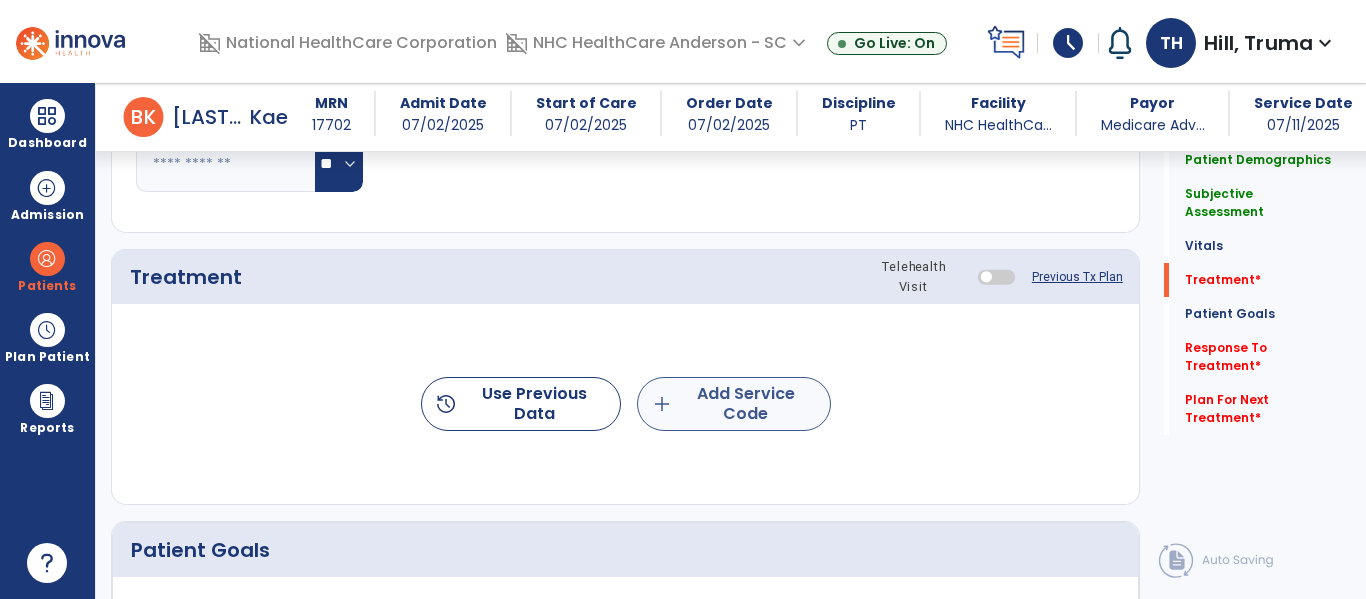 type on "**********" 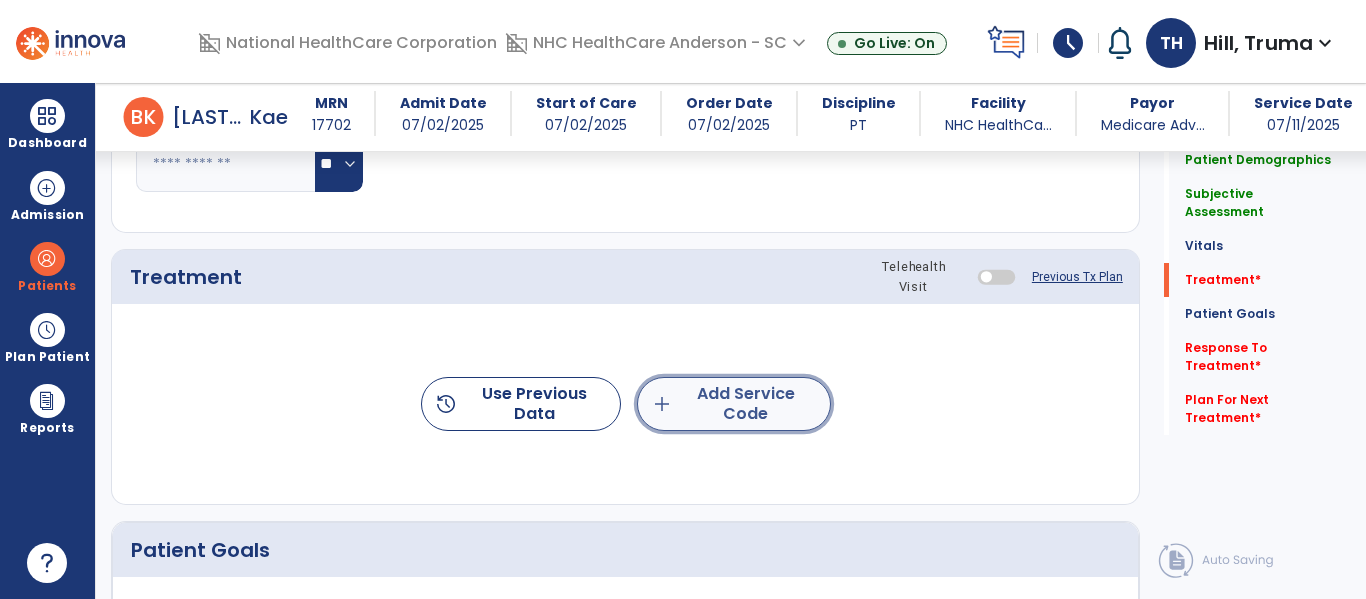 click on "add  Add Service Code" 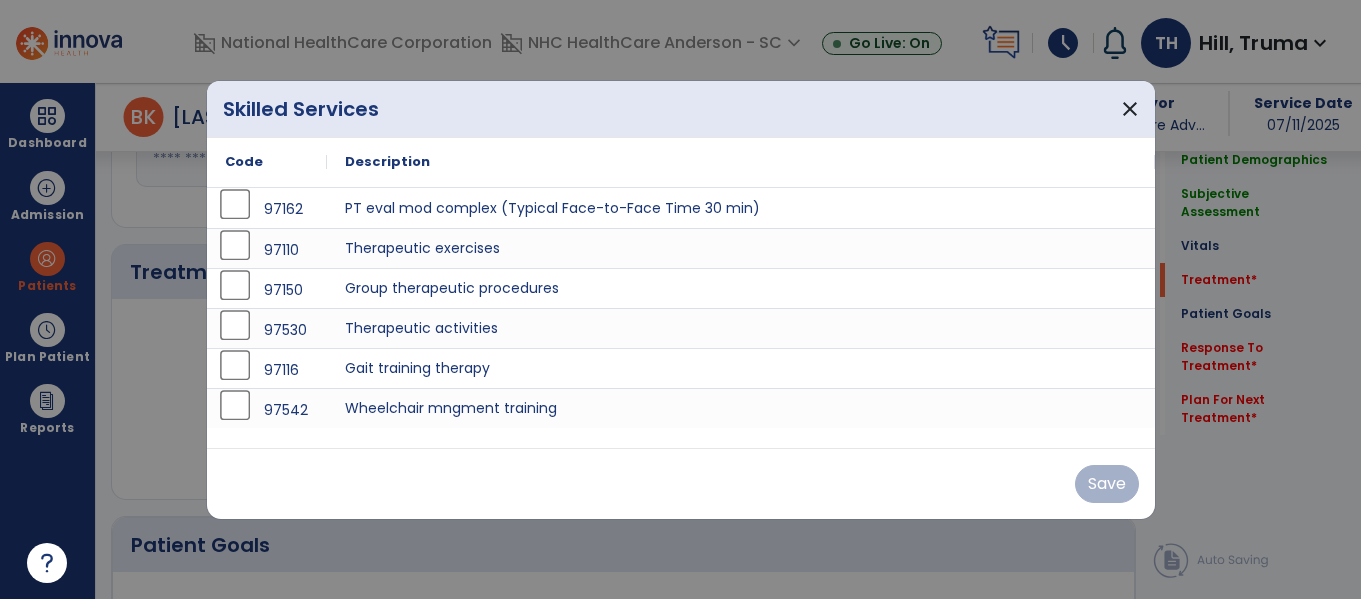 scroll, scrollTop: 1000, scrollLeft: 0, axis: vertical 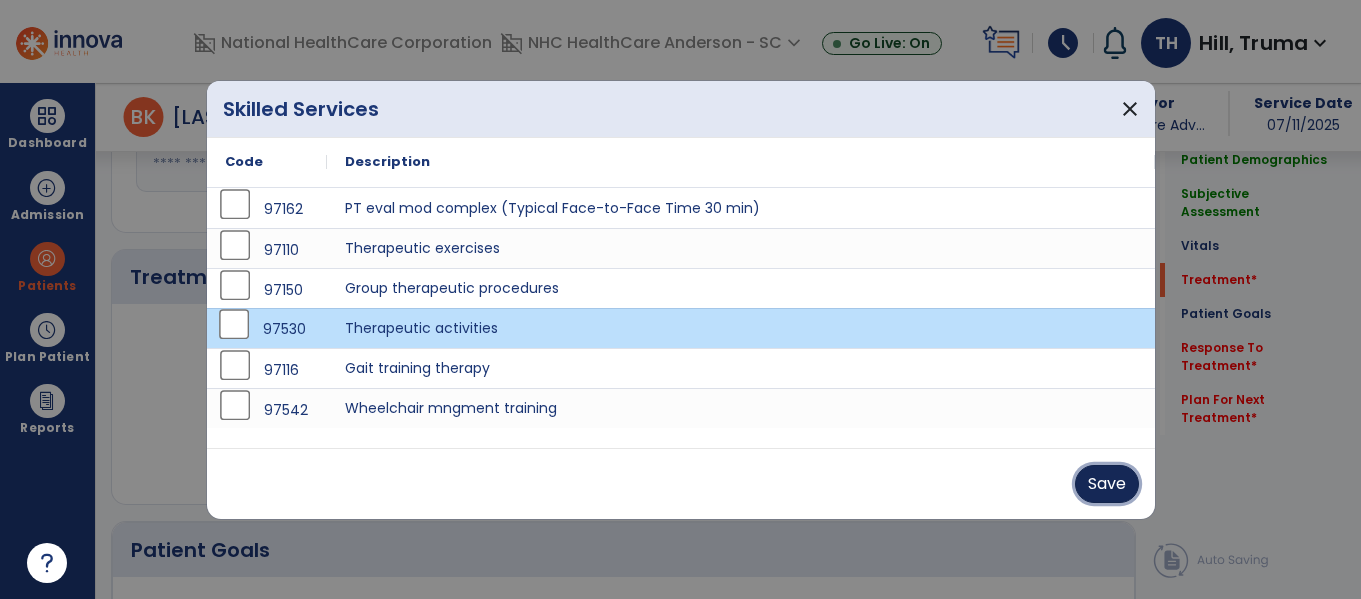 click on "Save" at bounding box center [1107, 484] 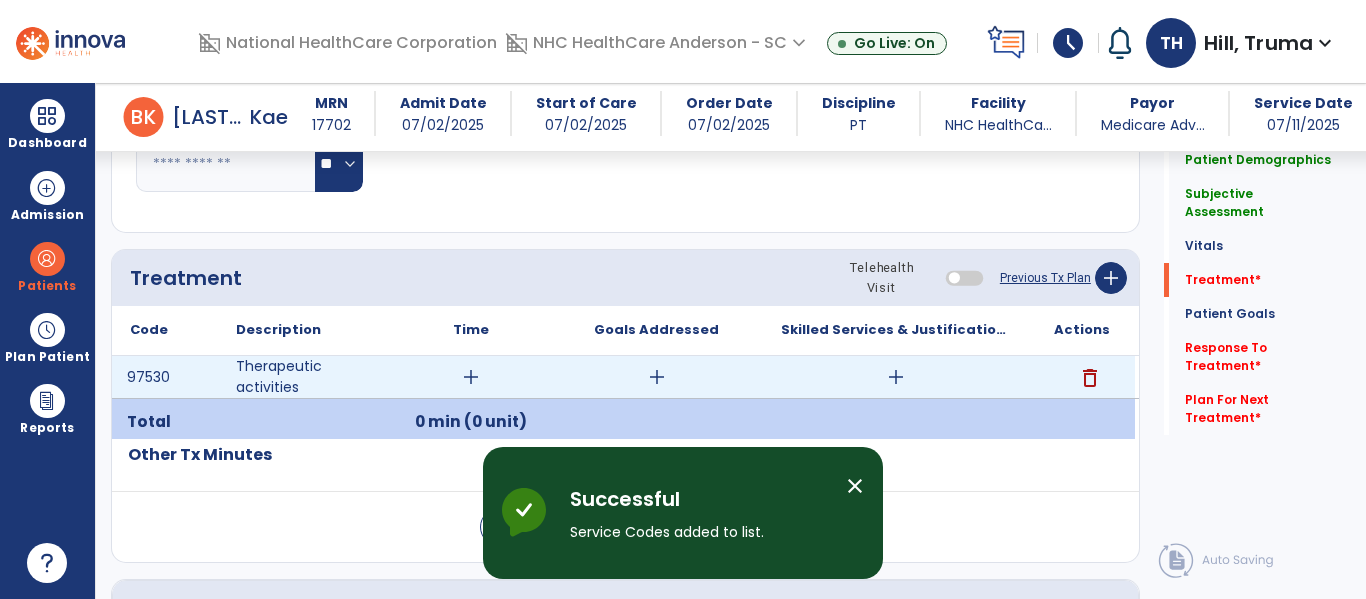click on "delete" at bounding box center (1090, 378) 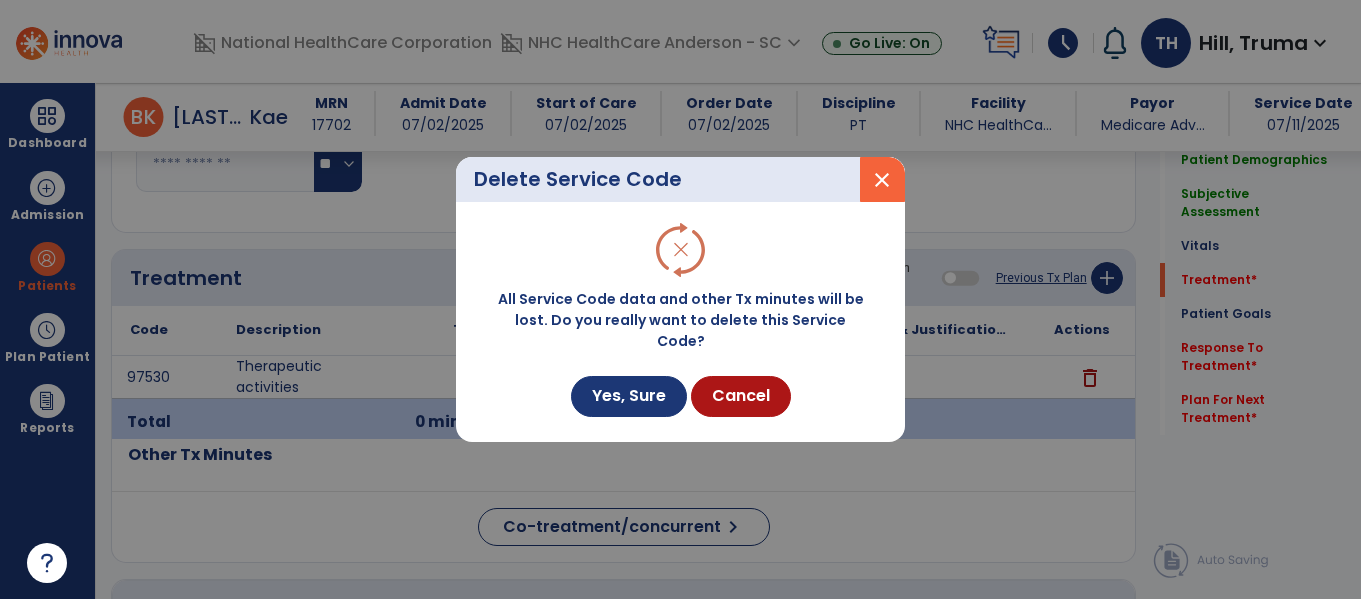 scroll, scrollTop: 1000, scrollLeft: 0, axis: vertical 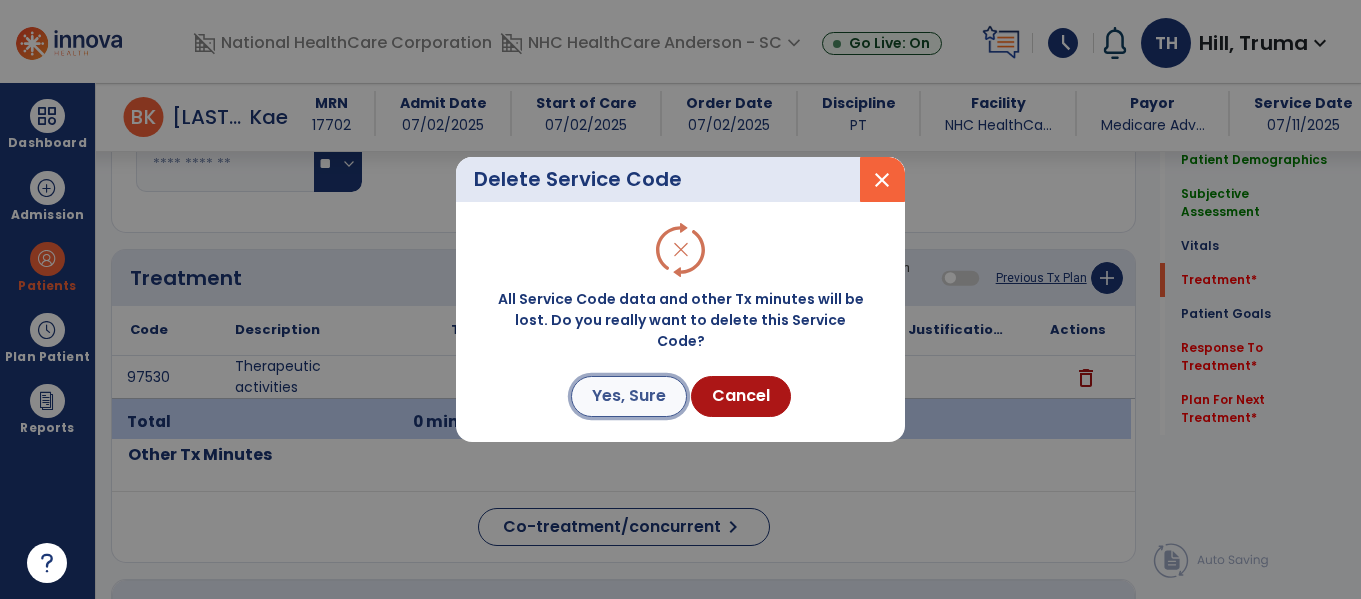 click on "Yes, Sure" at bounding box center [629, 396] 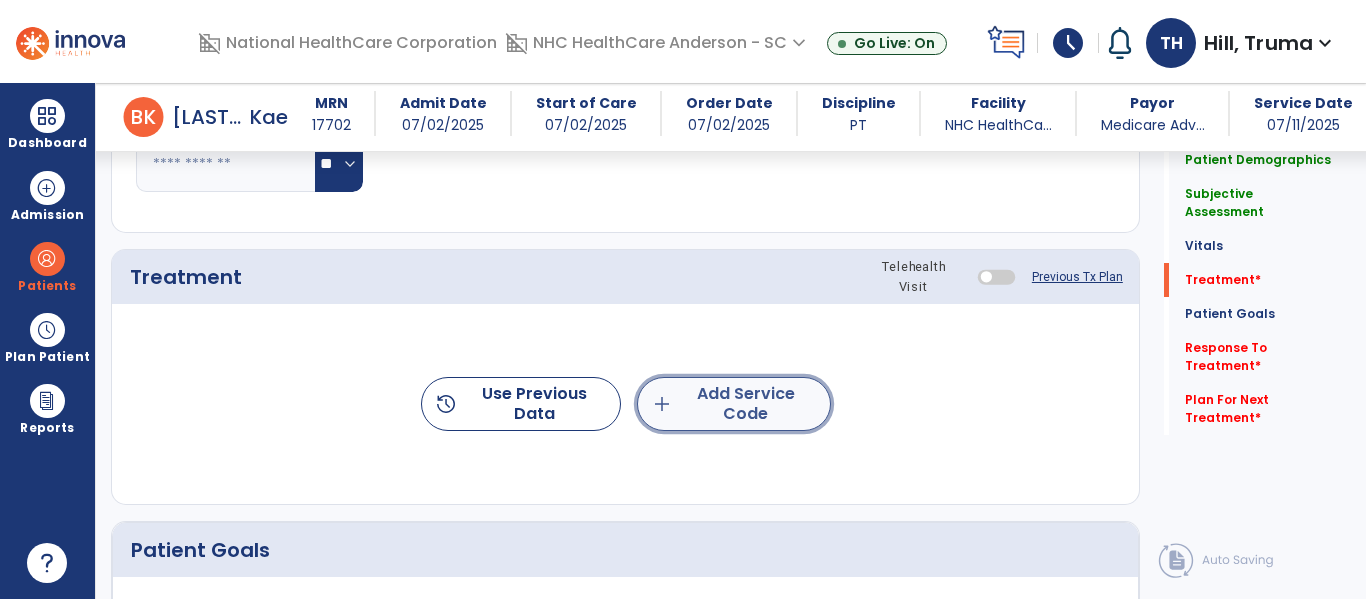 click on "add  Add Service Code" 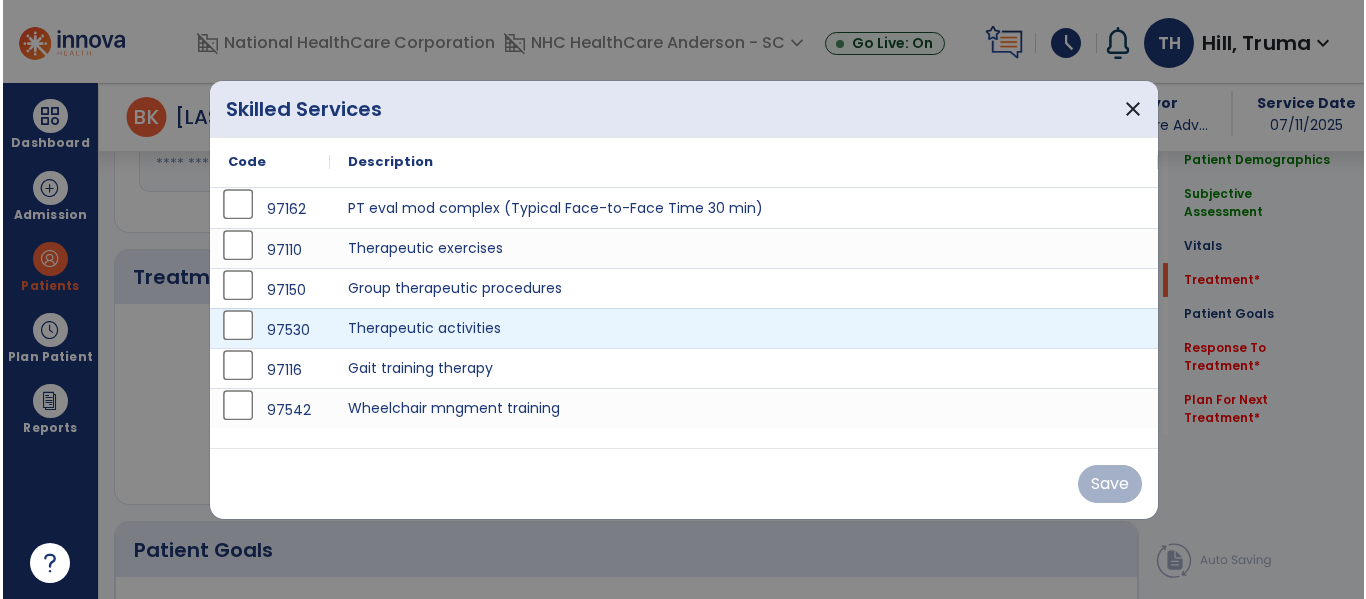 scroll, scrollTop: 1000, scrollLeft: 0, axis: vertical 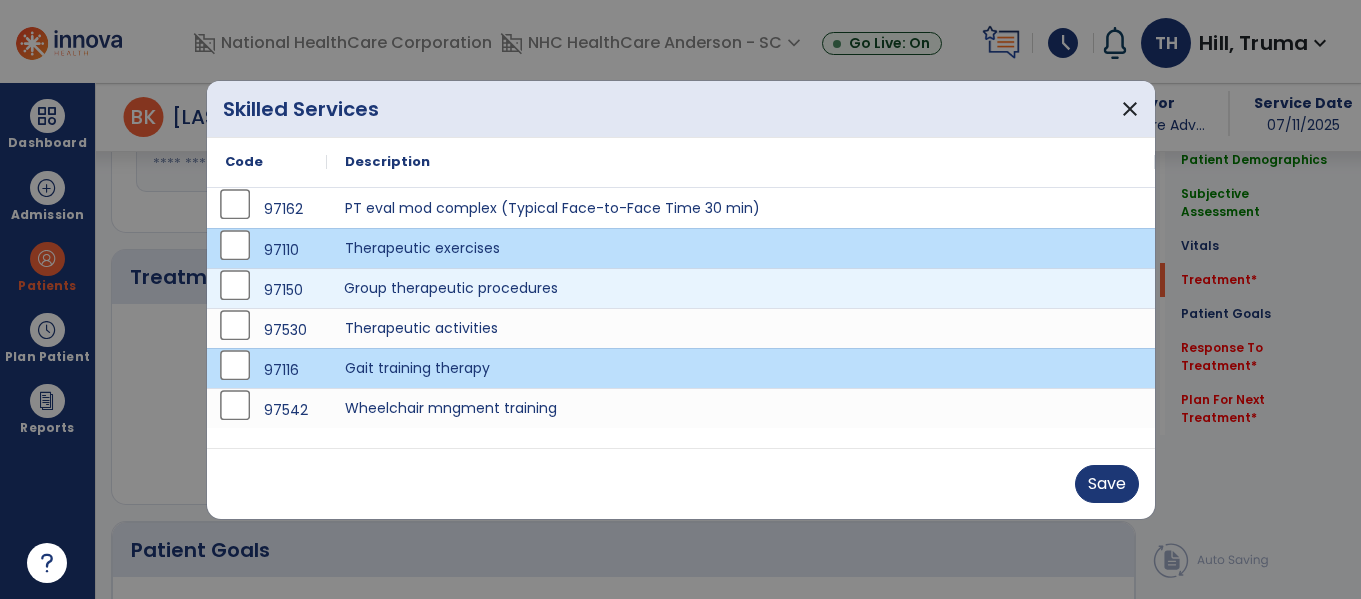 click on "Group therapeutic procedures" at bounding box center [741, 288] 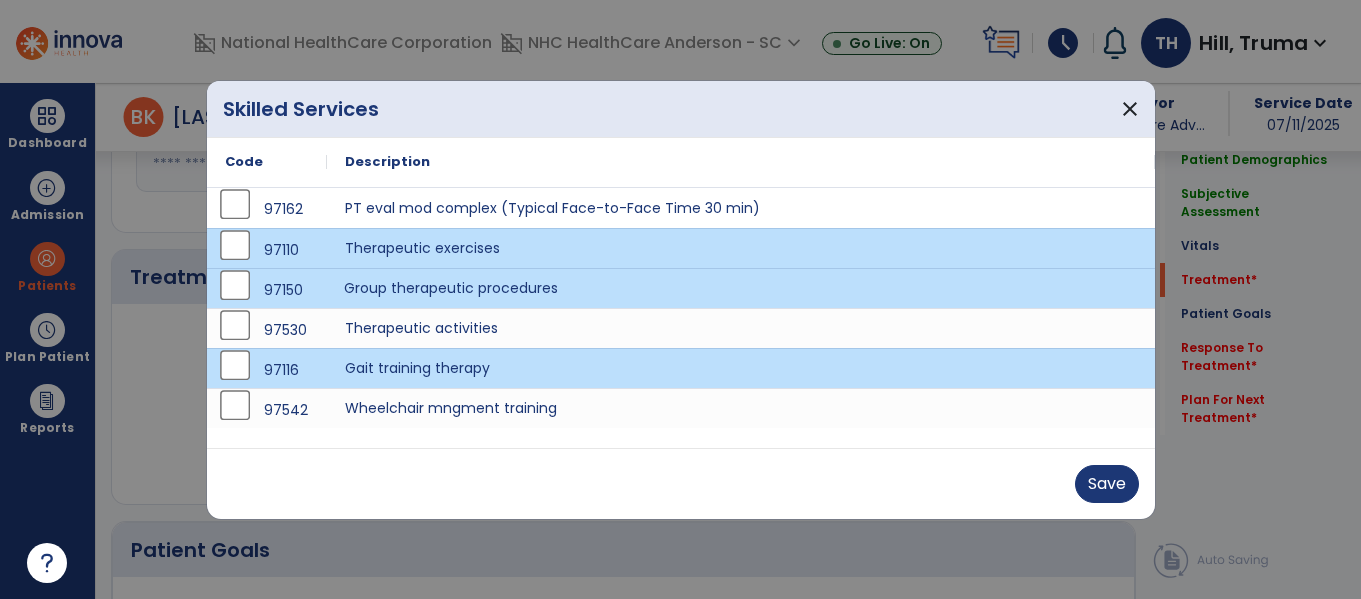 click on "Save" at bounding box center (681, 484) 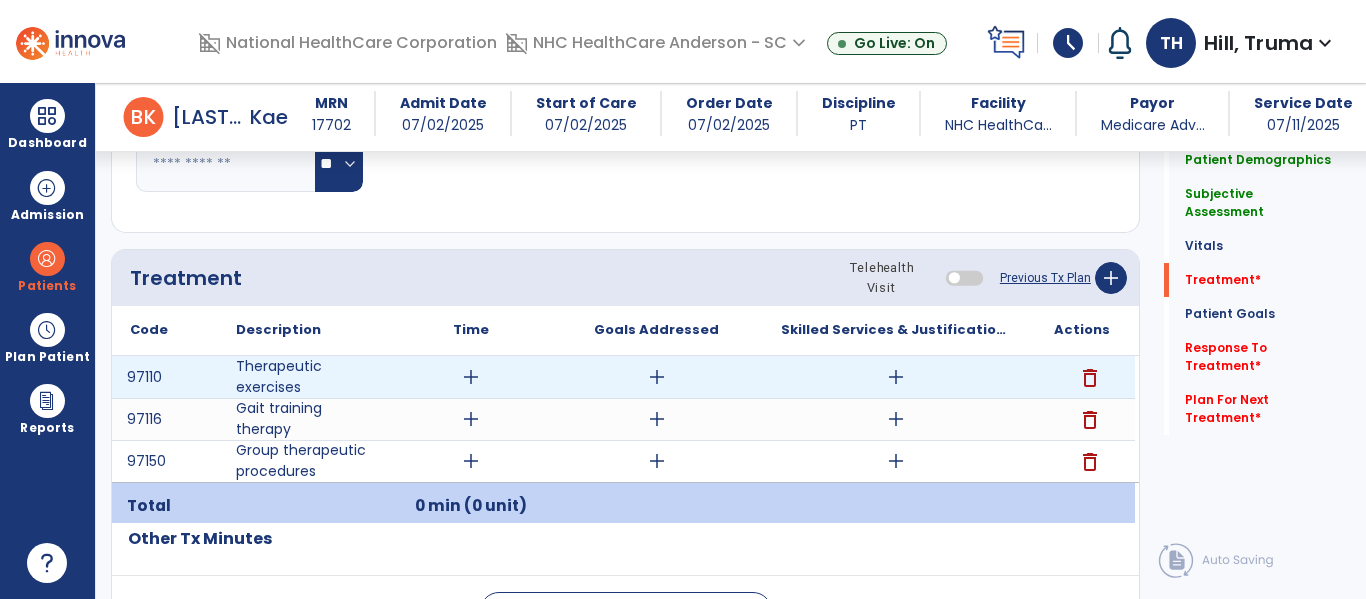 click on "add" at bounding box center (471, 377) 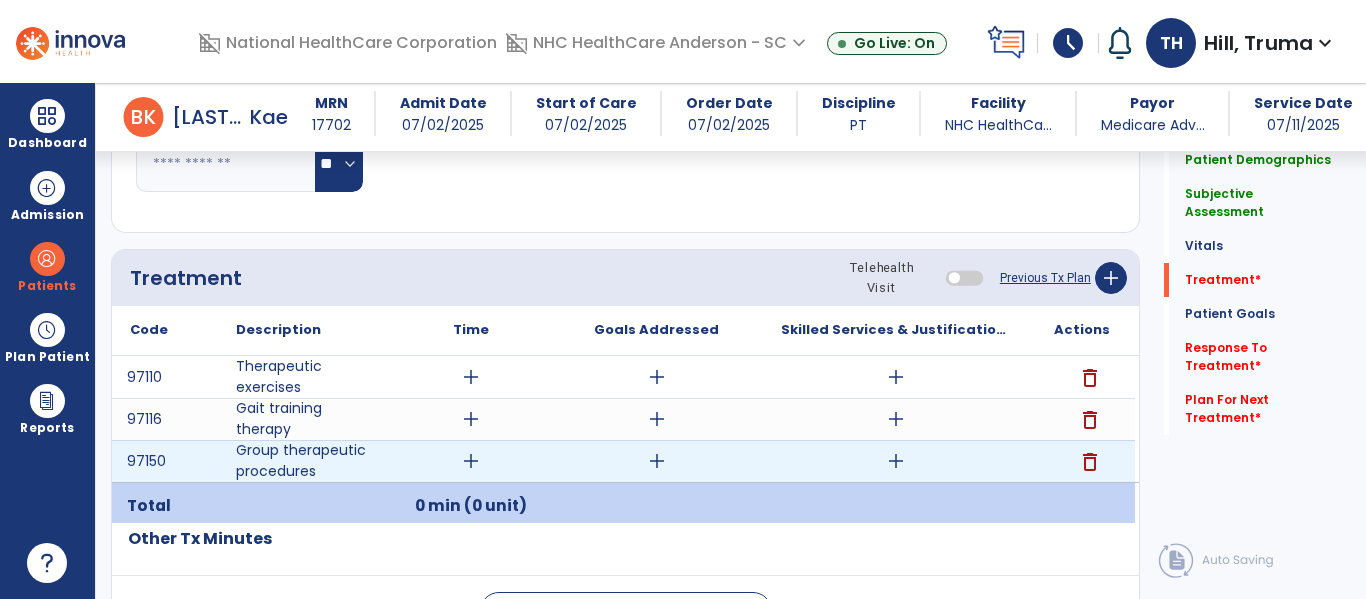 click on "delete" at bounding box center (1090, 462) 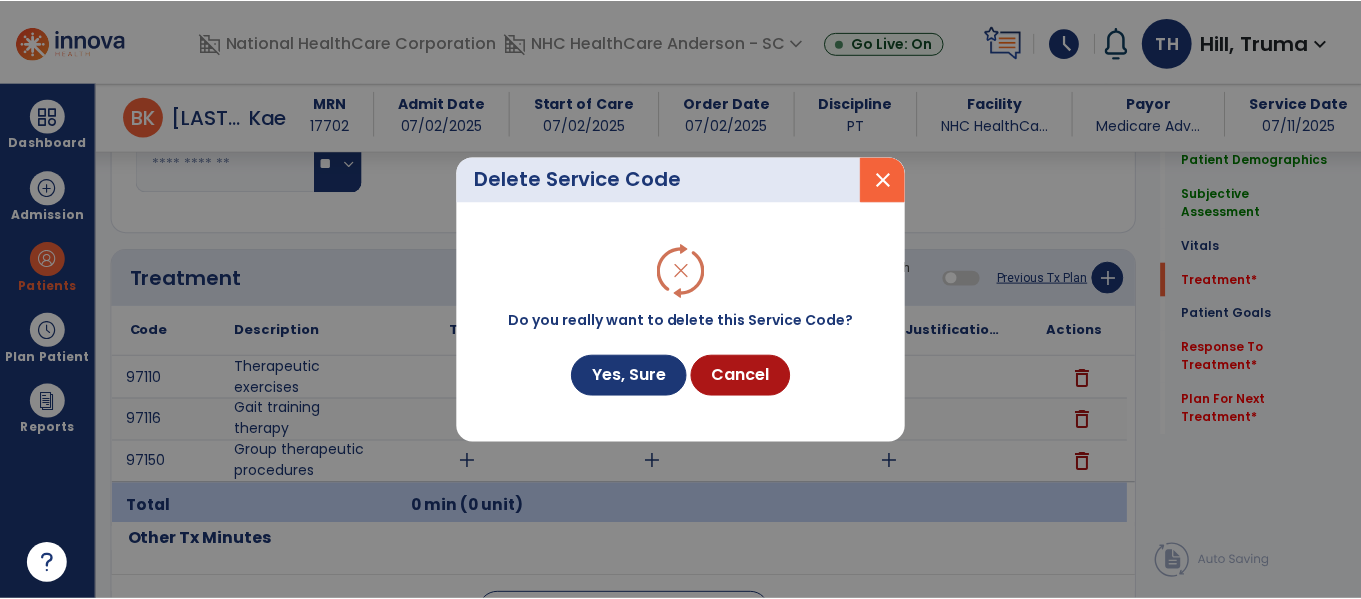 scroll, scrollTop: 1000, scrollLeft: 0, axis: vertical 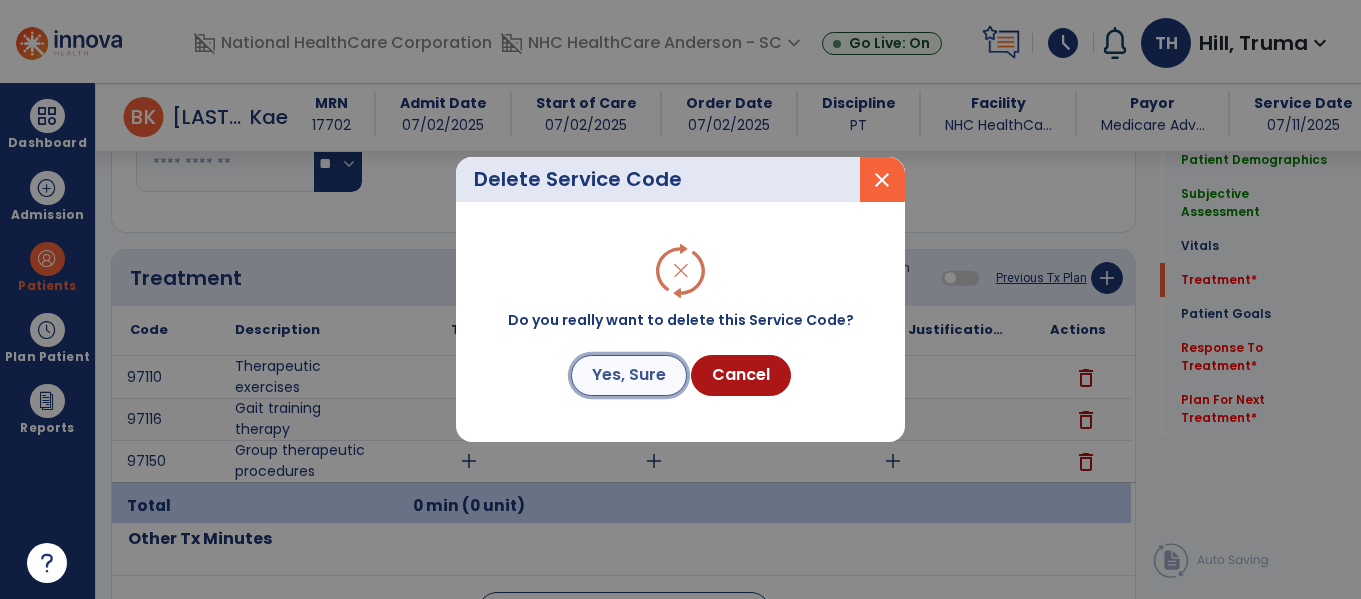click on "Yes, Sure" at bounding box center (629, 375) 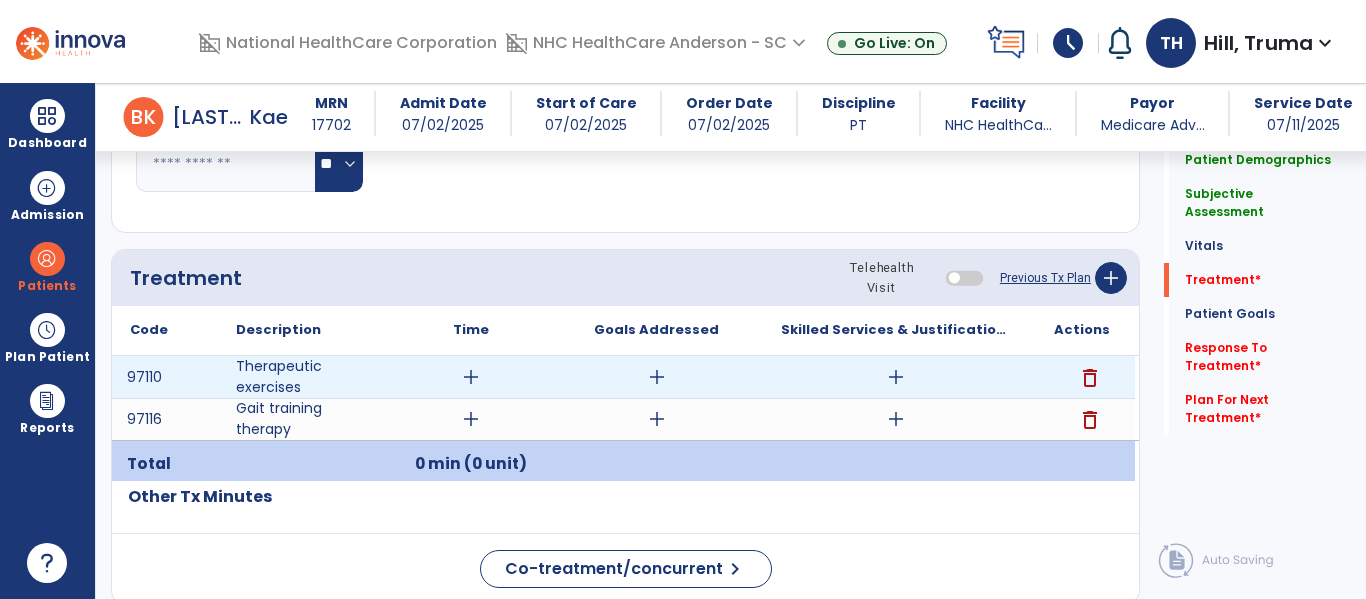 click on "add" at bounding box center (471, 377) 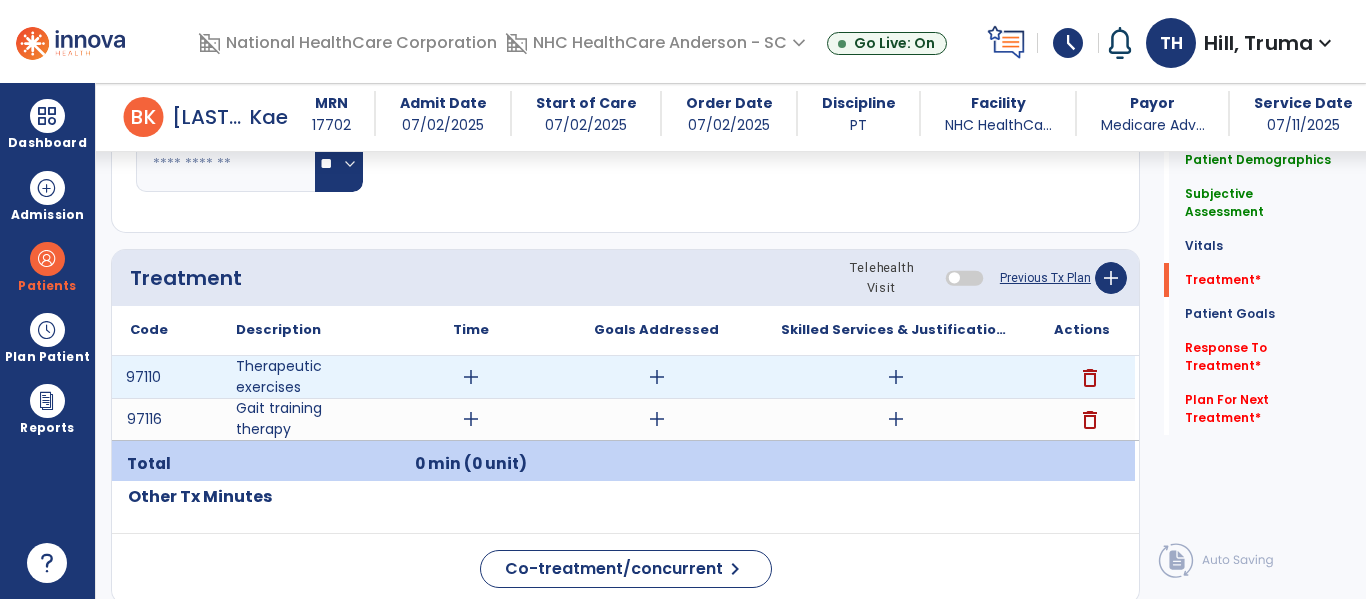 click on "add" at bounding box center [471, 377] 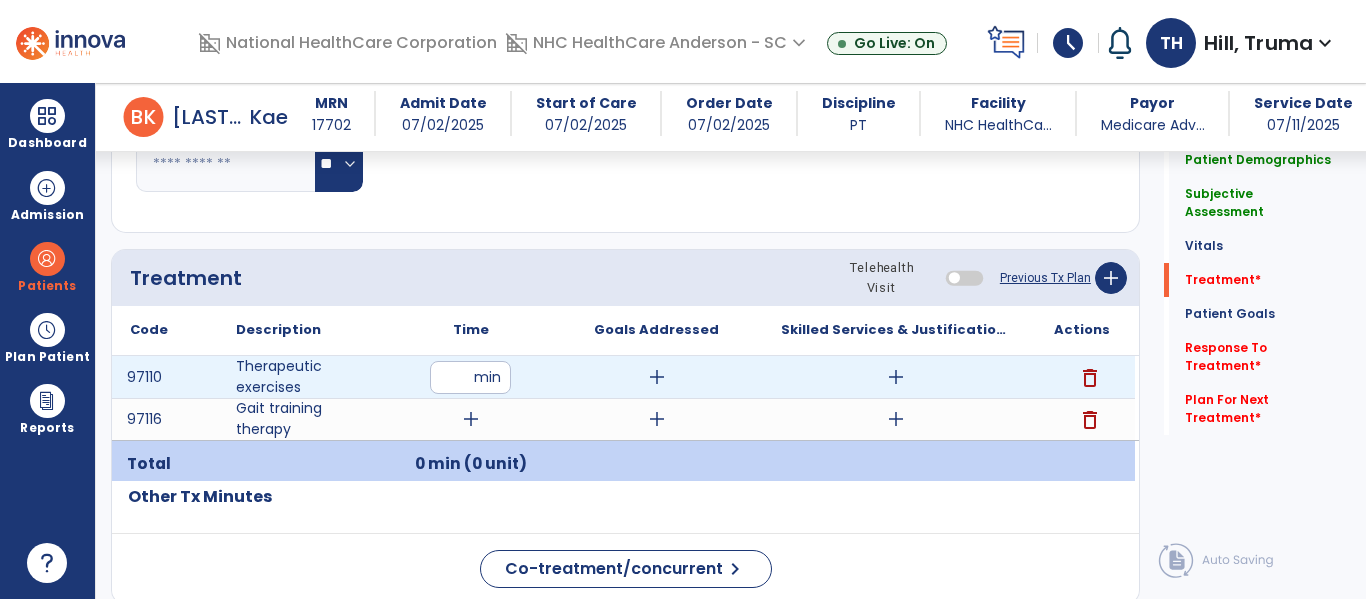 type on "**" 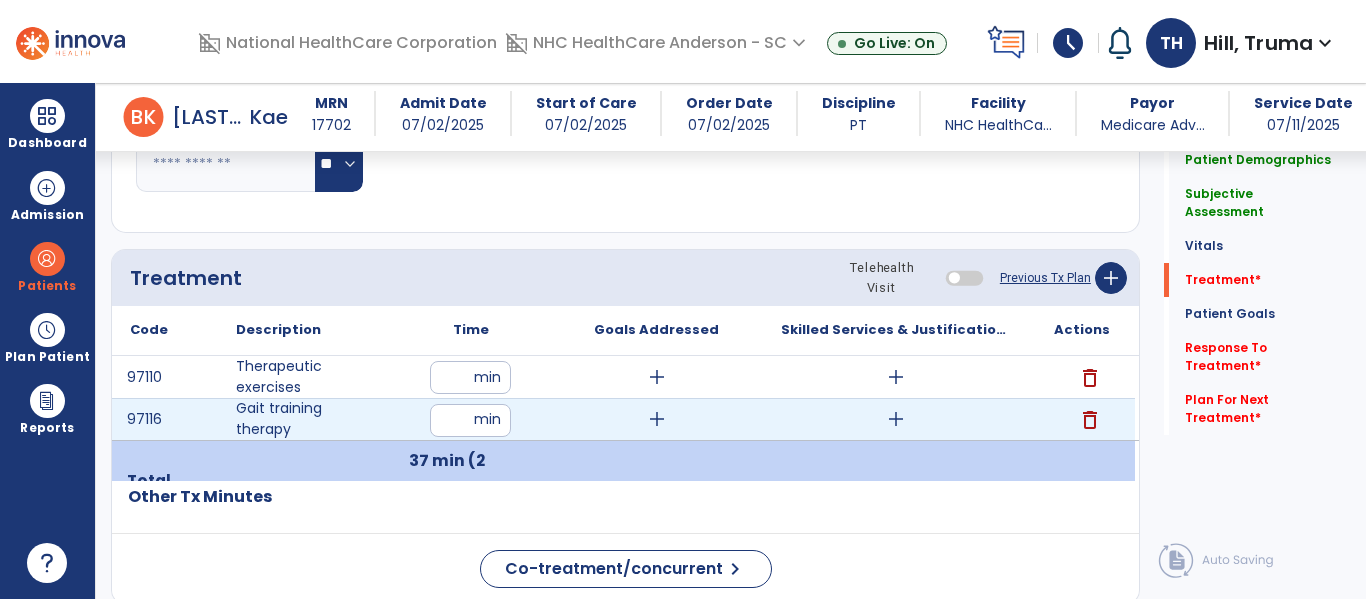type on "**" 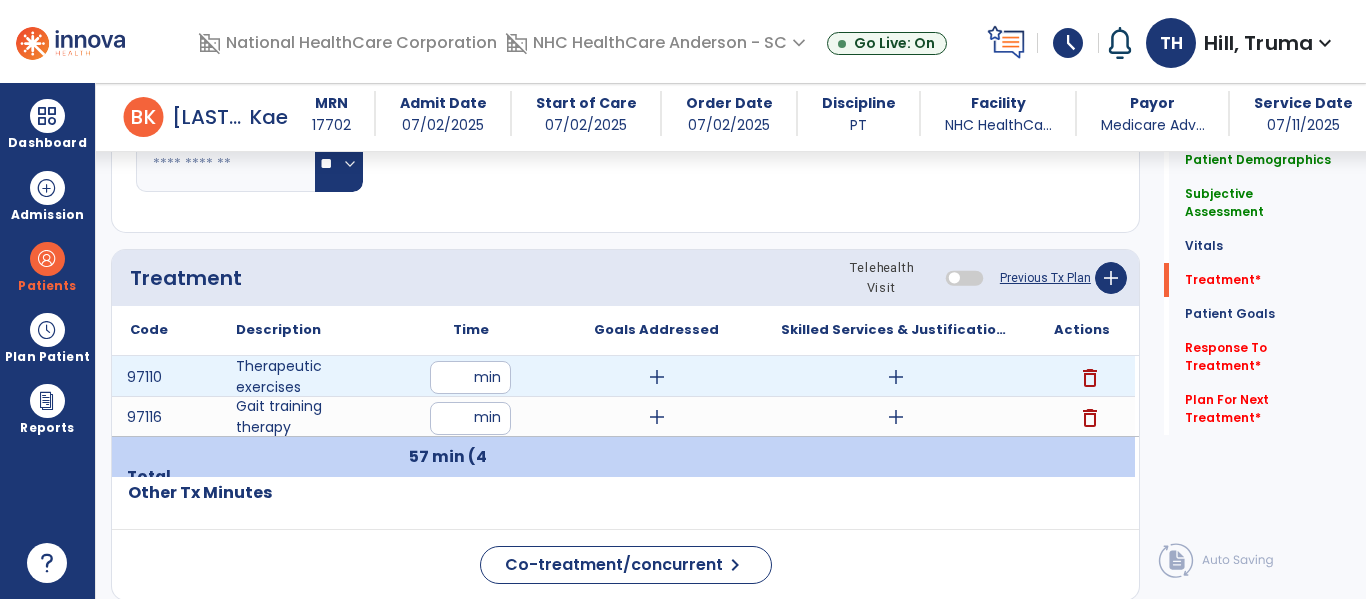 click on "add" at bounding box center (896, 377) 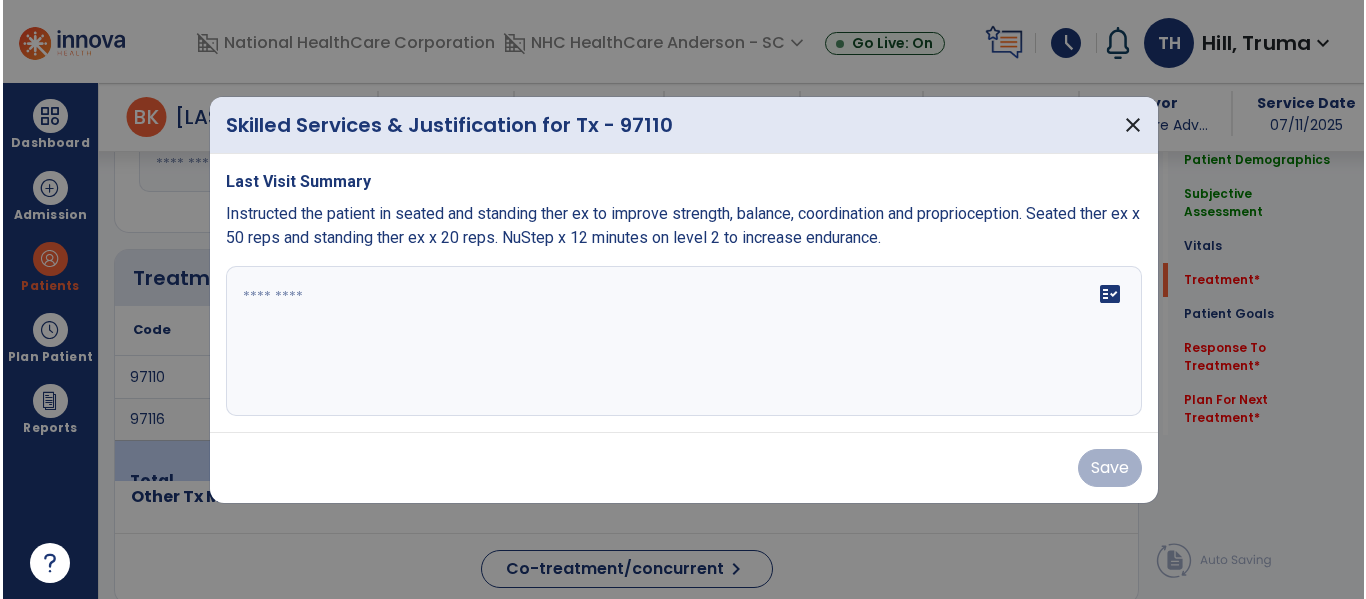 scroll, scrollTop: 1000, scrollLeft: 0, axis: vertical 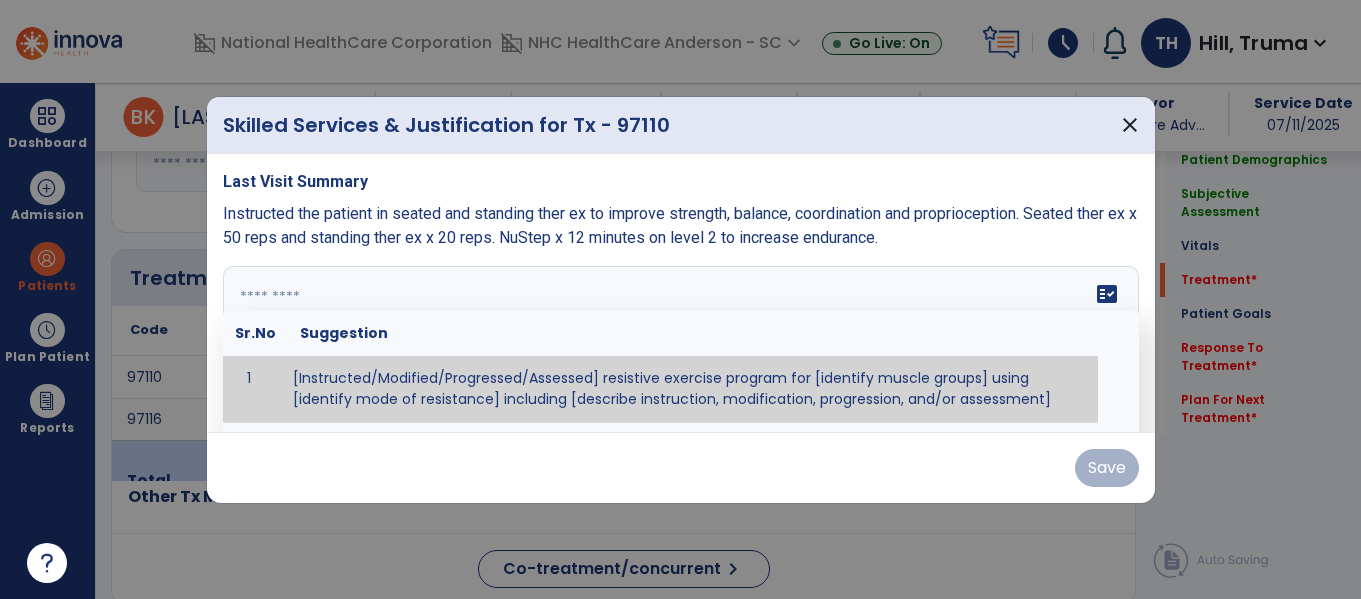 click on "fact_check  Sr.No Suggestion 1 [Instructed/Modified/Progressed/Assessed] resistive exercise program for [identify muscle groups] using [identify mode of resistance] including [describe instruction, modification, progression, and/or assessment] 2 [Instructed/Modified/Progressed/Assessed] aerobic exercise program using [identify equipment/mode] including [describe instruction, modification,progression, and/or assessment] 3 [Instructed/Modified/Progressed/Assessed] [PROM/A/AROM/AROM] program for [identify joint movements] using [contract-relax, over-pressure, inhibitory techniques, other] 4 [Assessed/Tested] aerobic capacity with administration of [aerobic capacity test]" at bounding box center (681, 341) 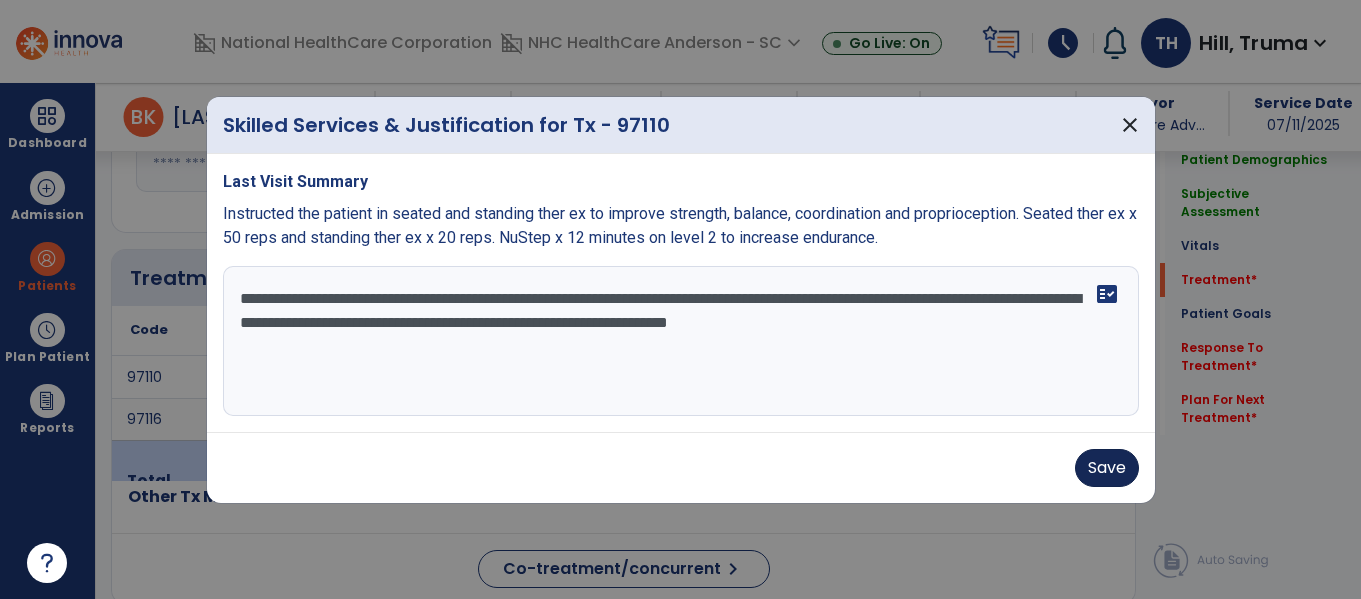 type on "**********" 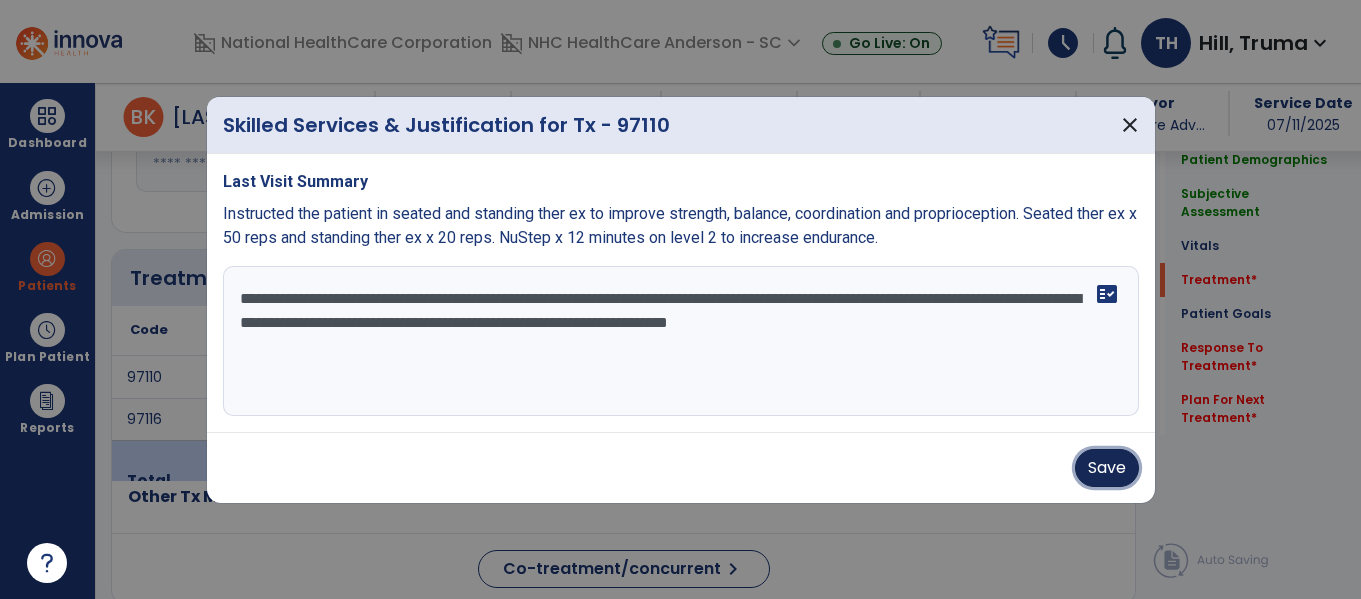 drag, startPoint x: 1119, startPoint y: 460, endPoint x: 1029, endPoint y: 429, distance: 95.189285 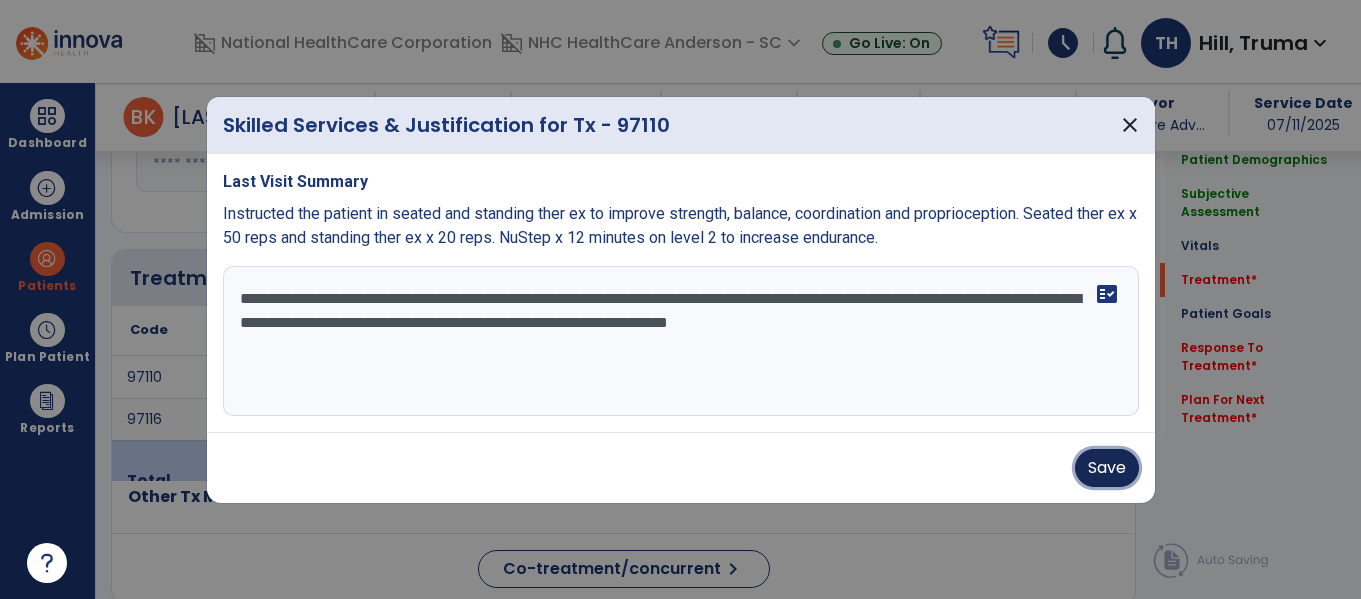 click on "Save" at bounding box center (1107, 468) 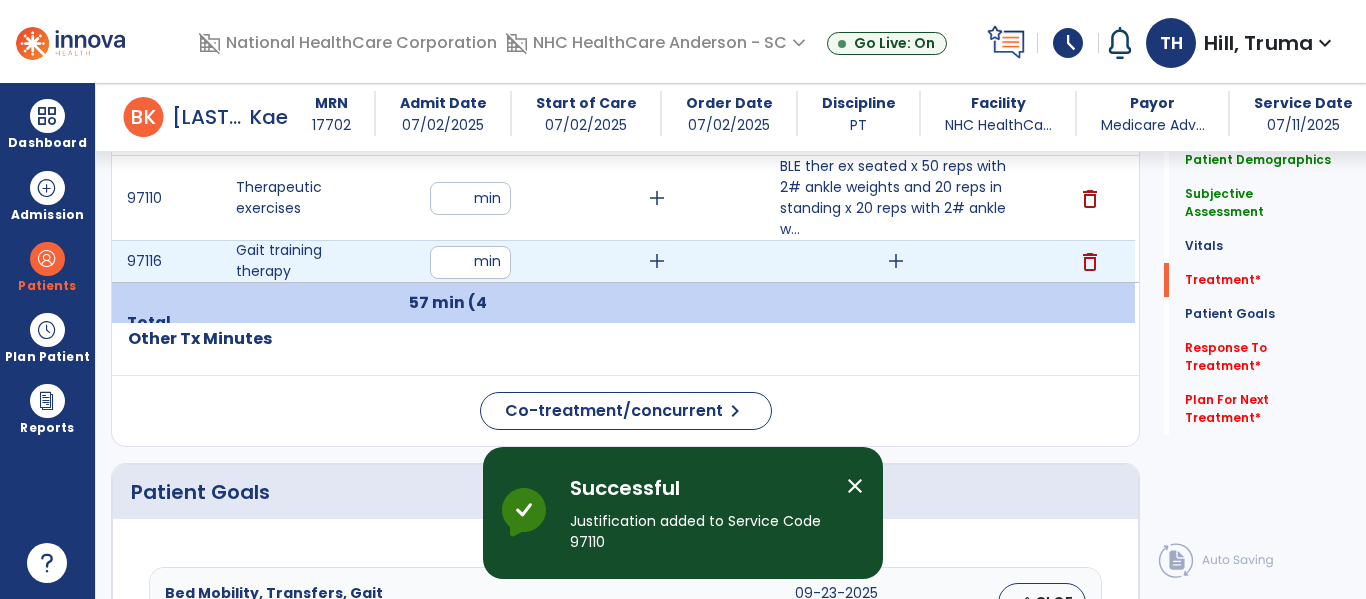 click on "add" at bounding box center (657, 261) 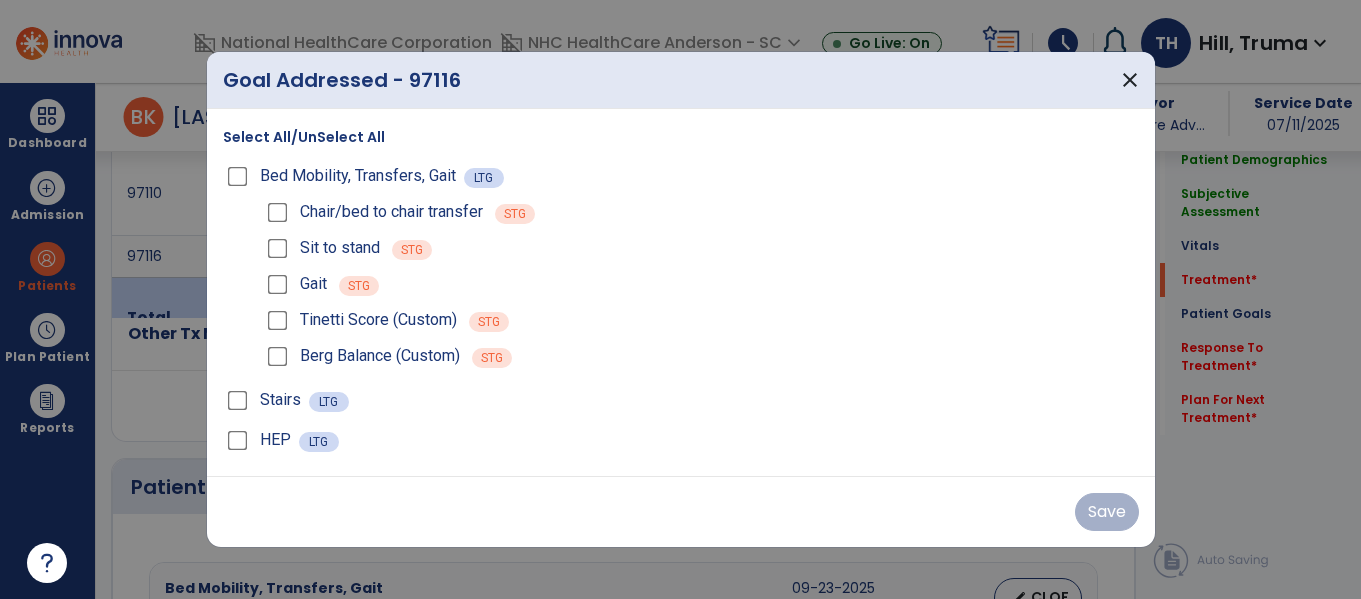 scroll, scrollTop: 1200, scrollLeft: 0, axis: vertical 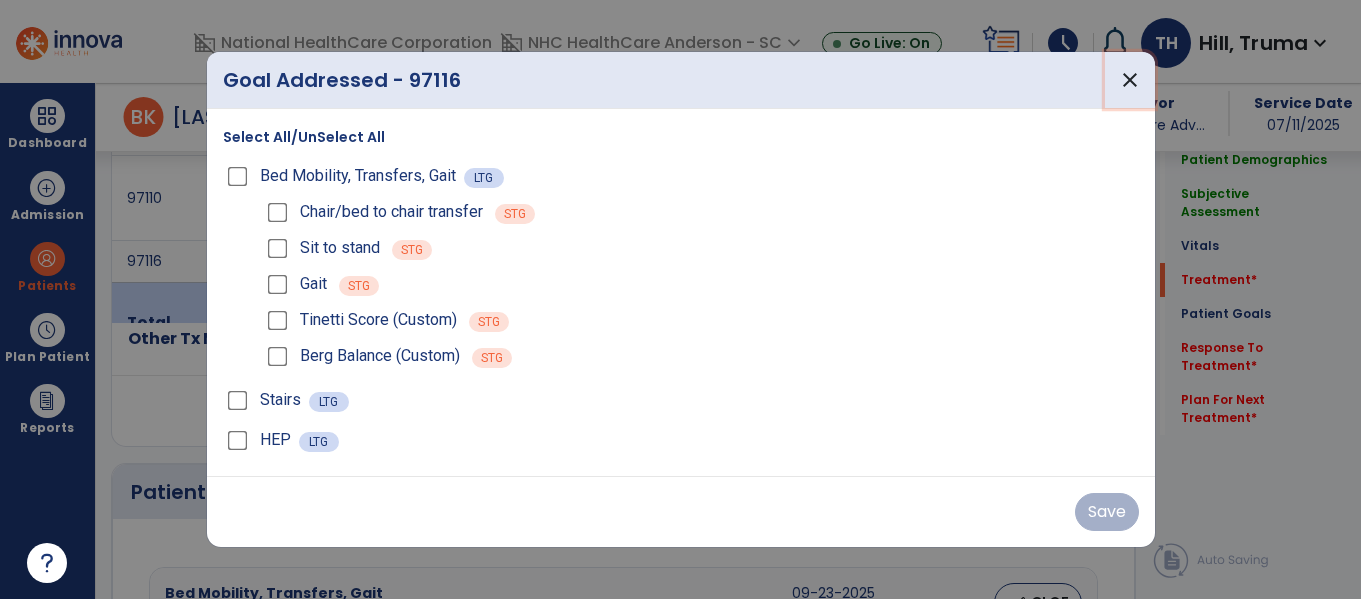 click on "close" at bounding box center [1130, 80] 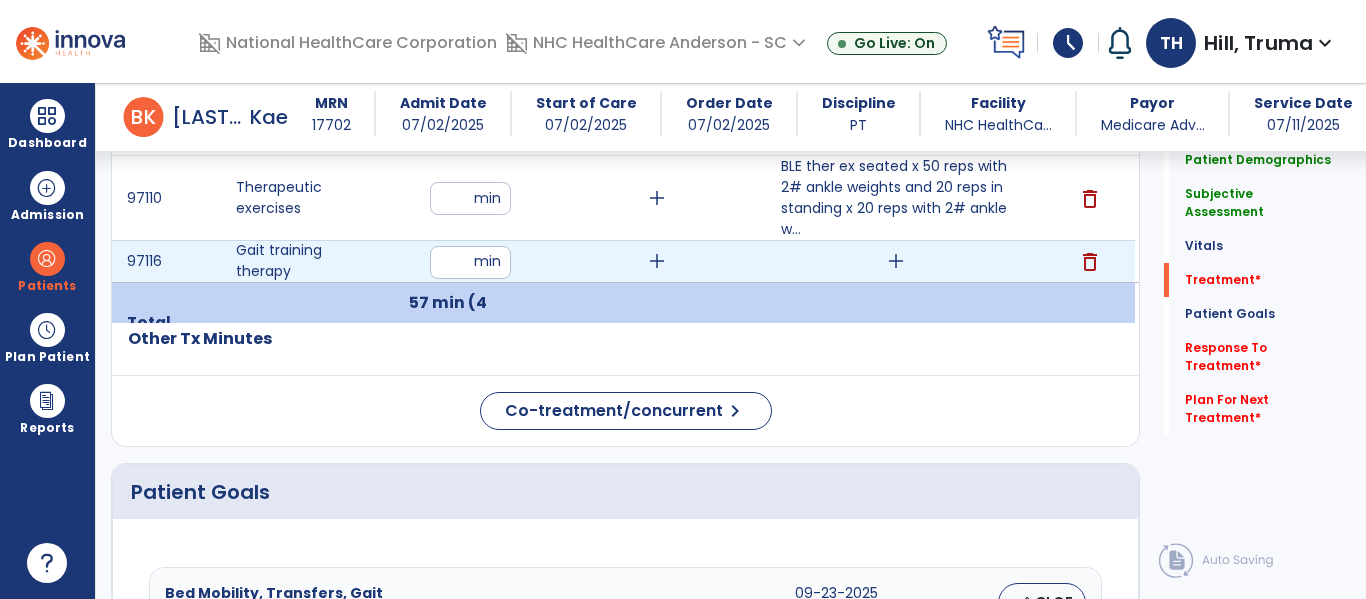 click on "add" at bounding box center [896, 261] 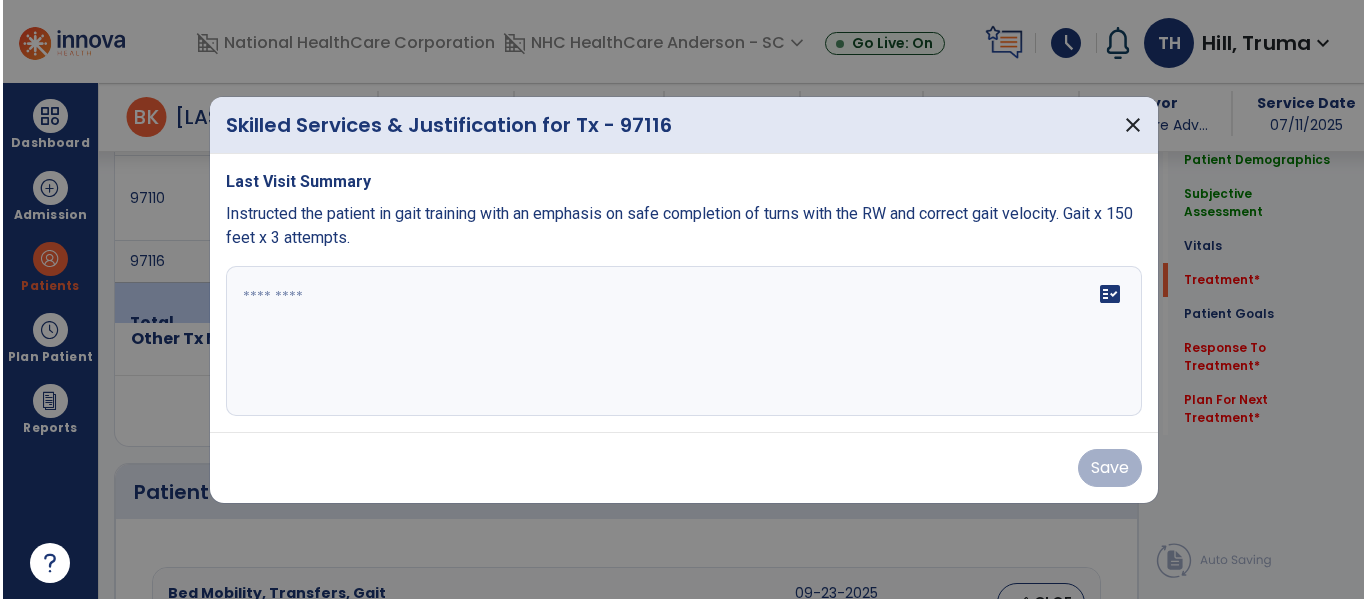 scroll, scrollTop: 1200, scrollLeft: 0, axis: vertical 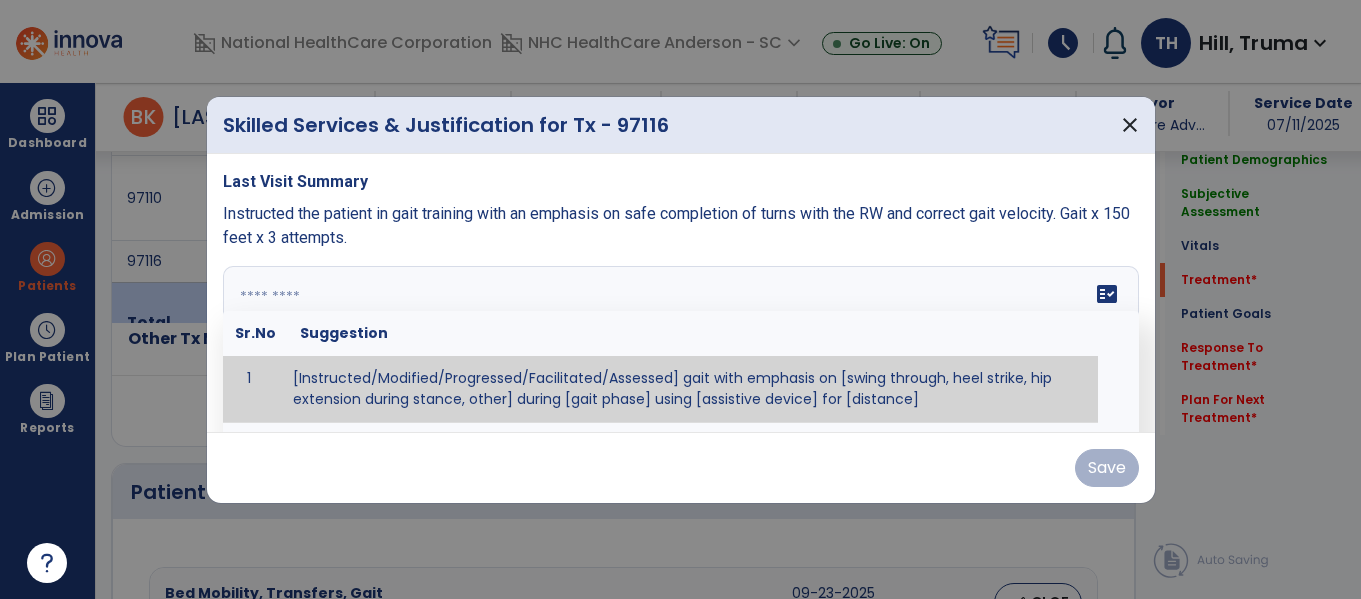 drag, startPoint x: 724, startPoint y: 307, endPoint x: 739, endPoint y: 327, distance: 25 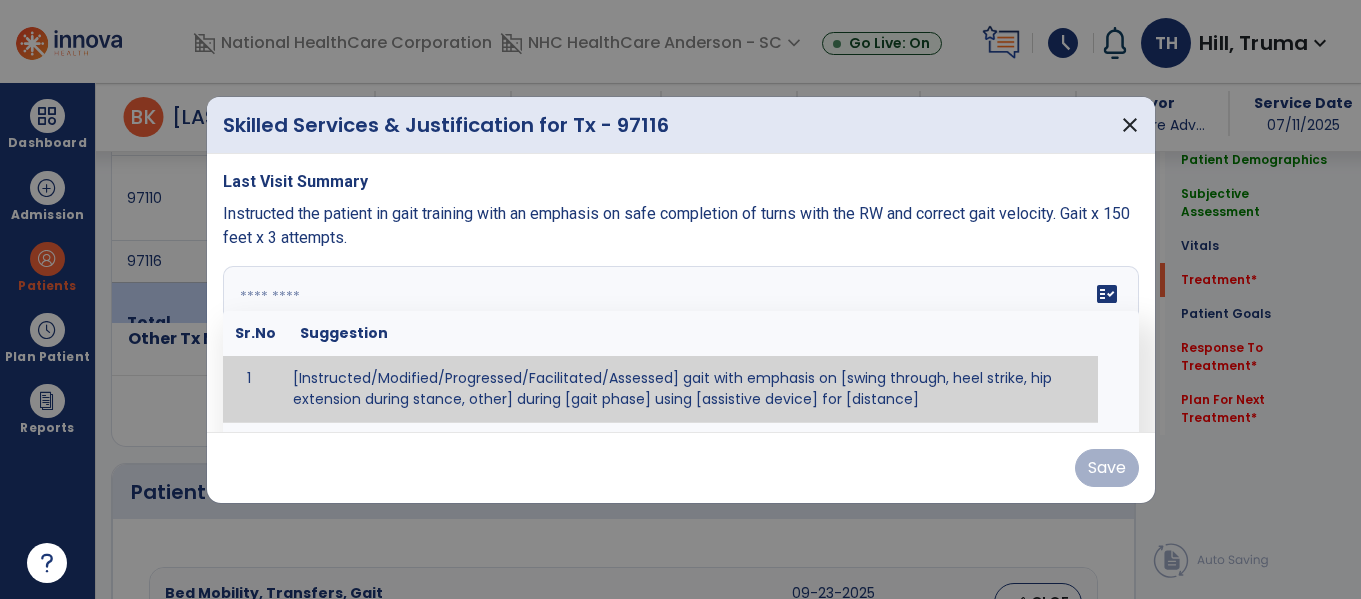 click on "fact_check  Sr.No Suggestion 1 [Instructed/Modified/Progressed/Facilitated/Assessed] gait with emphasis on [swing through, heel strike, hip extension during stance, other] during [gait phase] using [assistive device] for [distance] 2 [Instructed/Modified/Progressed/Facilitated/Assessed] use of [assistive device] and [NWB, PWB, step-to gait pattern, step through gait pattern] 3 [Instructed/Modified/Progressed/Facilitated/Assessed] patient's ability to [ascend/descend # of steps, perform directional changes, walk on even/uneven surfaces, pick-up objects off floor, velocity changes, other] using [assistive device]. 4 [Instructed/Modified/Progressed/Facilitated/Assessed] pre-gait activities including [identify exercise] in order to prepare for gait training. 5" at bounding box center [681, 341] 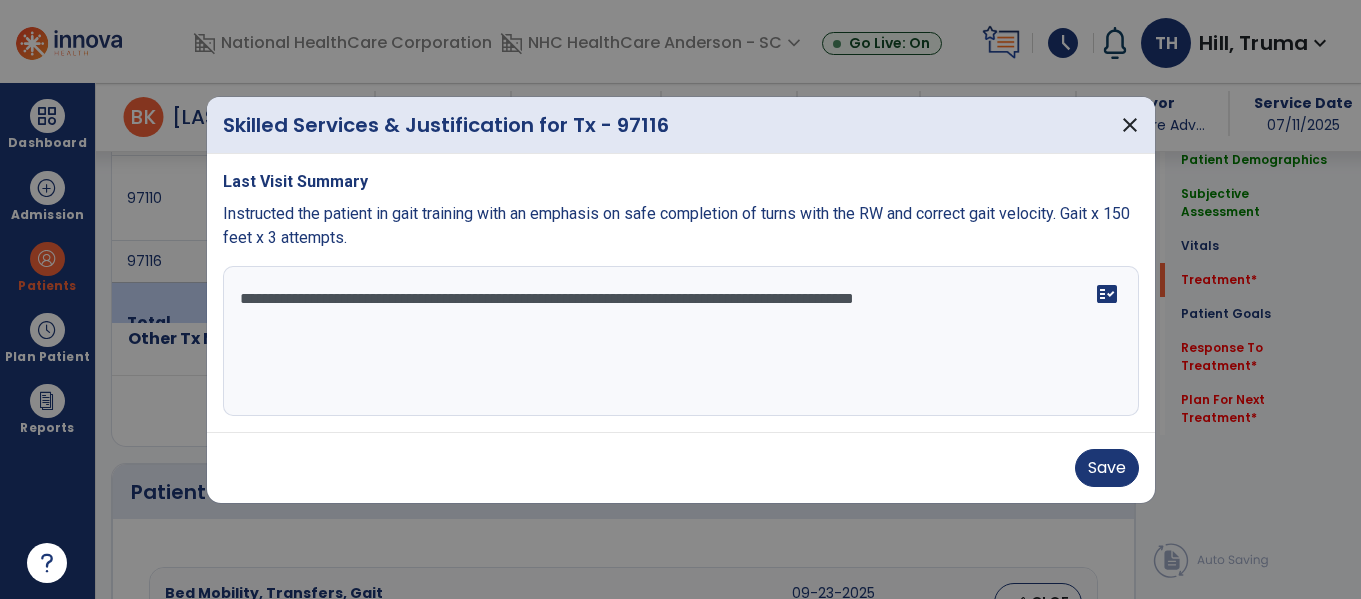 type on "**********" 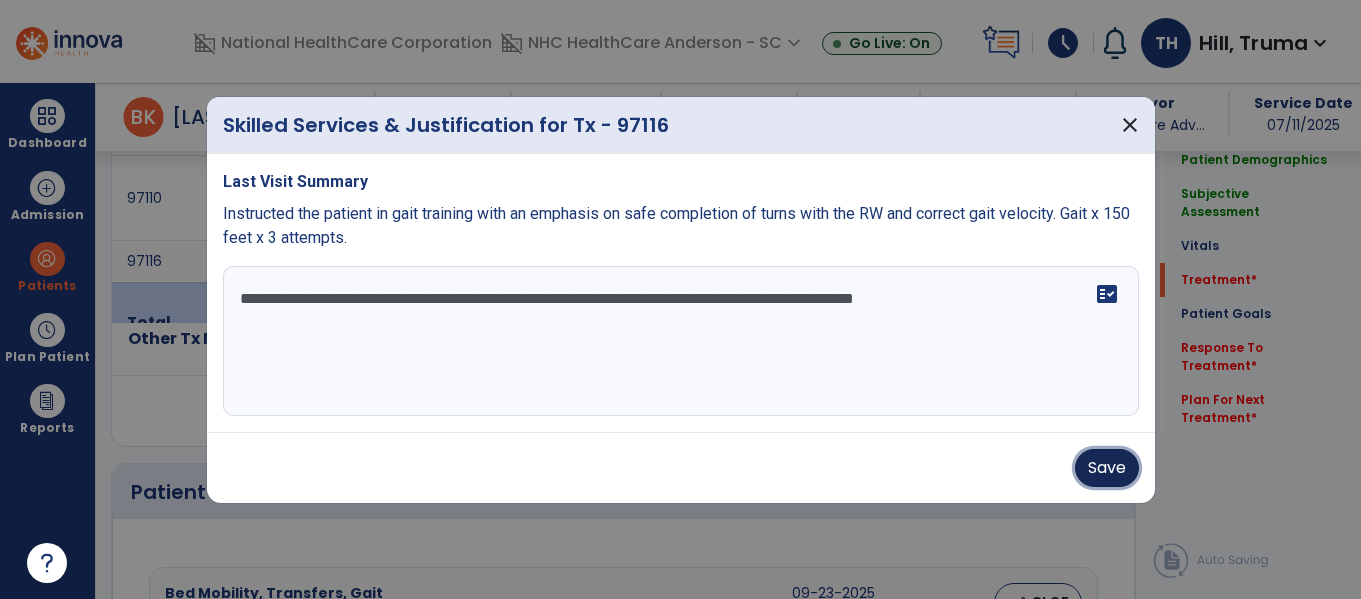 click on "Save" at bounding box center (1107, 468) 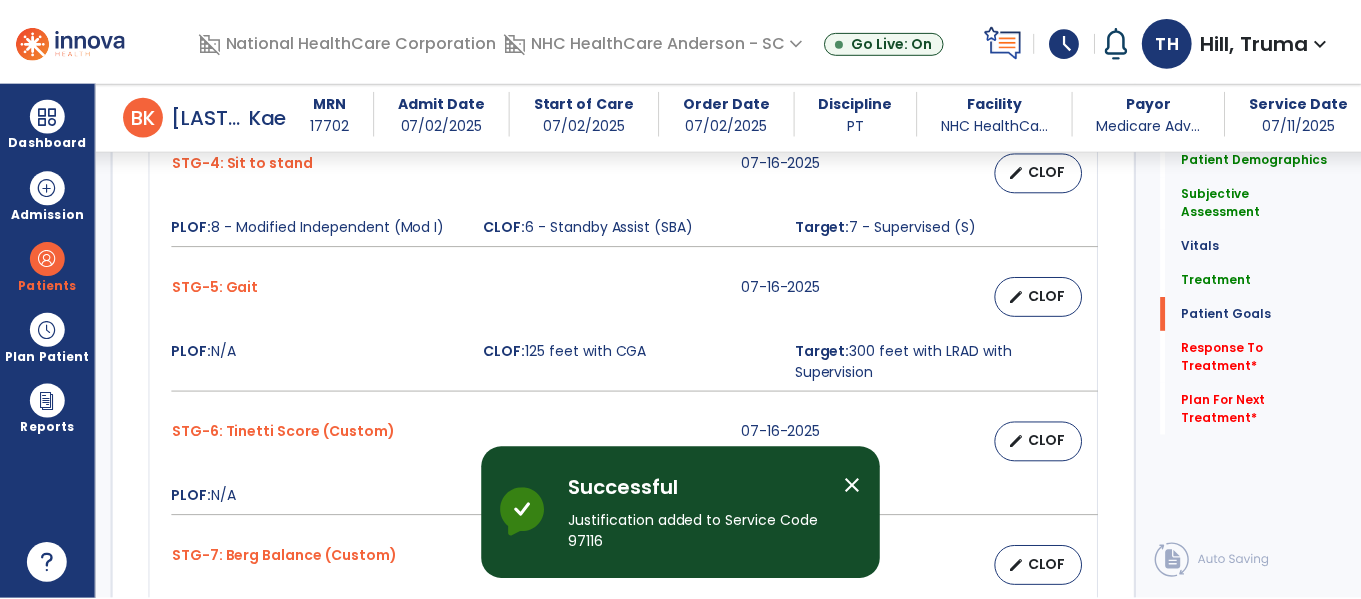 scroll, scrollTop: 2300, scrollLeft: 0, axis: vertical 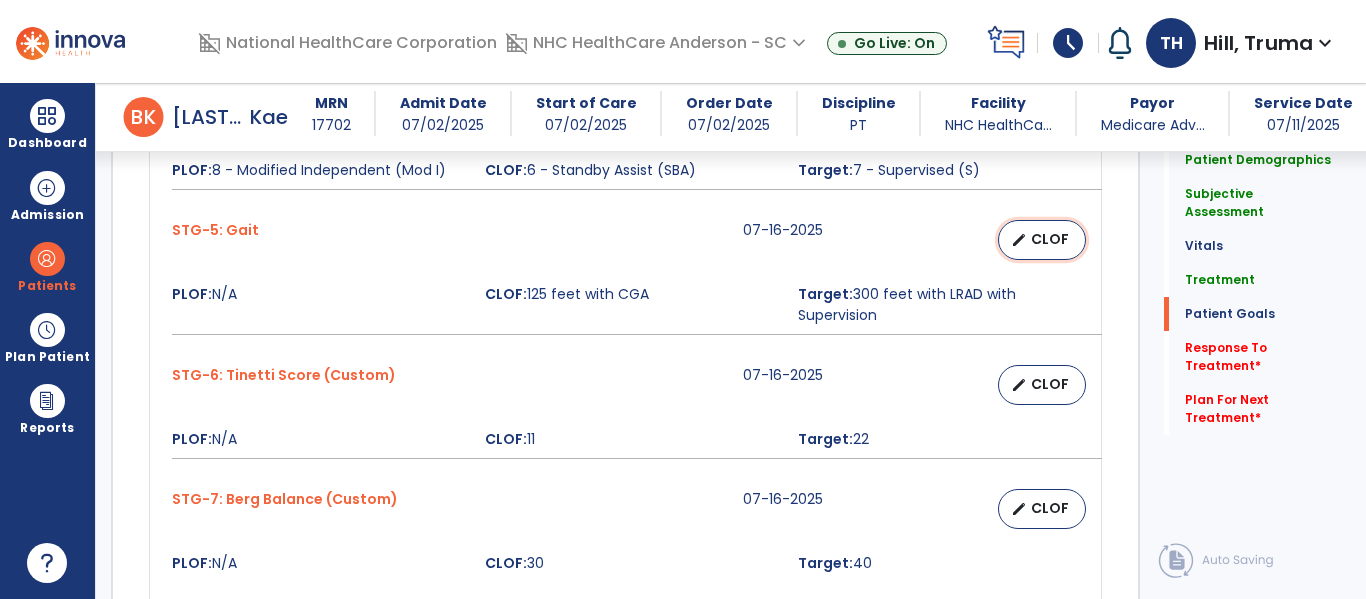 click on "edit   CLOF" at bounding box center (1042, 240) 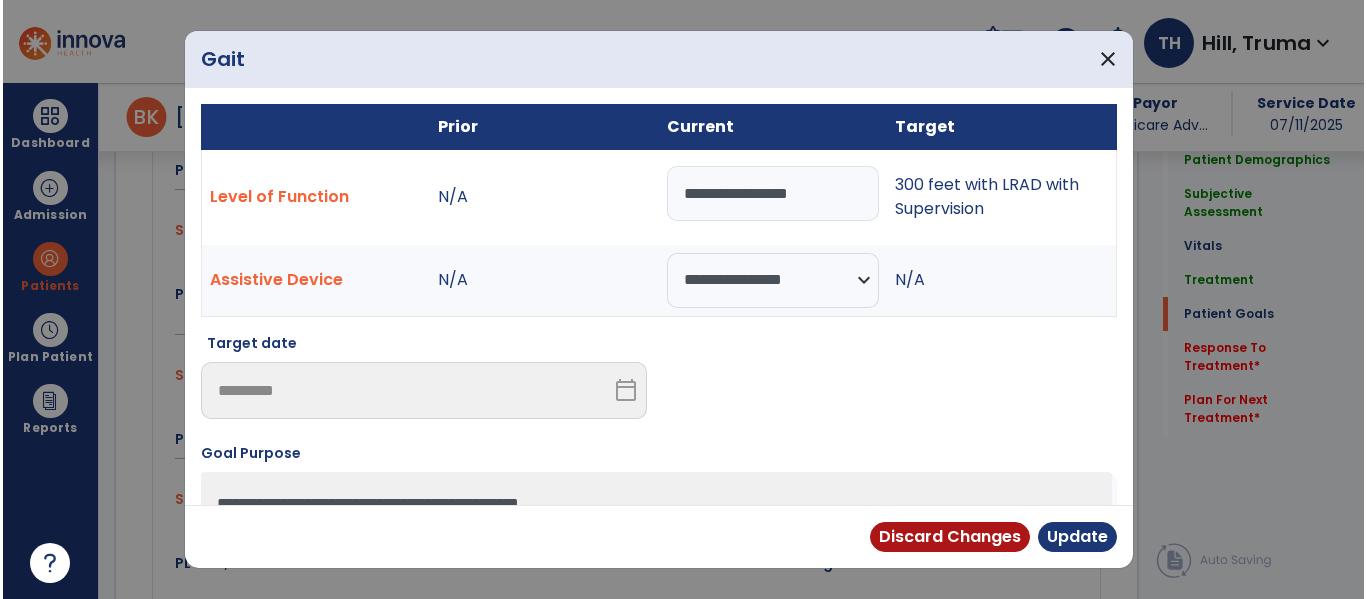 scroll, scrollTop: 2300, scrollLeft: 0, axis: vertical 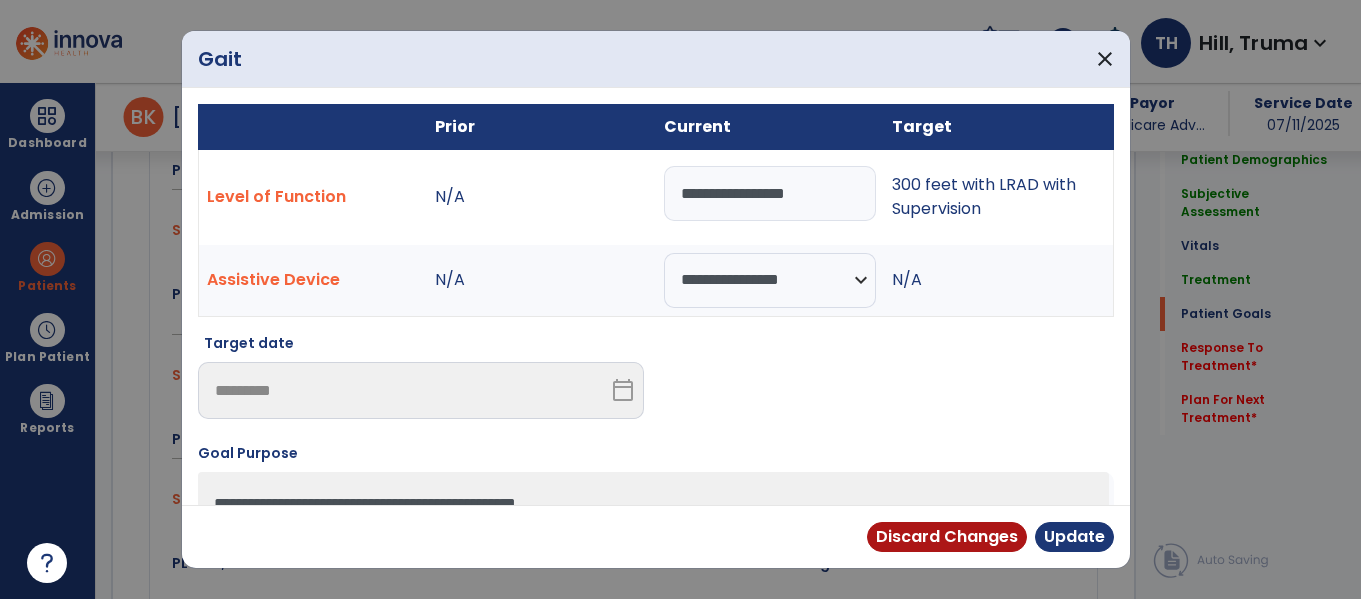 drag, startPoint x: 697, startPoint y: 191, endPoint x: 658, endPoint y: 194, distance: 39.115215 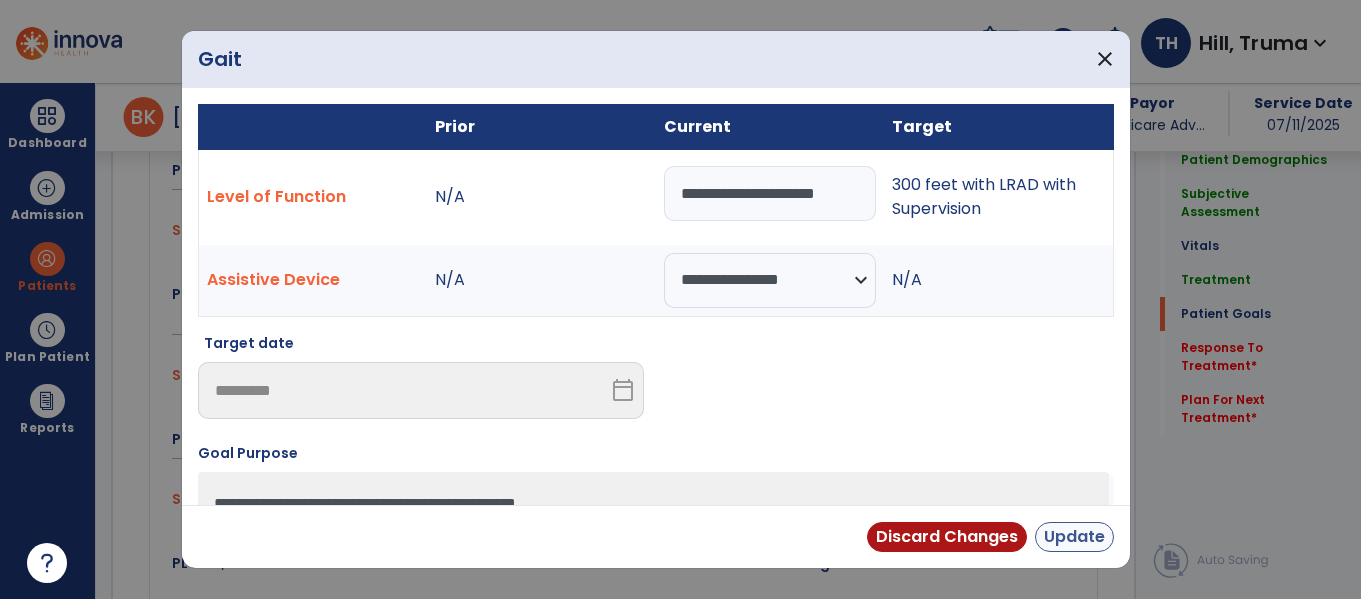 type on "**********" 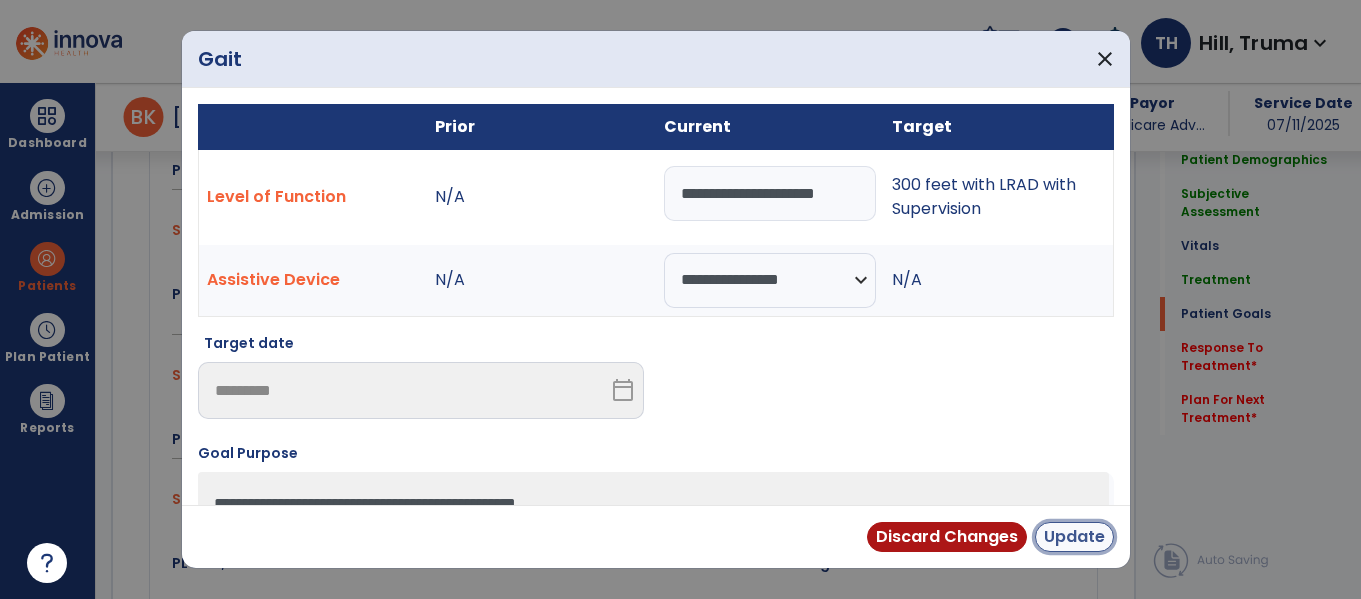 click on "Update" at bounding box center [1074, 537] 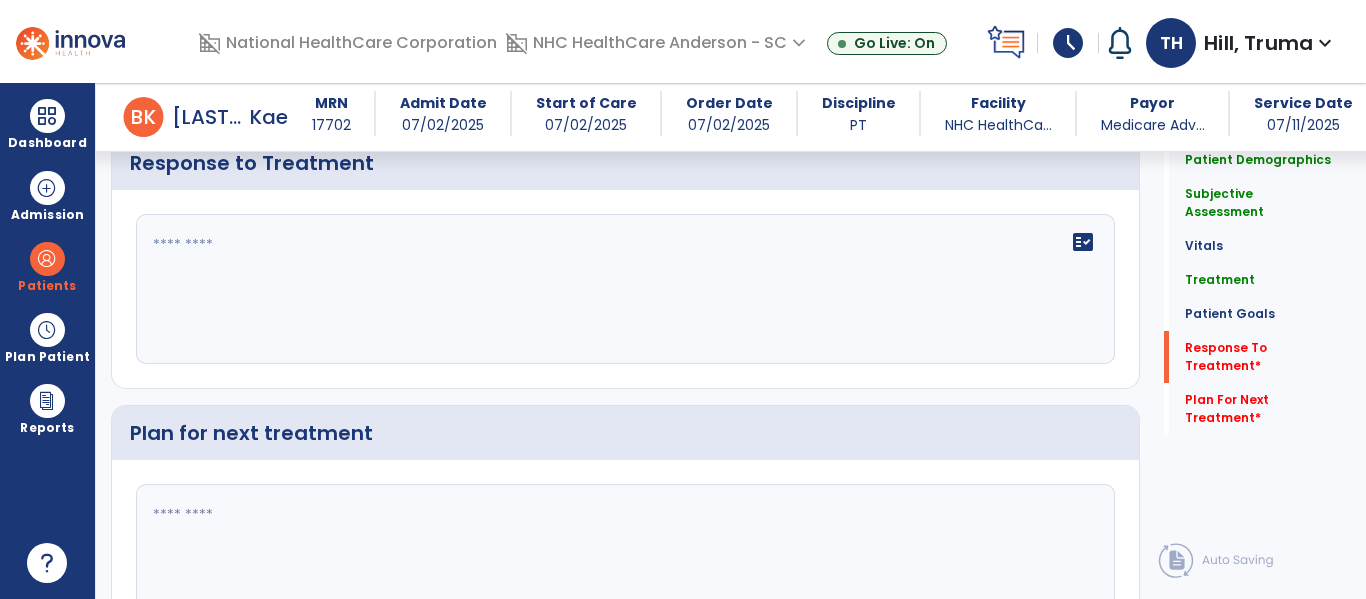 scroll, scrollTop: 3400, scrollLeft: 0, axis: vertical 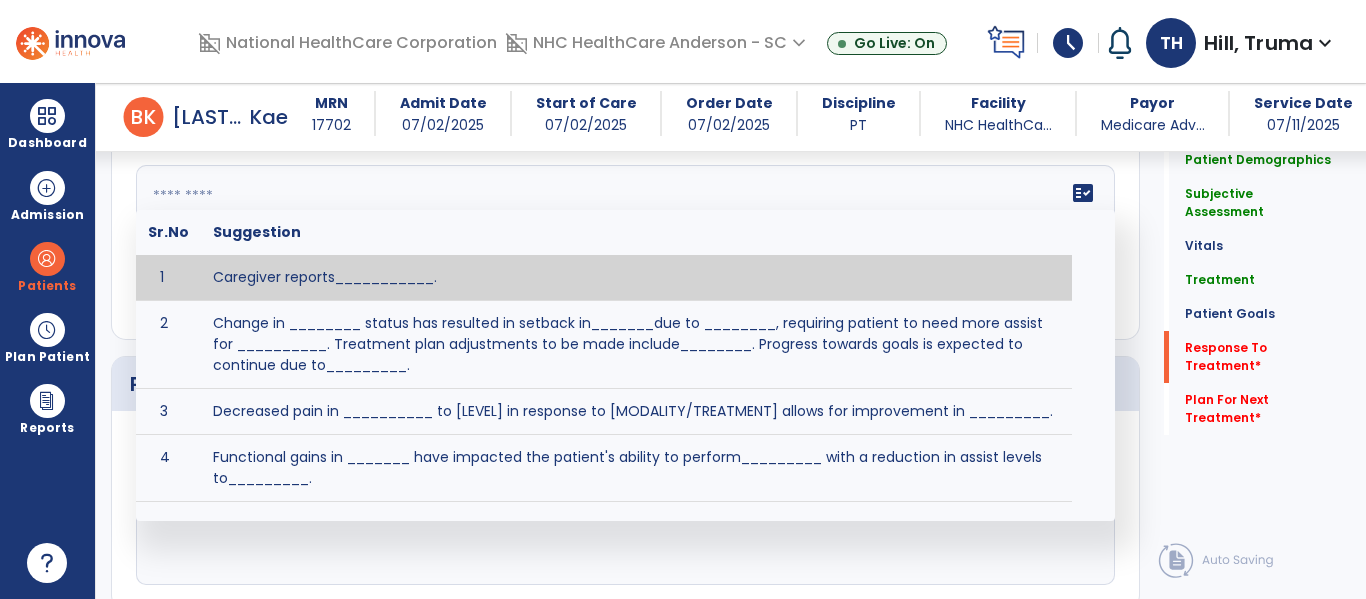 click on "fact_check  Sr.No Suggestion 1 Caregiver reports___________. 2 Change in ________ status has resulted in setback in_______due to ________, requiring patient to need more assist for __________.   Treatment plan adjustments to be made include________.  Progress towards goals is expected to continue due to_________. 3 Decreased pain in __________ to [LEVEL] in response to [MODALITY/TREATMENT] allows for improvement in _________. 4 Functional gains in _______ have impacted the patient's ability to perform_________ with a reduction in assist levels to_________. 5 Functional progress this week has been significant due to__________. 6 Gains in ________ have improved the patient's ability to perform ______with decreased levels of assist to___________. 7 Improvement in ________allows patient to tolerate higher levels of challenges in_________. 8 Pain in [AREA] has decreased to [LEVEL] in response to [TREATMENT/MODALITY], allowing fore ease in completing__________. 9 10 11 12 13 14 15 16 17 18 19 20 21" 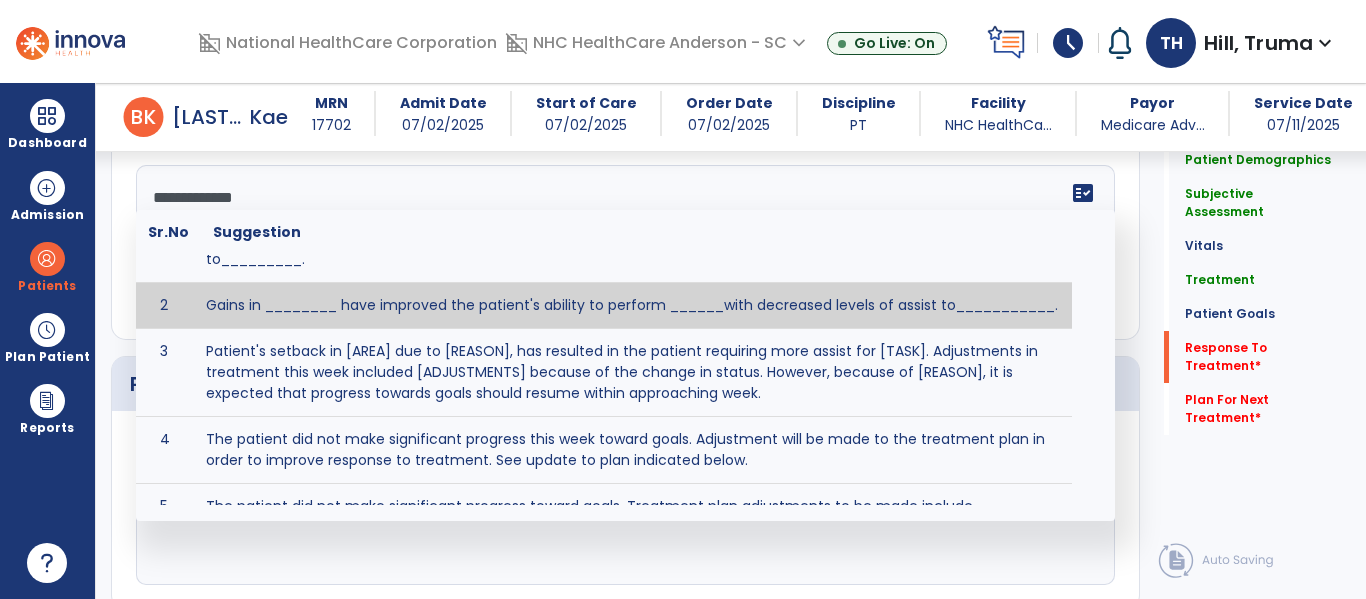 scroll, scrollTop: 0, scrollLeft: 0, axis: both 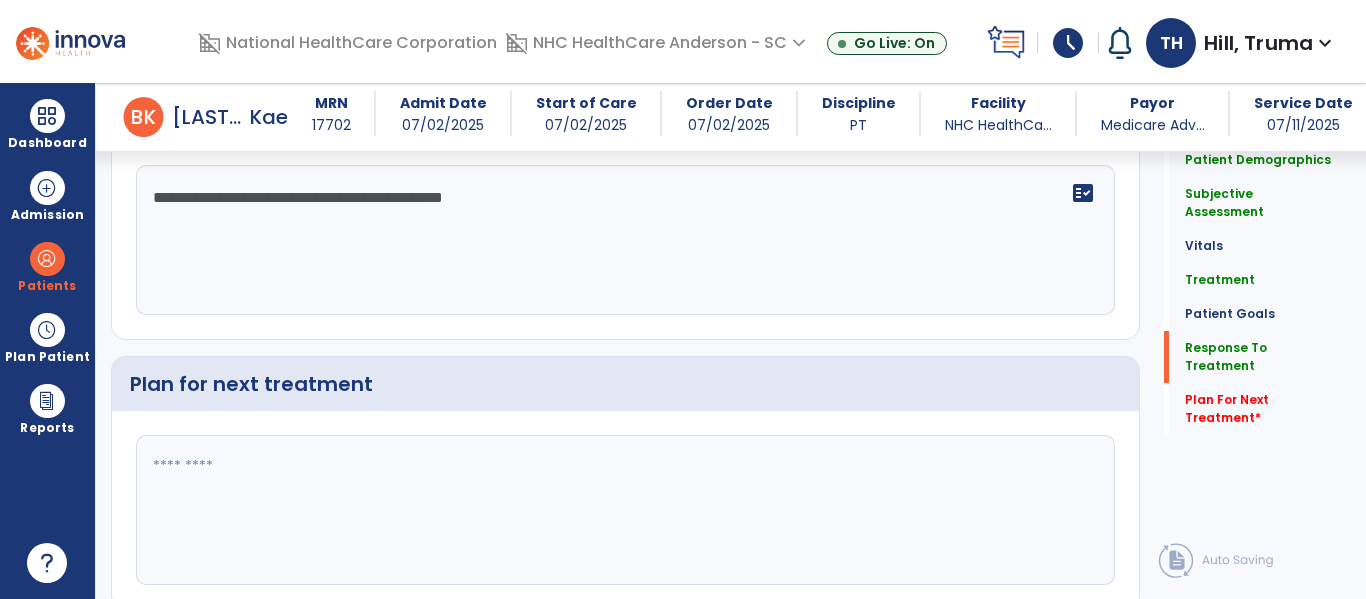 drag, startPoint x: 437, startPoint y: 178, endPoint x: 457, endPoint y: 158, distance: 28.284271 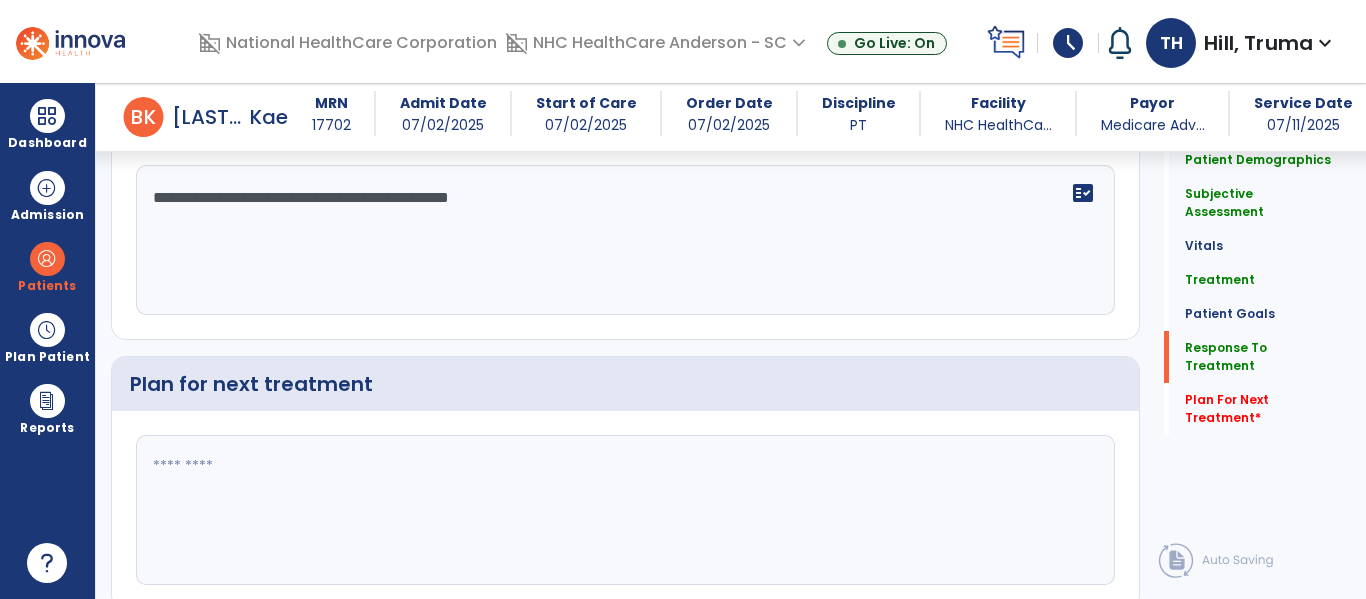 click on "**********" 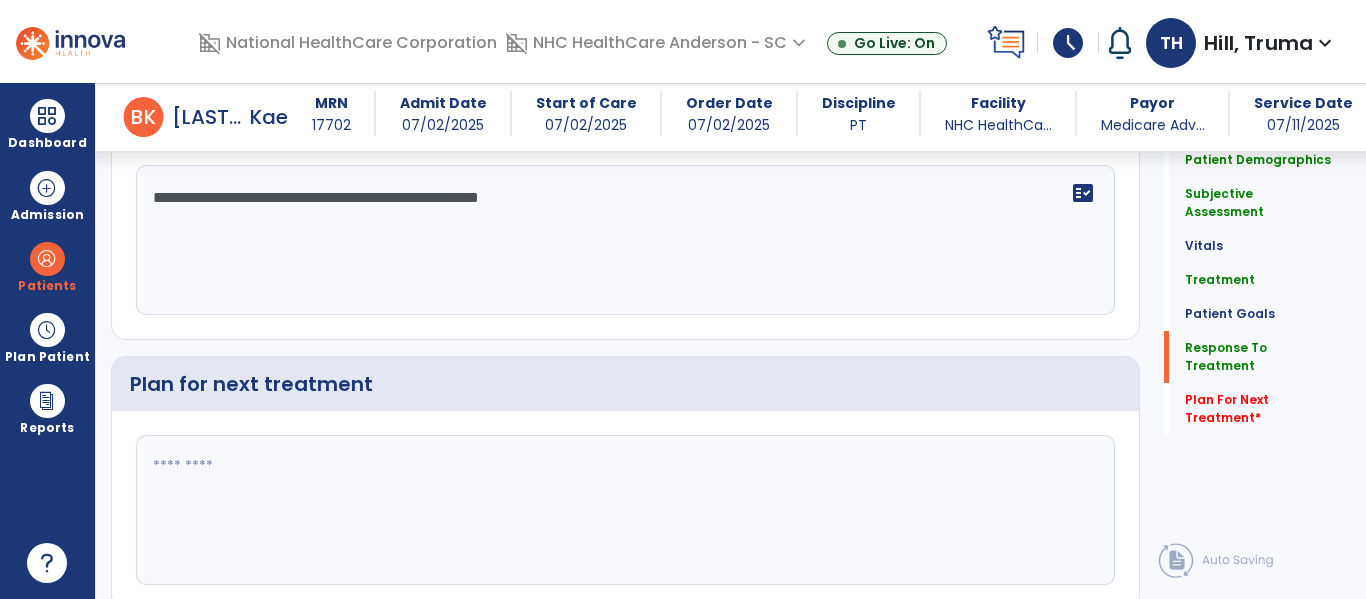 scroll, scrollTop: 3400, scrollLeft: 0, axis: vertical 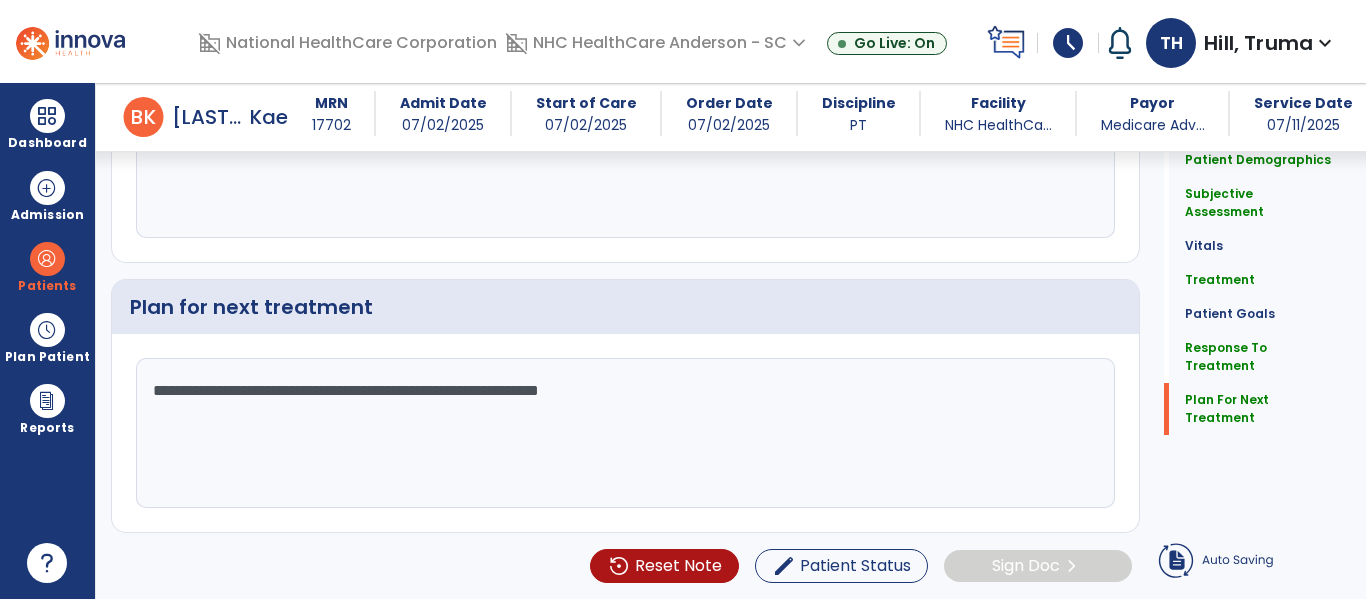 type on "**********" 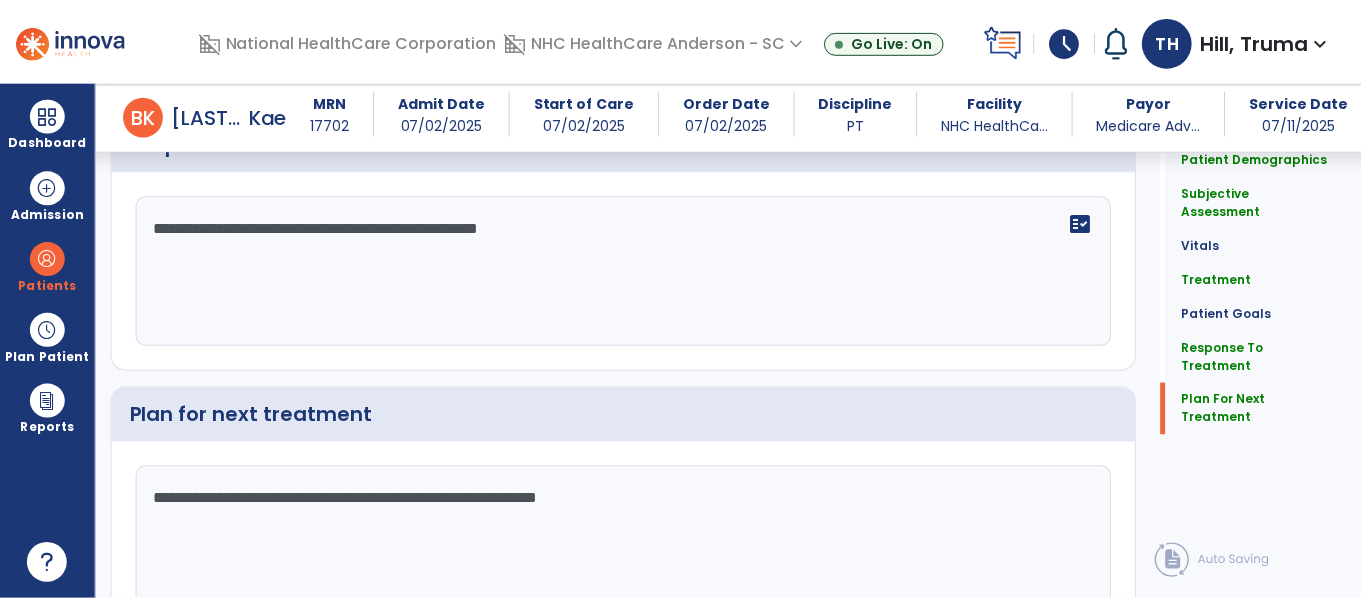 scroll, scrollTop: 3457, scrollLeft: 0, axis: vertical 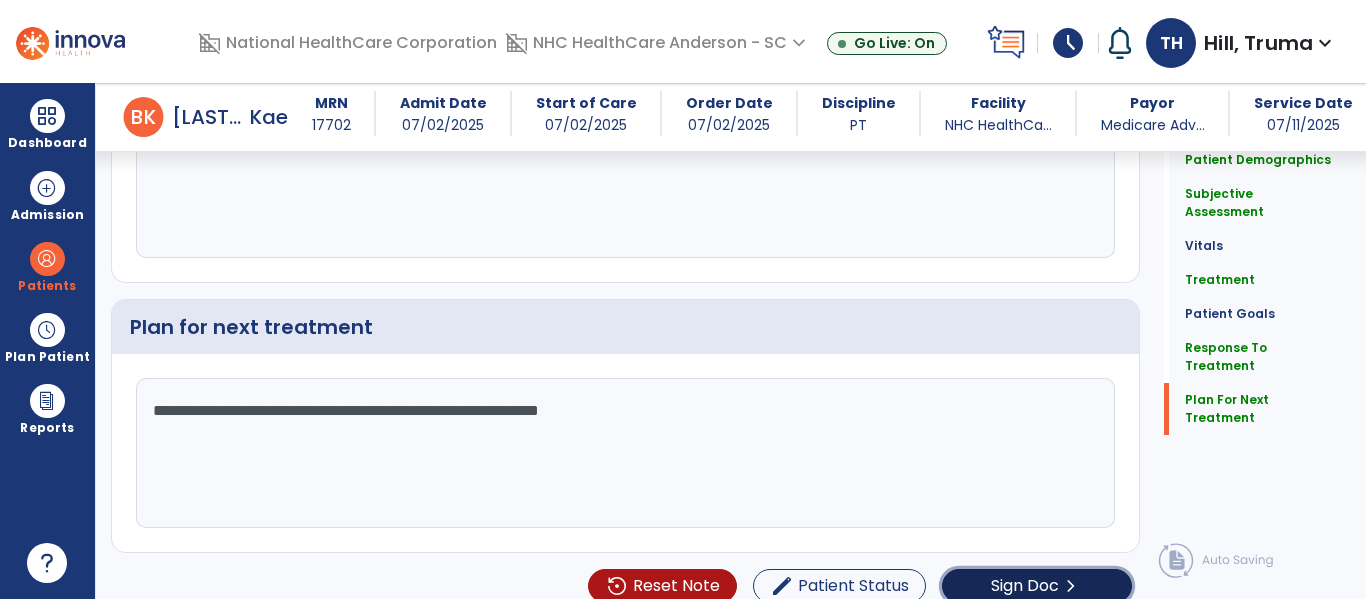 click on "Sign Doc  chevron_right" 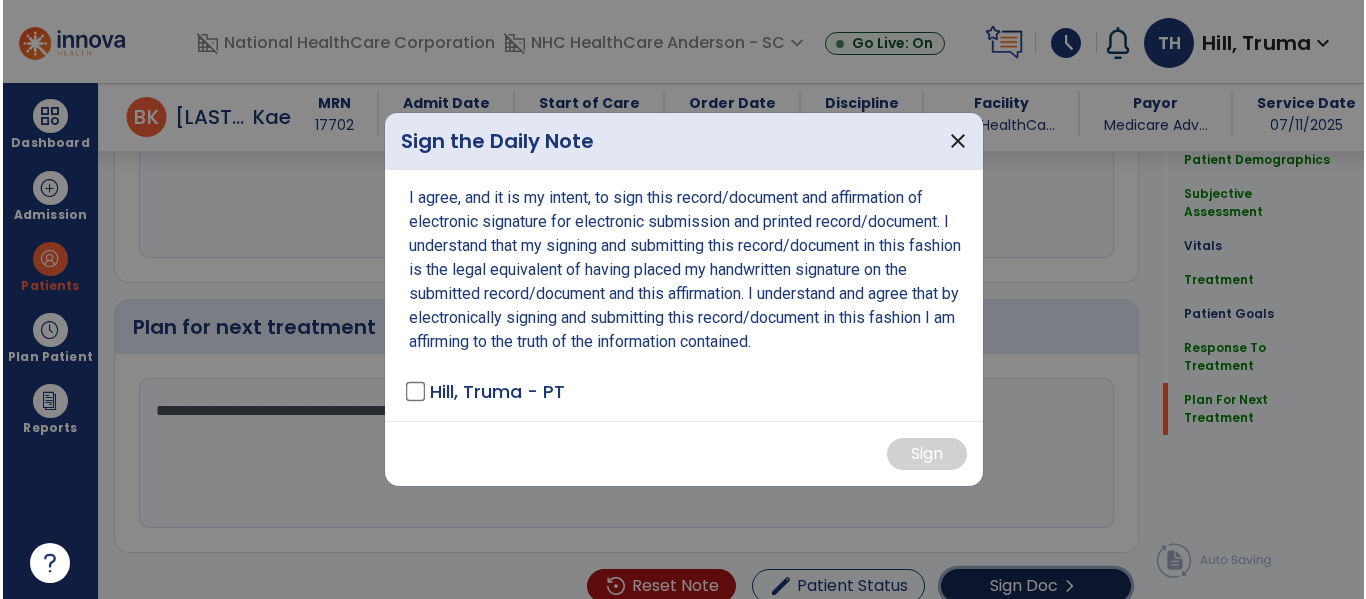 scroll, scrollTop: 3457, scrollLeft: 0, axis: vertical 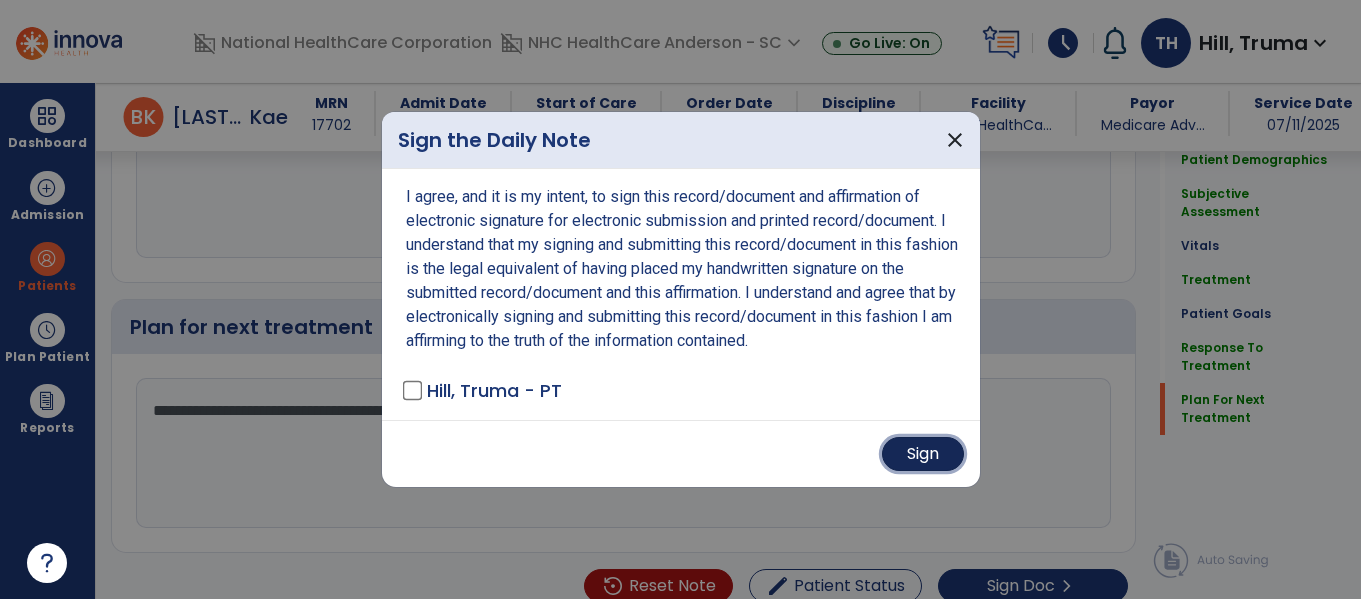 click on "Sign" at bounding box center [923, 454] 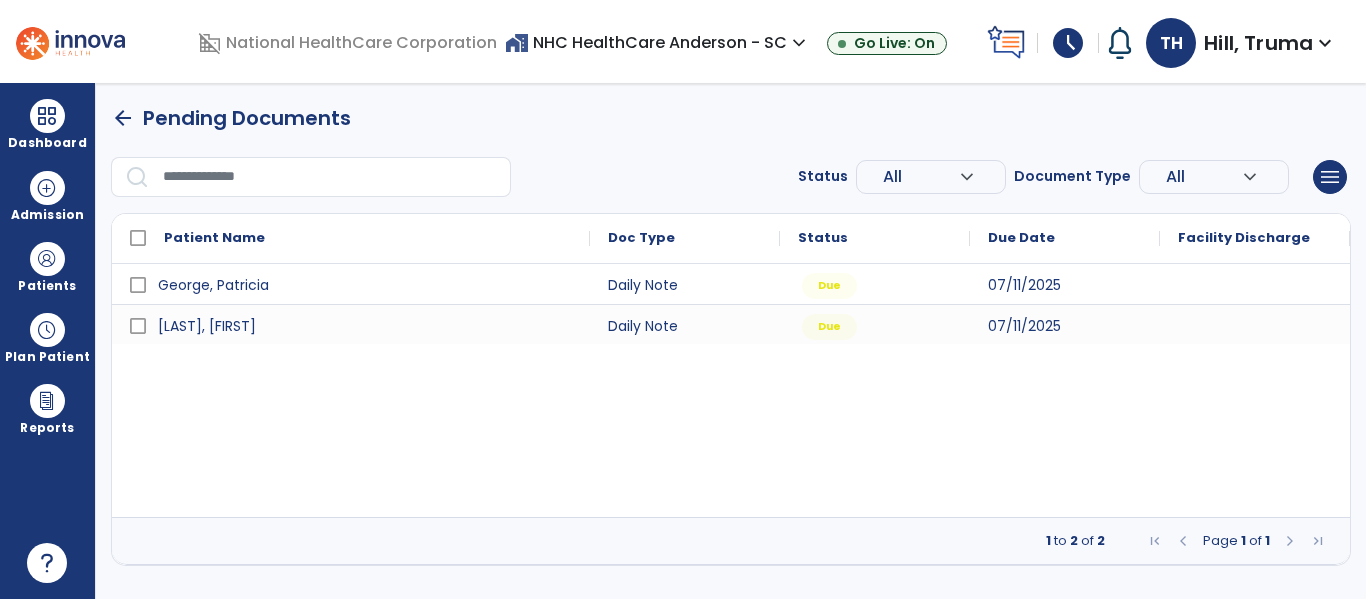 scroll, scrollTop: 0, scrollLeft: 0, axis: both 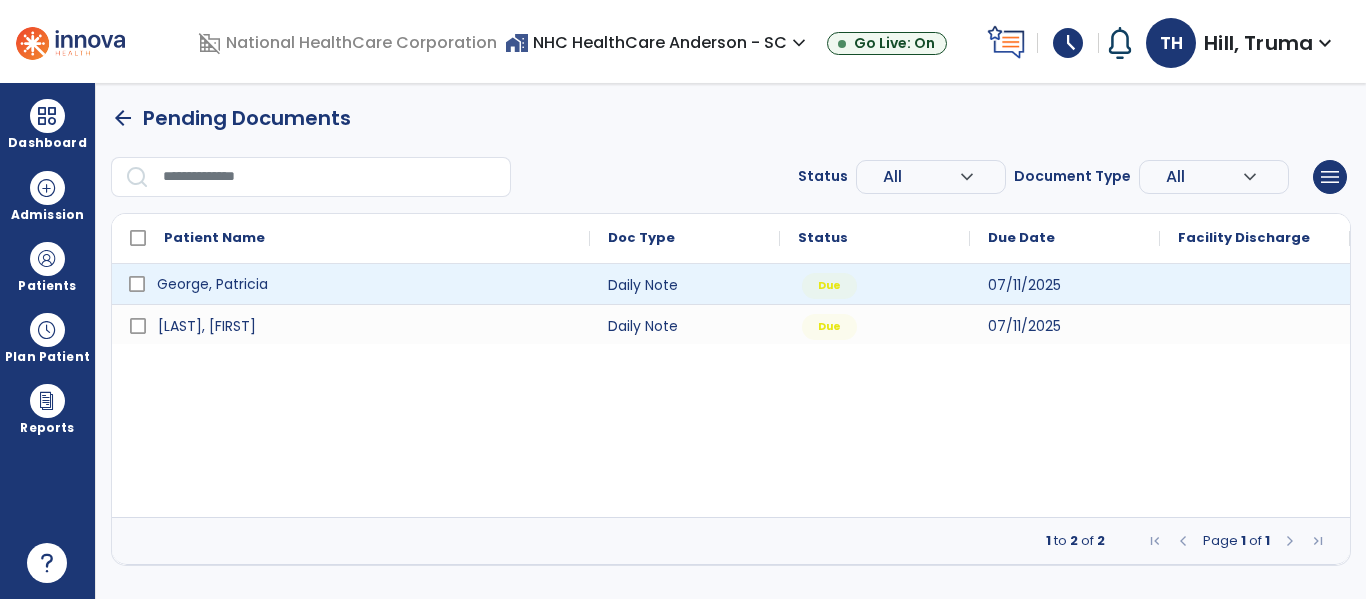 click on "George, Patricia" at bounding box center (365, 284) 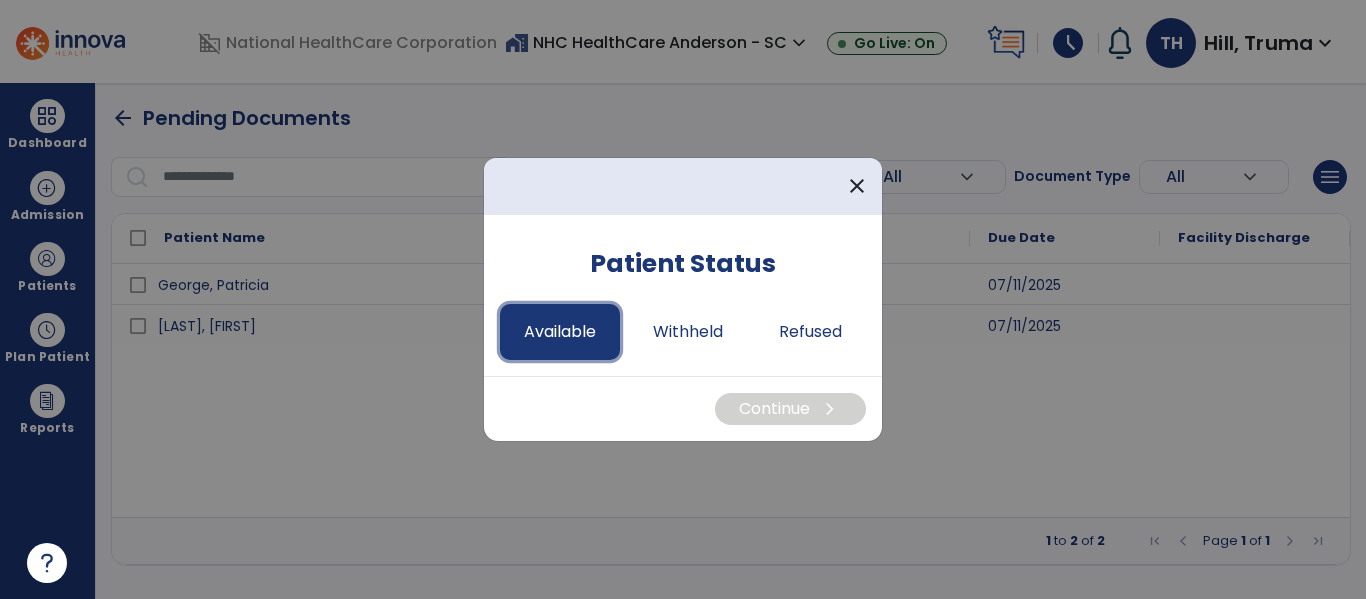 click on "Available" at bounding box center (560, 332) 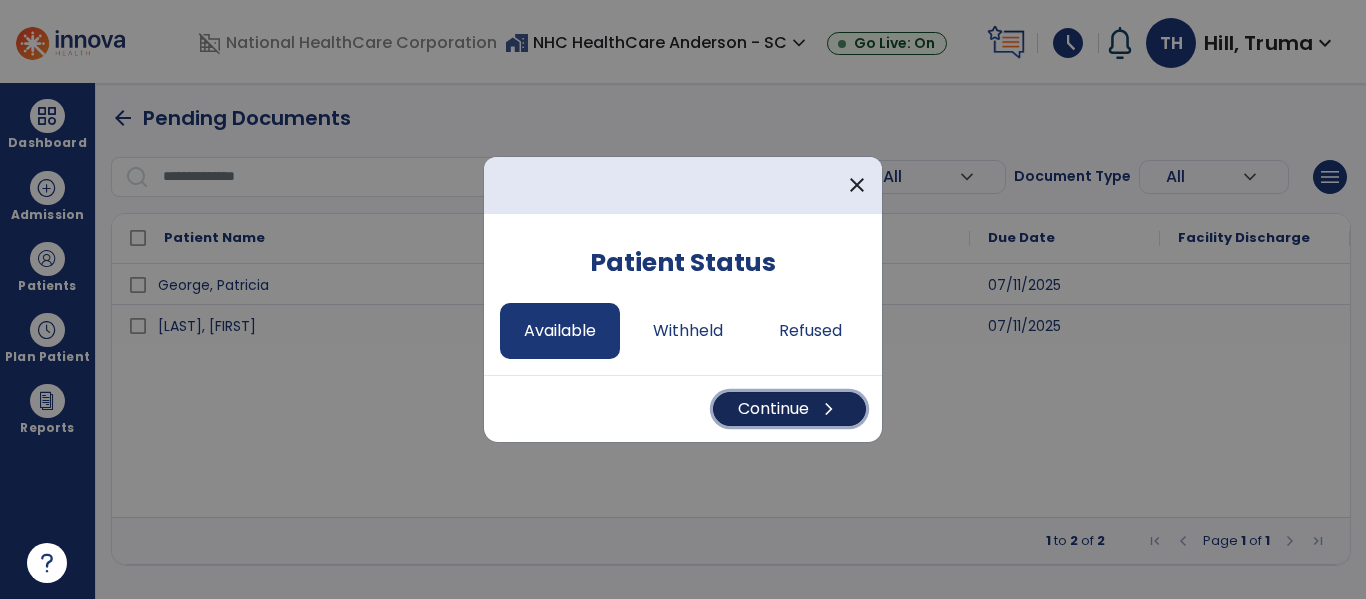click on "Continue   chevron_right" at bounding box center (789, 409) 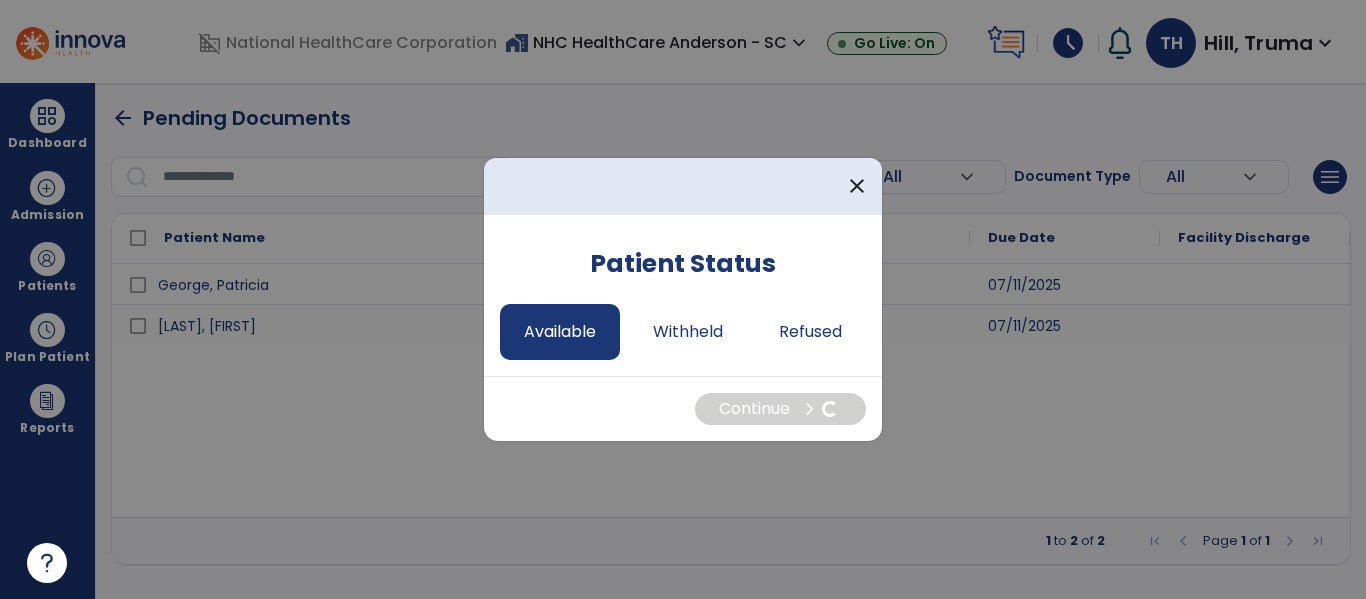 select on "*" 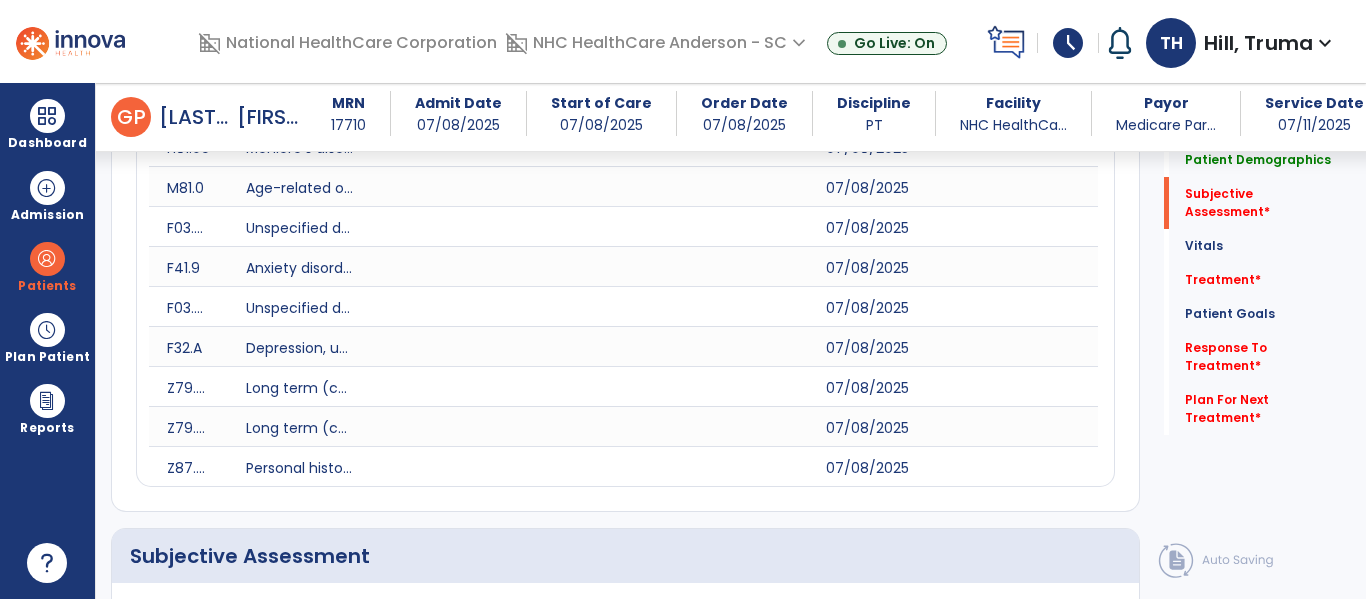 scroll, scrollTop: 1200, scrollLeft: 0, axis: vertical 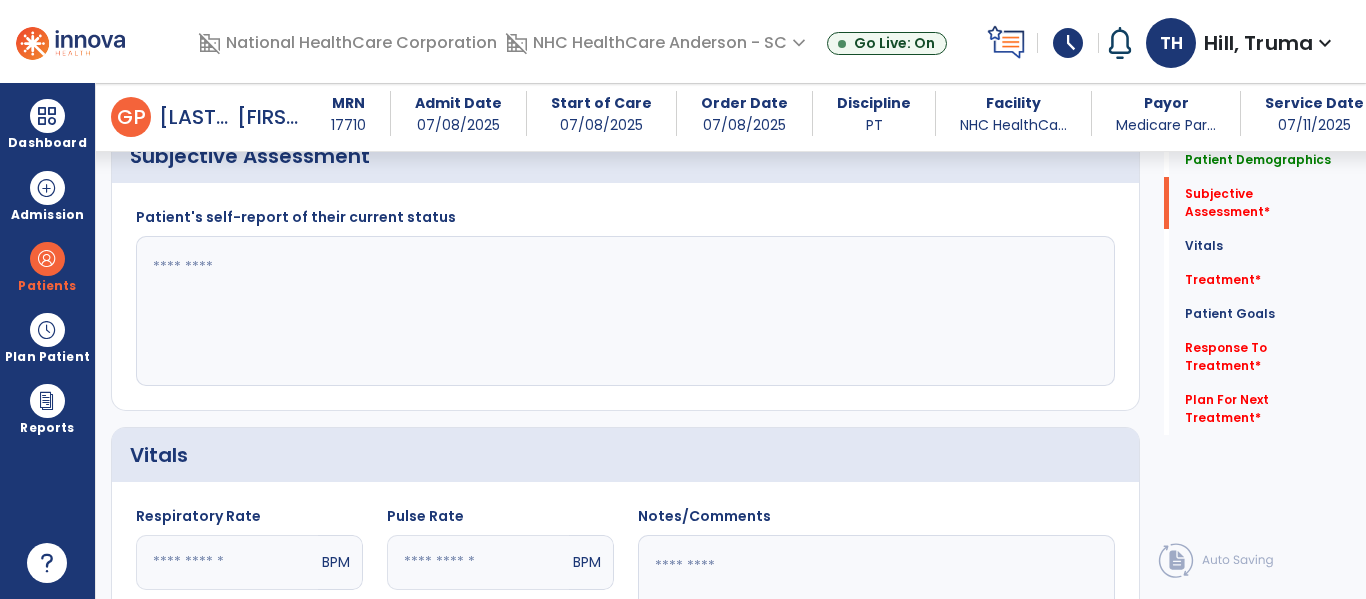click 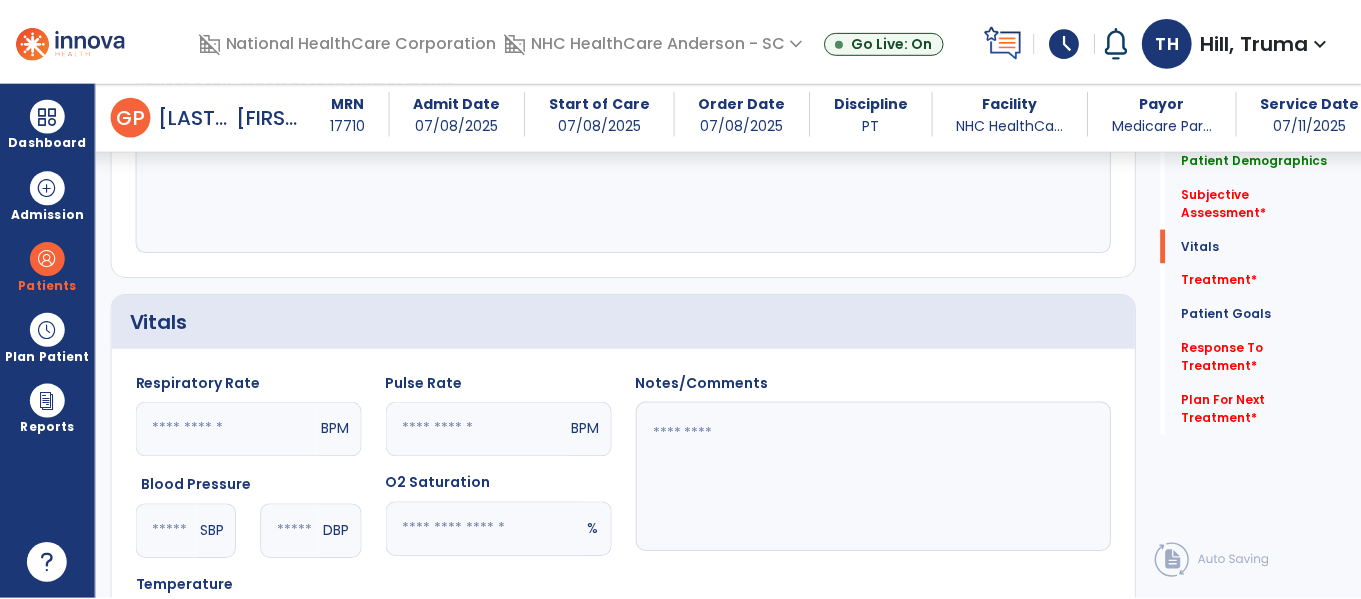 scroll, scrollTop: 1800, scrollLeft: 0, axis: vertical 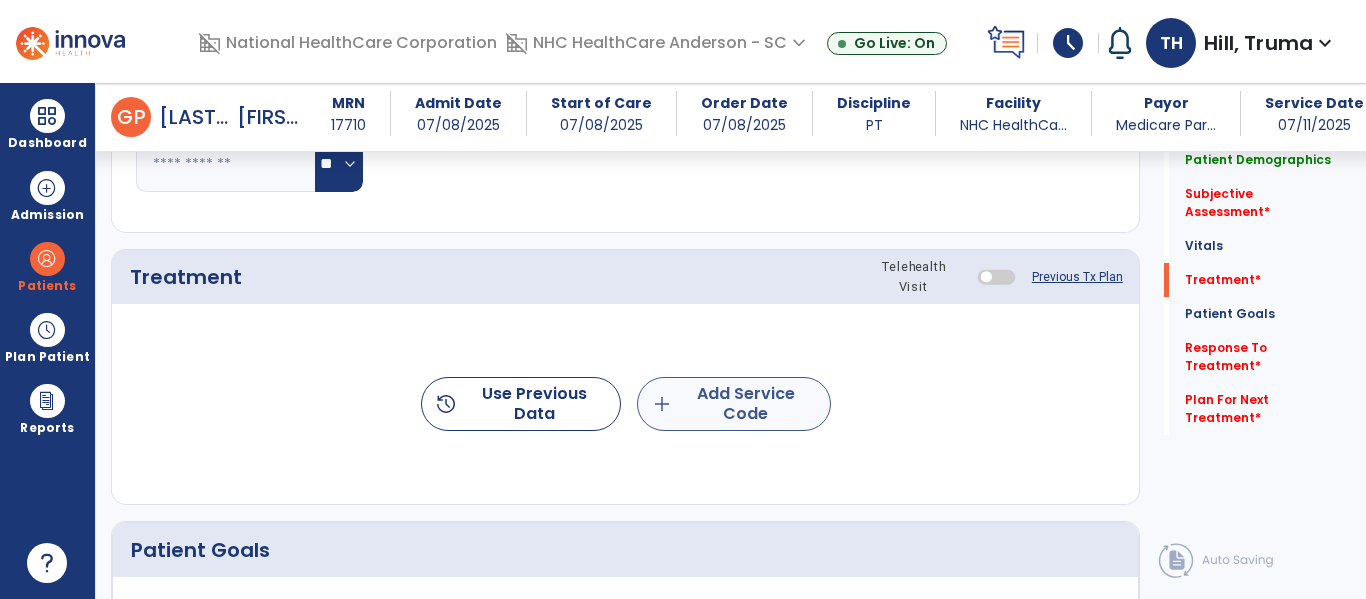 type on "**********" 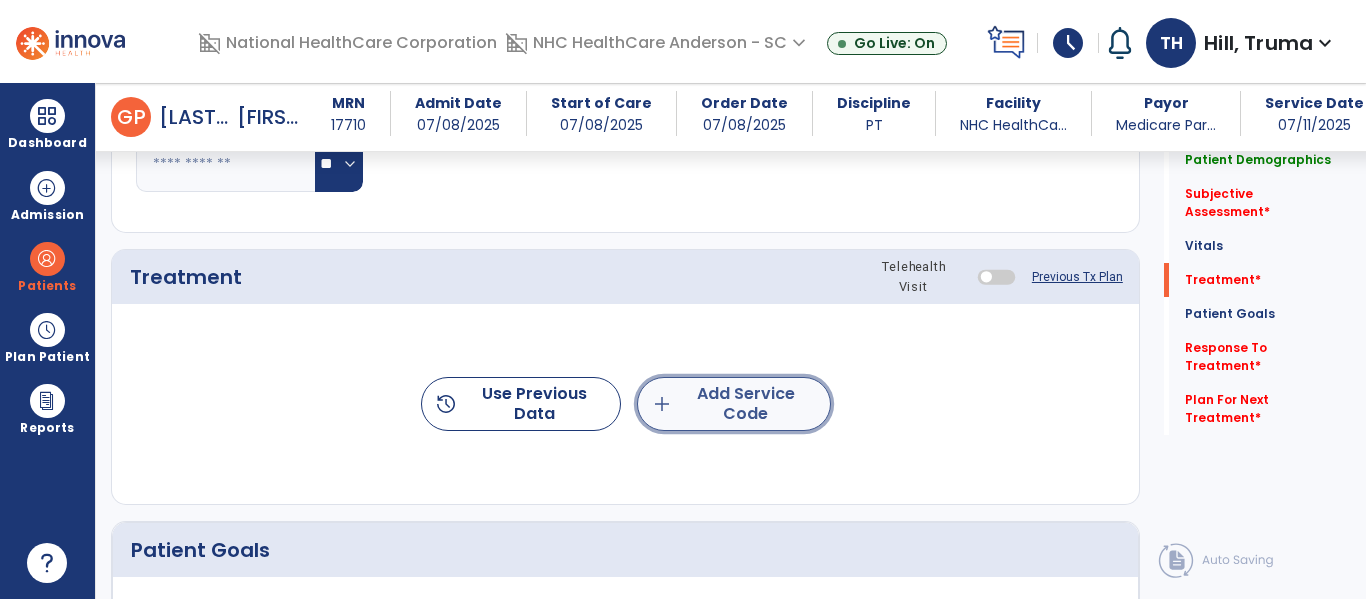 click on "add  Add Service Code" 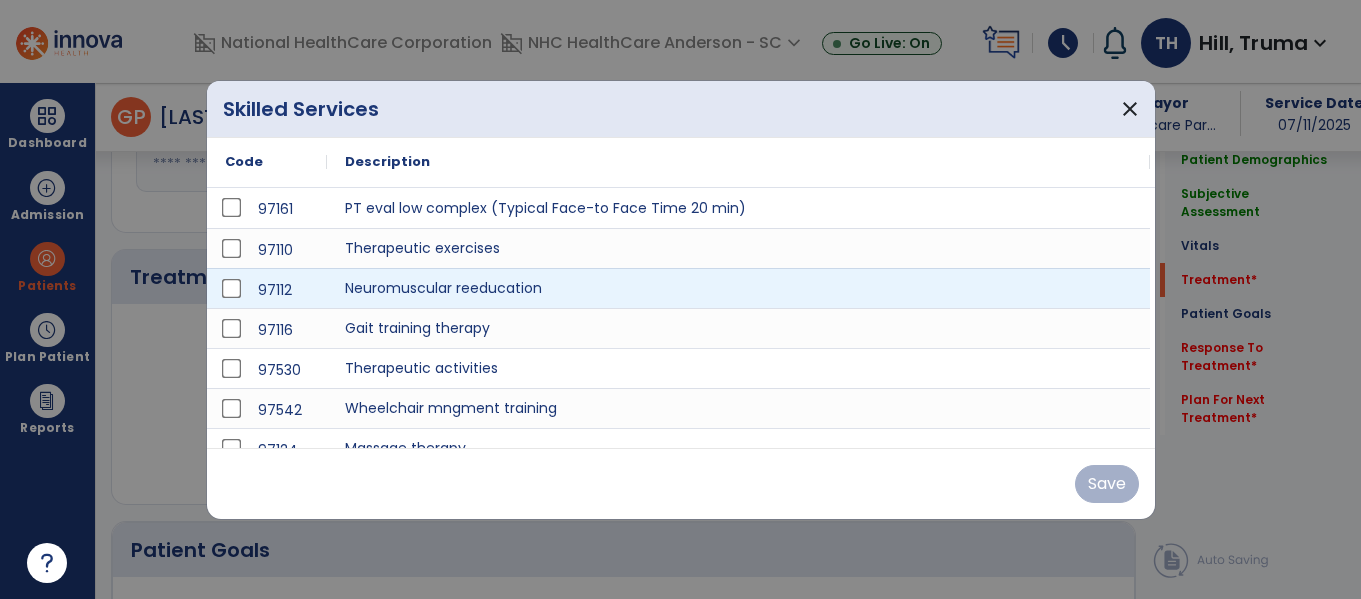 scroll, scrollTop: 1800, scrollLeft: 0, axis: vertical 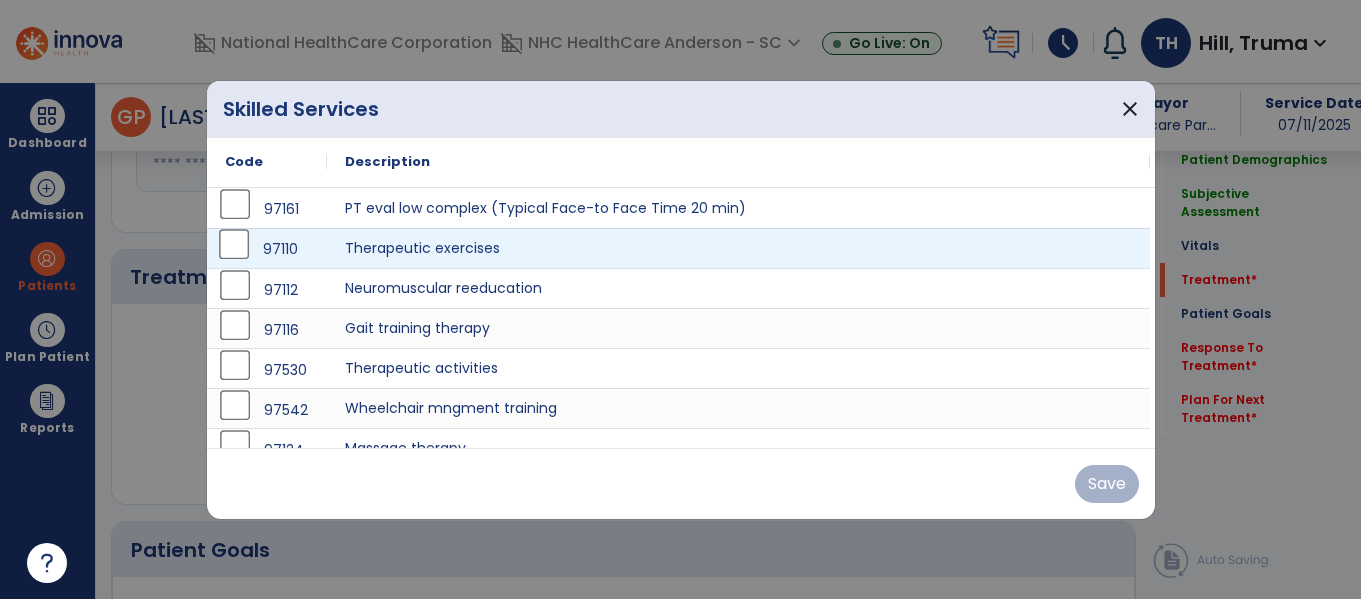 click on "97110" at bounding box center [267, 249] 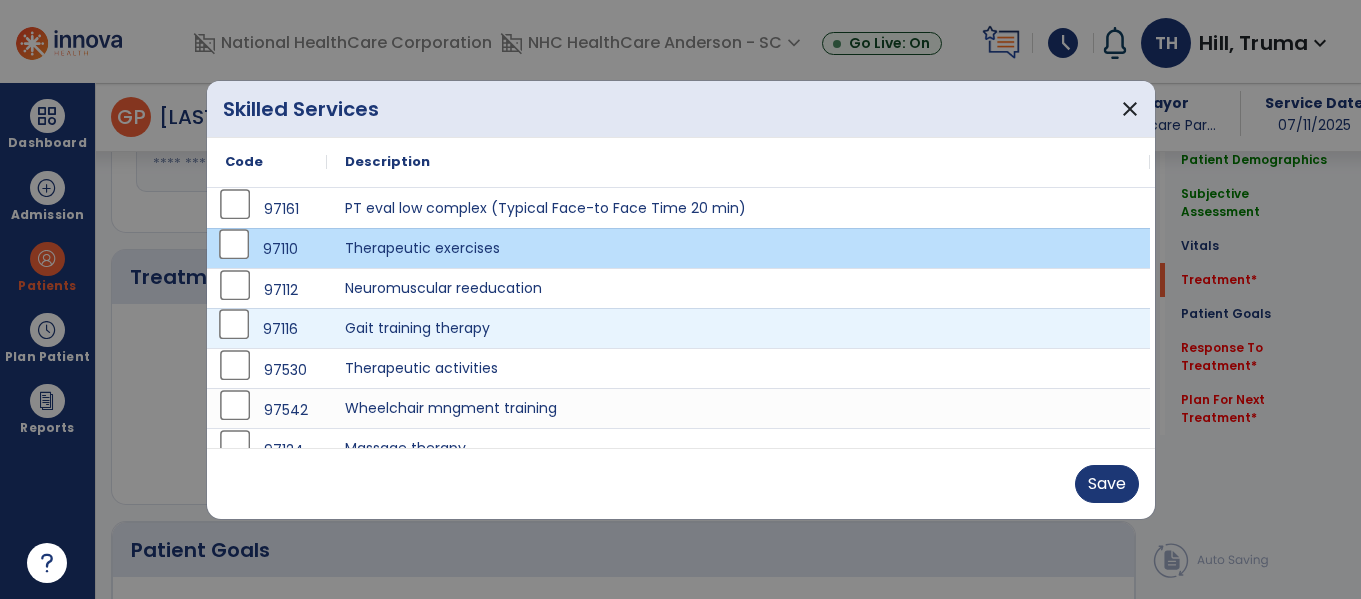click on "97116" at bounding box center (267, 329) 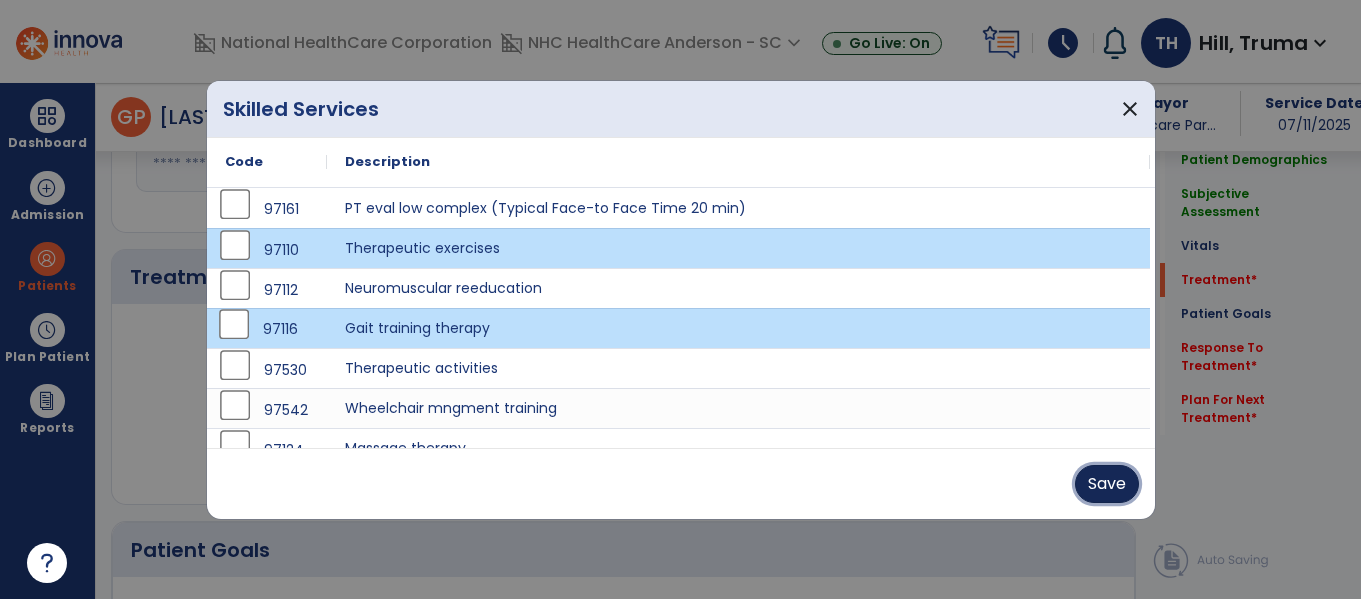 click on "Save" at bounding box center (1107, 484) 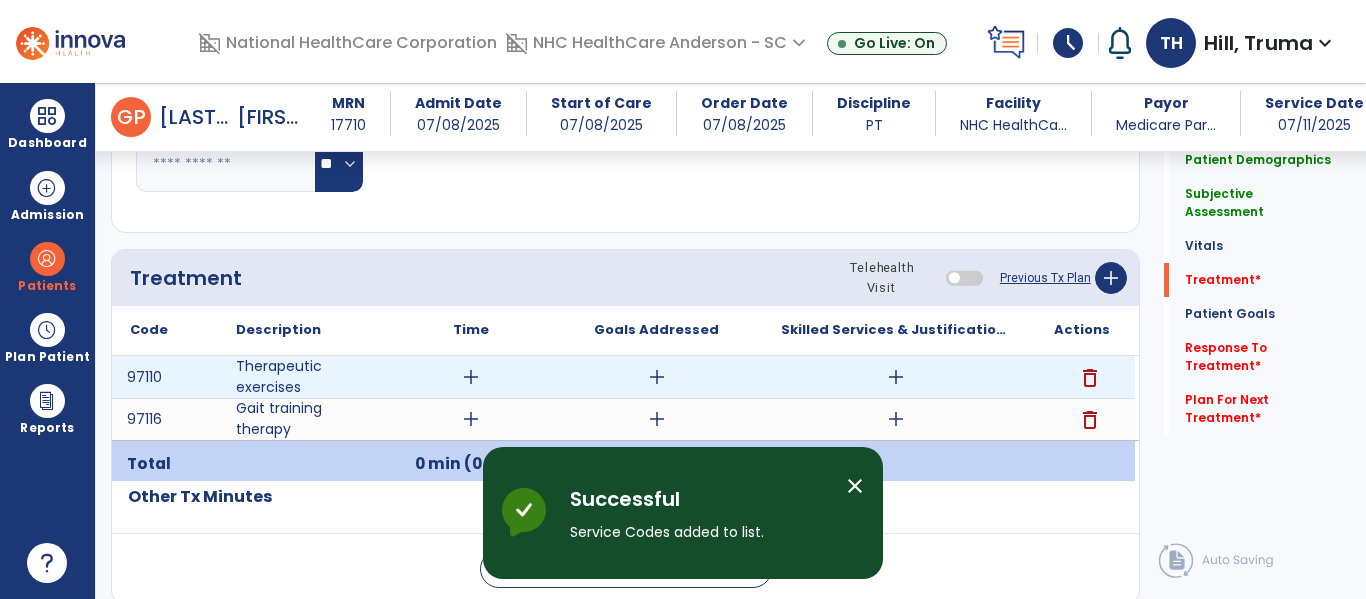 click on "add" at bounding box center [471, 377] 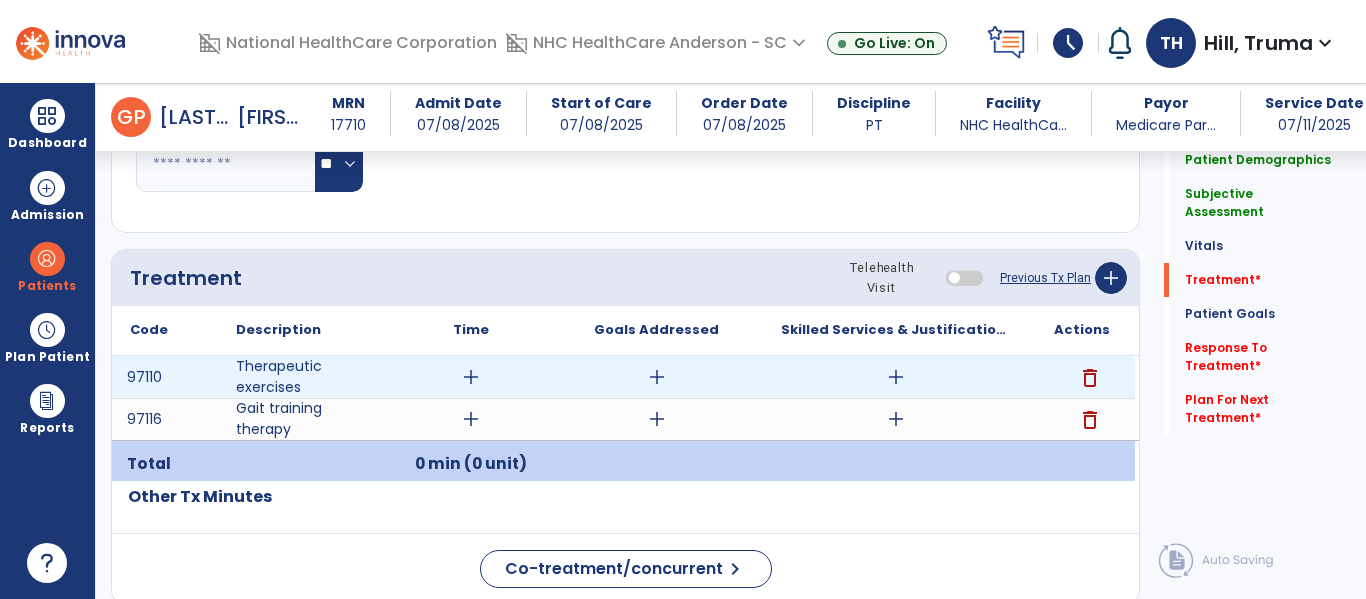 click on "add" at bounding box center [471, 377] 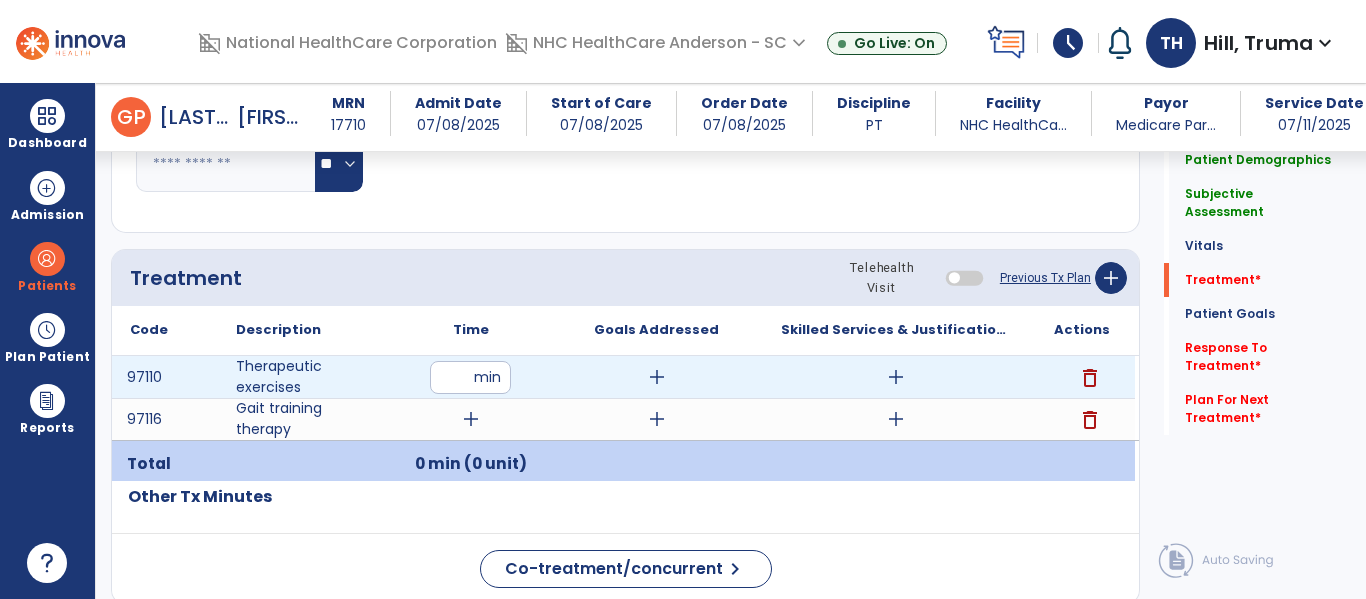 type on "**" 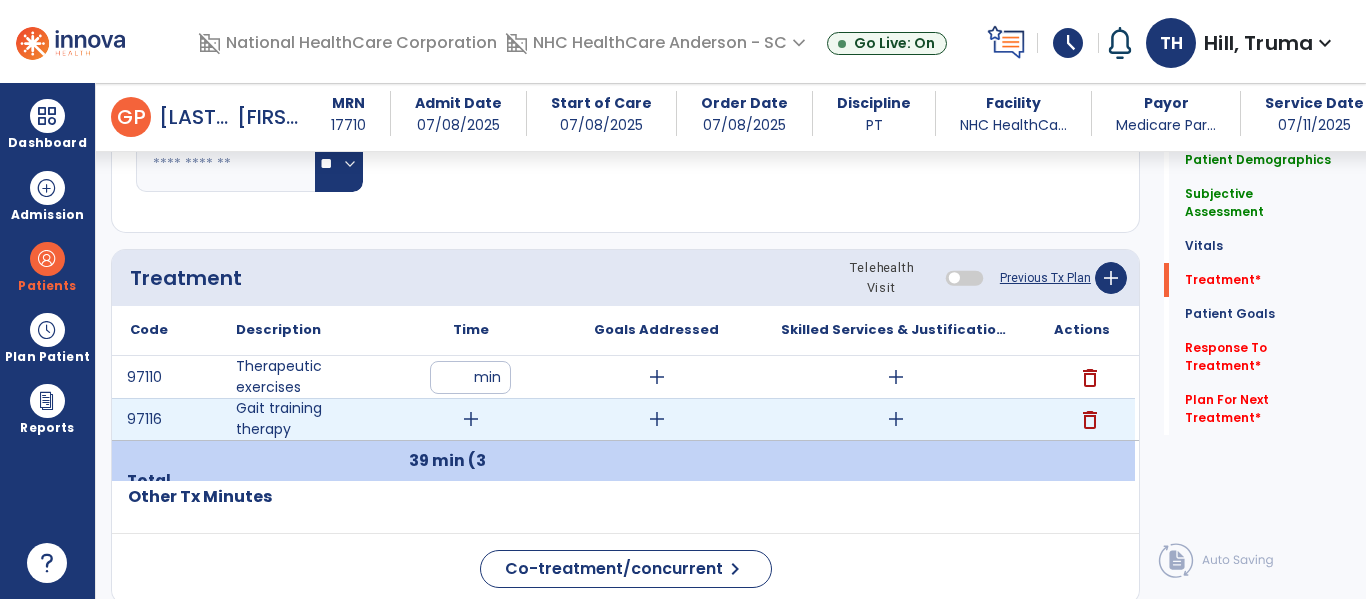 click on "add" at bounding box center [471, 419] 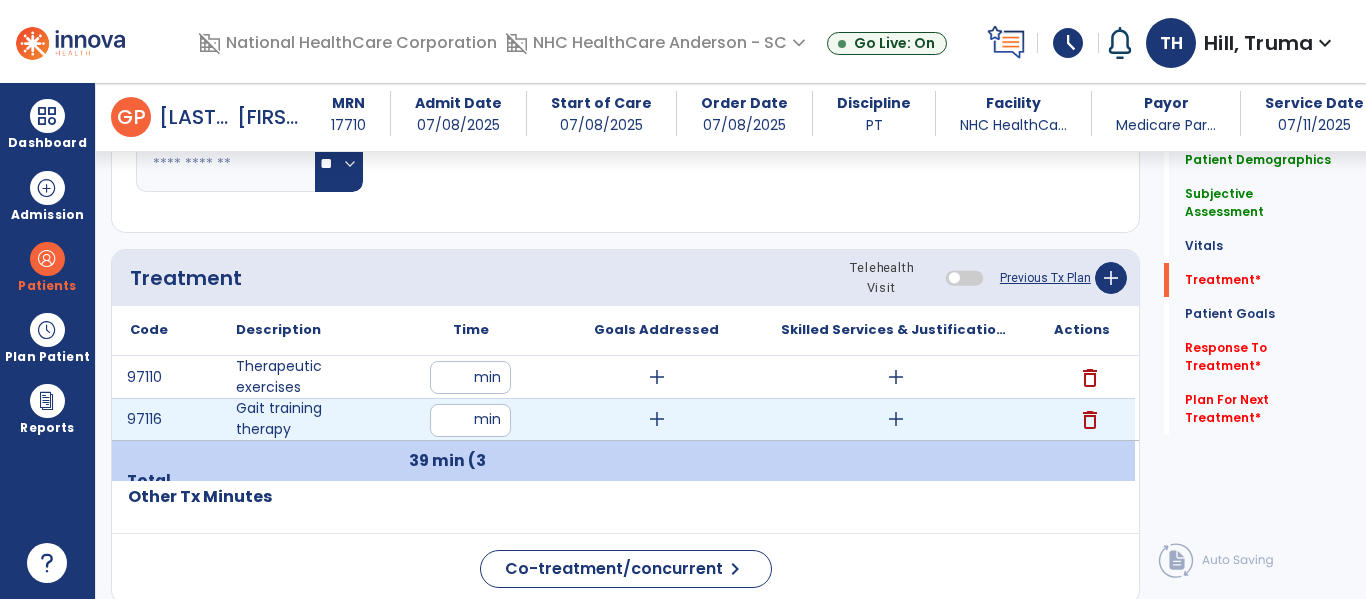 type on "**" 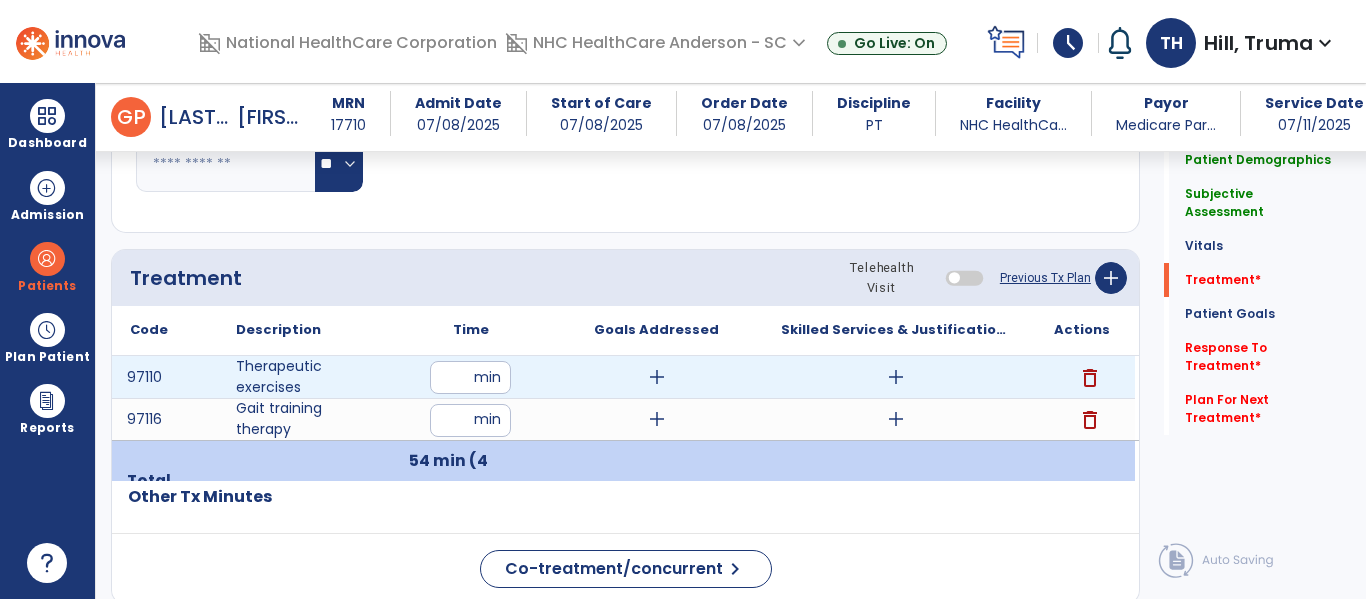 click on "add" at bounding box center [896, 377] 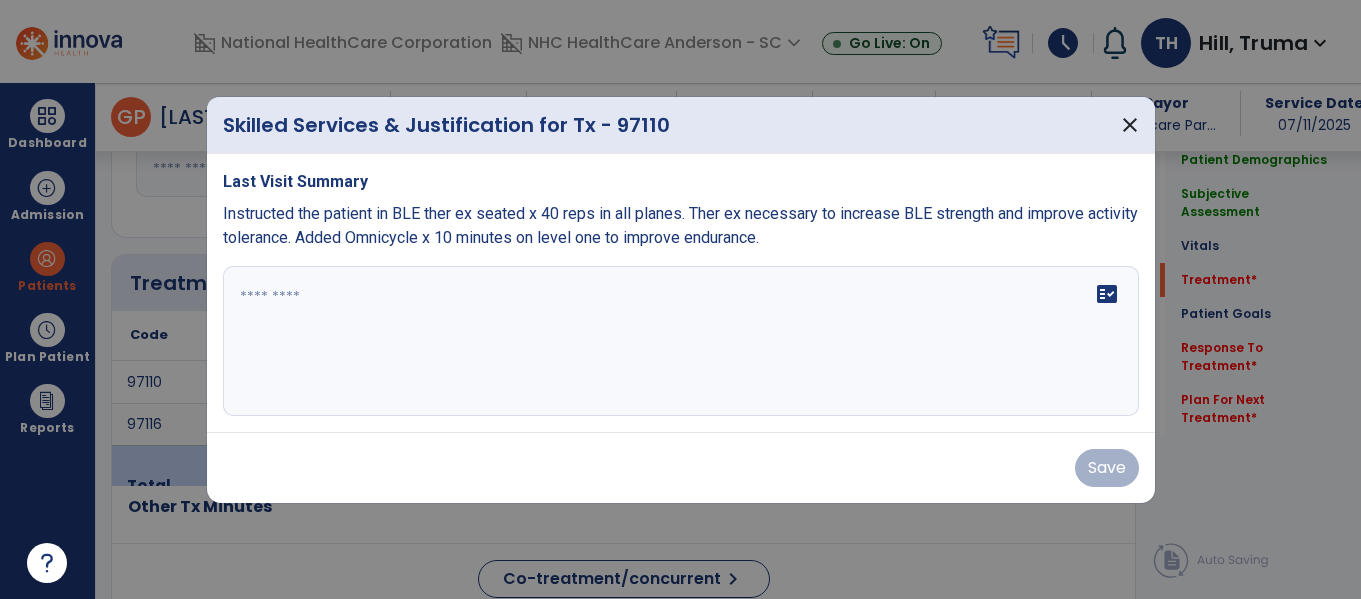 scroll, scrollTop: 1800, scrollLeft: 0, axis: vertical 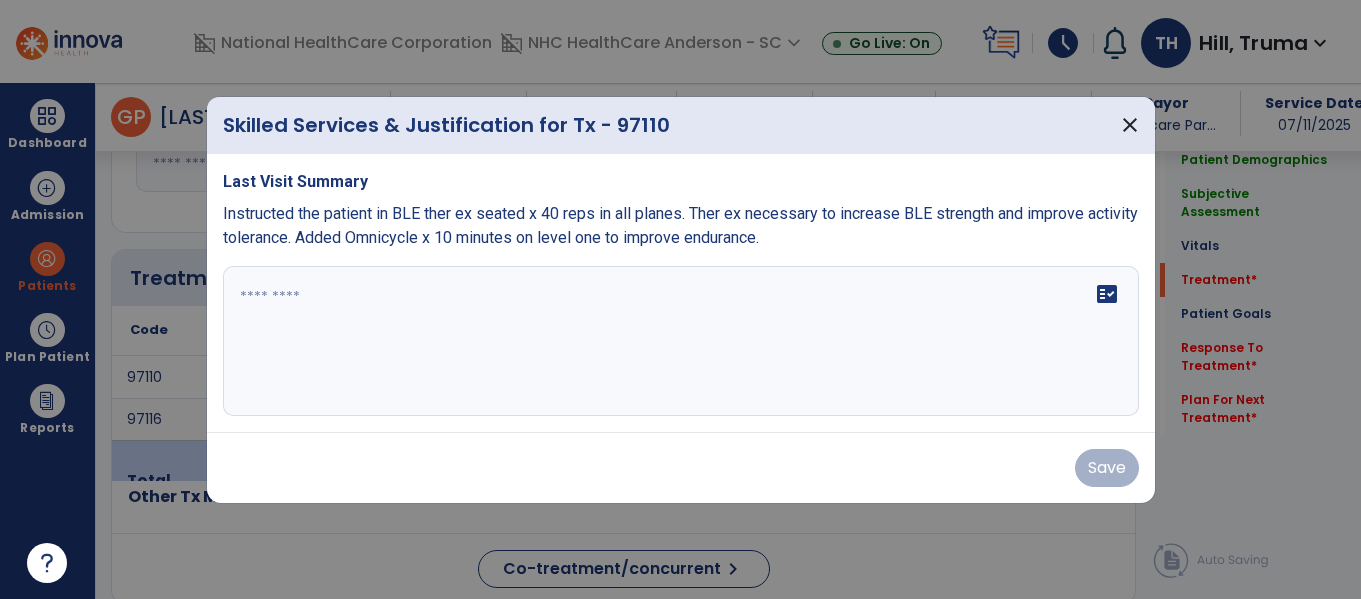 click on "fact_check" at bounding box center [681, 341] 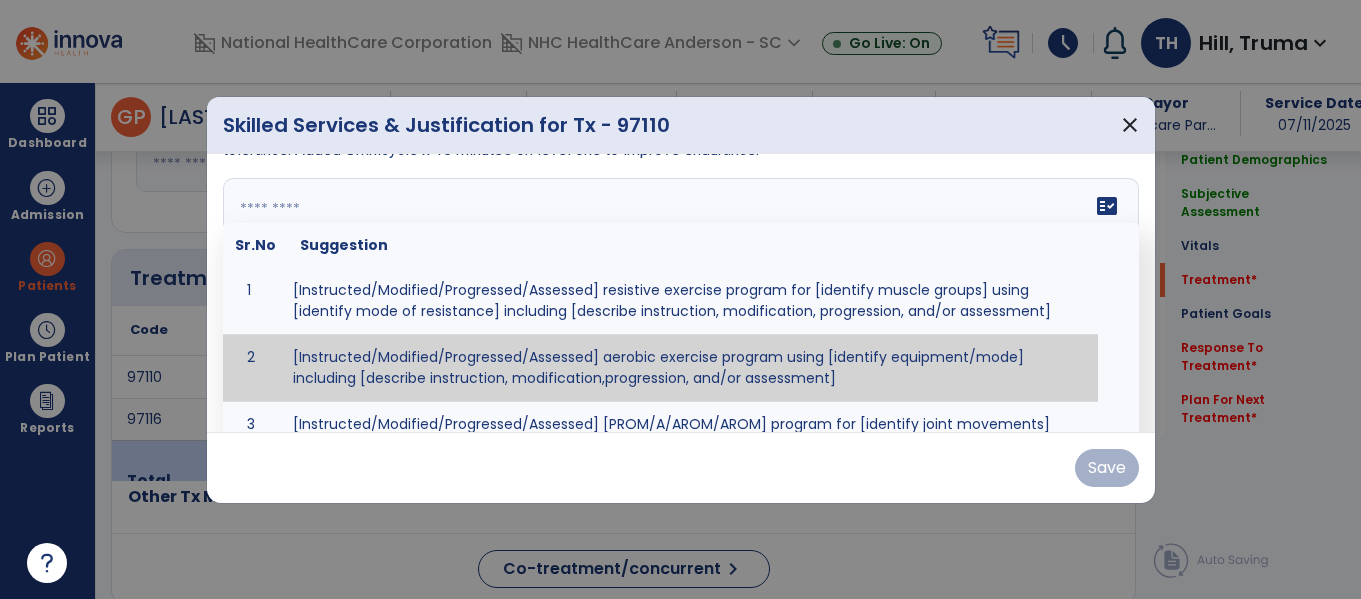 scroll, scrollTop: 0, scrollLeft: 0, axis: both 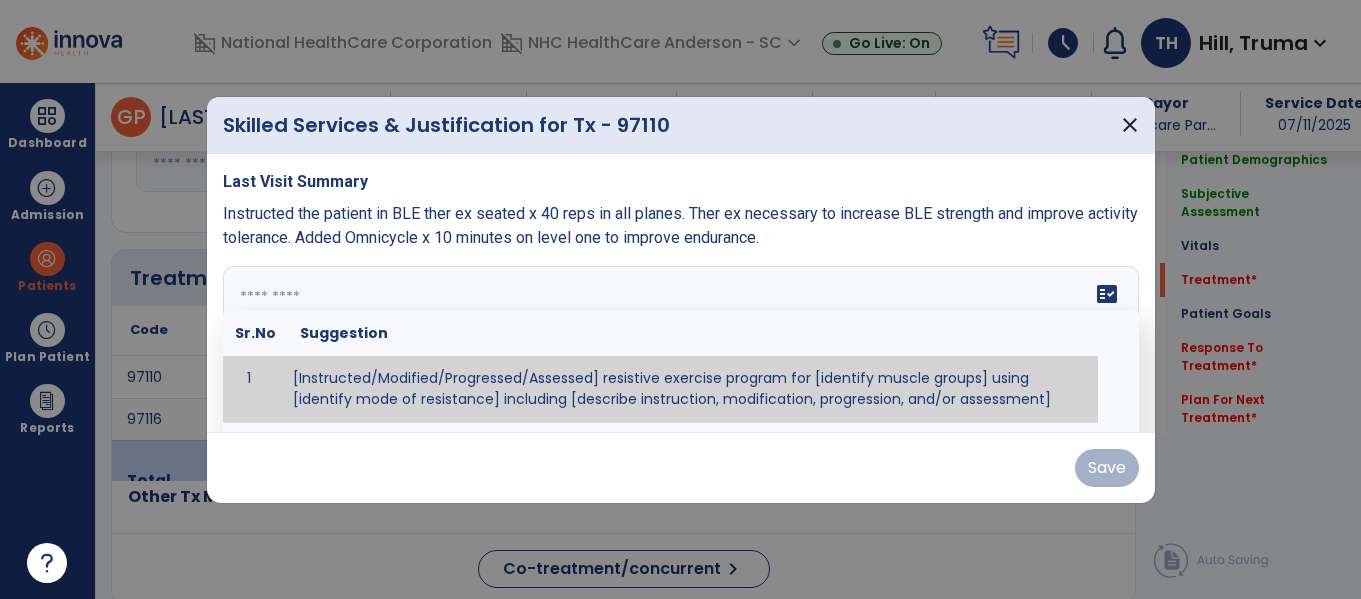 click at bounding box center (678, 341) 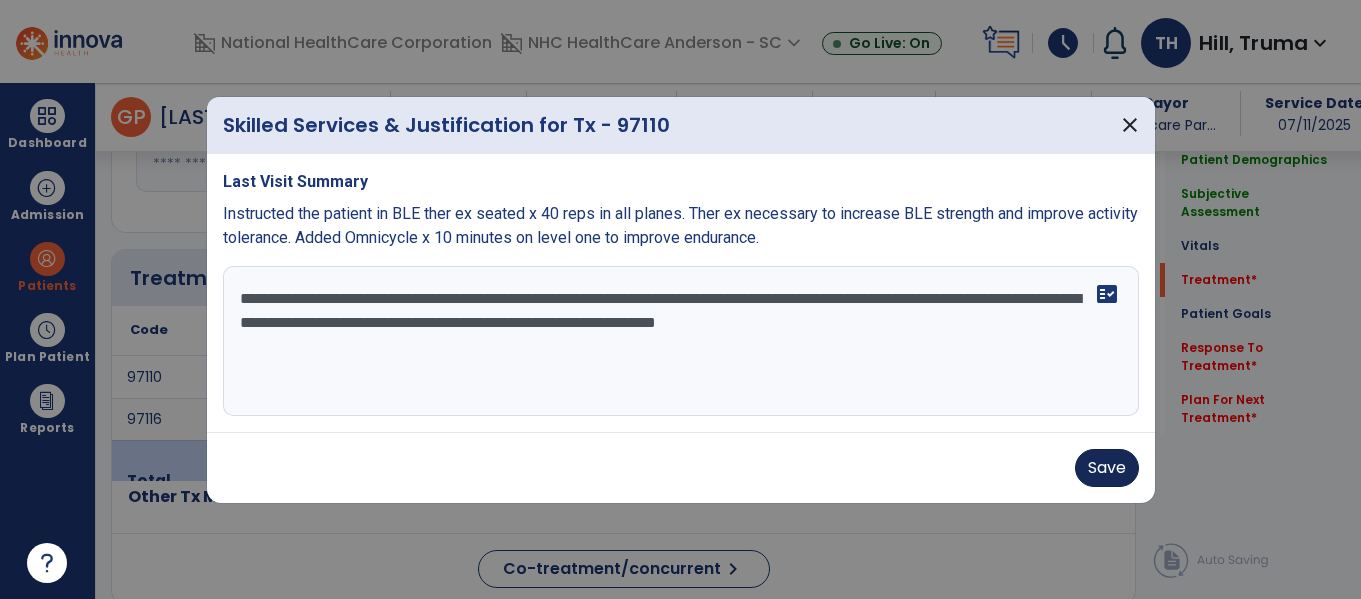 type on "**********" 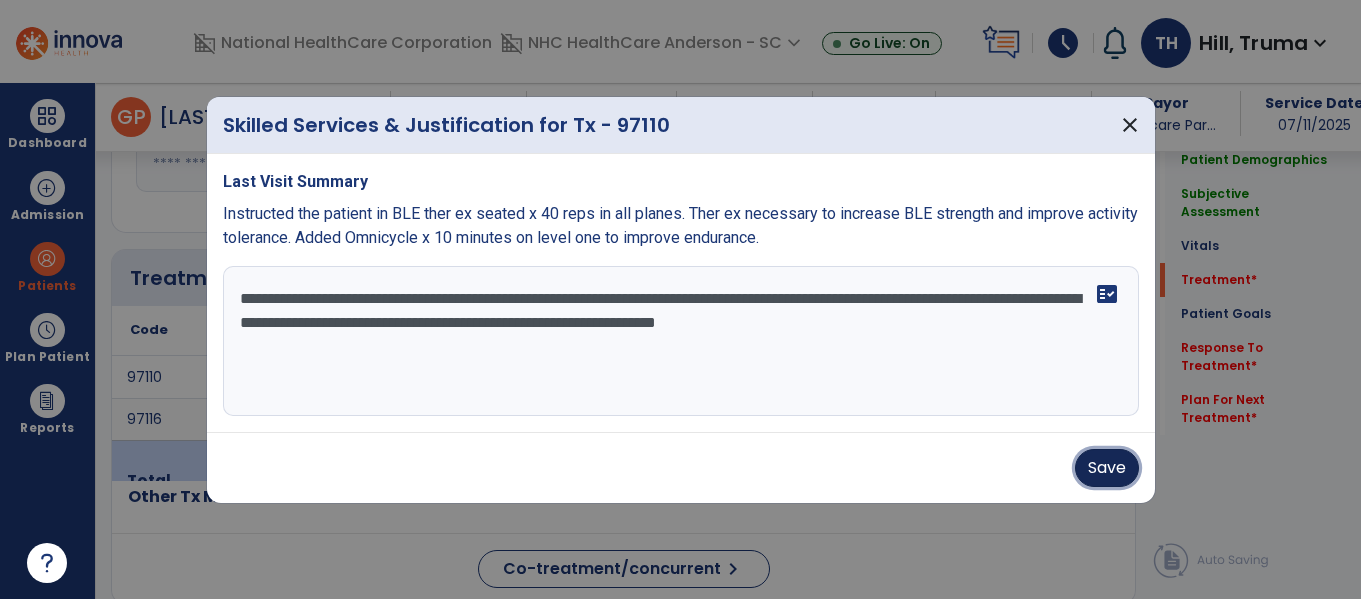 click on "Save" at bounding box center [1107, 468] 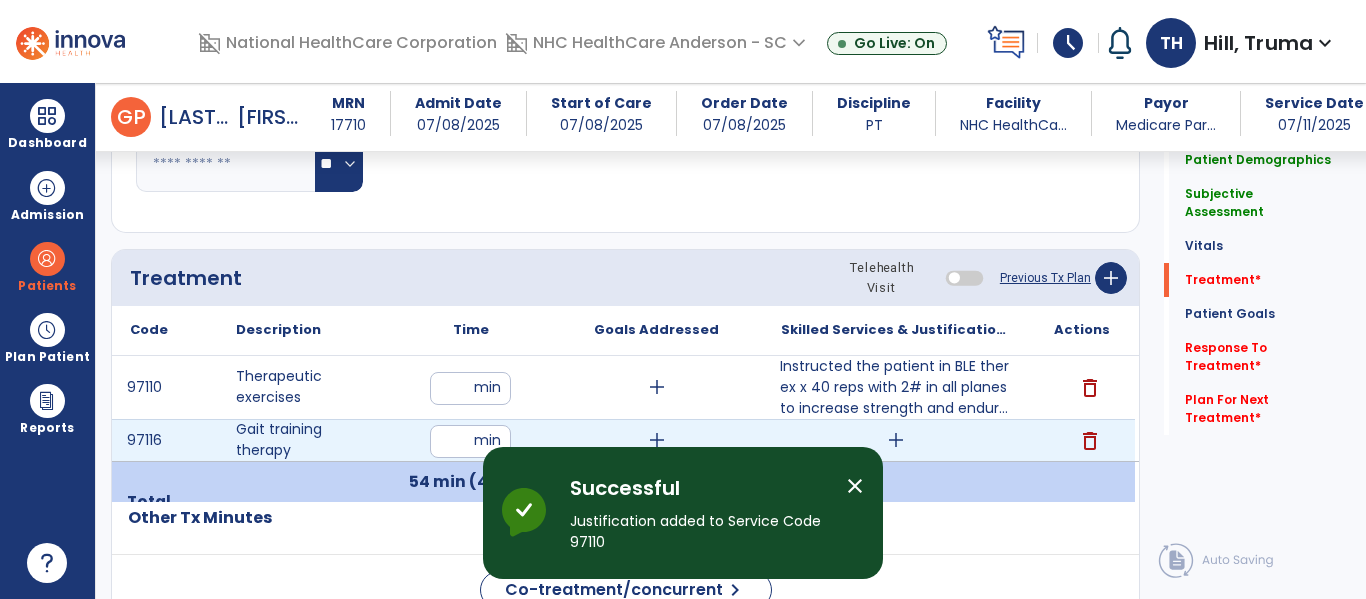click on "add" at bounding box center [896, 440] 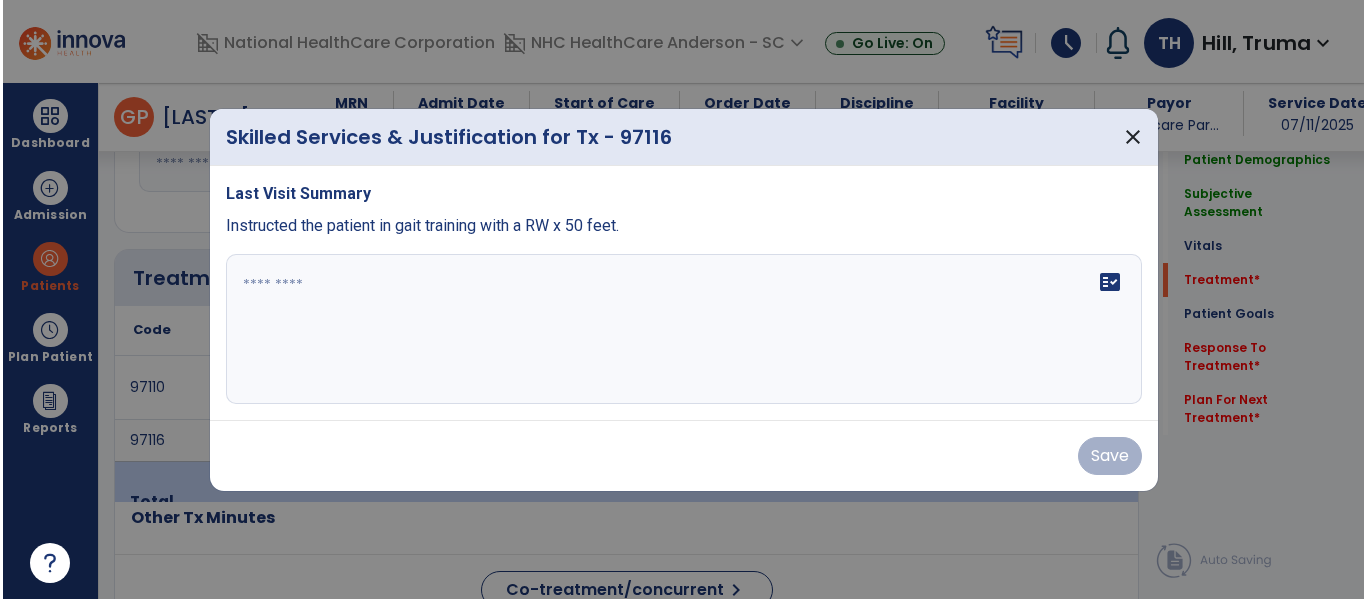 scroll, scrollTop: 1800, scrollLeft: 0, axis: vertical 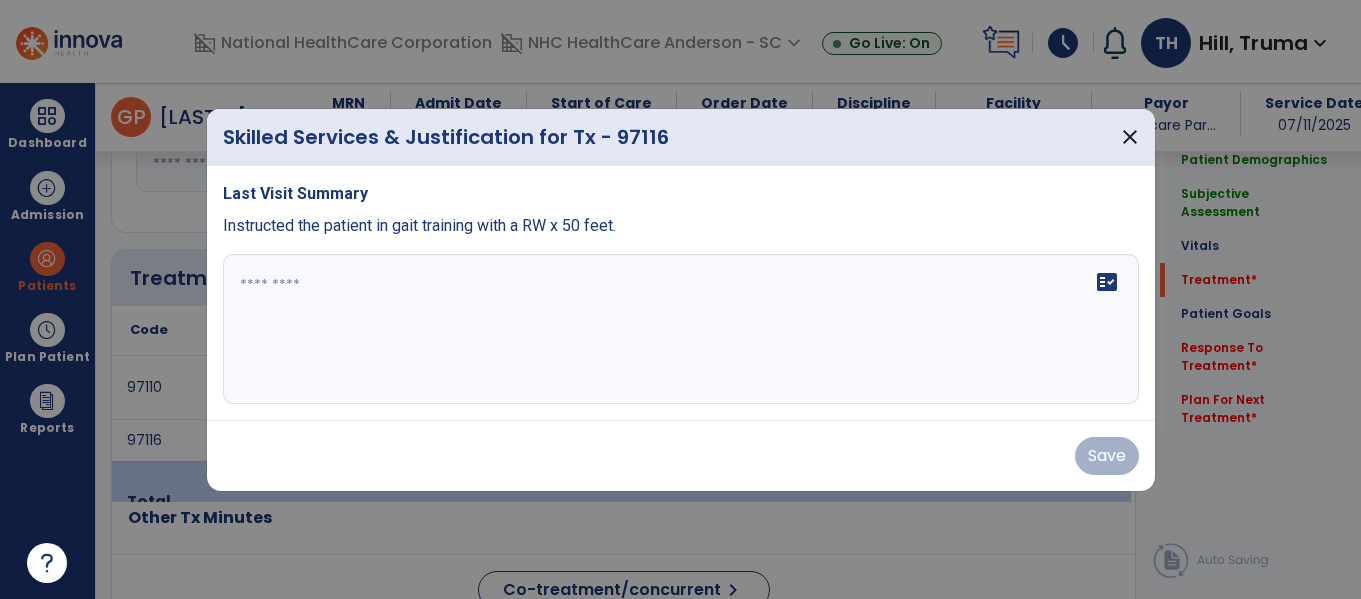click on "Last Visit Summary Instructed the patient in gait training with a RW x 50 feet.   fact_check" at bounding box center [681, 293] 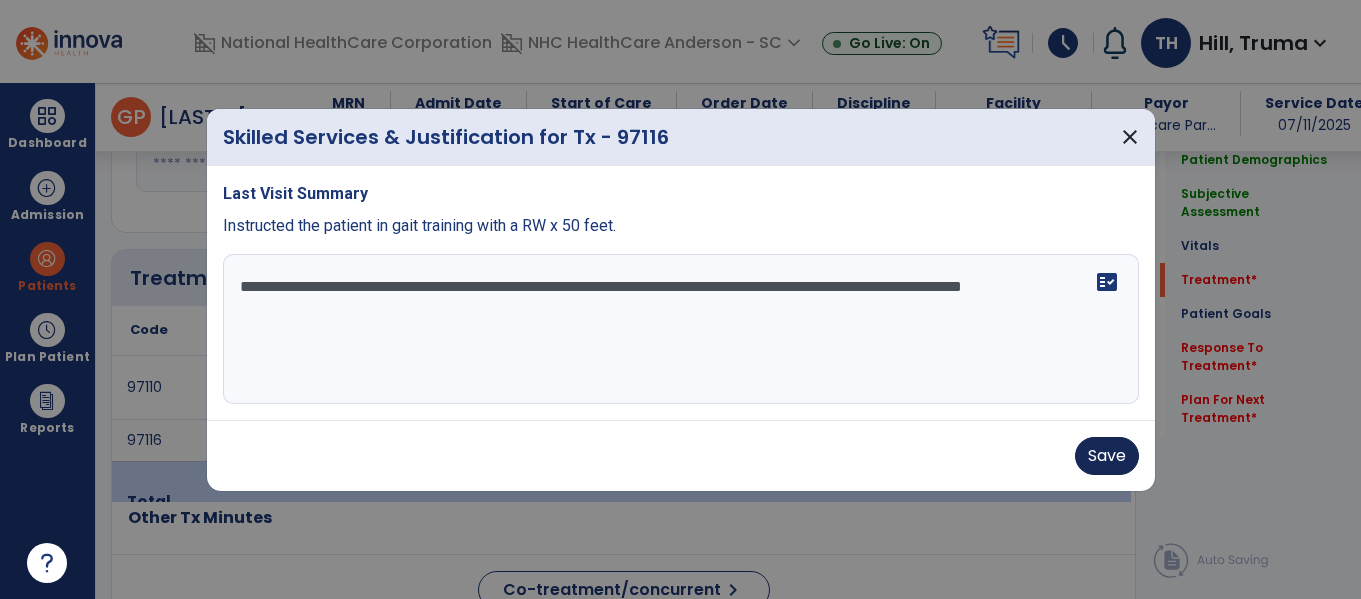 type on "**********" 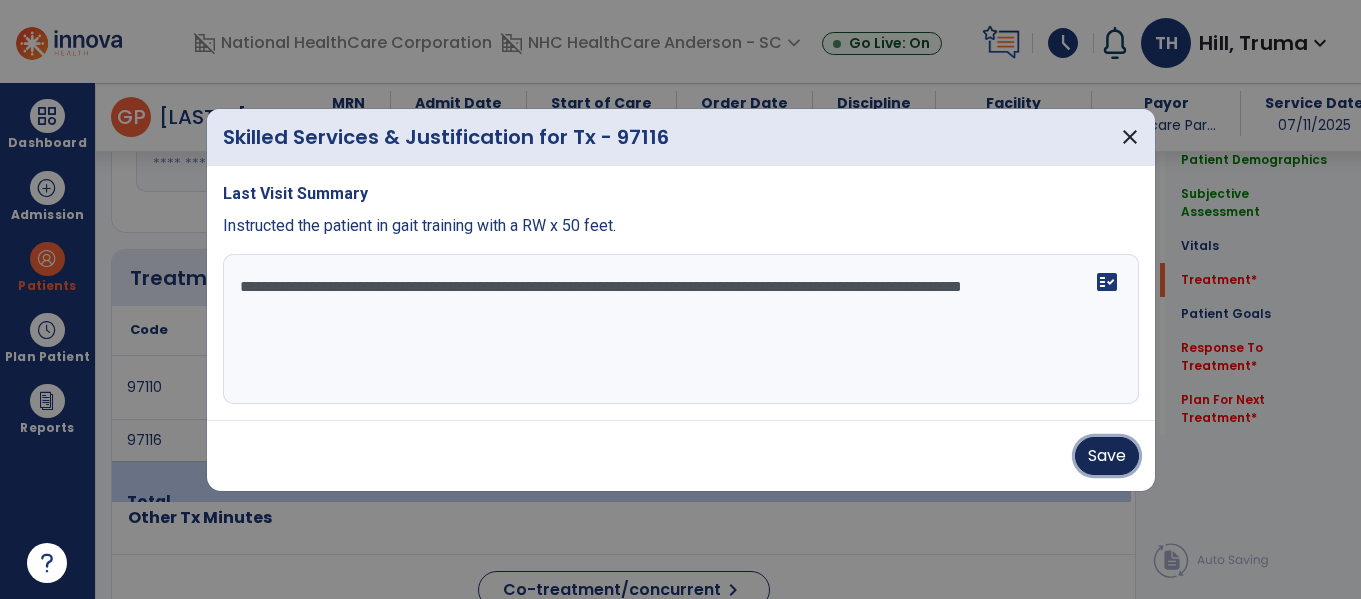 click on "Save" at bounding box center [1107, 456] 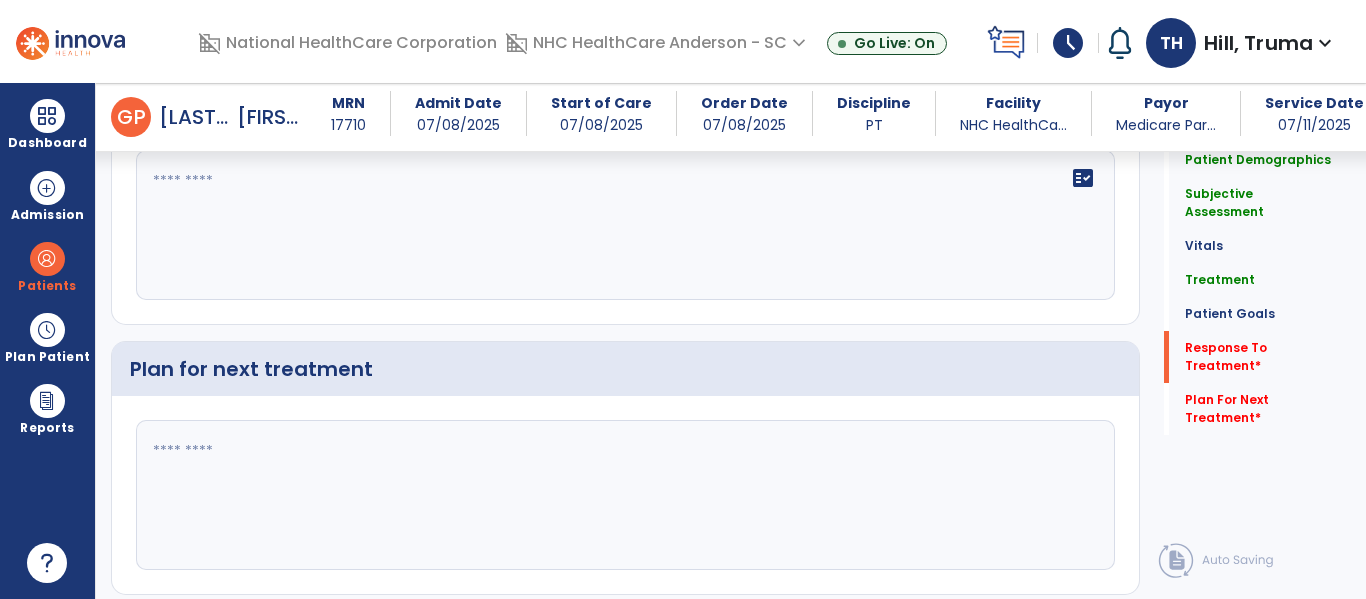 scroll, scrollTop: 3523, scrollLeft: 0, axis: vertical 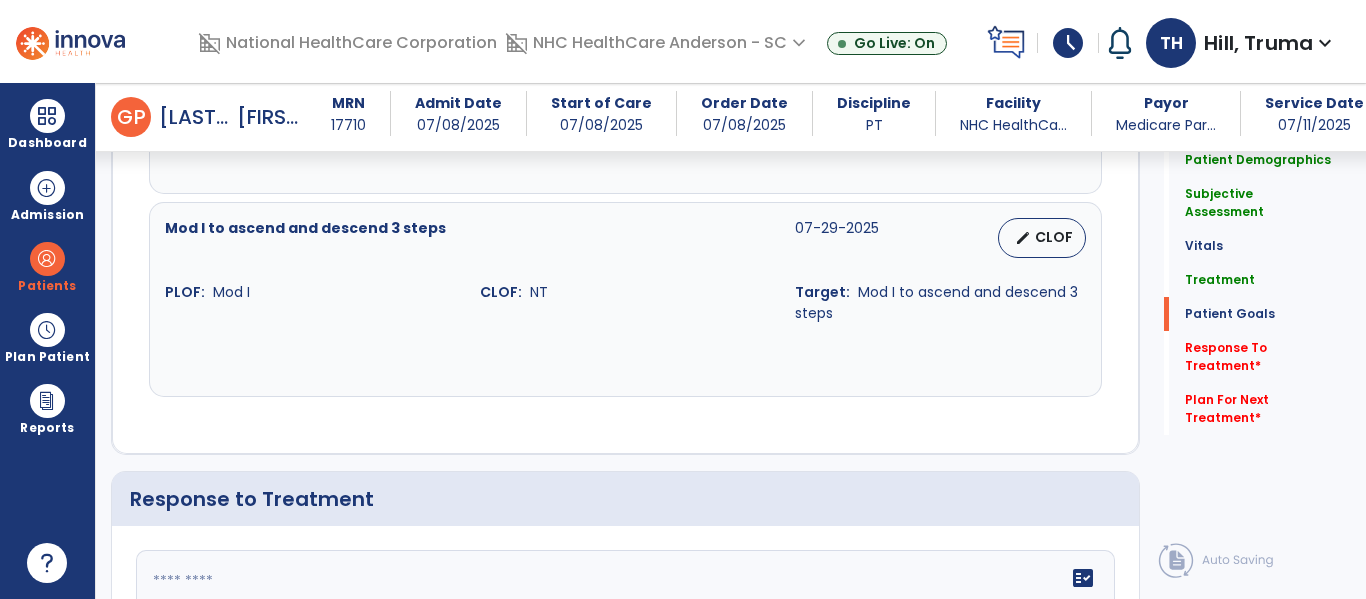 click 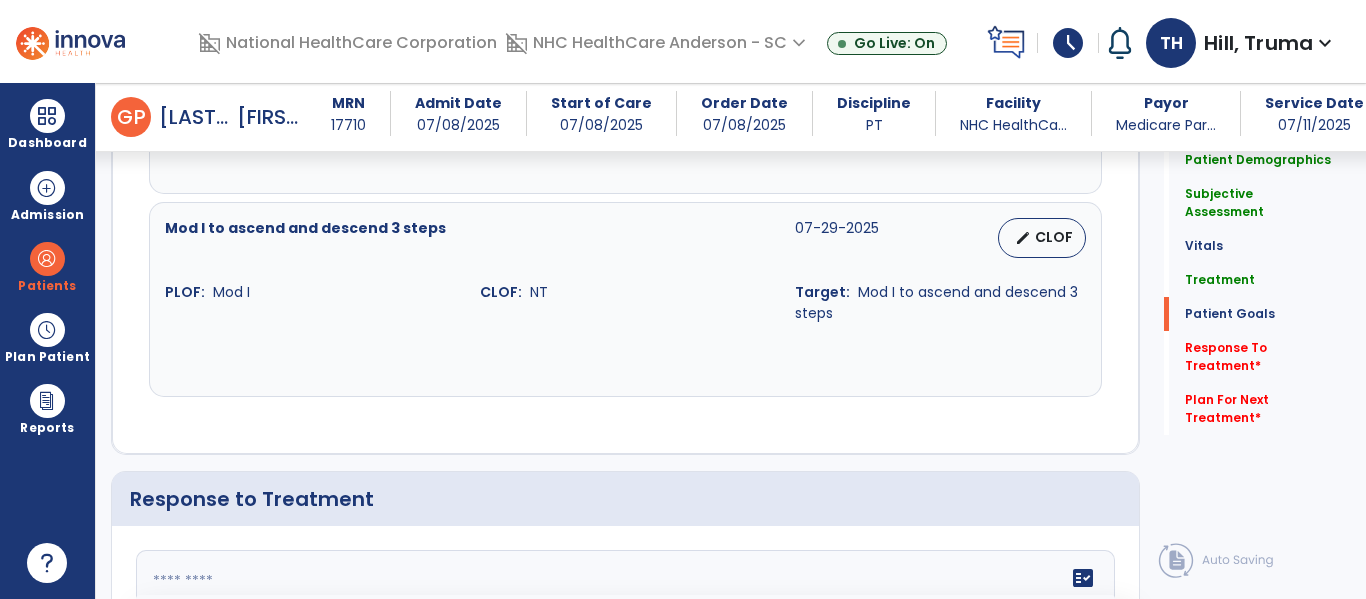 scroll, scrollTop: 3547, scrollLeft: 0, axis: vertical 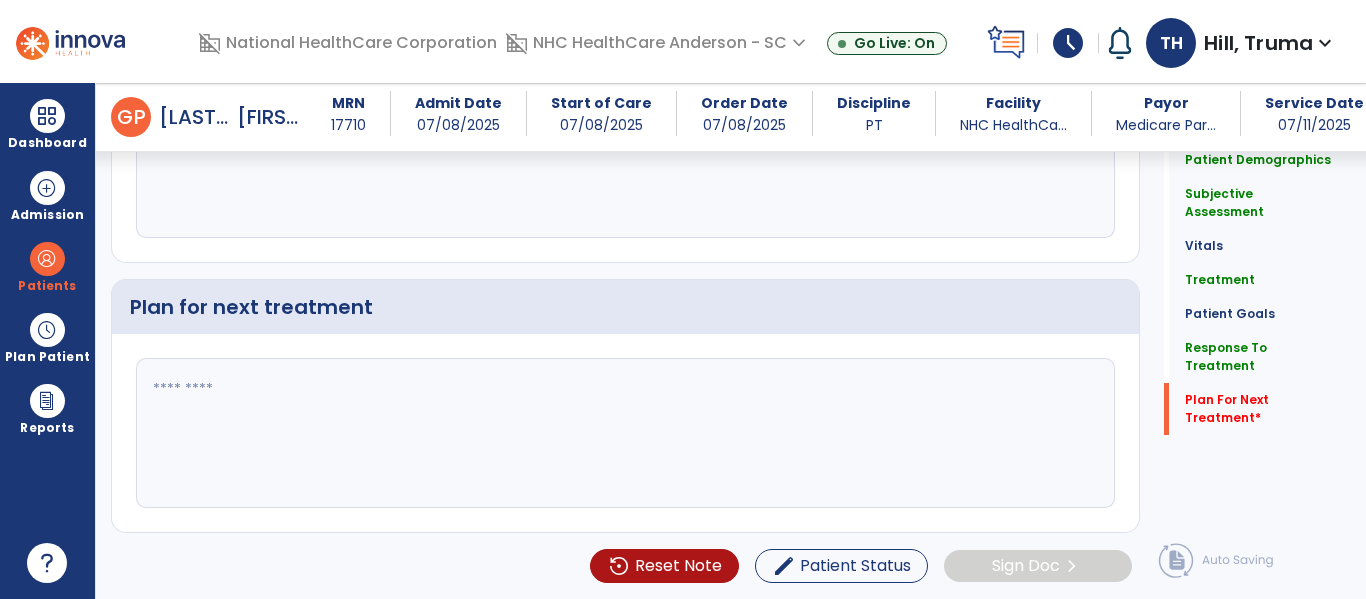 type on "**********" 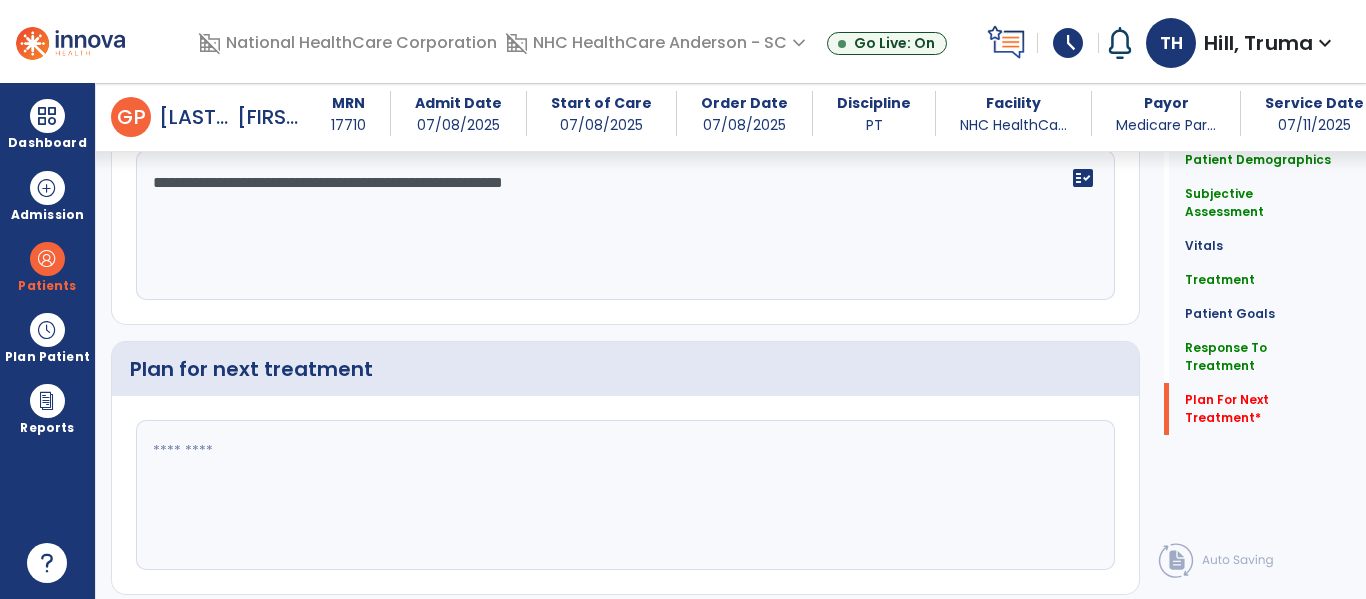 click 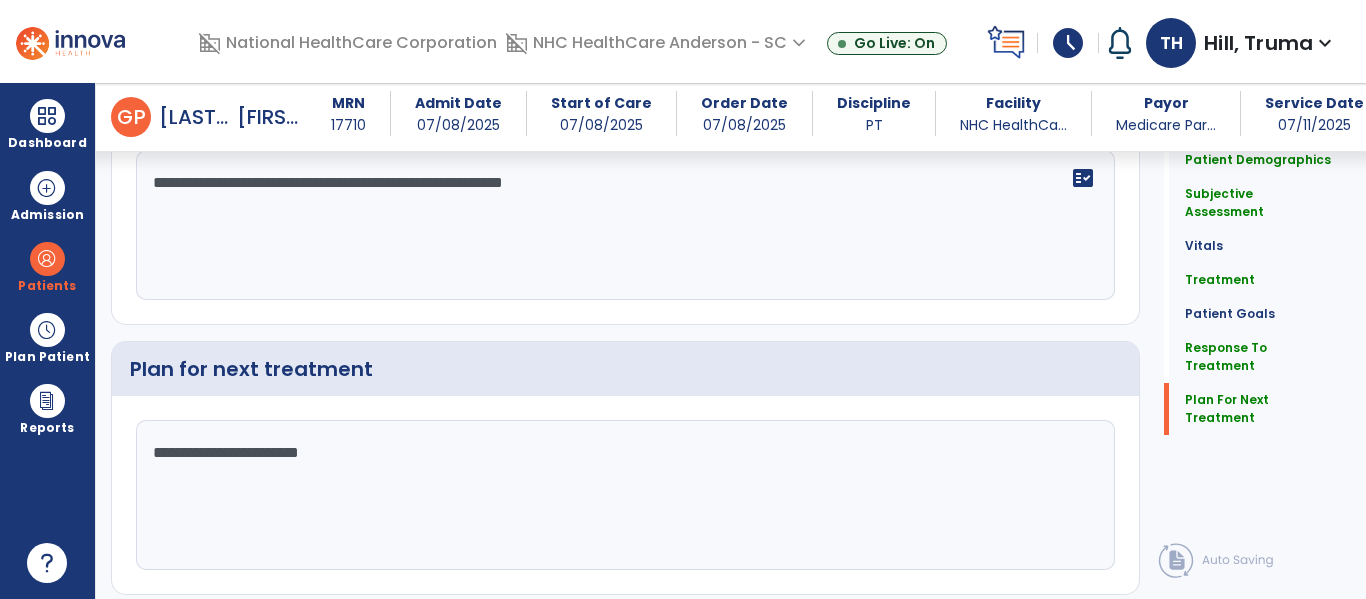 scroll, scrollTop: 3923, scrollLeft: 0, axis: vertical 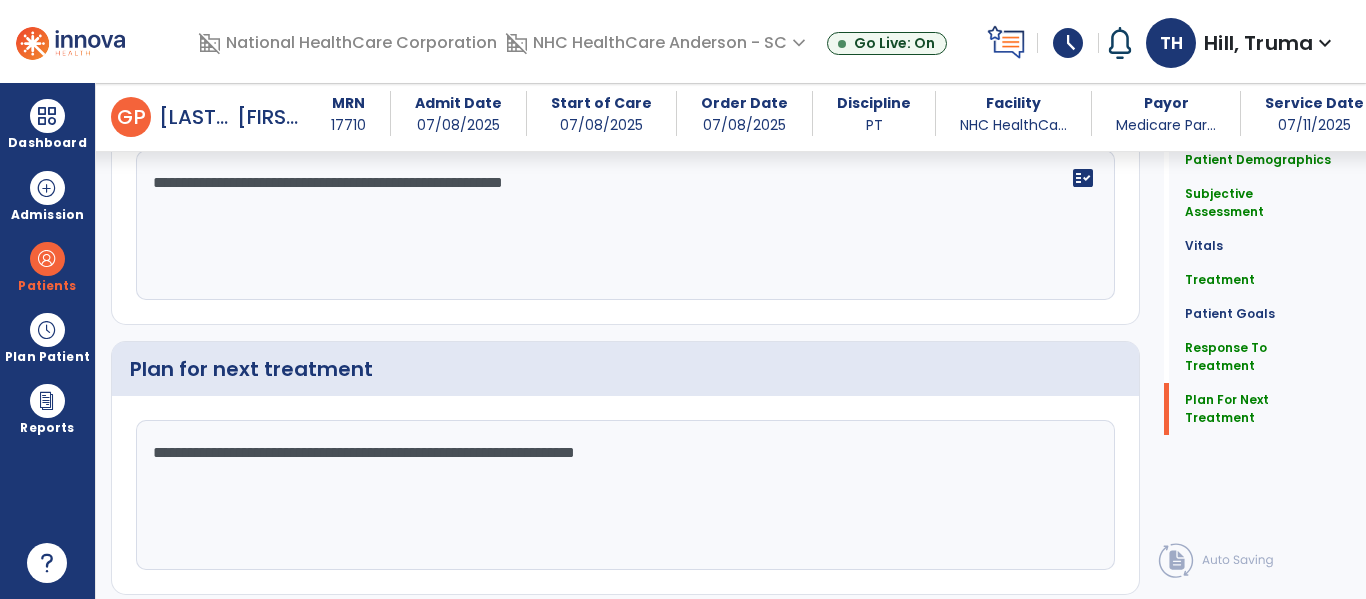 type on "**********" 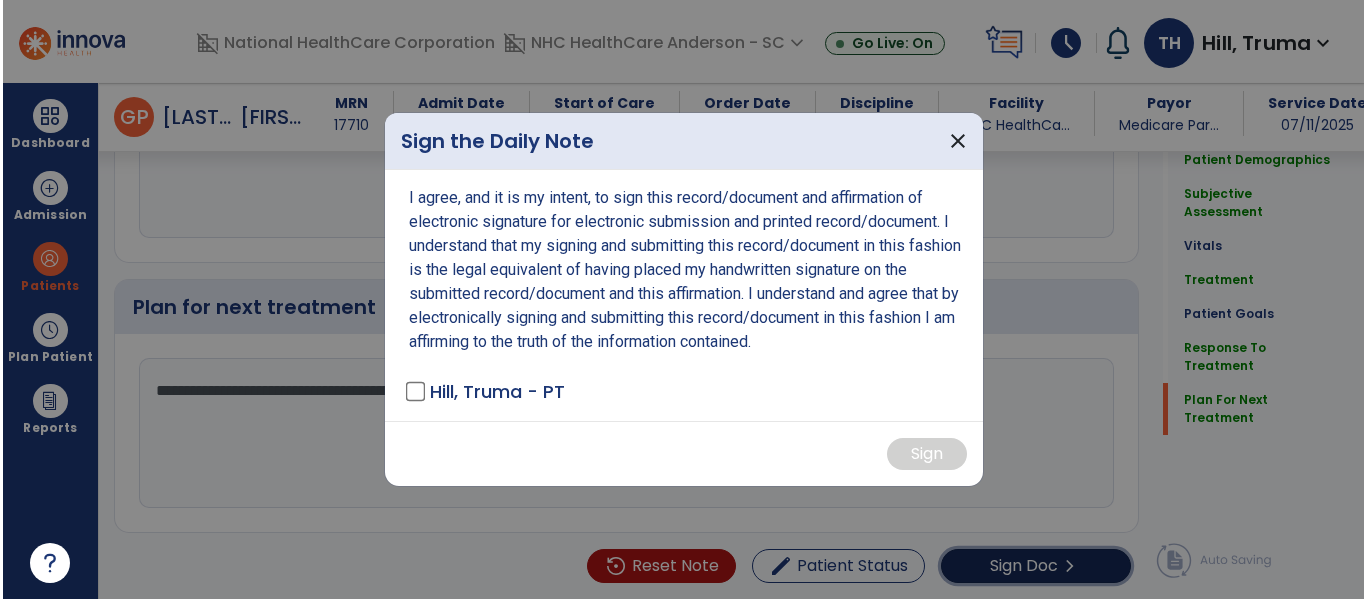 scroll, scrollTop: 3986, scrollLeft: 0, axis: vertical 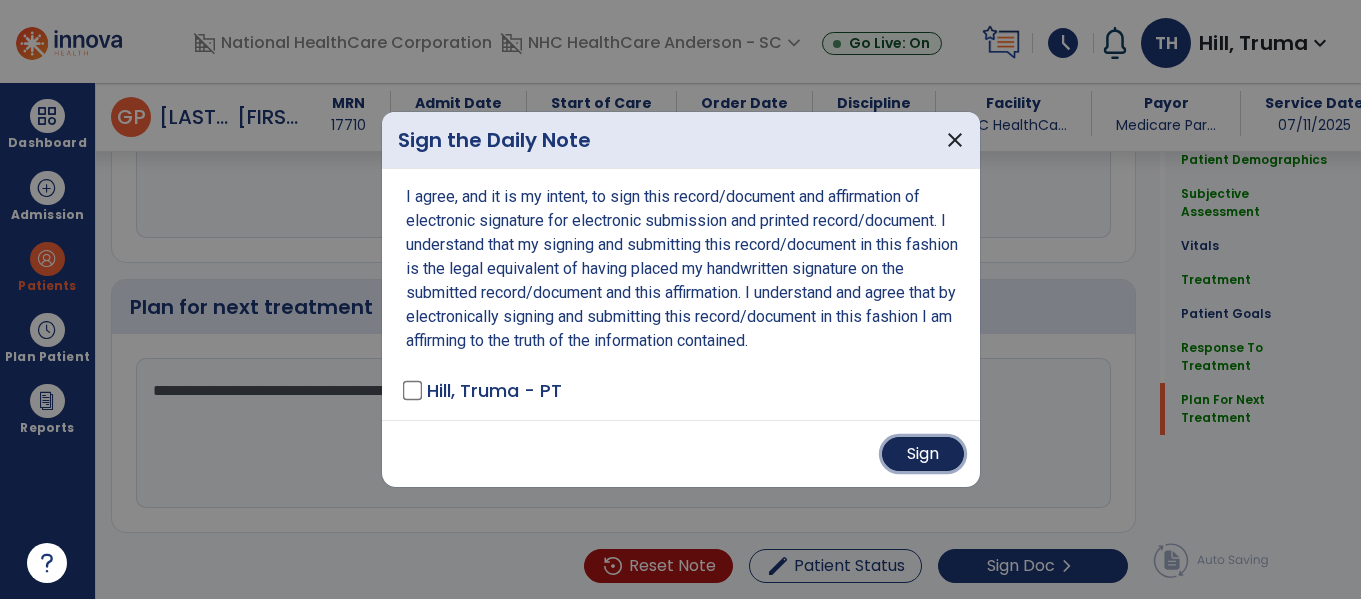 click on "Sign" at bounding box center (923, 454) 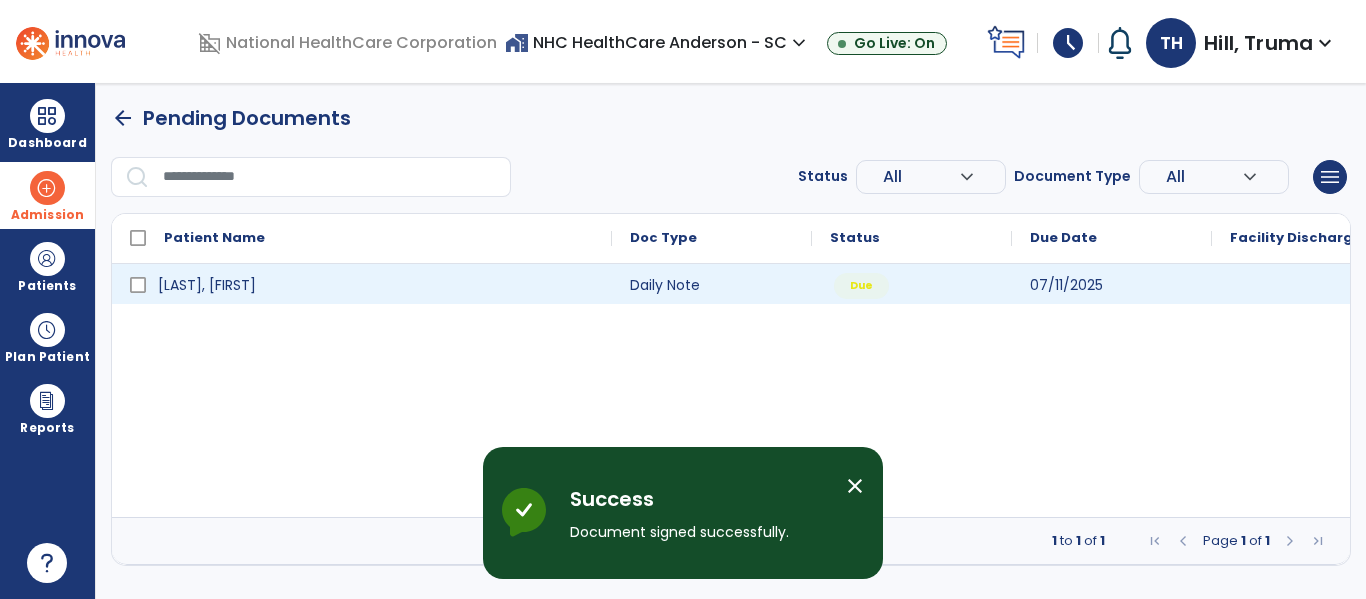 scroll, scrollTop: 0, scrollLeft: 0, axis: both 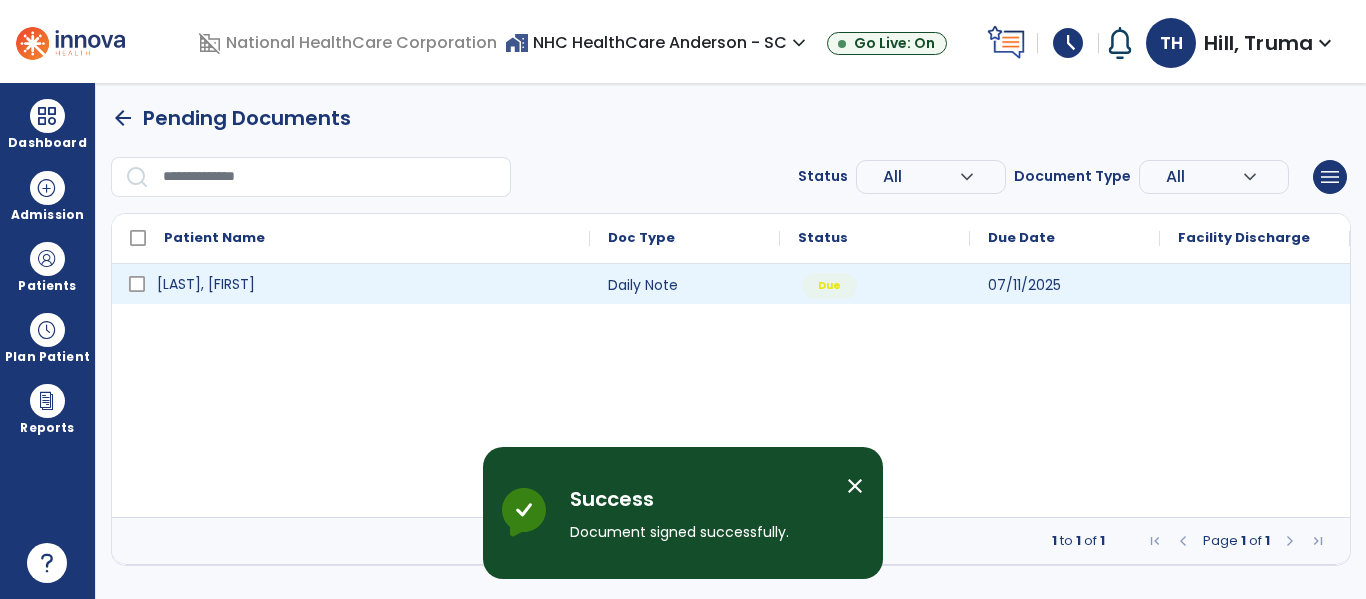 click on "[LAST], [FIRST]" at bounding box center (206, 284) 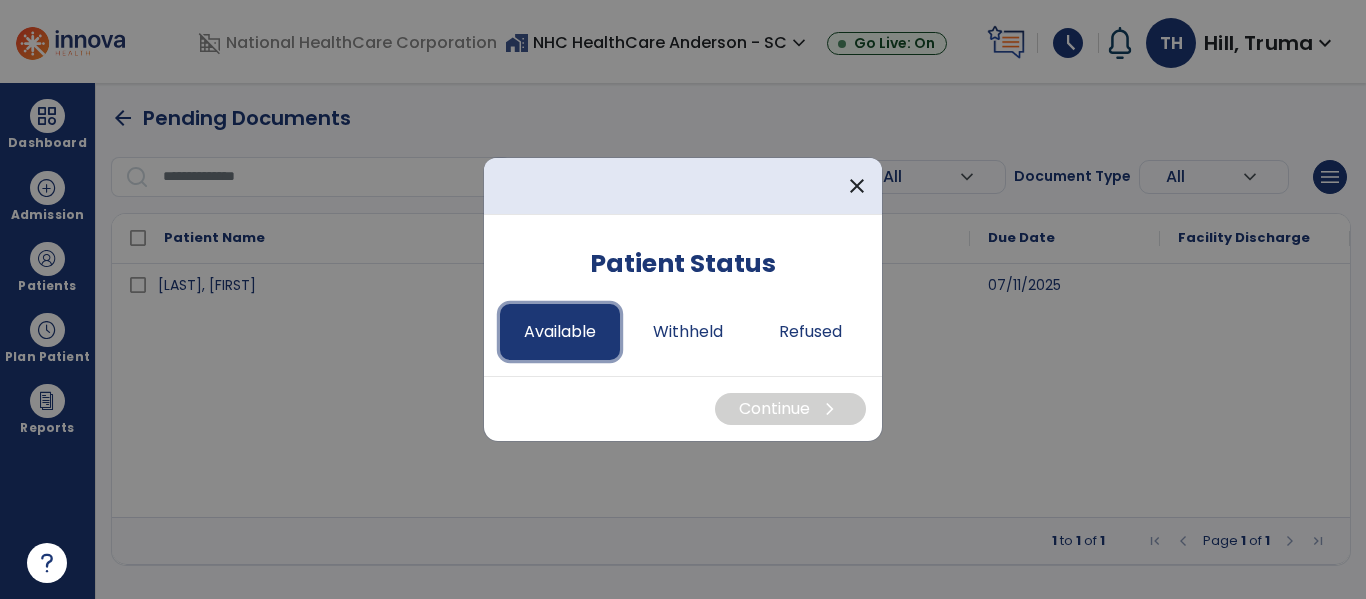 click on "Available" at bounding box center [560, 332] 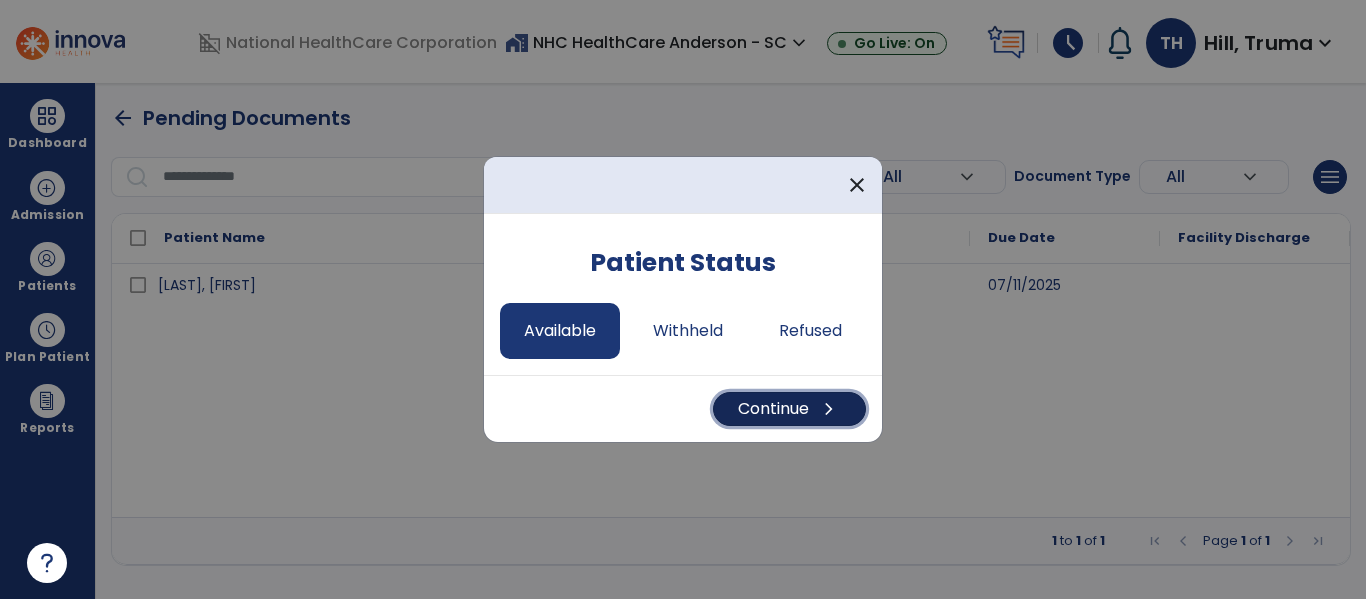 click on "chevron_right" at bounding box center (829, 409) 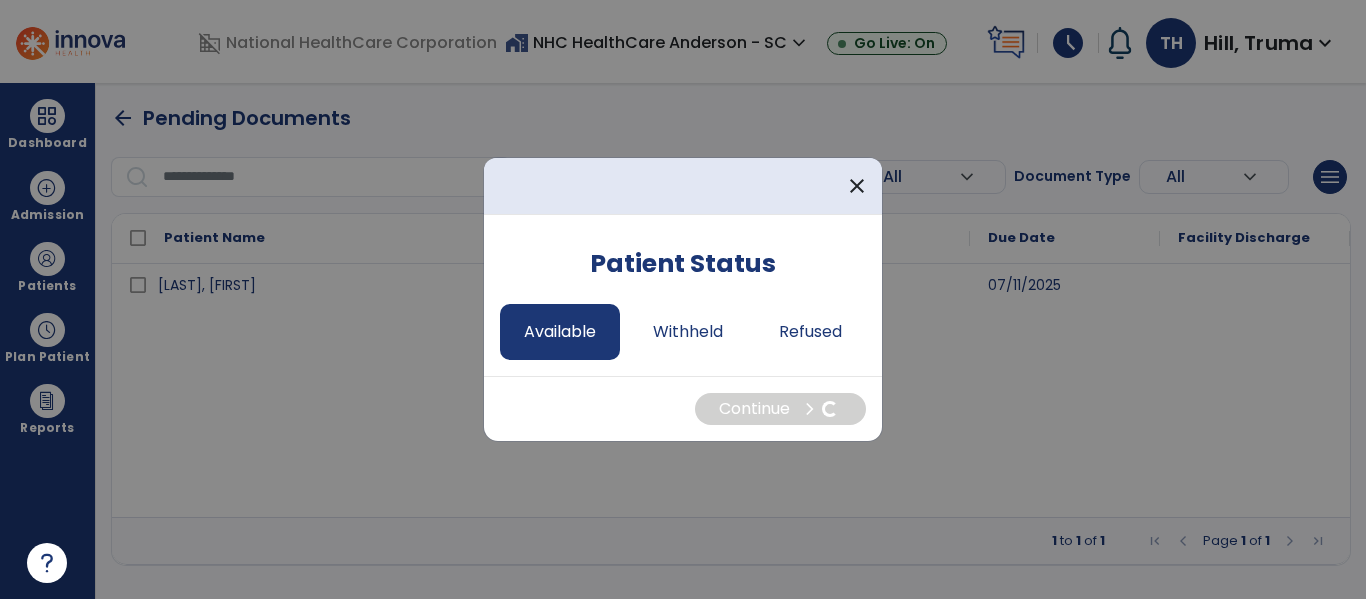 select on "*" 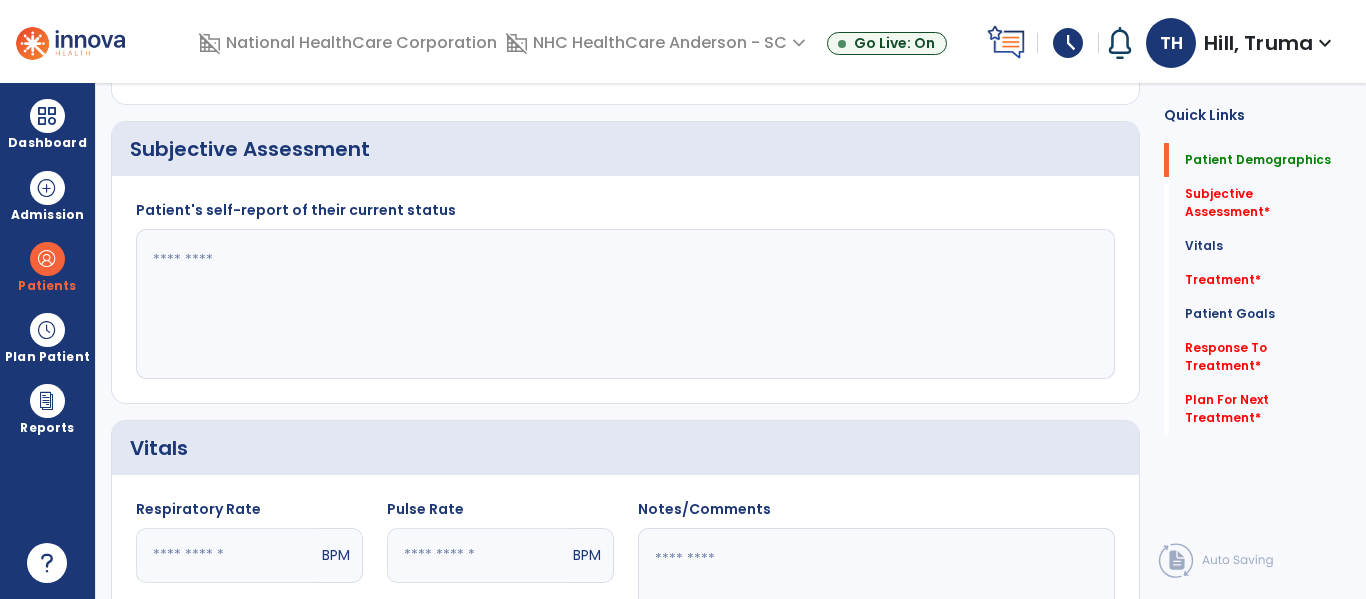 scroll, scrollTop: 500, scrollLeft: 0, axis: vertical 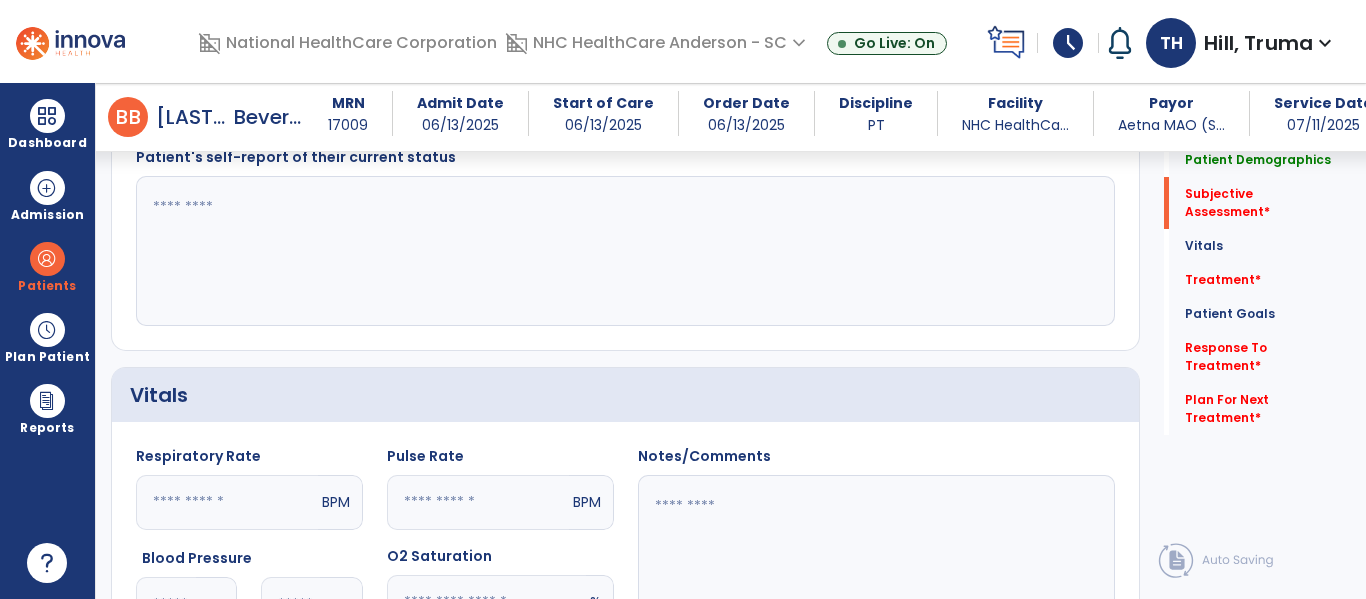 click 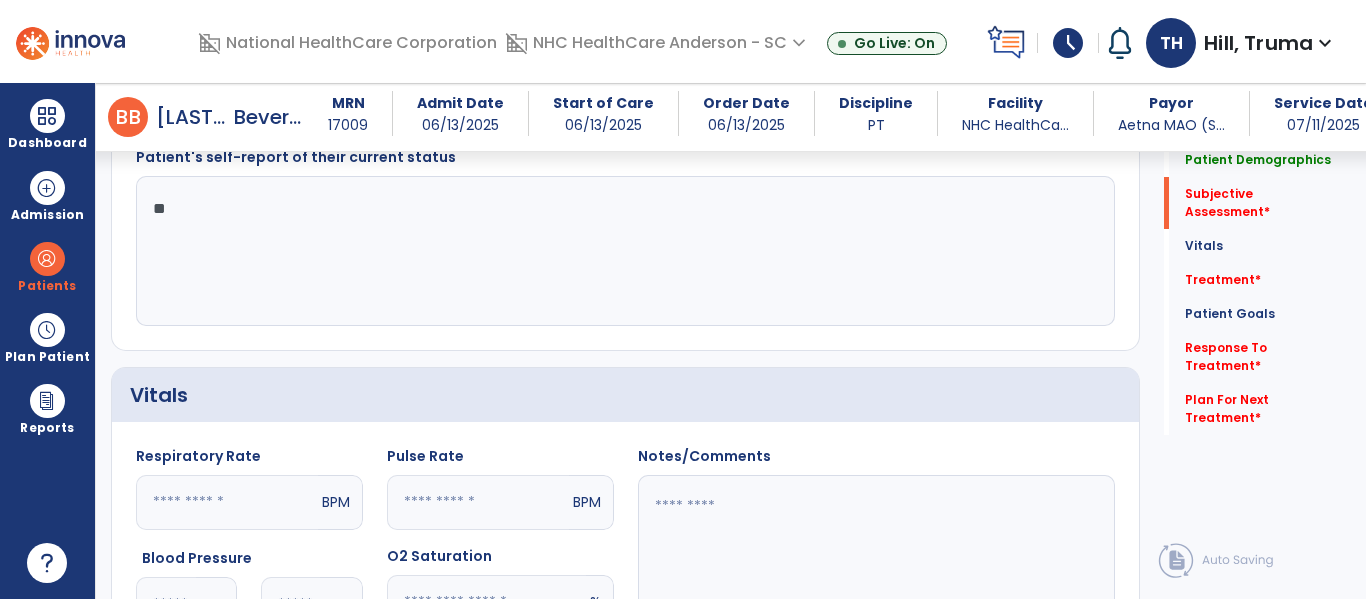 type on "*" 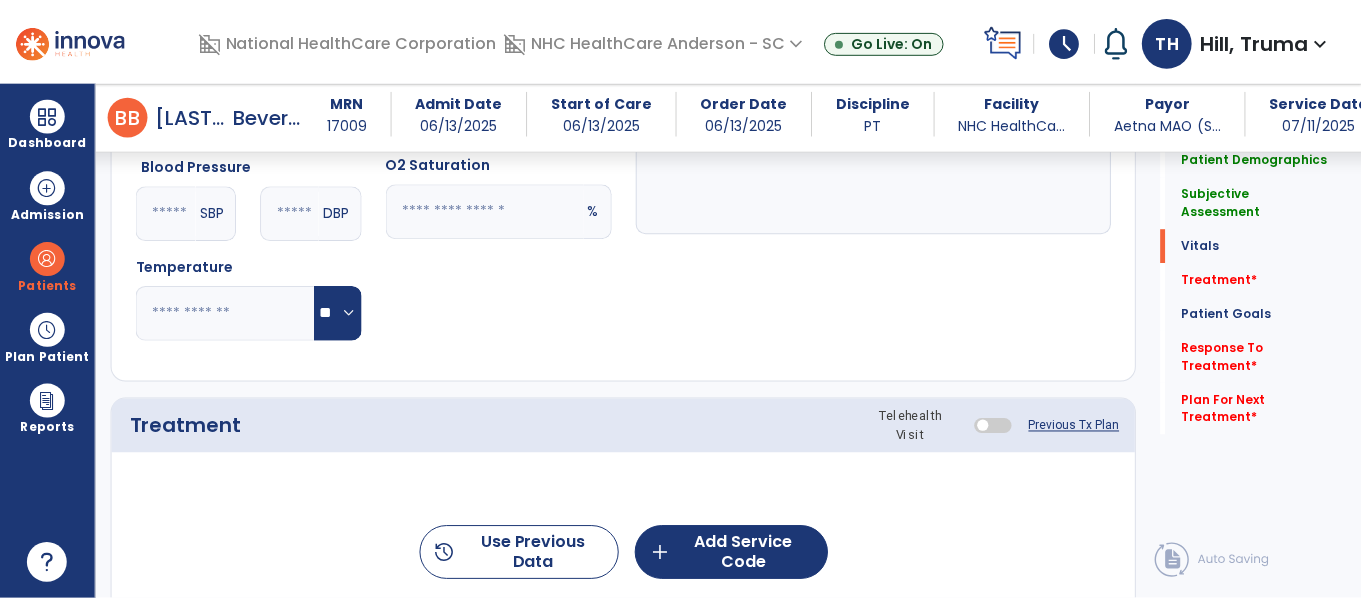 scroll, scrollTop: 900, scrollLeft: 0, axis: vertical 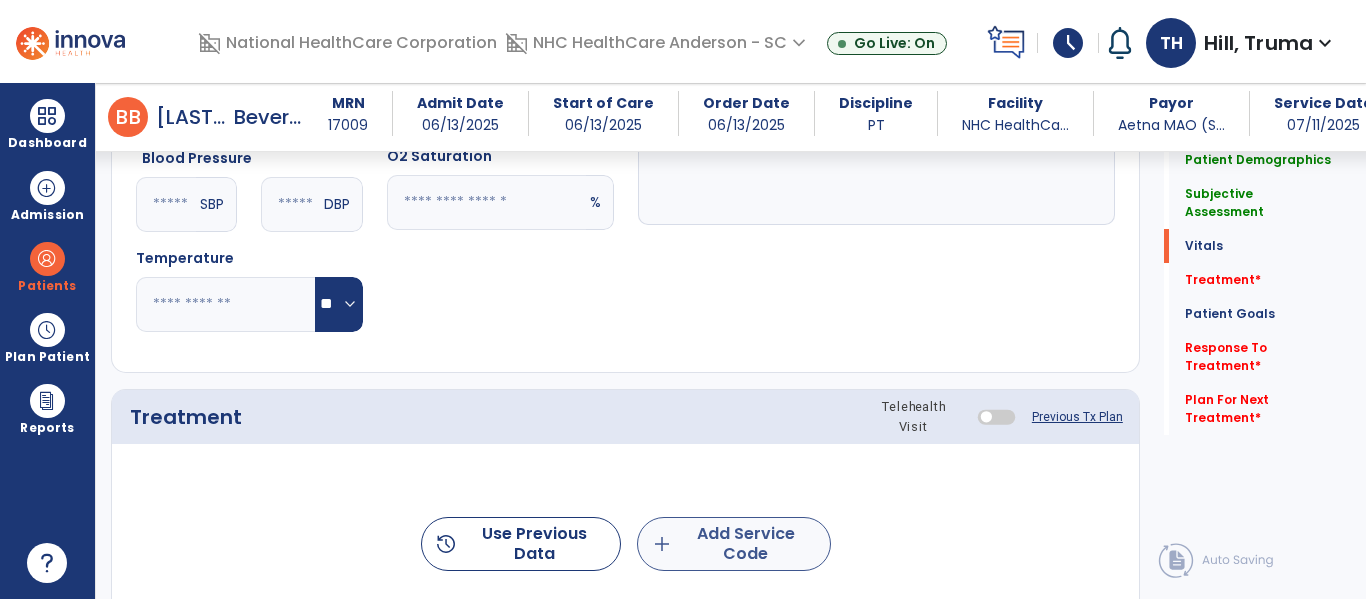 type on "**********" 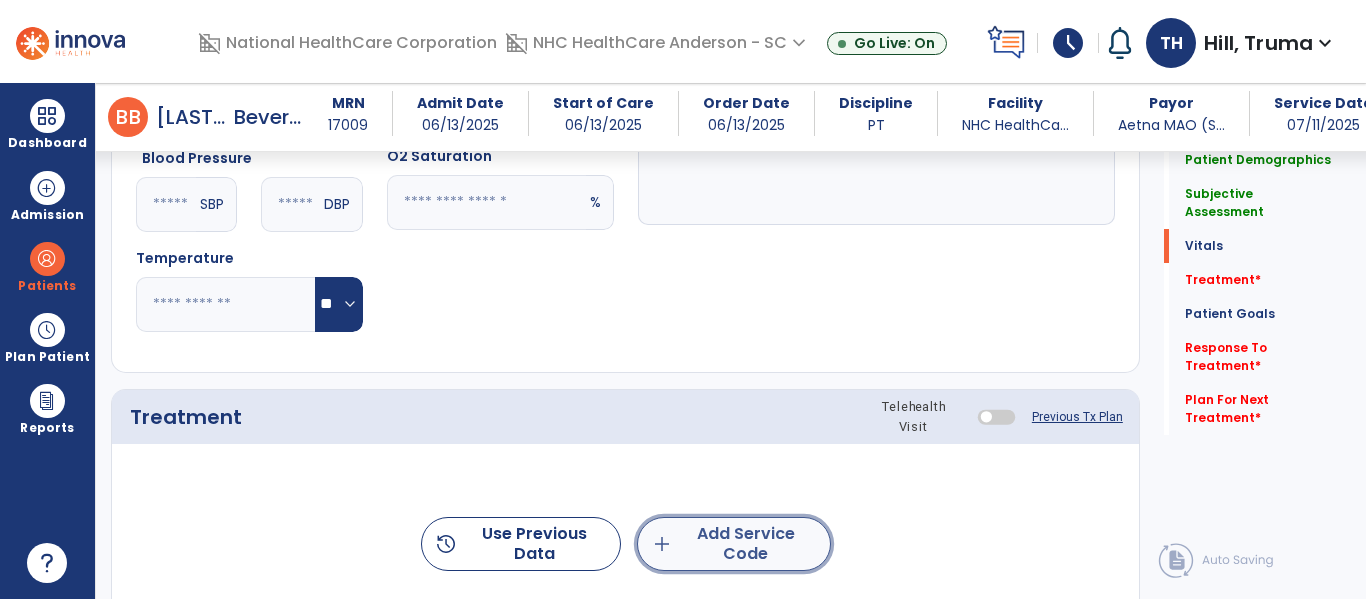 click on "add  Add Service Code" 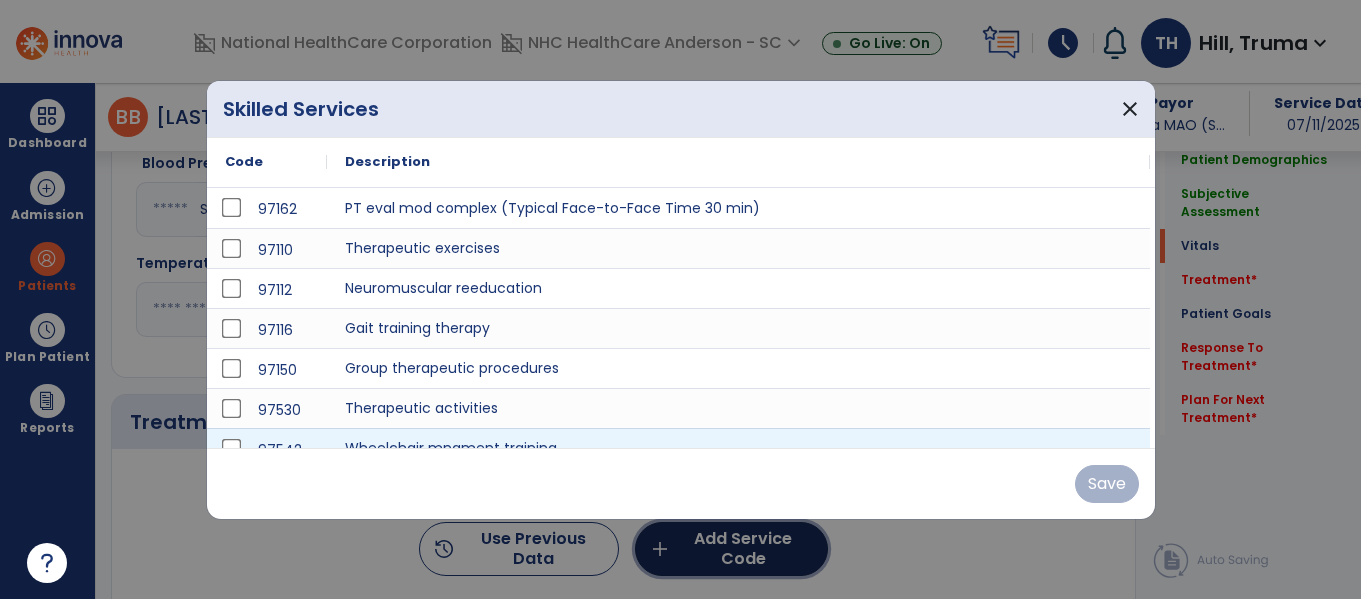 scroll, scrollTop: 900, scrollLeft: 0, axis: vertical 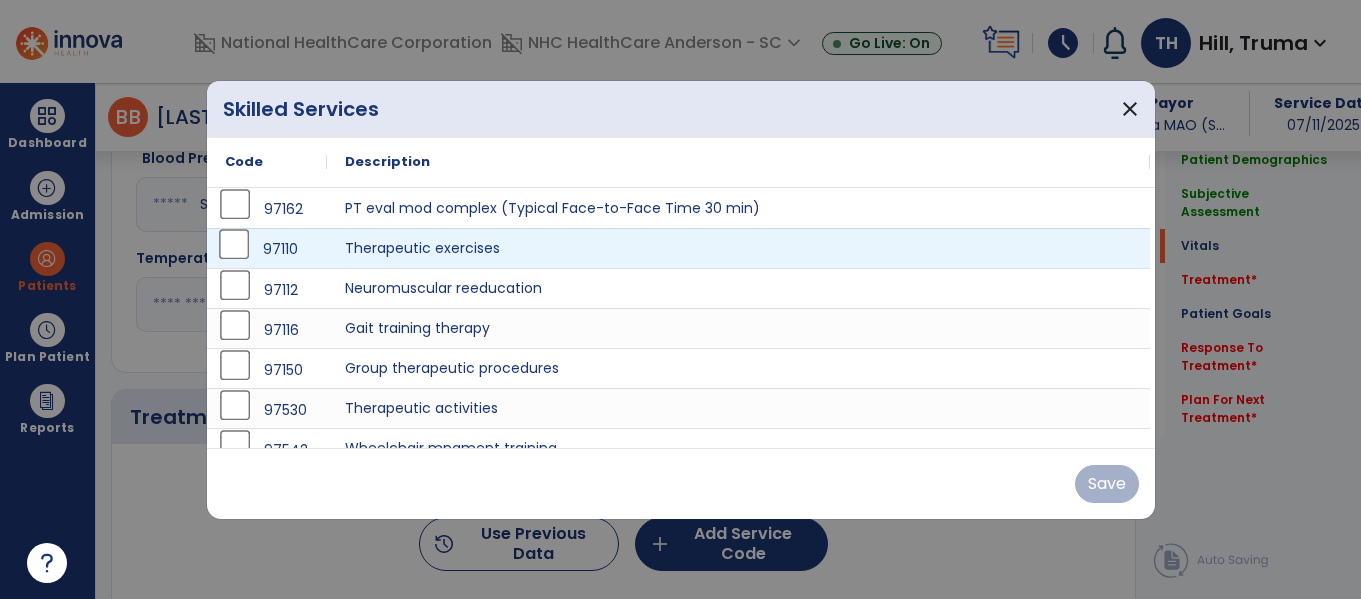 click on "97110" at bounding box center (267, 249) 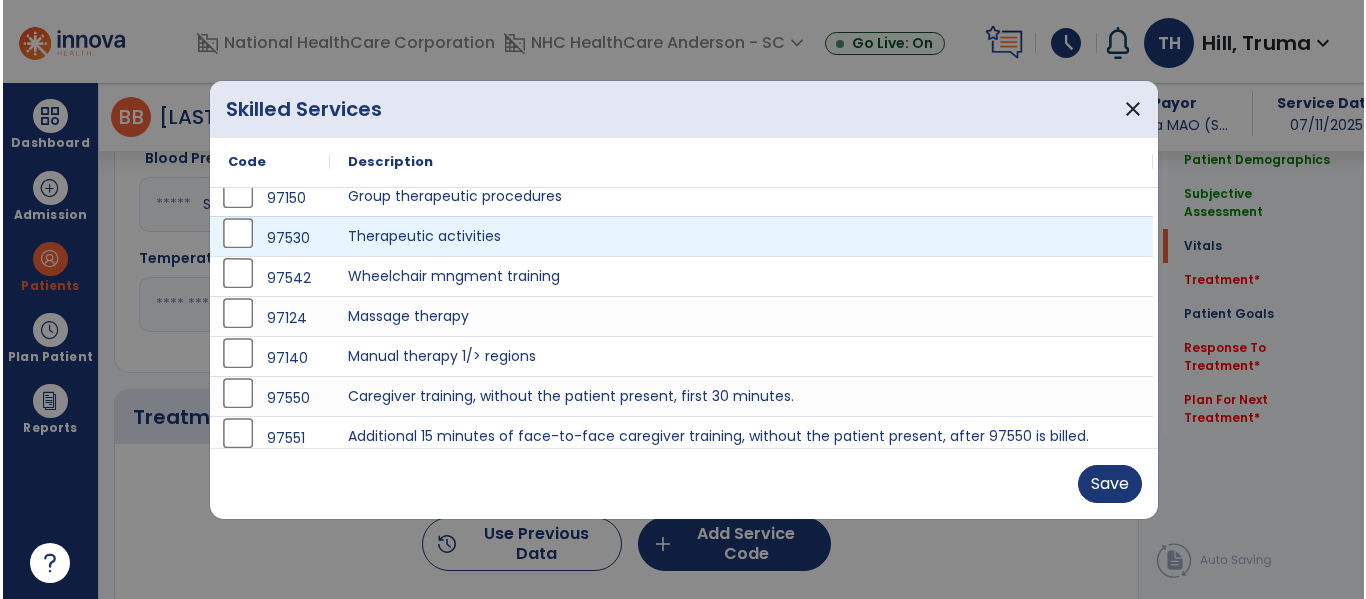 scroll, scrollTop: 220, scrollLeft: 0, axis: vertical 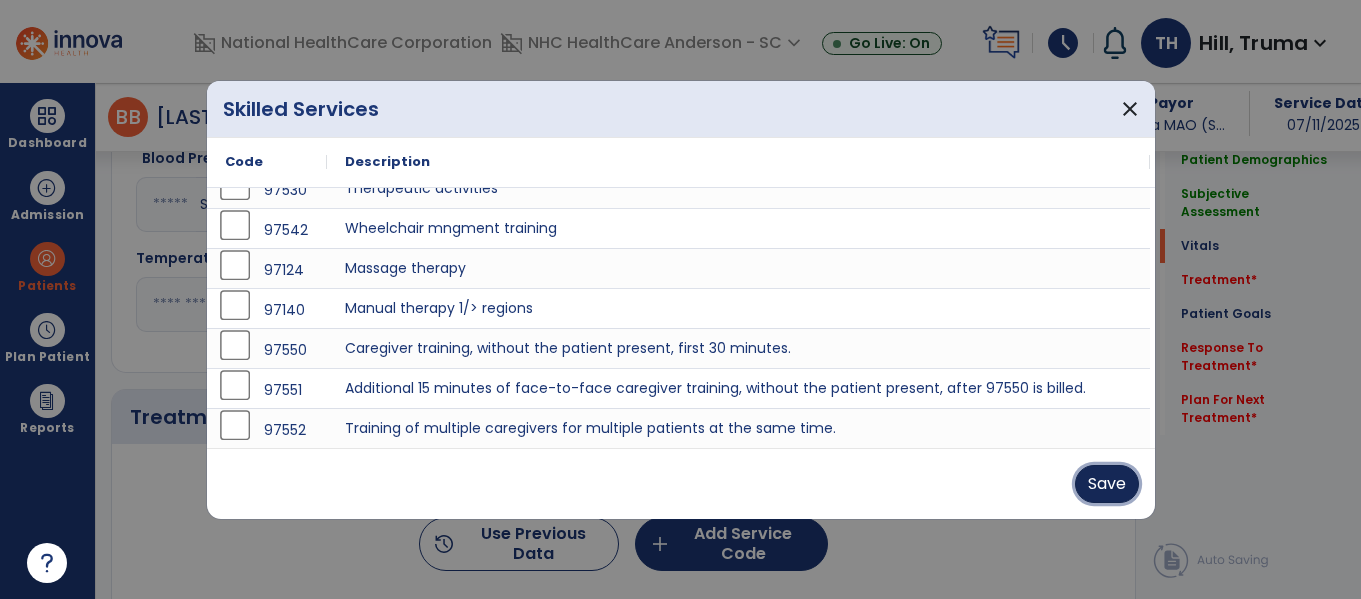 click on "Save" at bounding box center [1107, 484] 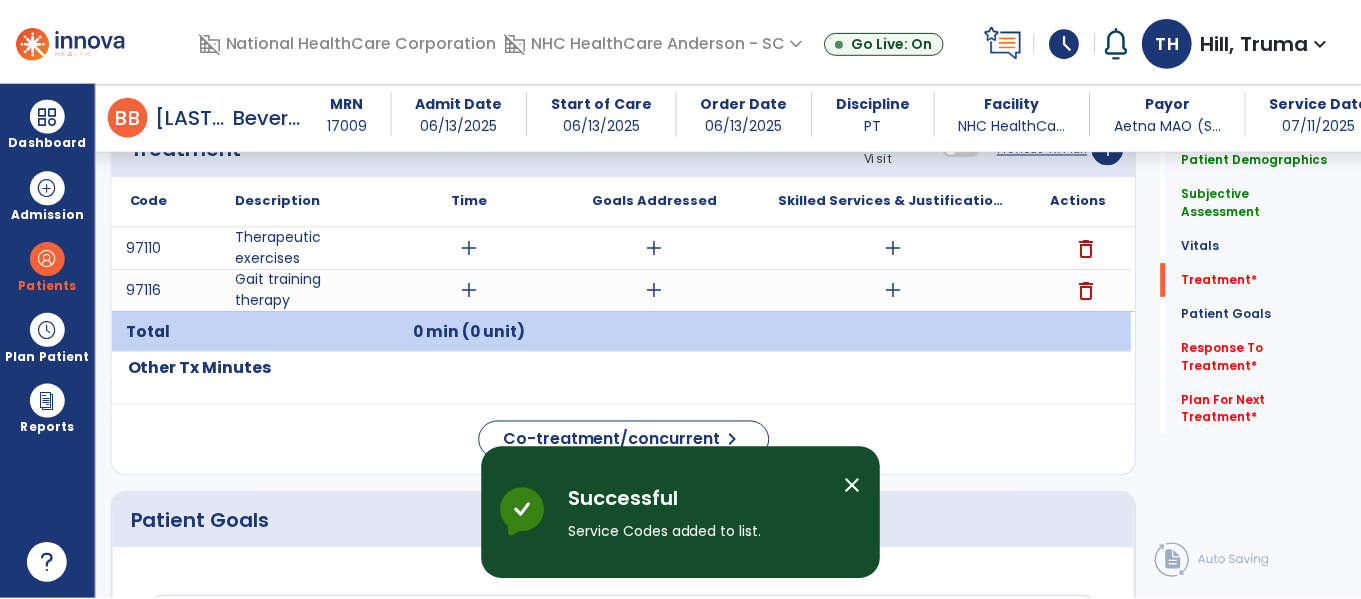scroll, scrollTop: 1100, scrollLeft: 0, axis: vertical 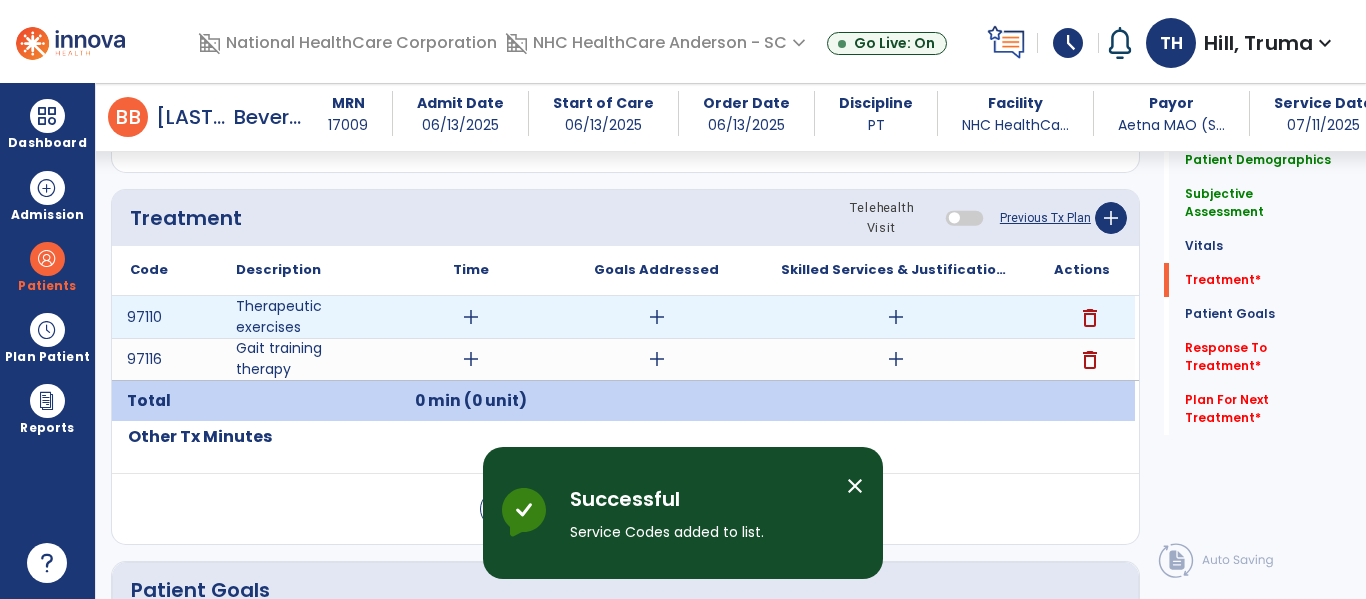 click on "add" at bounding box center (471, 317) 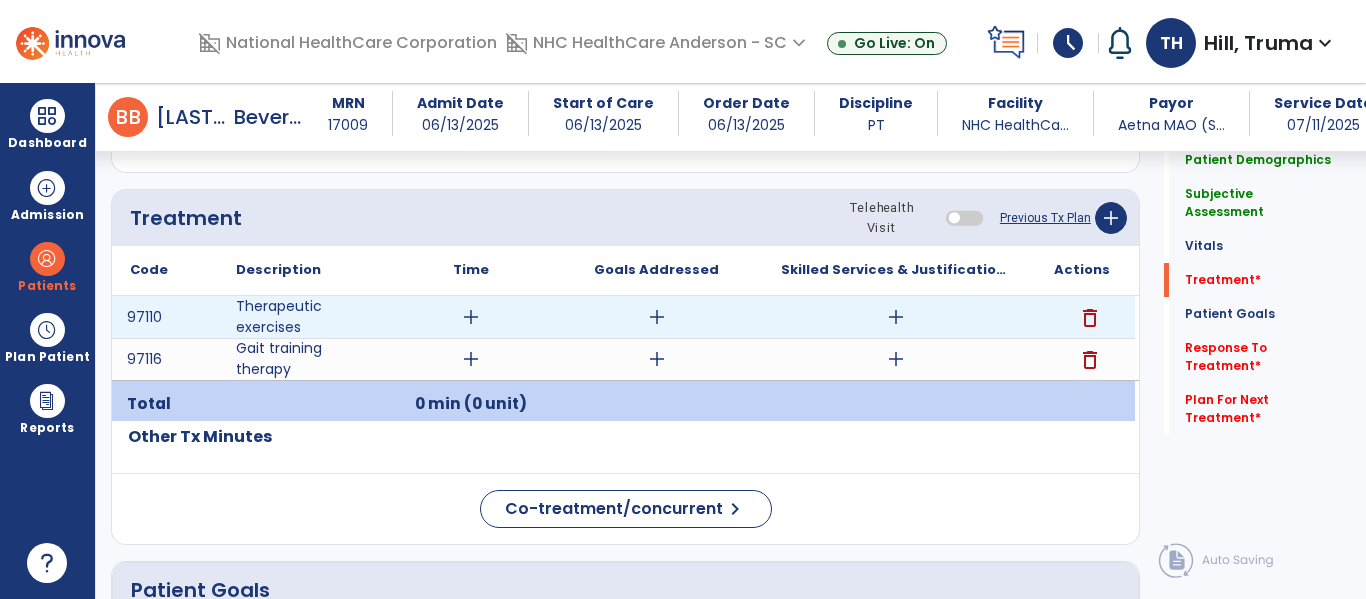 click on "add" at bounding box center (470, 317) 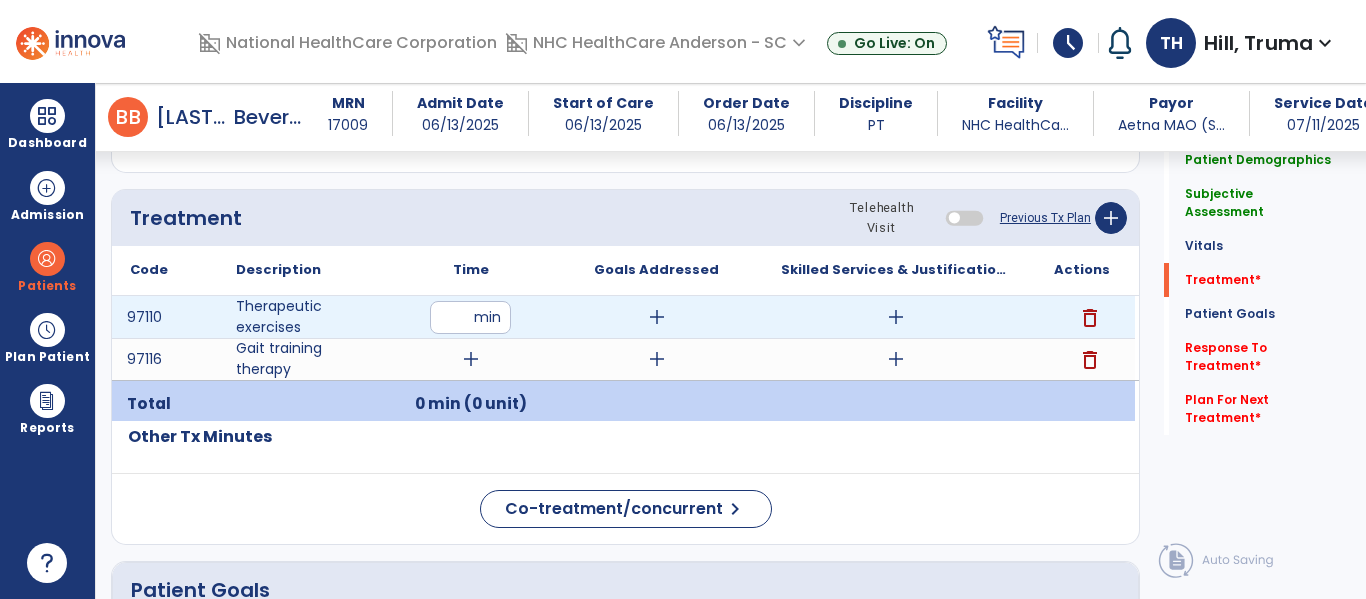 type on "**" 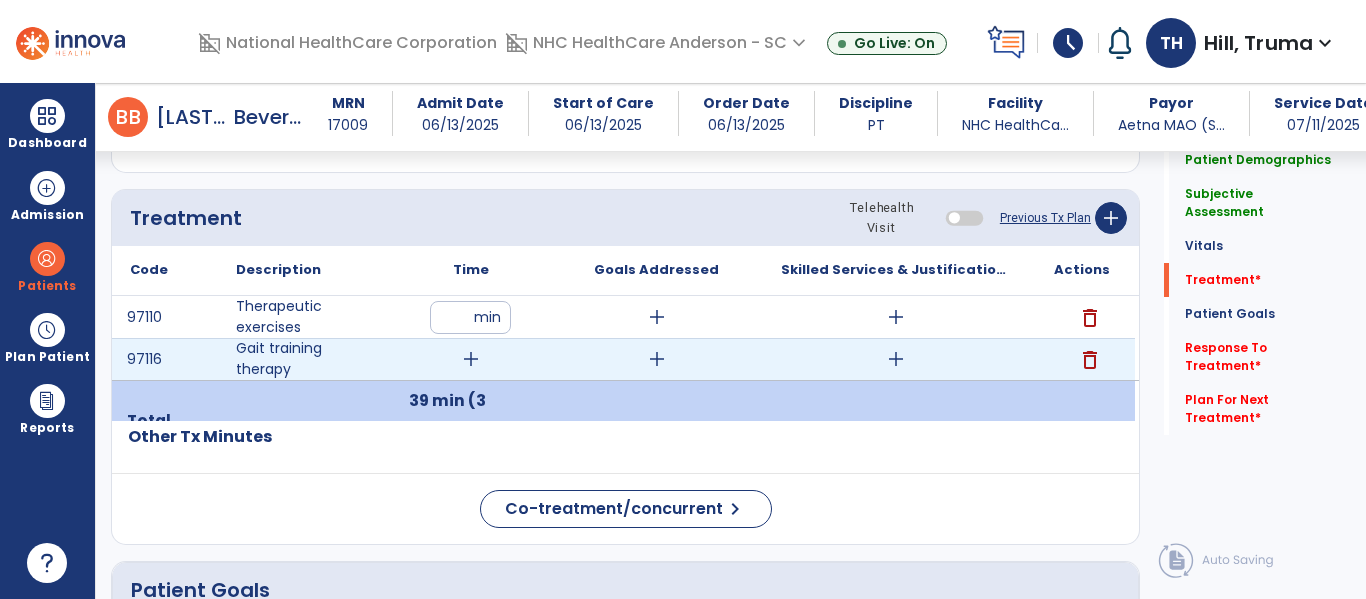 click on "delete" at bounding box center (1090, 360) 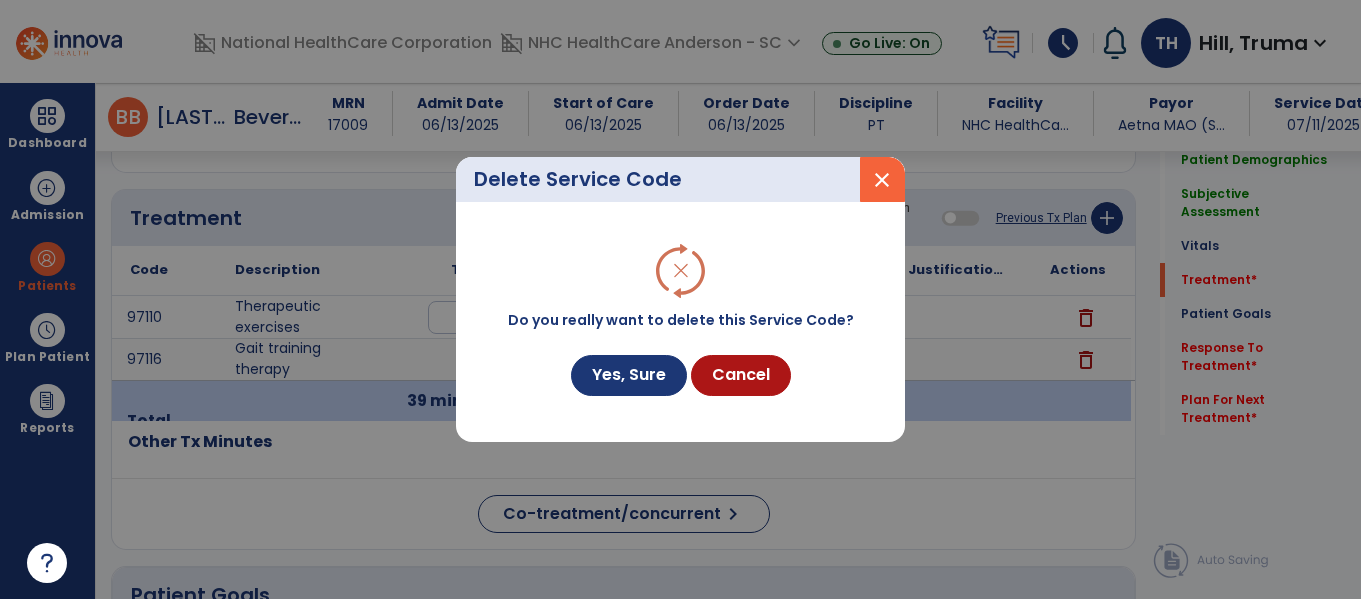 scroll, scrollTop: 1100, scrollLeft: 0, axis: vertical 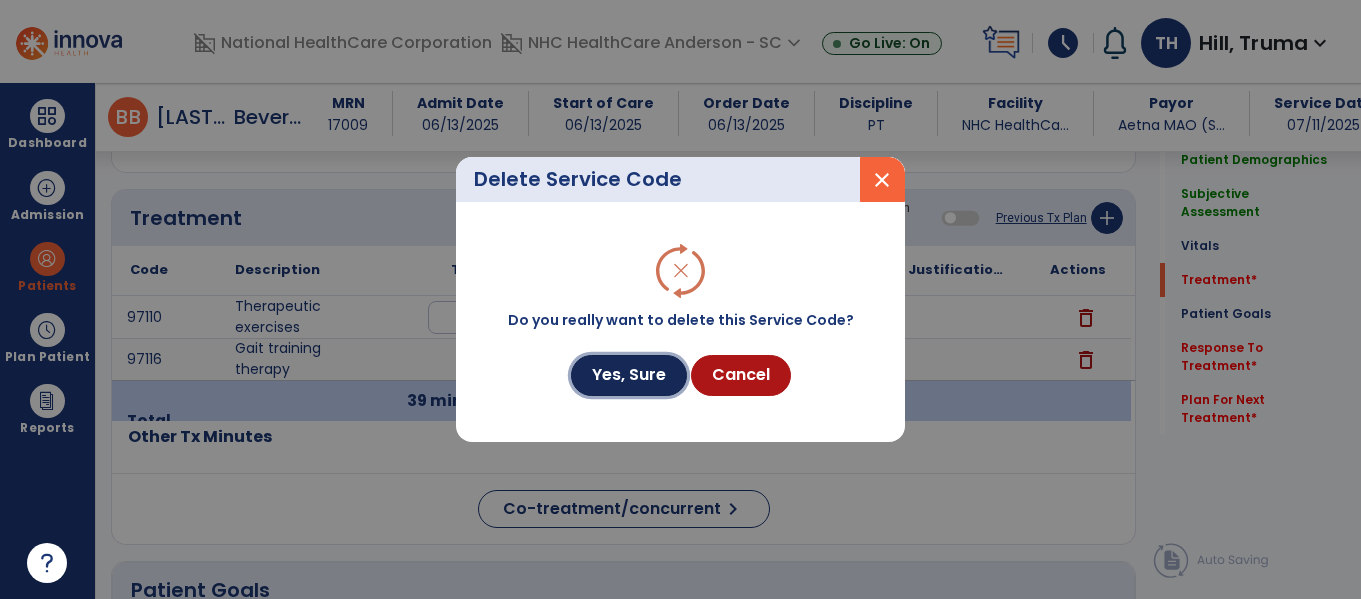 click on "Yes, Sure" at bounding box center (629, 375) 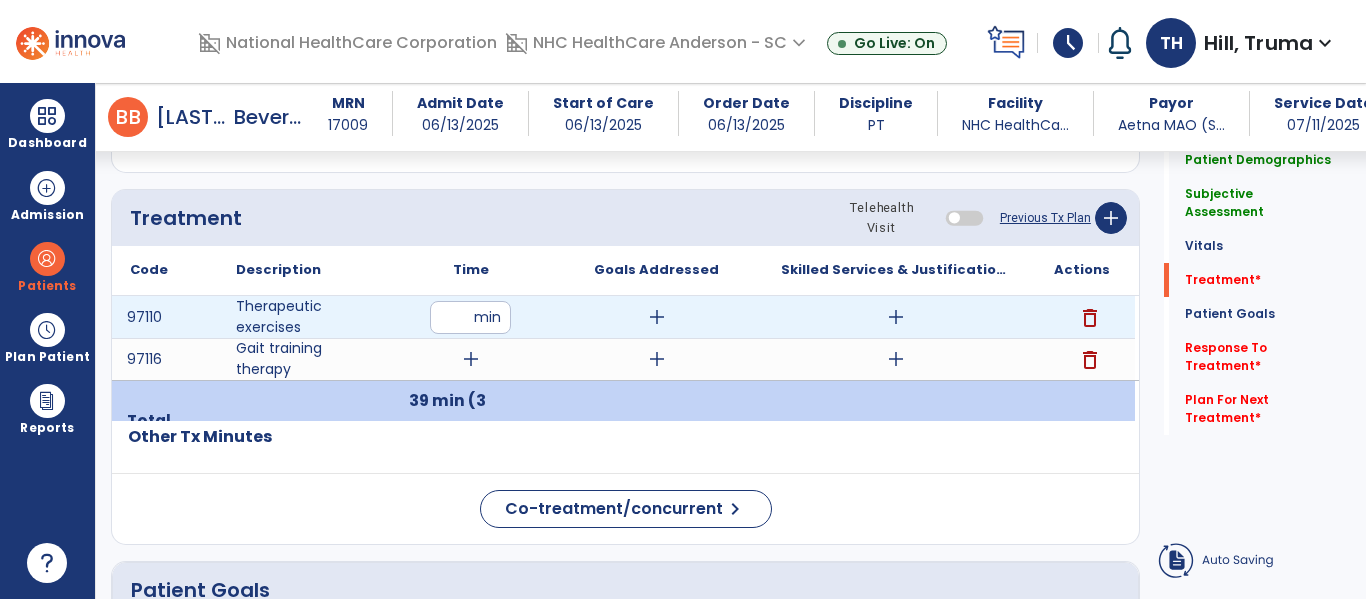 drag, startPoint x: 459, startPoint y: 317, endPoint x: 387, endPoint y: 322, distance: 72.1734 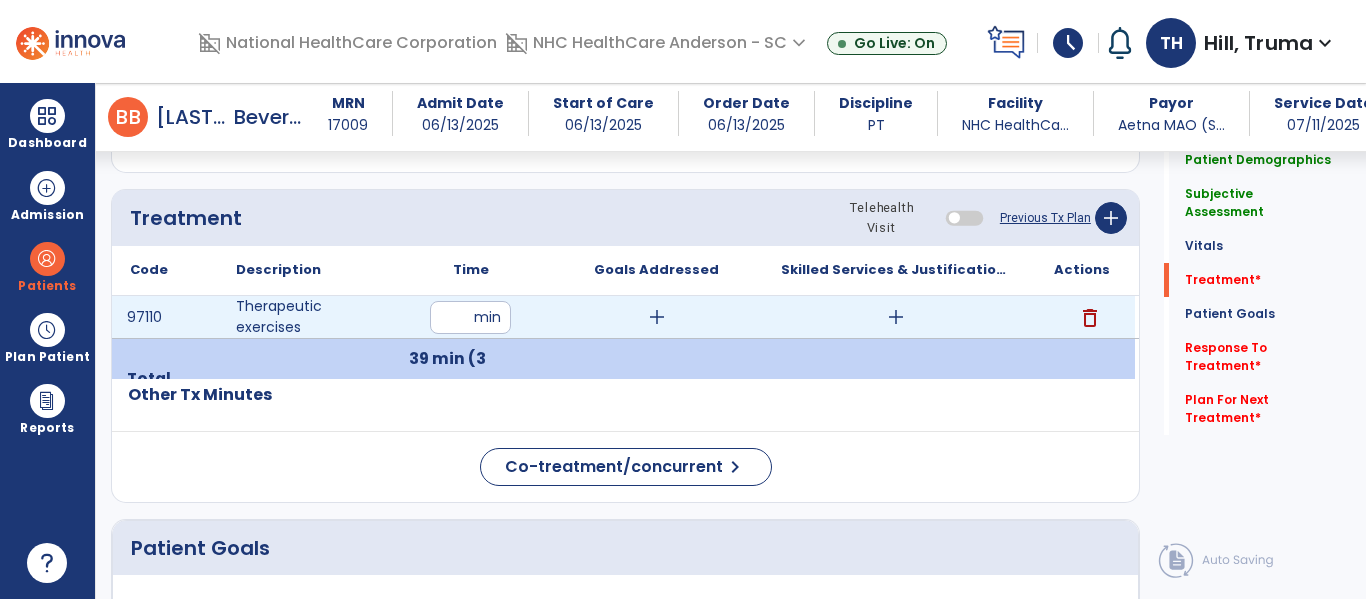 drag, startPoint x: 465, startPoint y: 318, endPoint x: 355, endPoint y: 312, distance: 110.16351 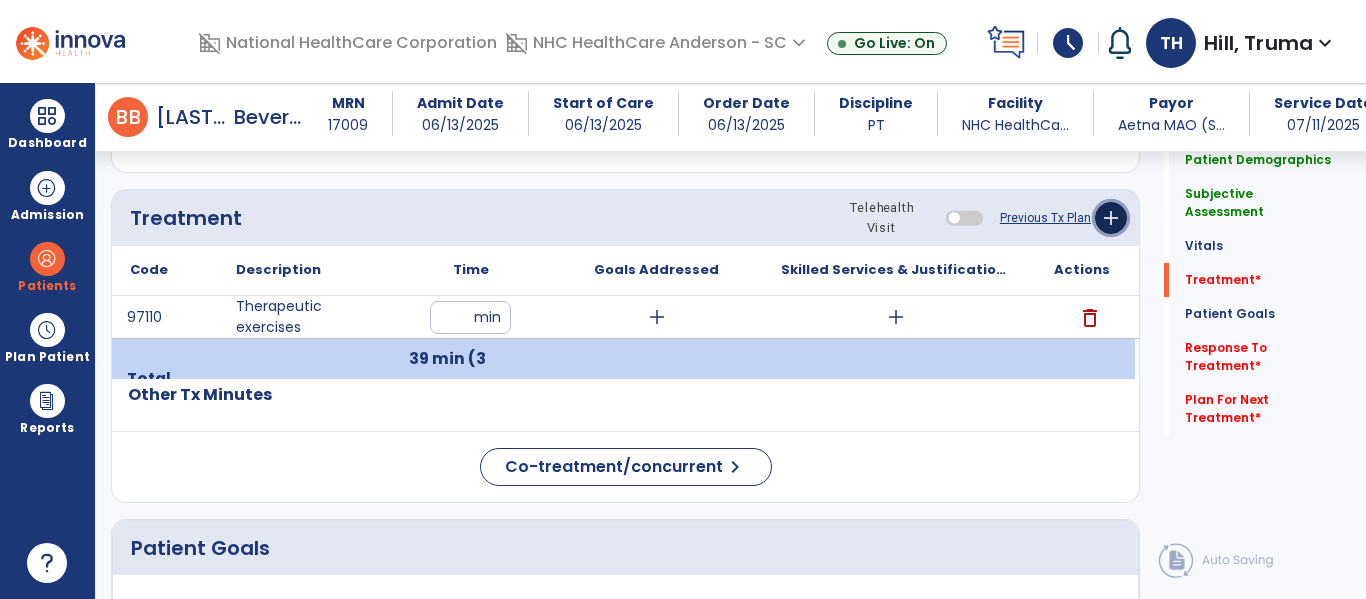 click on "add" 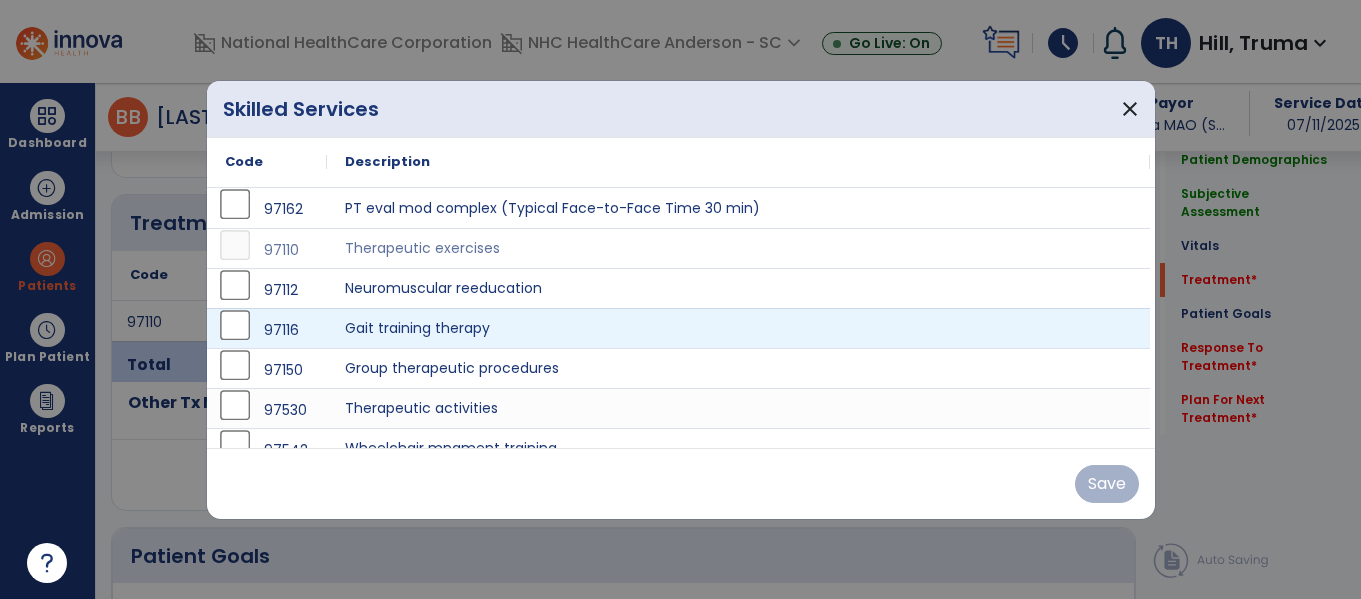 scroll, scrollTop: 1100, scrollLeft: 0, axis: vertical 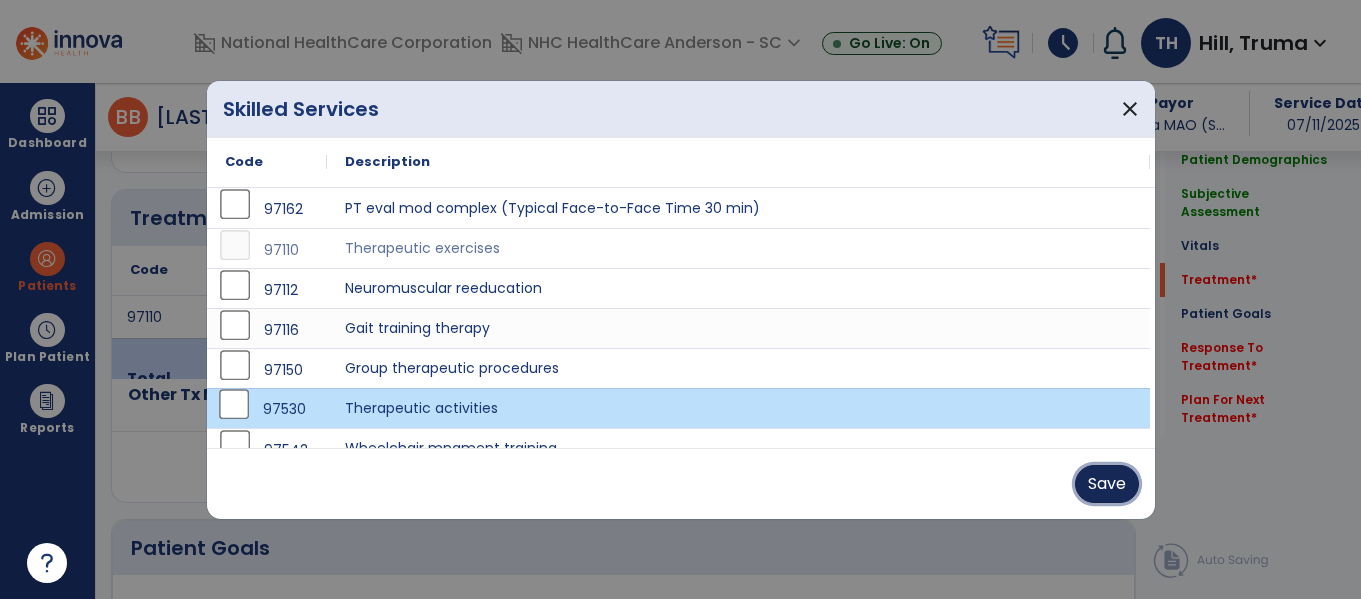 drag, startPoint x: 1130, startPoint y: 484, endPoint x: 1120, endPoint y: 487, distance: 10.440307 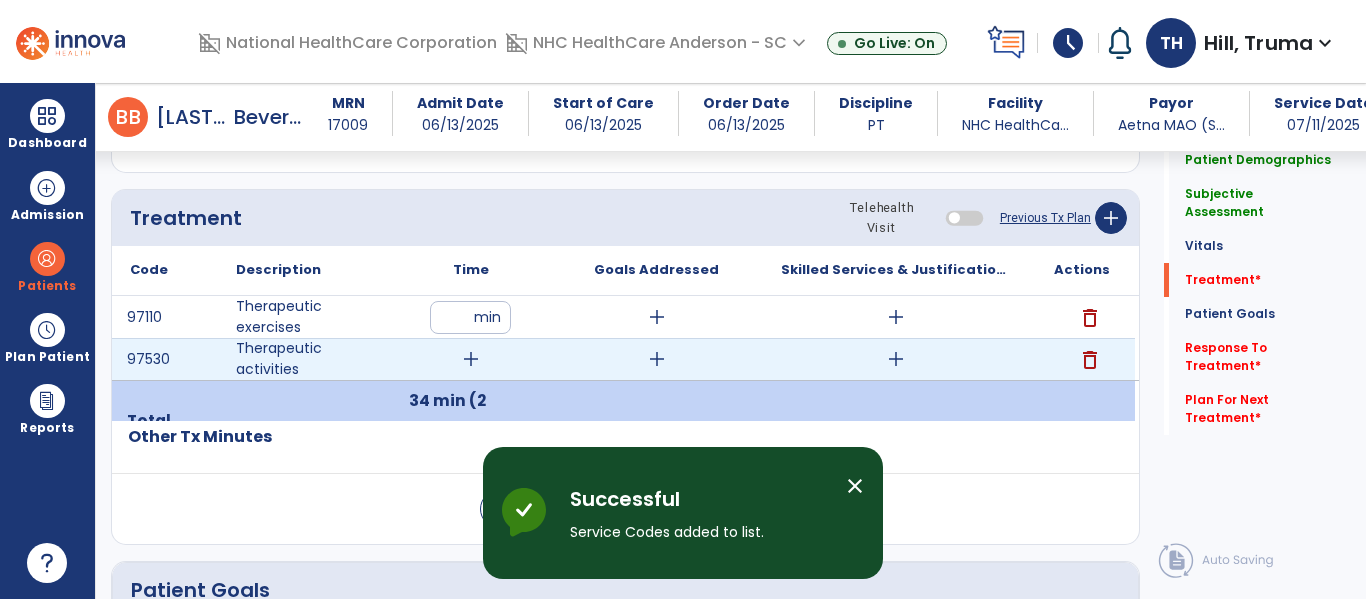 click on "add" at bounding box center [471, 359] 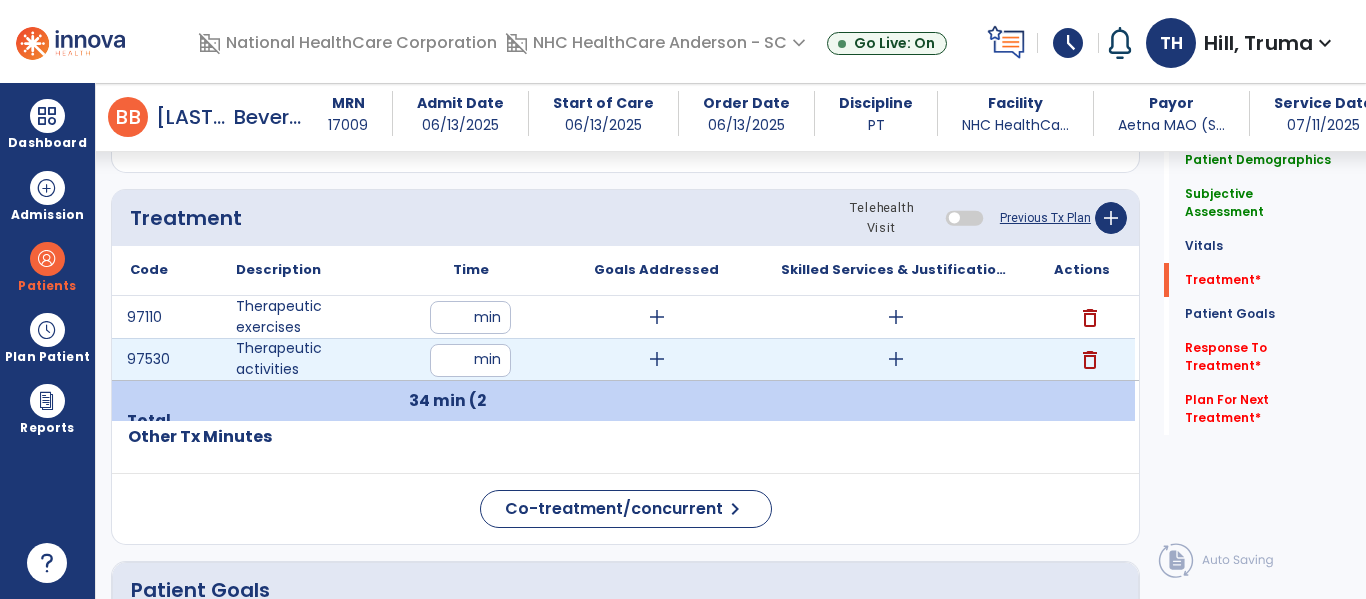 type on "**" 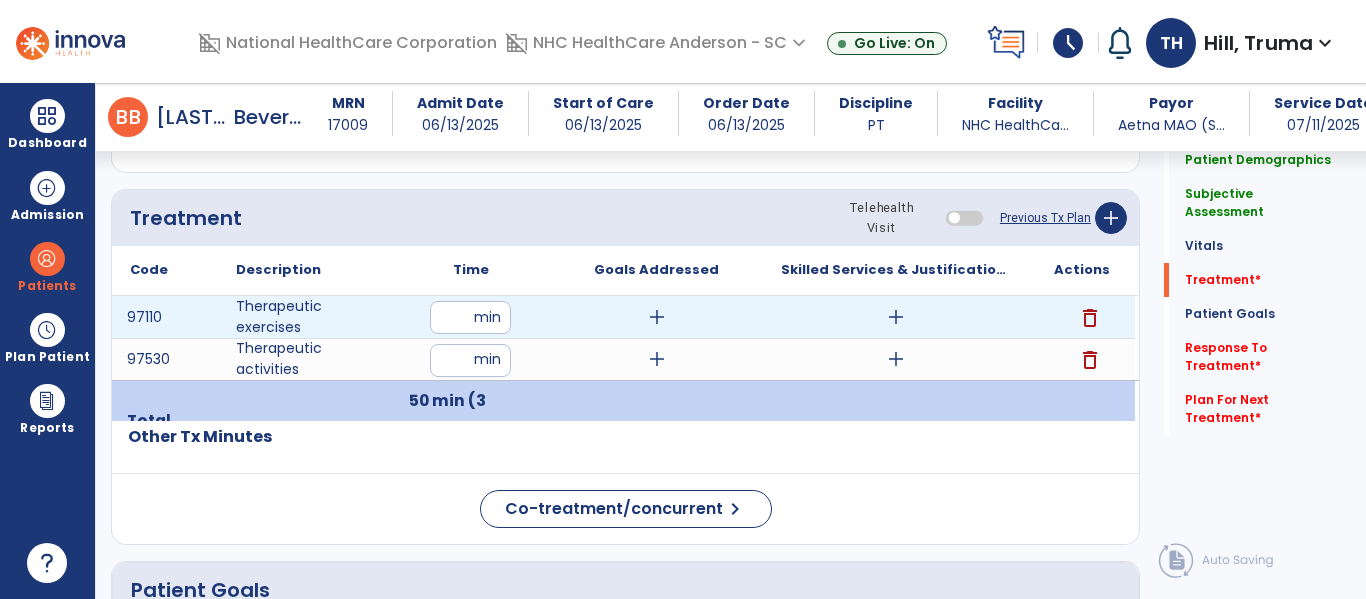 click on "add" at bounding box center (896, 317) 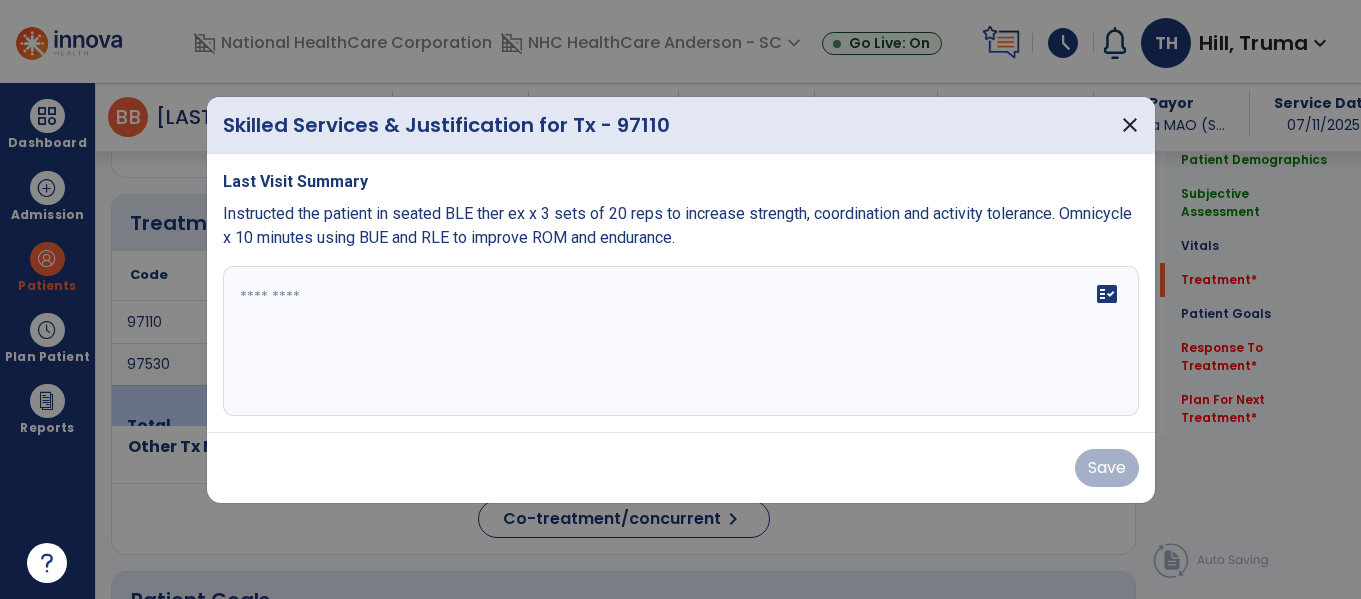 scroll, scrollTop: 1100, scrollLeft: 0, axis: vertical 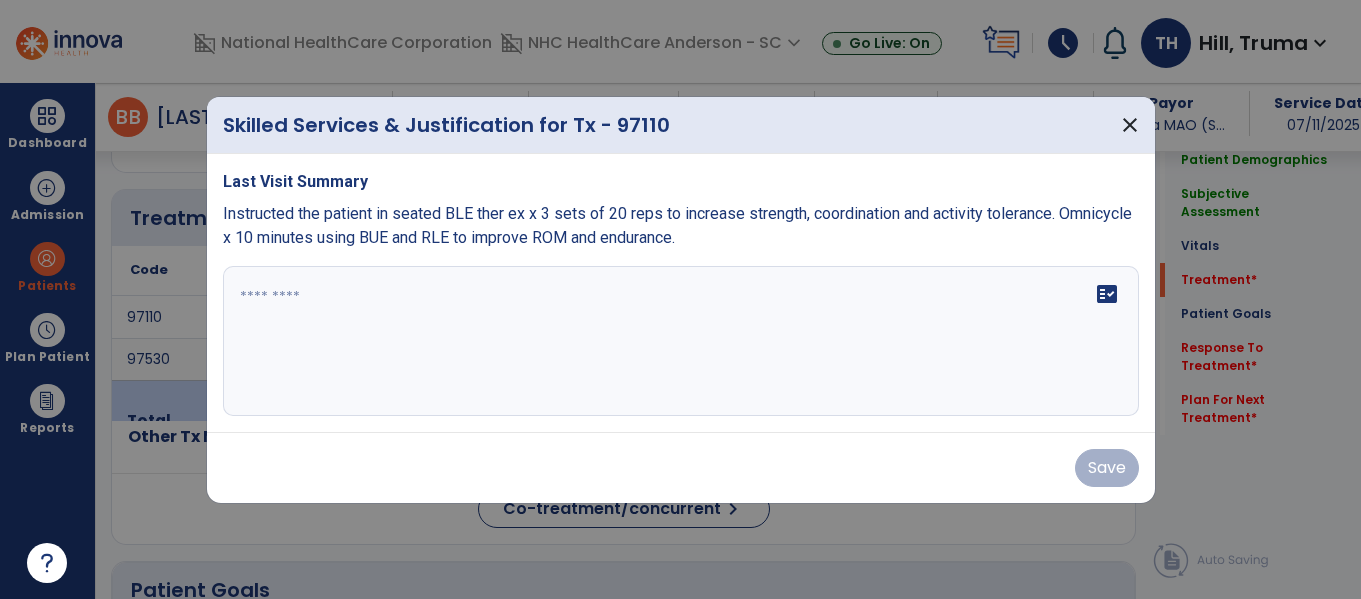 click on "fact_check" at bounding box center (681, 341) 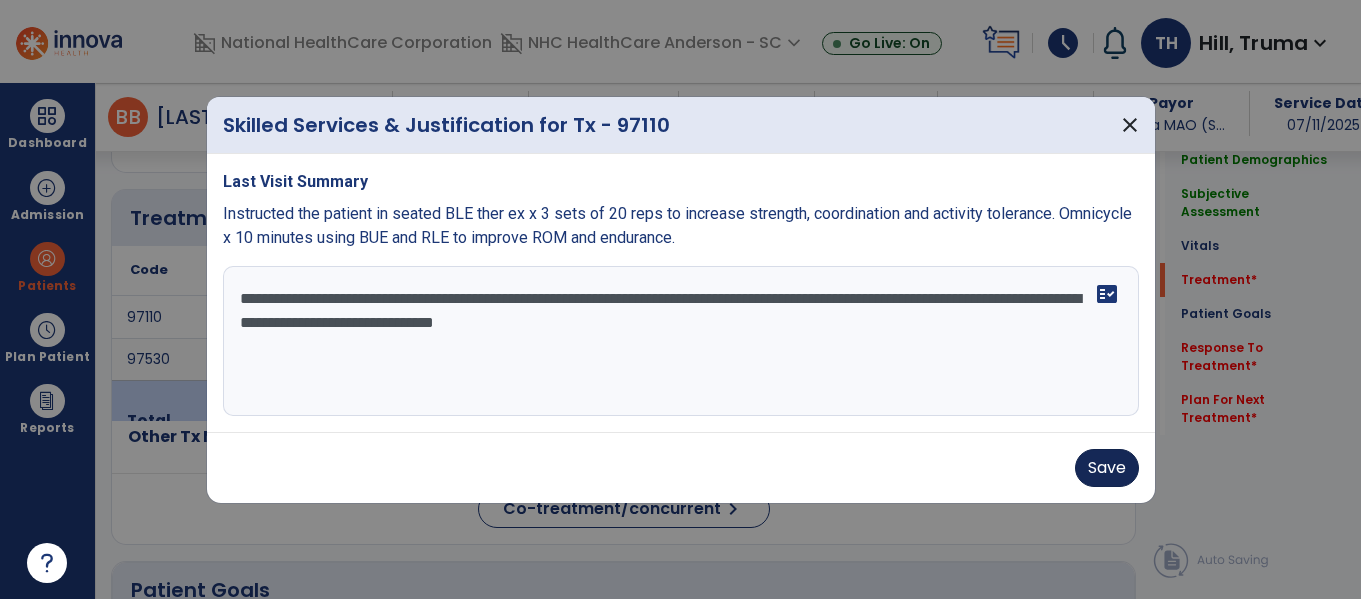 type on "**********" 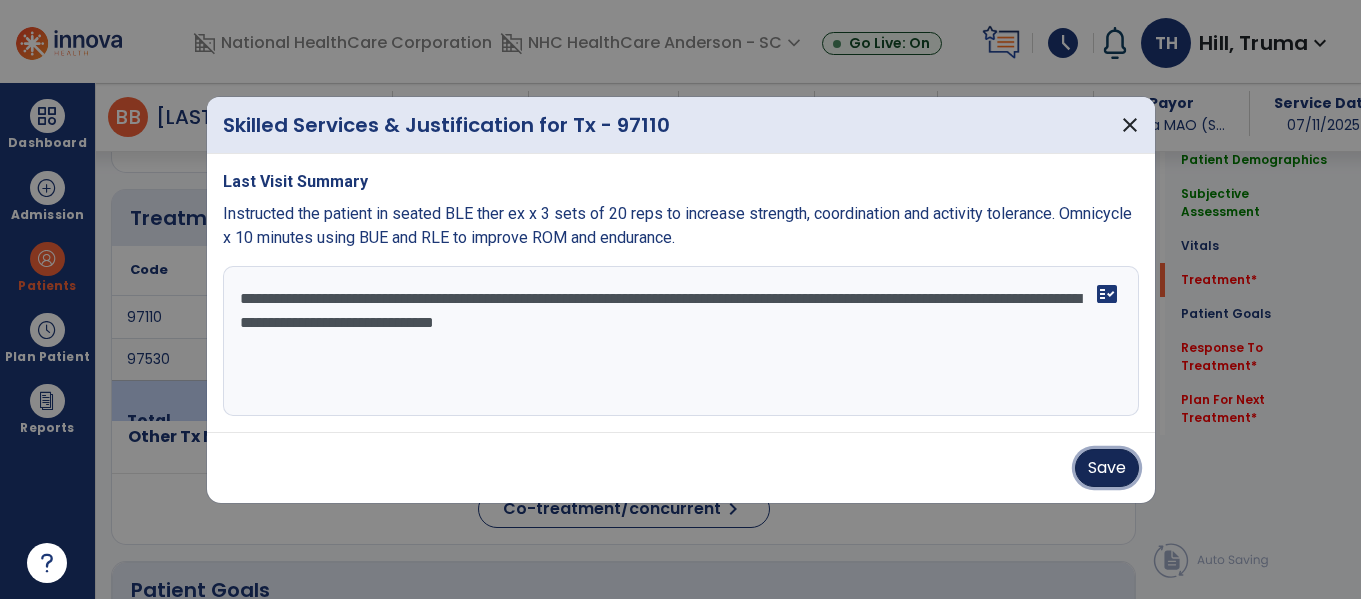click on "Save" at bounding box center (1107, 468) 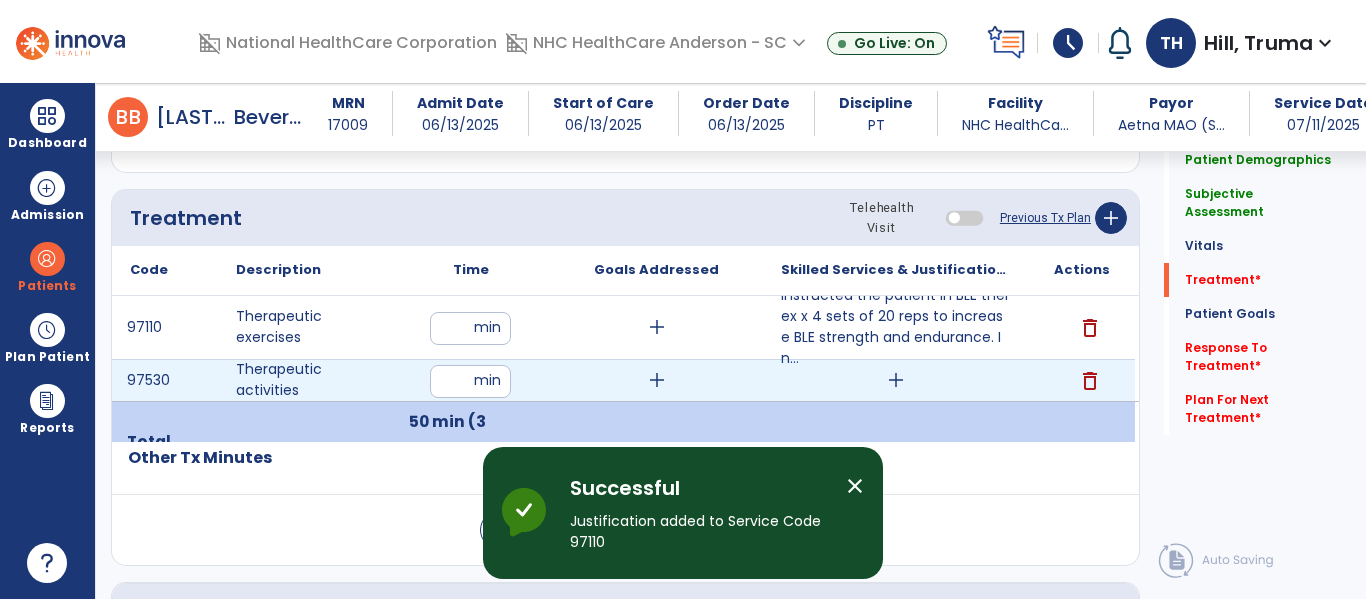 click on "add" at bounding box center (896, 380) 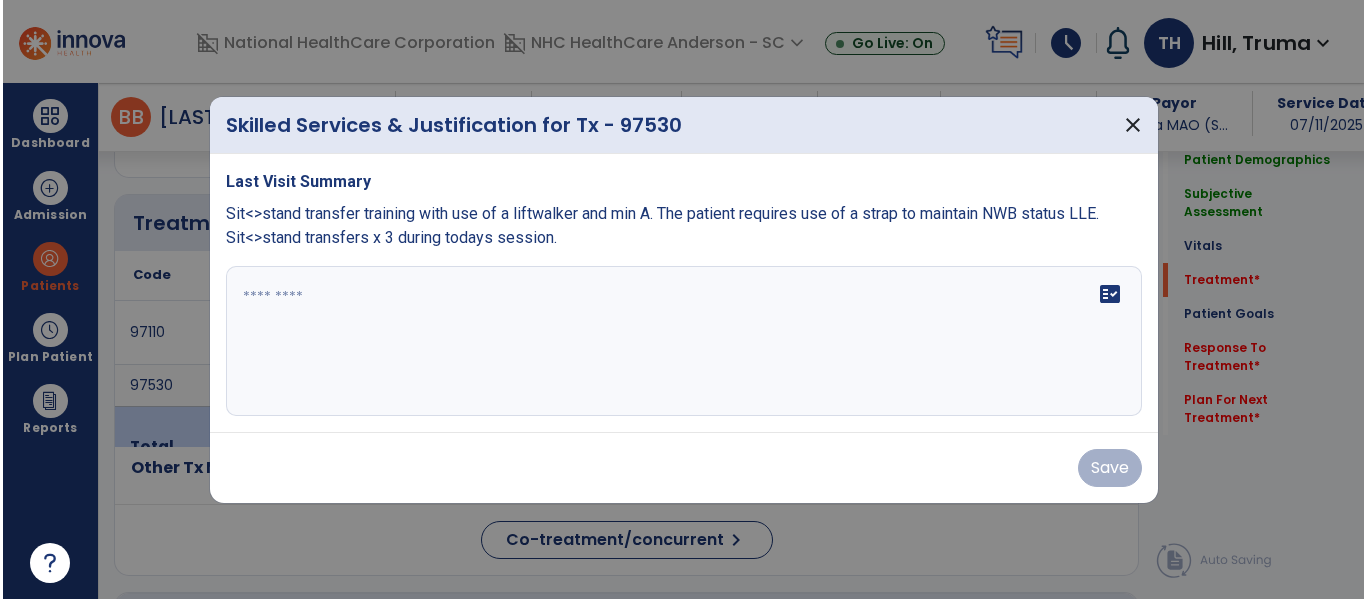 scroll, scrollTop: 1100, scrollLeft: 0, axis: vertical 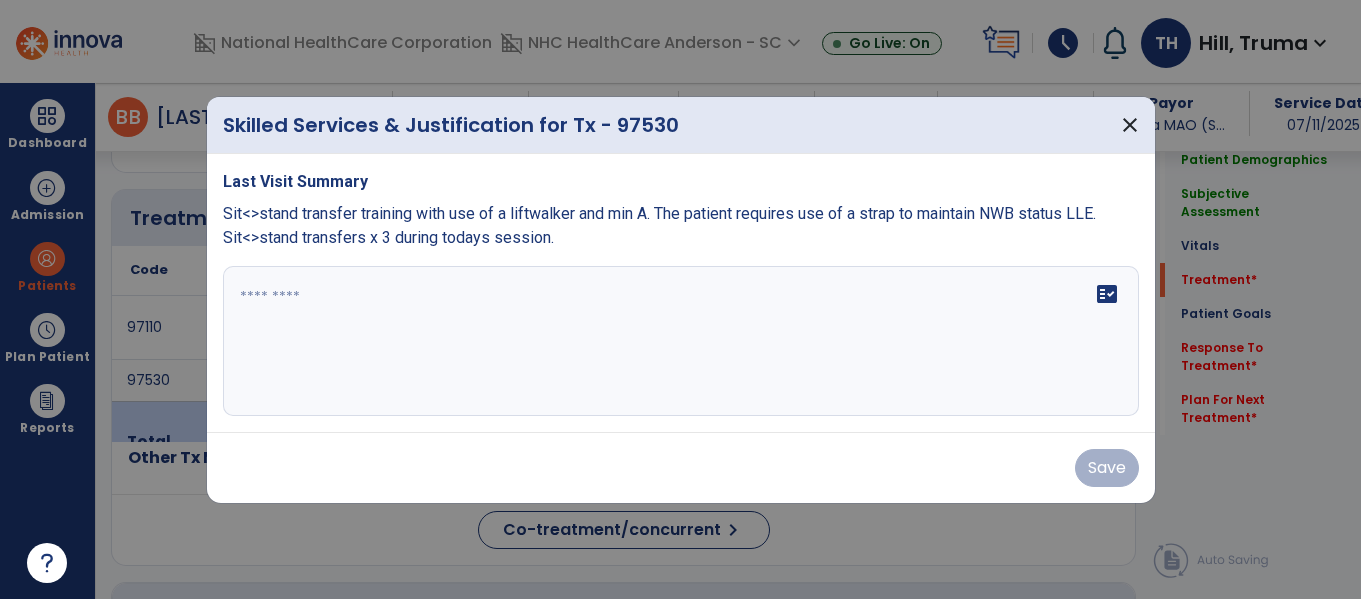 click on "fact_check" at bounding box center [681, 341] 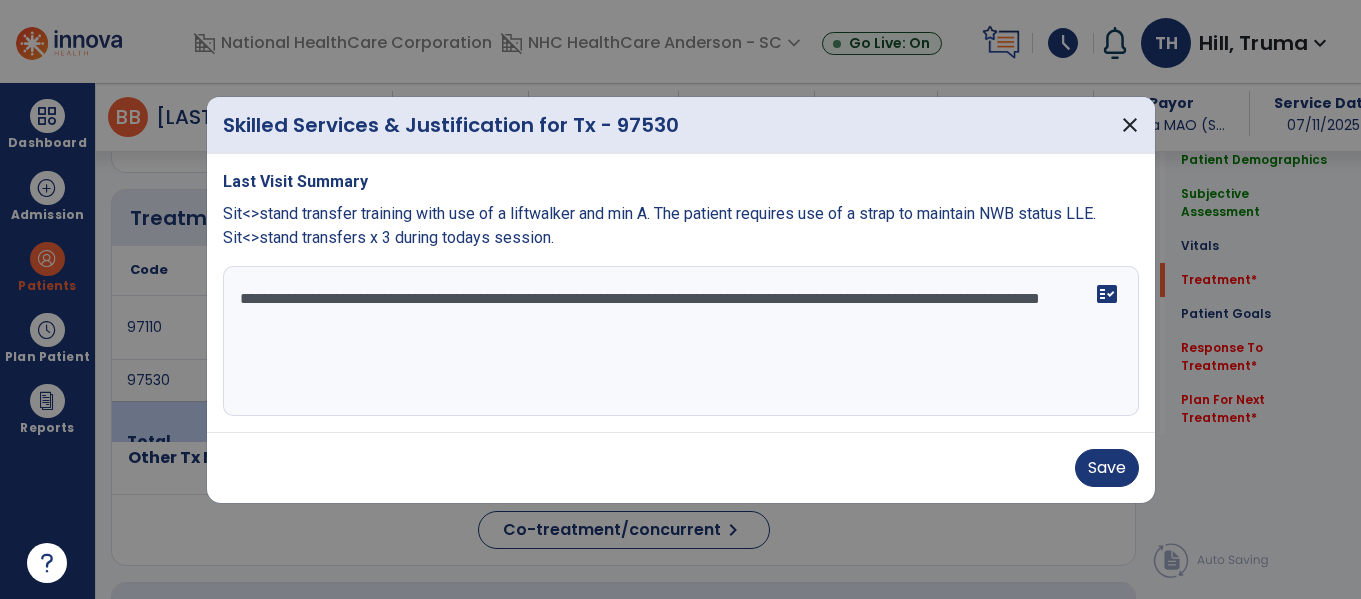 type on "**********" 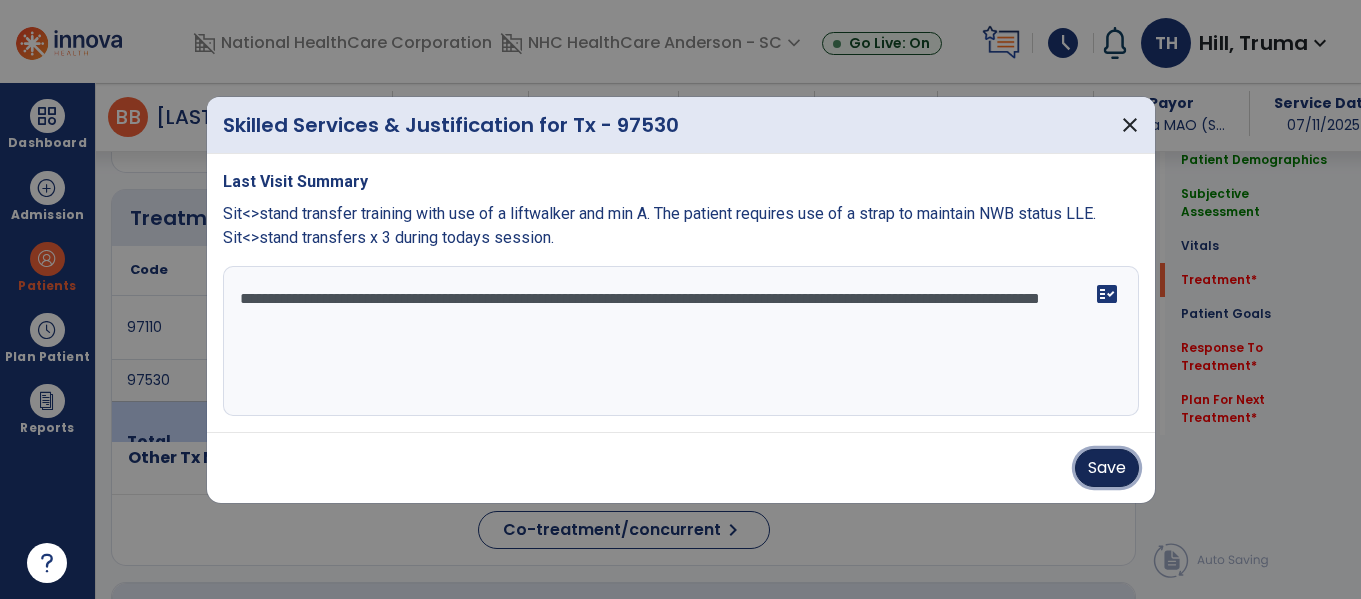 click on "Save" at bounding box center (1107, 468) 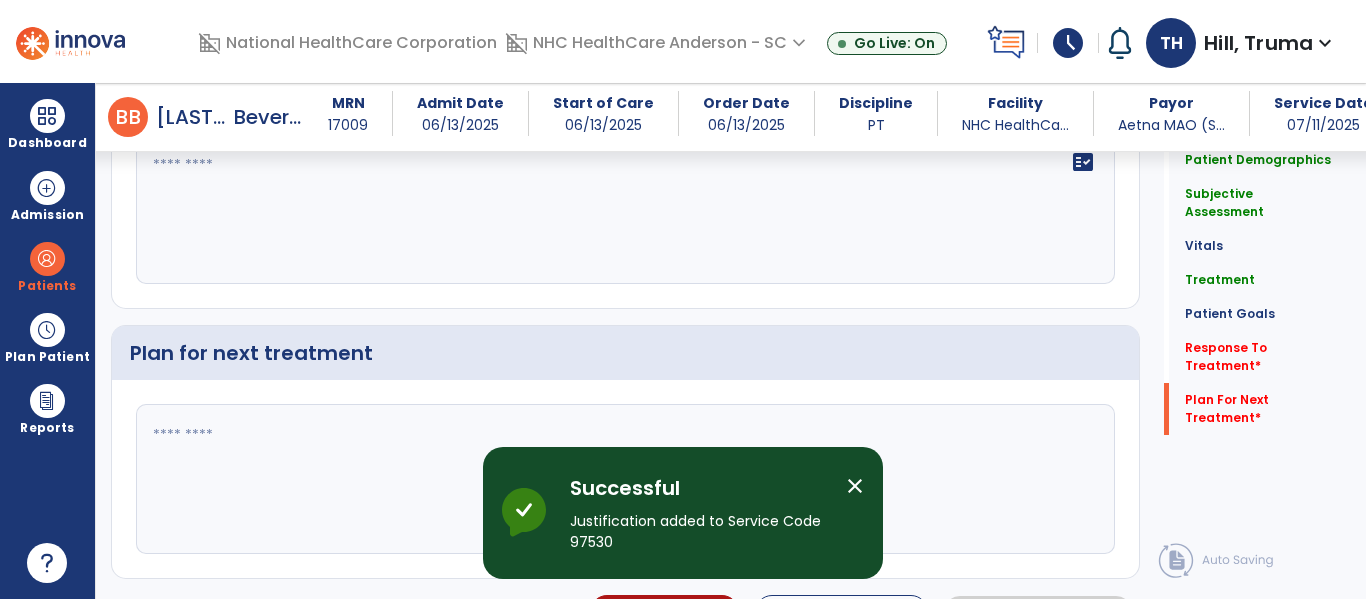 scroll, scrollTop: 3044, scrollLeft: 0, axis: vertical 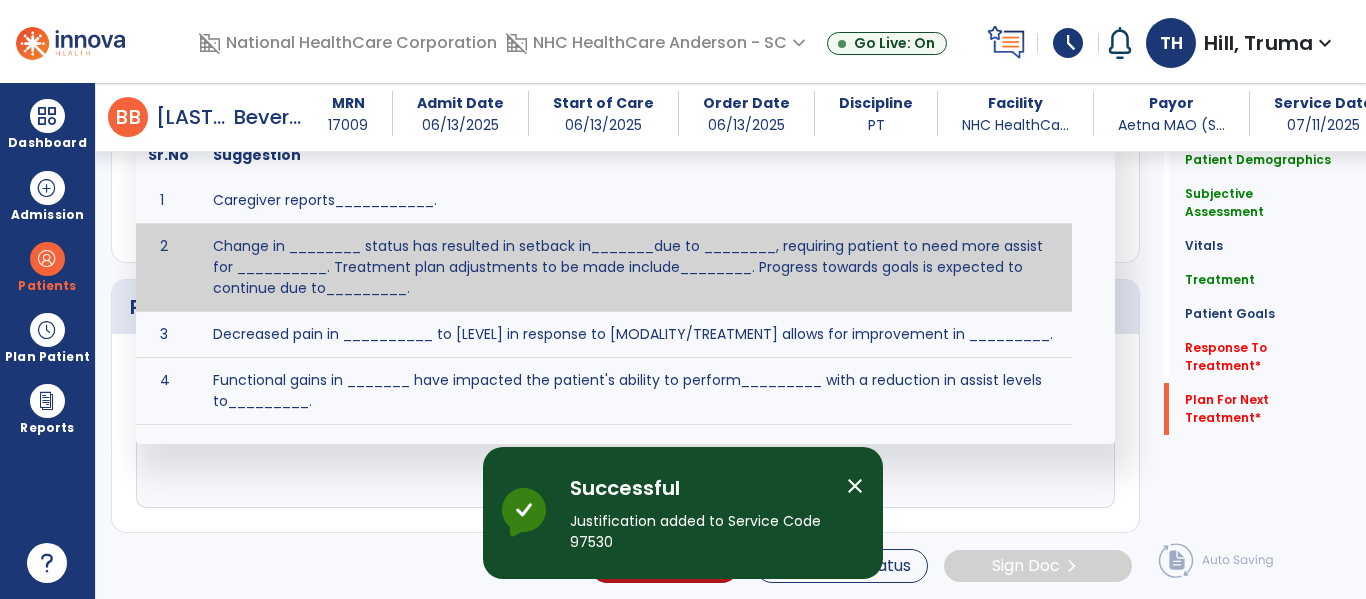 click on "fact_check  Sr.No Suggestion 1 Caregiver reports___________. 2 Change in ________ status has resulted in setback in_______due to ________, requiring patient to need more assist for __________.   Treatment plan adjustments to be made include________.  Progress towards goals is expected to continue due to_________. 3 Decreased pain in __________ to [LEVEL] in response to [MODALITY/TREATMENT] allows for improvement in _________. 4 Functional gains in _______ have impacted the patient's ability to perform_________ with a reduction in assist levels to_________. 5 Functional progress this week has been significant due to__________. 6 Gains in ________ have improved the patient's ability to perform ______with decreased levels of assist to___________. 7 Improvement in ________allows patient to tolerate higher levels of challenges in_________. 8 Pain in [AREA] has decreased to [LEVEL] in response to [TREATMENT/MODALITY], allowing fore ease in completing__________. 9 10 11 12 13 14 15 16 17 18 19 20 21" 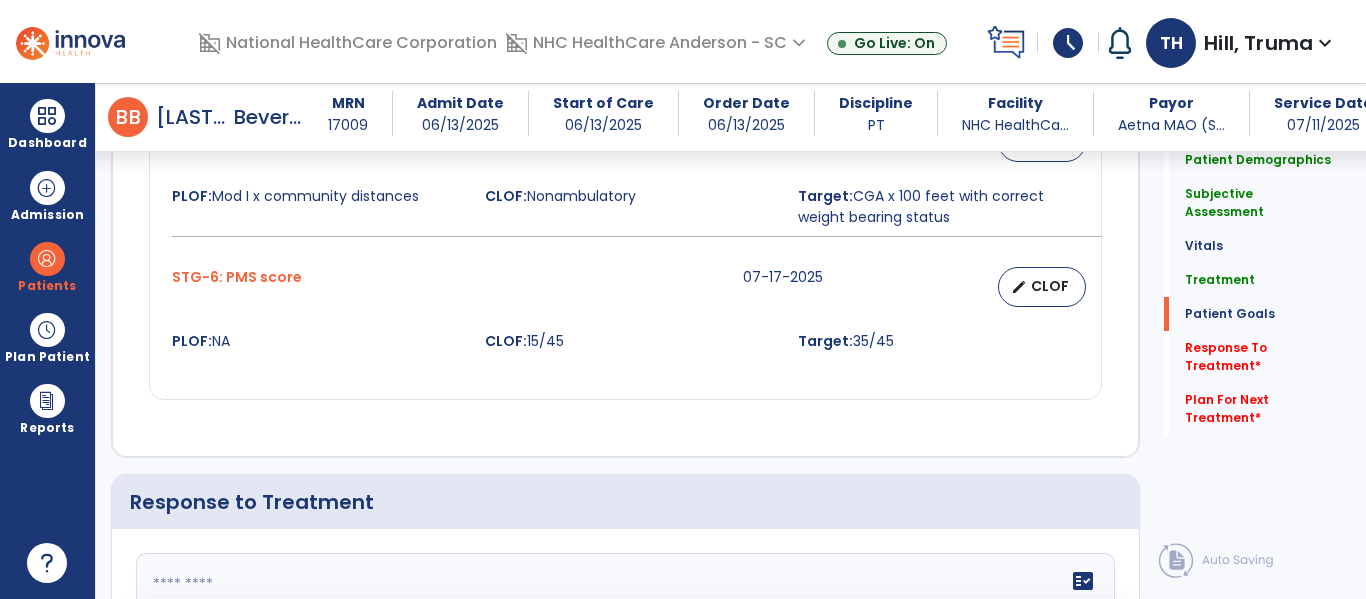 scroll, scrollTop: 2844, scrollLeft: 0, axis: vertical 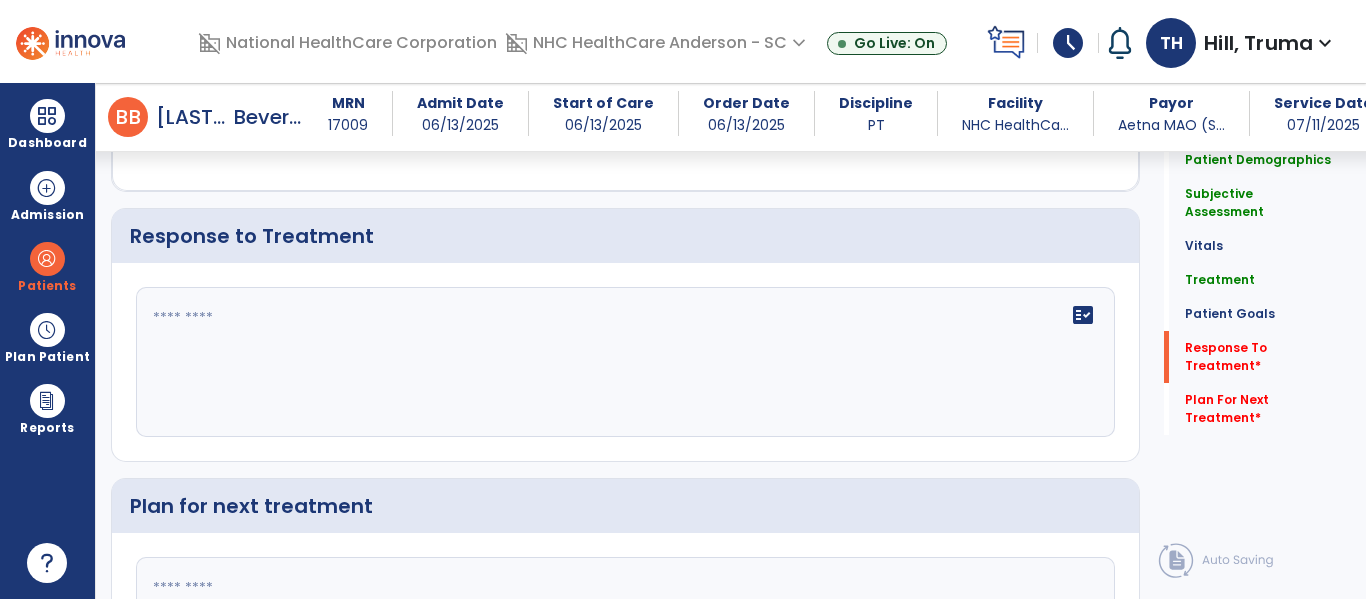 click on "fact_check" 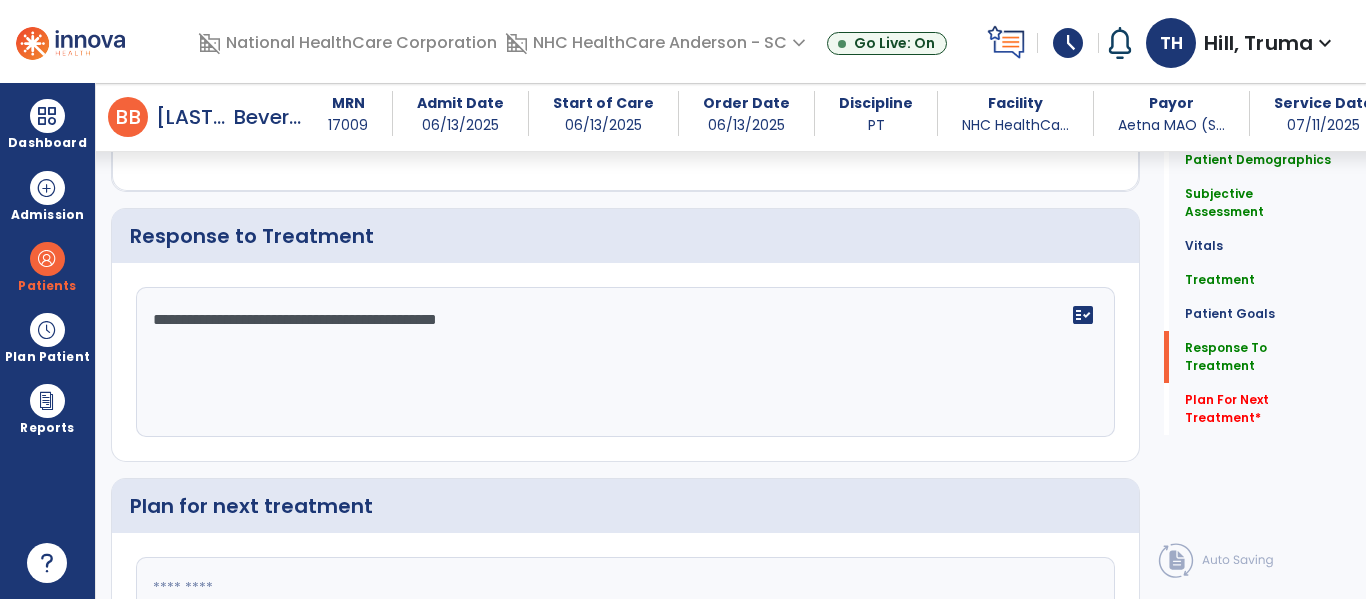 scroll, scrollTop: 2844, scrollLeft: 0, axis: vertical 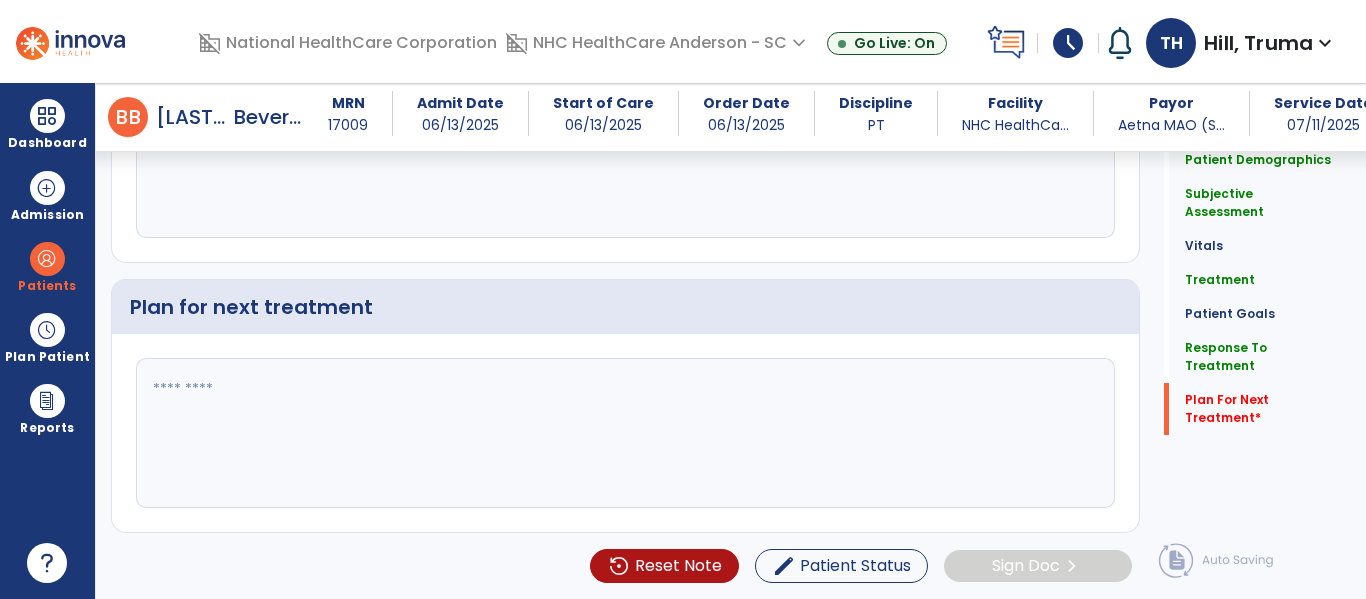 type on "**********" 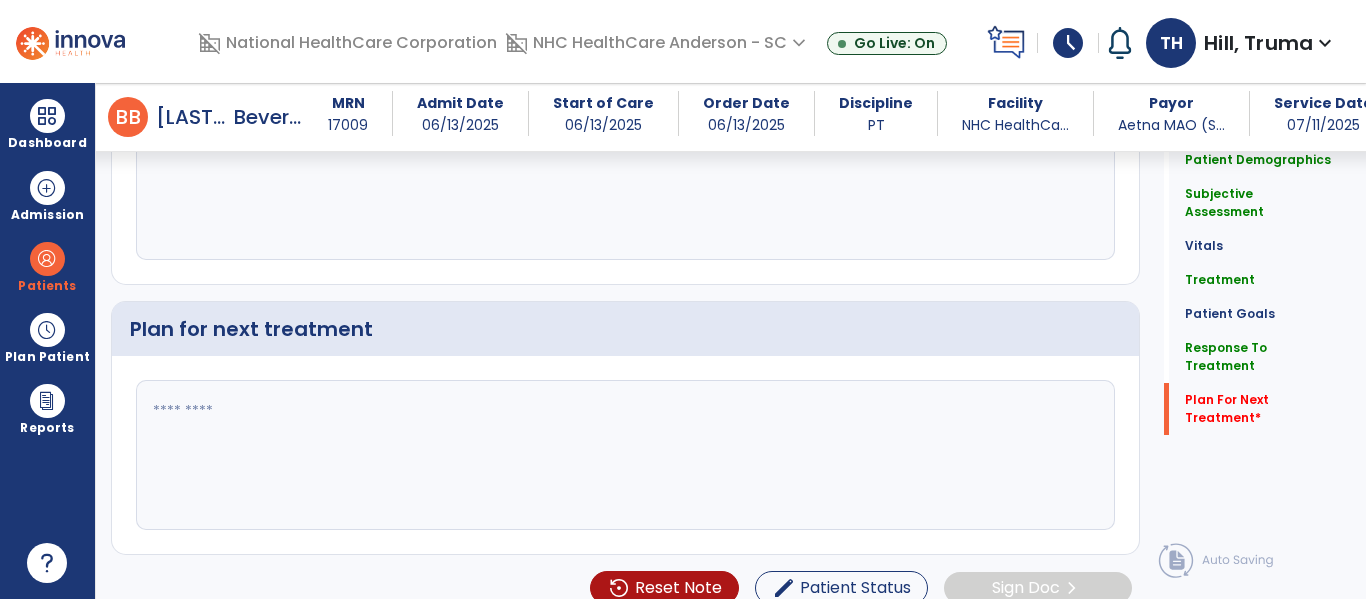 scroll, scrollTop: 3044, scrollLeft: 0, axis: vertical 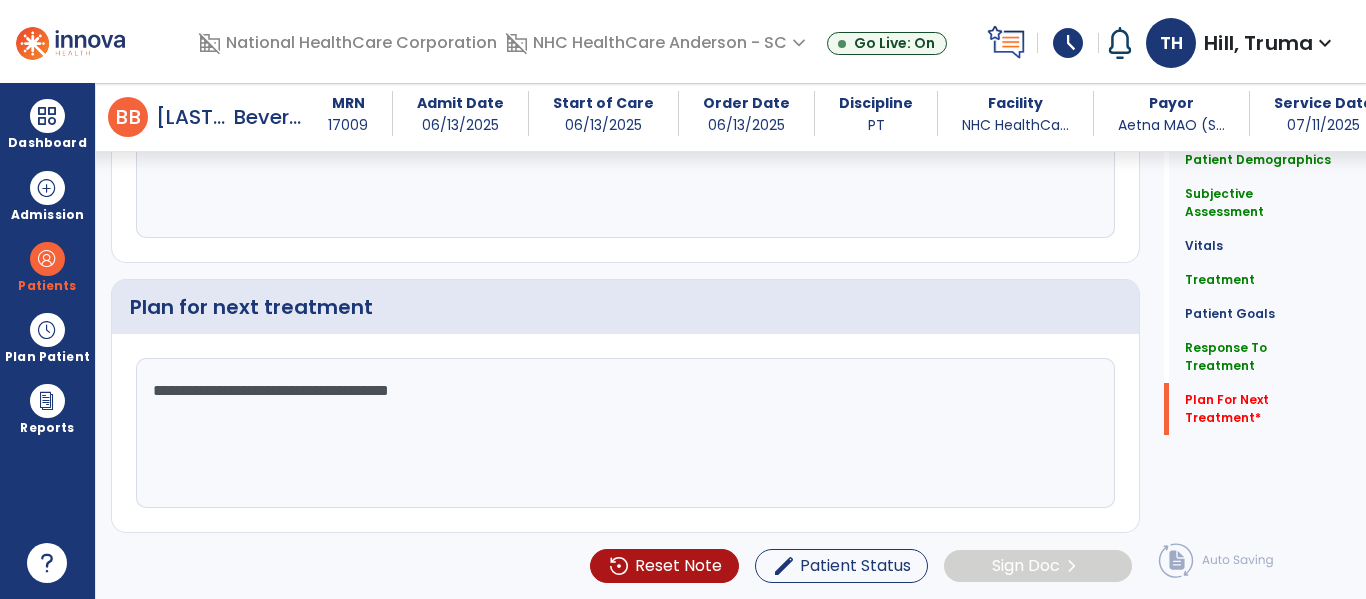 drag, startPoint x: 1004, startPoint y: 388, endPoint x: 1033, endPoint y: 376, distance: 31.38471 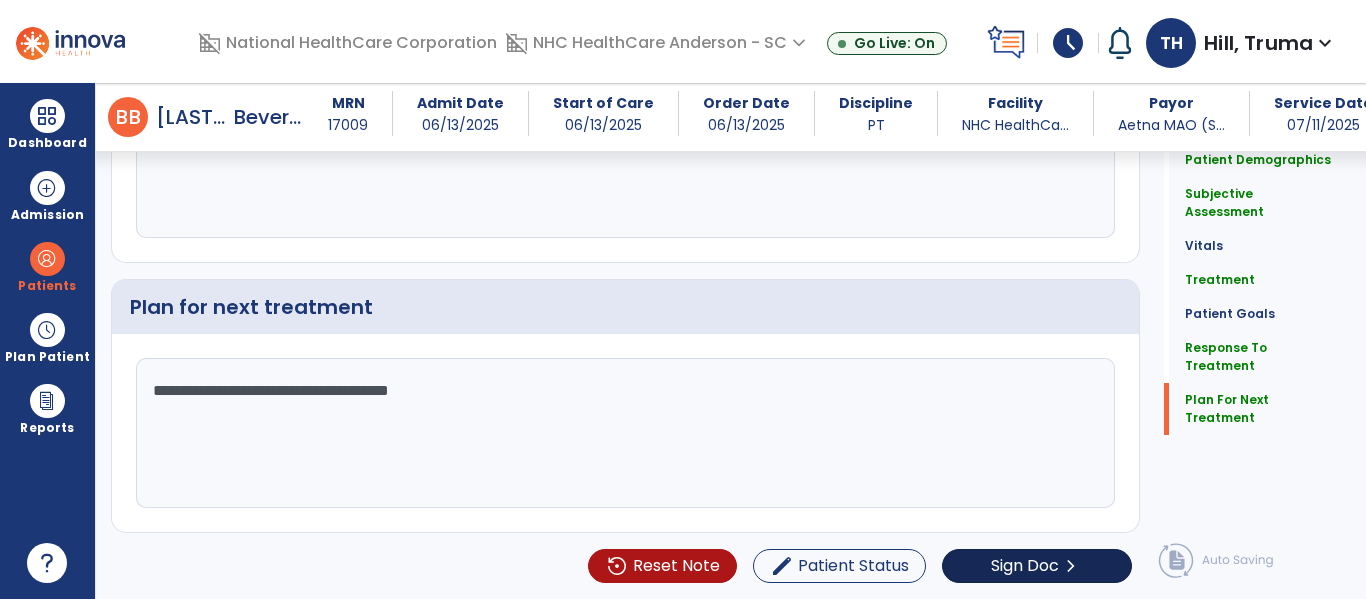 type on "**********" 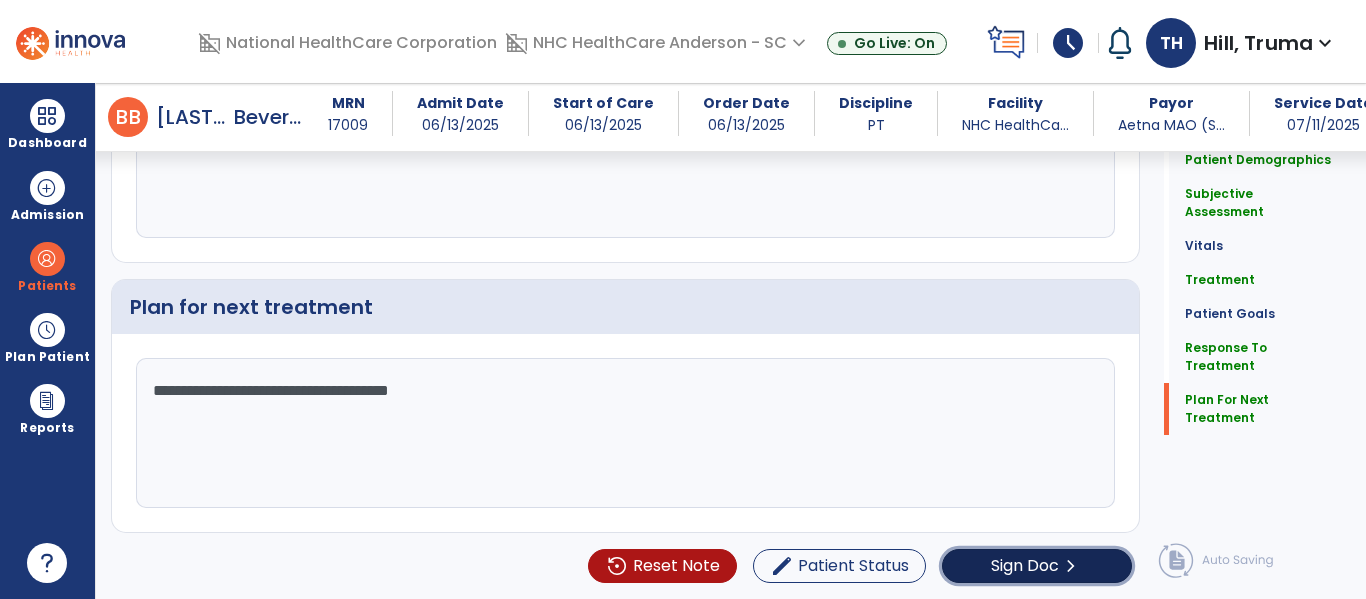 click on "chevron_right" 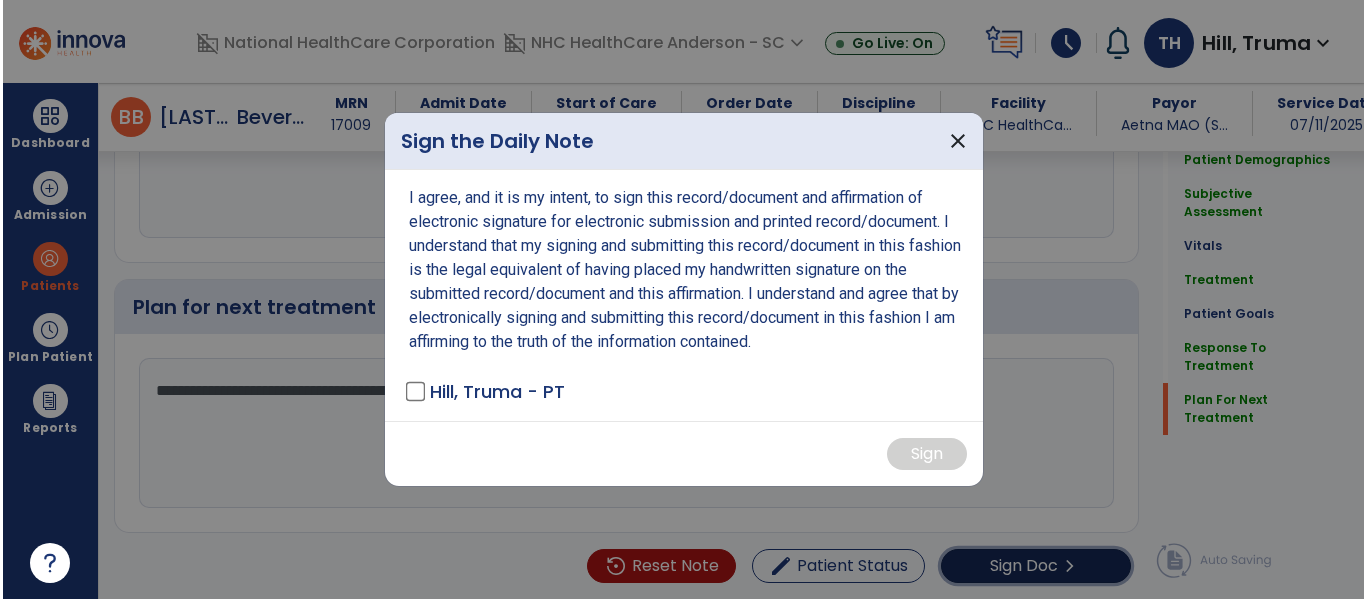 scroll, scrollTop: 3044, scrollLeft: 0, axis: vertical 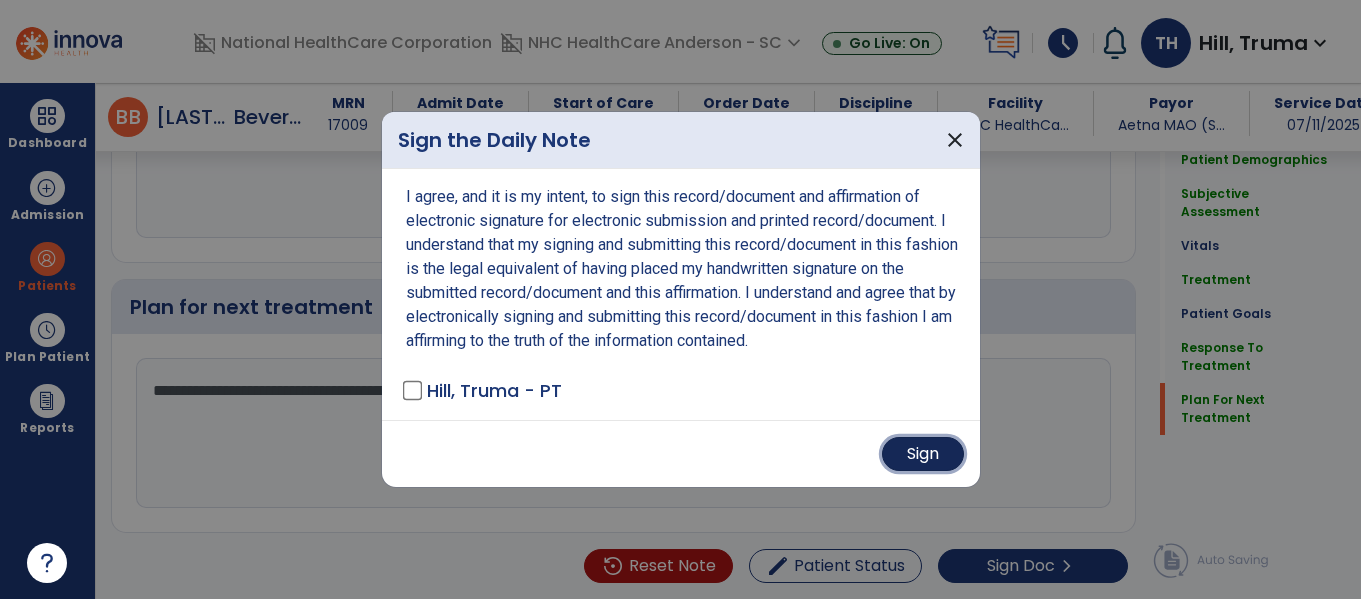 click on "Sign" at bounding box center [923, 454] 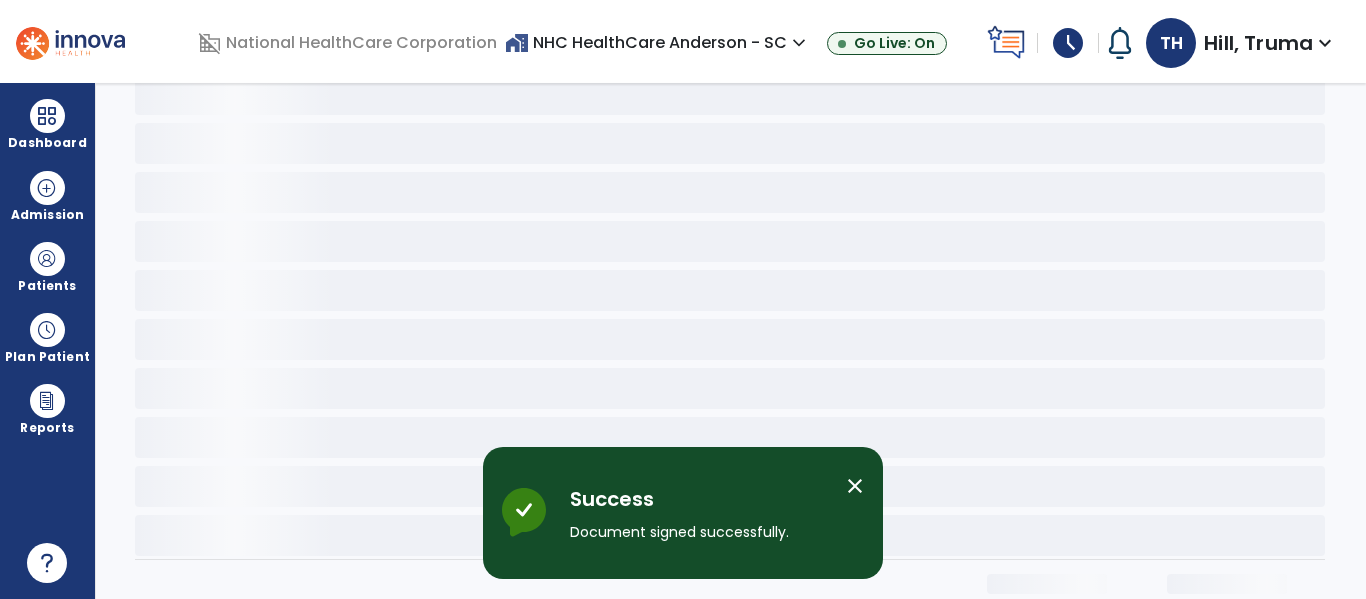 scroll, scrollTop: 0, scrollLeft: 0, axis: both 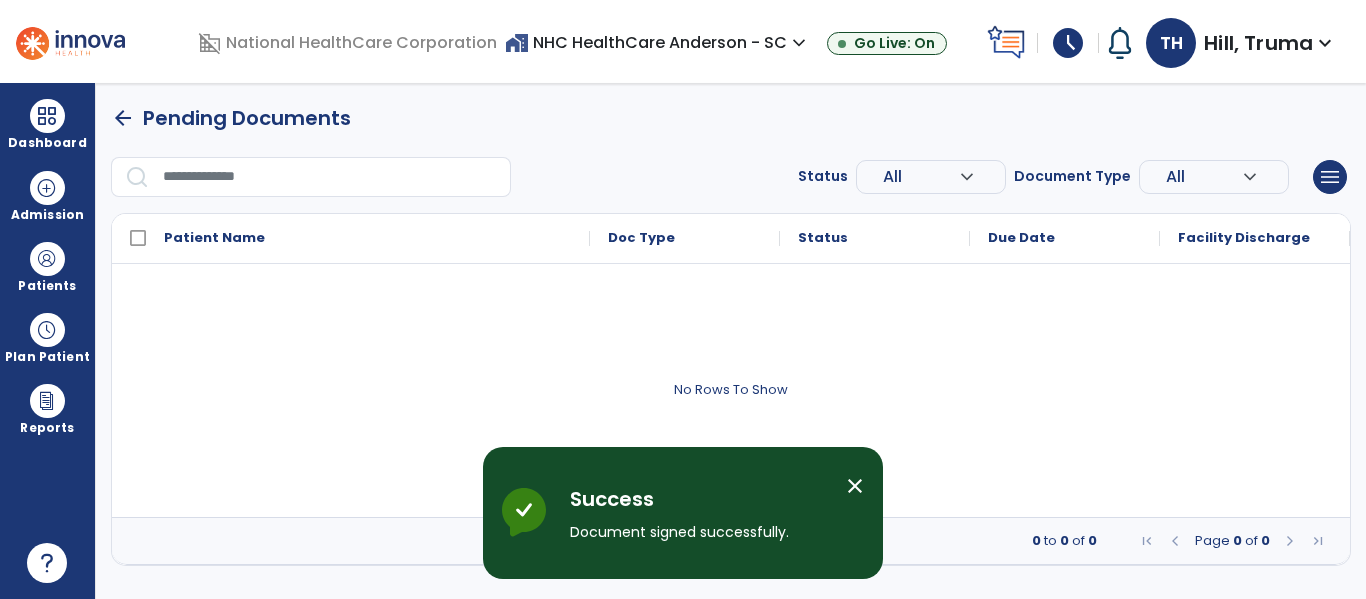 click on "arrow_back" at bounding box center [123, 118] 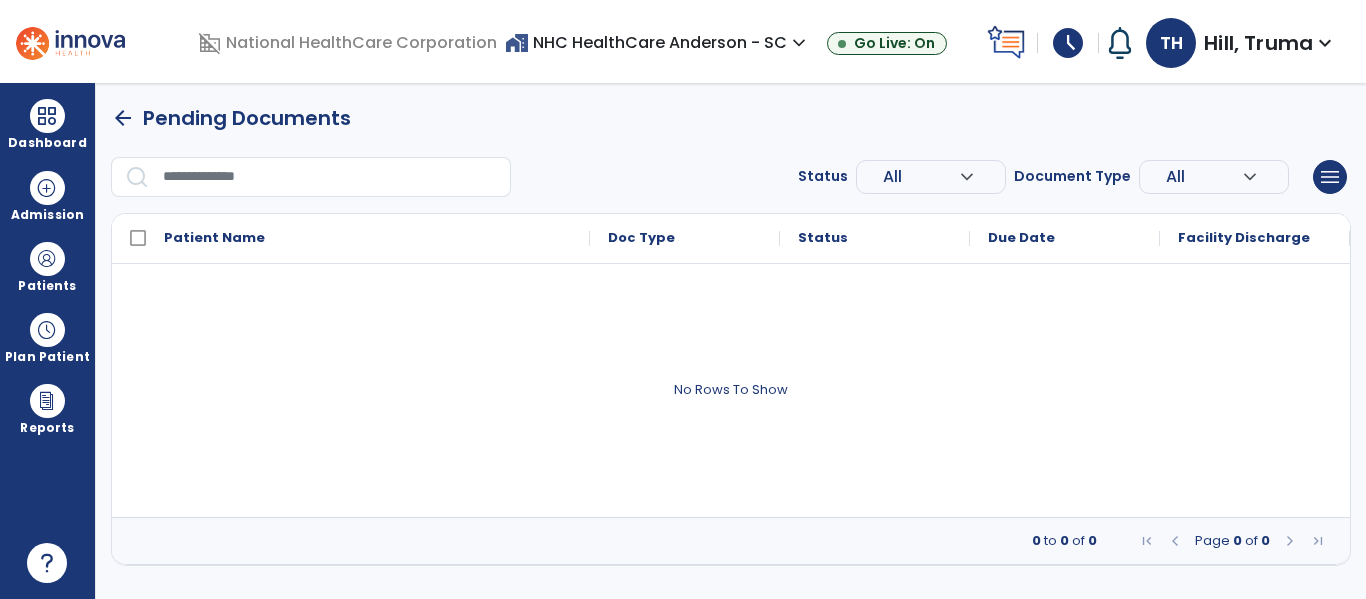 select on "****" 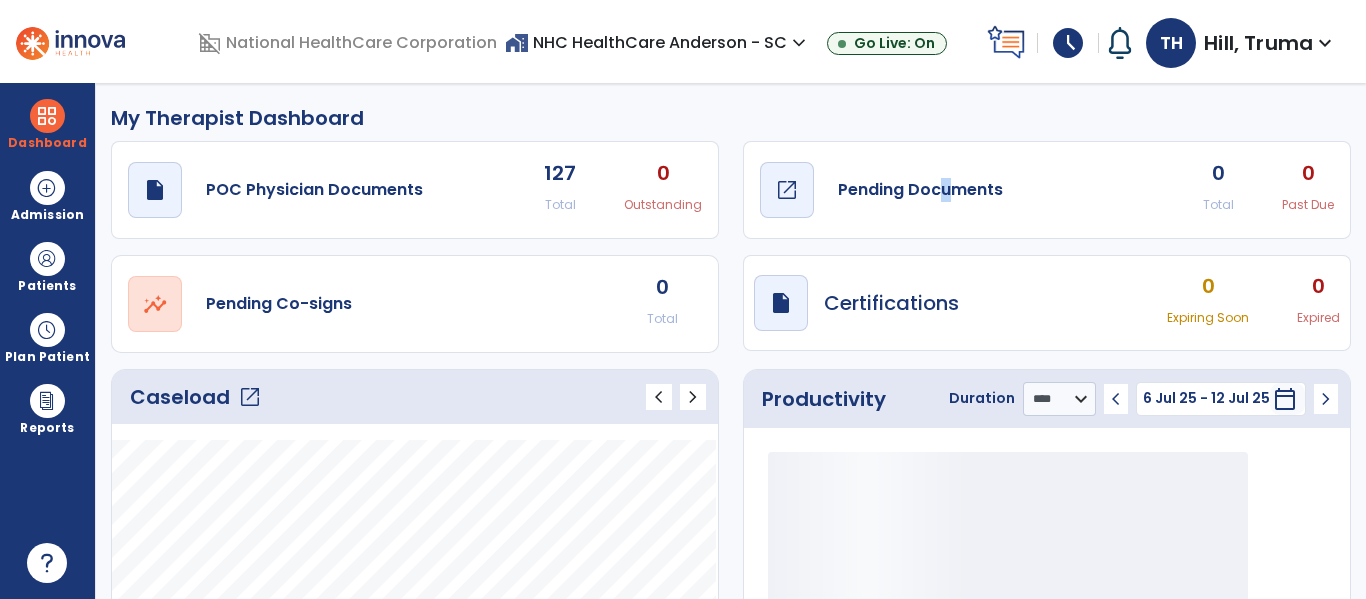 click on "Pending Documents" 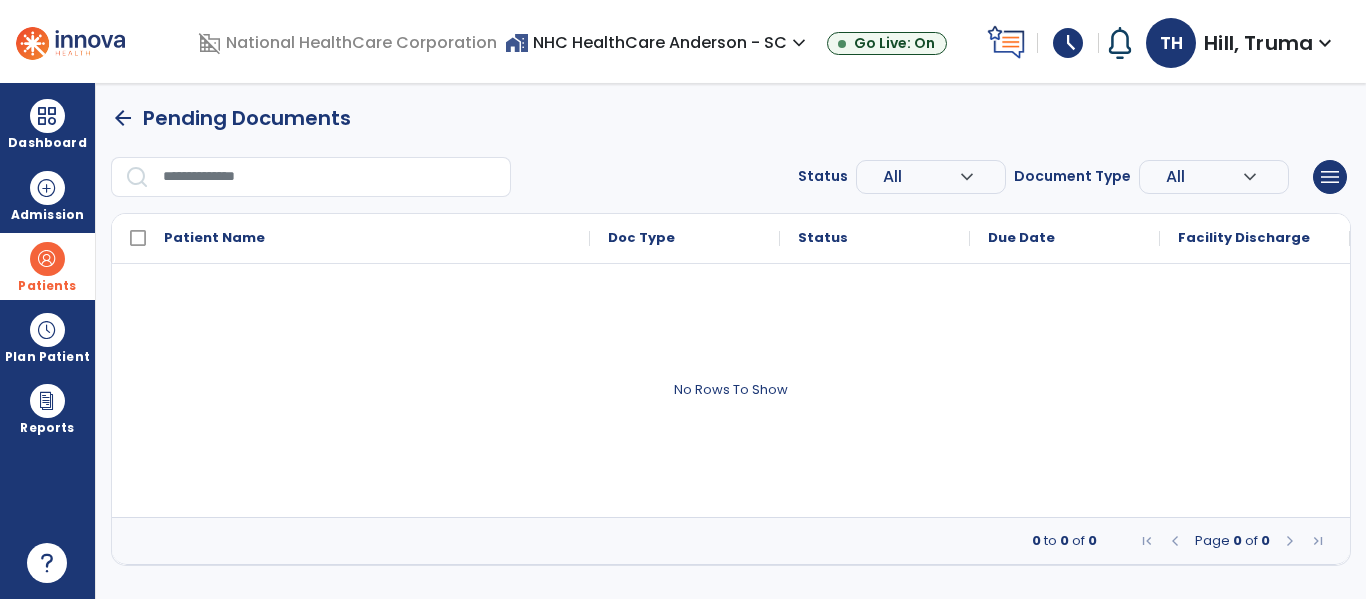 click at bounding box center [47, 259] 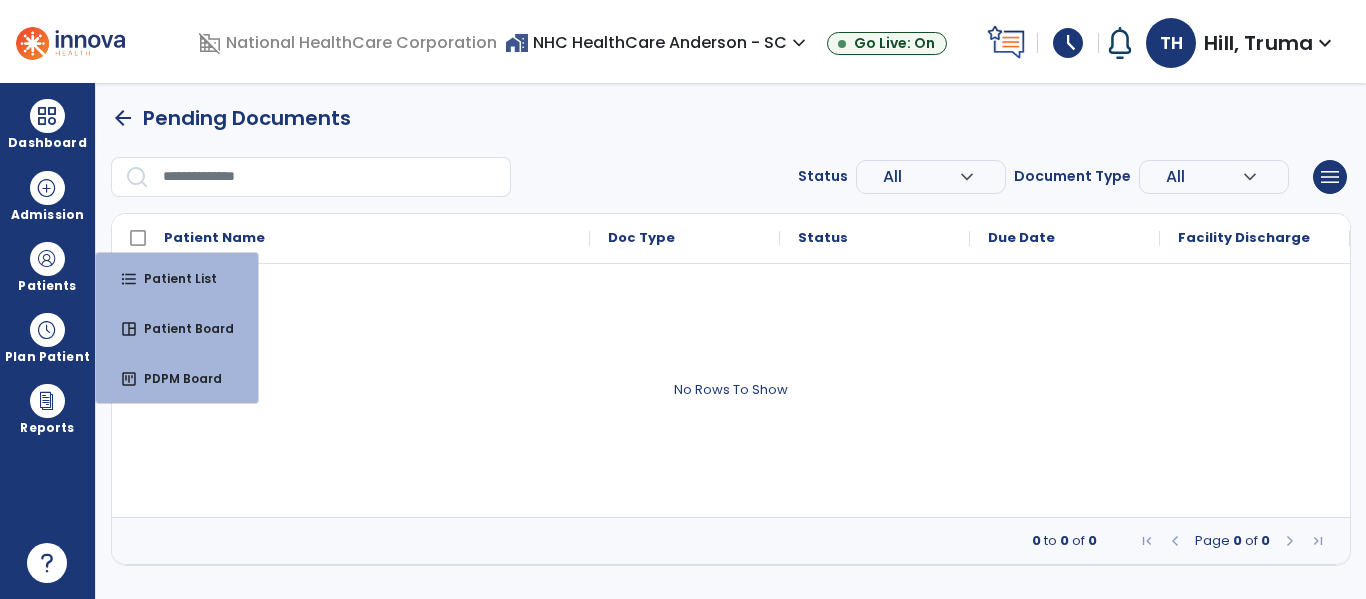 click at bounding box center [330, 177] 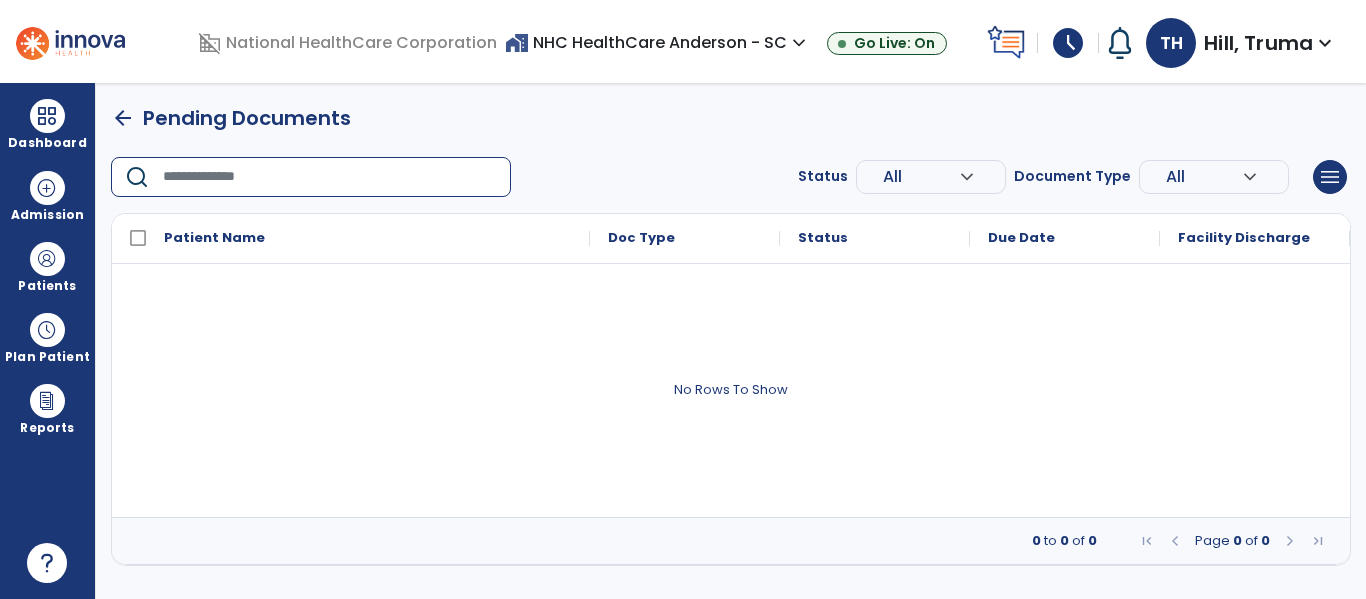 click at bounding box center (330, 177) 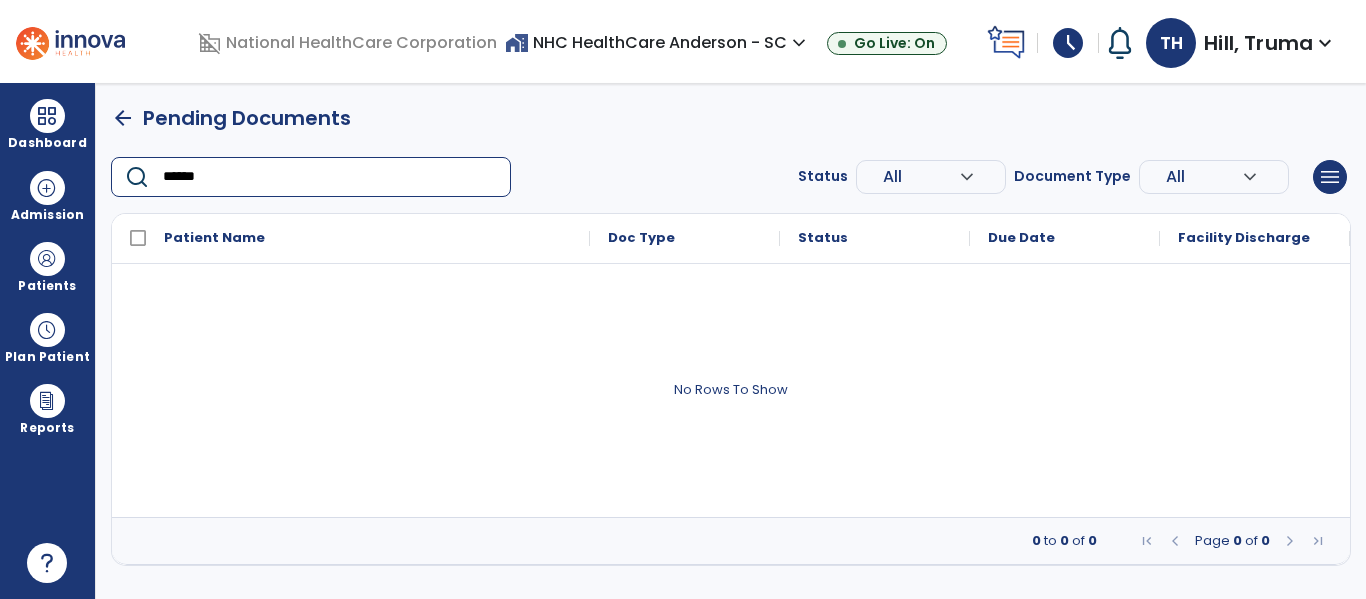 type on "******" 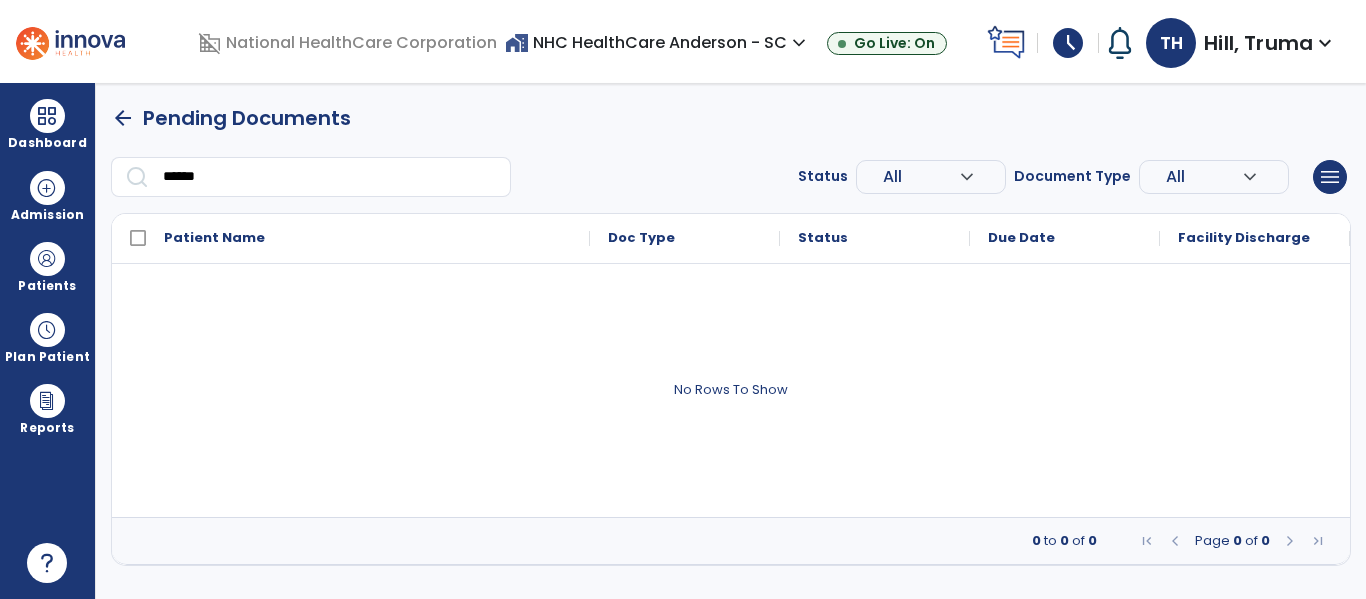 click at bounding box center (137, 176) 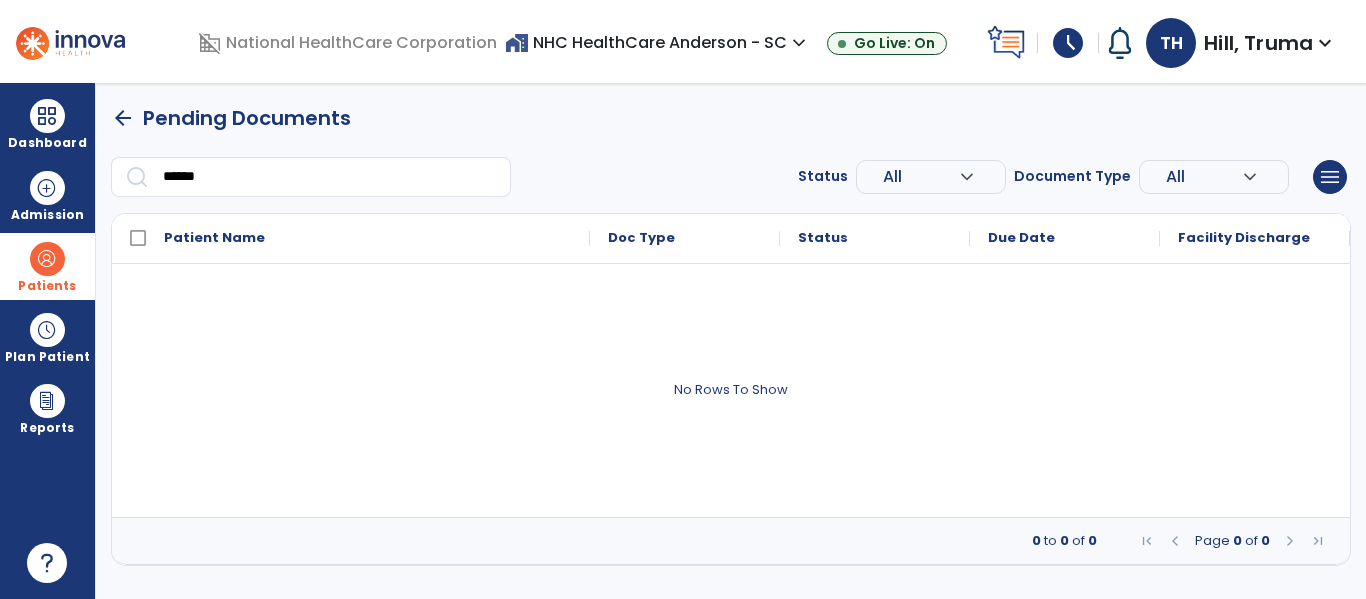 click at bounding box center (47, 259) 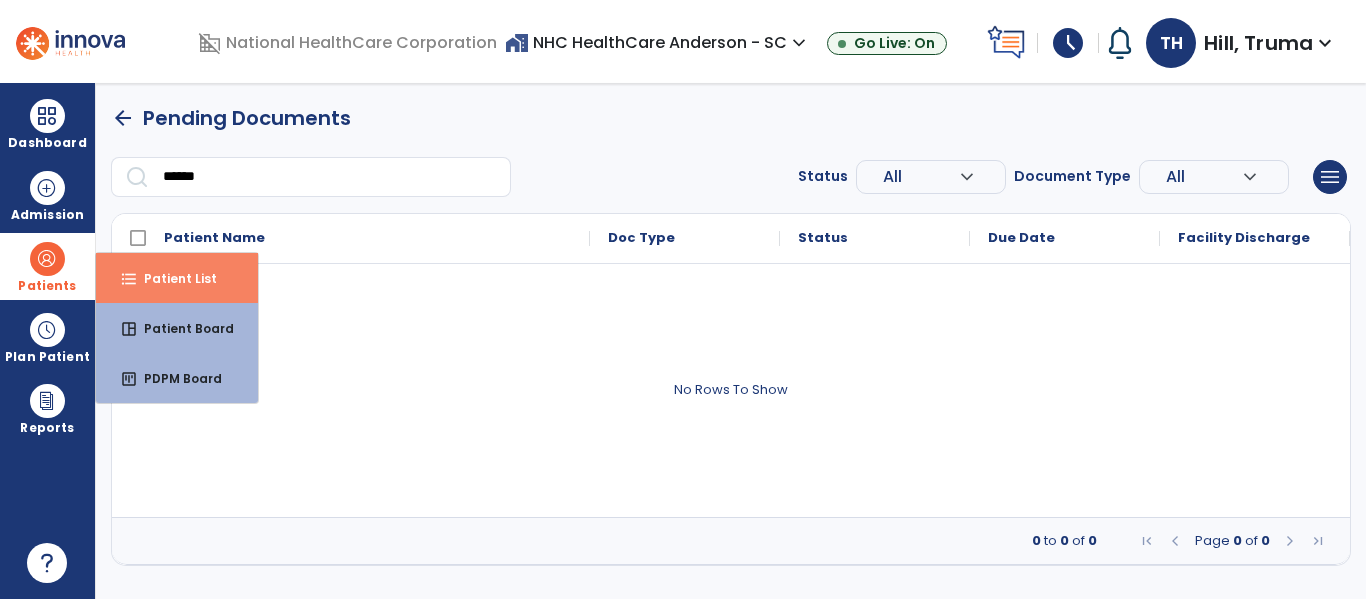click on "Patient List" at bounding box center [172, 278] 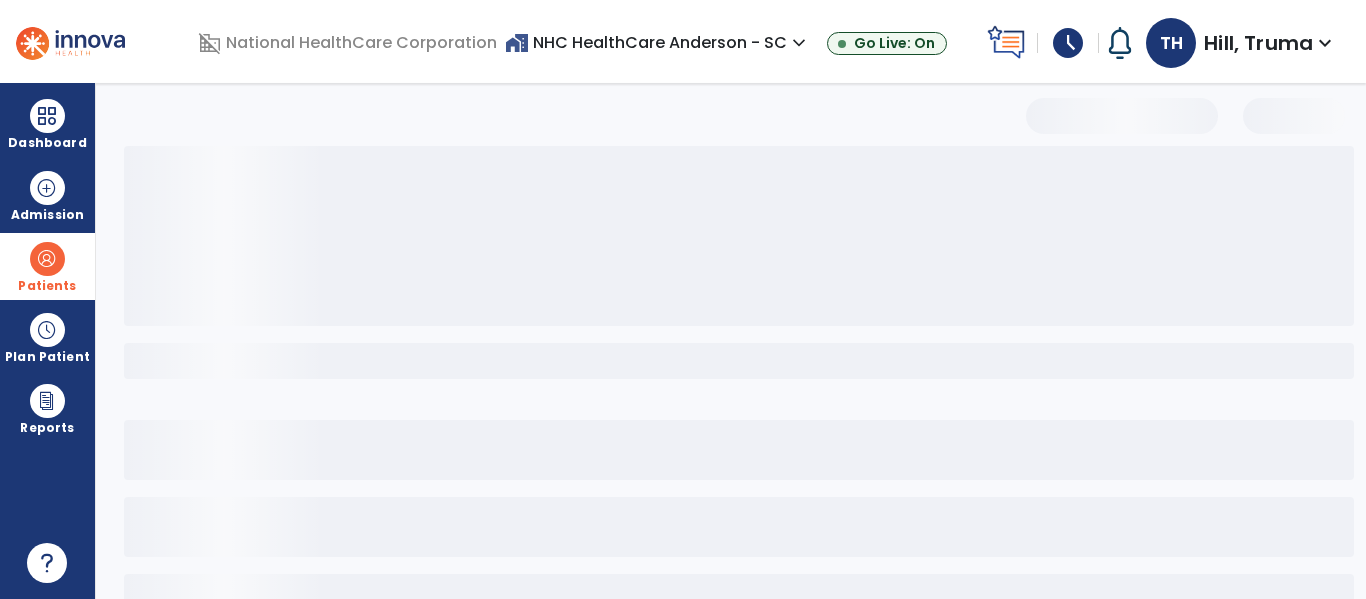 select on "***" 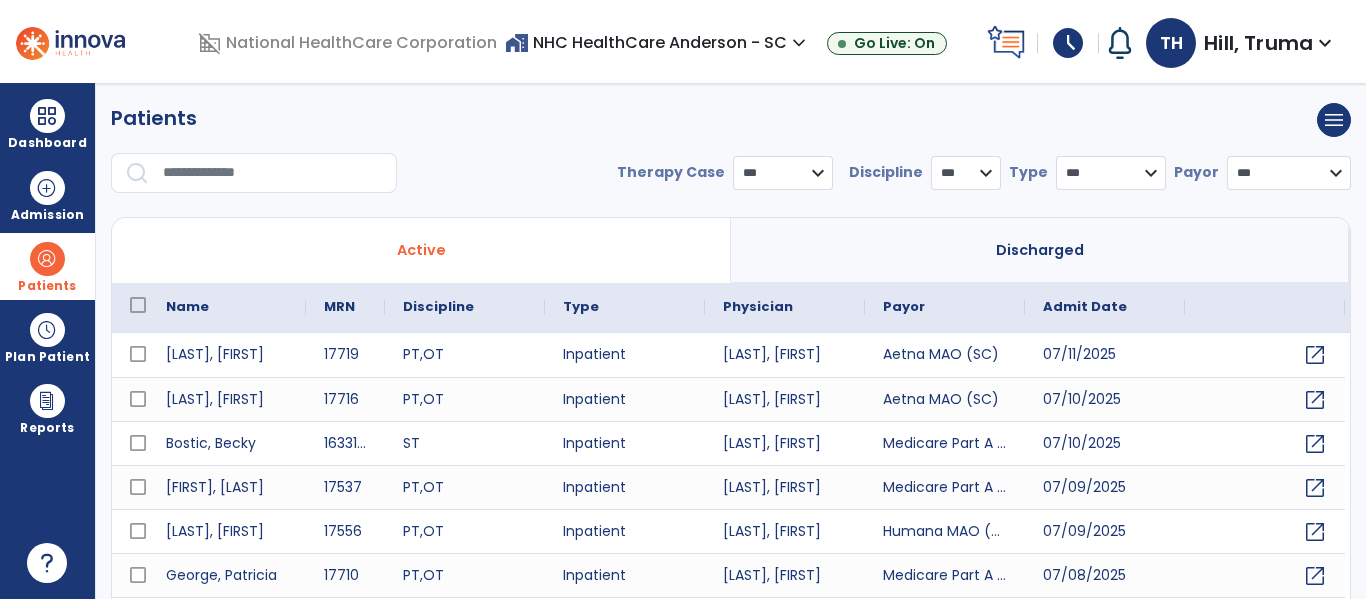 click at bounding box center [273, 173] 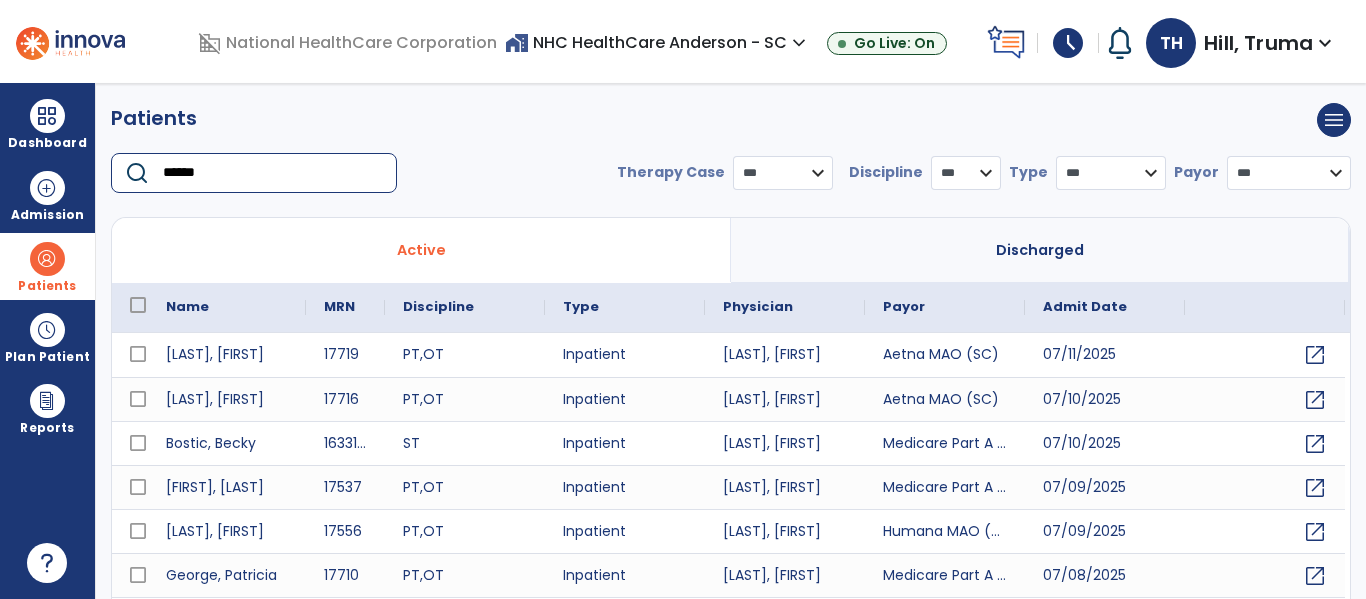 type on "******" 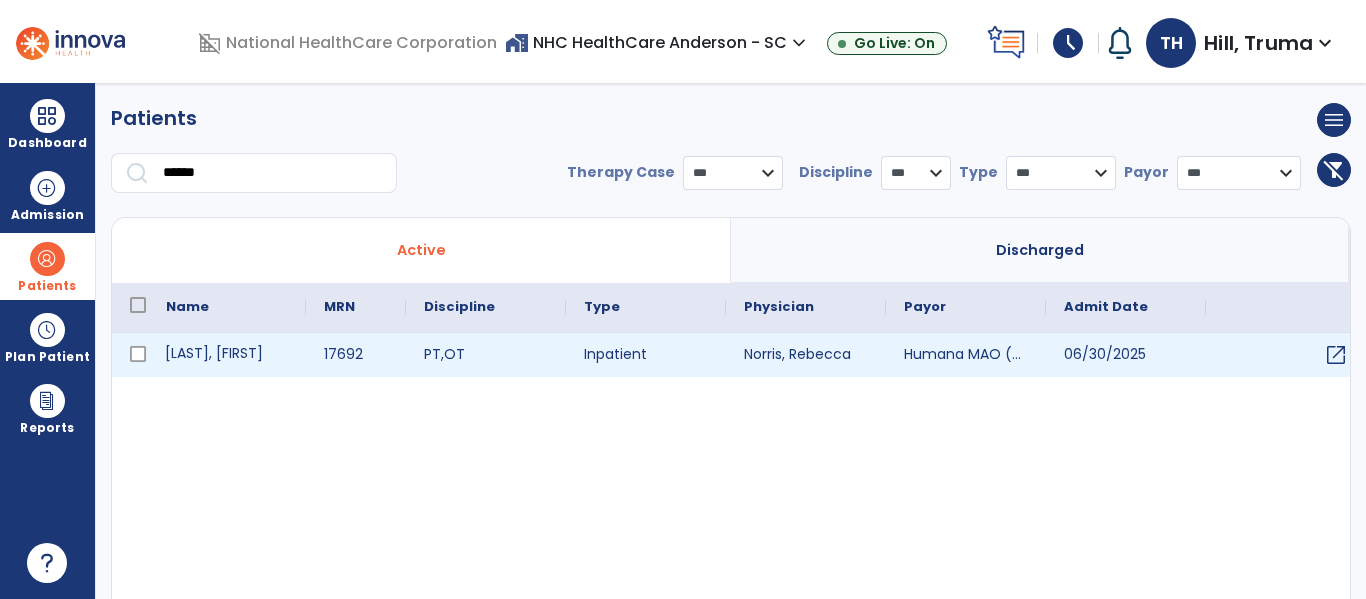 click on "[LAST], [FIRST]" at bounding box center (227, 355) 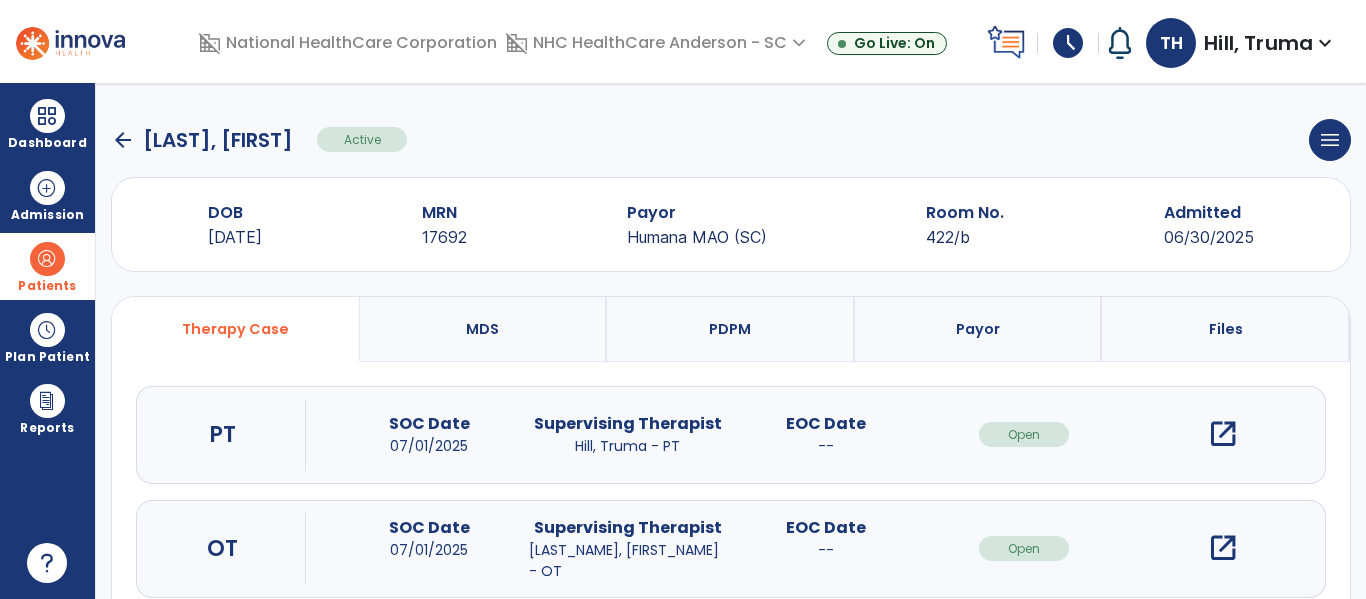 click on "open_in_new" at bounding box center [1223, 434] 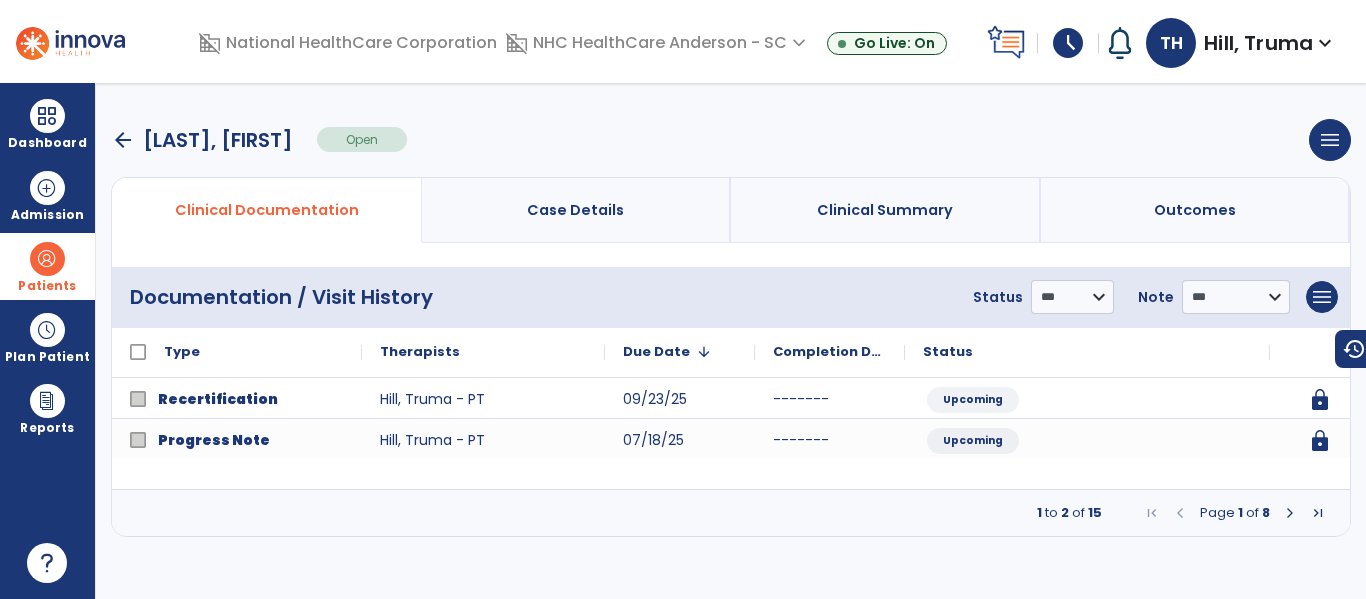 click at bounding box center [1290, 513] 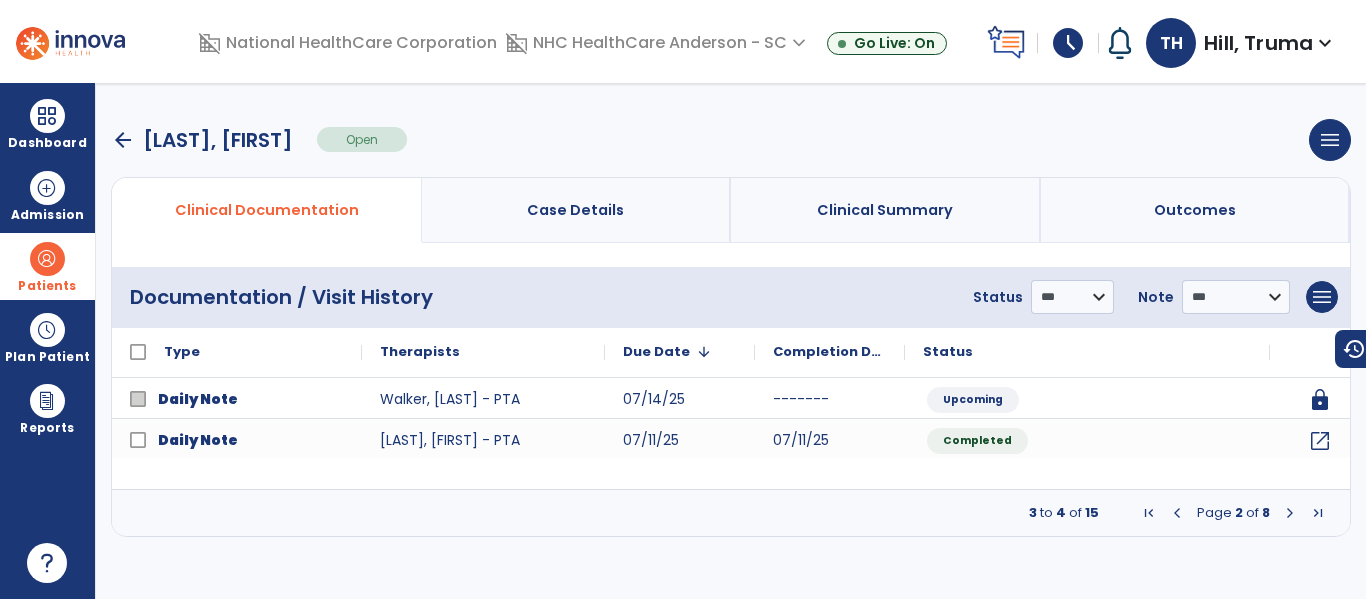 click at bounding box center [1290, 513] 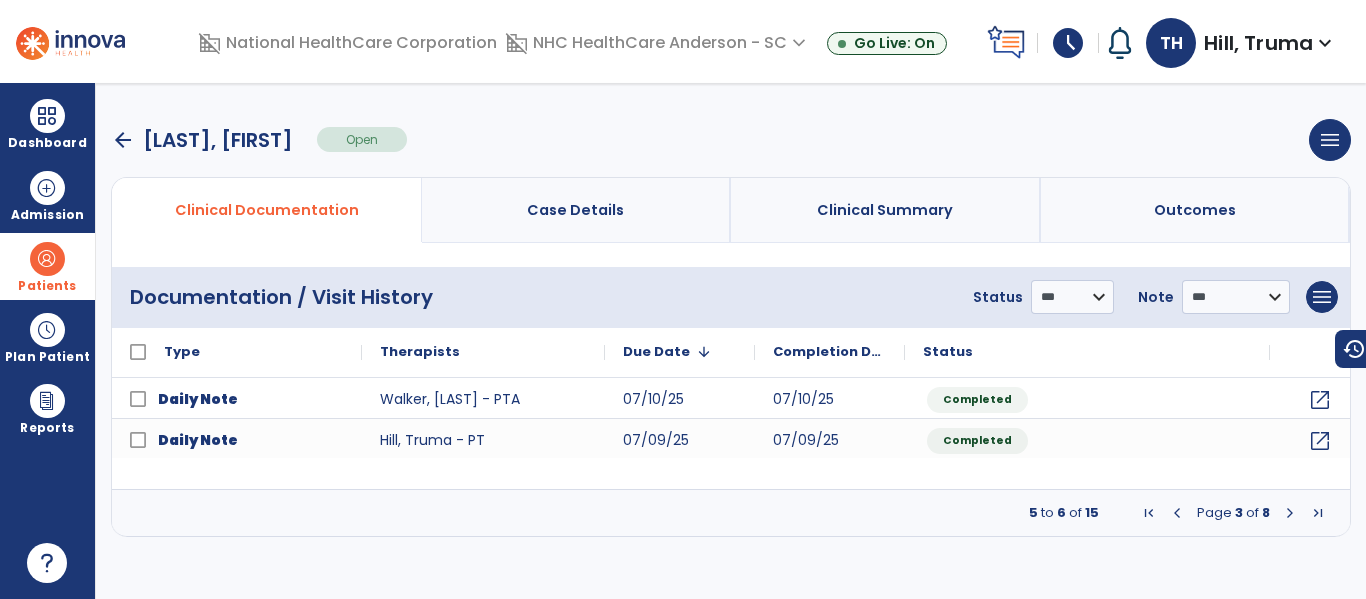 click at bounding box center [1290, 513] 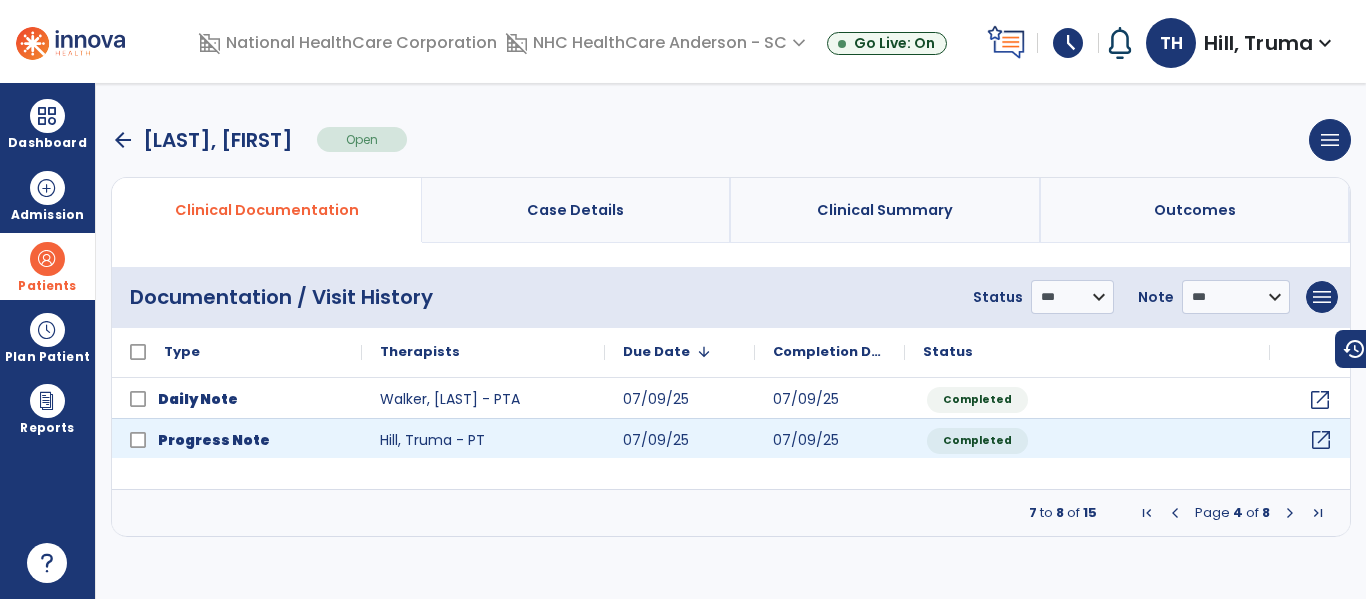 click on "open_in_new" 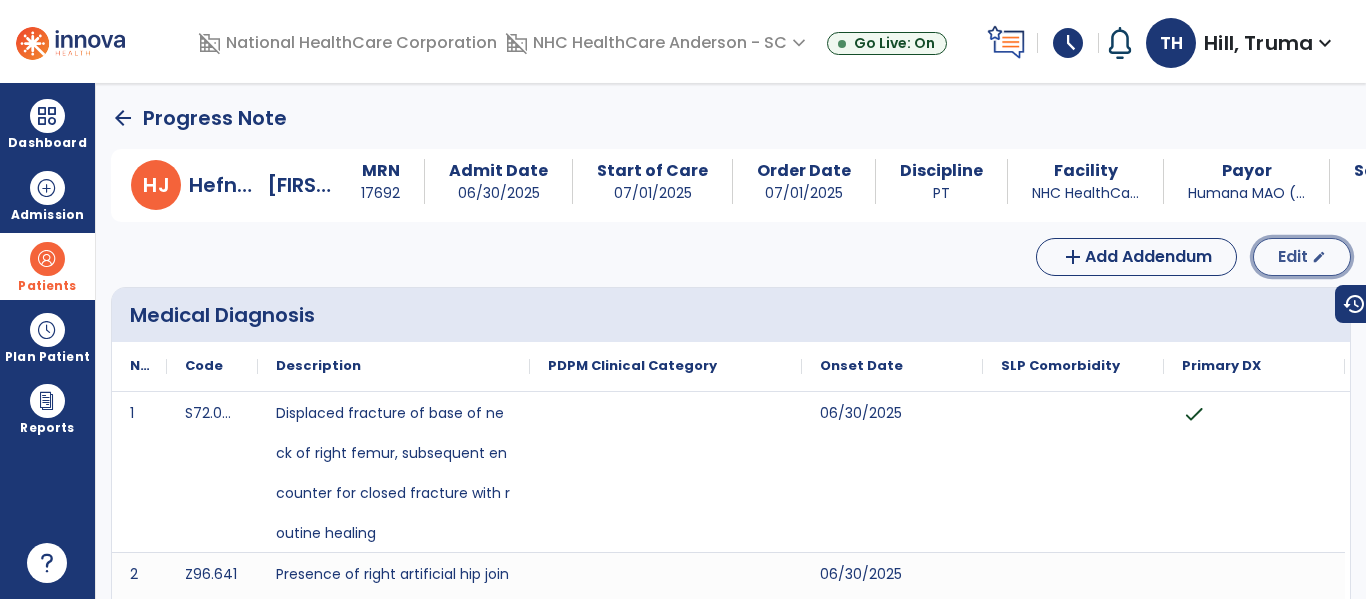 click on "Edit" 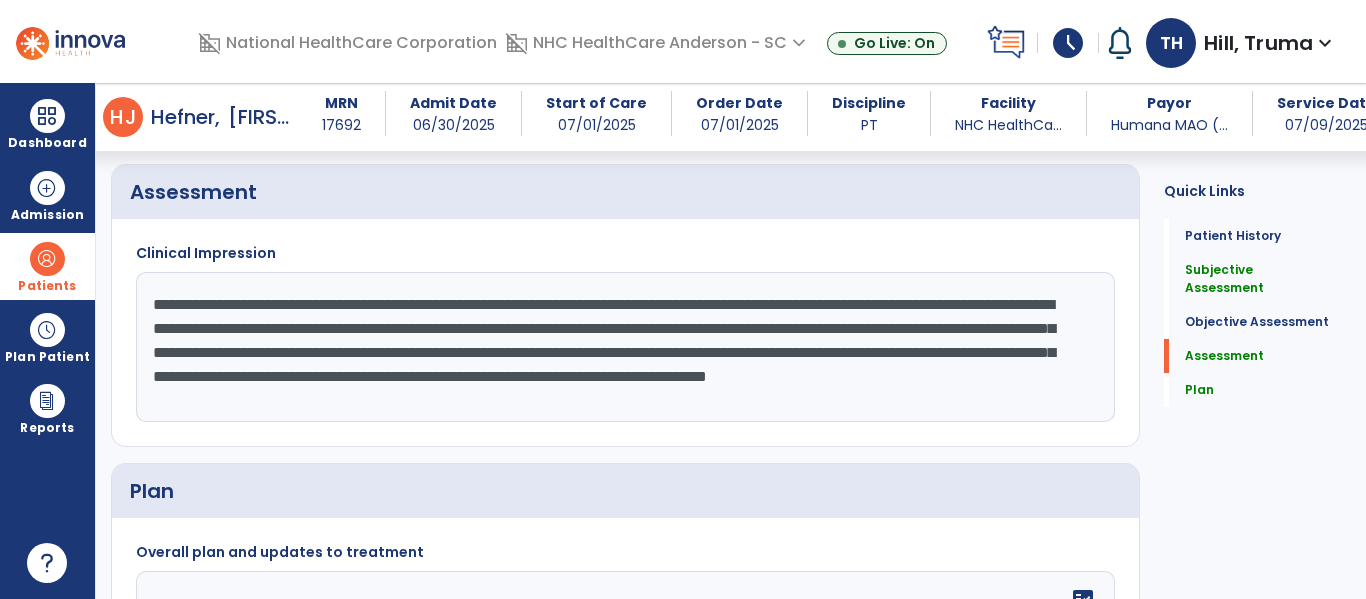 scroll, scrollTop: 2720, scrollLeft: 0, axis: vertical 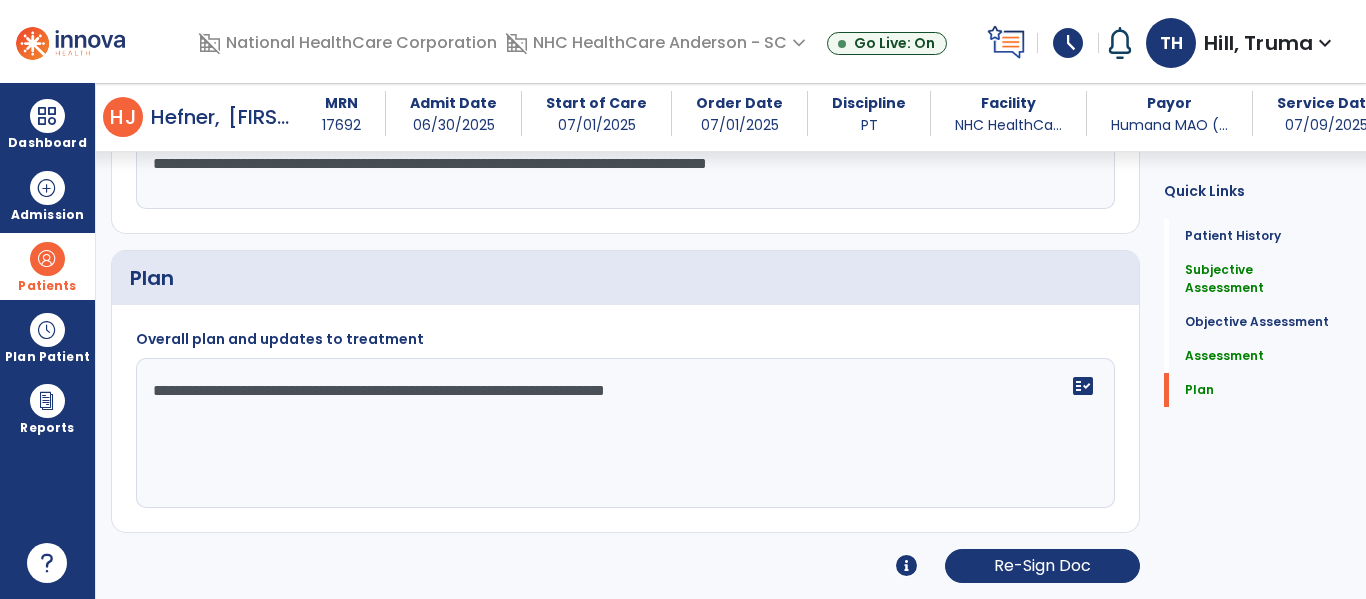 click on "**********" 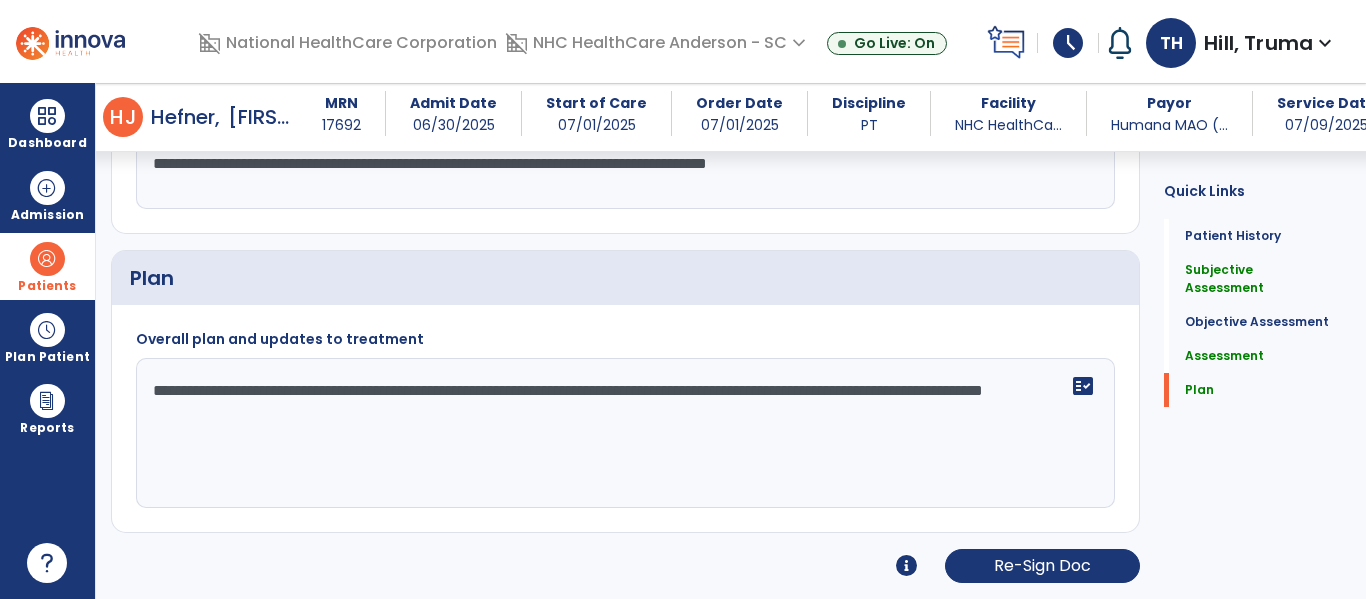paste on "**********" 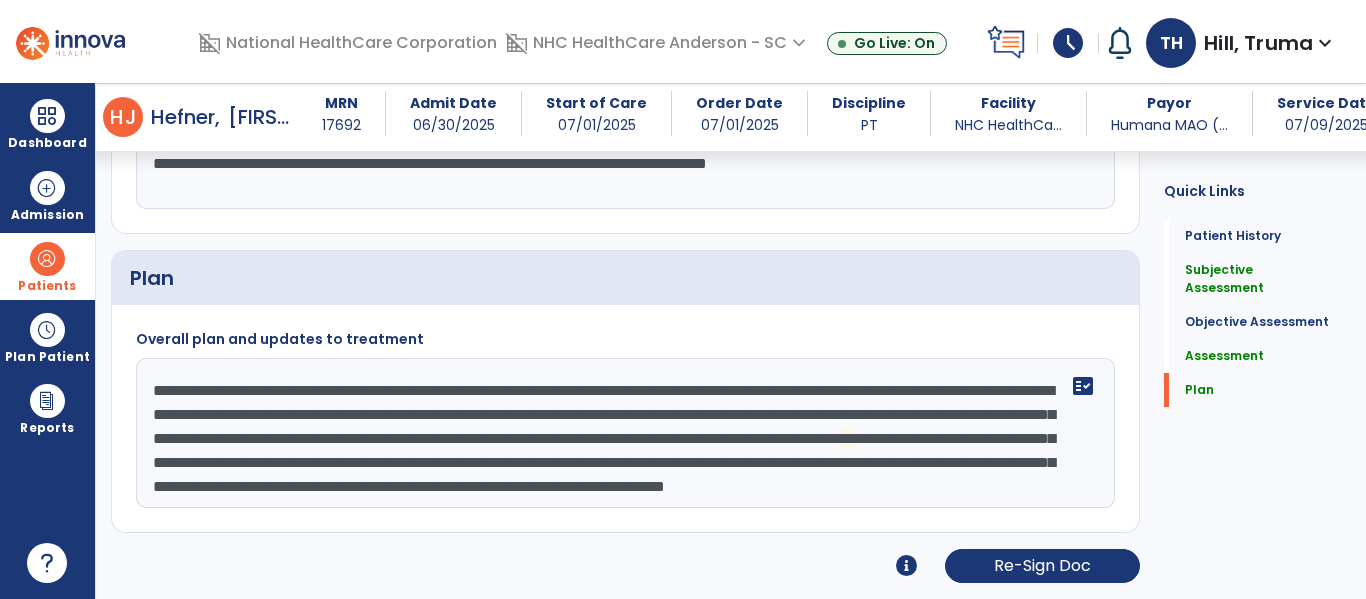 scroll, scrollTop: 39, scrollLeft: 0, axis: vertical 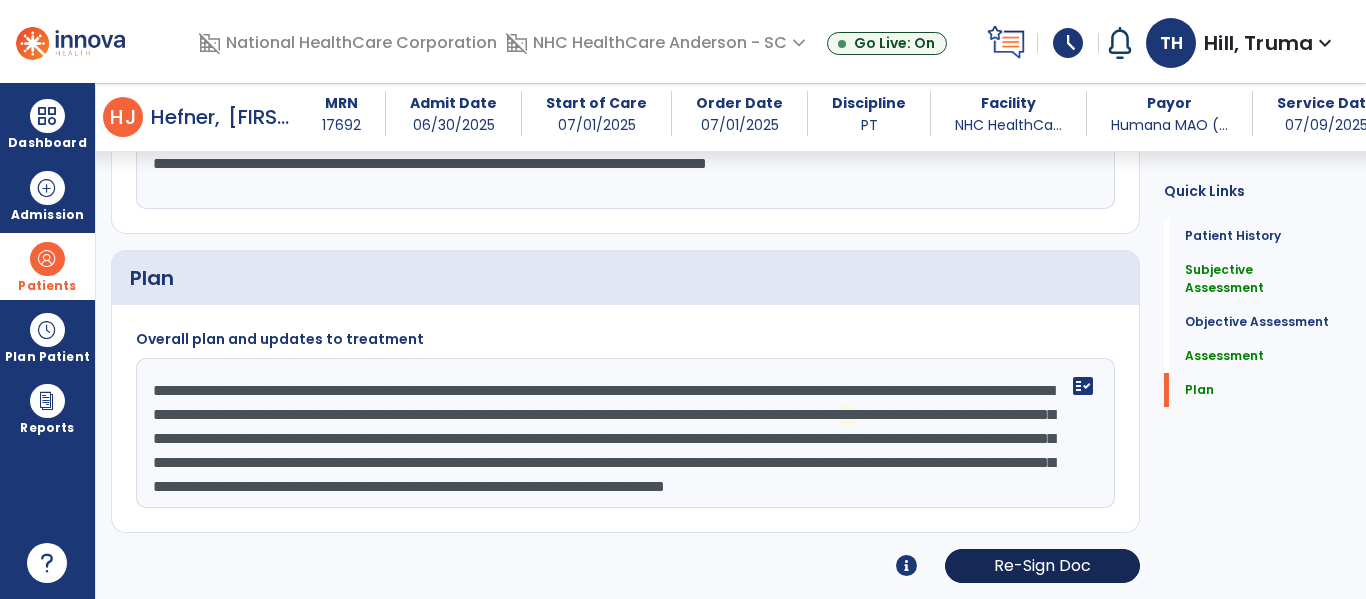 type on "**********" 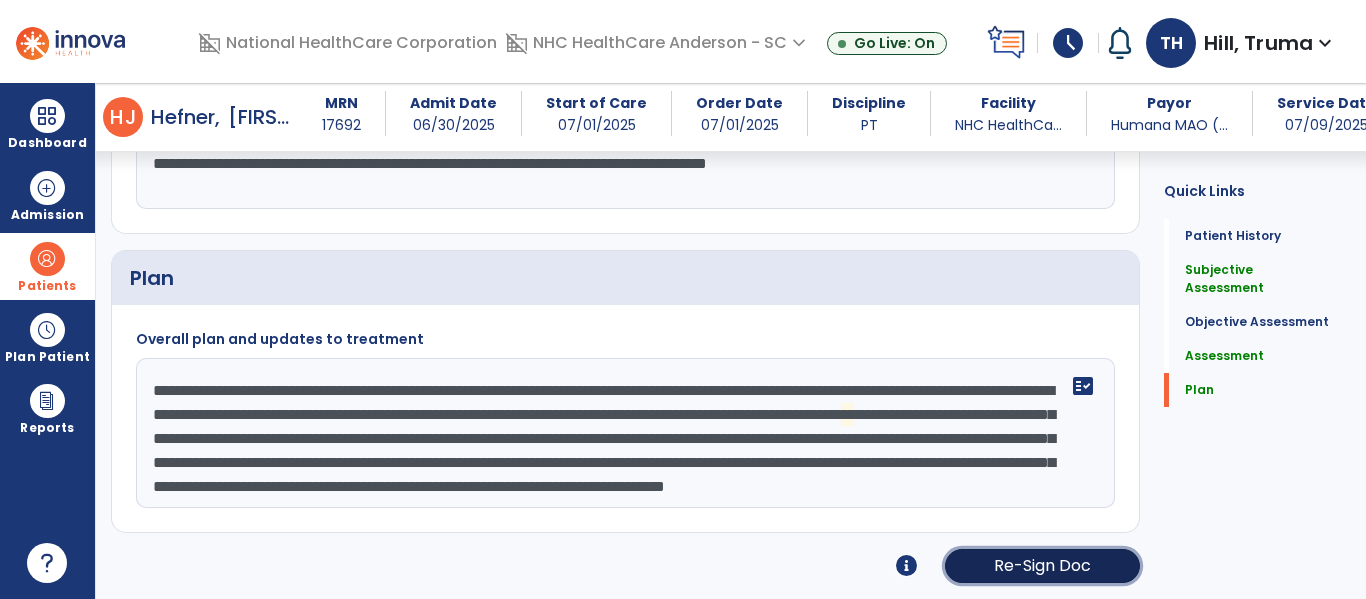 click on "Re-Sign Doc" 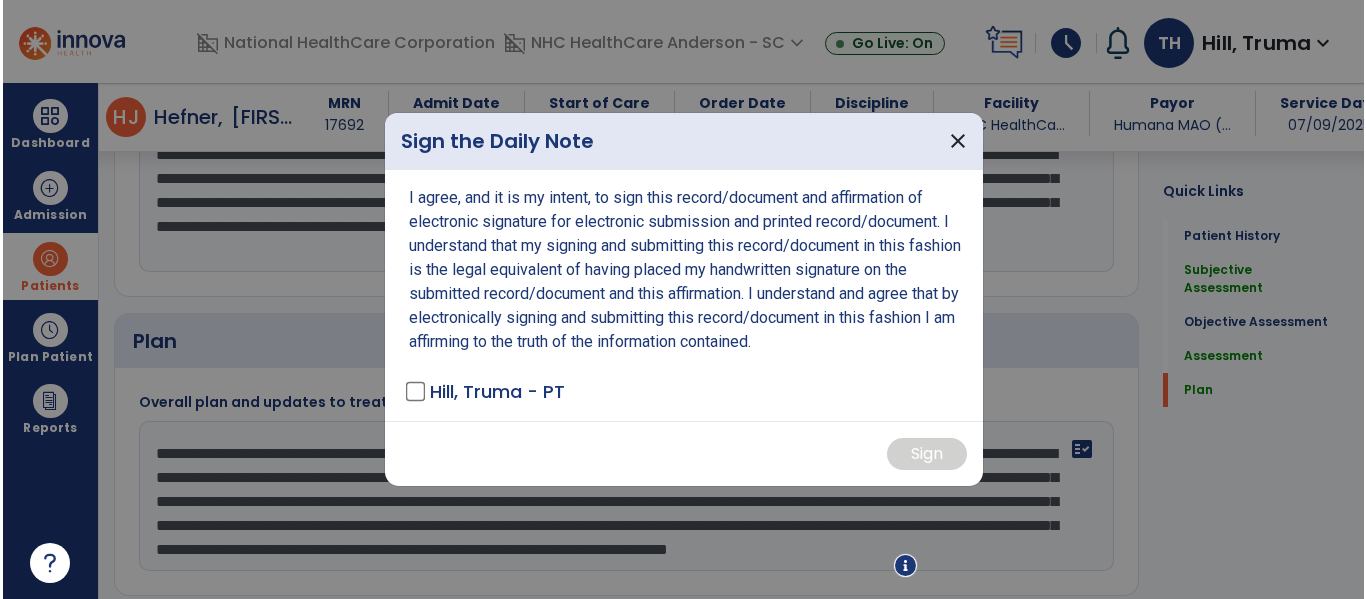scroll, scrollTop: 2720, scrollLeft: 0, axis: vertical 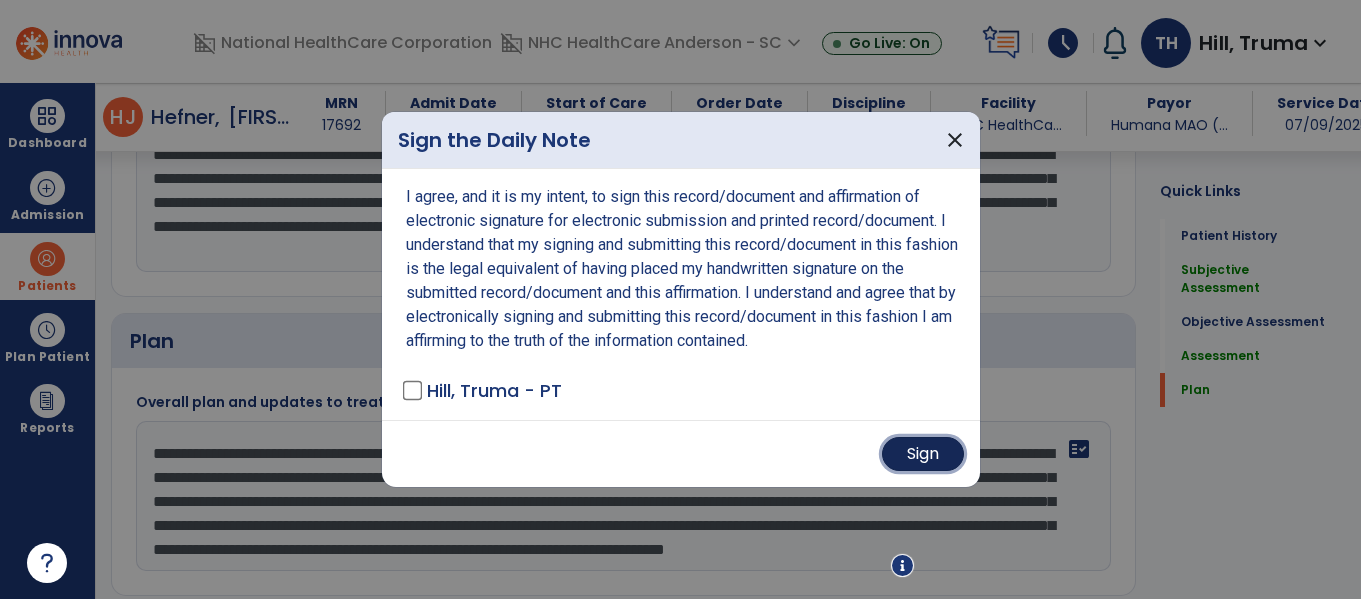 click on "Sign" at bounding box center (923, 454) 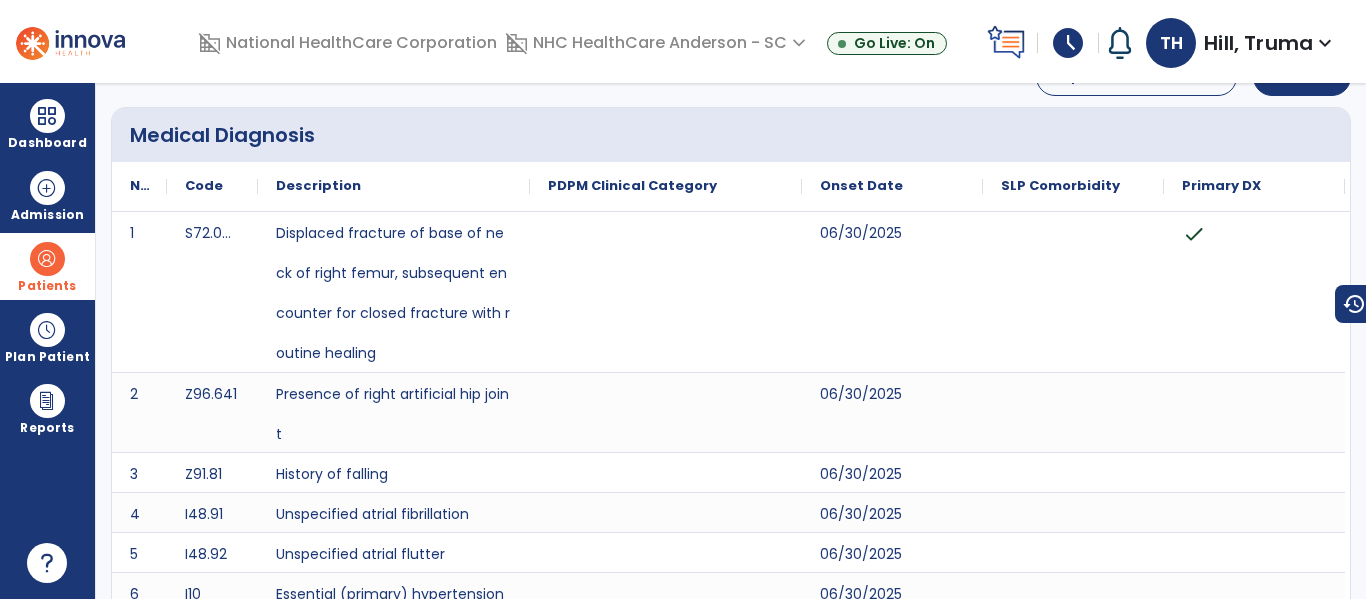 scroll, scrollTop: 0, scrollLeft: 0, axis: both 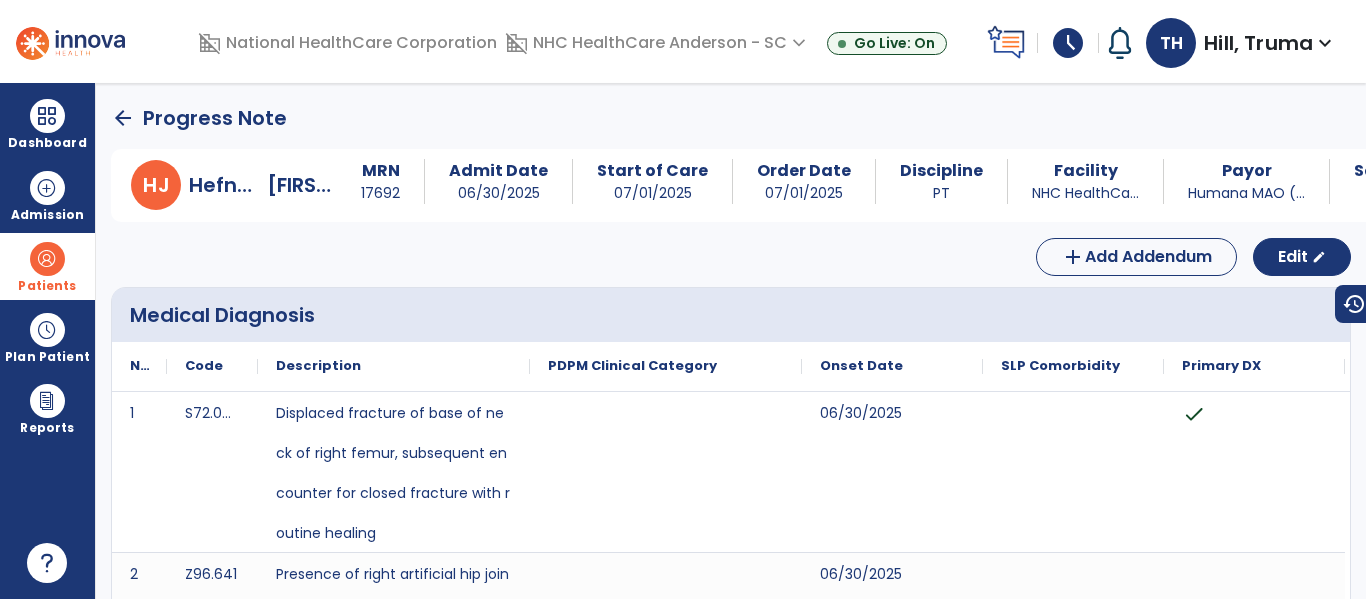 click on "arrow_back" 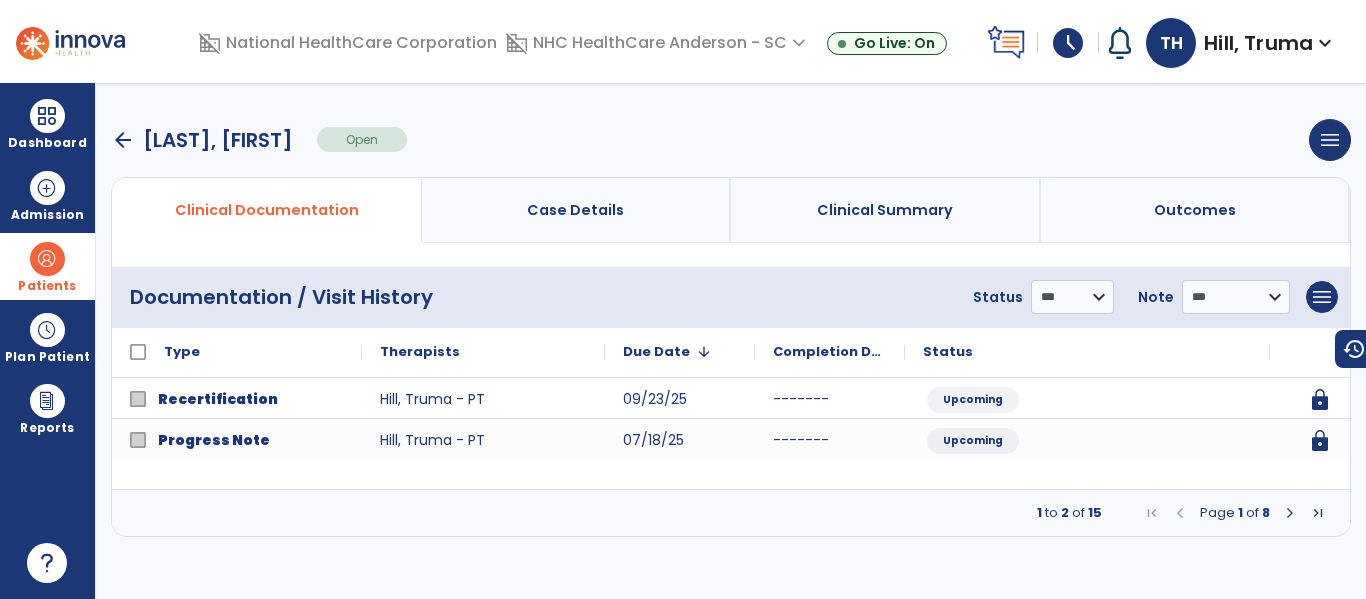 click at bounding box center [1290, 513] 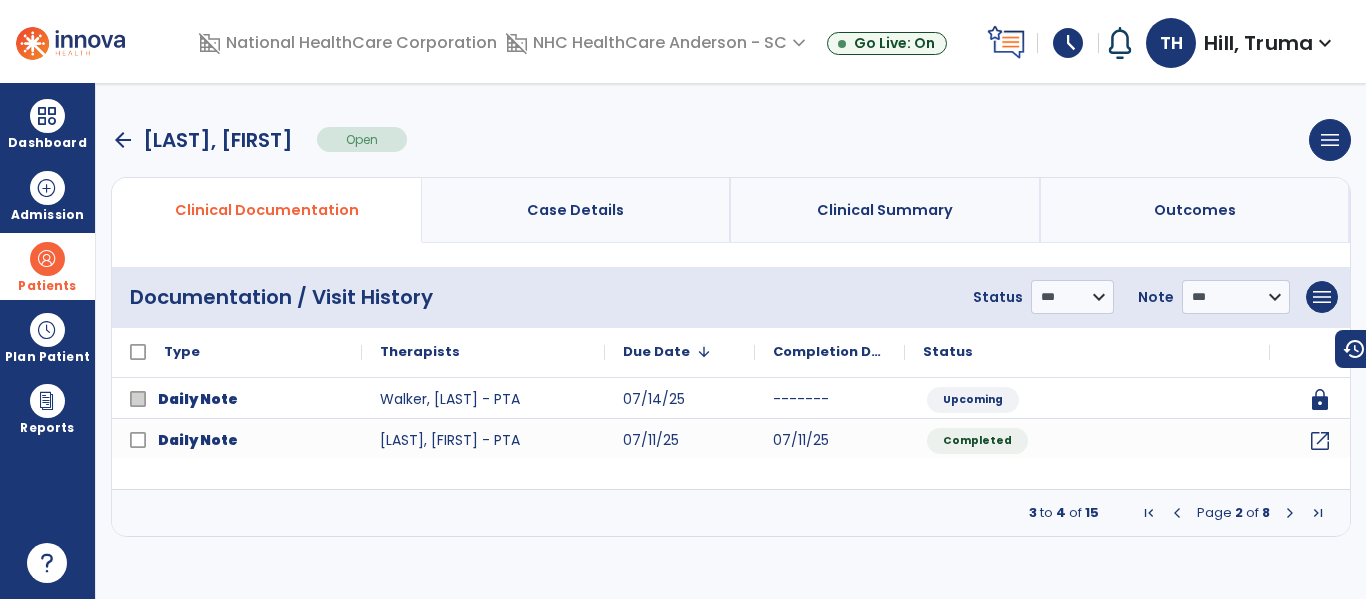 click at bounding box center [1290, 513] 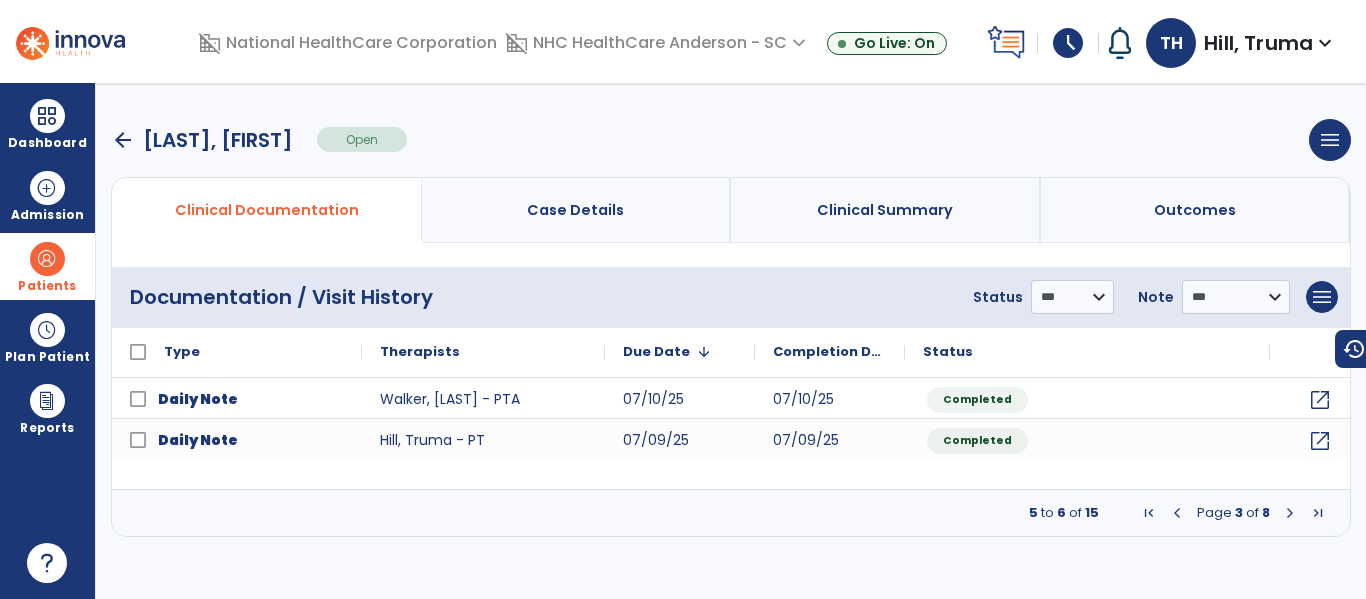 click at bounding box center (1290, 513) 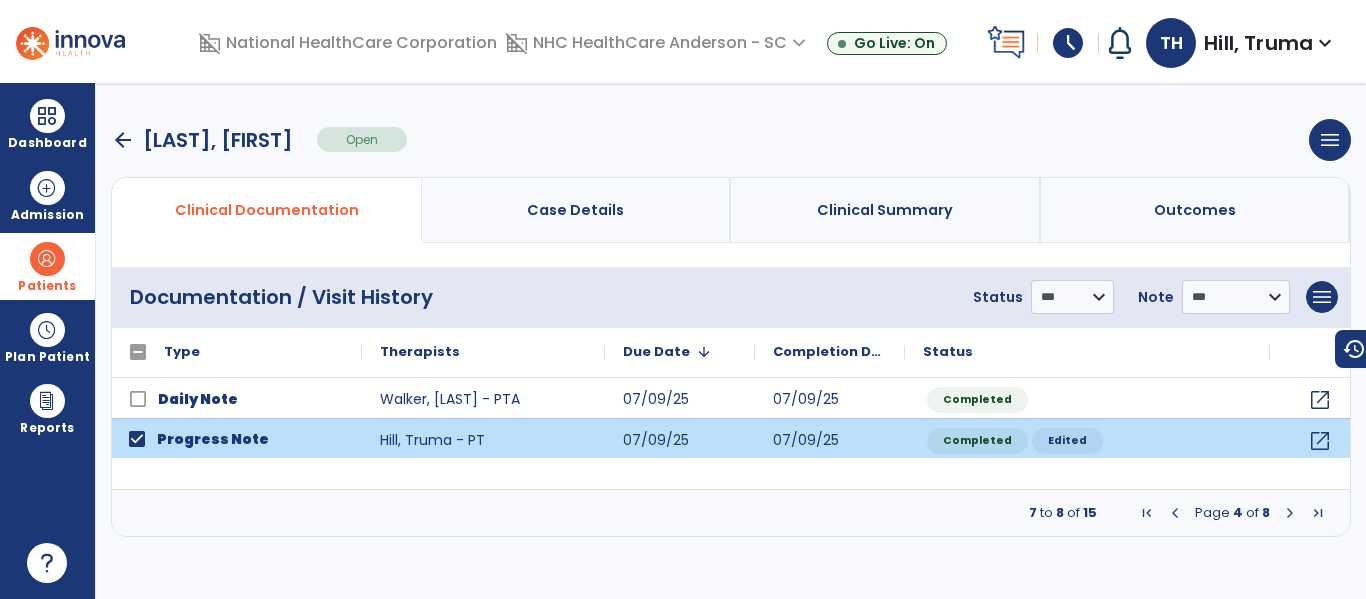 click on "**********" at bounding box center (731, 297) 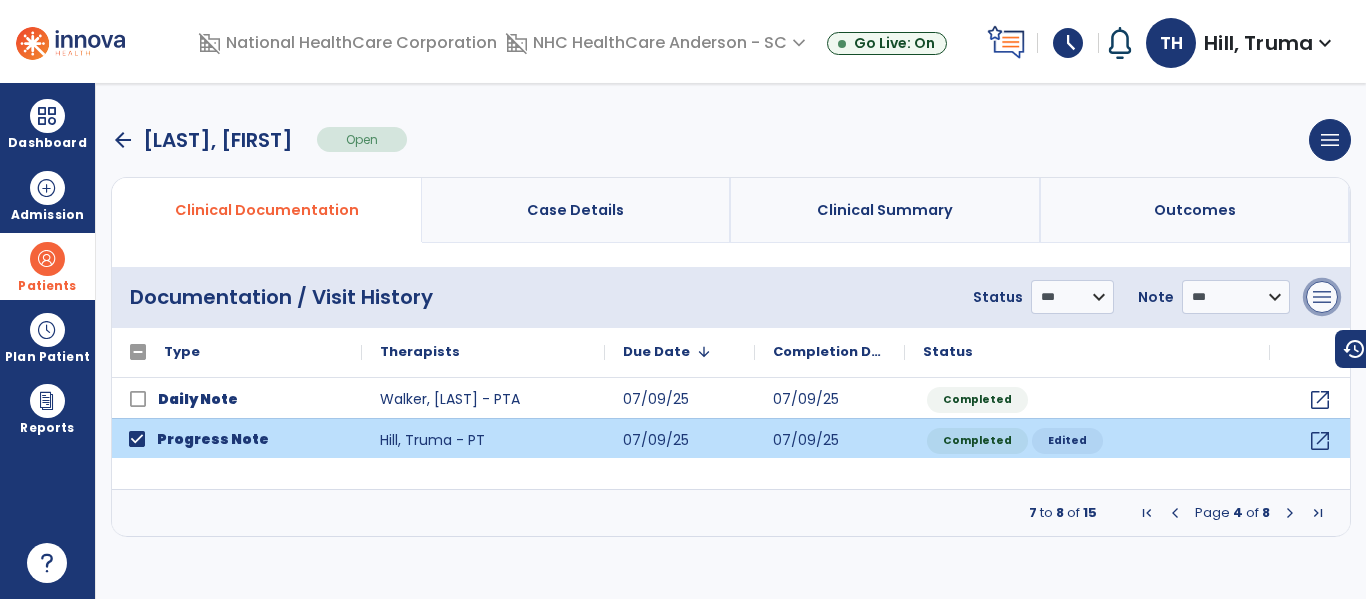 click on "menu" at bounding box center [1322, 297] 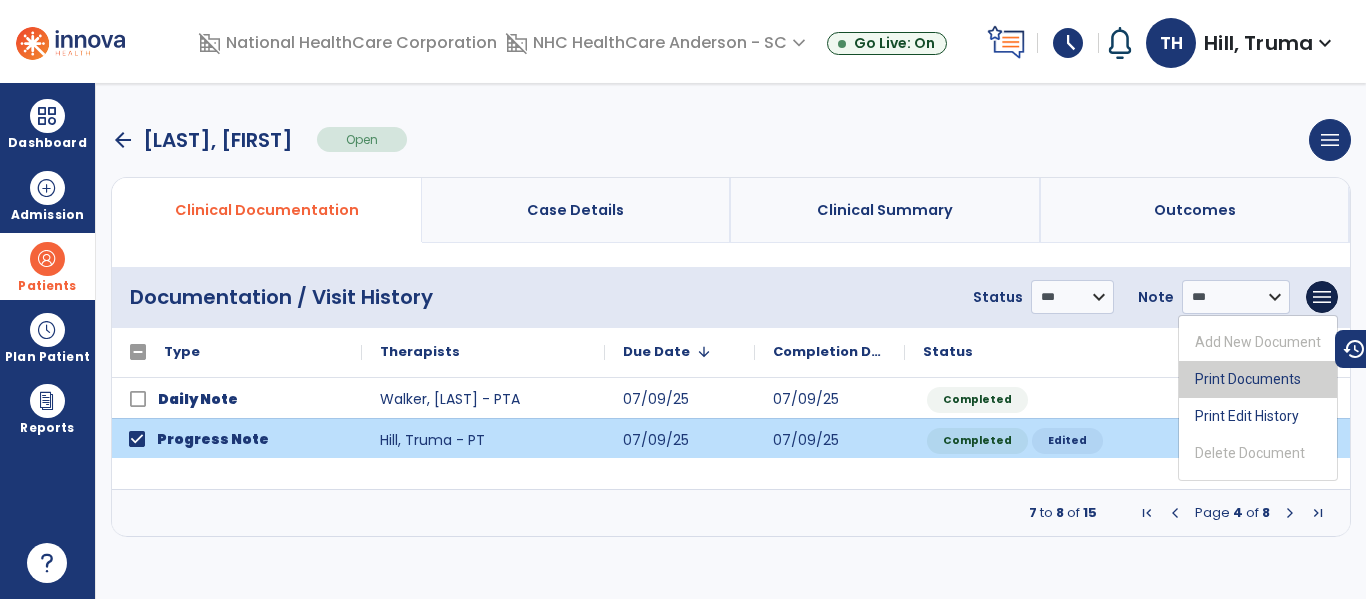 click on "Print Documents" at bounding box center (1258, 379) 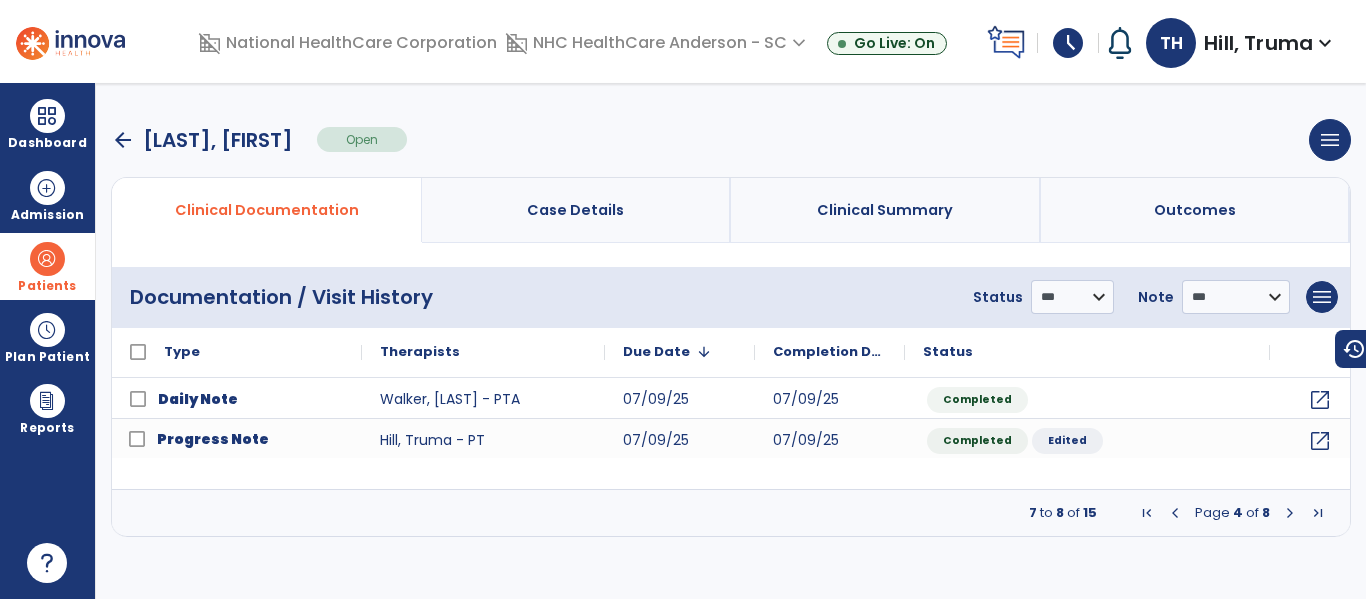 click on "Clinical Documentation" at bounding box center (267, 210) 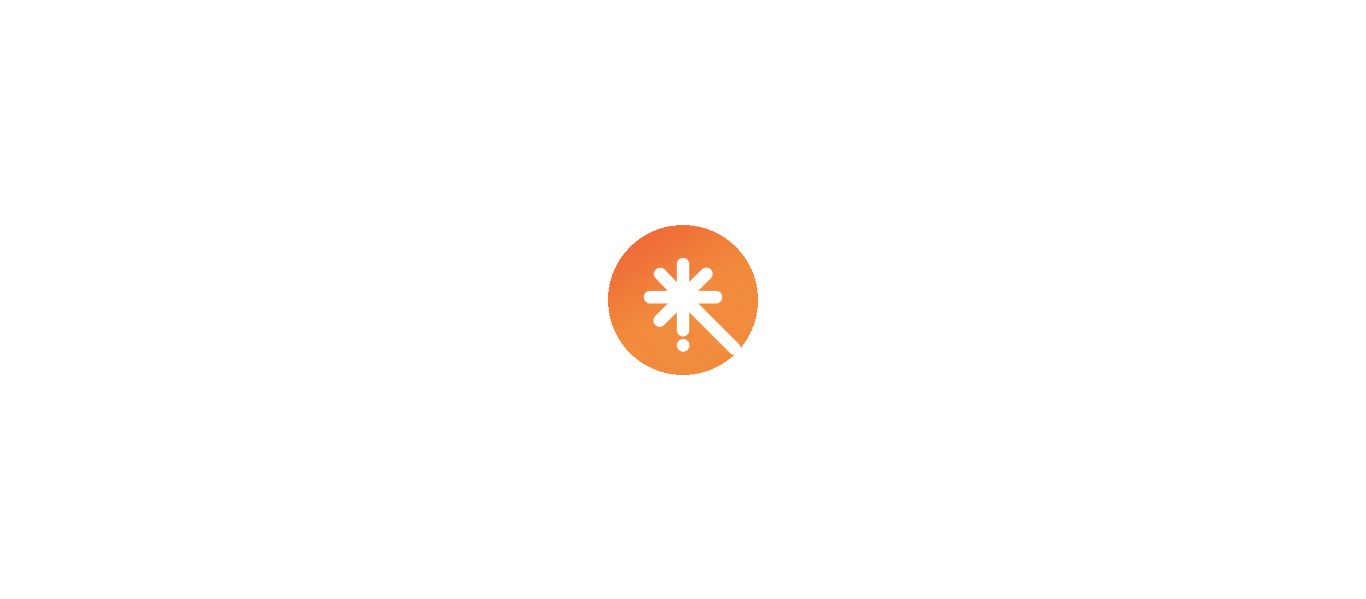 scroll, scrollTop: 0, scrollLeft: 0, axis: both 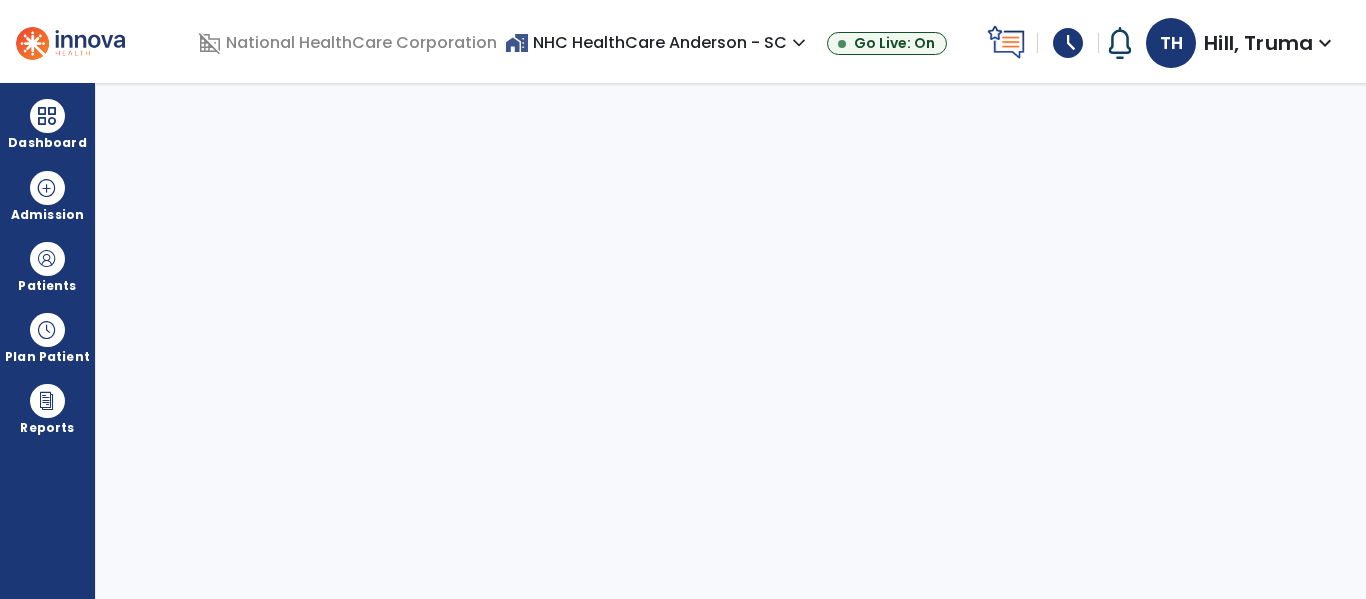 select on "****" 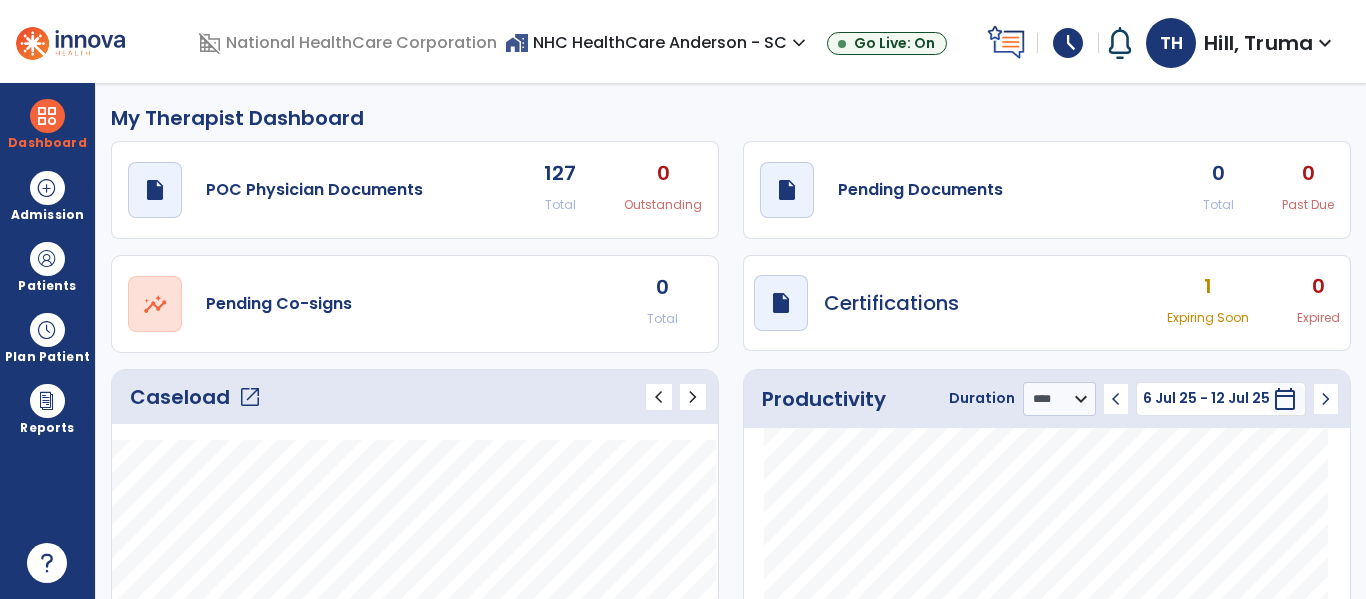 click on "TH" at bounding box center (1171, 43) 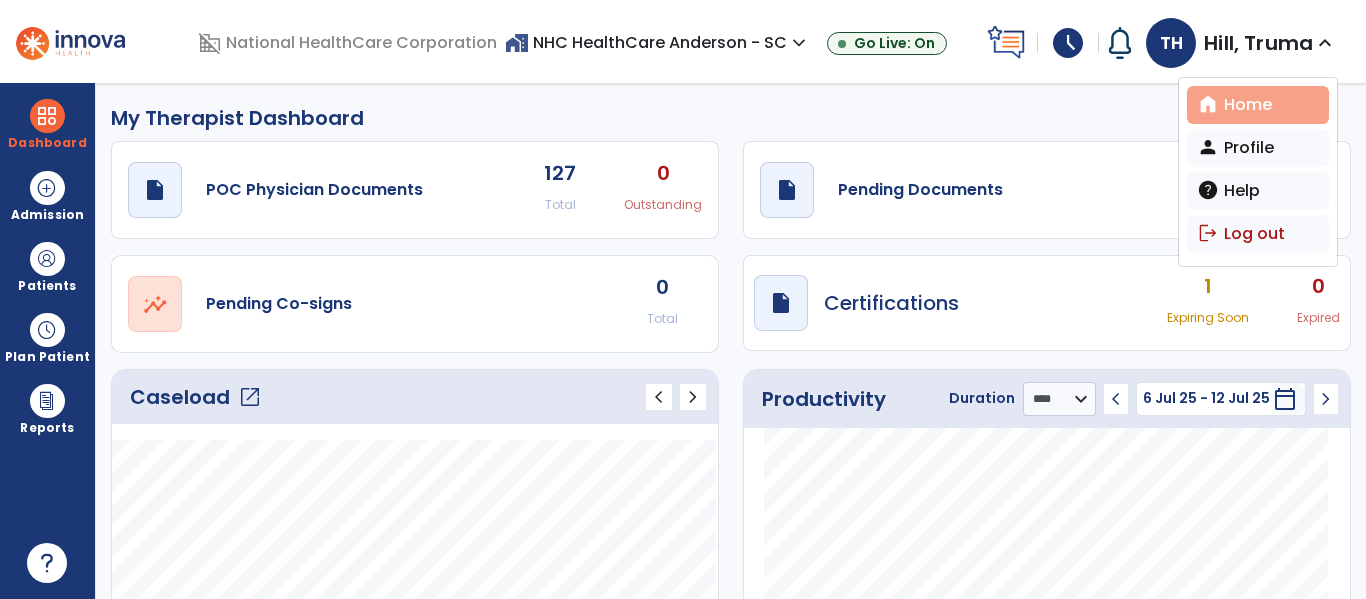 drag, startPoint x: 1265, startPoint y: 106, endPoint x: 1255, endPoint y: 111, distance: 11.18034 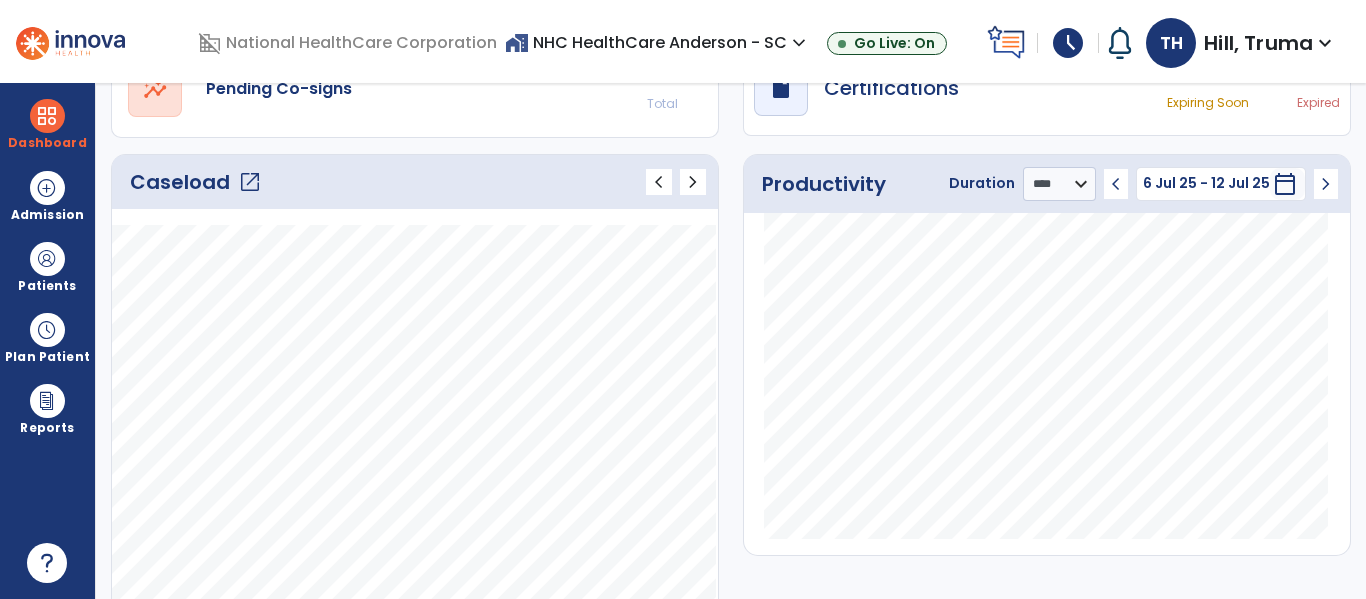 scroll, scrollTop: 150, scrollLeft: 0, axis: vertical 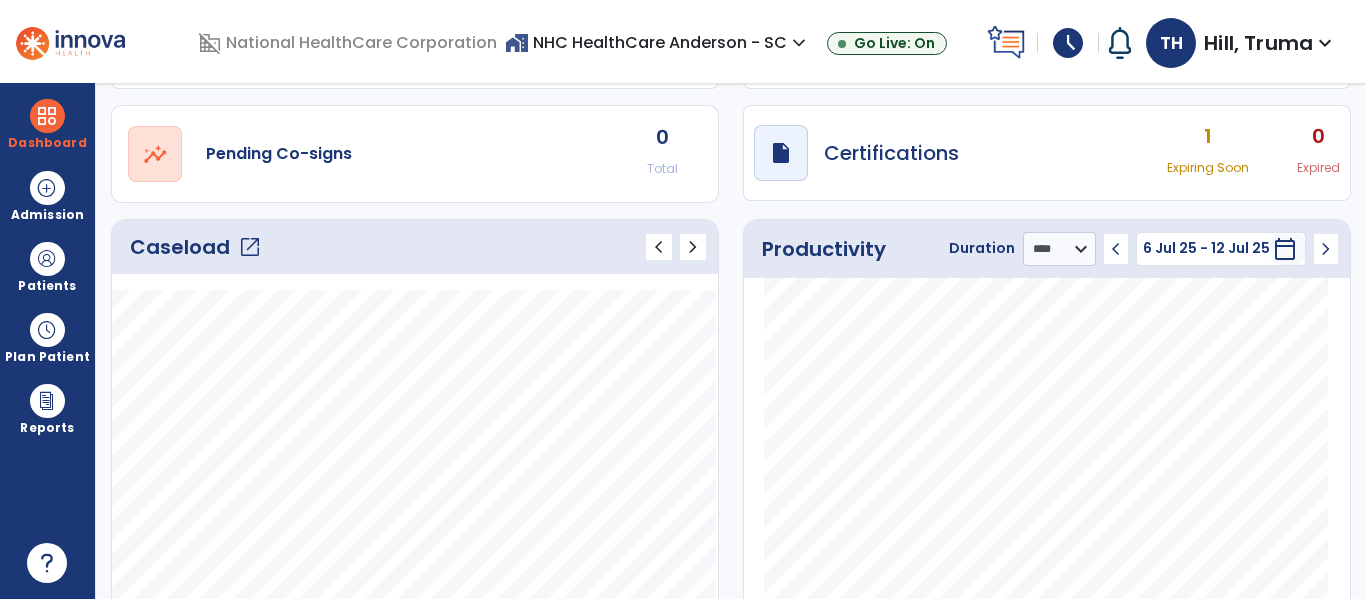 click on "Caseload   open_in_new   chevron_left   chevron_right" 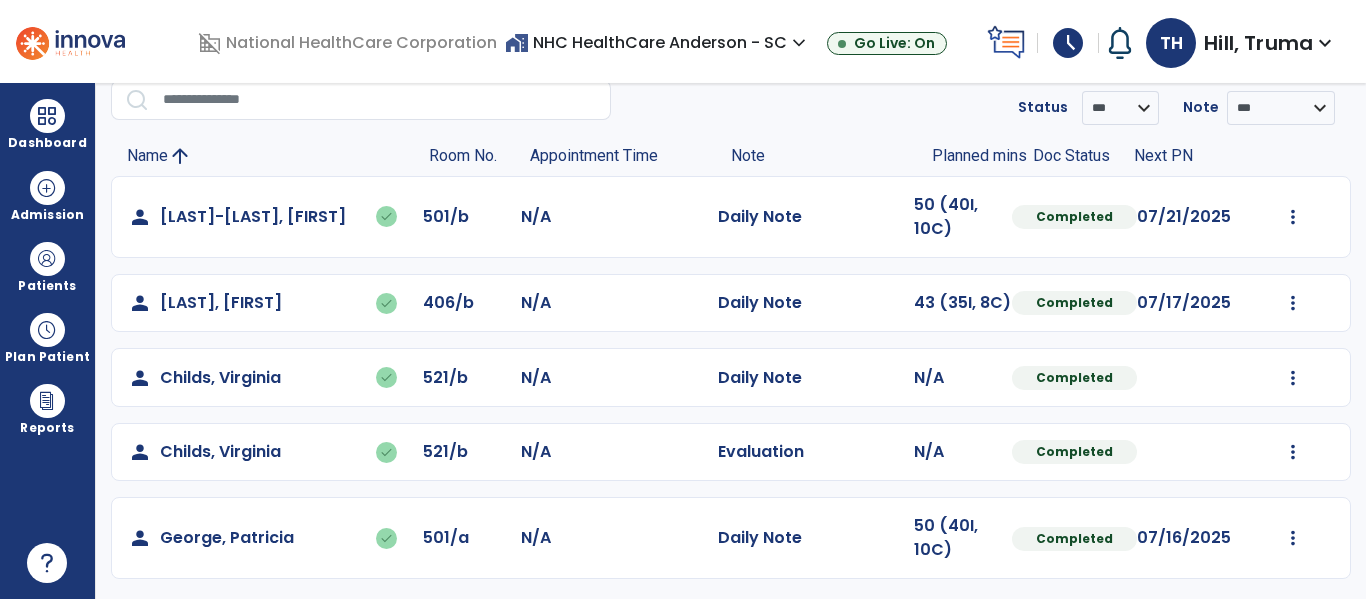 scroll, scrollTop: 87, scrollLeft: 0, axis: vertical 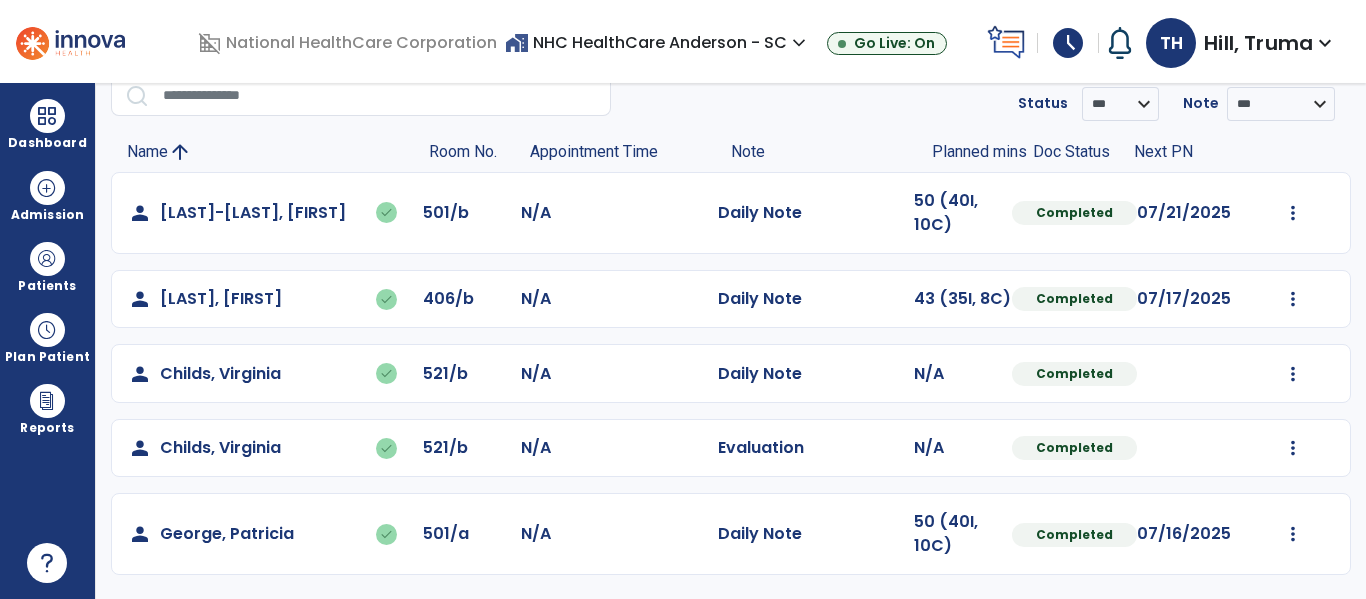 click at bounding box center [1120, 43] 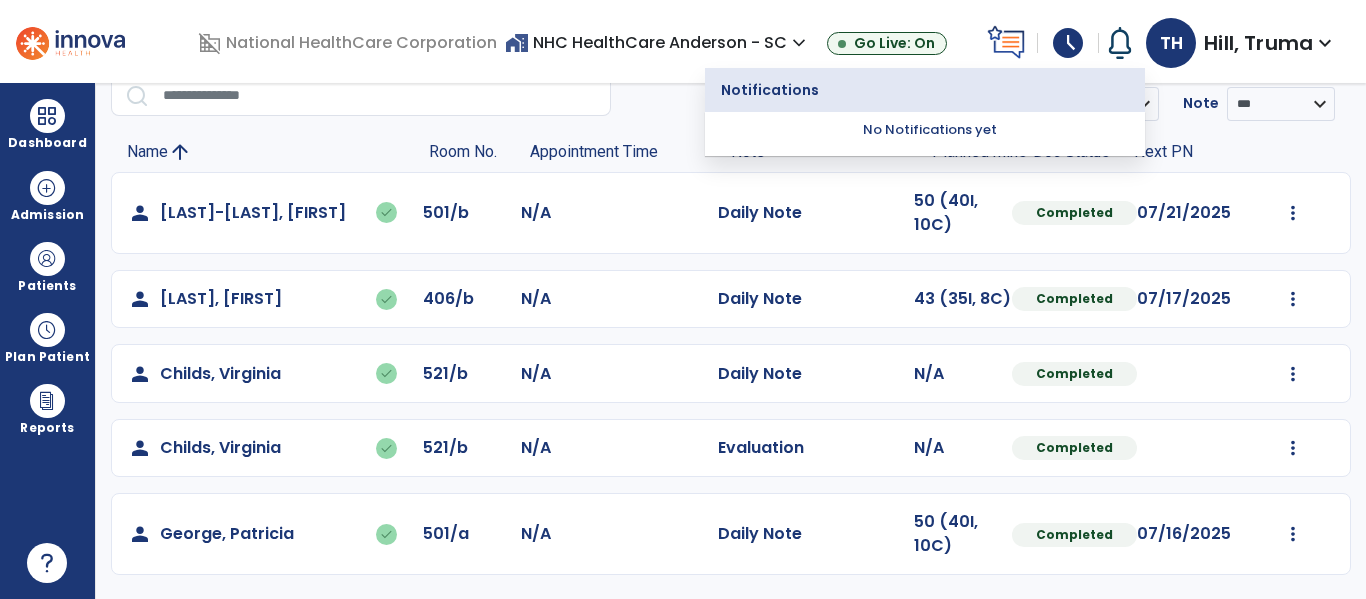 click on "schedule" at bounding box center [1068, 43] 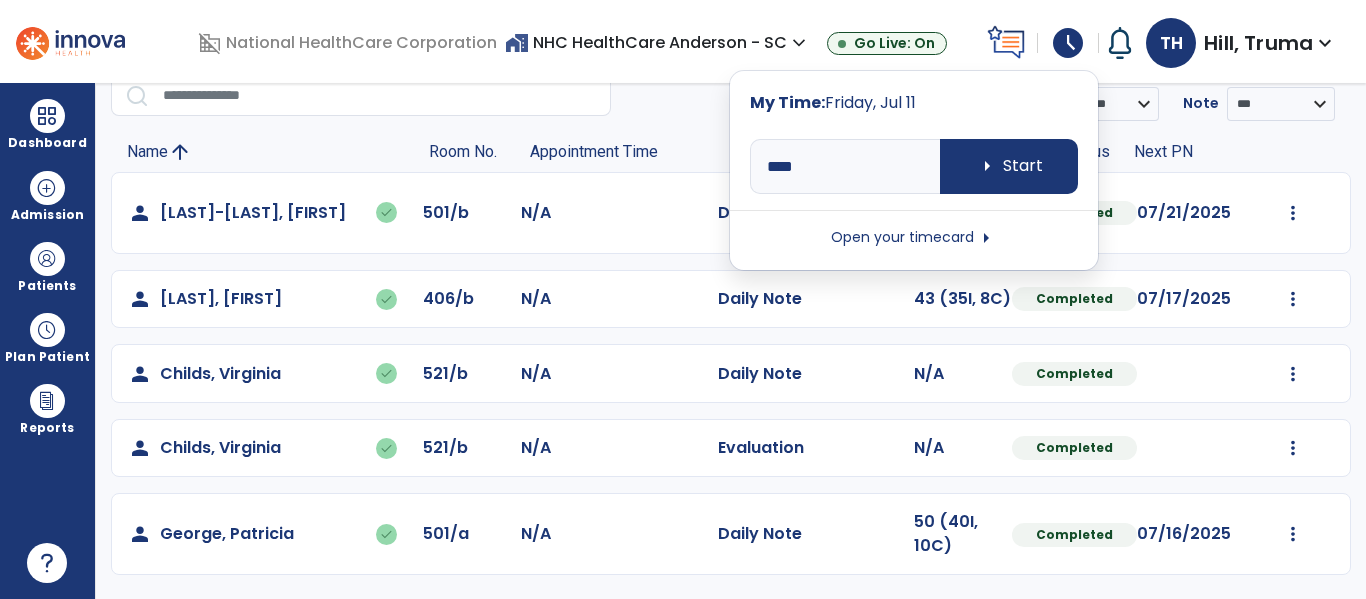 click on "Open your timecard  arrow_right" at bounding box center [914, 238] 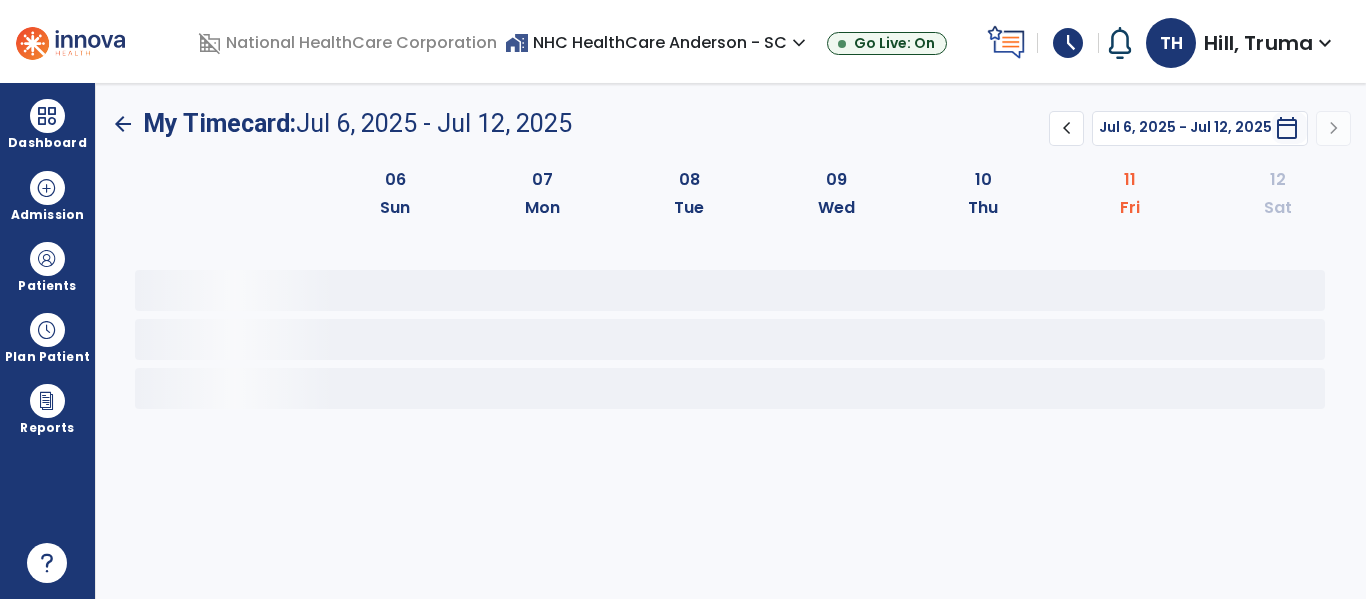 scroll, scrollTop: 0, scrollLeft: 0, axis: both 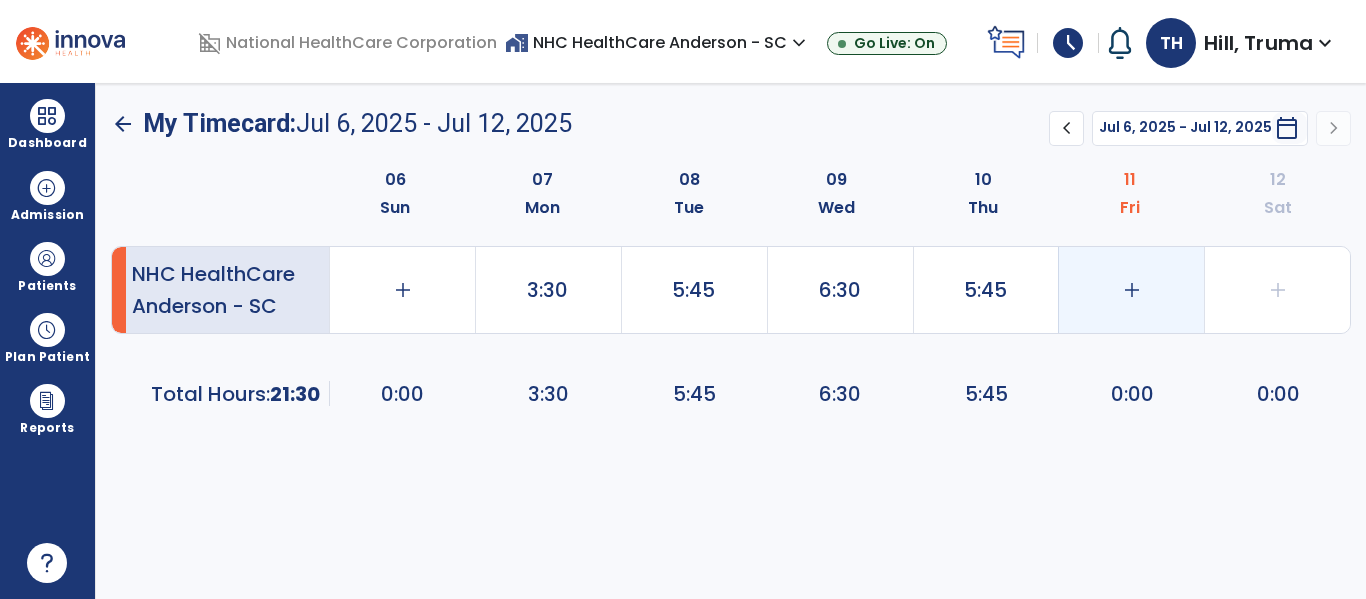 click on "add" 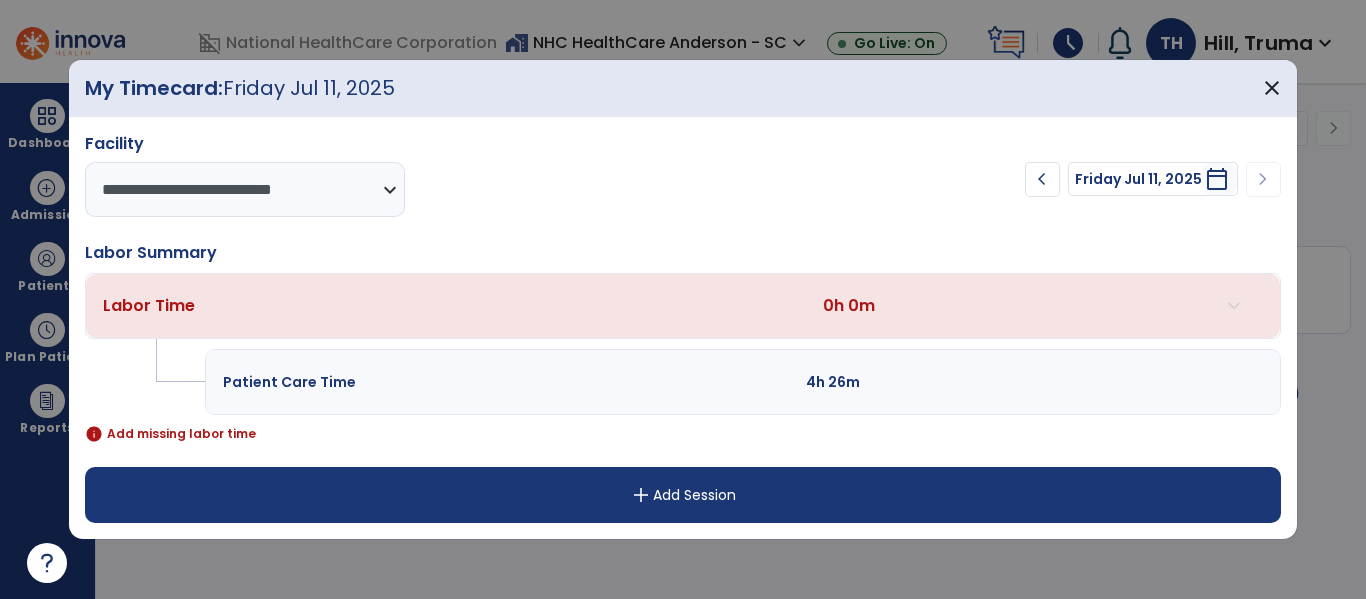 click on "add" at bounding box center (641, 495) 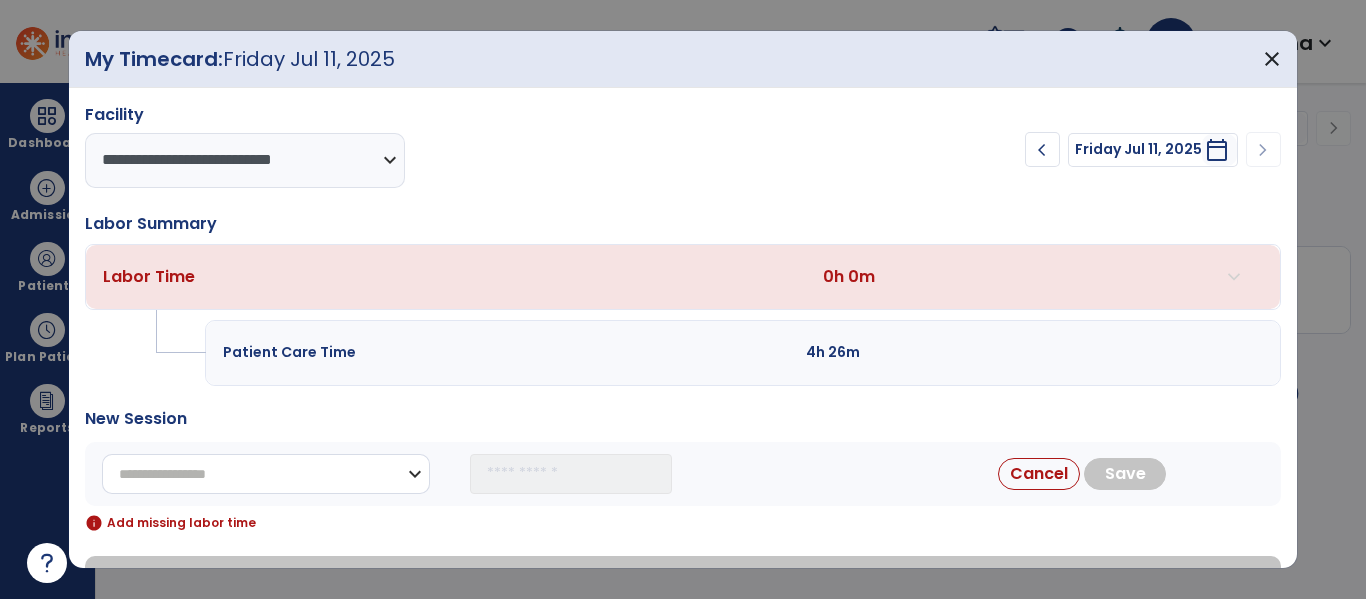 click on "**********" at bounding box center (266, 474) 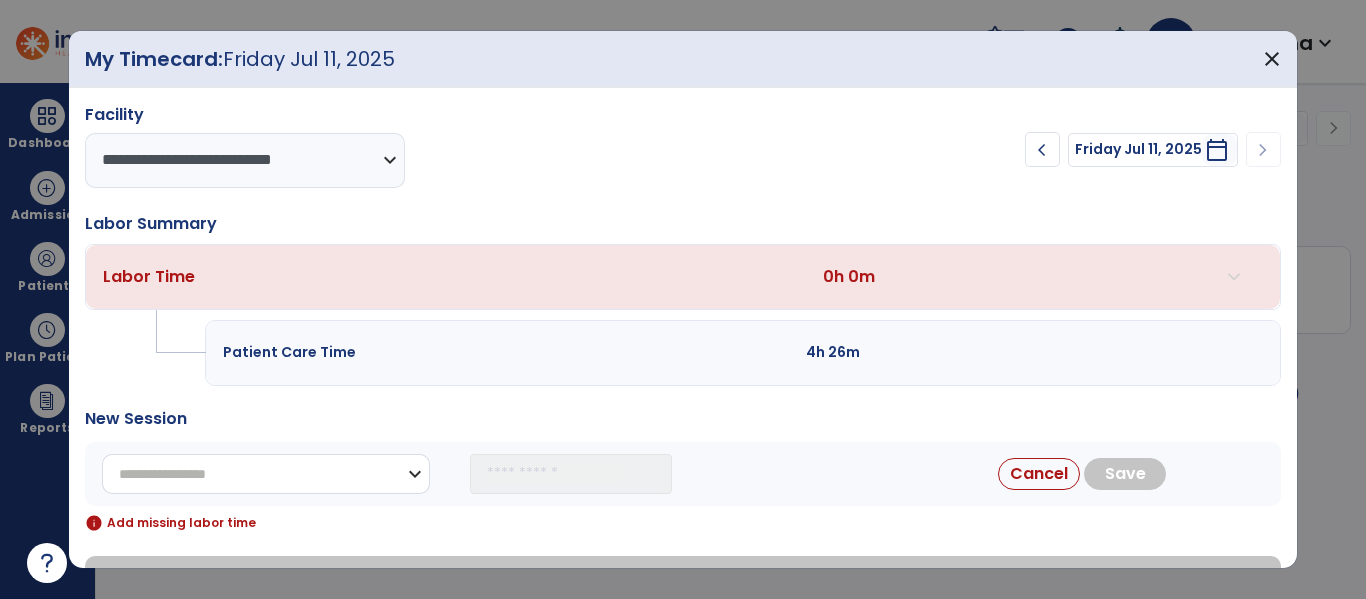 select on "**********" 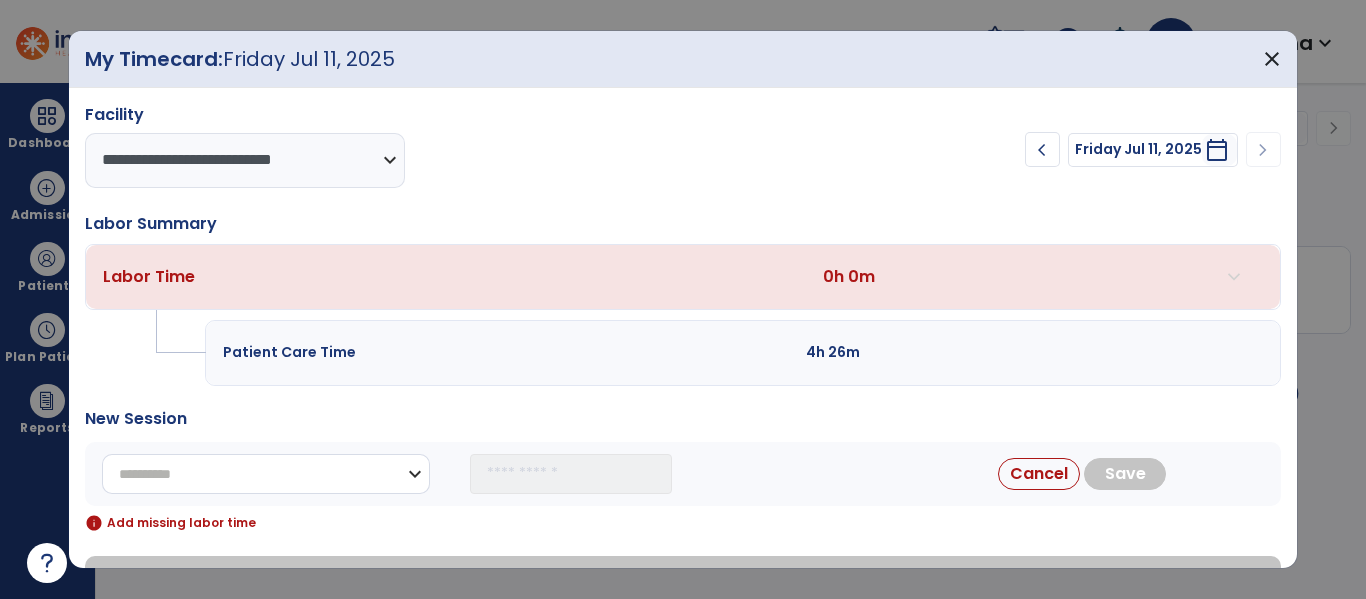 click on "**********" at bounding box center (266, 474) 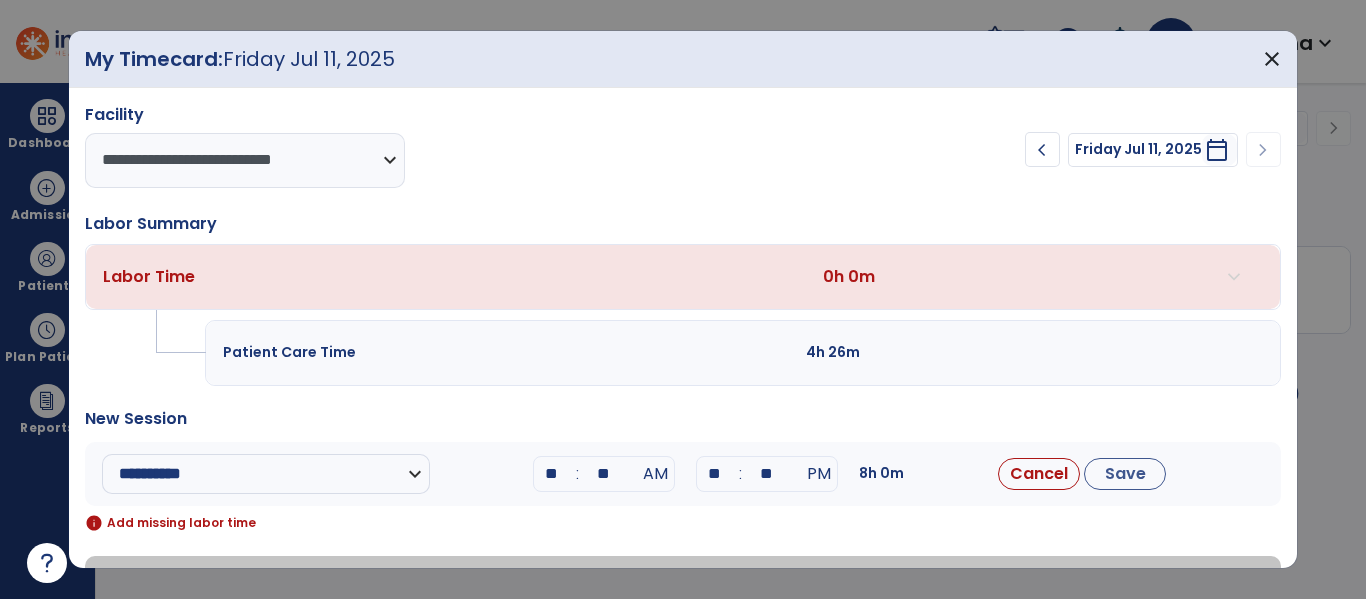 drag, startPoint x: 558, startPoint y: 471, endPoint x: 524, endPoint y: 471, distance: 34 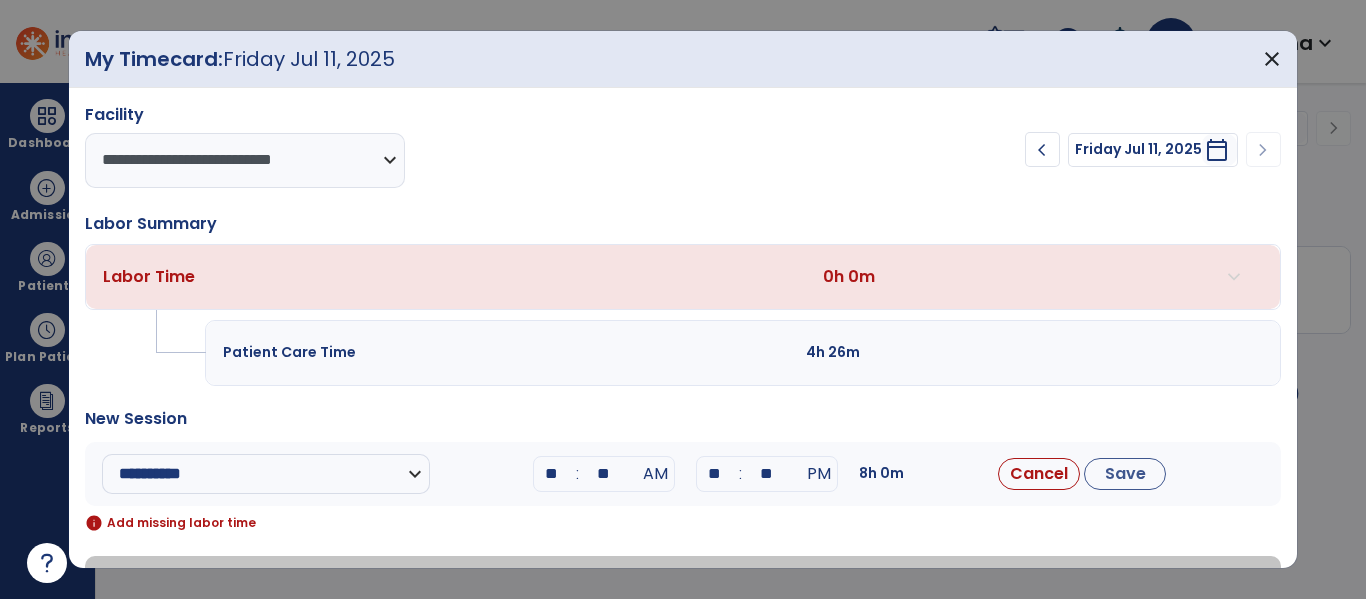 type on "*" 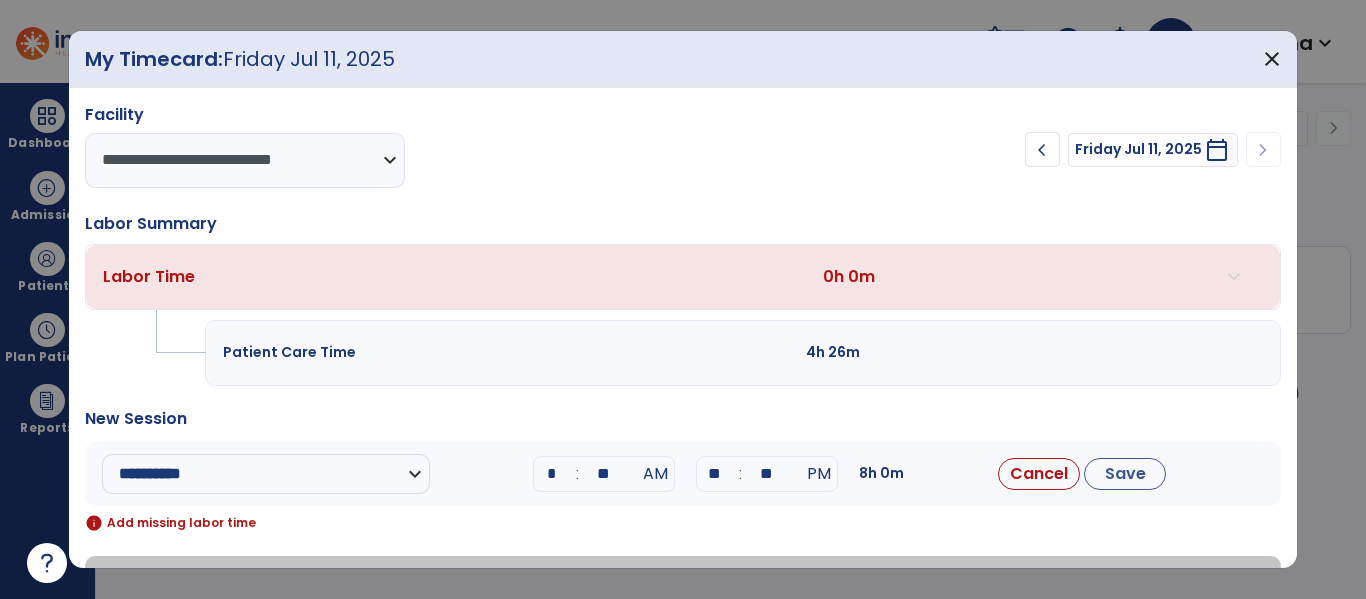 type on "**" 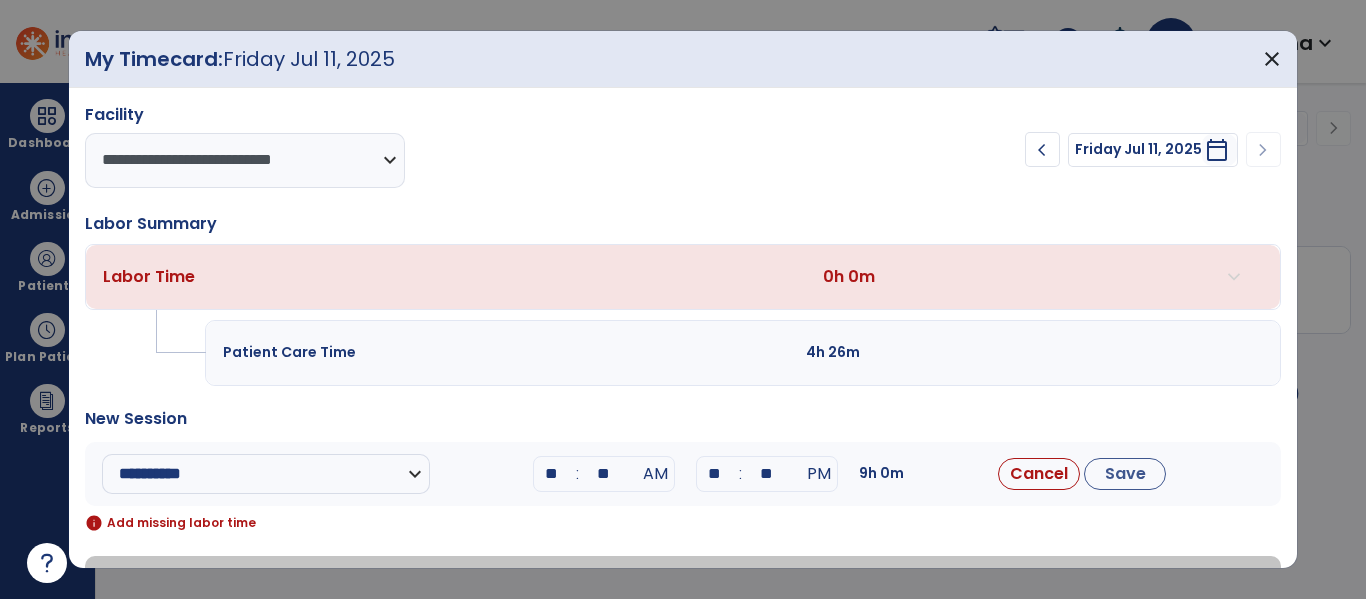 drag, startPoint x: 620, startPoint y: 477, endPoint x: 584, endPoint y: 476, distance: 36.013885 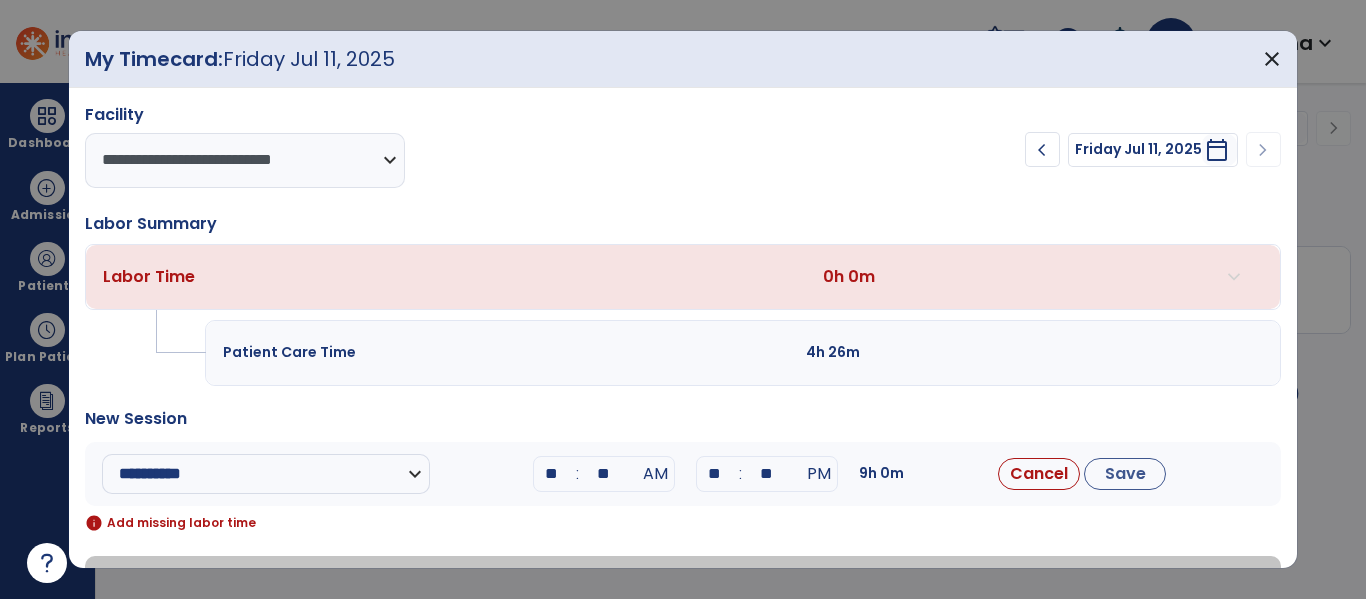 type on "**" 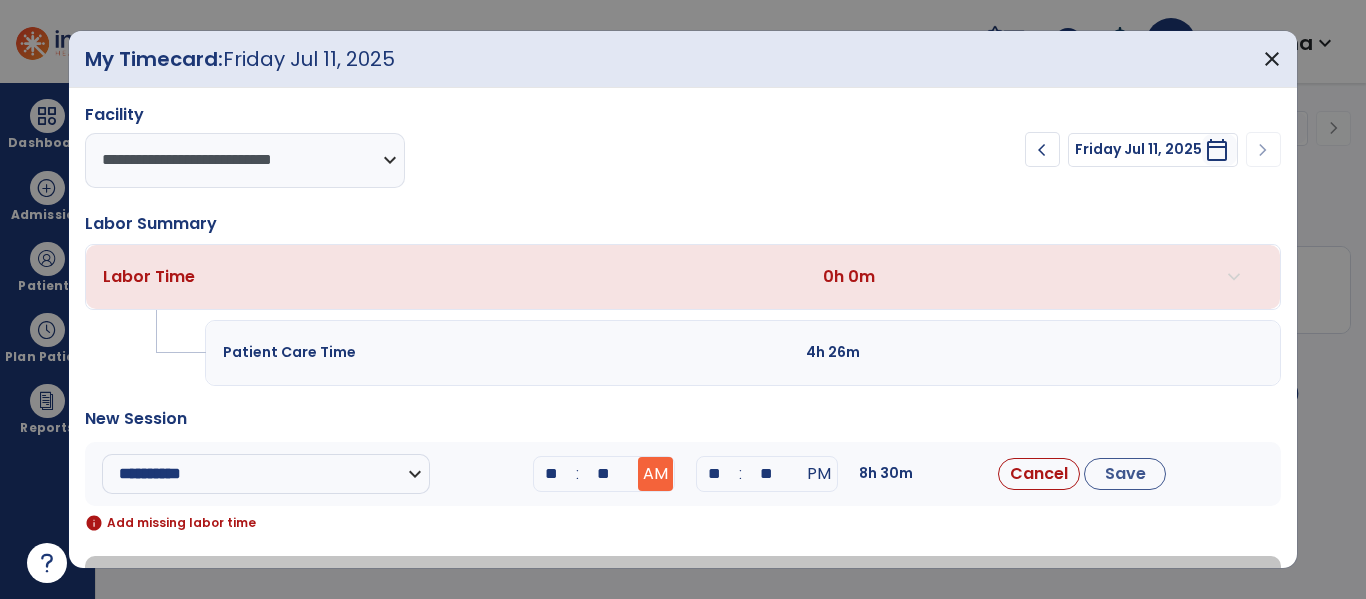 drag, startPoint x: 721, startPoint y: 475, endPoint x: 667, endPoint y: 474, distance: 54.00926 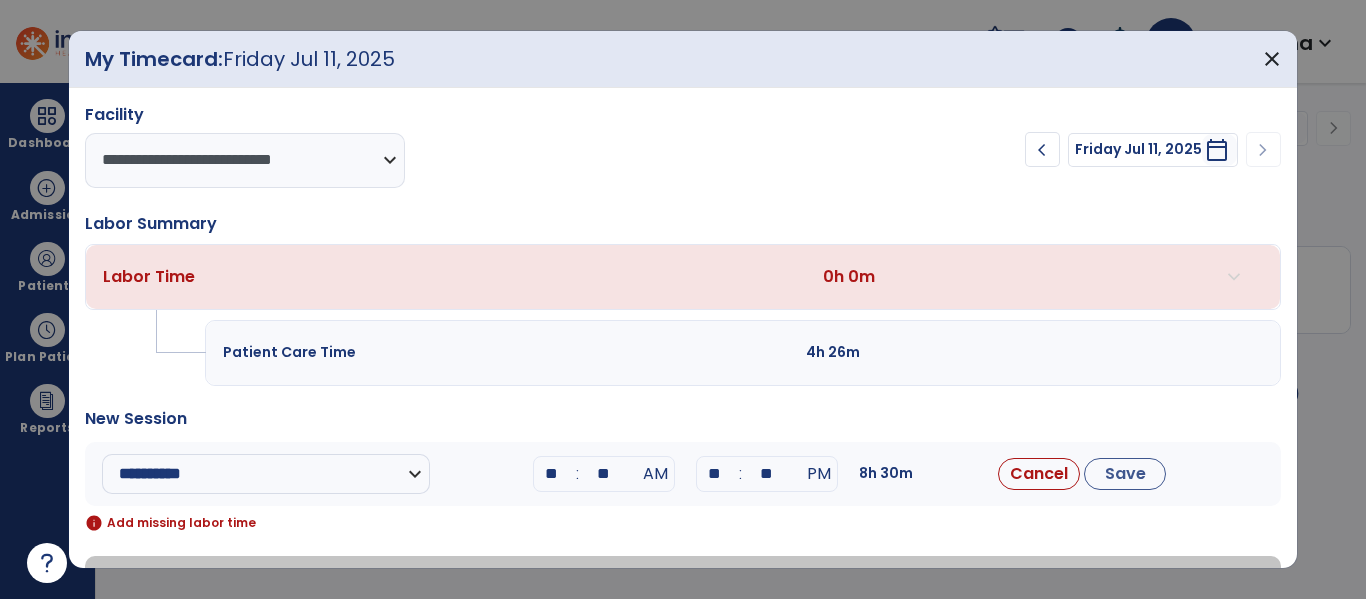 type on "**" 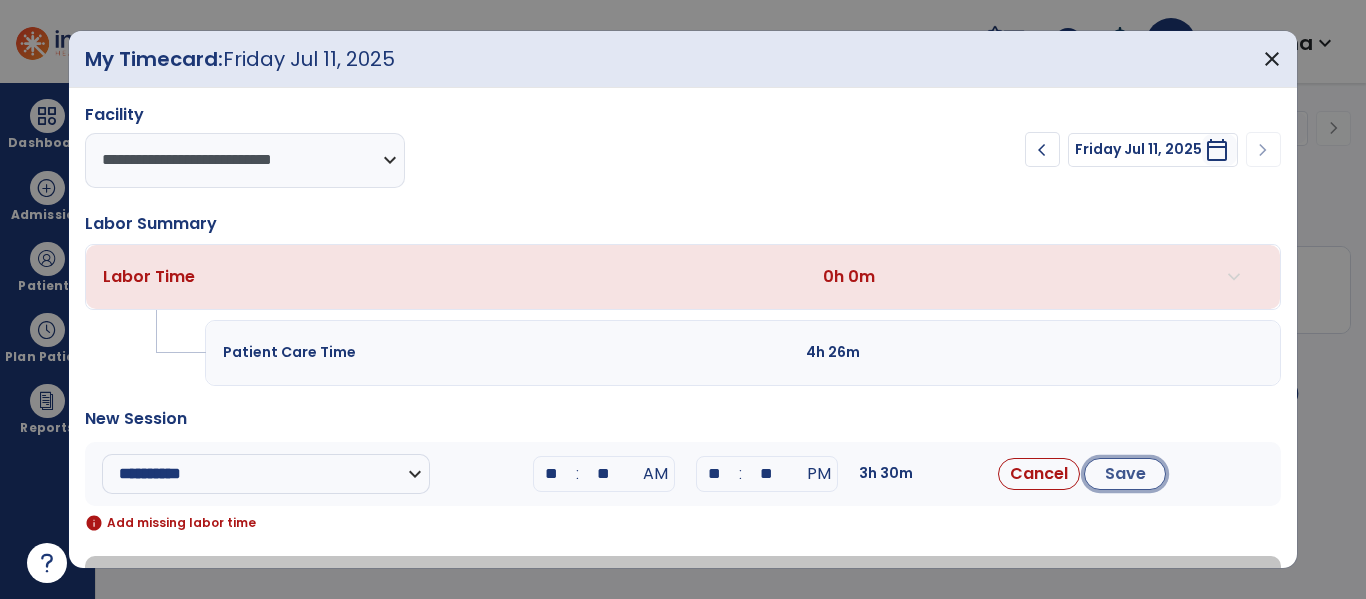 click on "Save" at bounding box center (1125, 474) 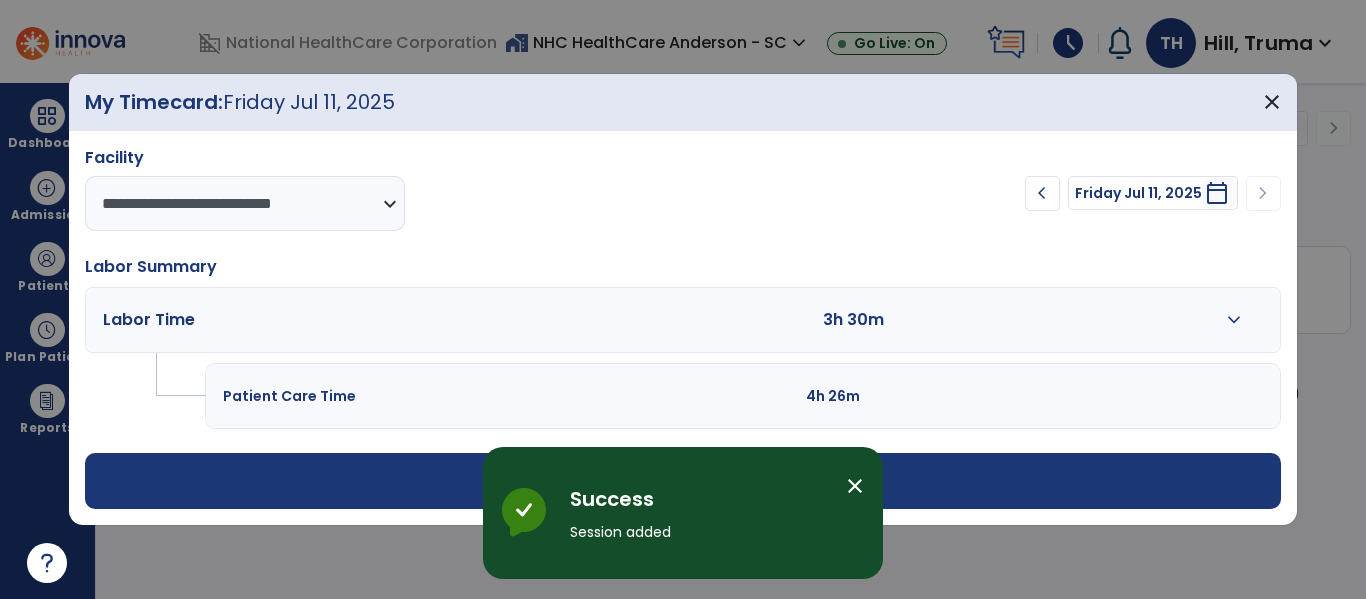 click on "add  Add Session" at bounding box center [682, 481] 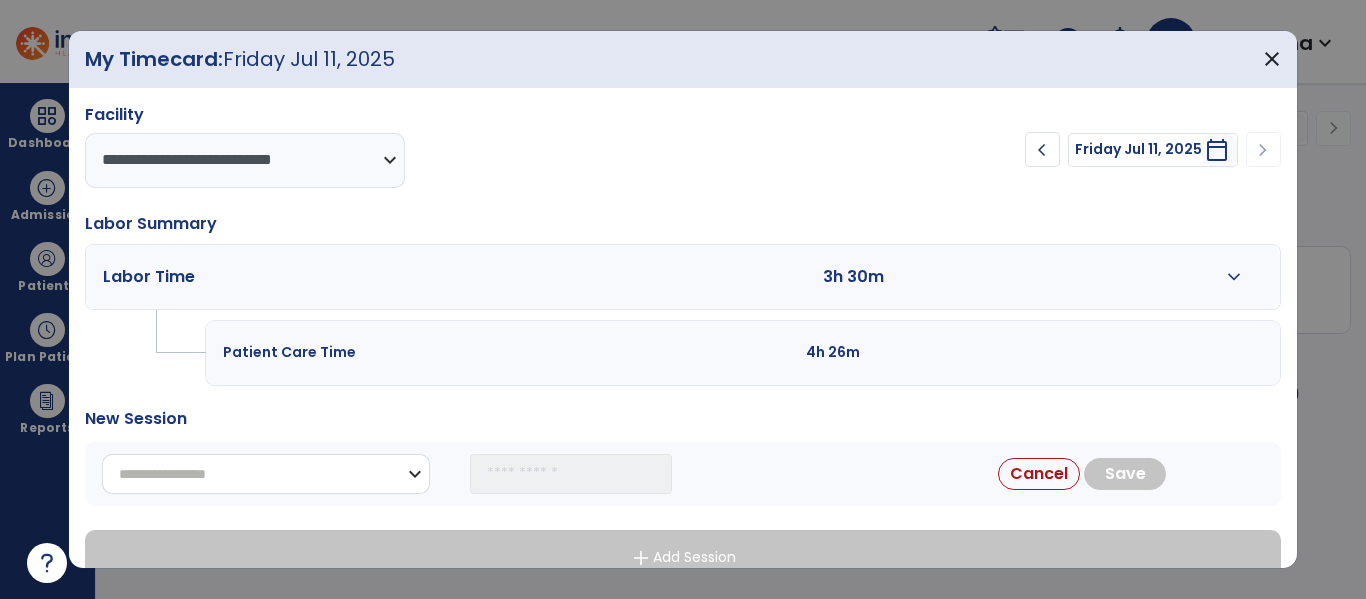 click on "**********" at bounding box center [266, 474] 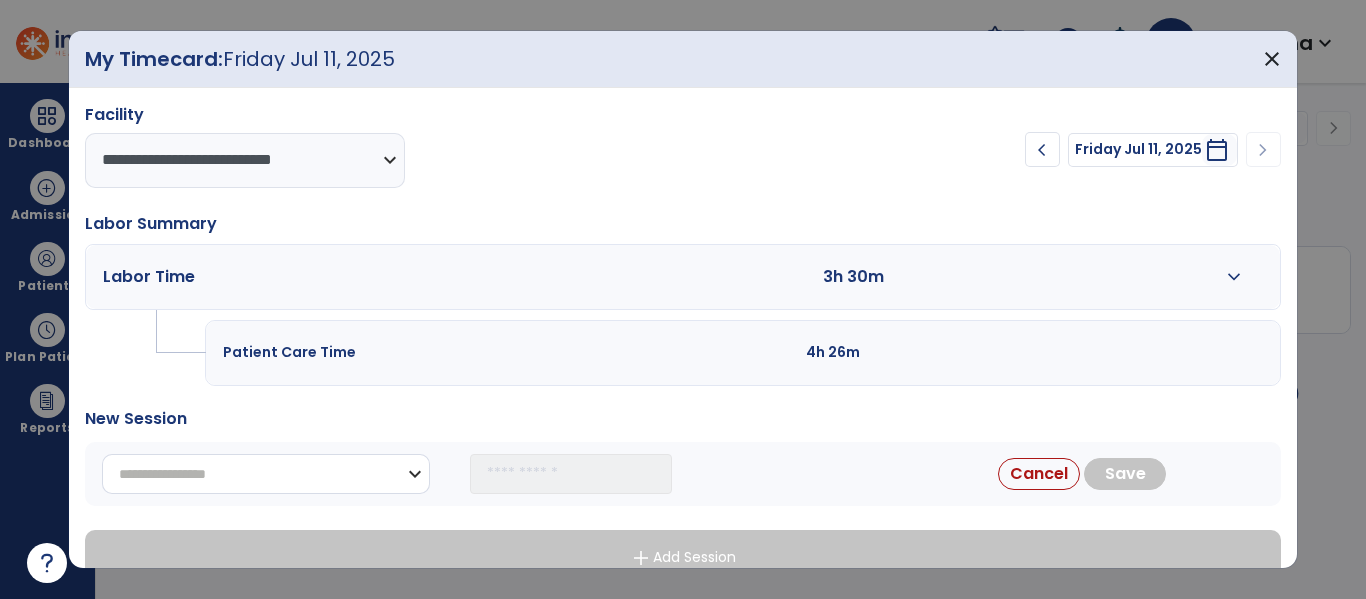 select on "**********" 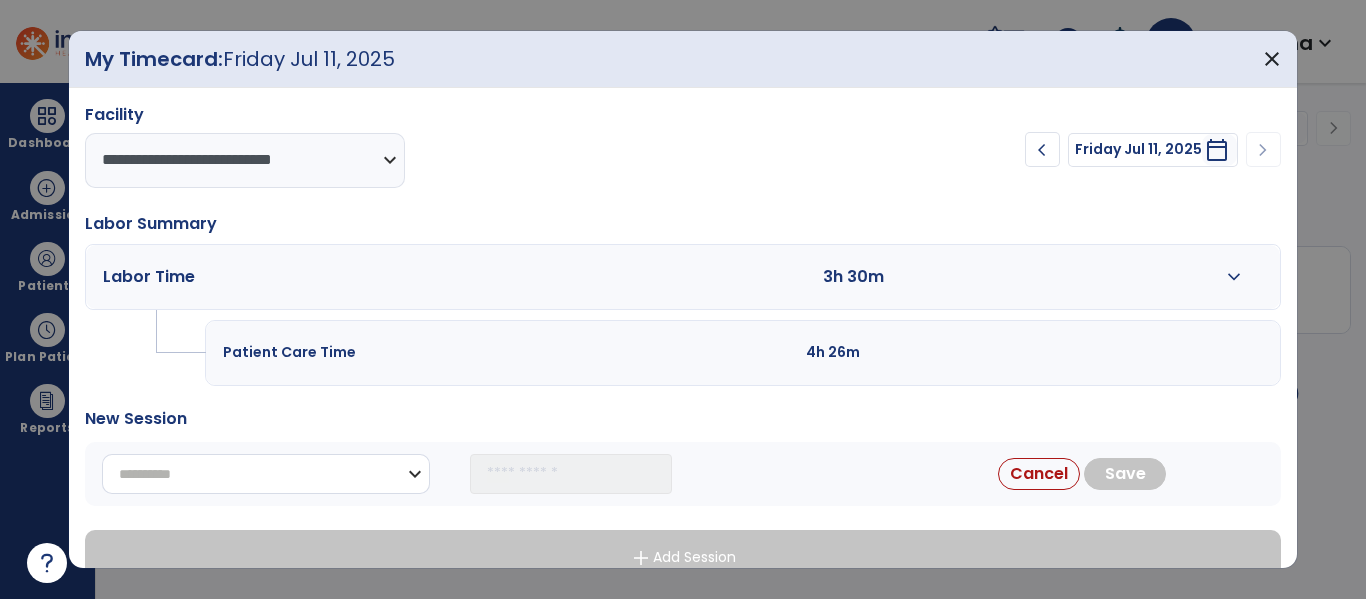 click on "**********" at bounding box center [266, 474] 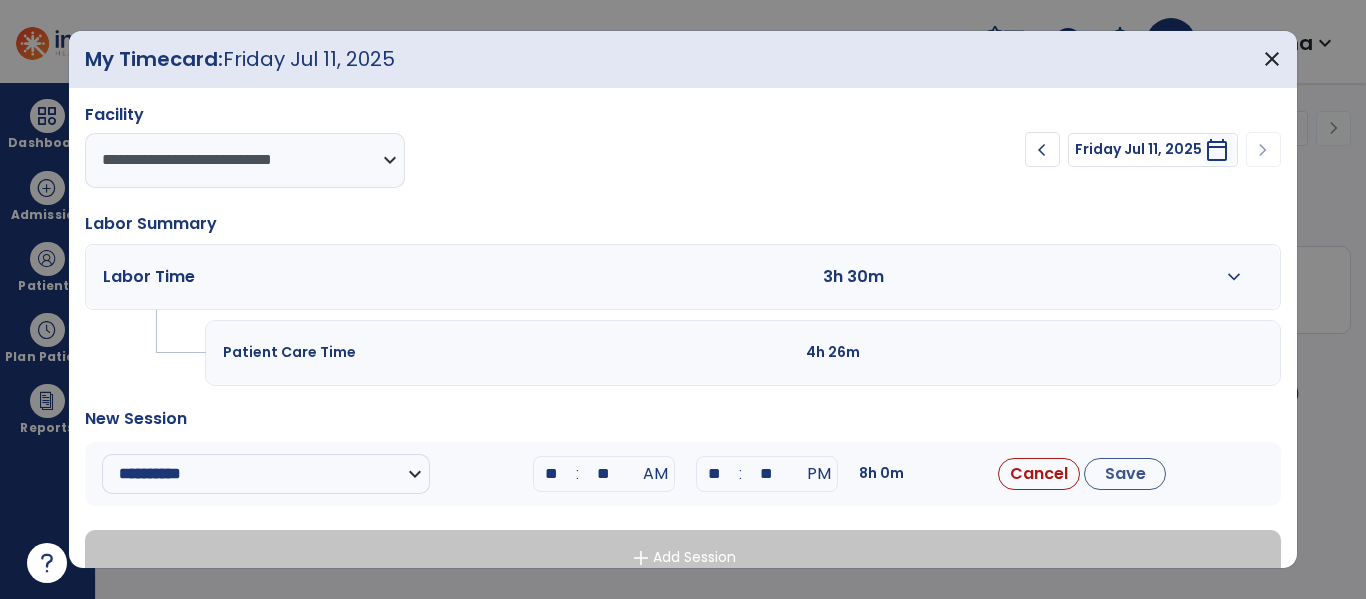 drag, startPoint x: 561, startPoint y: 465, endPoint x: 511, endPoint y: 458, distance: 50.48762 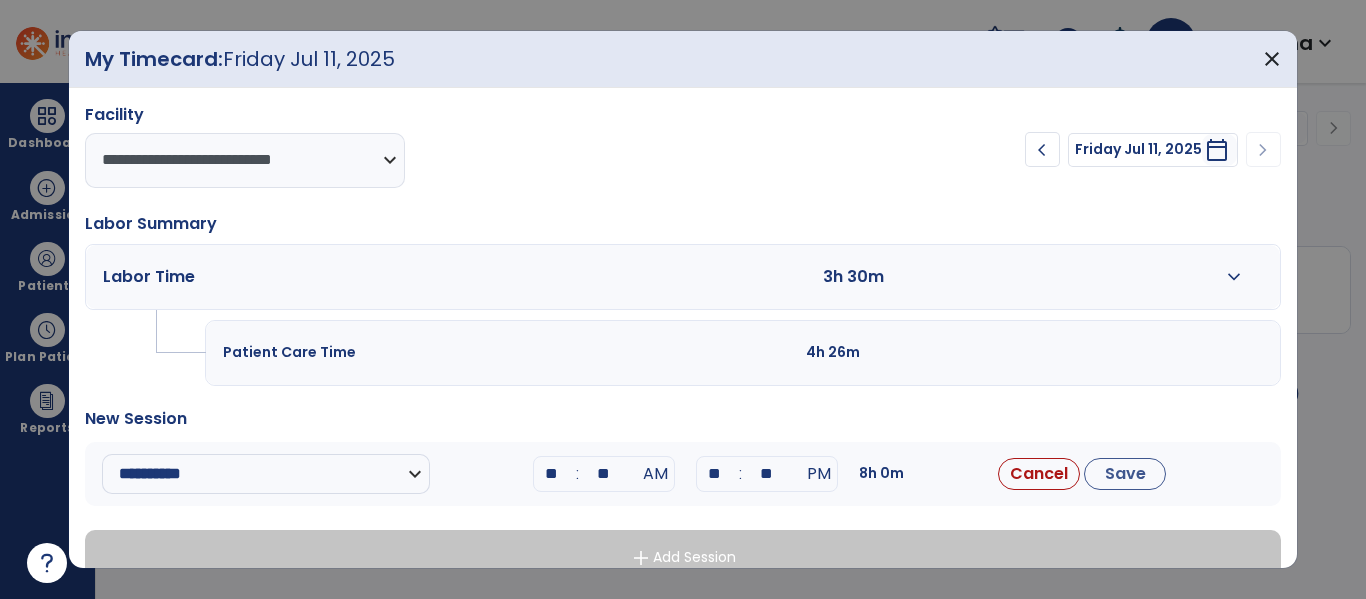 type on "**" 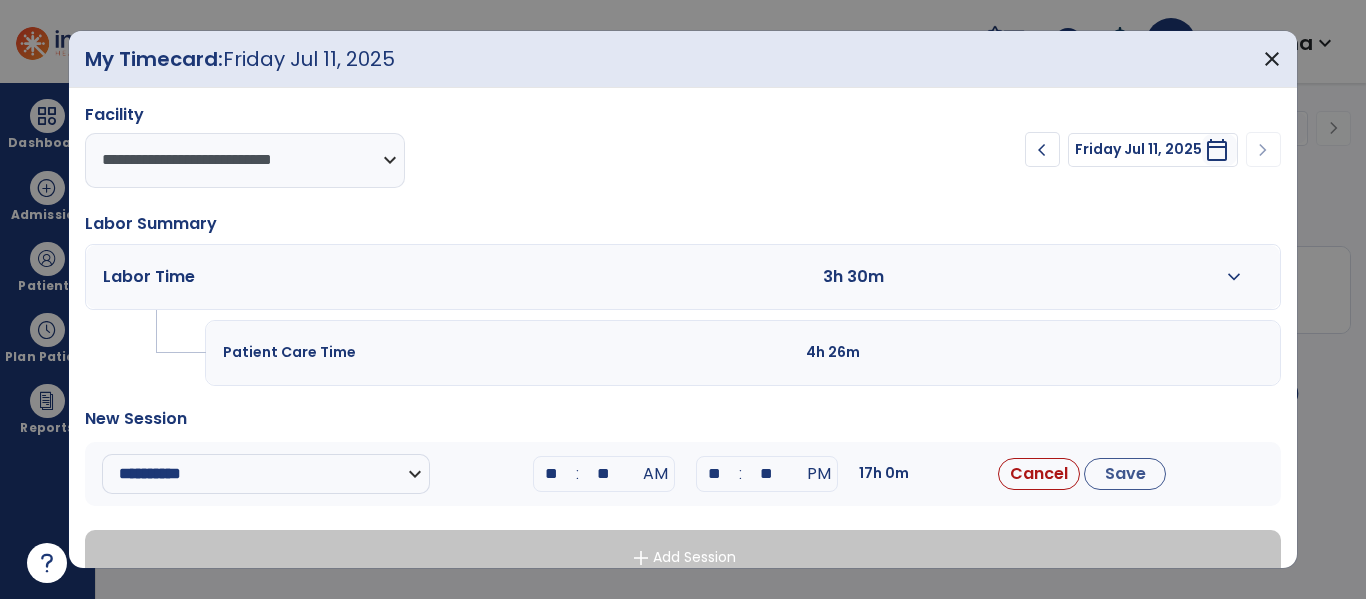 drag, startPoint x: 618, startPoint y: 472, endPoint x: 566, endPoint y: 470, distance: 52.03845 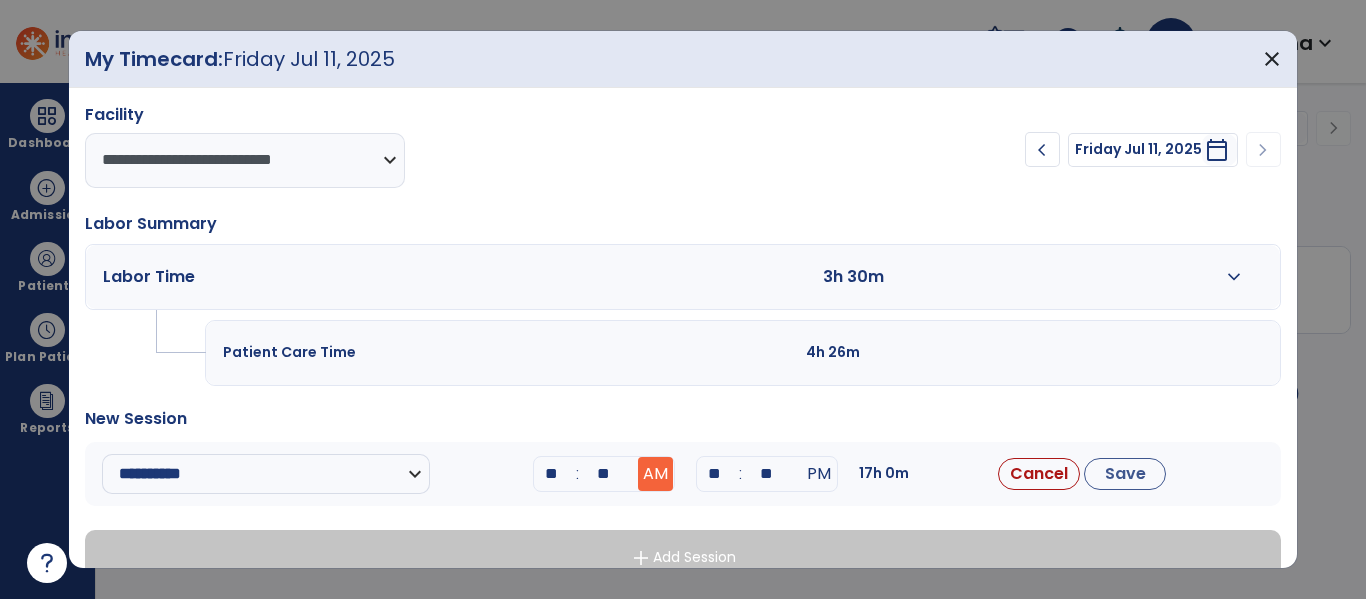 type on "**" 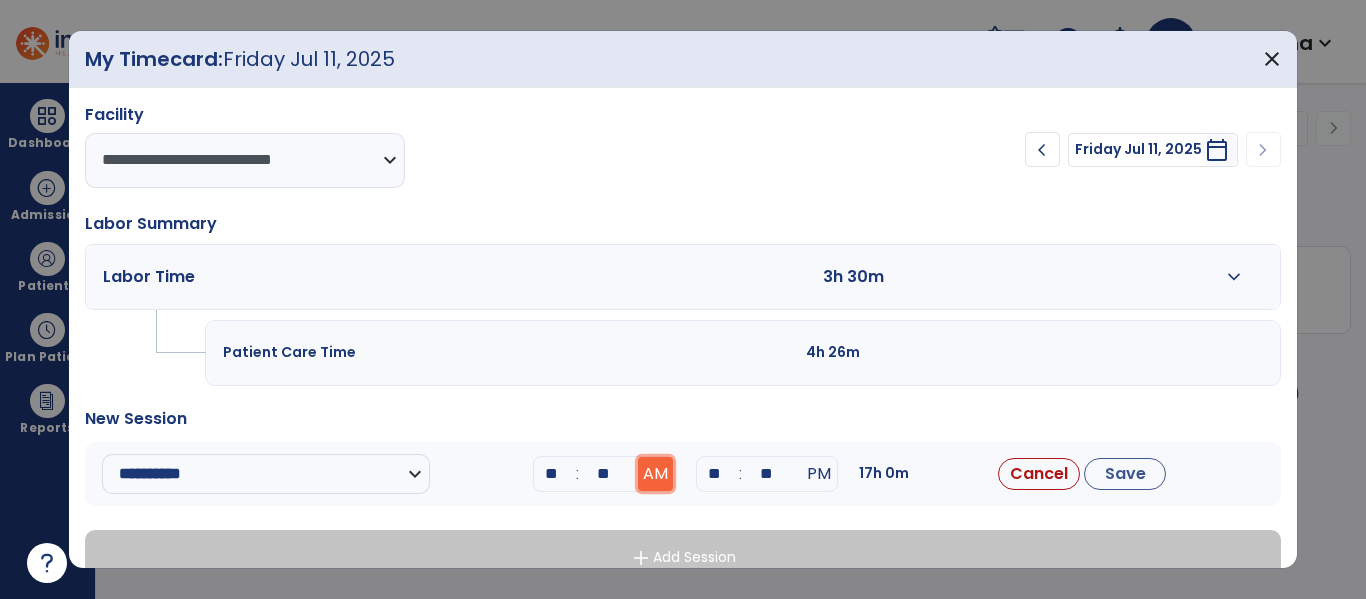 click on "AM" at bounding box center (655, 474) 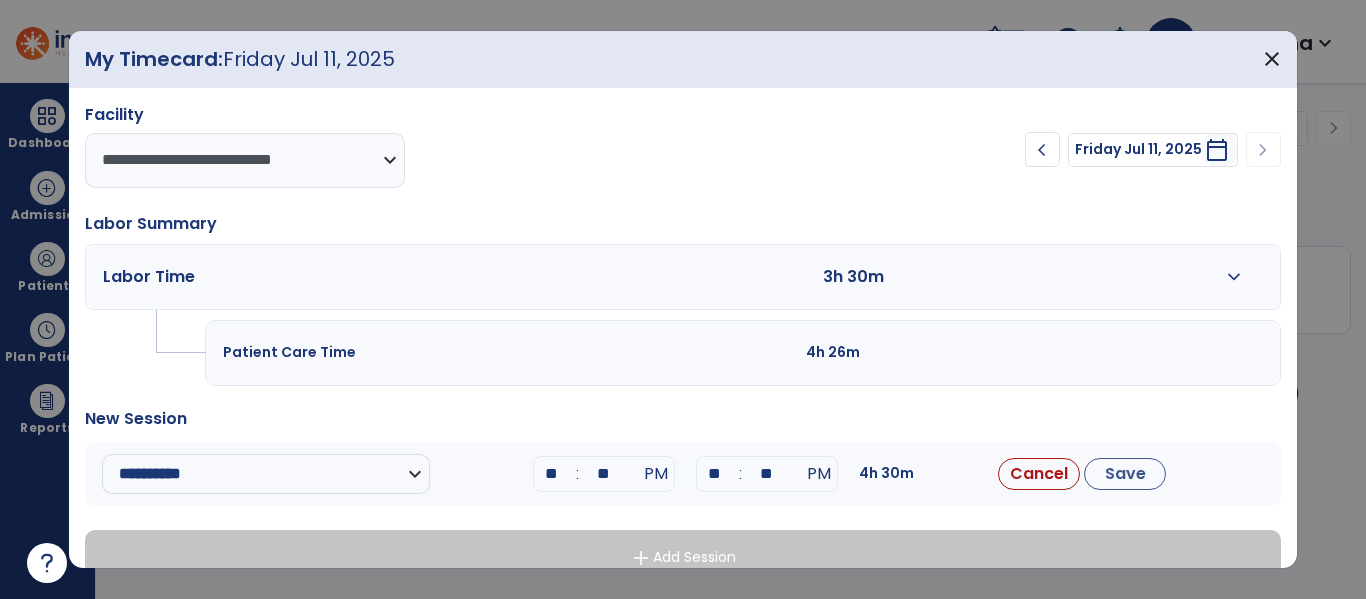 click on "**" at bounding box center (715, 474) 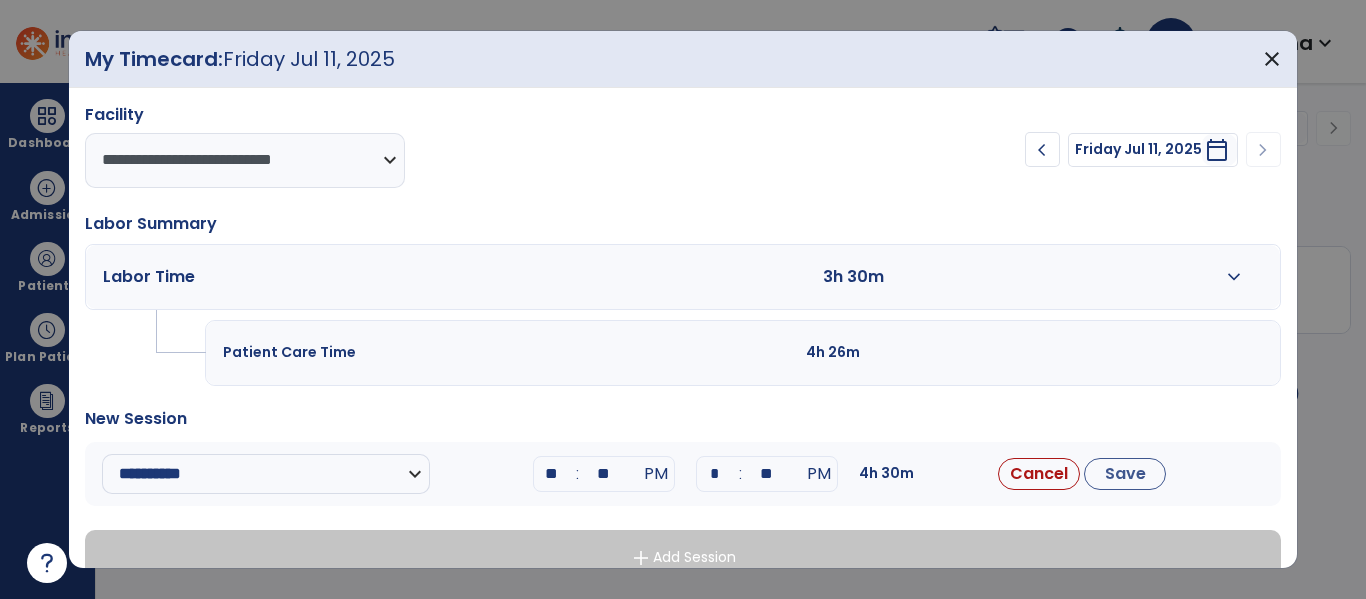 type on "**" 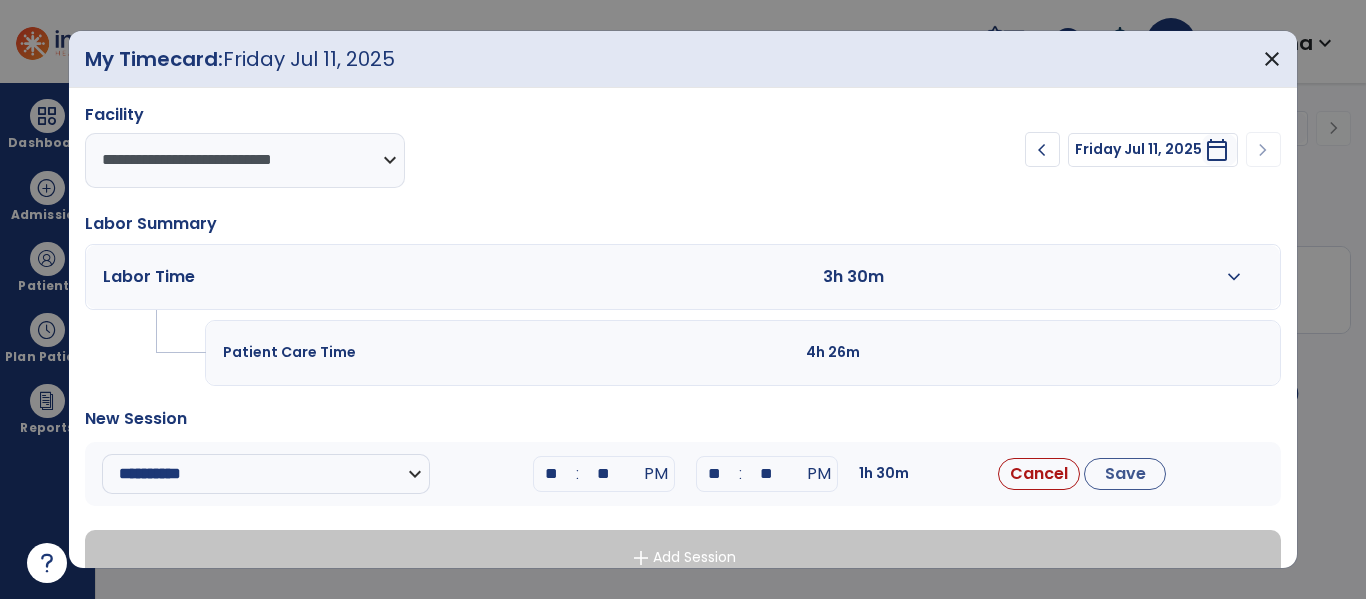 drag, startPoint x: 773, startPoint y: 471, endPoint x: 735, endPoint y: 472, distance: 38.013157 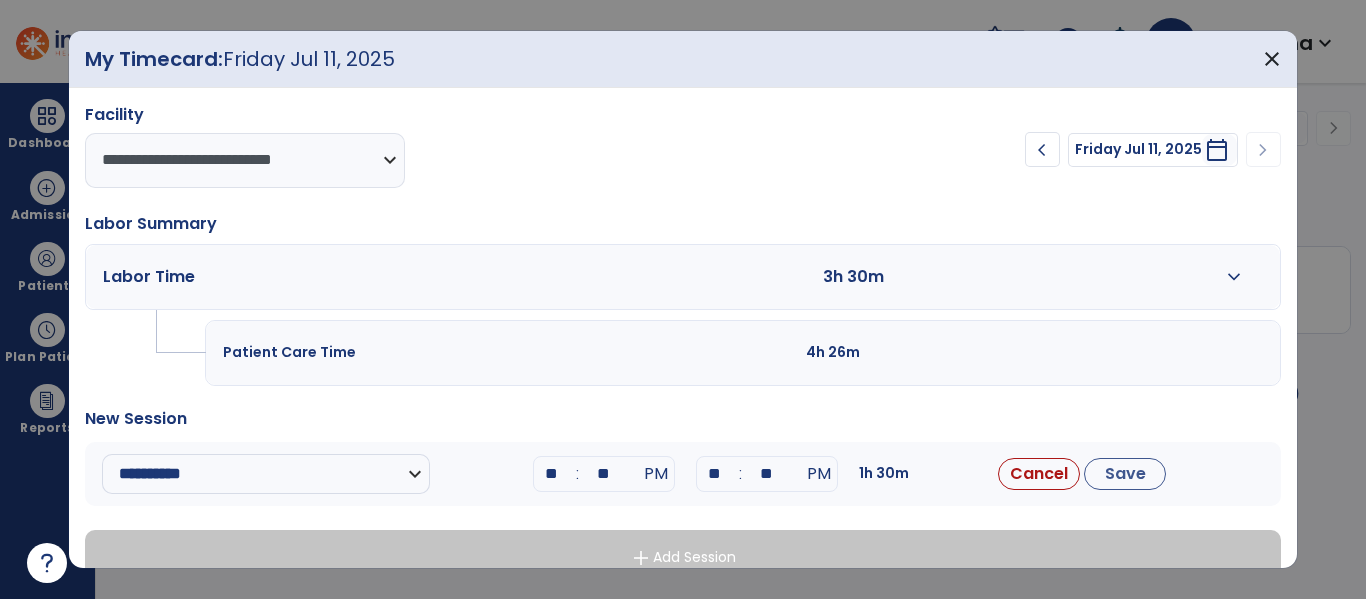 type on "**" 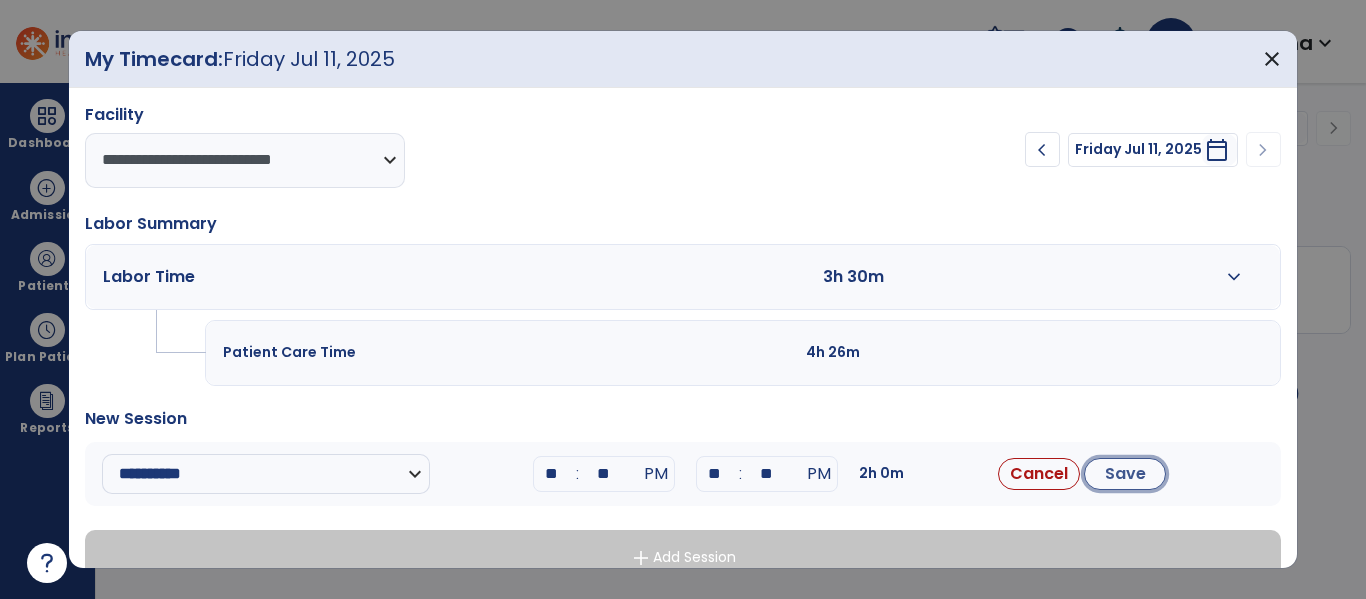 click on "Save" at bounding box center (1125, 474) 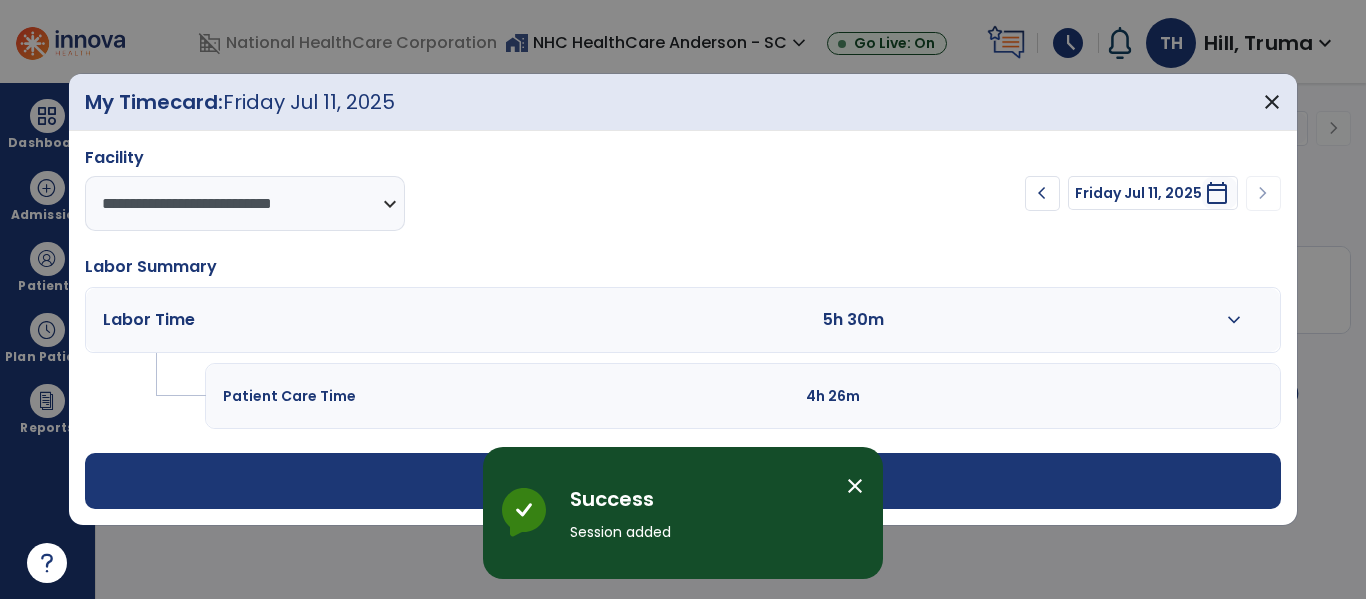 click on "add  Add Session" at bounding box center [682, 481] 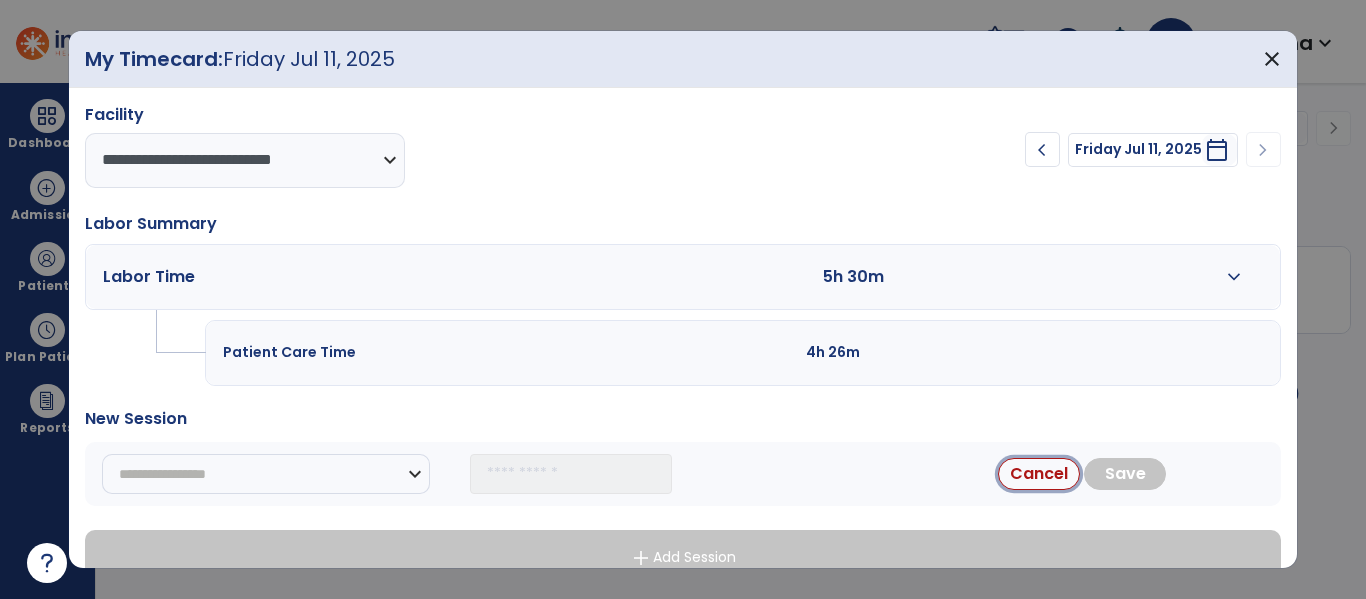 drag, startPoint x: 1043, startPoint y: 465, endPoint x: 1047, endPoint y: 364, distance: 101.07918 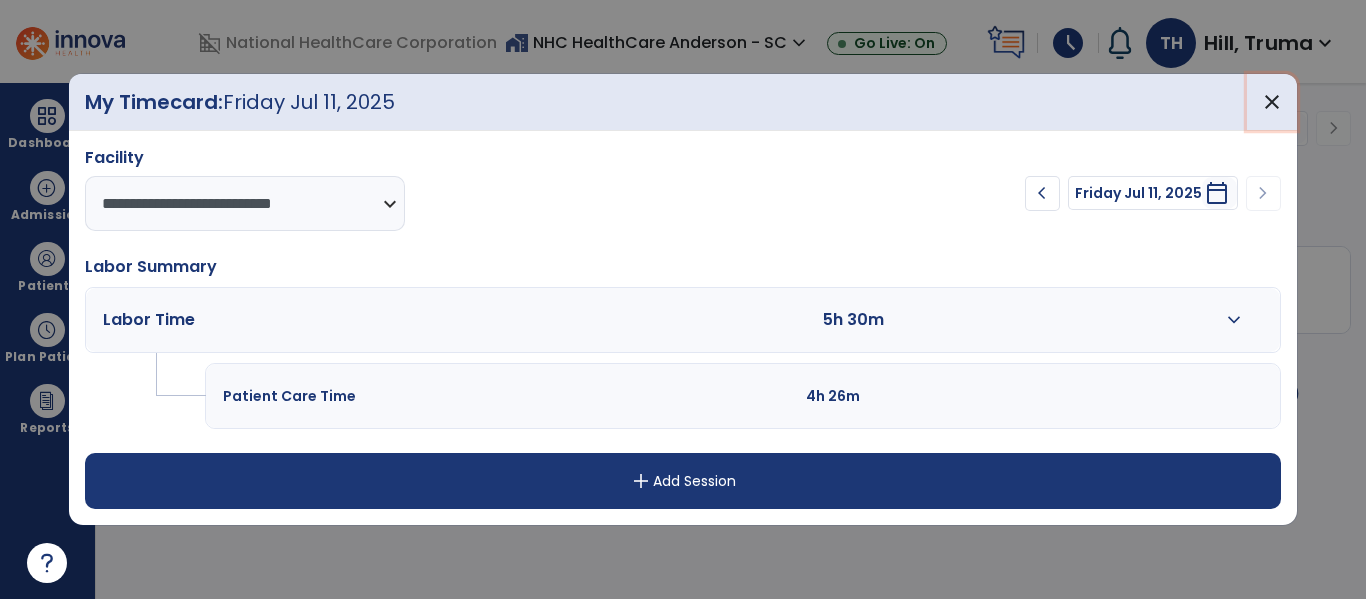 click on "close" at bounding box center [1272, 102] 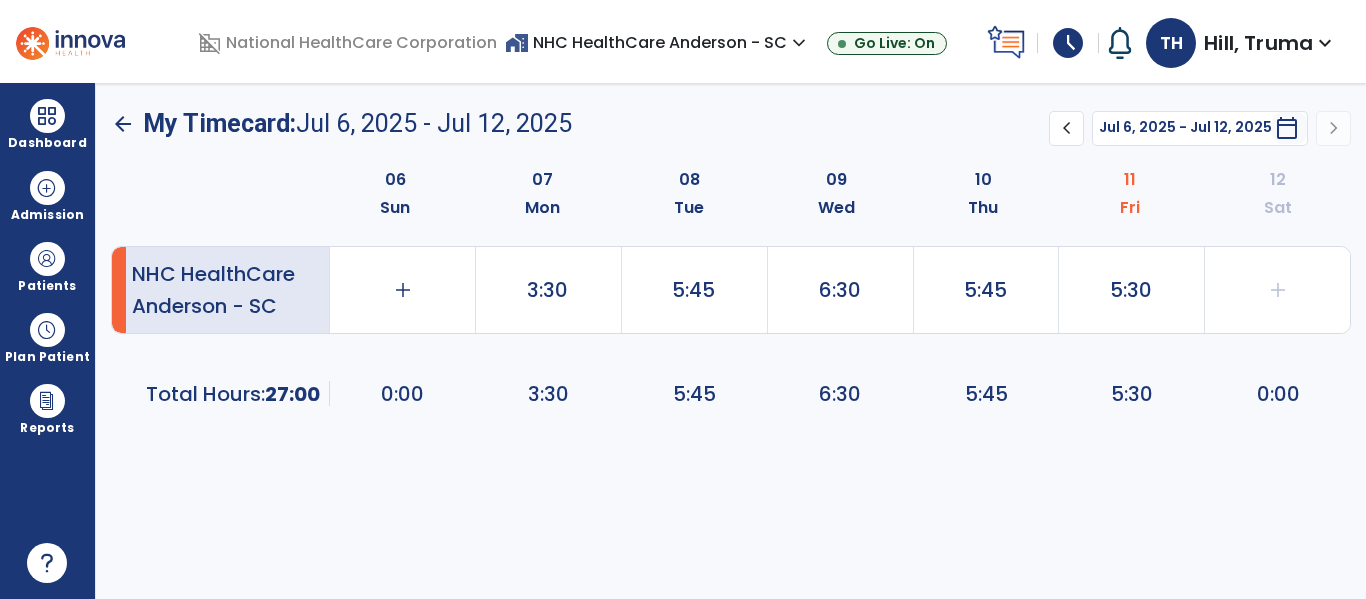 click on "TH   Hill, Truma   expand_more" at bounding box center [1241, 43] 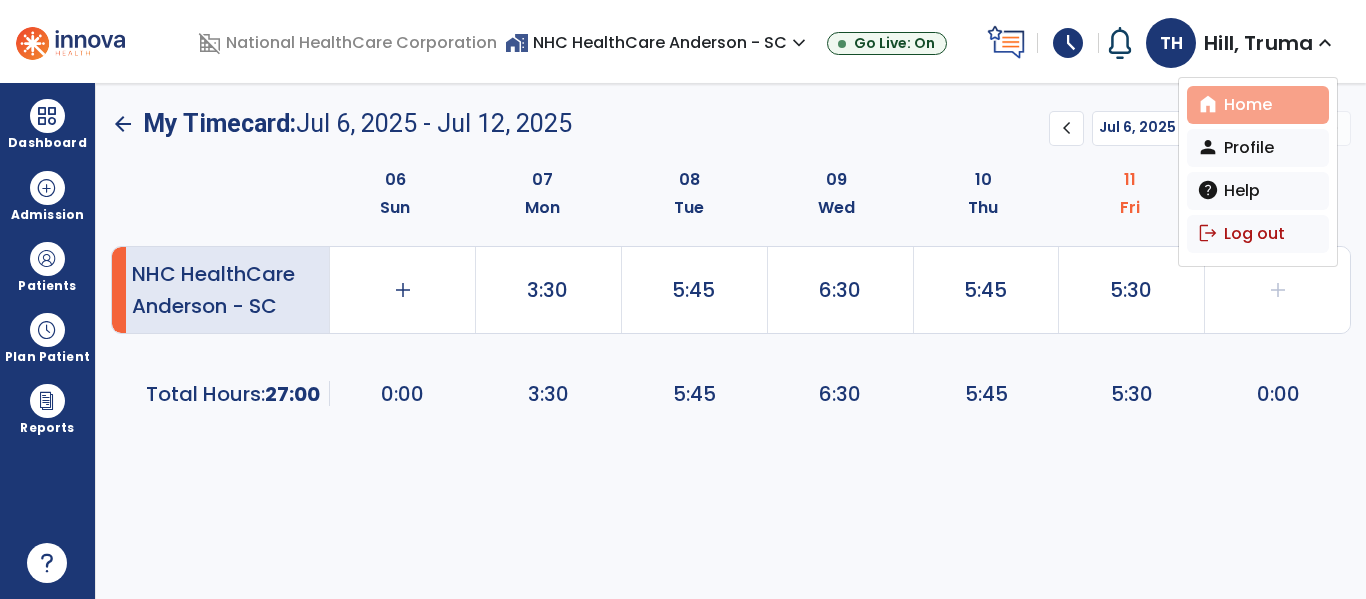 click on "home   Home" at bounding box center [1258, 105] 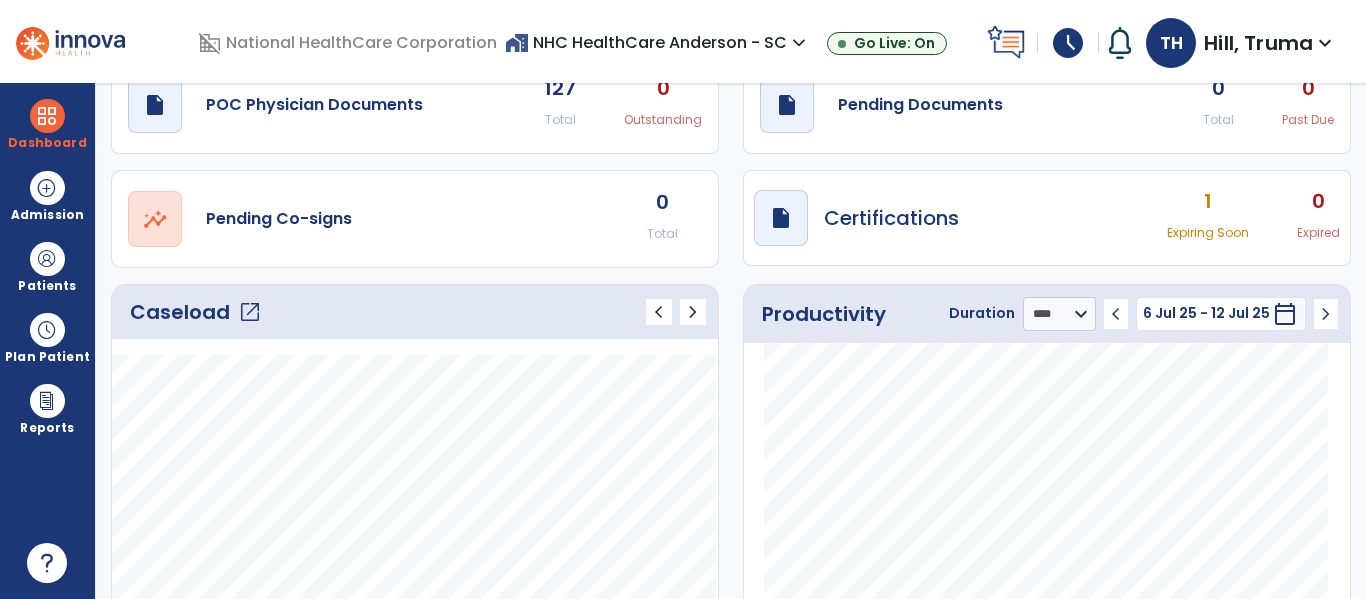 scroll, scrollTop: 200, scrollLeft: 0, axis: vertical 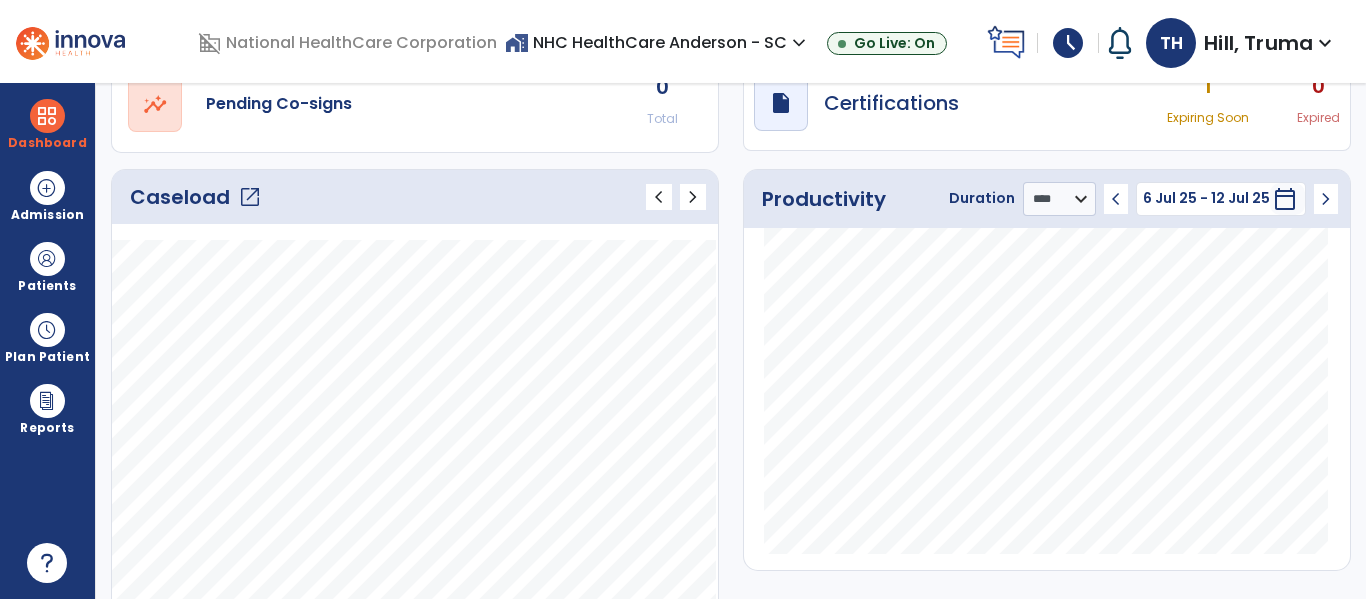 select on "****" 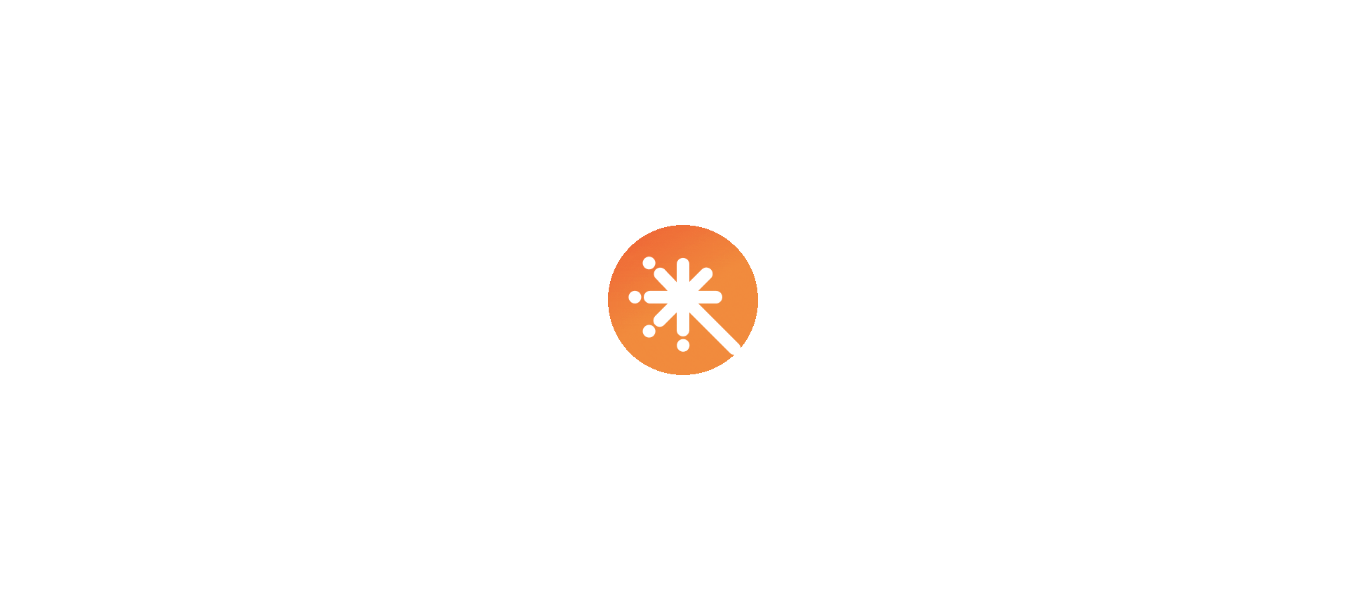 scroll, scrollTop: 0, scrollLeft: 0, axis: both 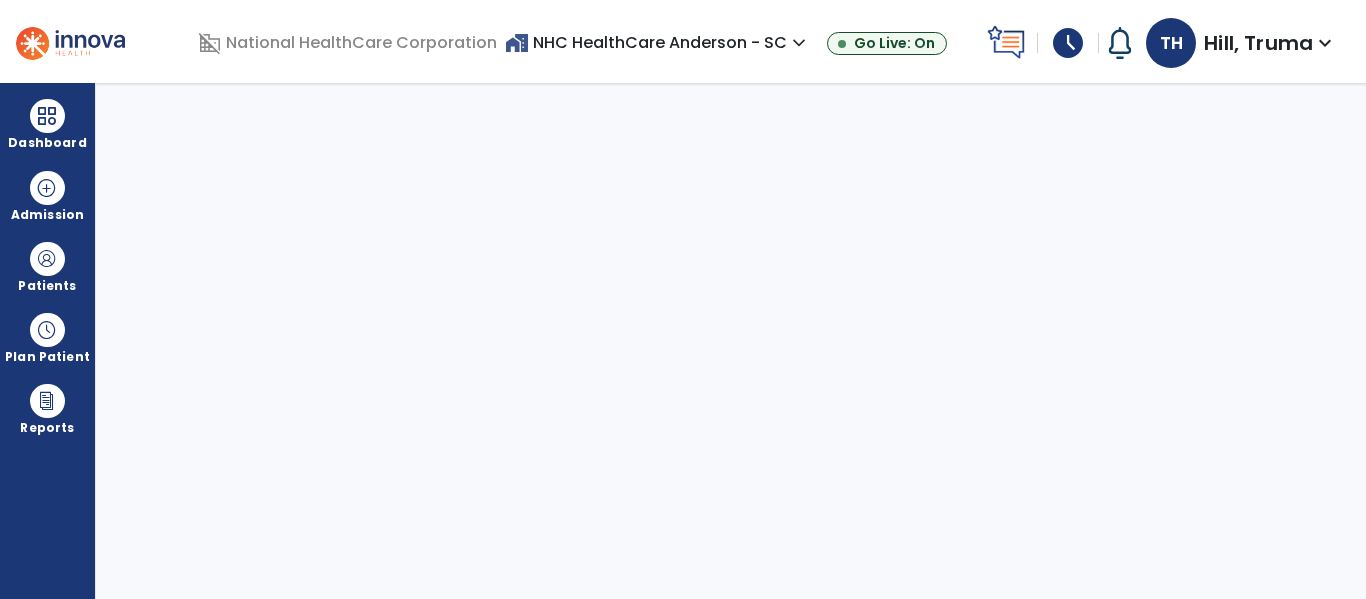 select on "****" 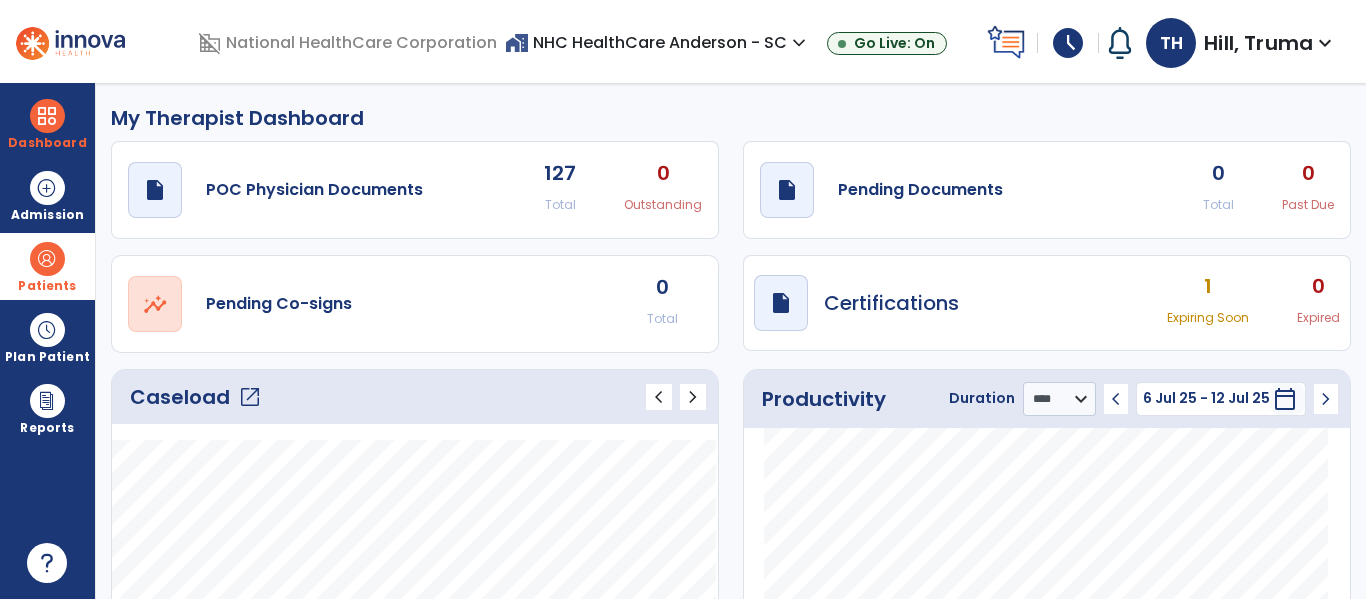 click on "Patients" at bounding box center (47, 266) 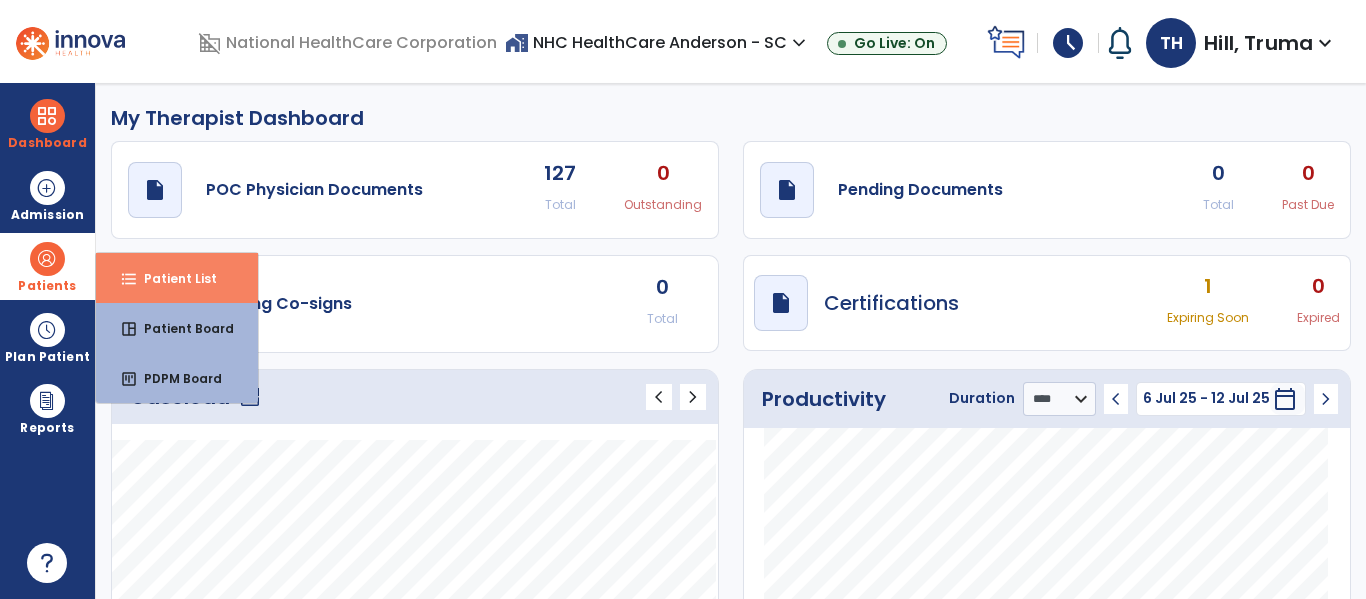 click on "format_list_bulleted  Patient List" at bounding box center [177, 278] 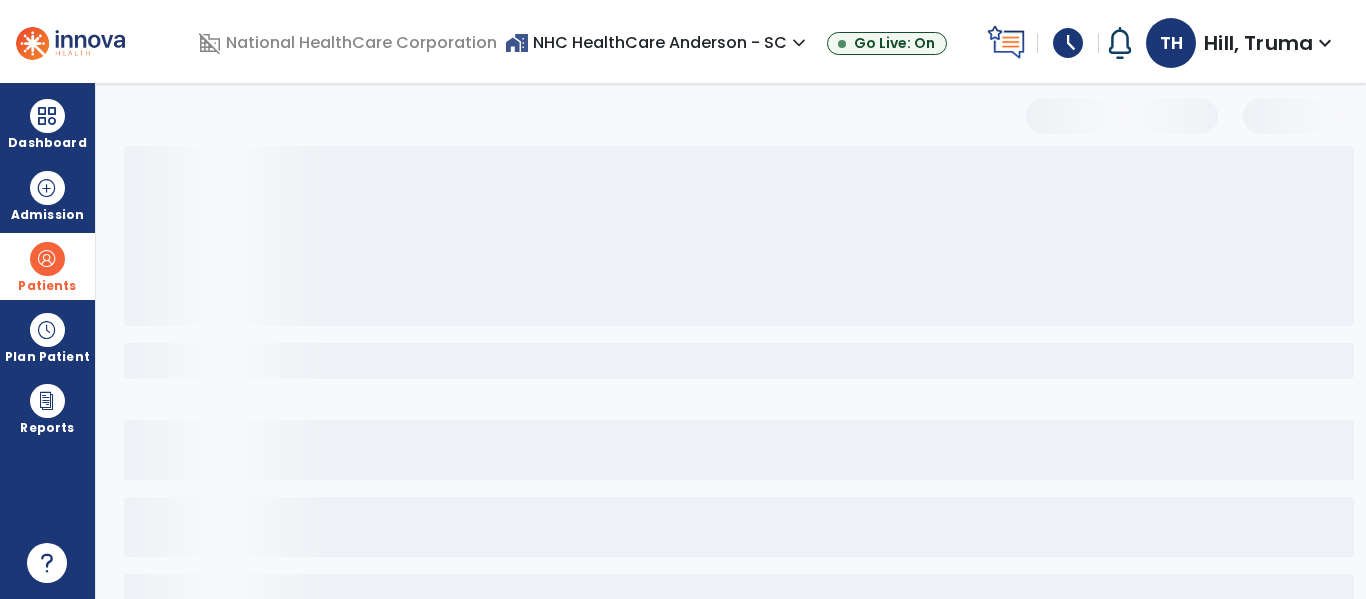 select on "***" 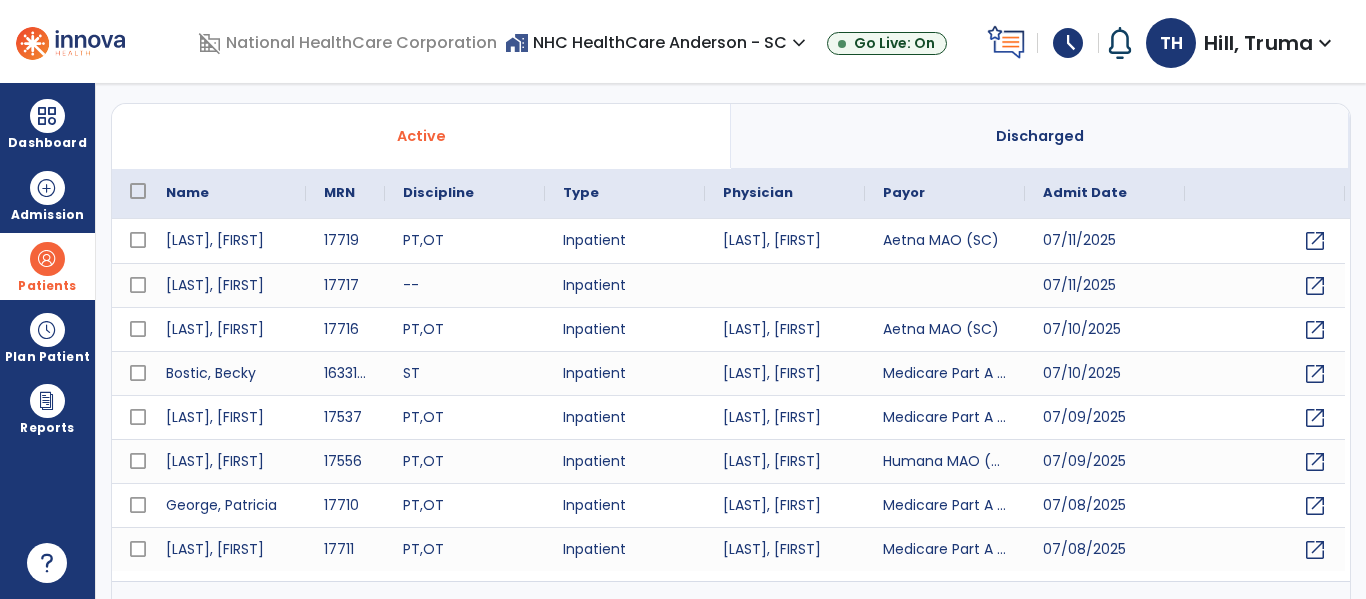 scroll, scrollTop: 144, scrollLeft: 0, axis: vertical 